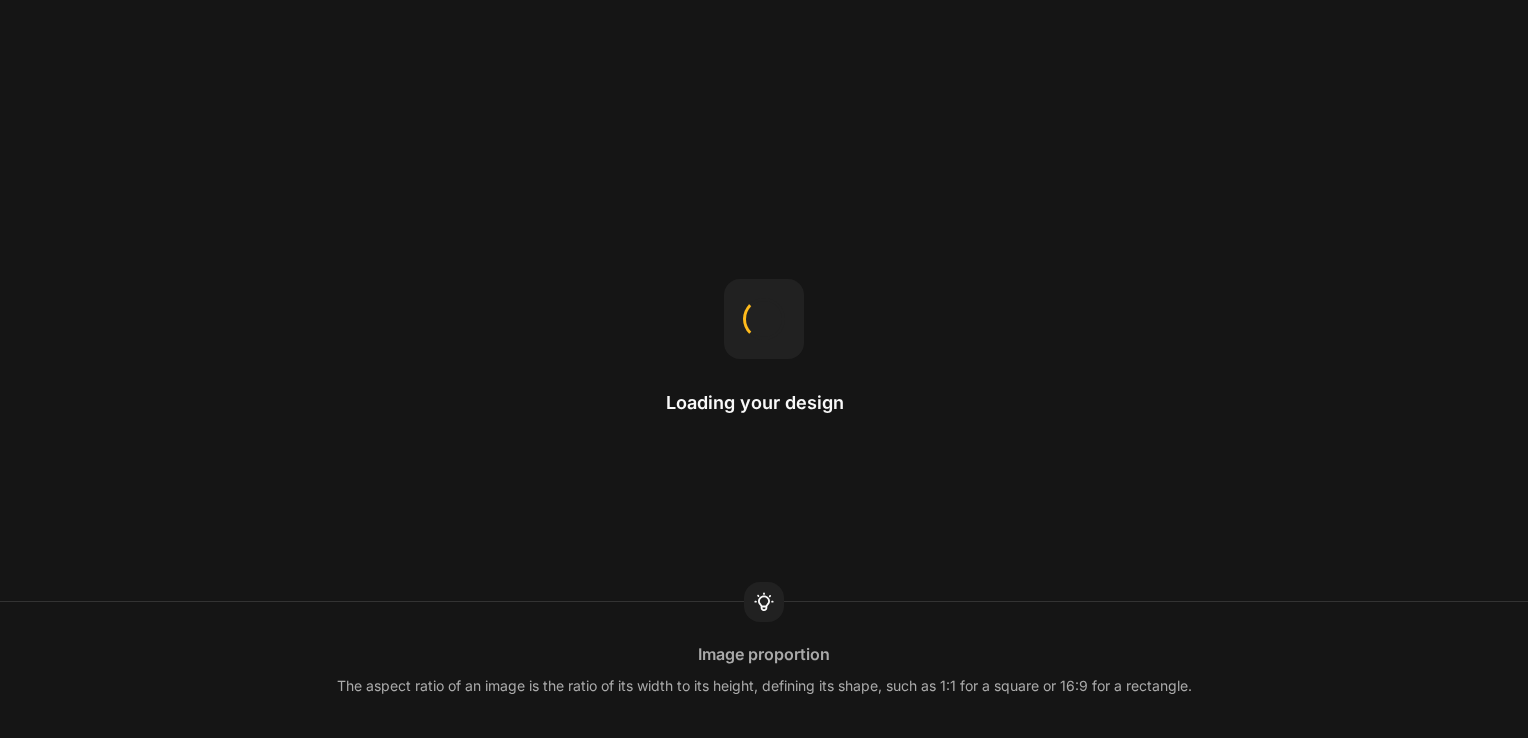 scroll, scrollTop: 0, scrollLeft: 0, axis: both 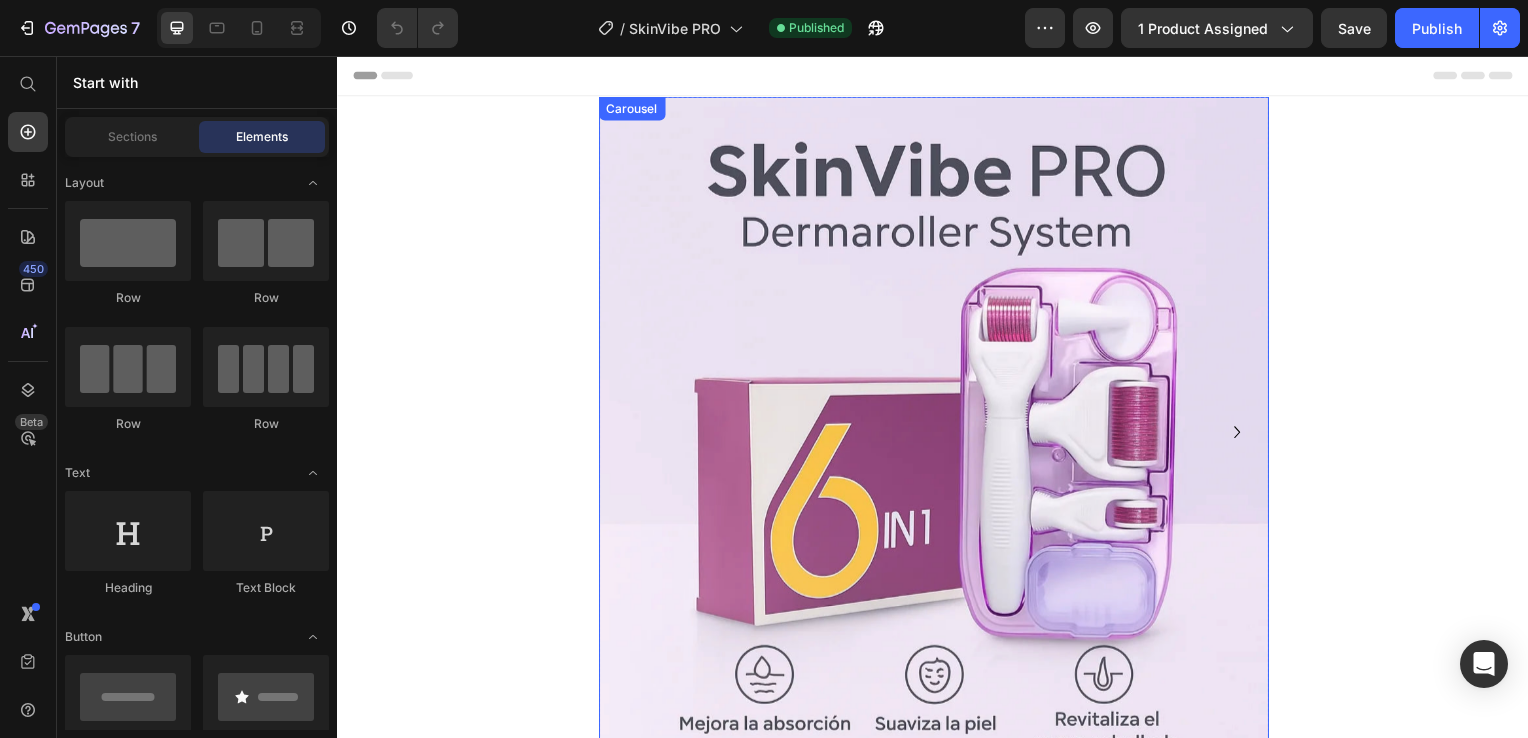 click 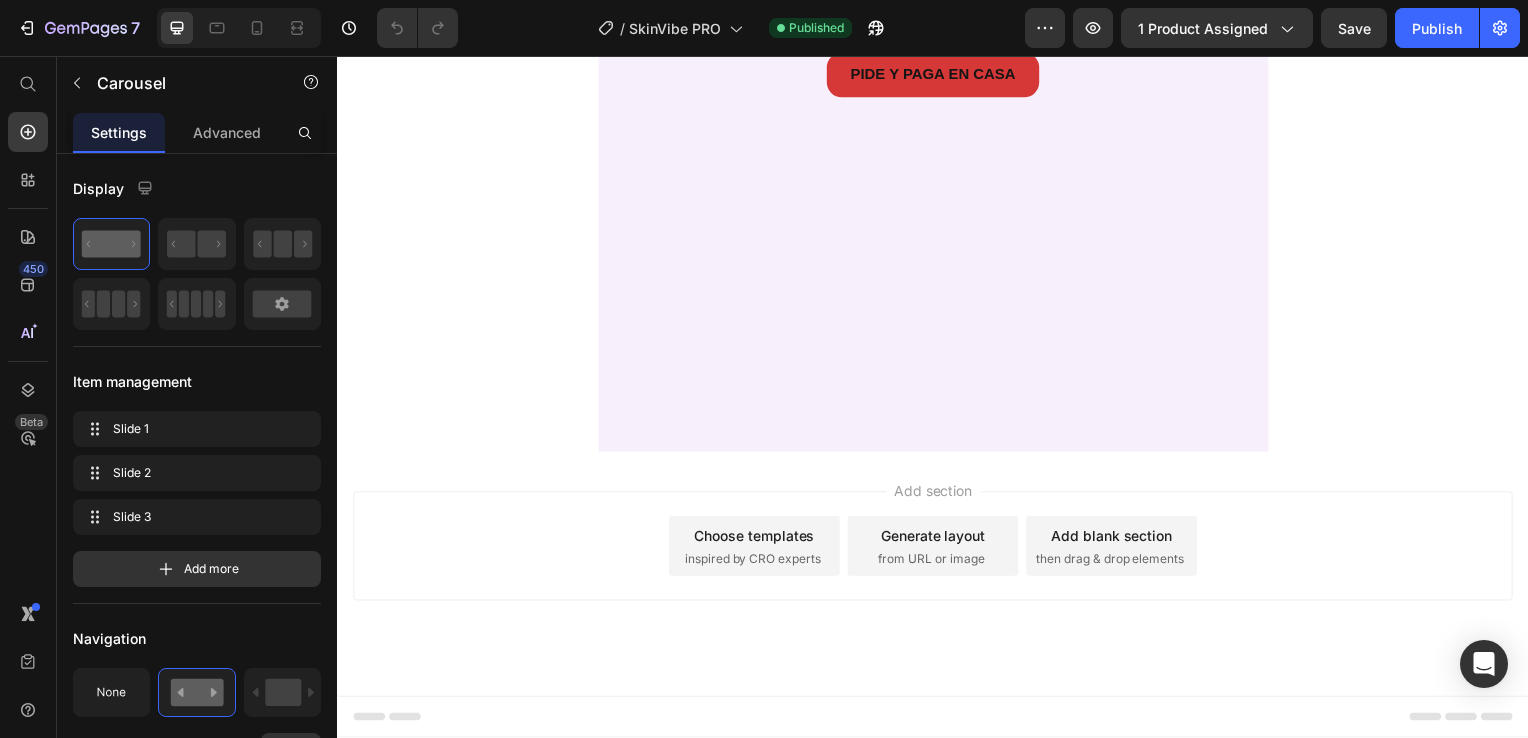 scroll, scrollTop: 3724, scrollLeft: 0, axis: vertical 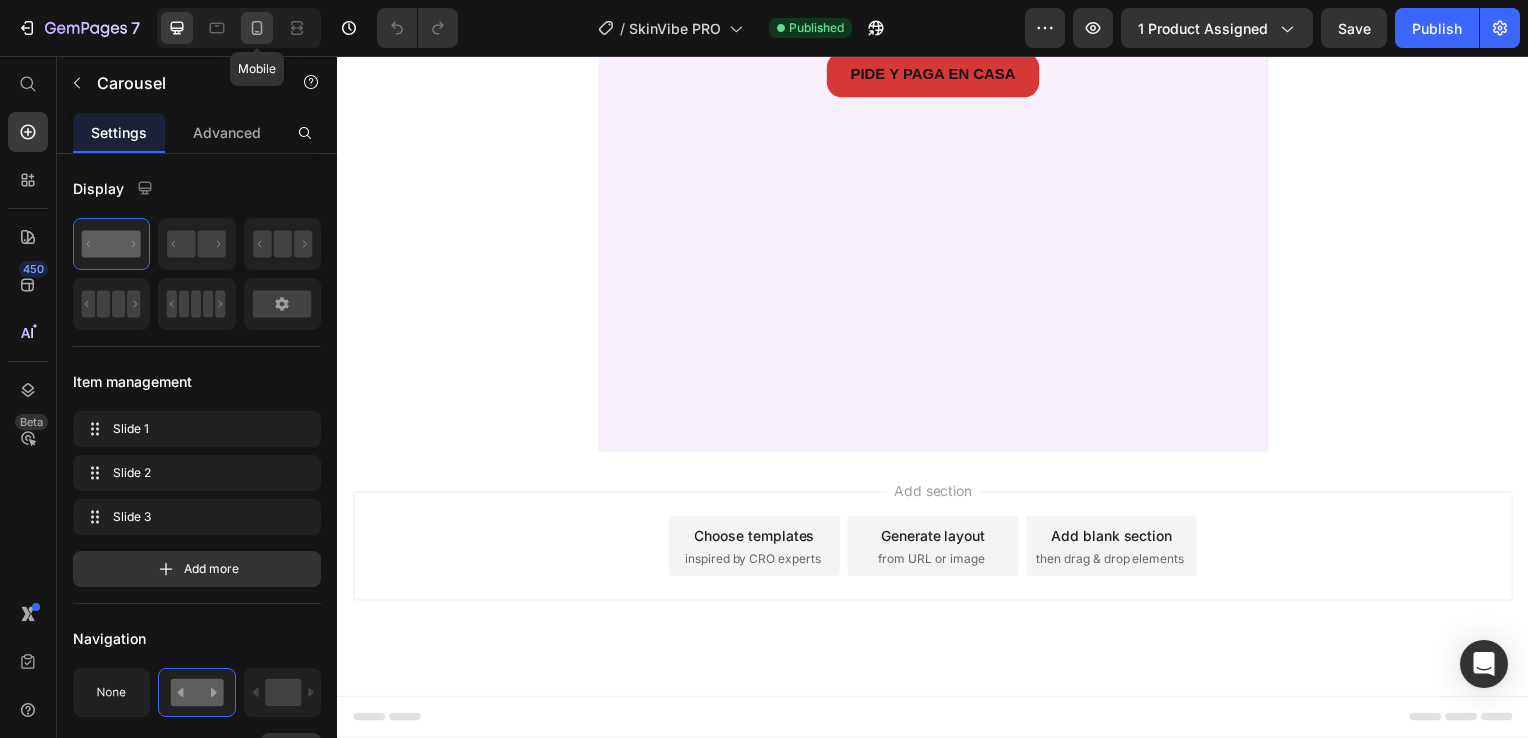 click 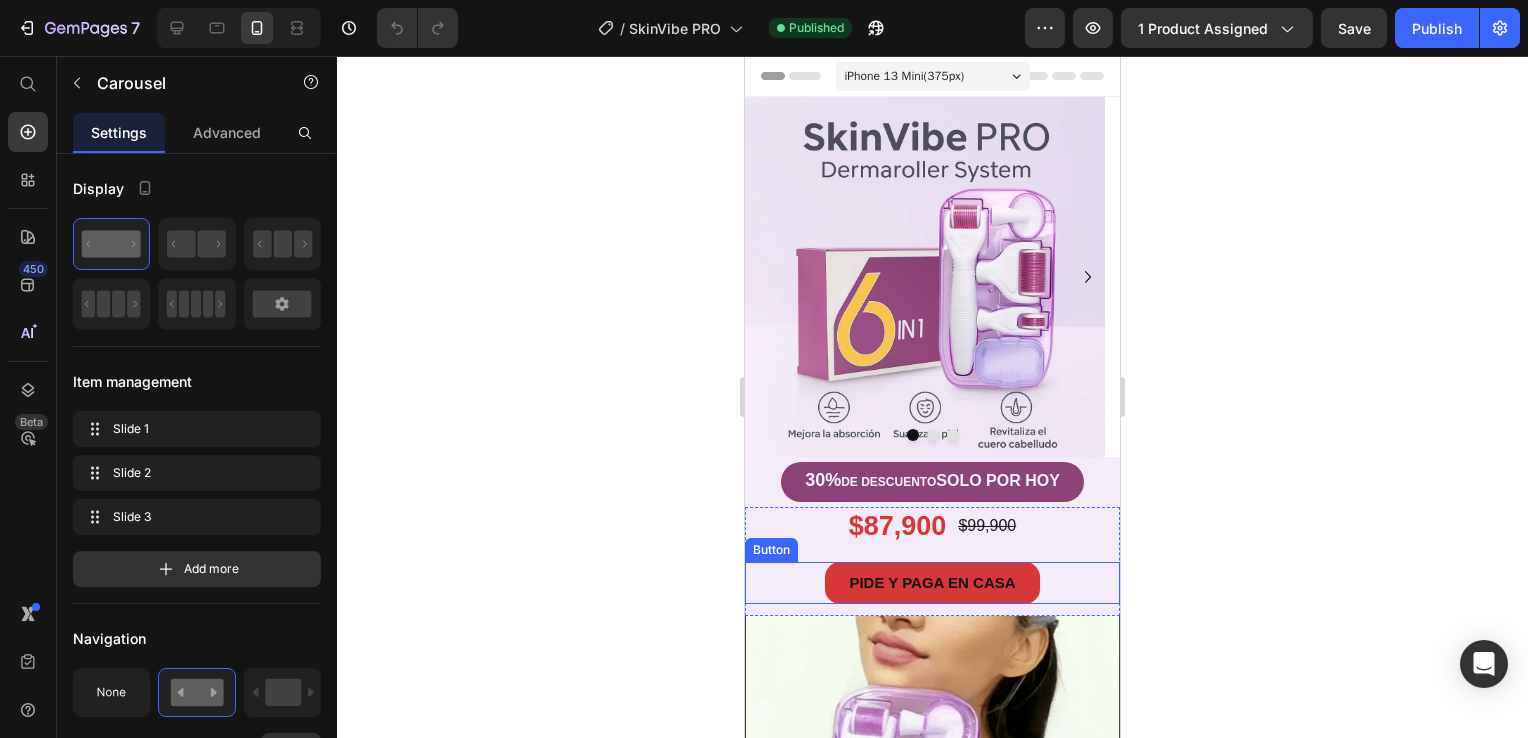scroll, scrollTop: 0, scrollLeft: 0, axis: both 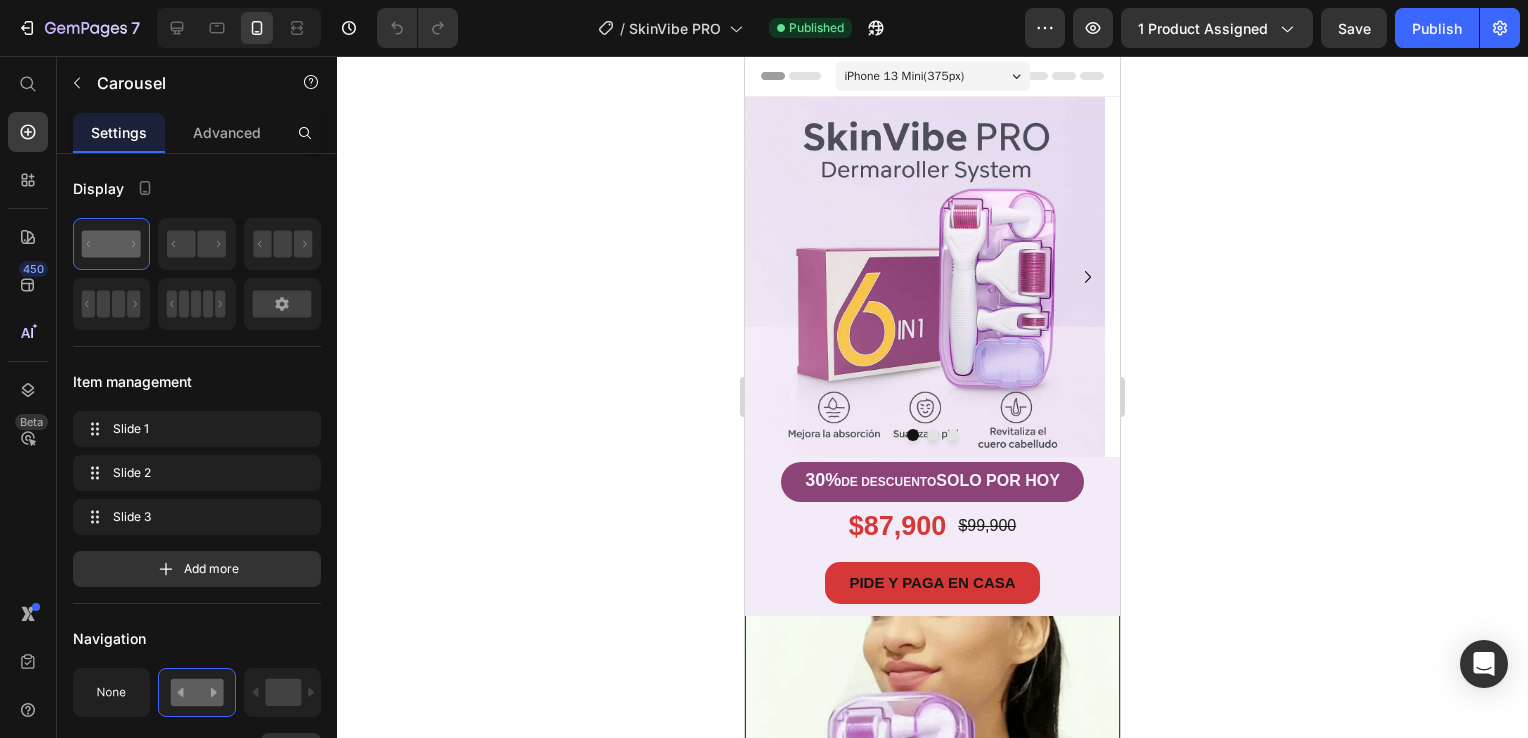 click 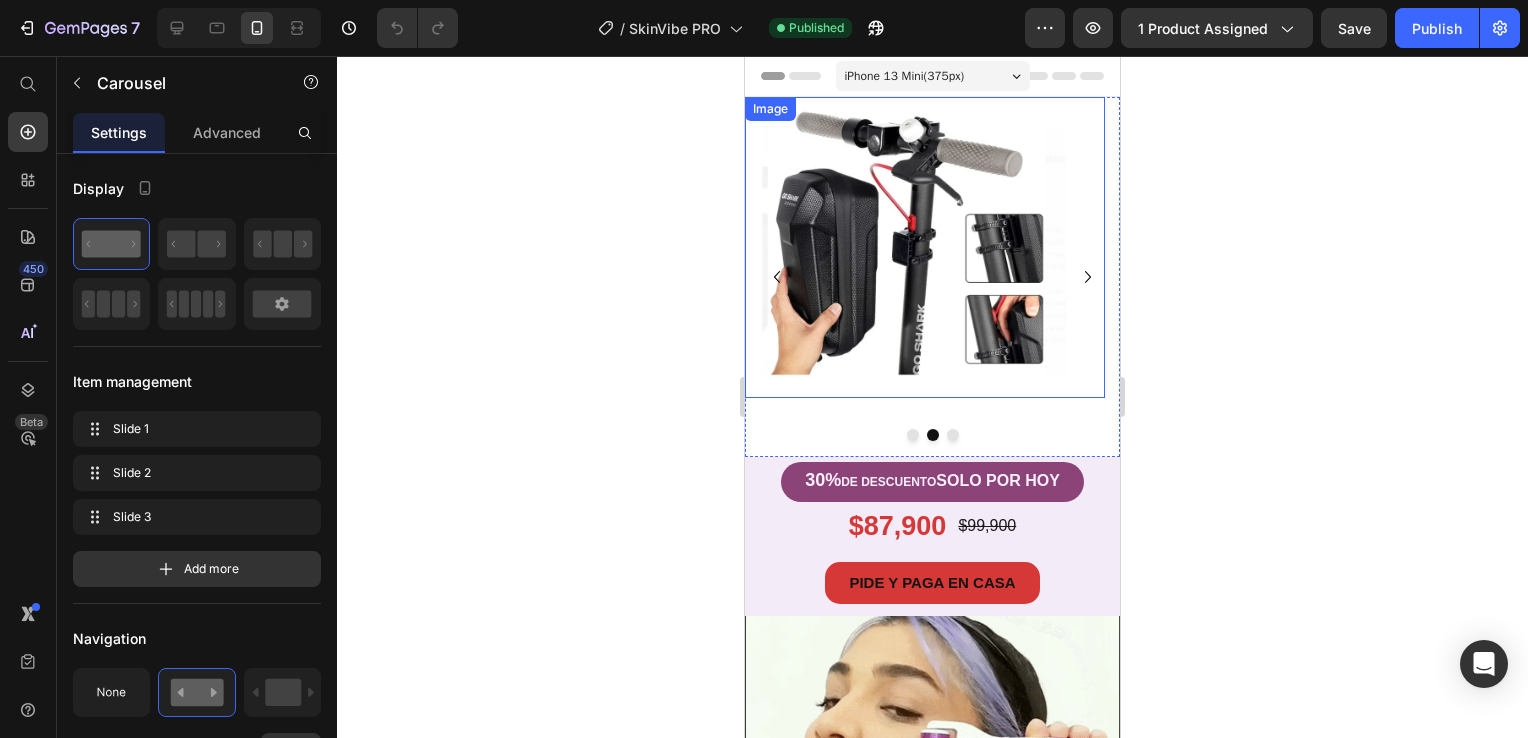 click at bounding box center [925, 247] 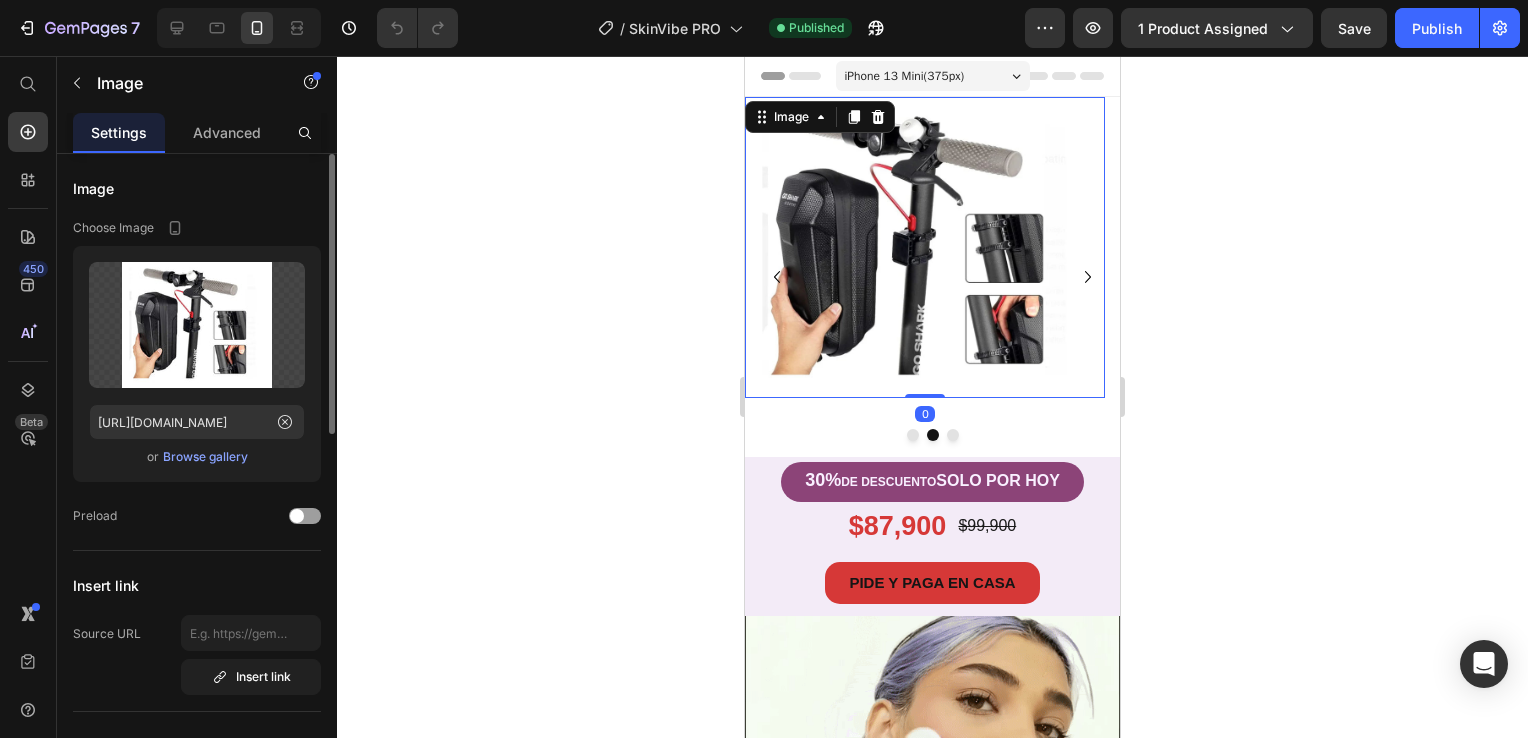 click on "Browse gallery" at bounding box center [205, 457] 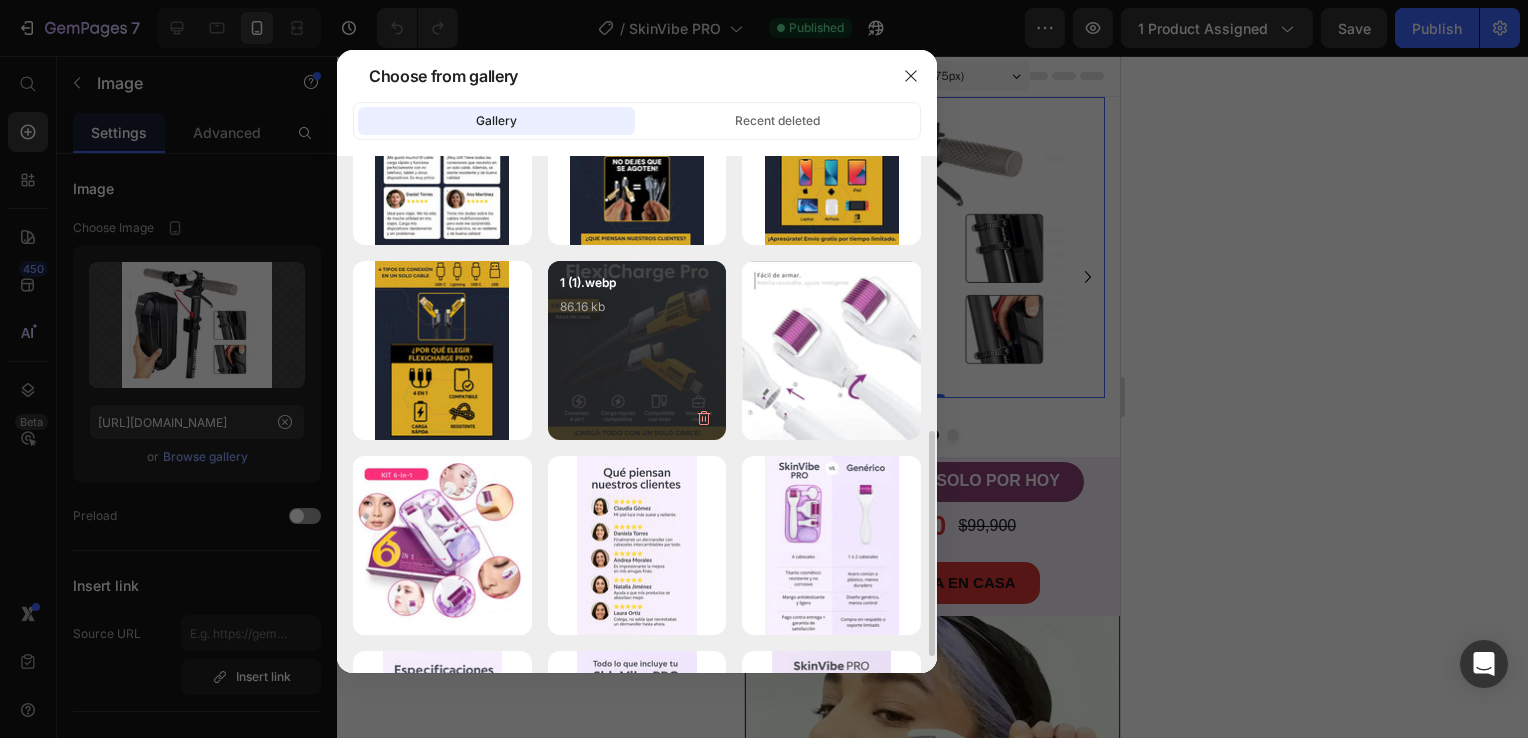 scroll, scrollTop: 400, scrollLeft: 0, axis: vertical 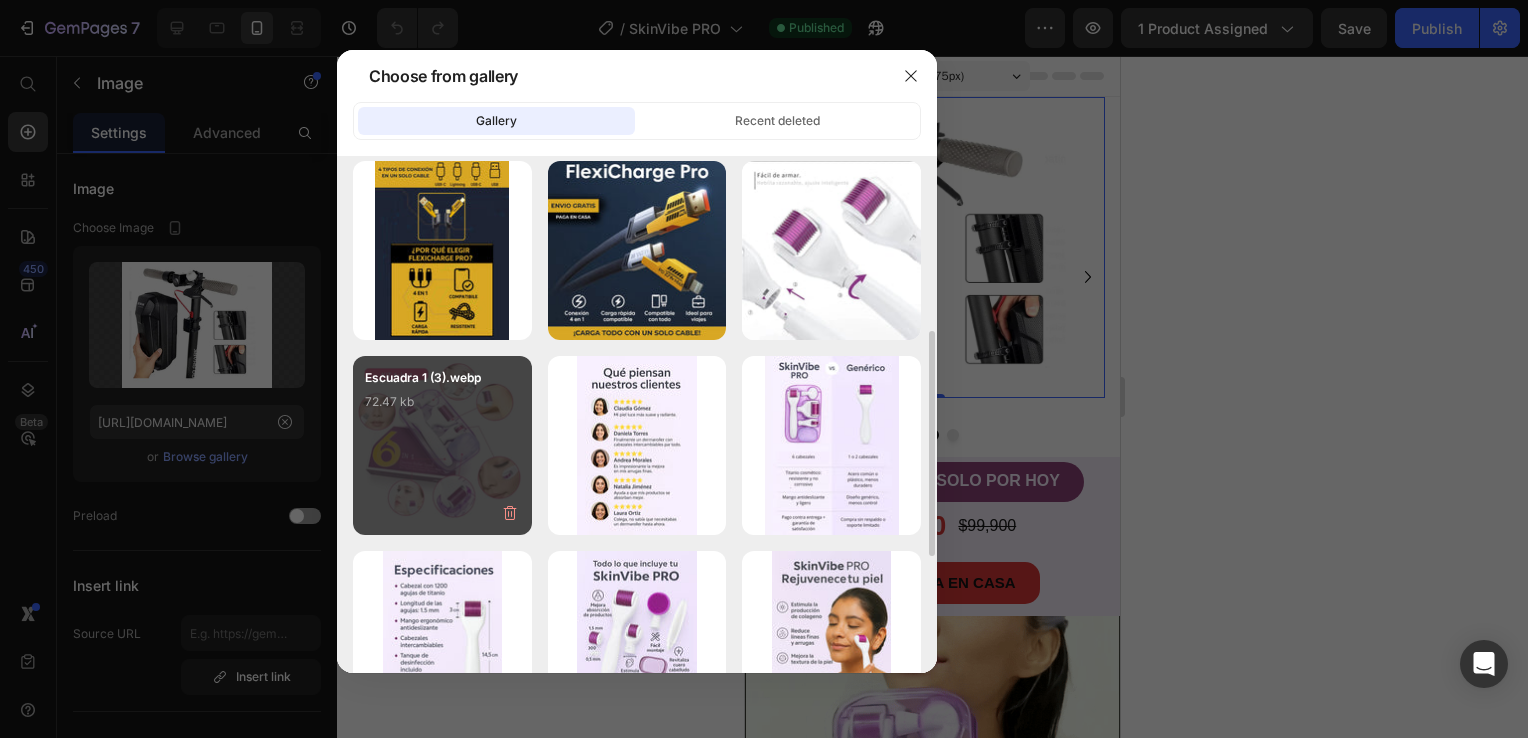 click on "Escuadra 1 (3).webp 72.47 kb" at bounding box center (442, 408) 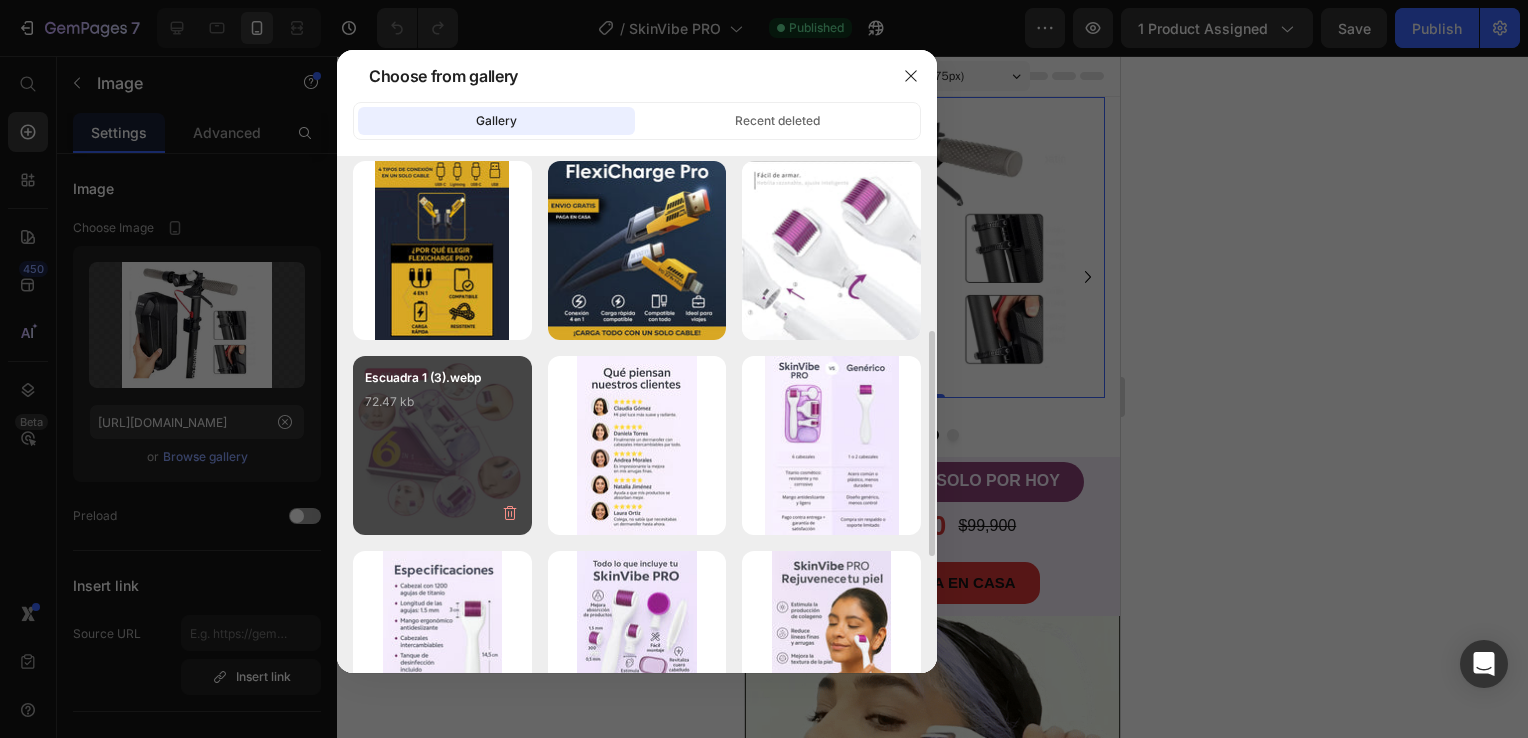 type on "[URL][DOMAIN_NAME]" 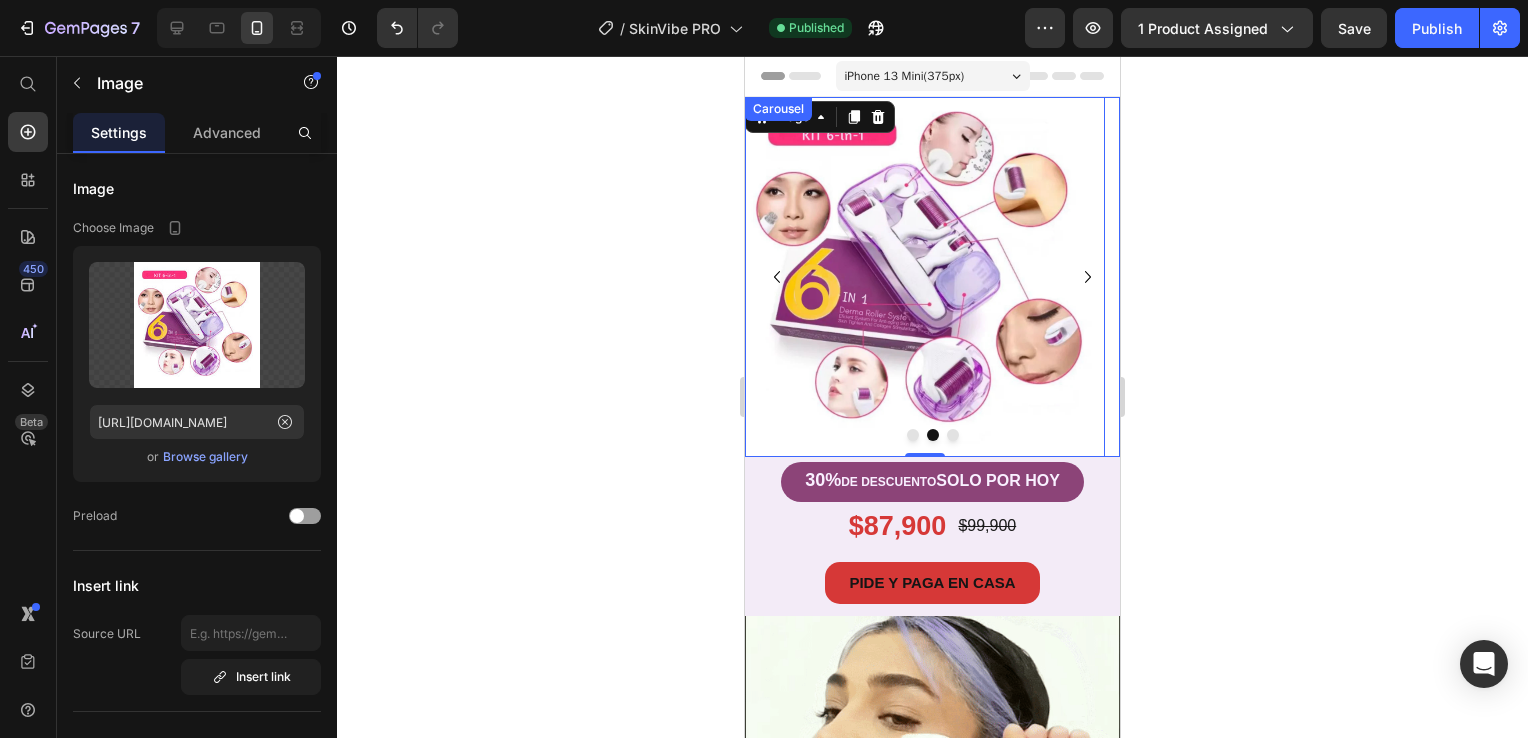 click 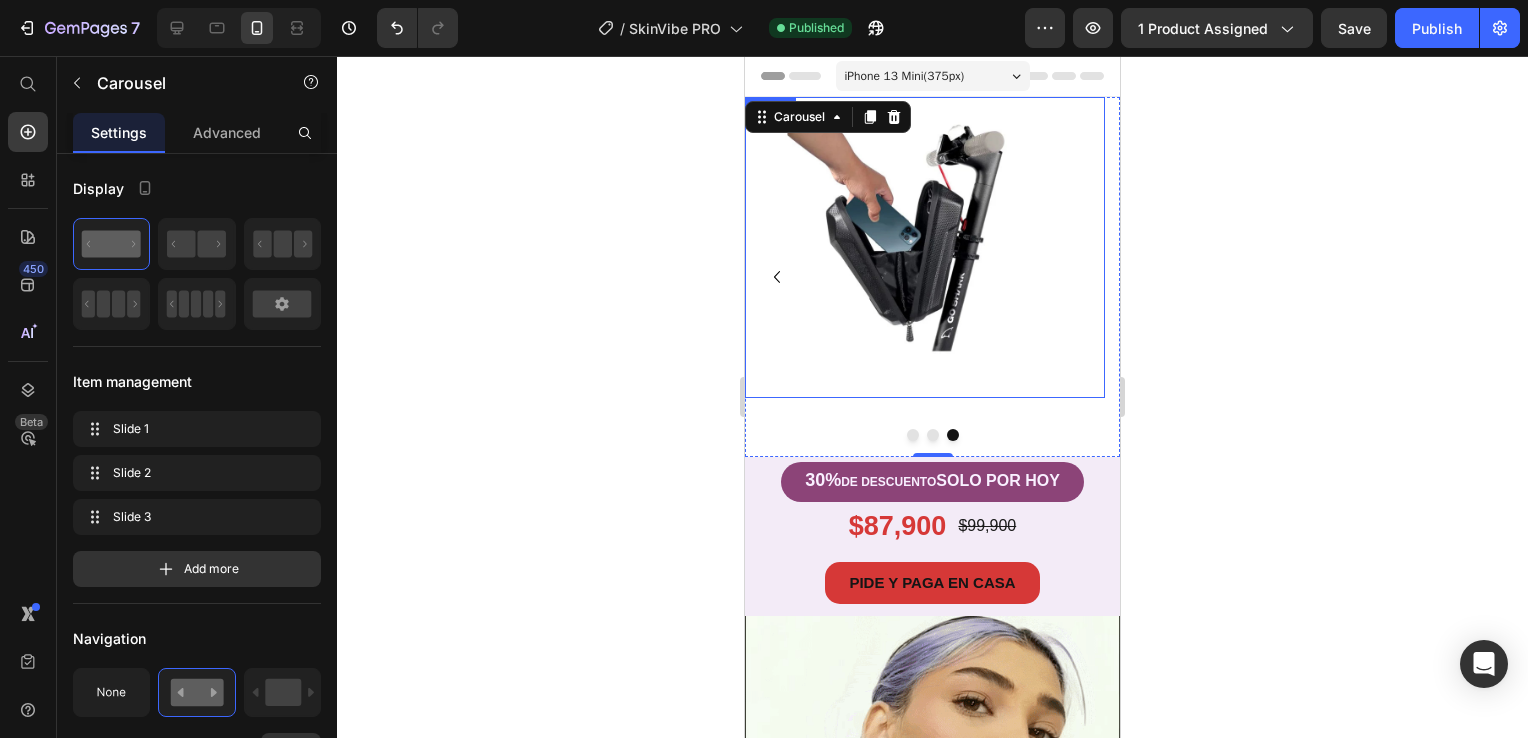 click at bounding box center [925, 247] 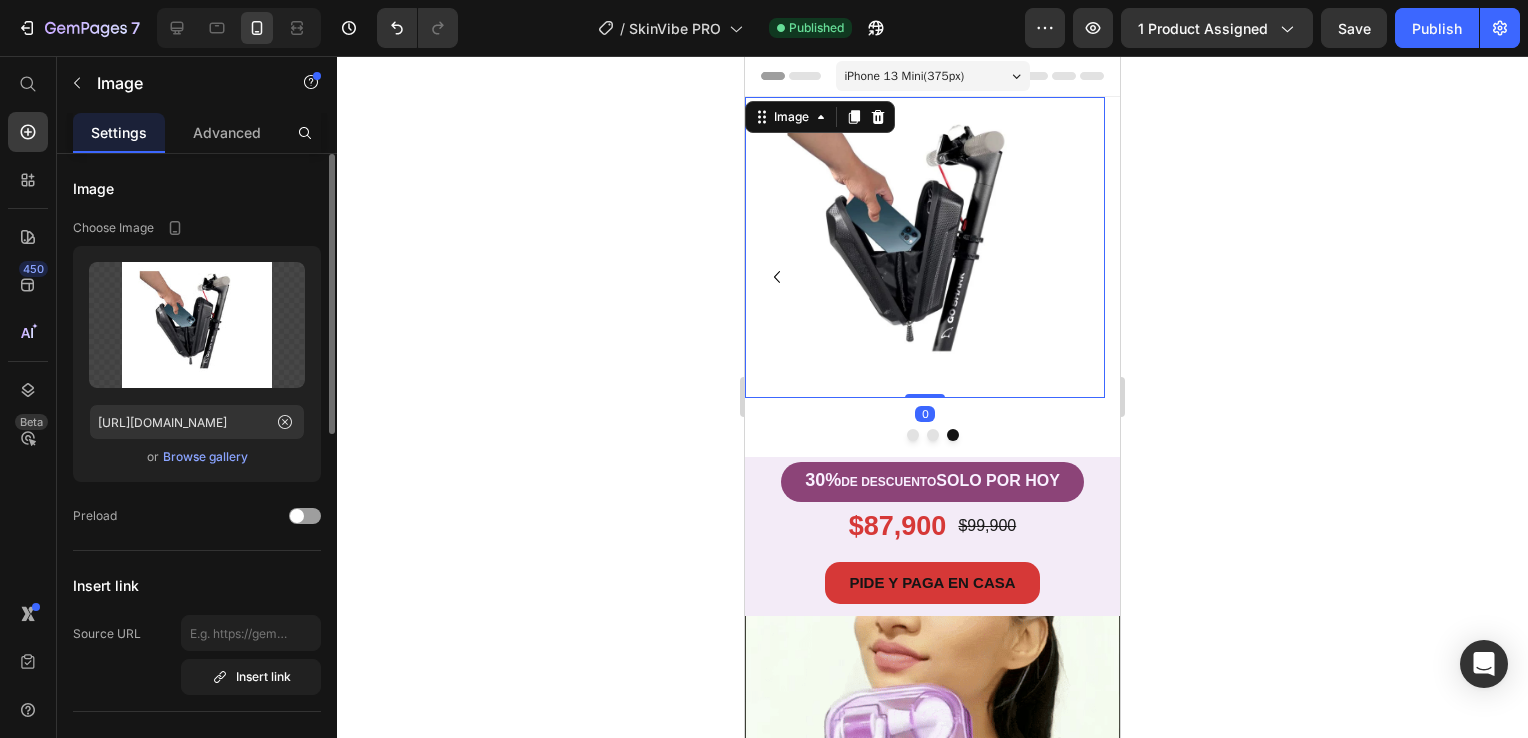 click on "Browse gallery" at bounding box center [205, 457] 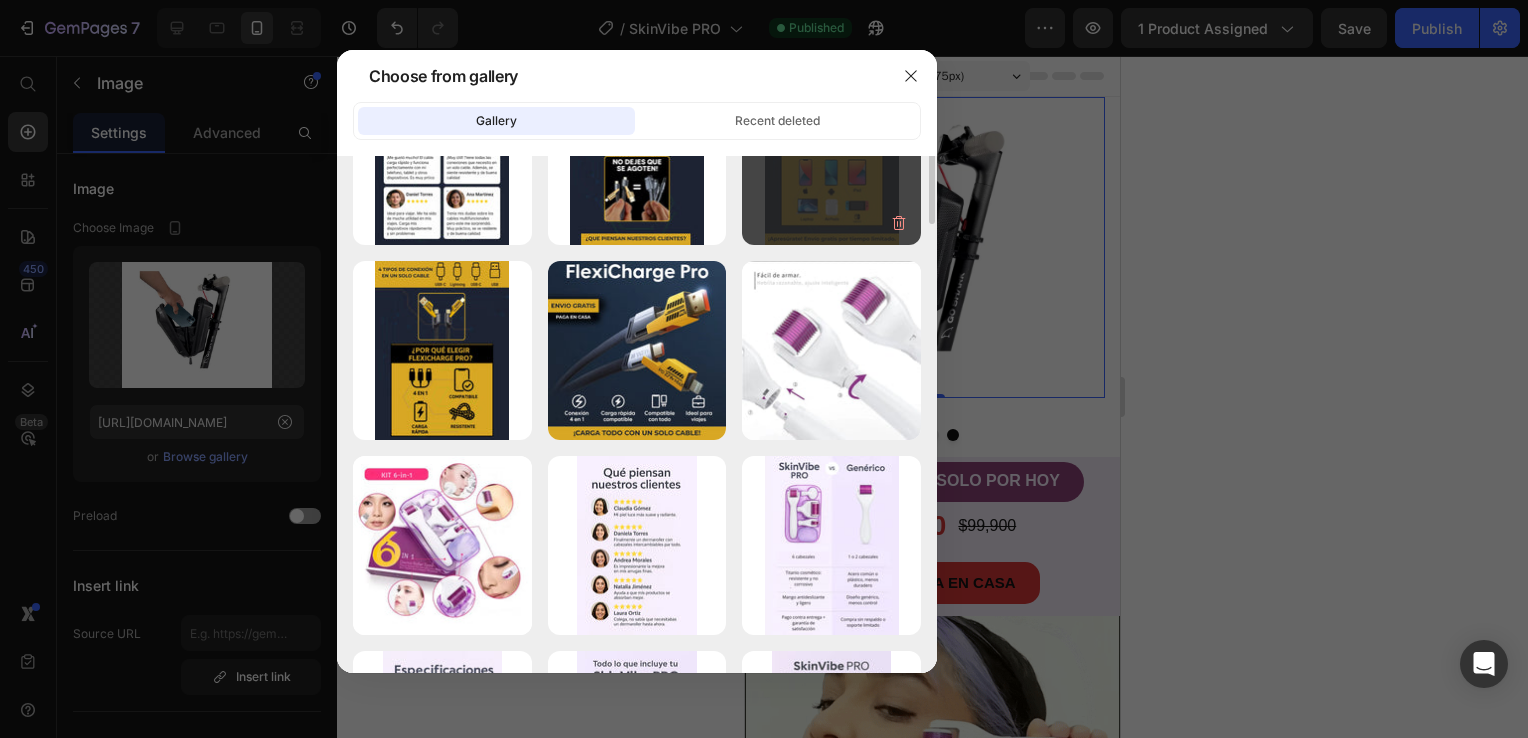 scroll, scrollTop: 400, scrollLeft: 0, axis: vertical 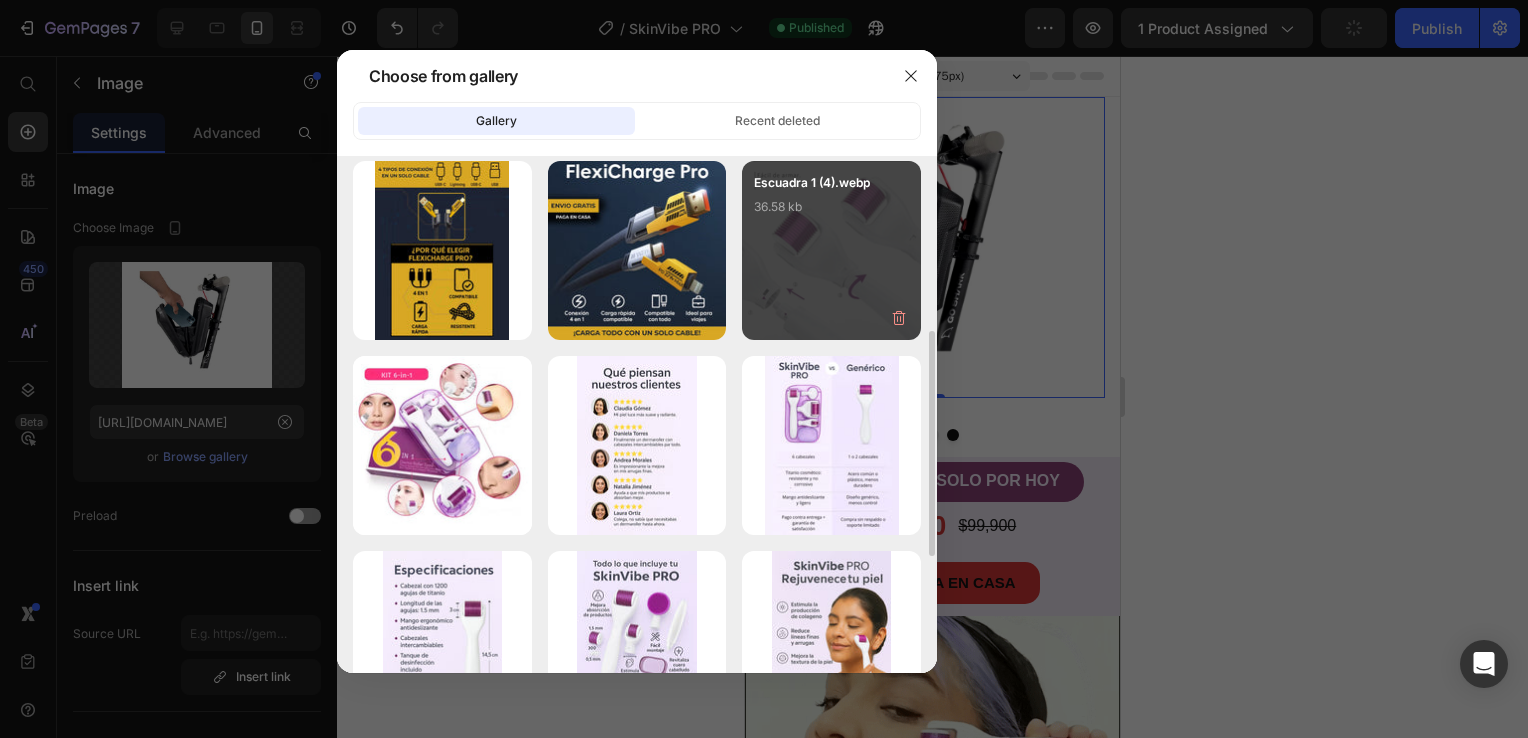 click on "Escuadra 1 (4).webp 36.58 kb" at bounding box center [831, 250] 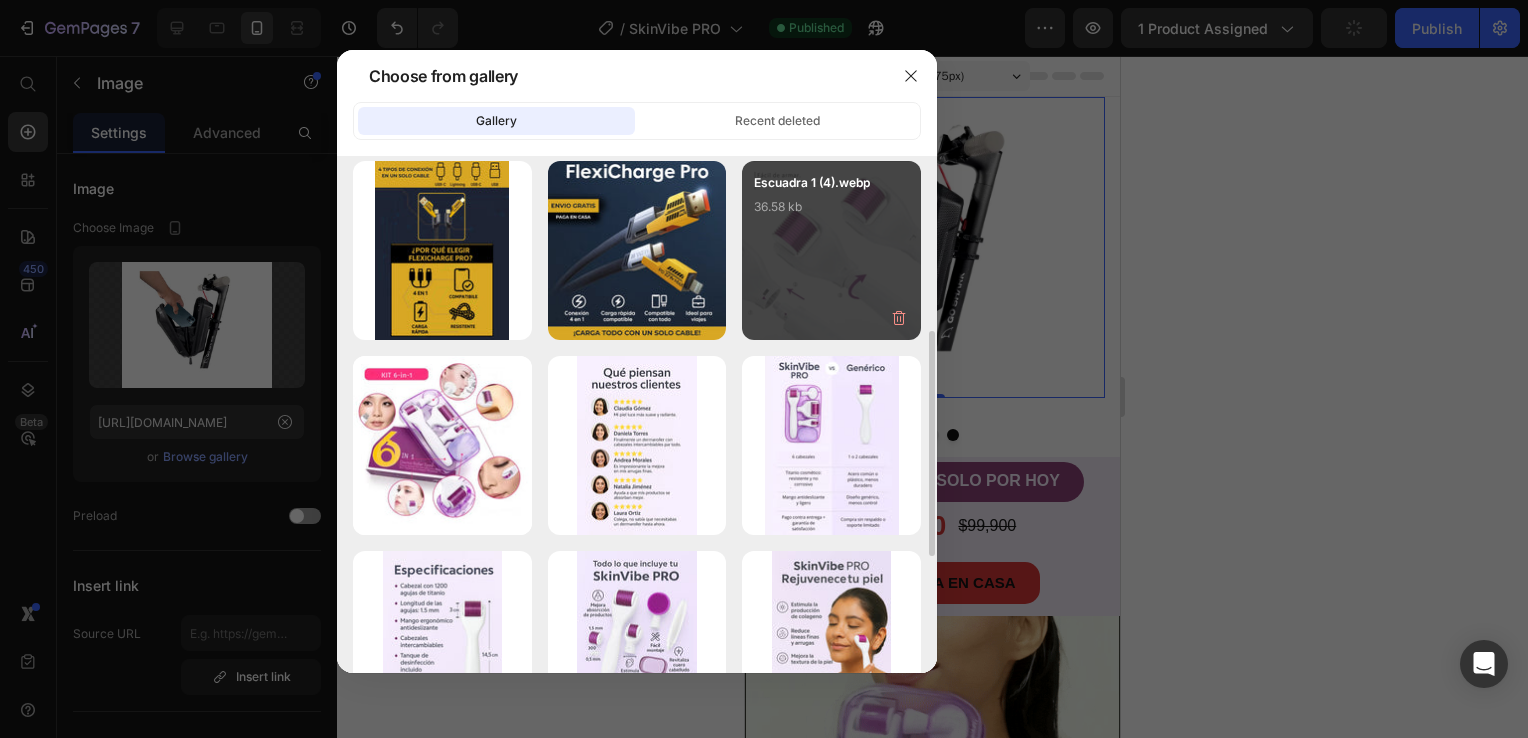 type on "[URL][DOMAIN_NAME]" 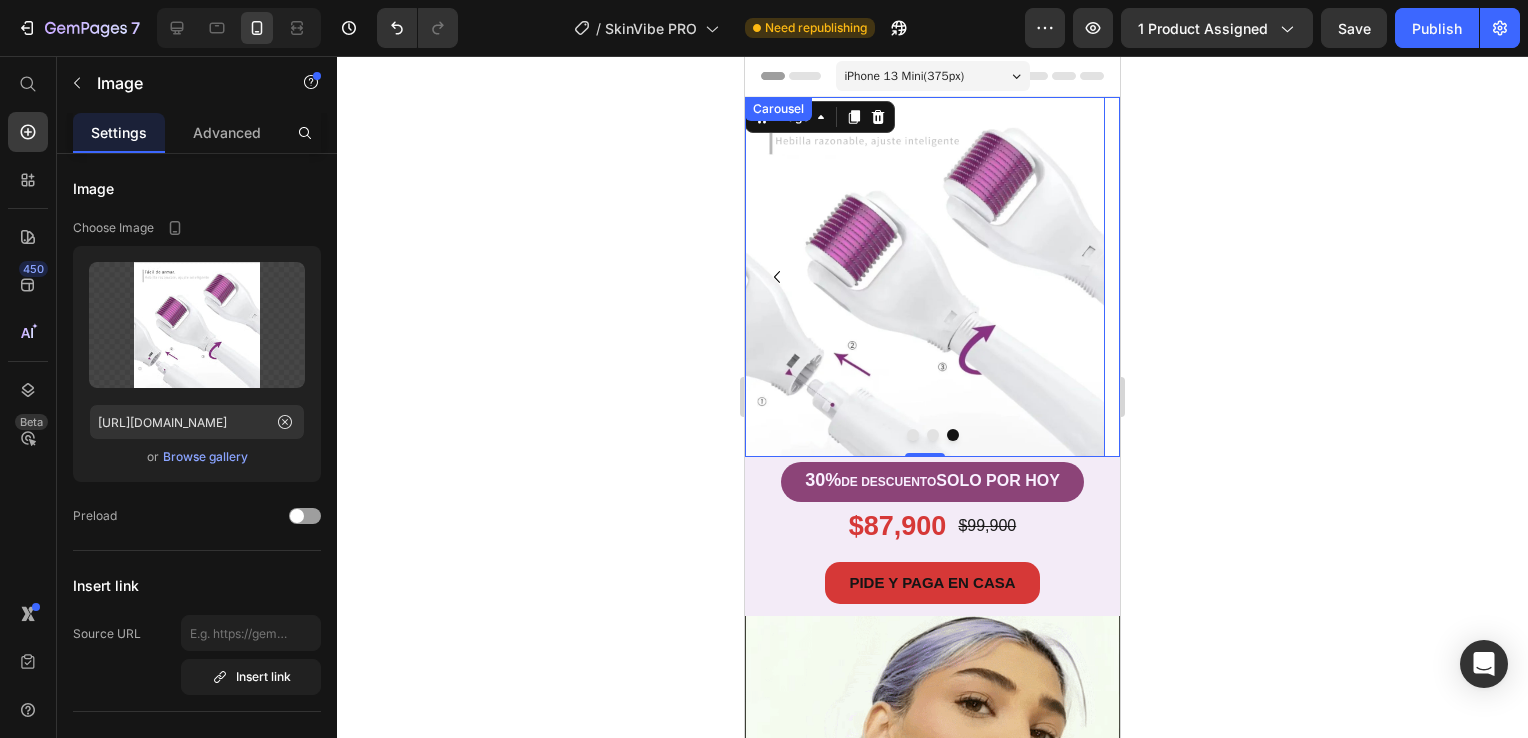 click 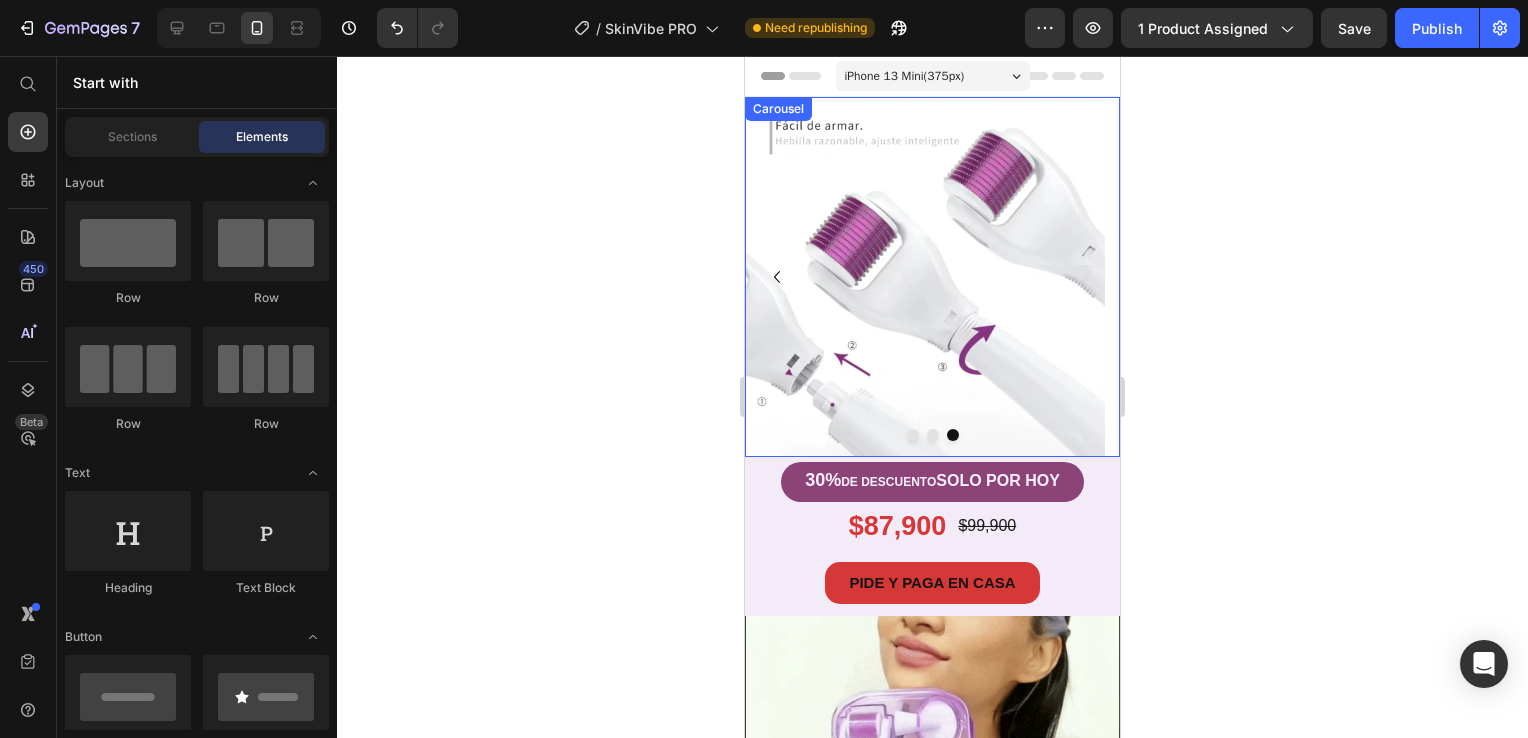 click 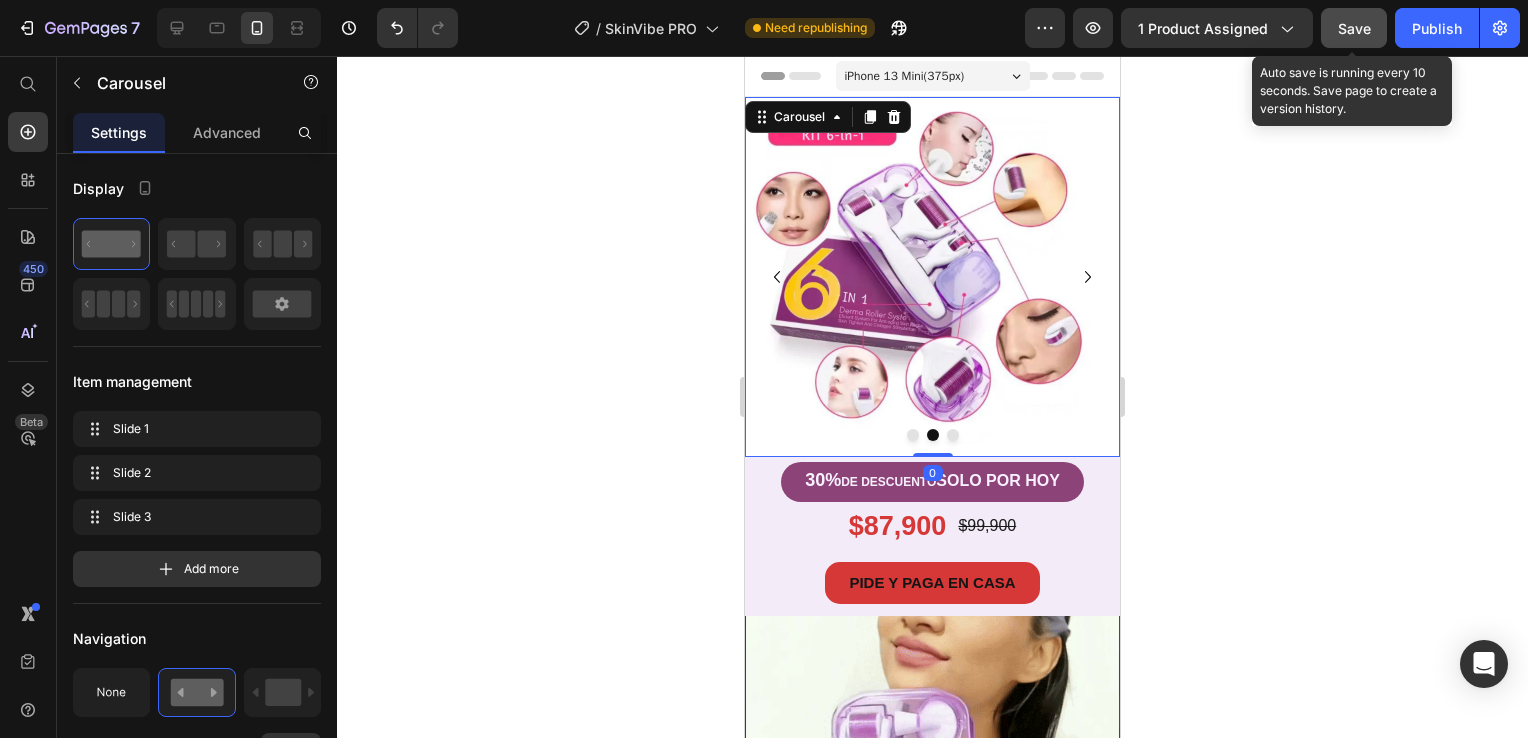 click on "Save" at bounding box center (1354, 28) 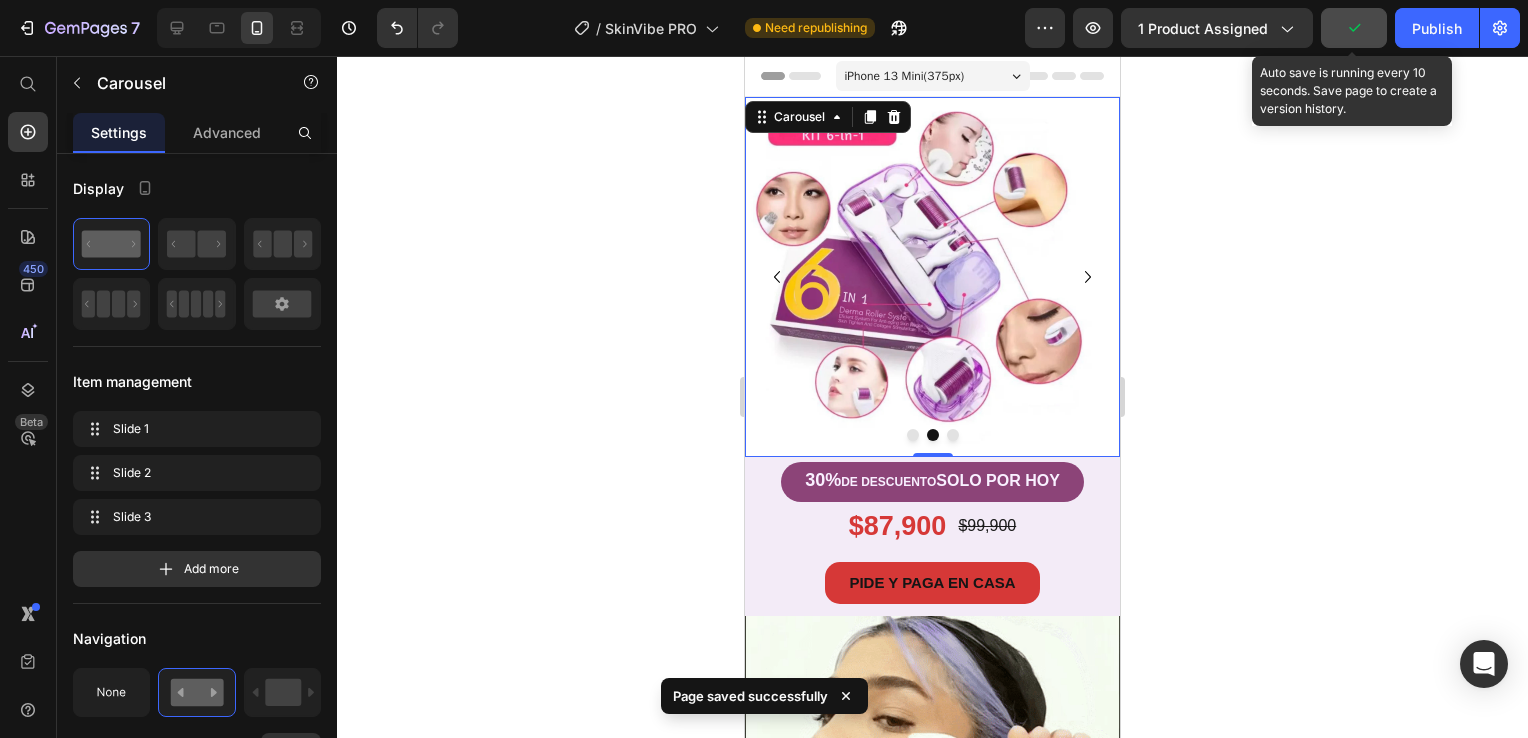 click on "7  Version history  /  SkinVibe PRO Need republishing Preview 1 product assigned Auto save is running every 10 seconds. Save page to create a version history.  Publish" 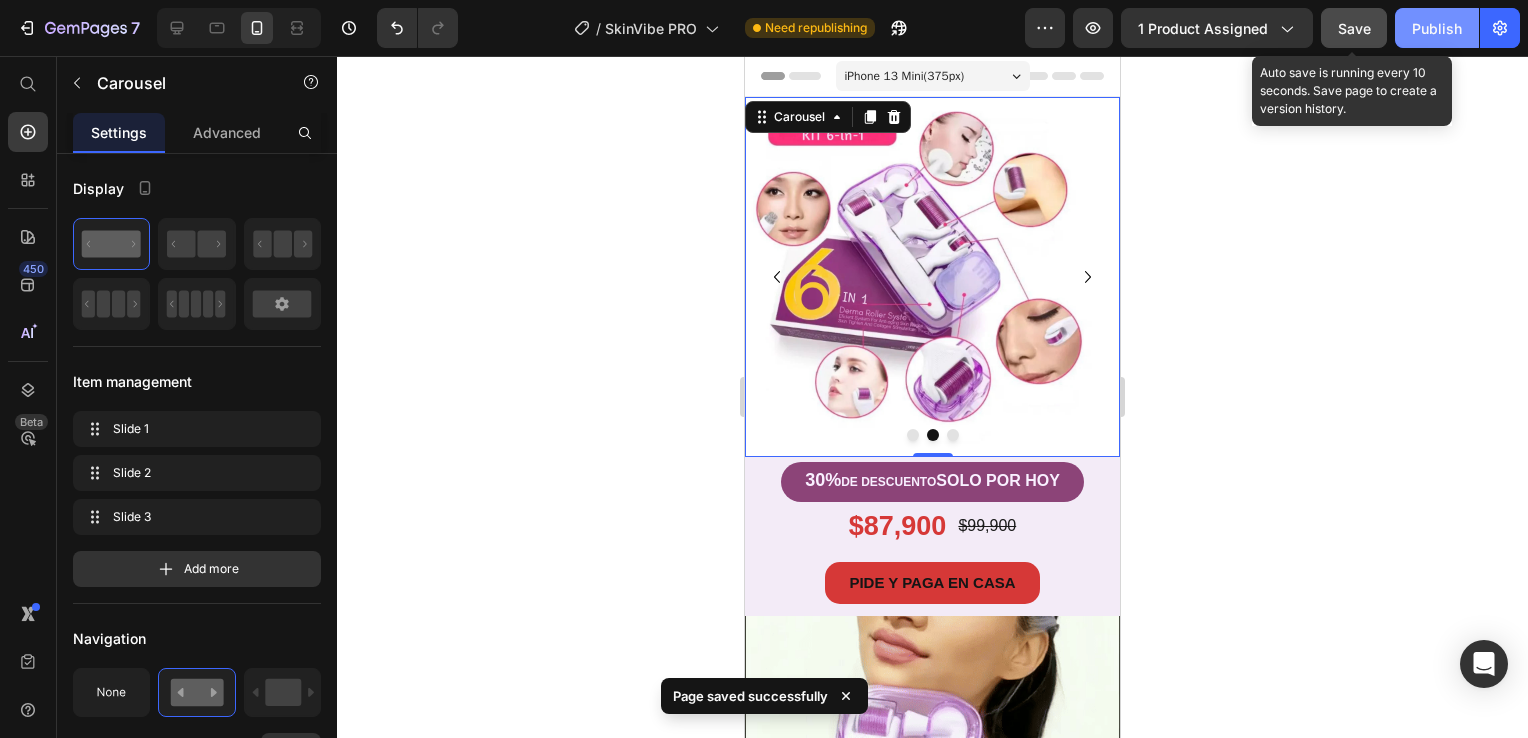click on "Publish" 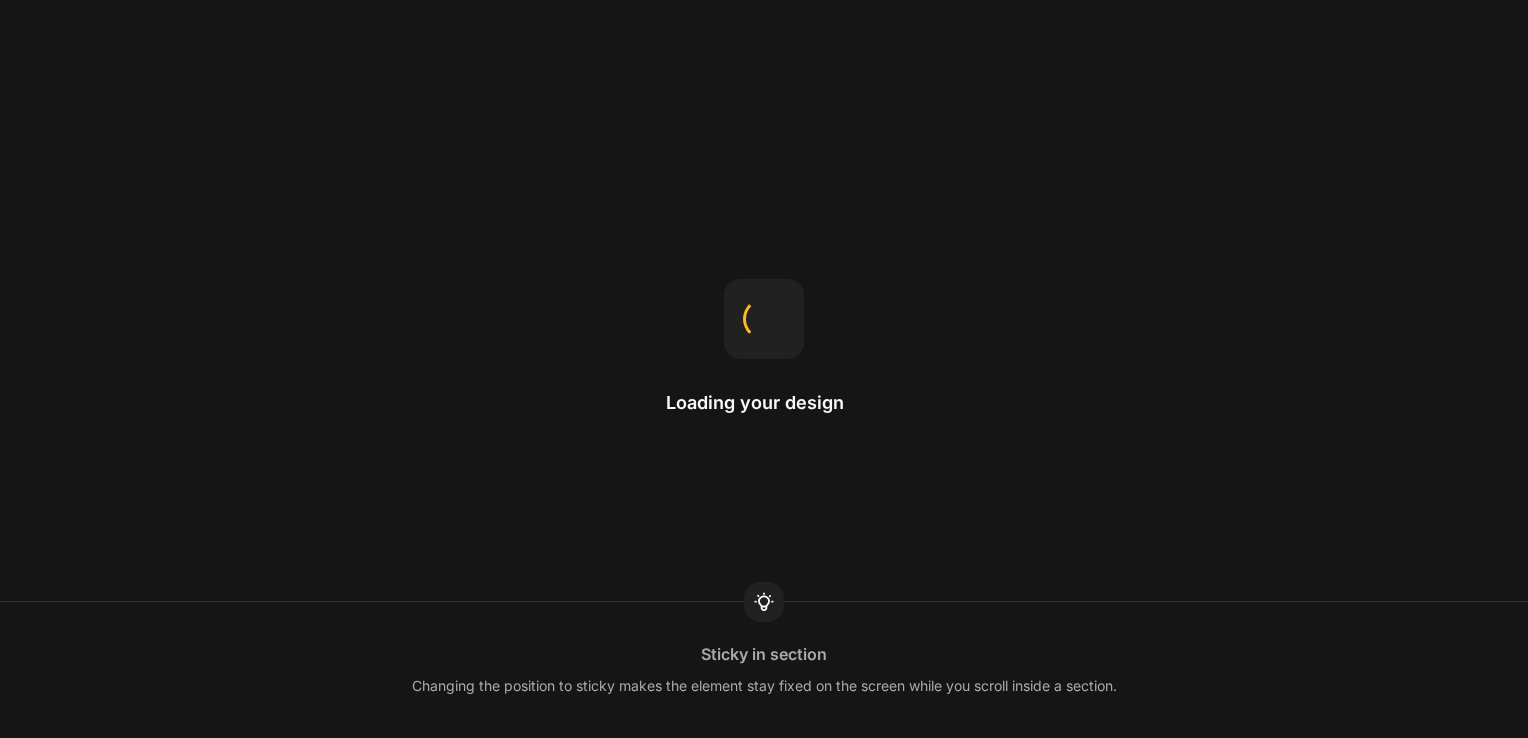 scroll, scrollTop: 0, scrollLeft: 0, axis: both 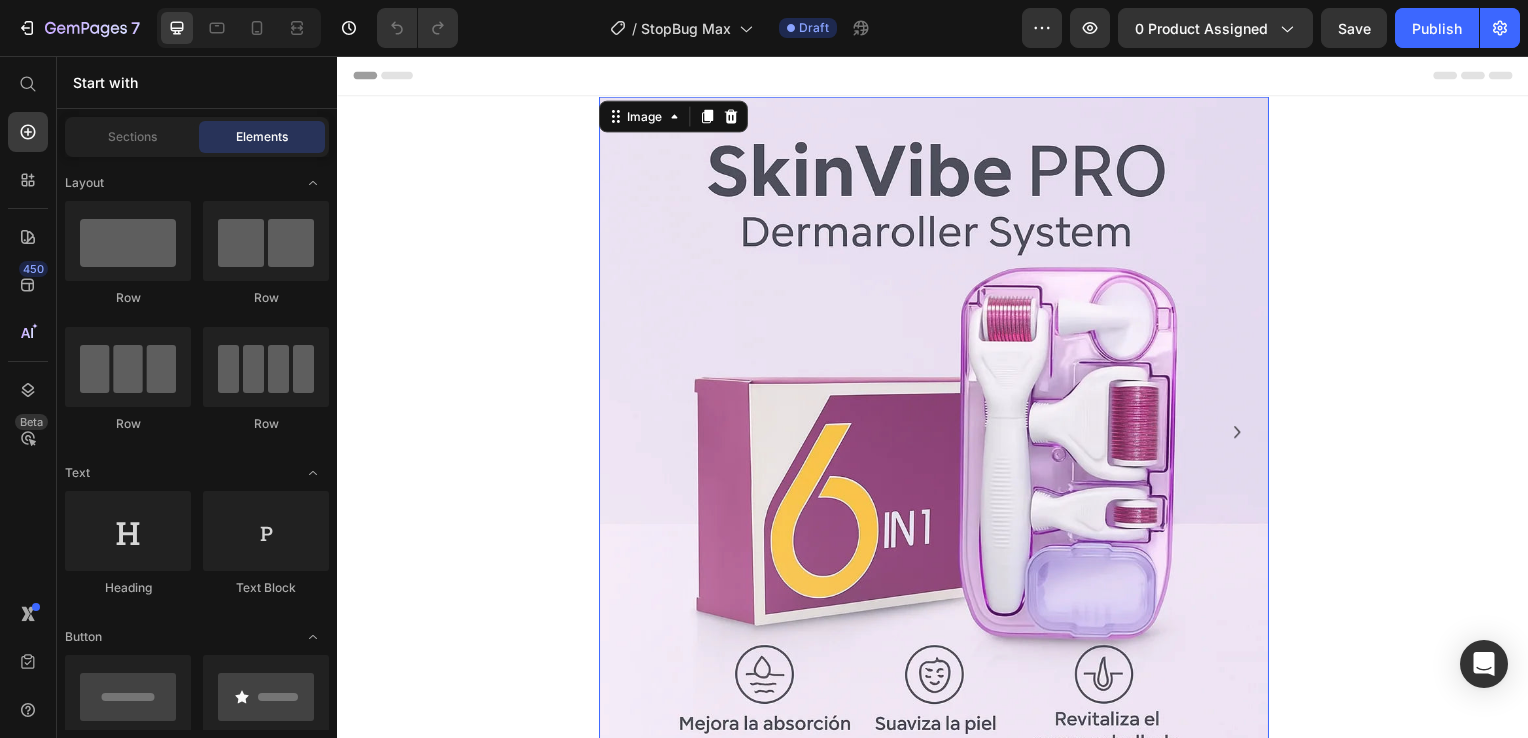 click at bounding box center (937, 434) 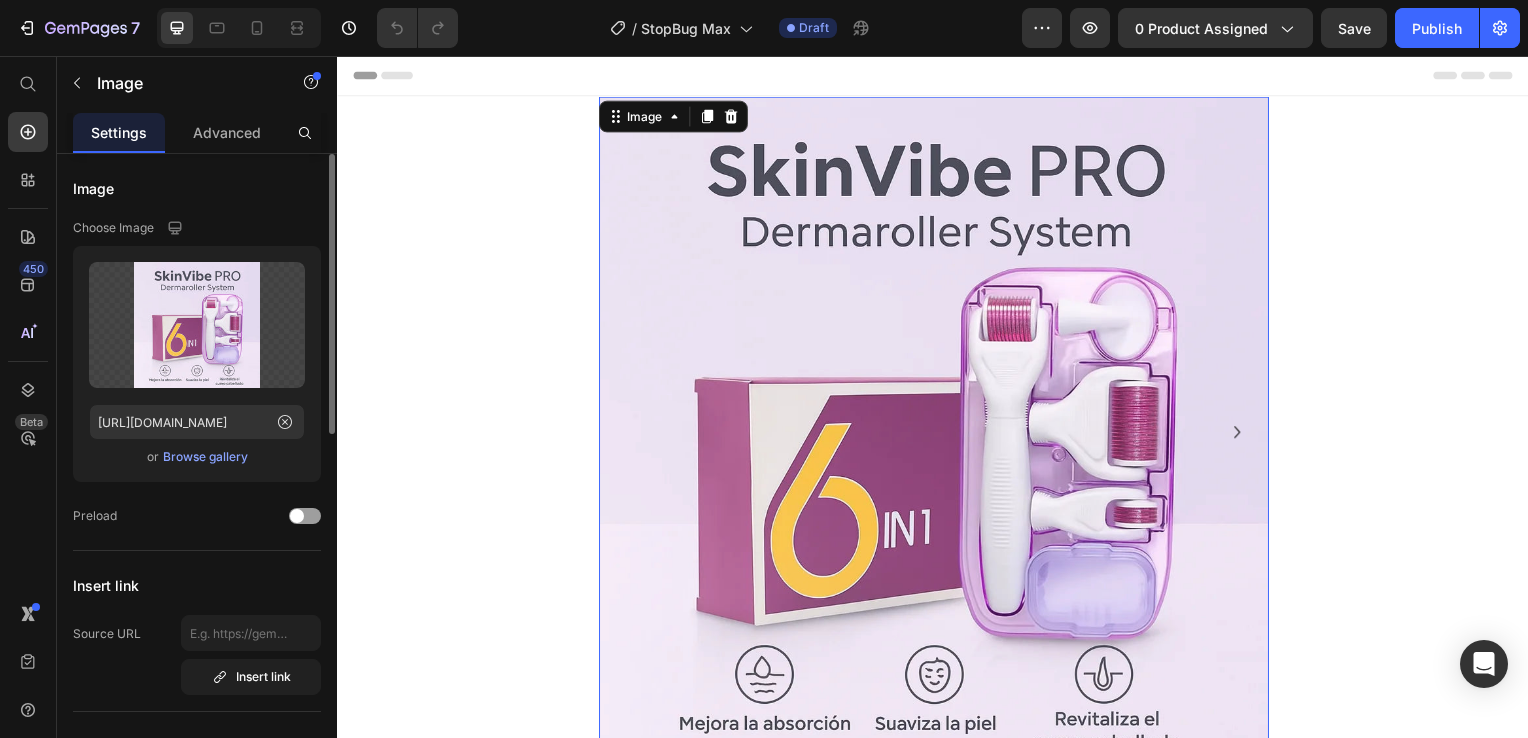 click on "Browse gallery" at bounding box center (205, 457) 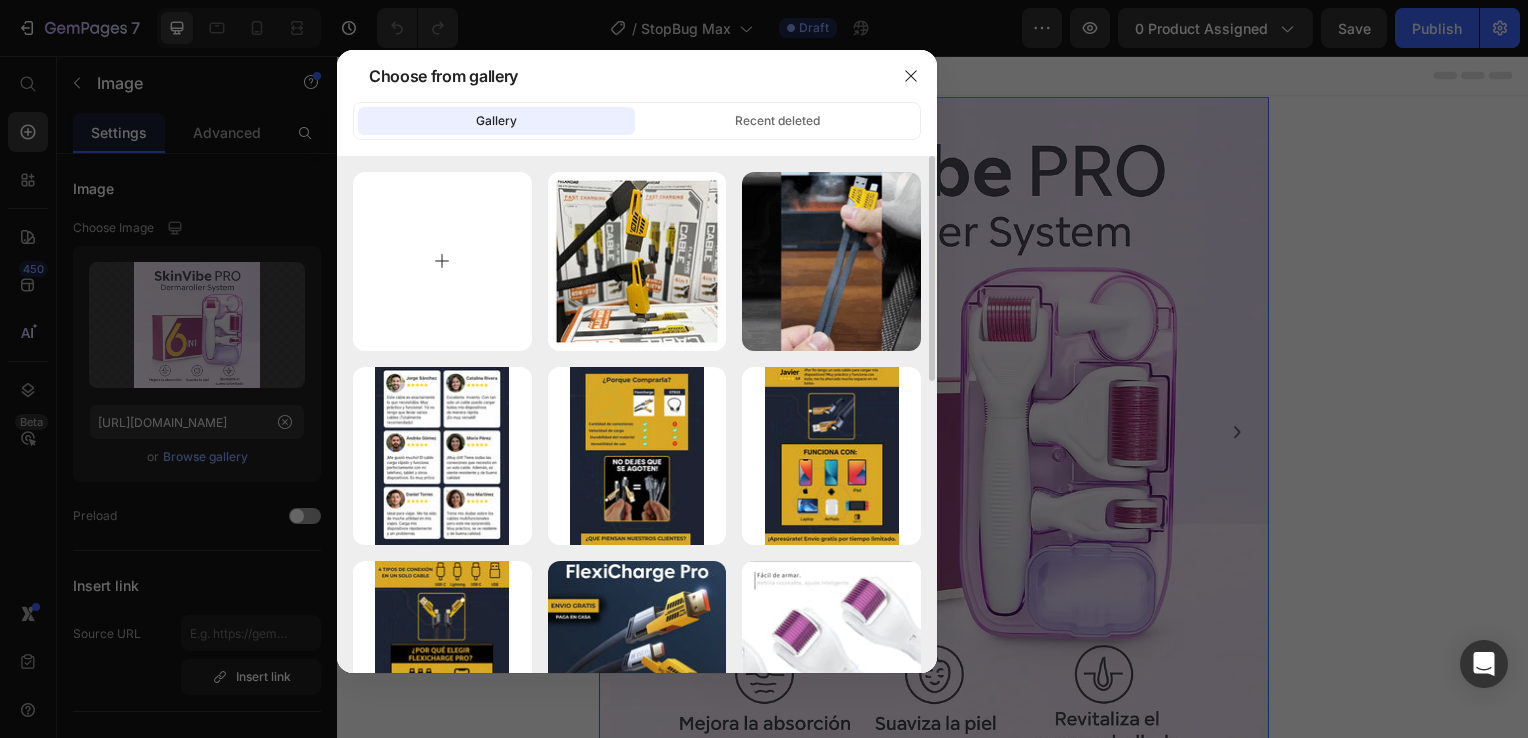 click at bounding box center (442, 261) 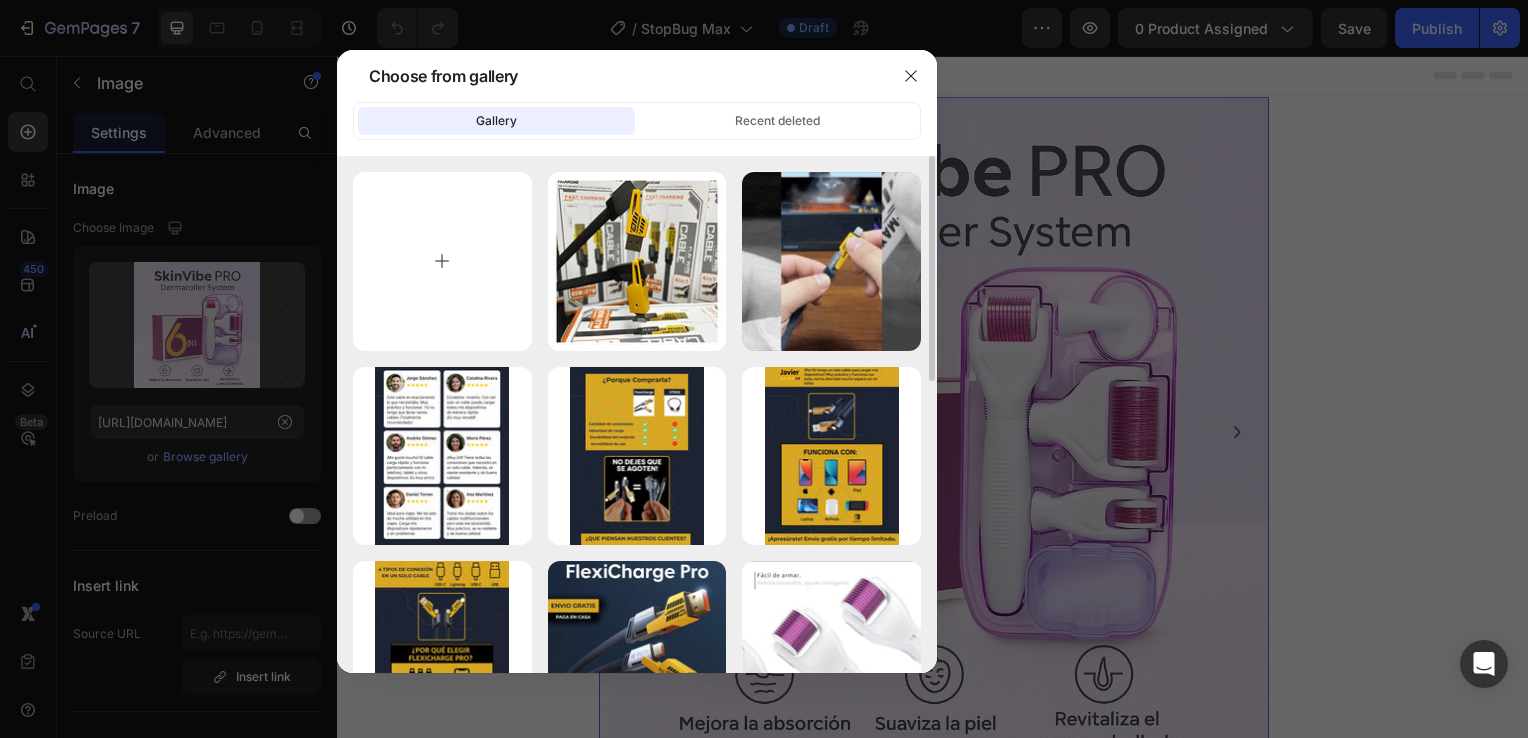 type on "C:\fakepath\1.png" 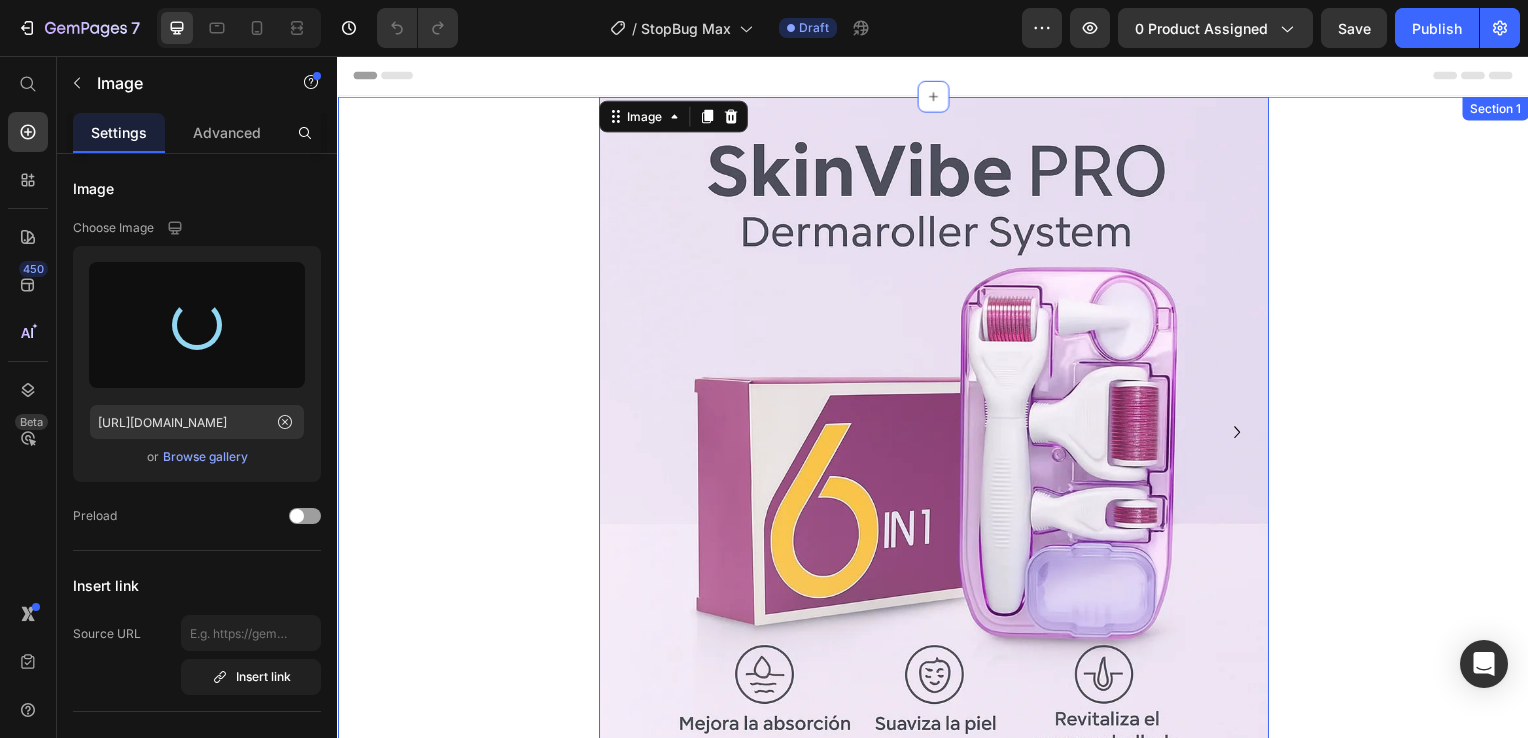 type on "[URL][DOMAIN_NAME]" 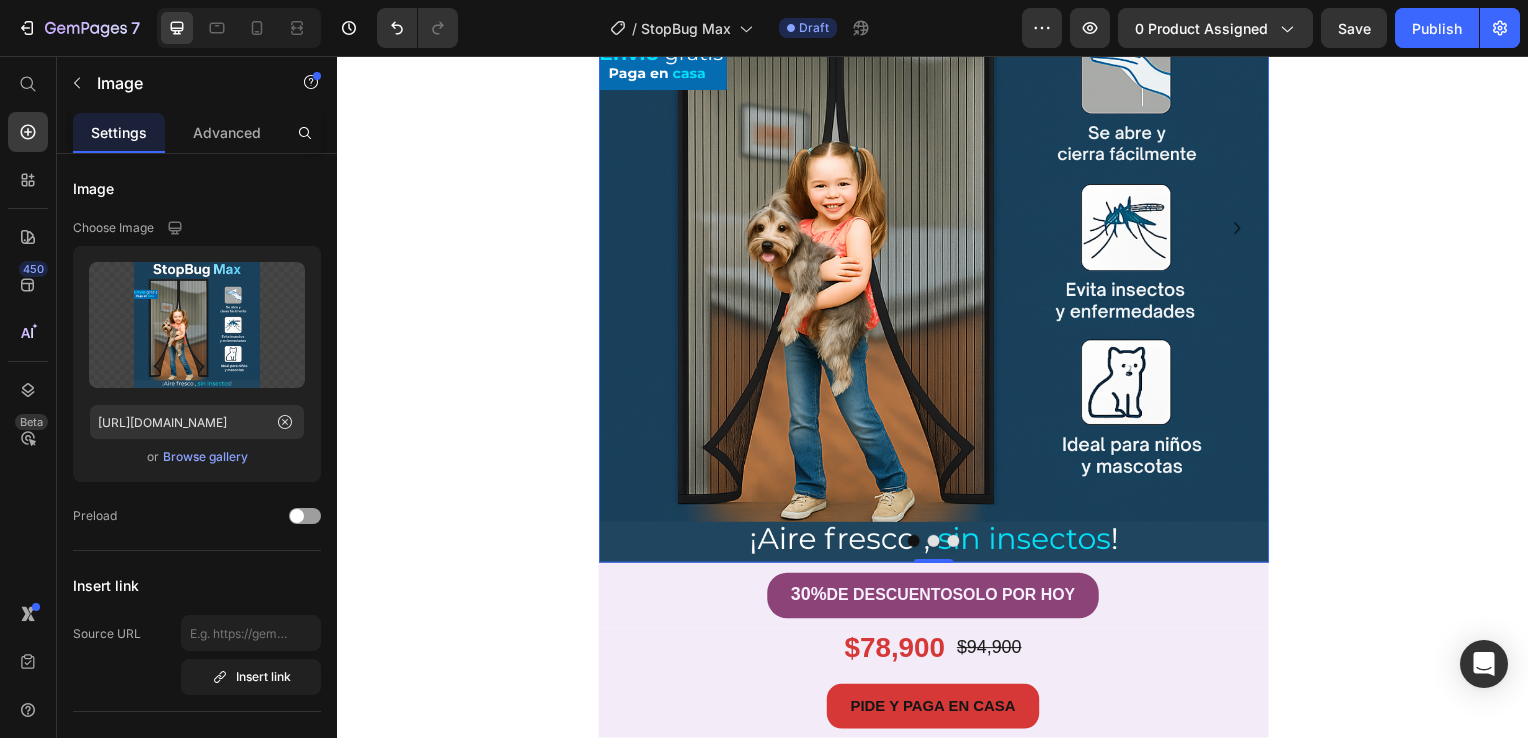scroll, scrollTop: 300, scrollLeft: 0, axis: vertical 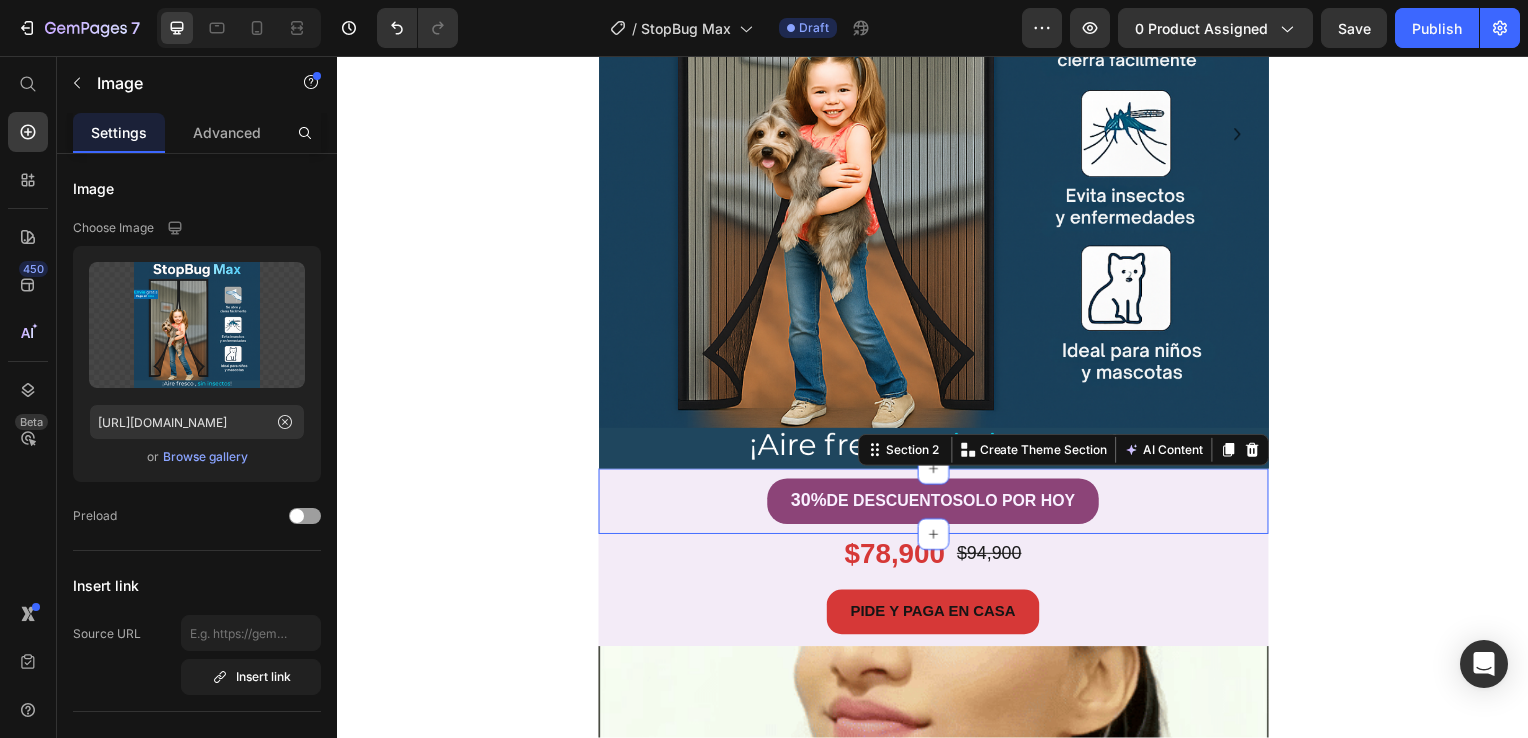click on "30%  DE DESCUENTO  SOLO POR HOY Button Section 2   You can create reusable sections Create Theme Section AI Content Write with GemAI What would you like to describe here? Tone and Voice Persuasive Product Getting products... Show more Generate" at bounding box center (937, 505) 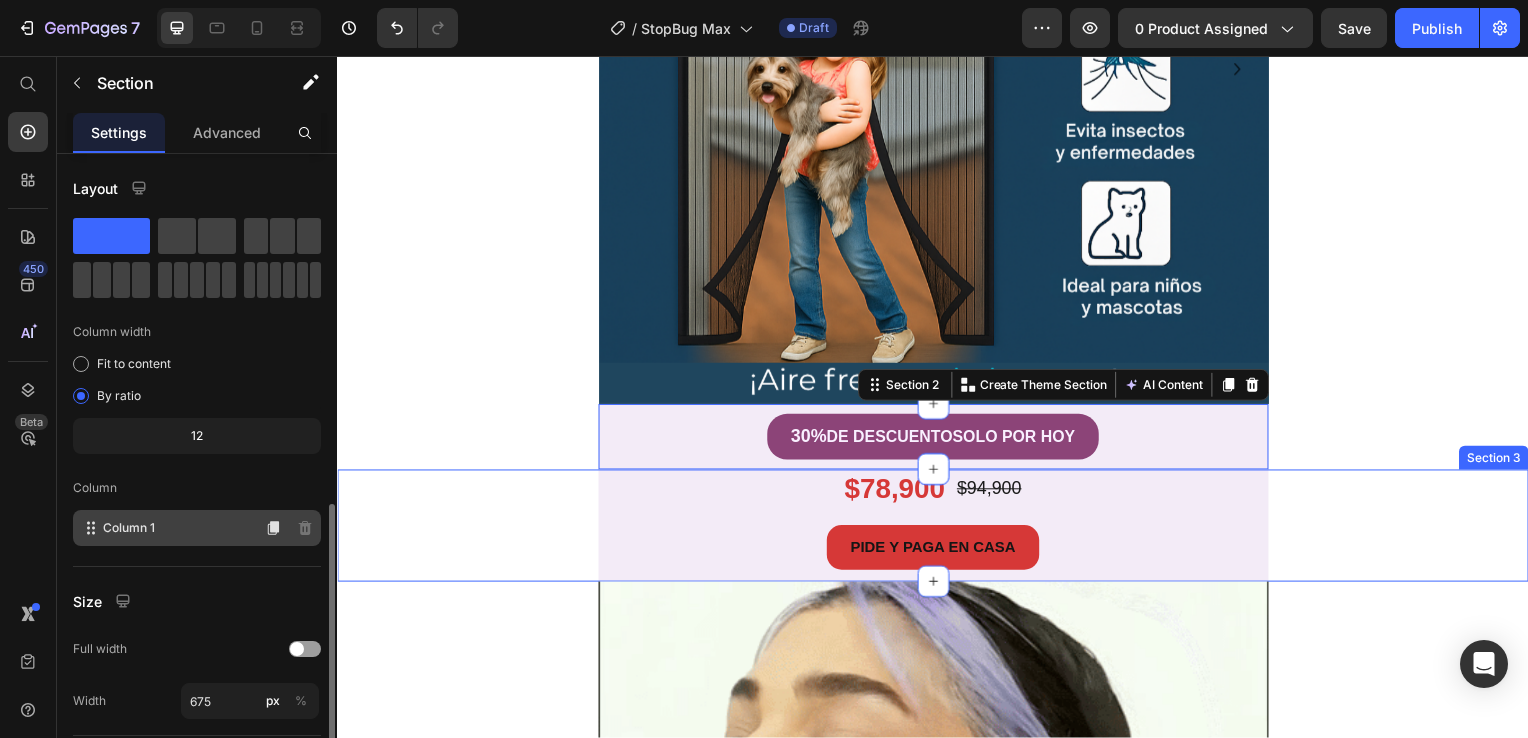 scroll, scrollTop: 200, scrollLeft: 0, axis: vertical 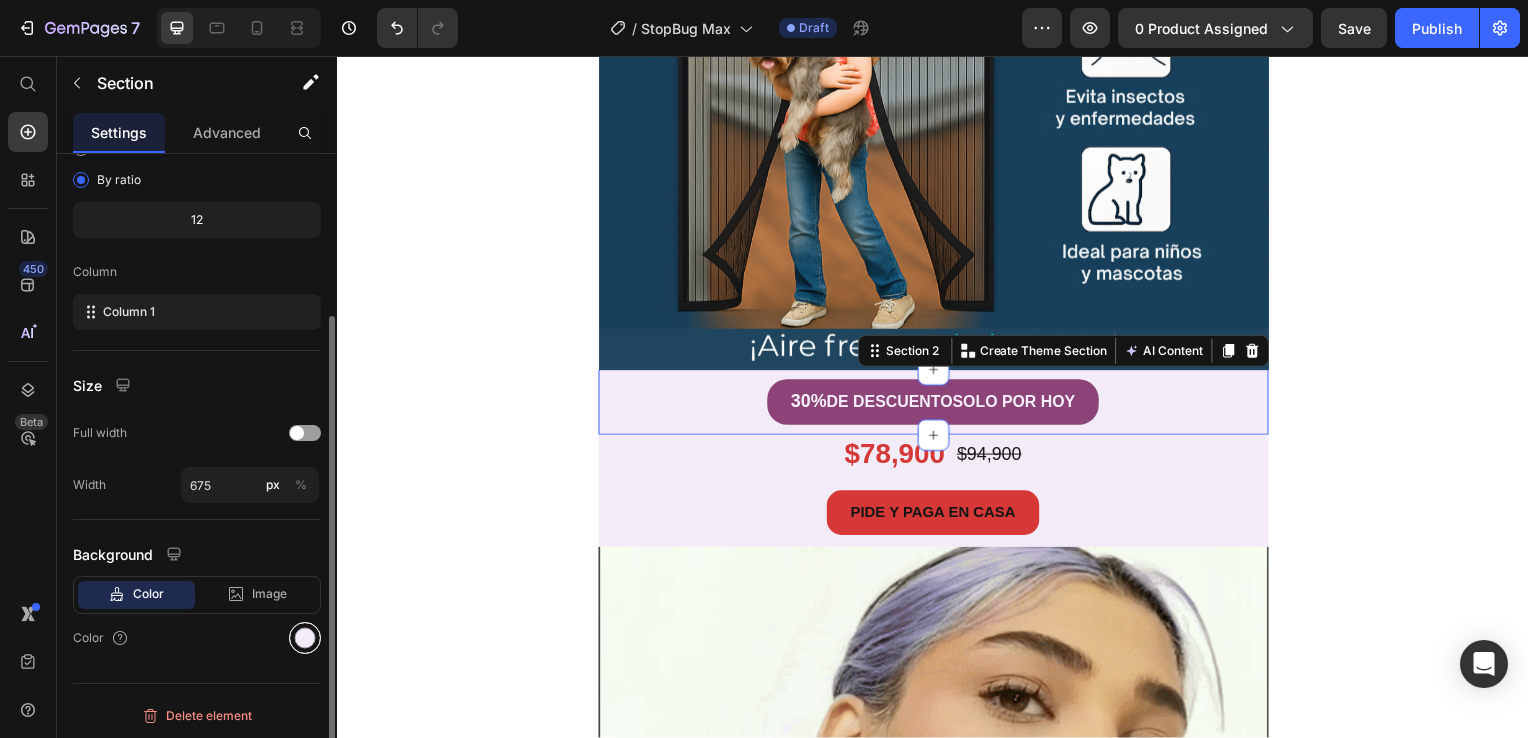 click at bounding box center (305, 638) 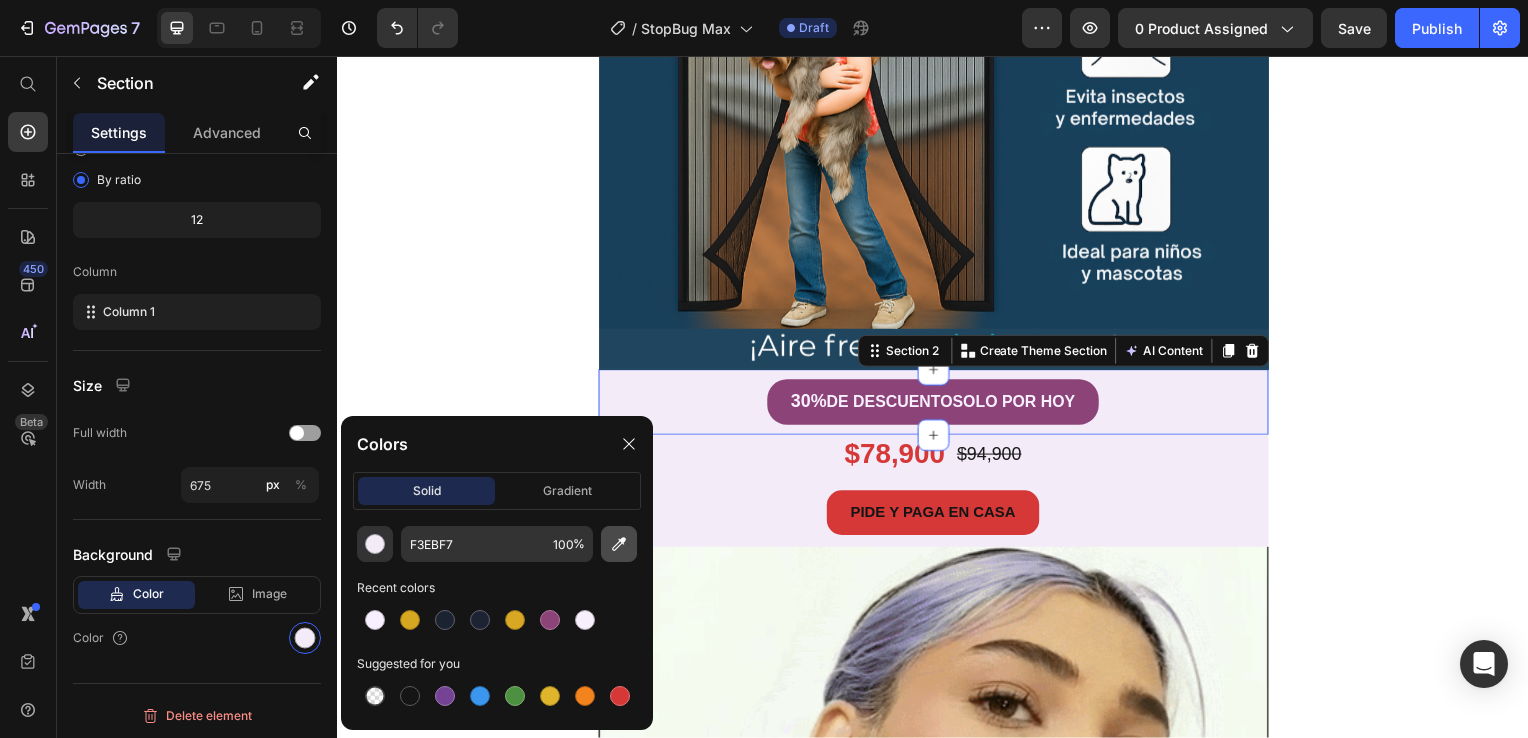 click at bounding box center [619, 544] 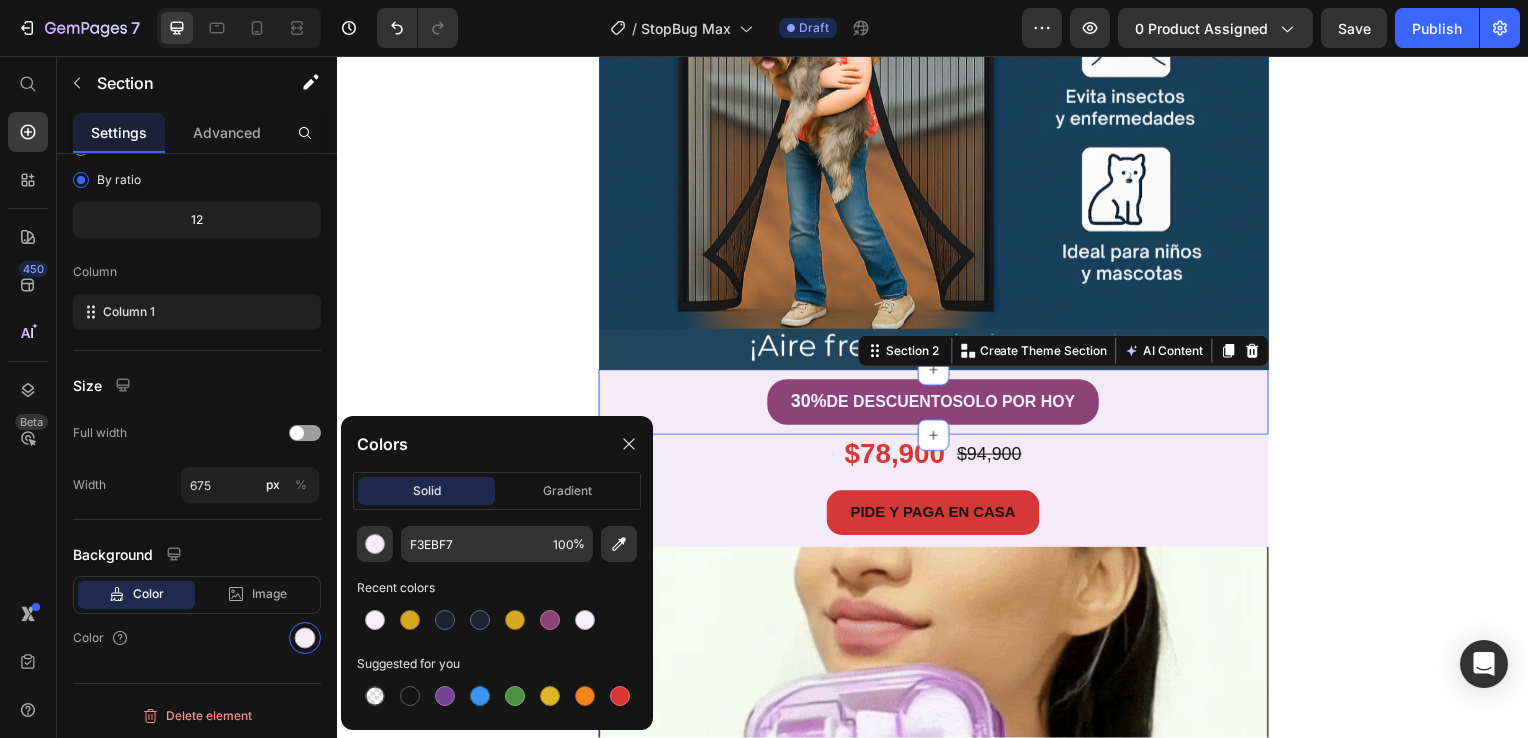 type on "1E465D" 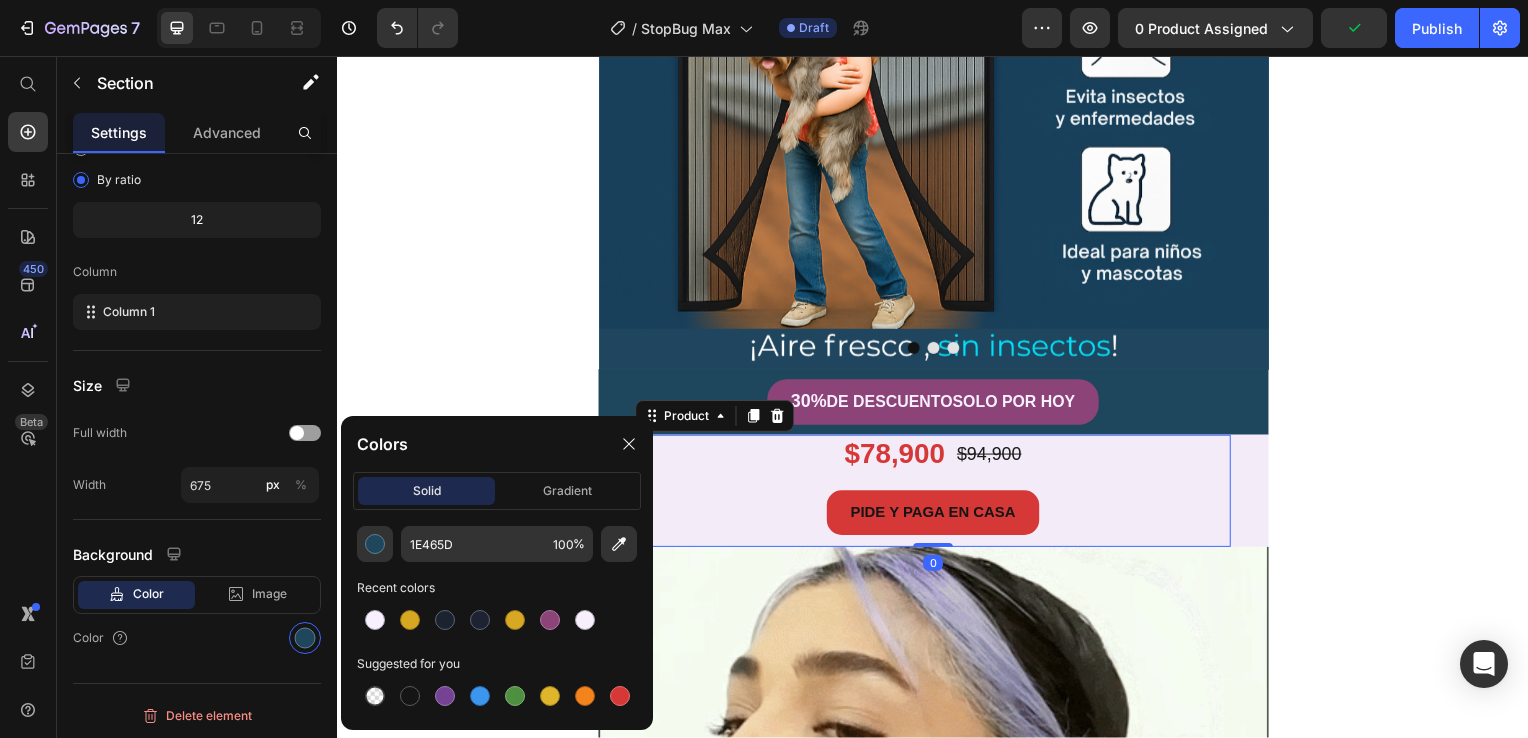 click on "$78,900 Product Price $94,900 Product Price Row PIDE Y PAGA EN CASA Button" at bounding box center [937, 494] 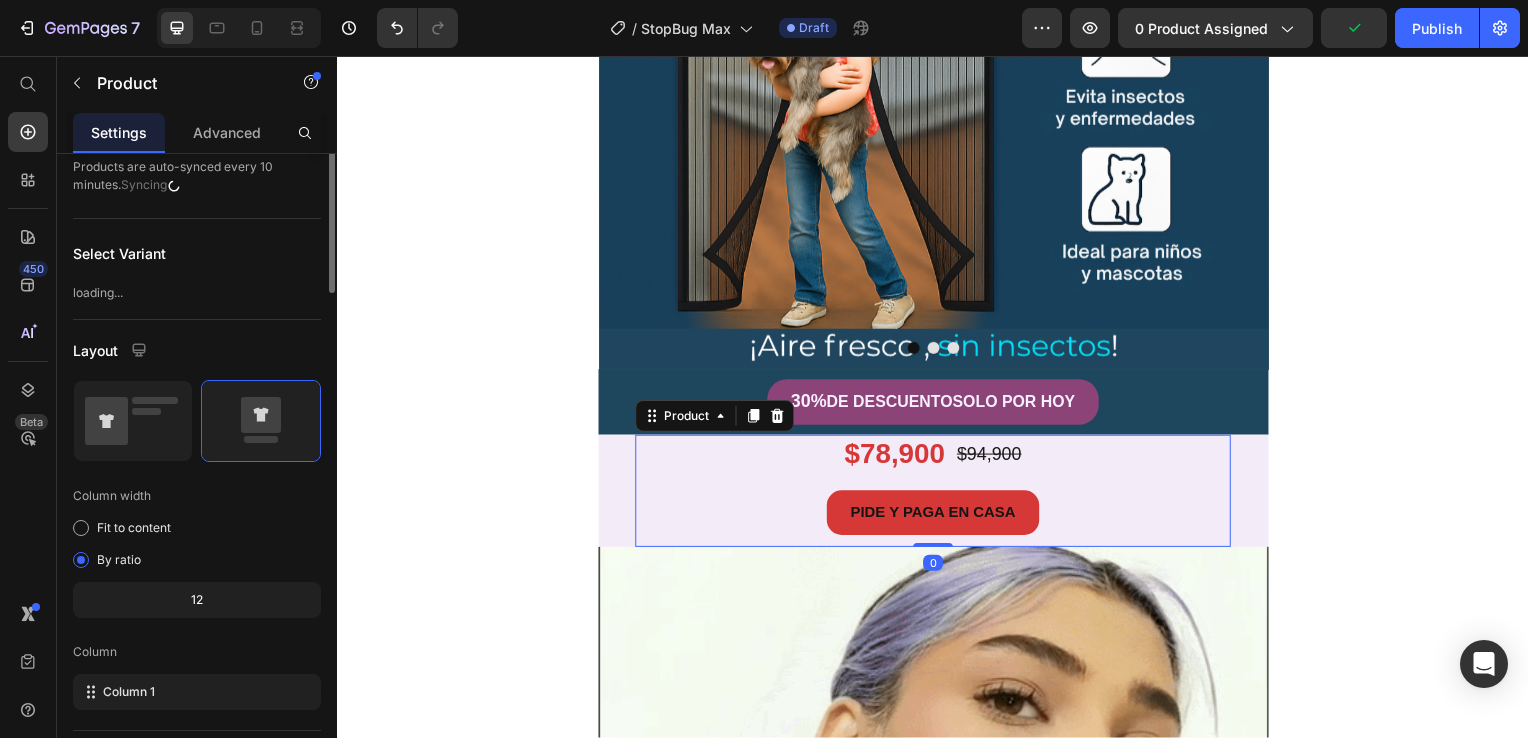 scroll, scrollTop: 0, scrollLeft: 0, axis: both 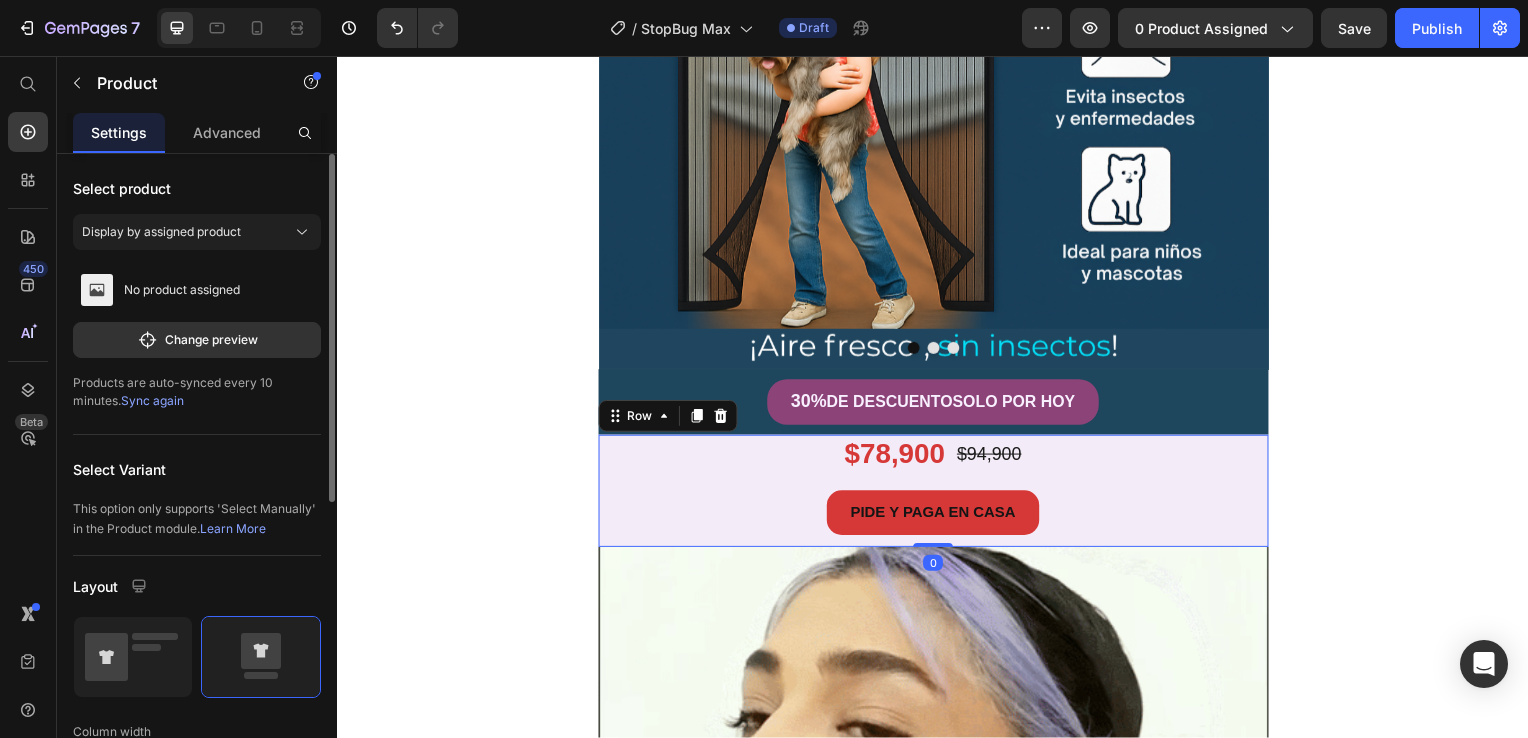 click on "$78,900 Product Price $94,900 Product Price Row PIDE Y PAGA EN CASA Button Product" at bounding box center (937, 494) 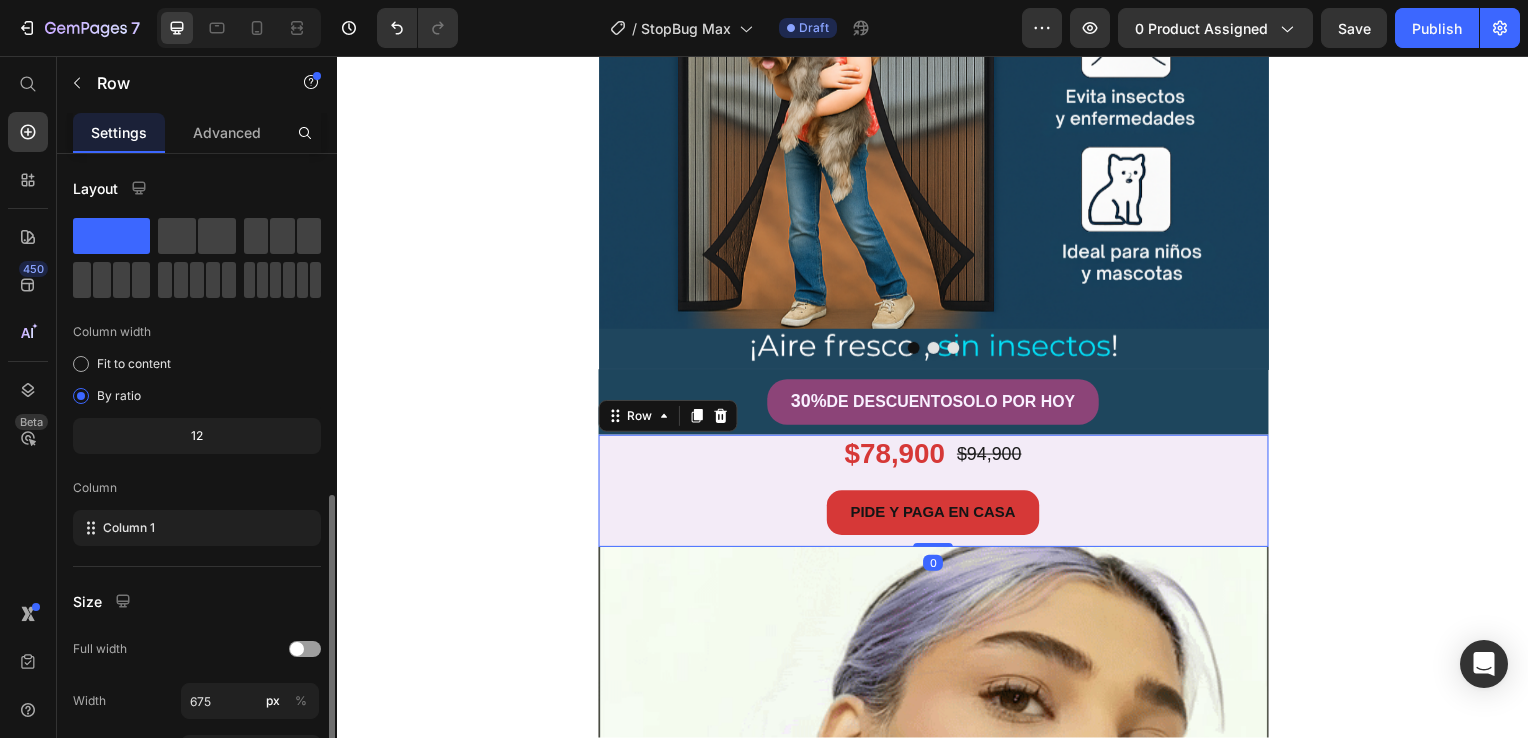 scroll, scrollTop: 200, scrollLeft: 0, axis: vertical 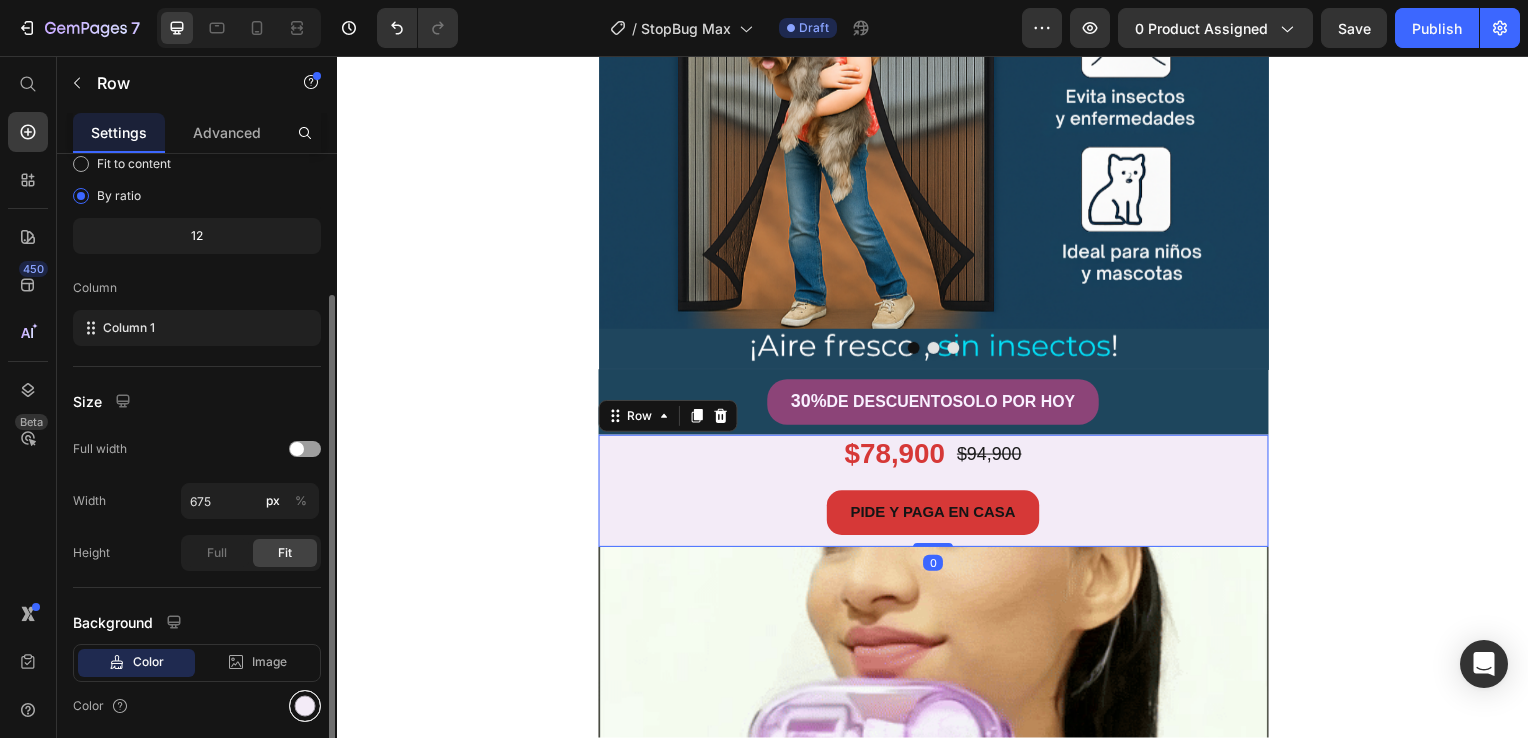 click at bounding box center [305, 706] 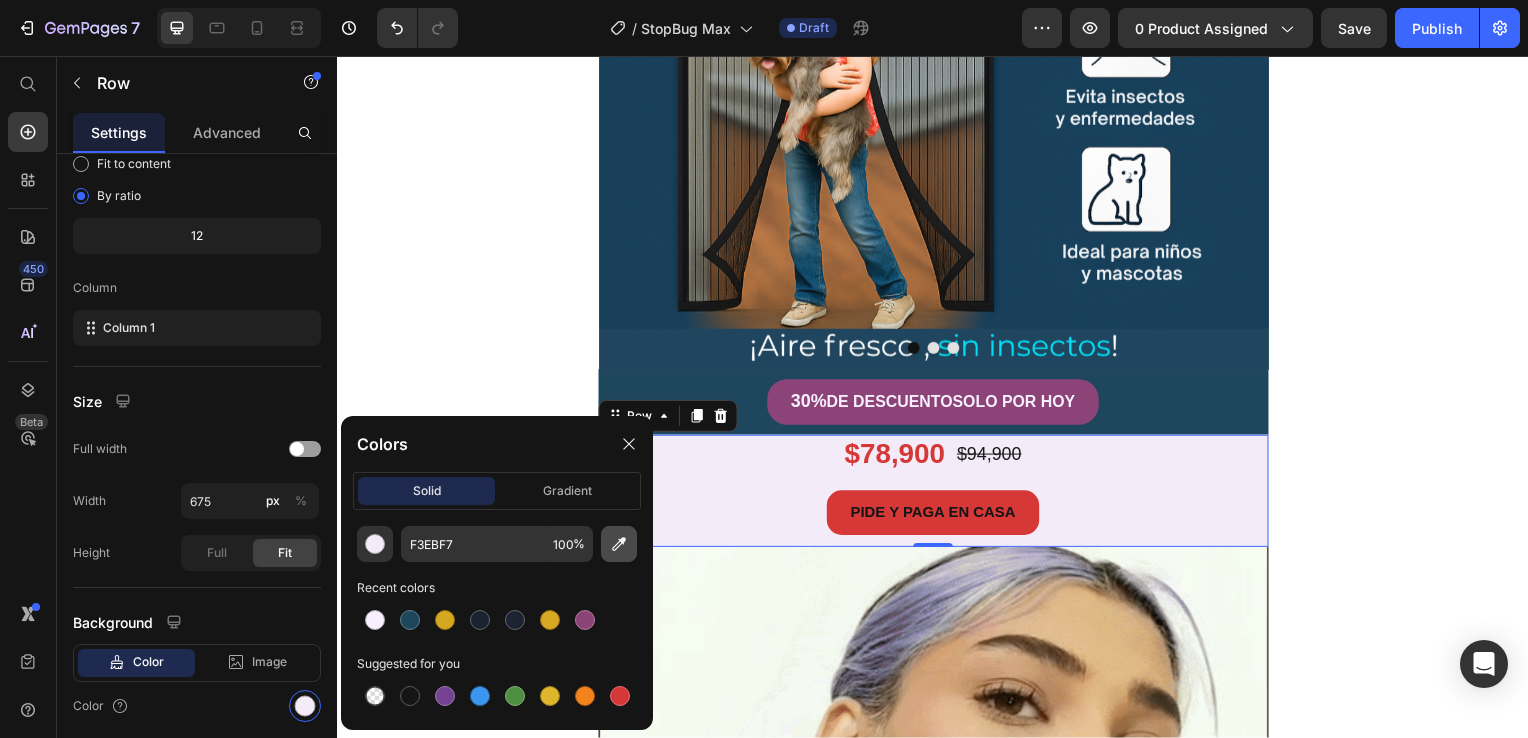 click 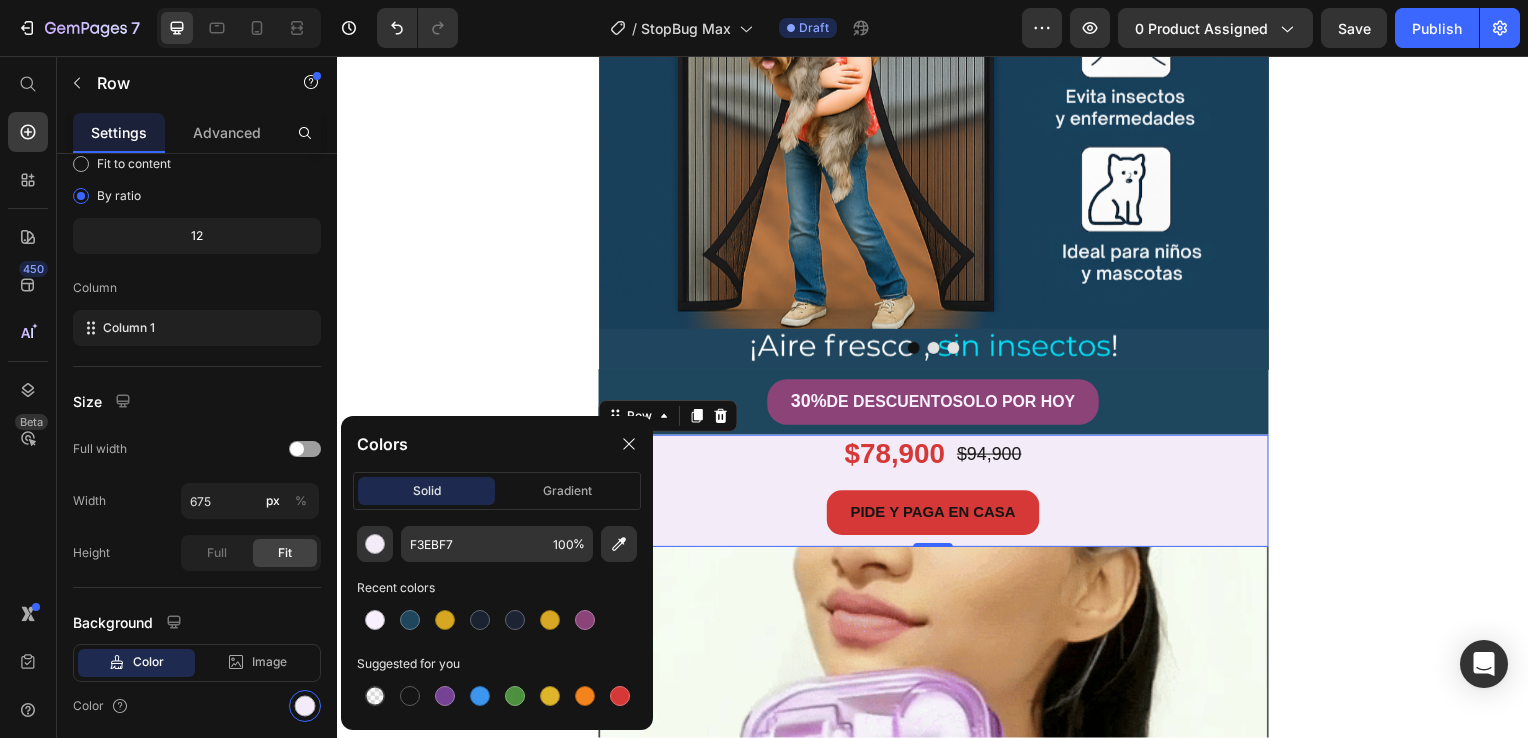type on "1E465D" 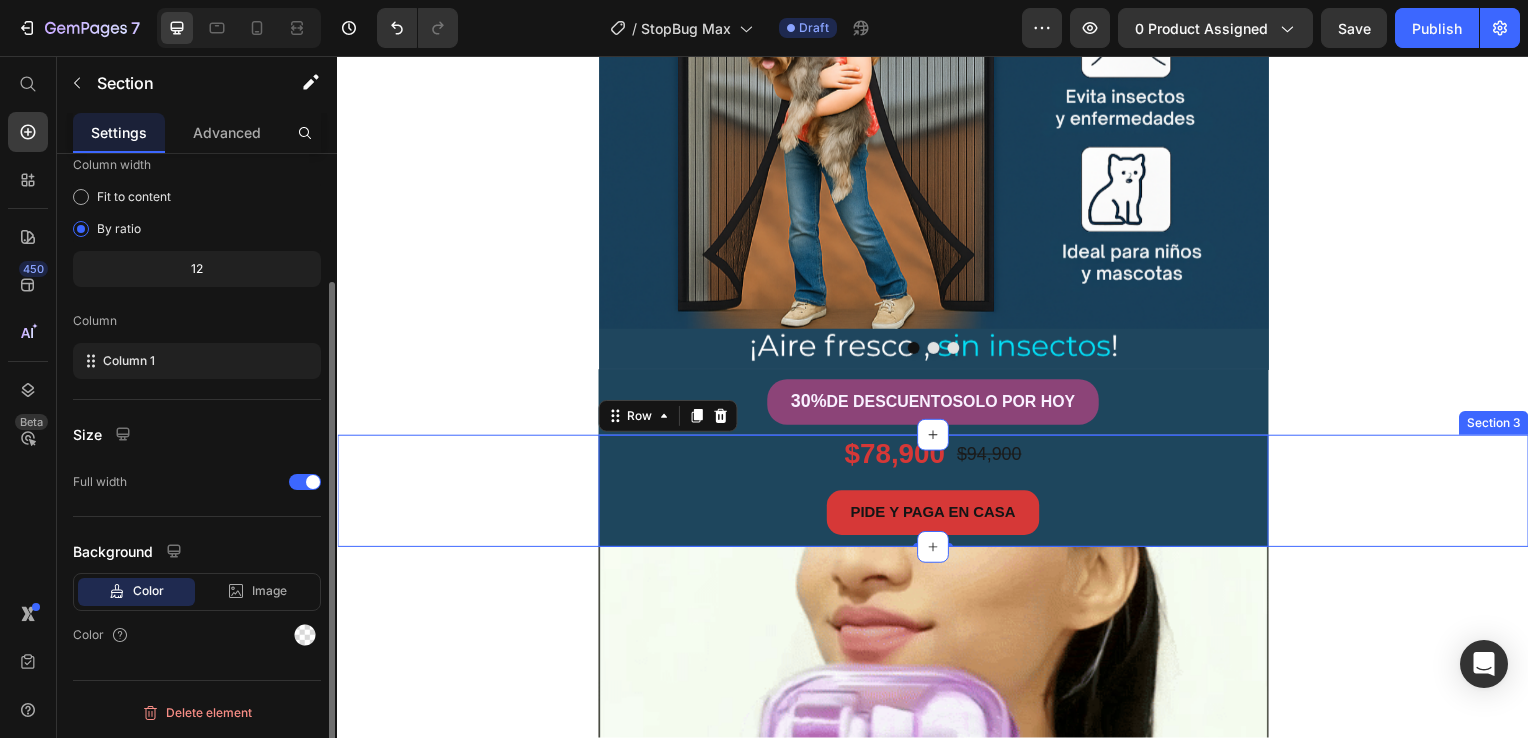 scroll, scrollTop: 0, scrollLeft: 0, axis: both 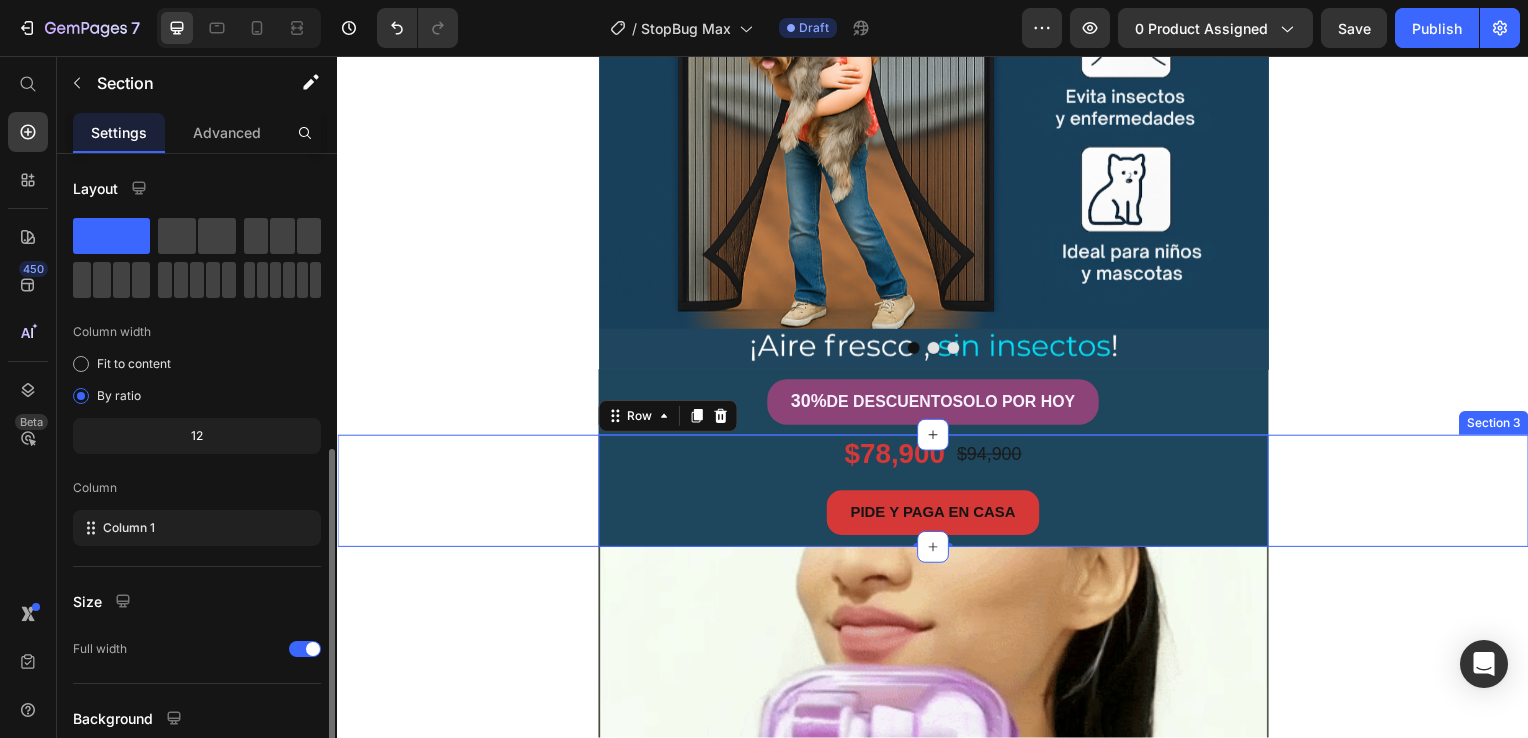 click on "$78,900 Product Price $94,900 Product Price Row PIDE Y PAGA EN CASA Button Product Row   0" at bounding box center (937, 494) 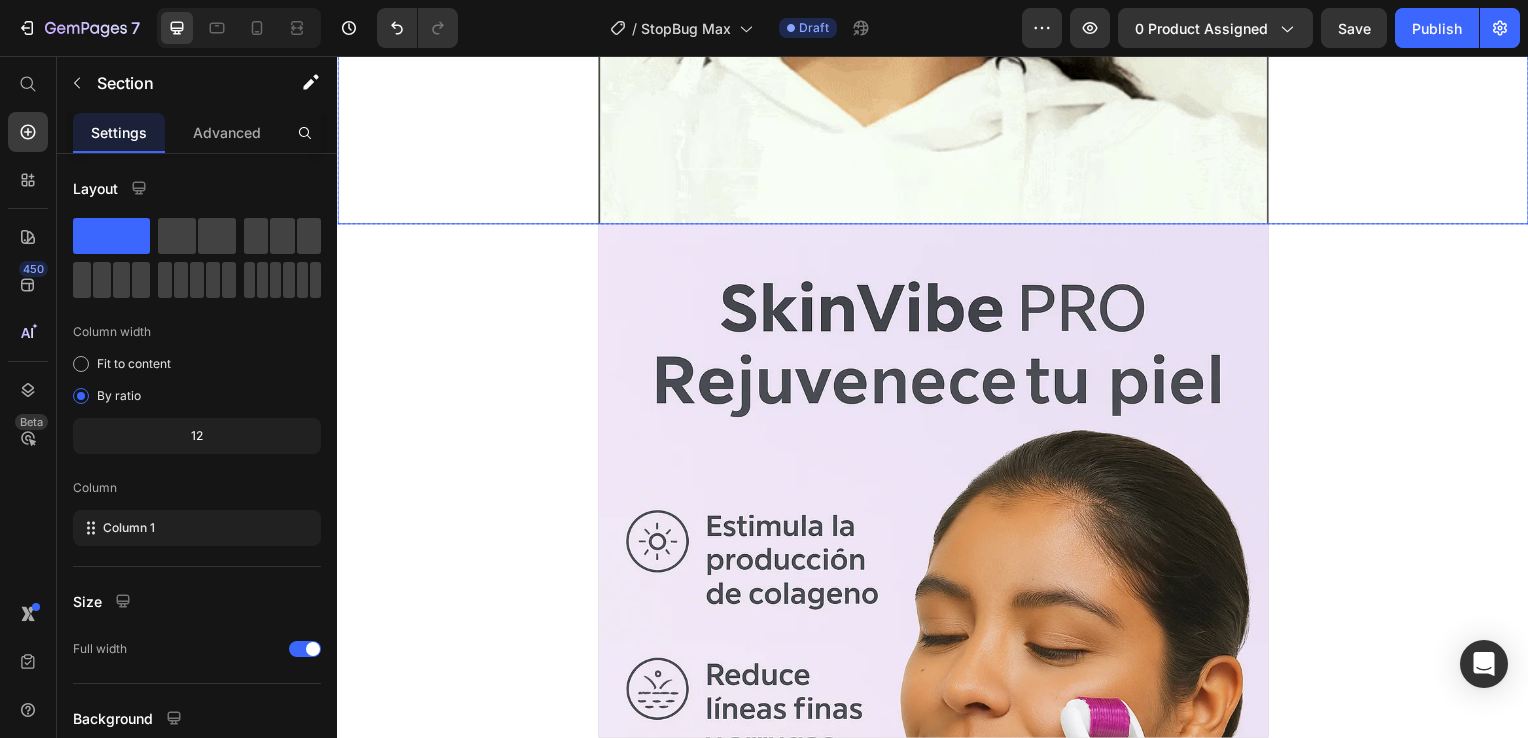 scroll, scrollTop: 1400, scrollLeft: 0, axis: vertical 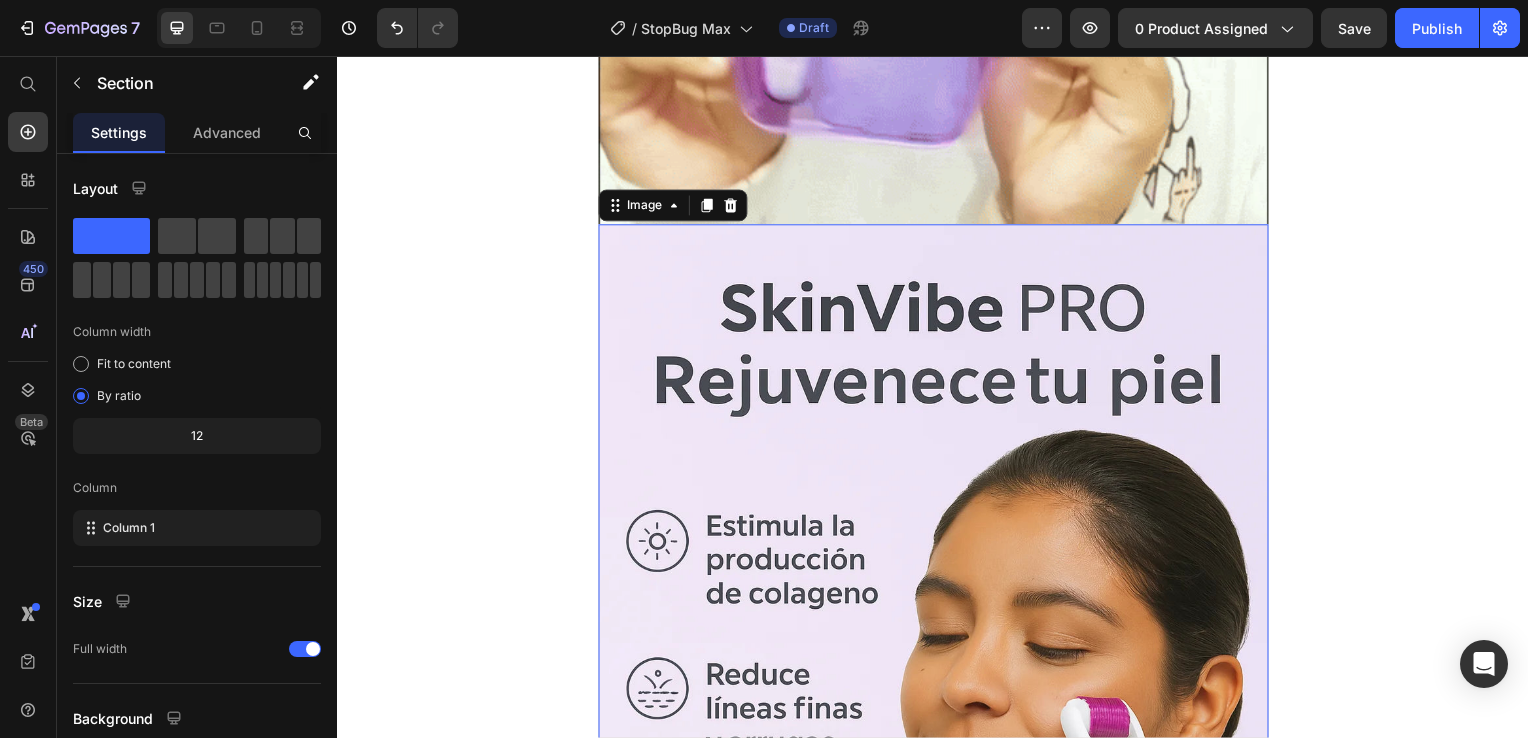 click at bounding box center (937, 732) 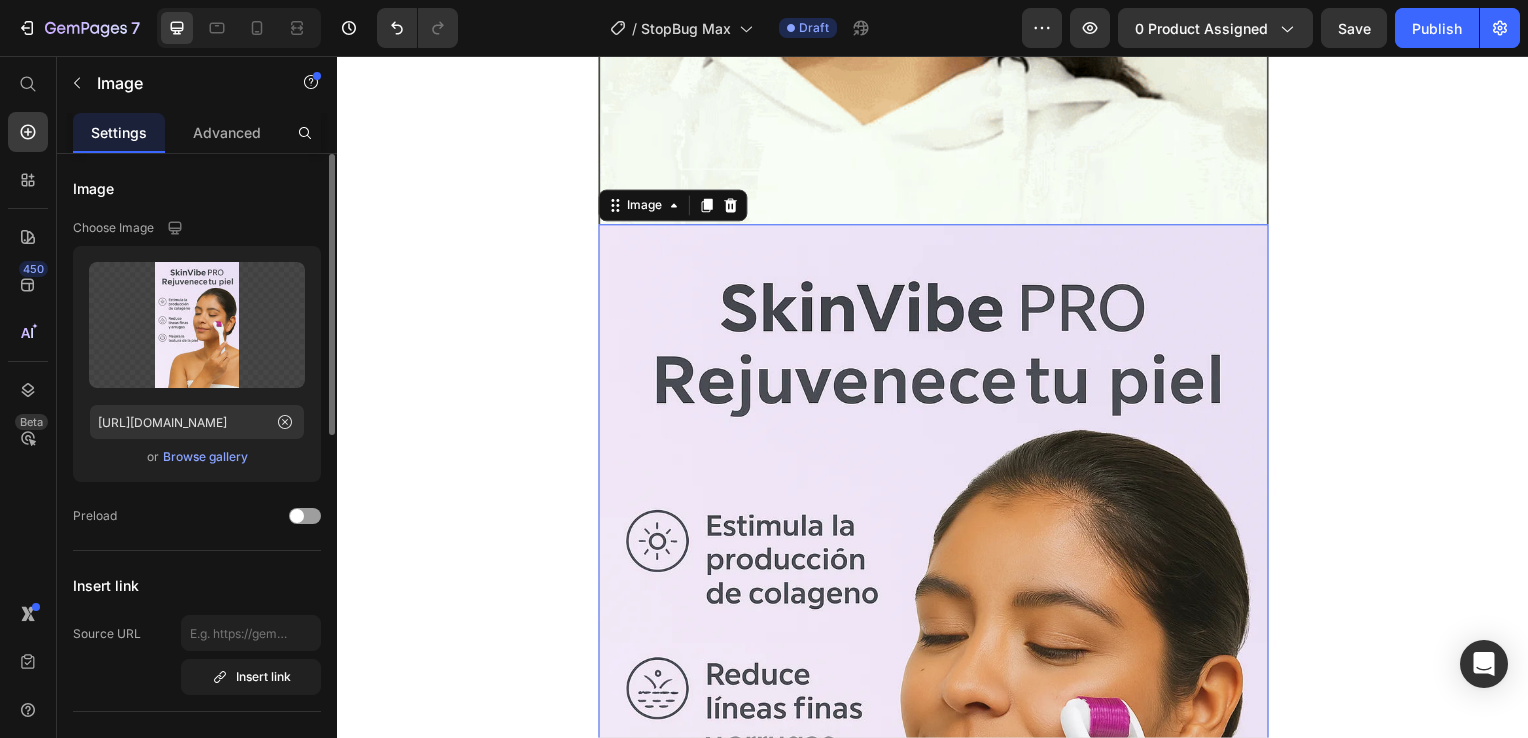 click on "Browse gallery" at bounding box center (205, 457) 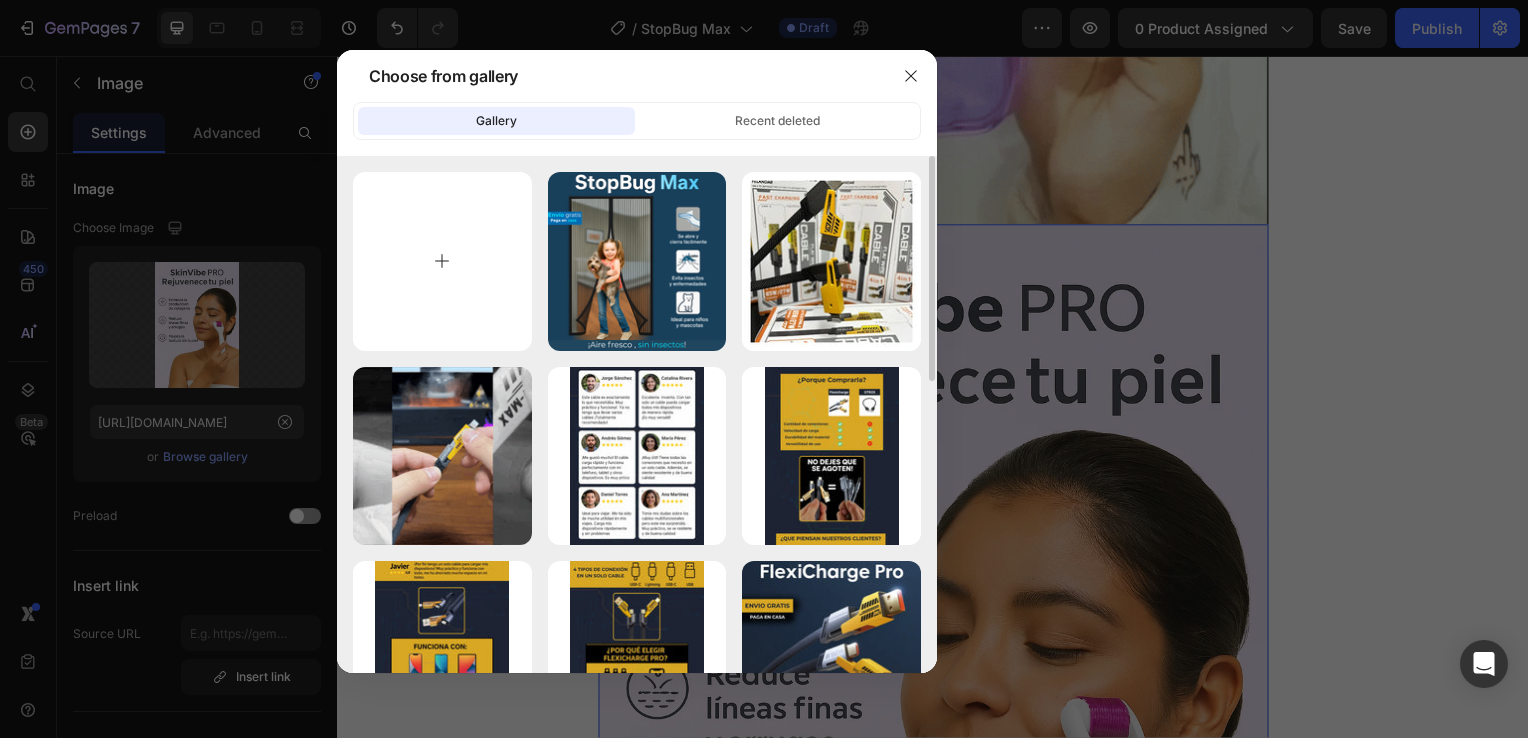 click at bounding box center [442, 261] 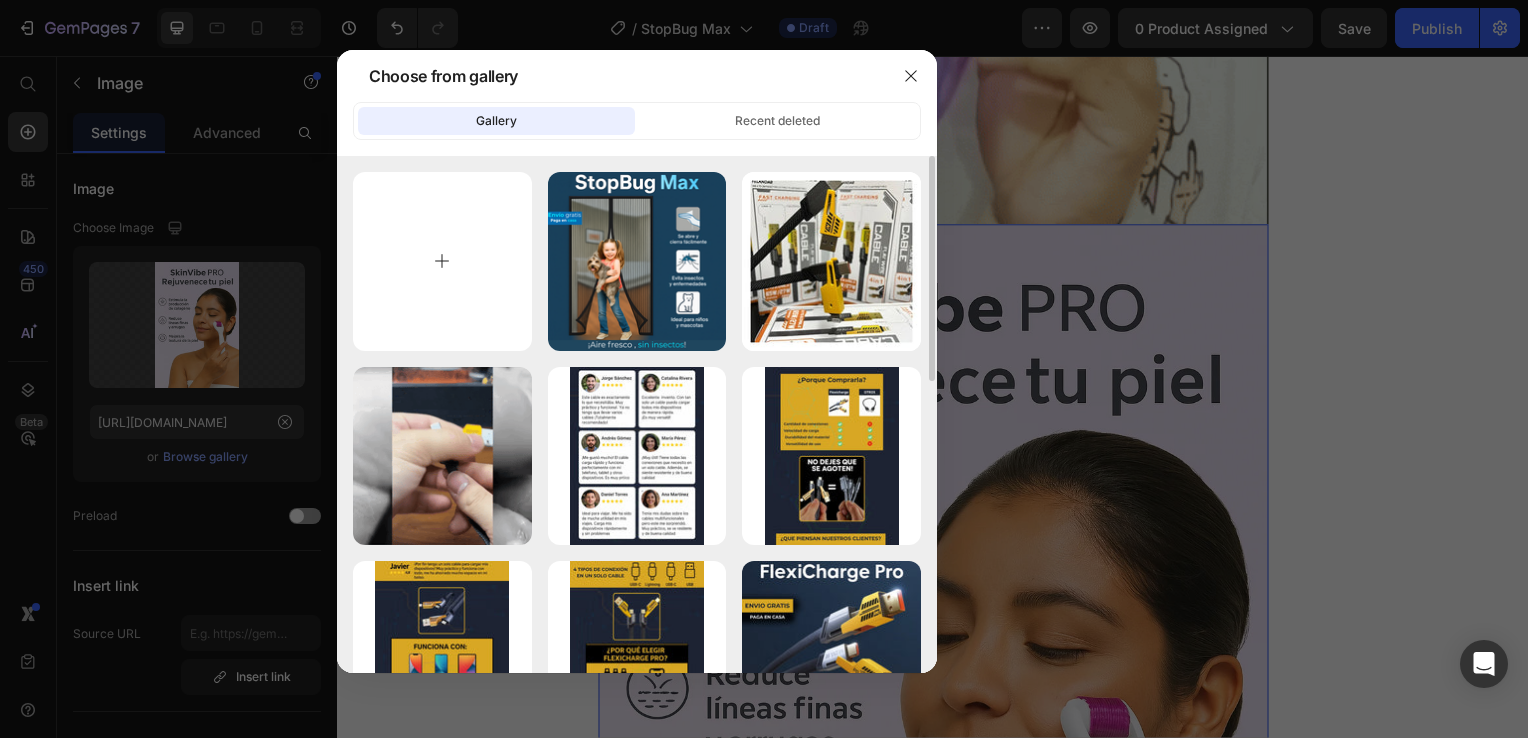 type on "C:\fakepath\2.png" 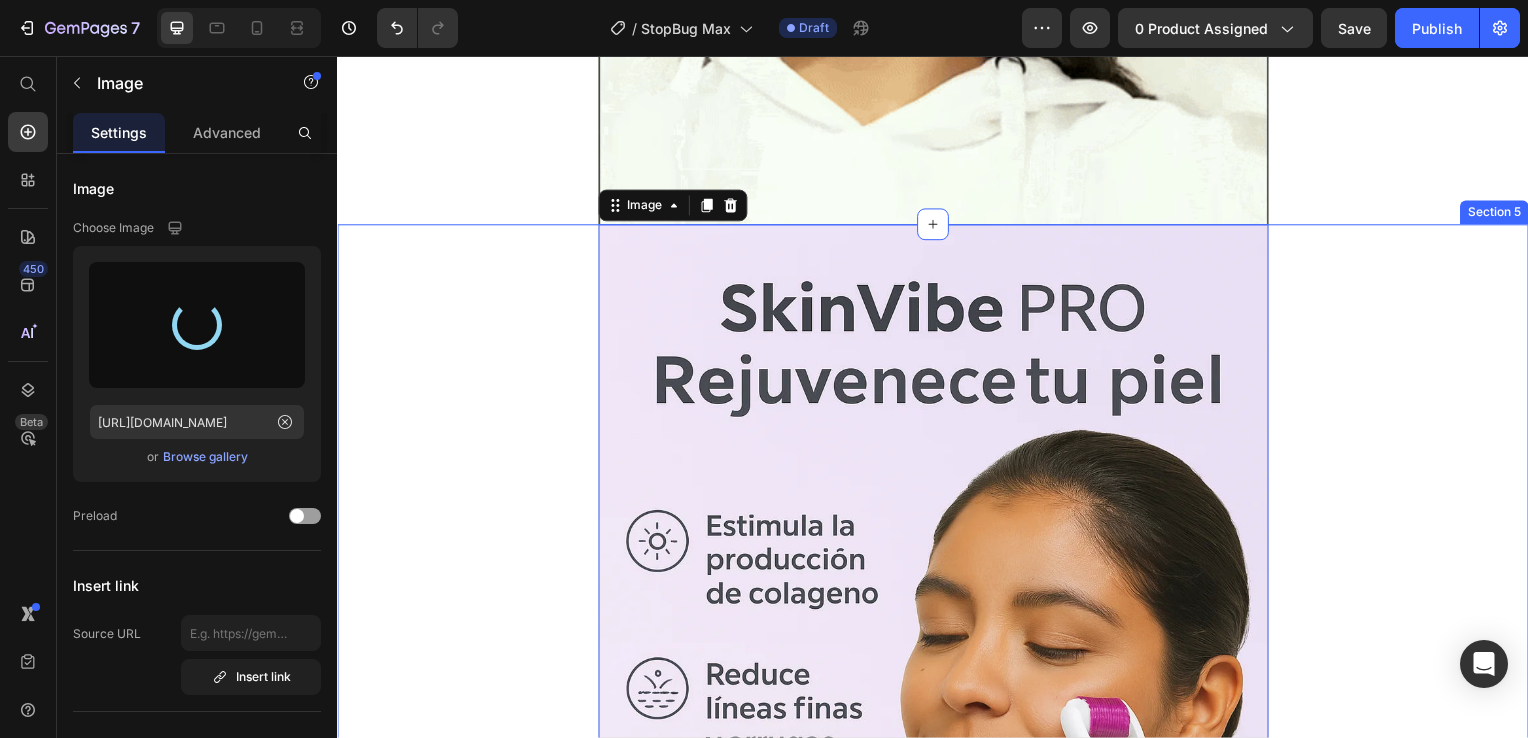 type on "https://cdn.shopify.com/s/files/1/0931/0204/7545/files/gempages_559530074857014392-3119b88f-4b5a-4b18-8448-e0538c39e291.png" 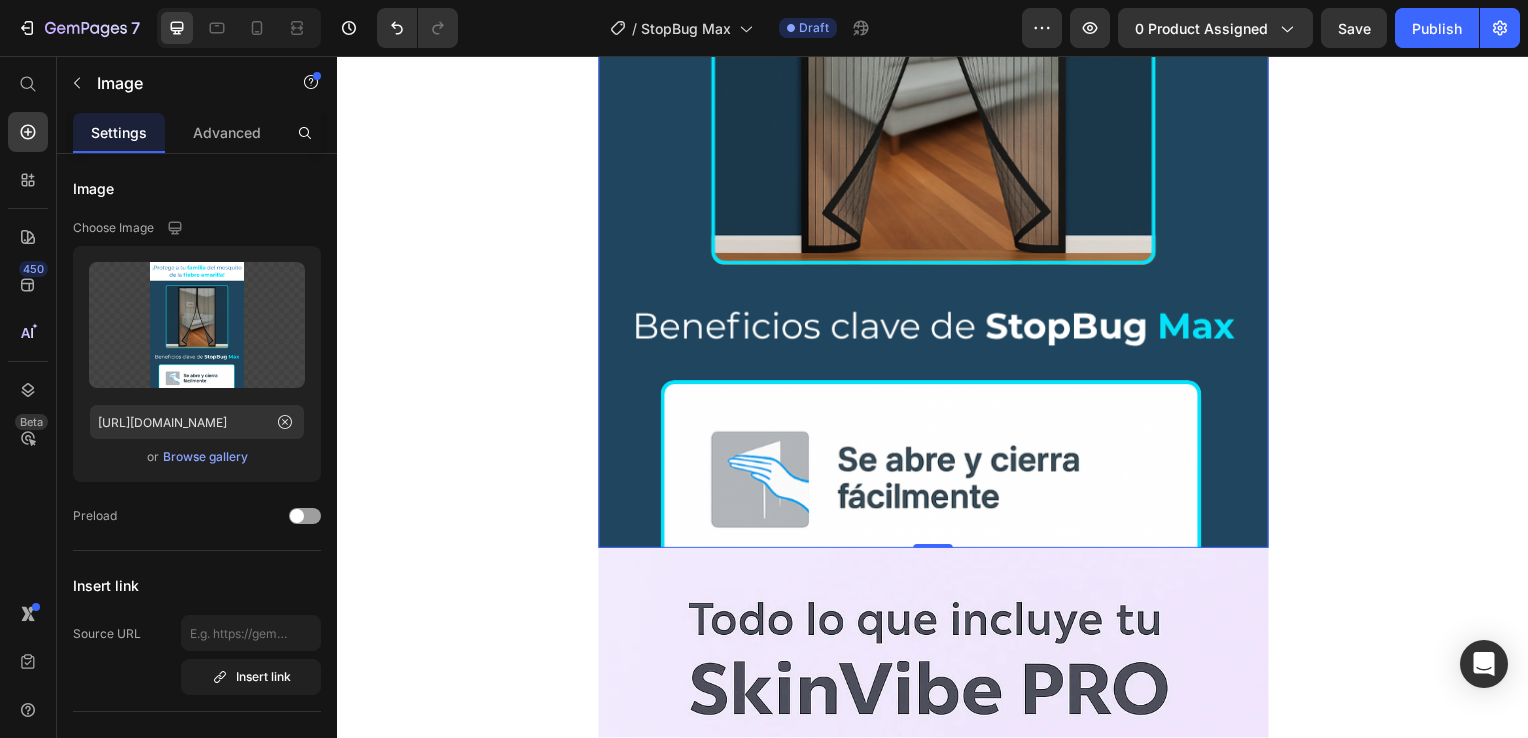 scroll, scrollTop: 2200, scrollLeft: 0, axis: vertical 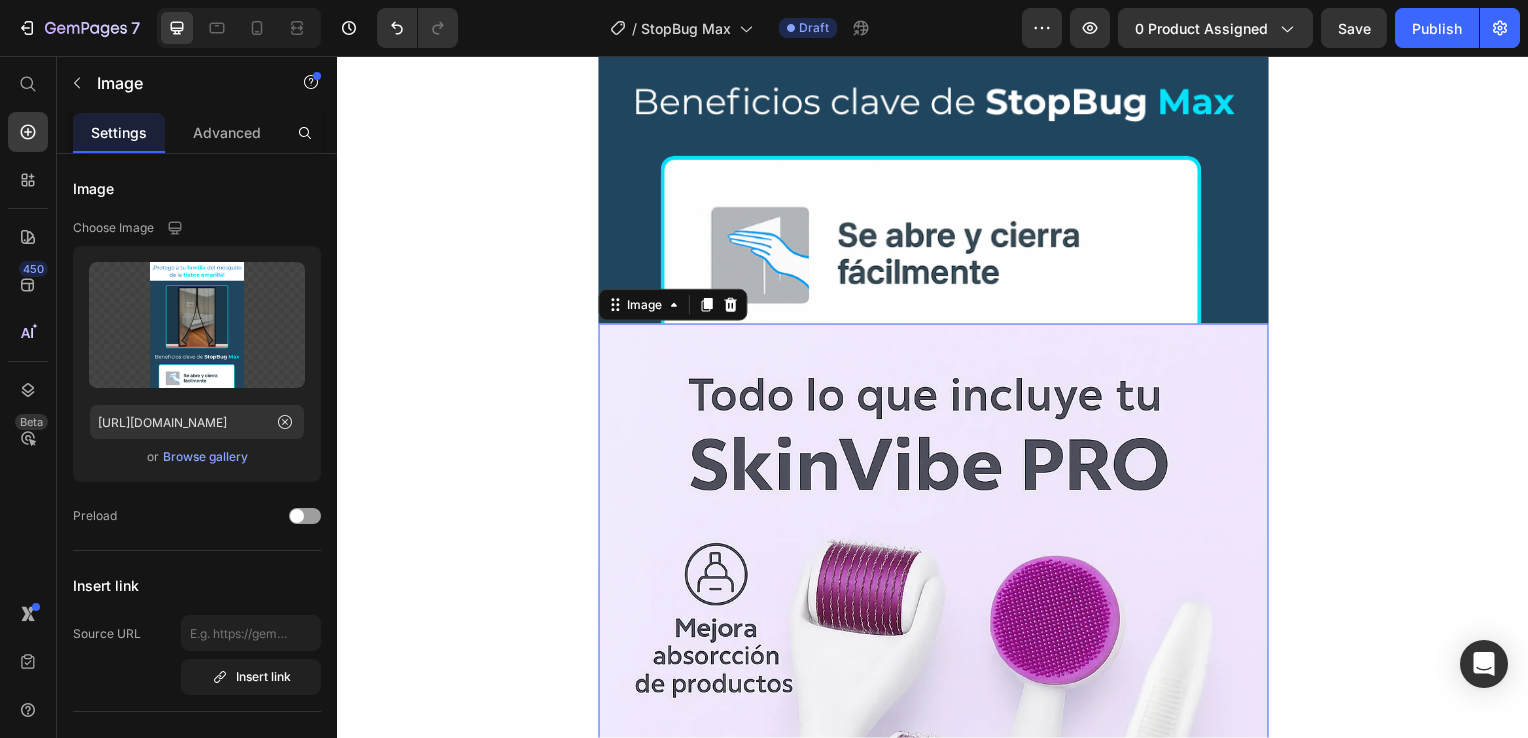 click at bounding box center [937, 832] 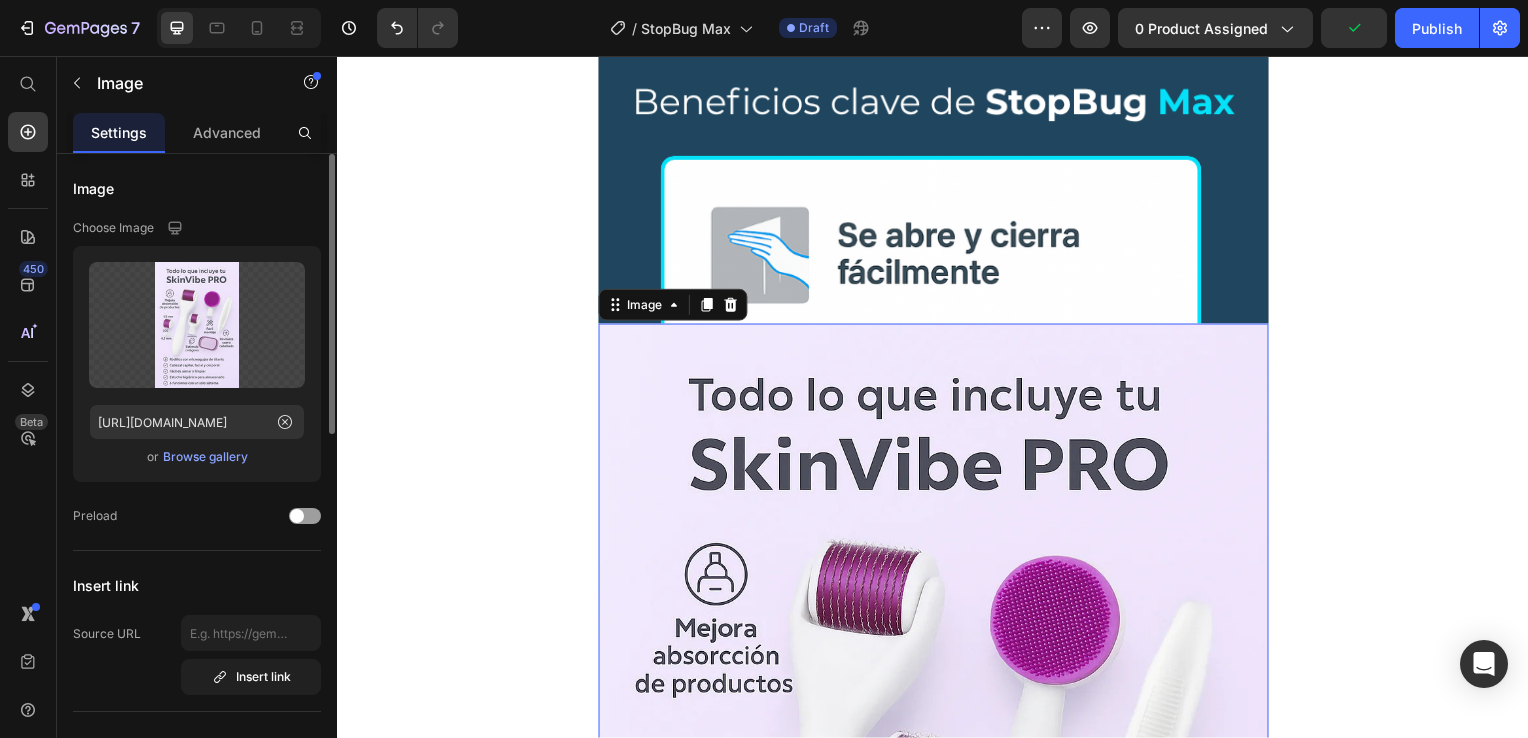 click on "Browse gallery" at bounding box center (205, 457) 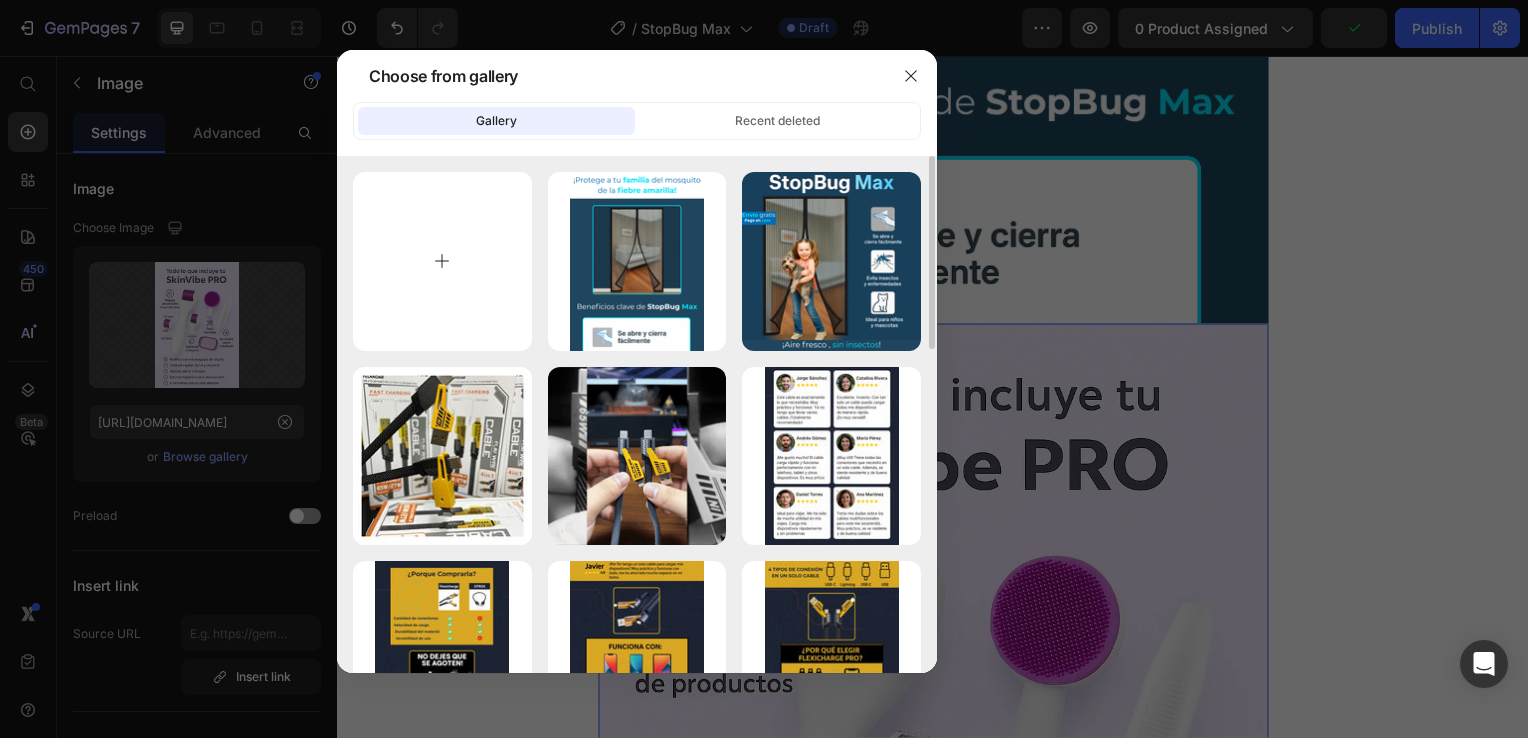 click at bounding box center (442, 261) 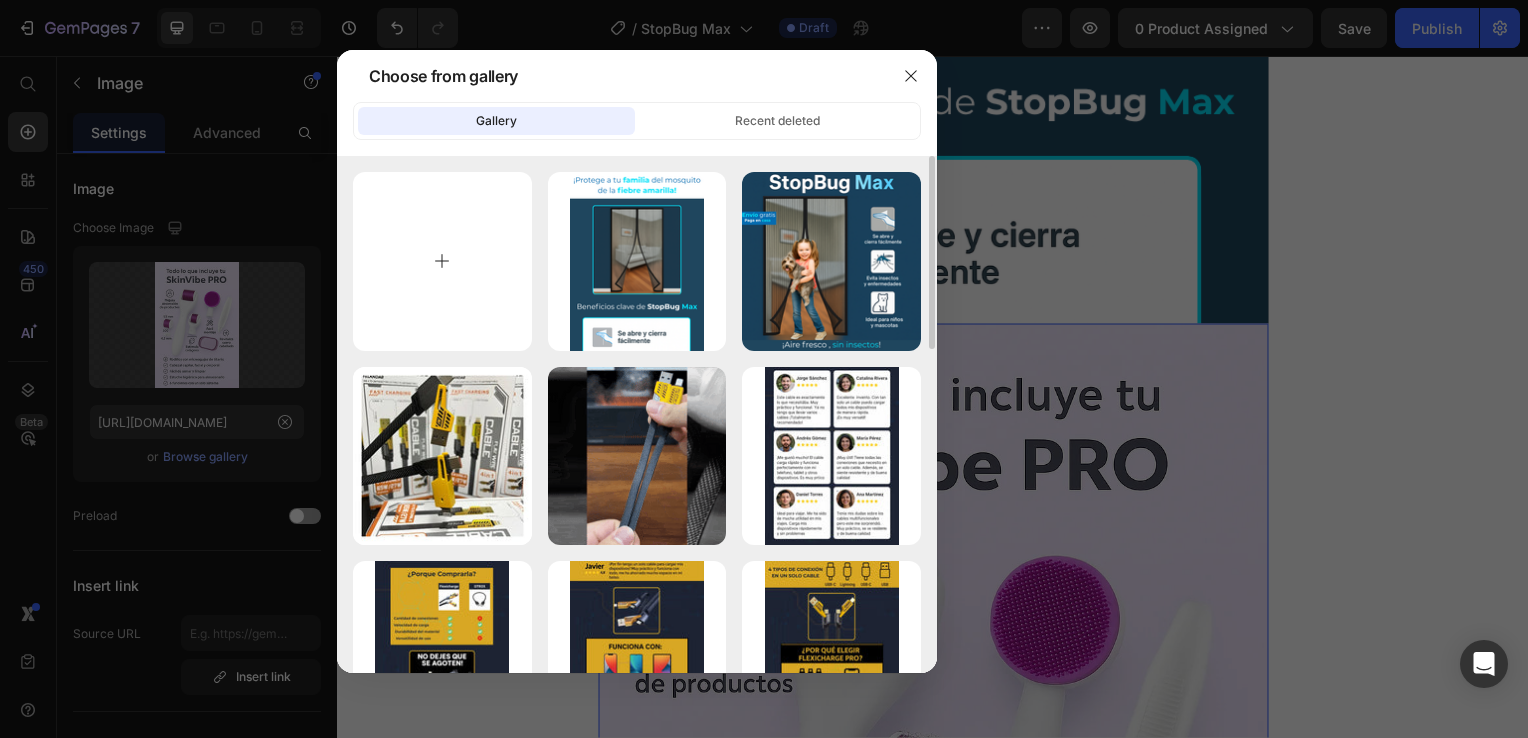 type on "C:\fakepath\3.png" 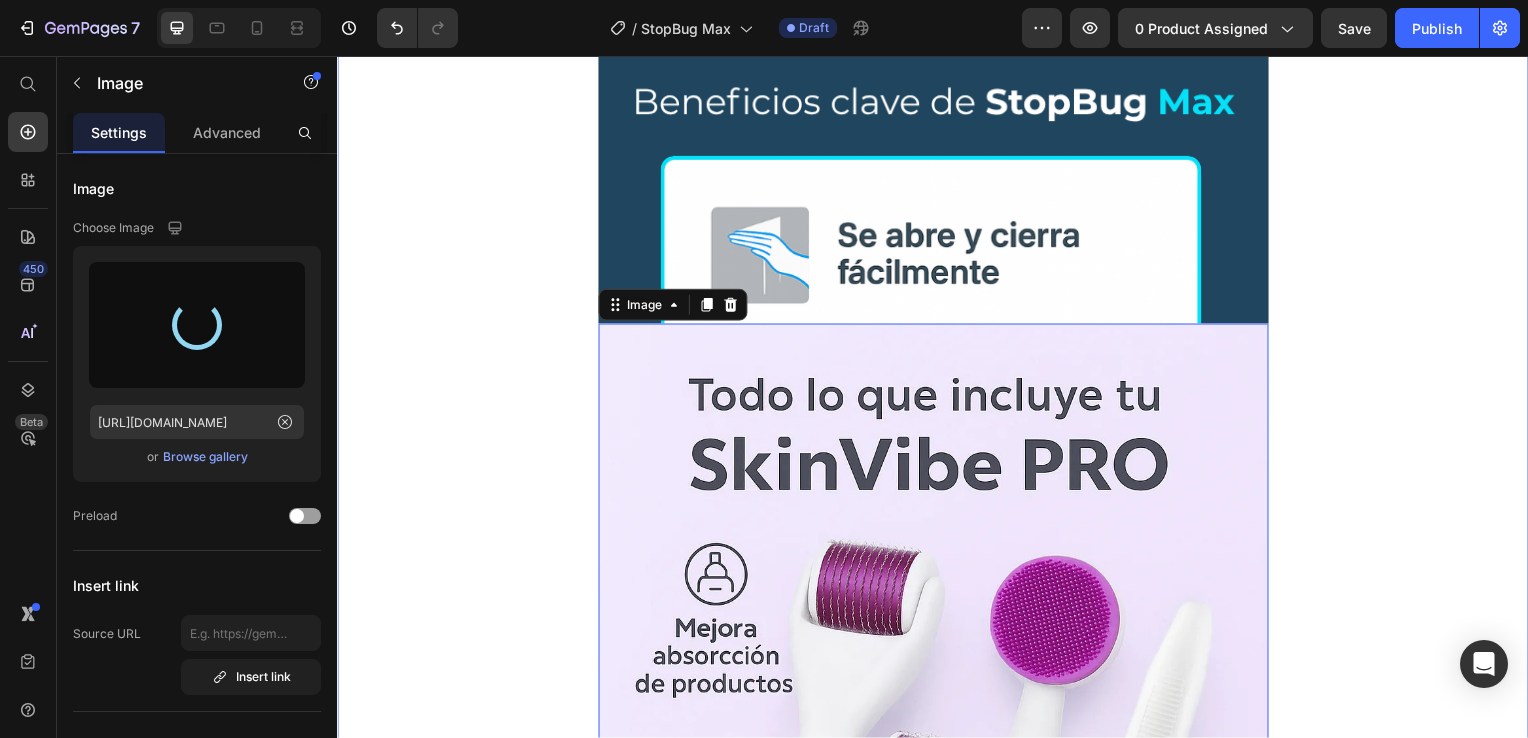 type on "https://cdn.shopify.com/s/files/1/0931/0204/7545/files/gempages_559530074857014392-37f0b820-faf1-4435-b44f-74dbe1971e2b.png" 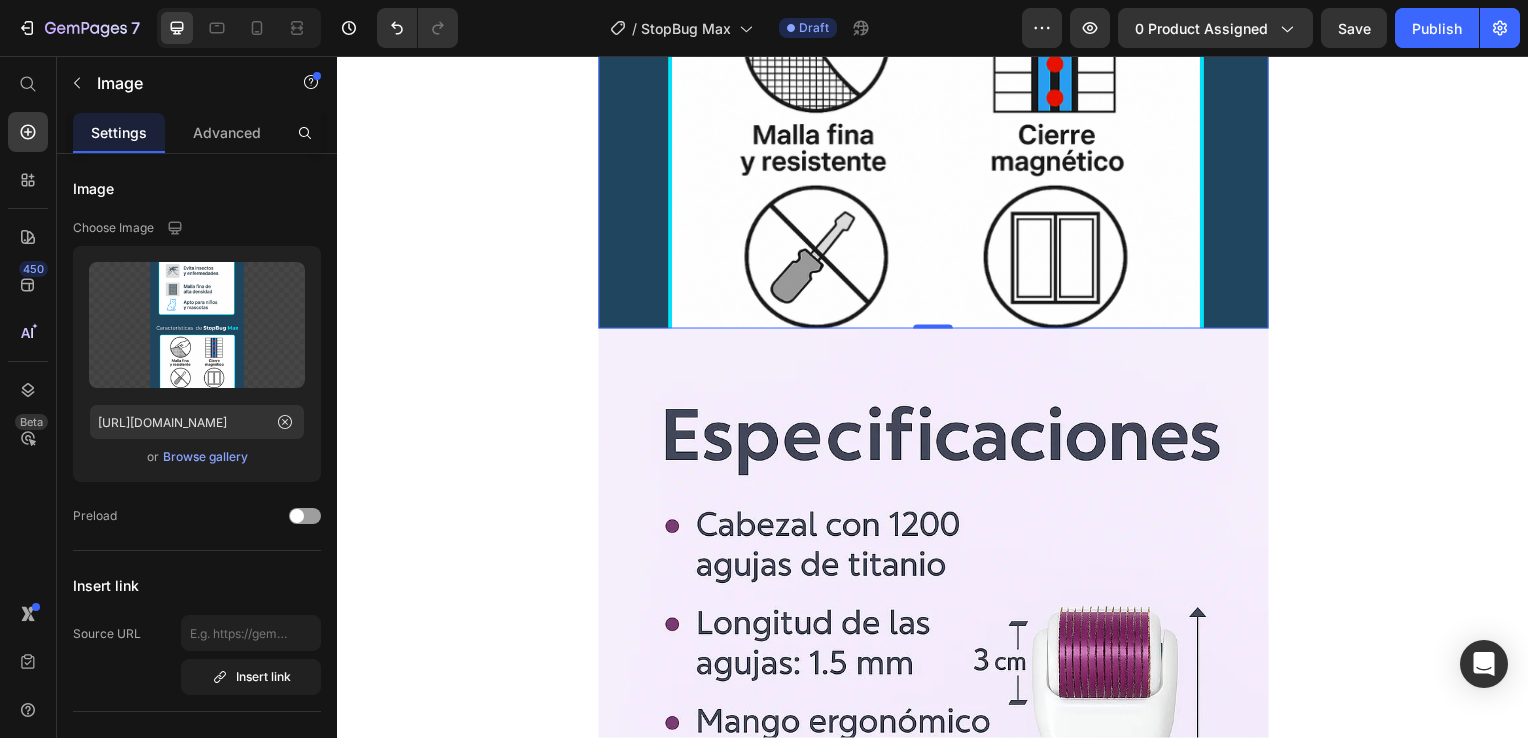 scroll, scrollTop: 3100, scrollLeft: 0, axis: vertical 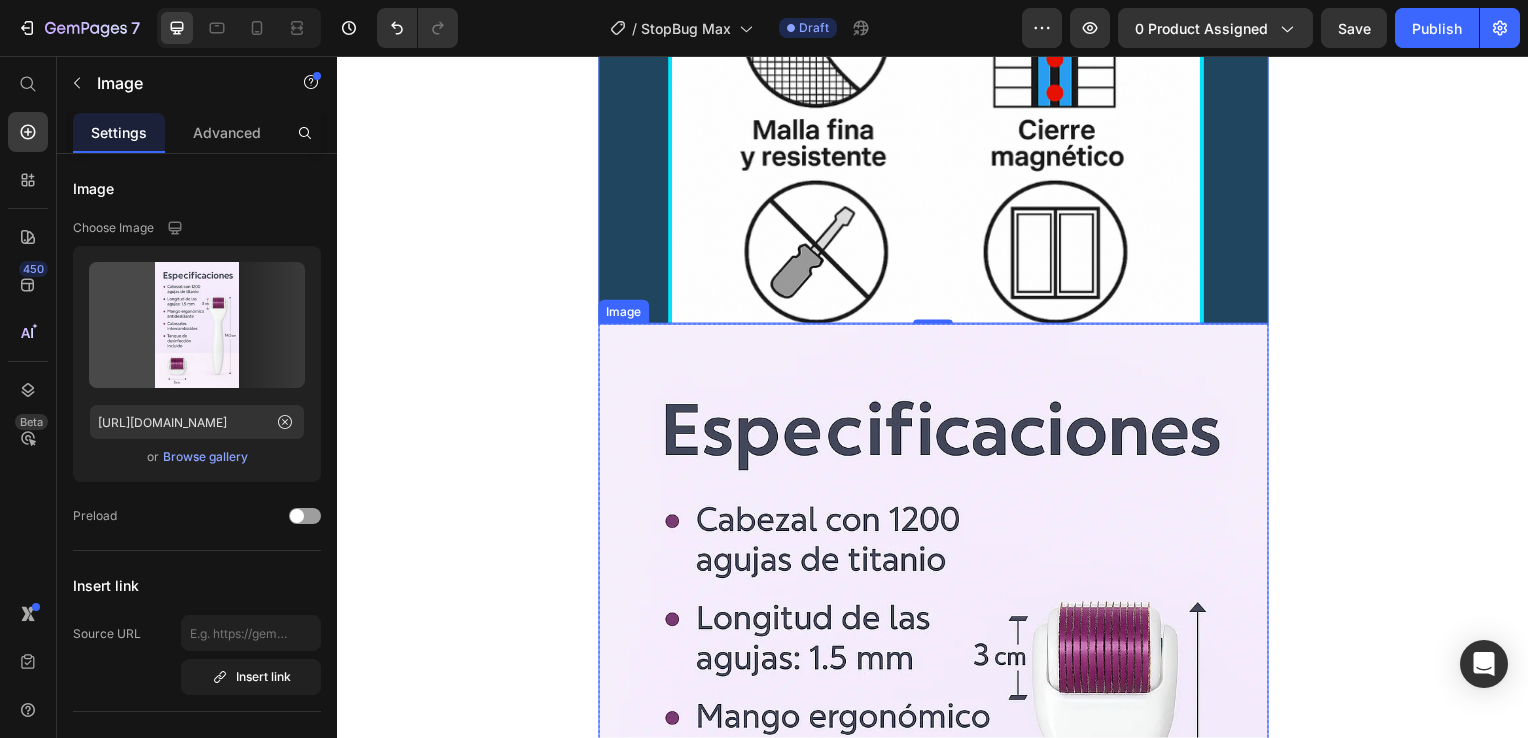 click at bounding box center (937, 832) 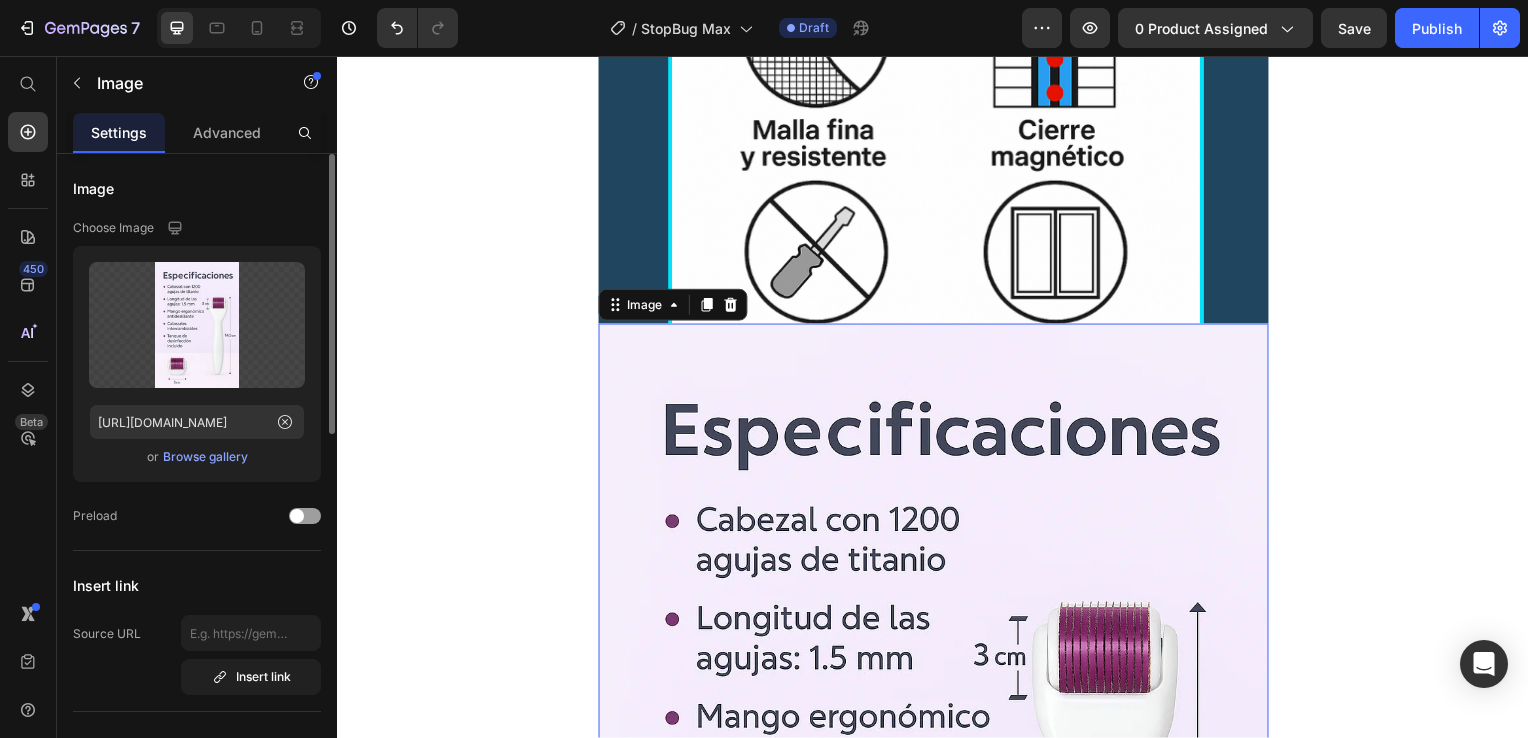 click on "Browse gallery" at bounding box center (205, 457) 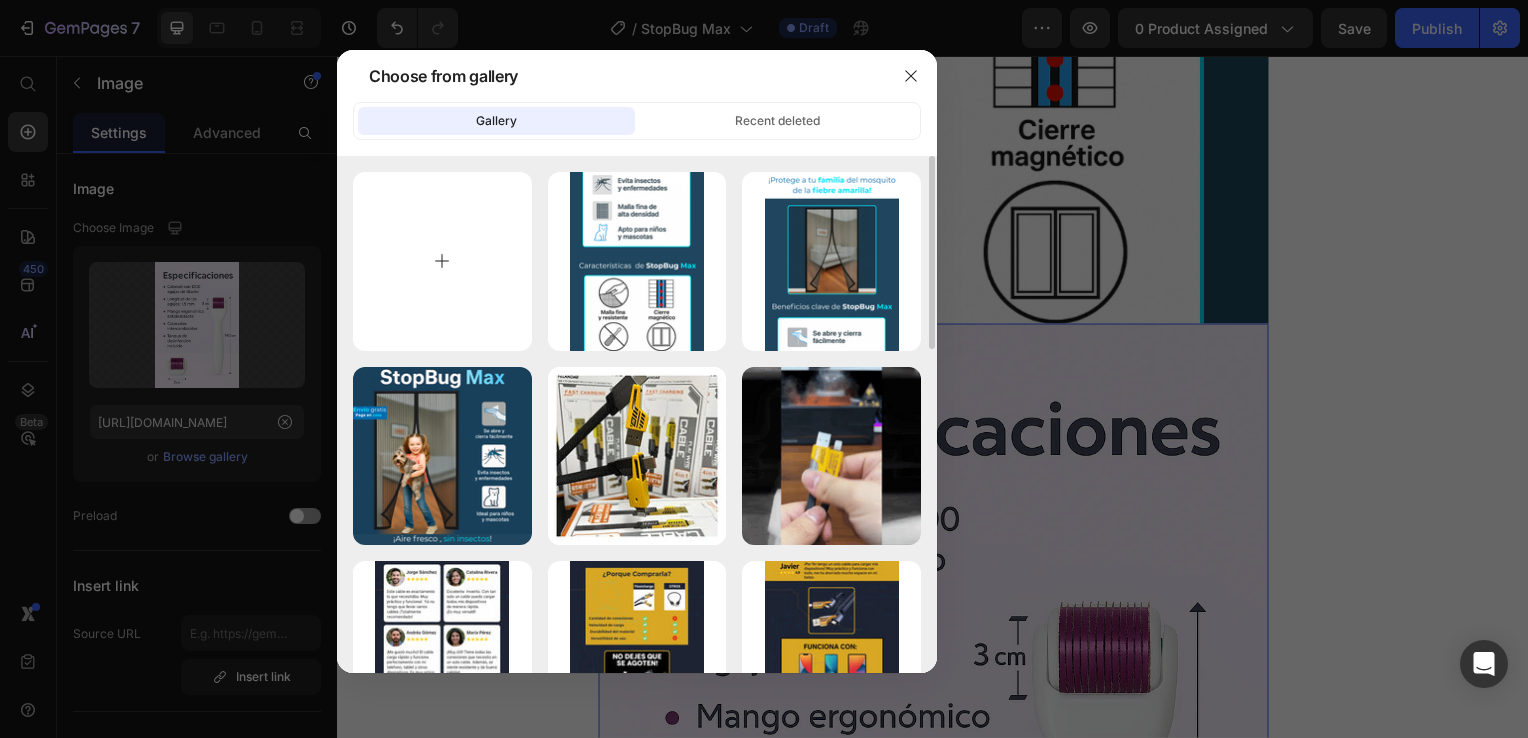 click at bounding box center [442, 261] 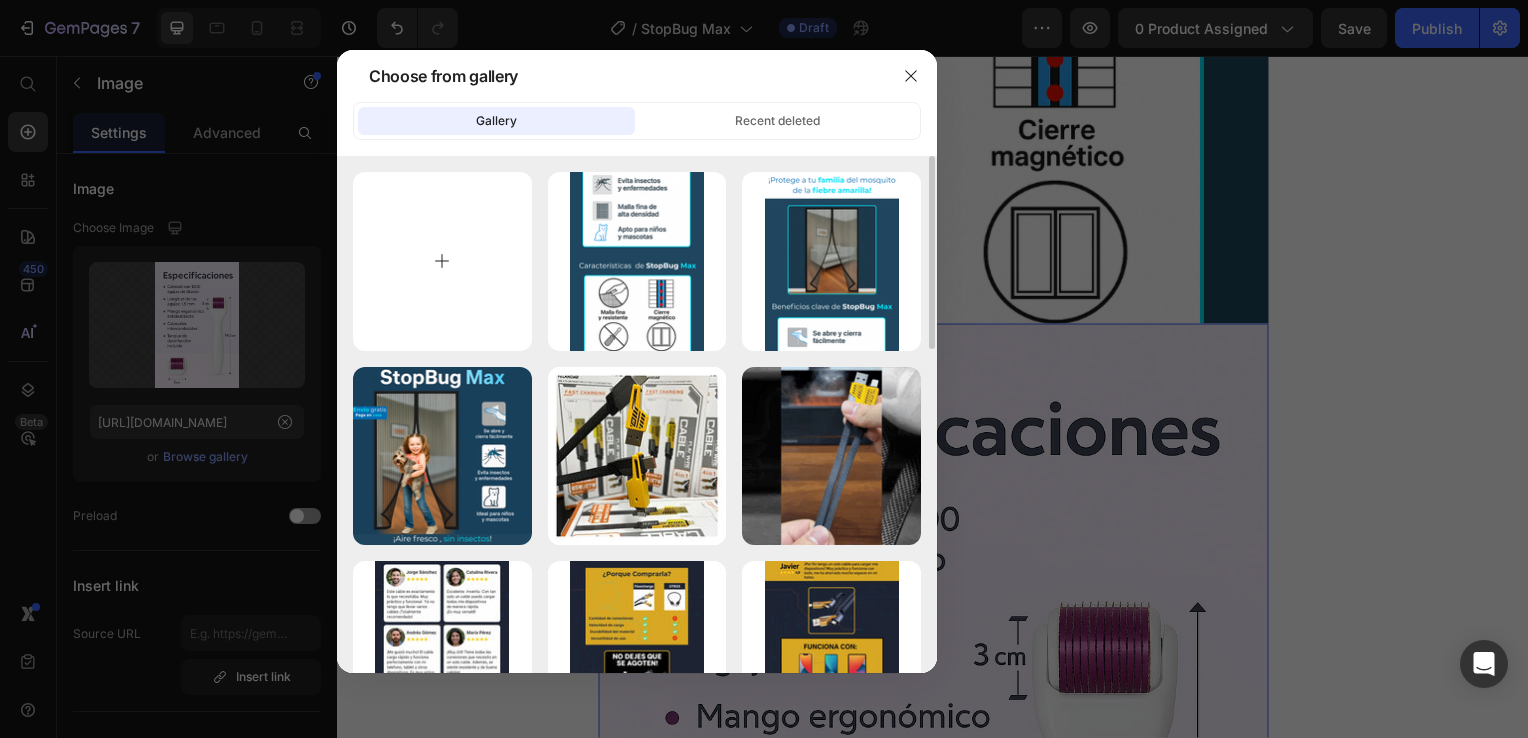 type on "C:\fakepath\4.png" 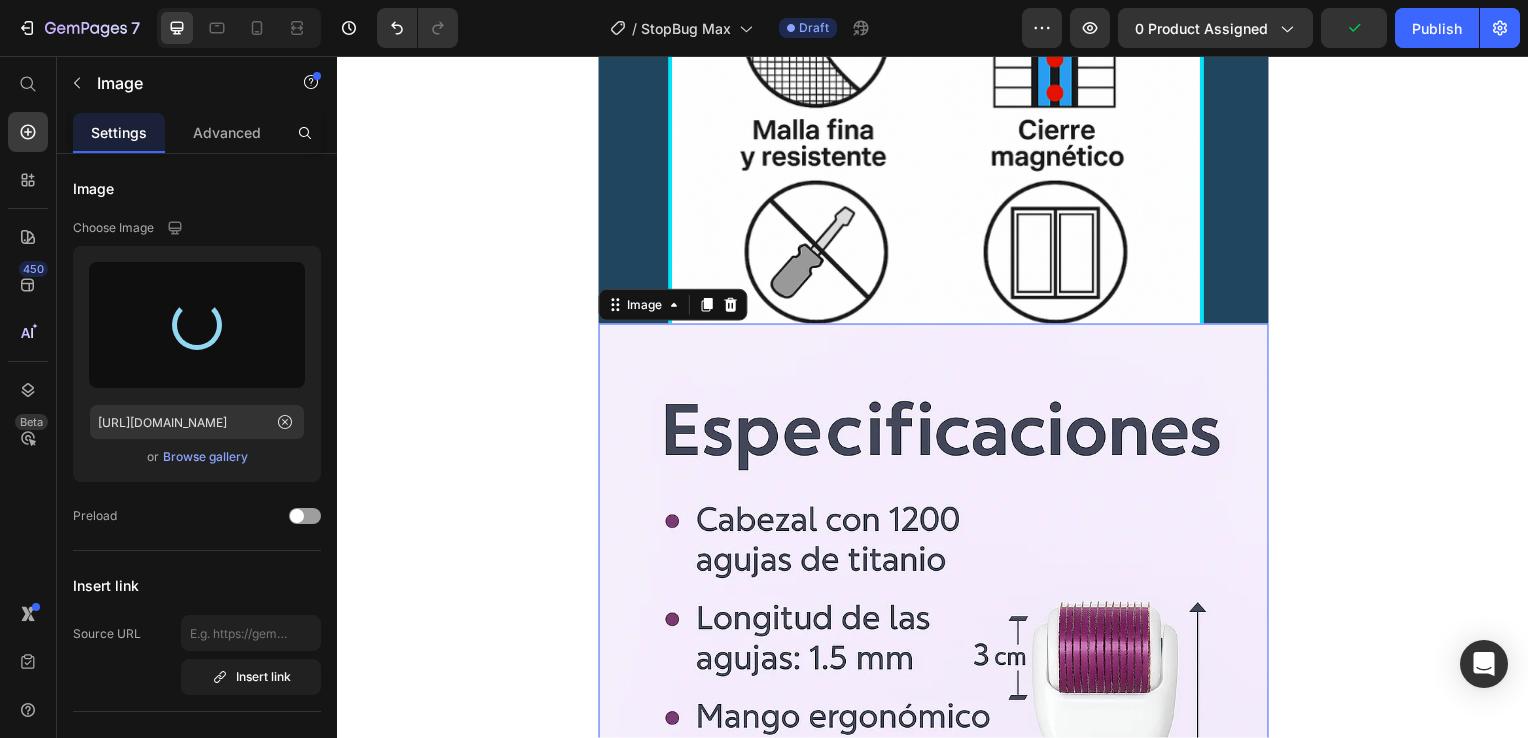 type on "https://cdn.shopify.com/s/files/1/0931/0204/7545/files/gempages_559530074857014392-486270b5-59f1-4047-8760-59565c2a2186.png" 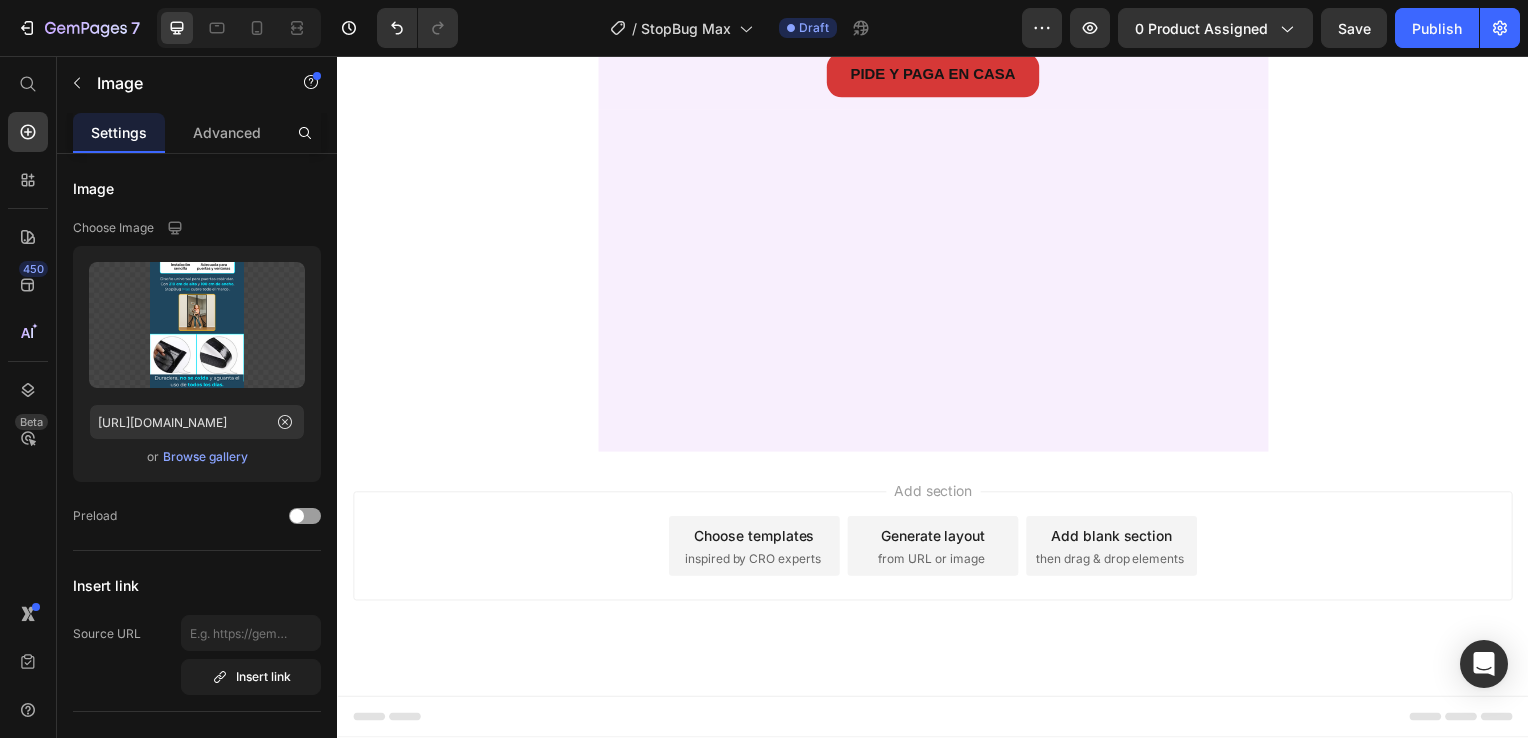 scroll, scrollTop: 4300, scrollLeft: 0, axis: vertical 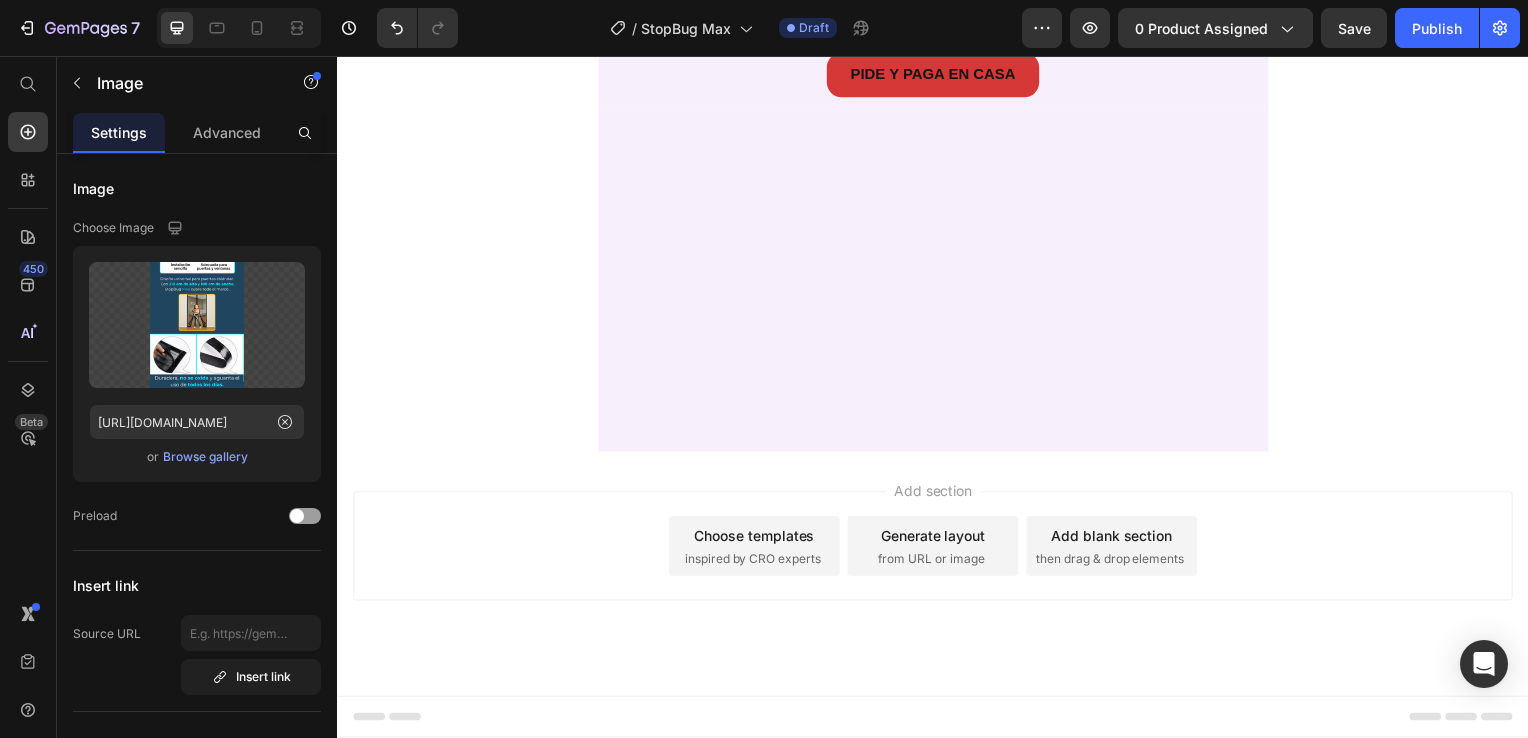 click at bounding box center (937, -3) 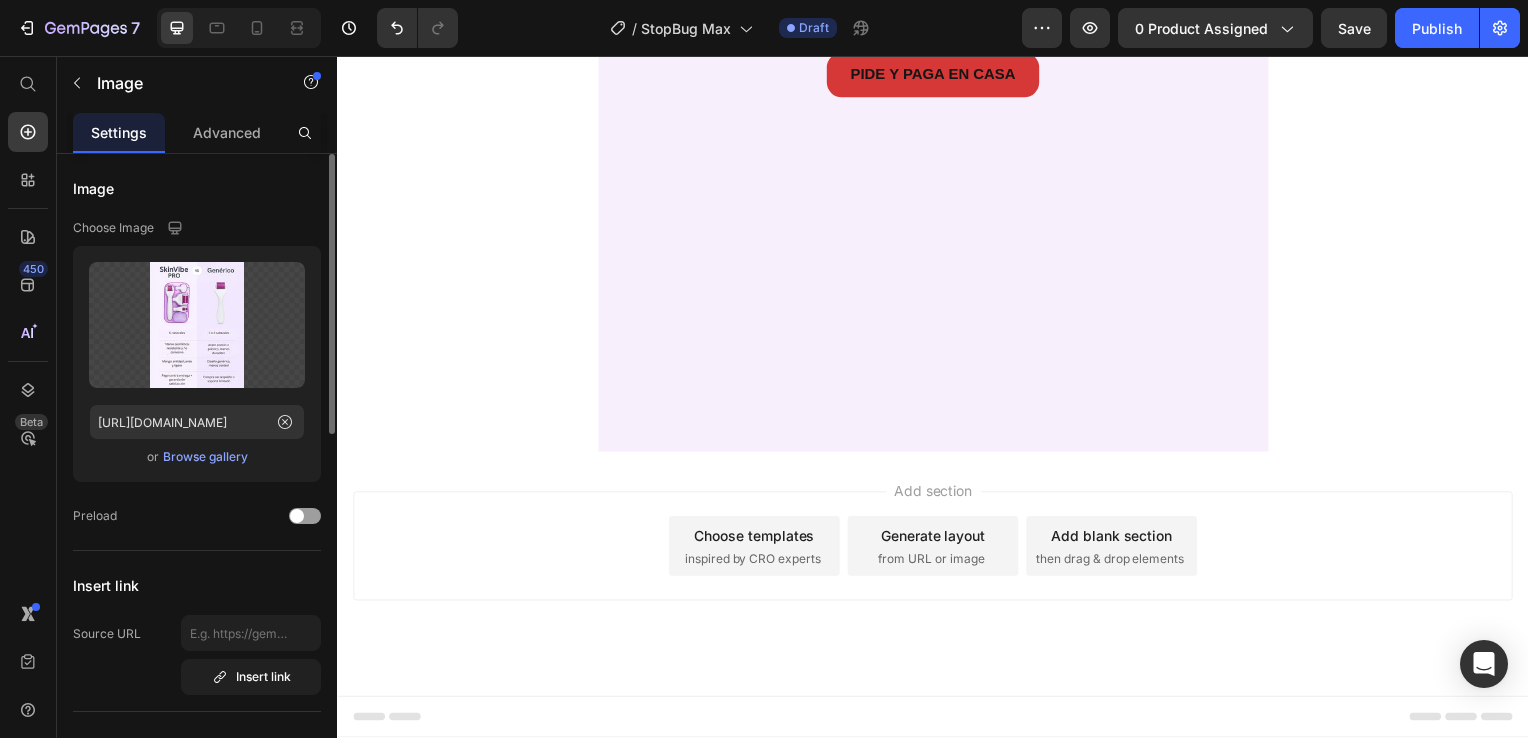 click on "Browse gallery" at bounding box center [205, 457] 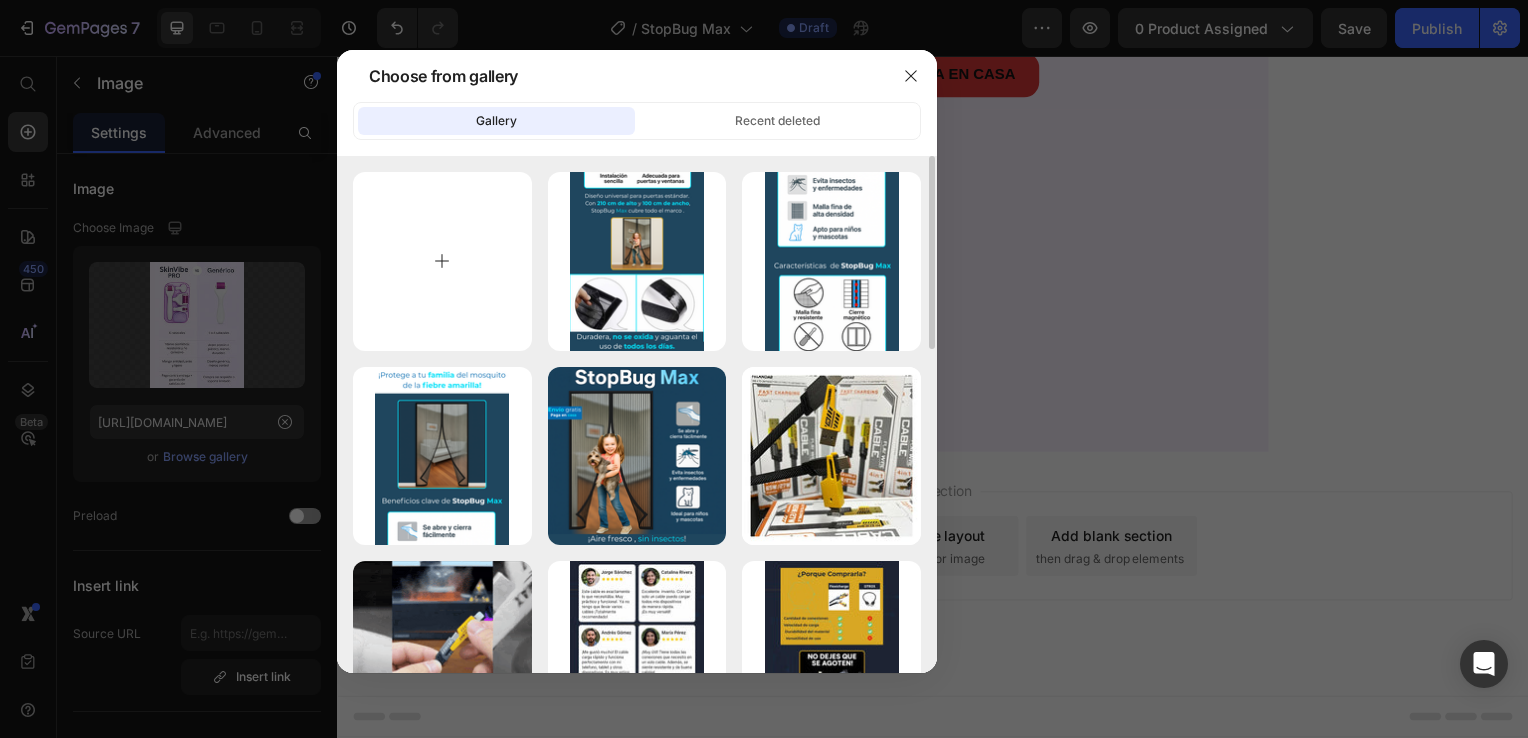 click at bounding box center (442, 261) 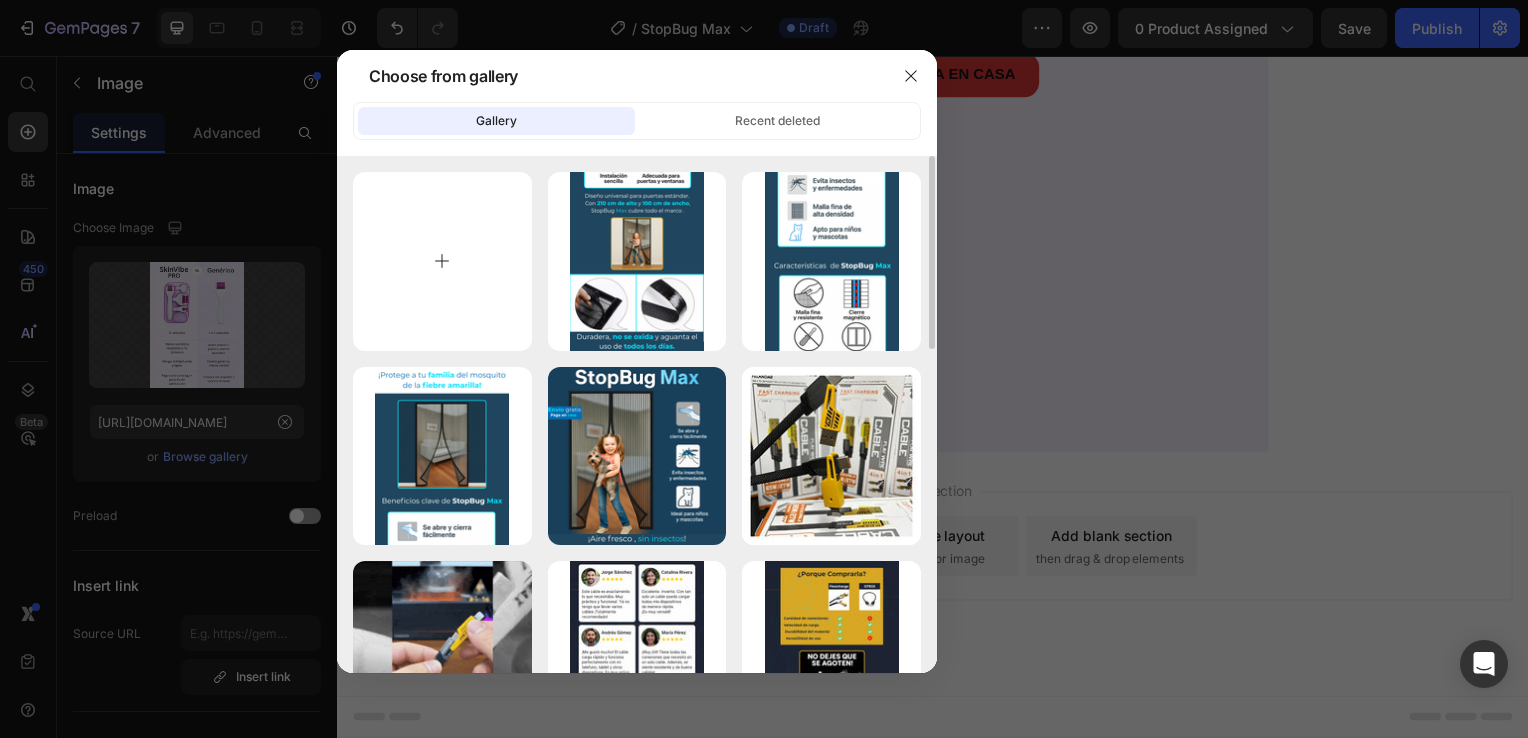 type on "C:\fakepath\5.png" 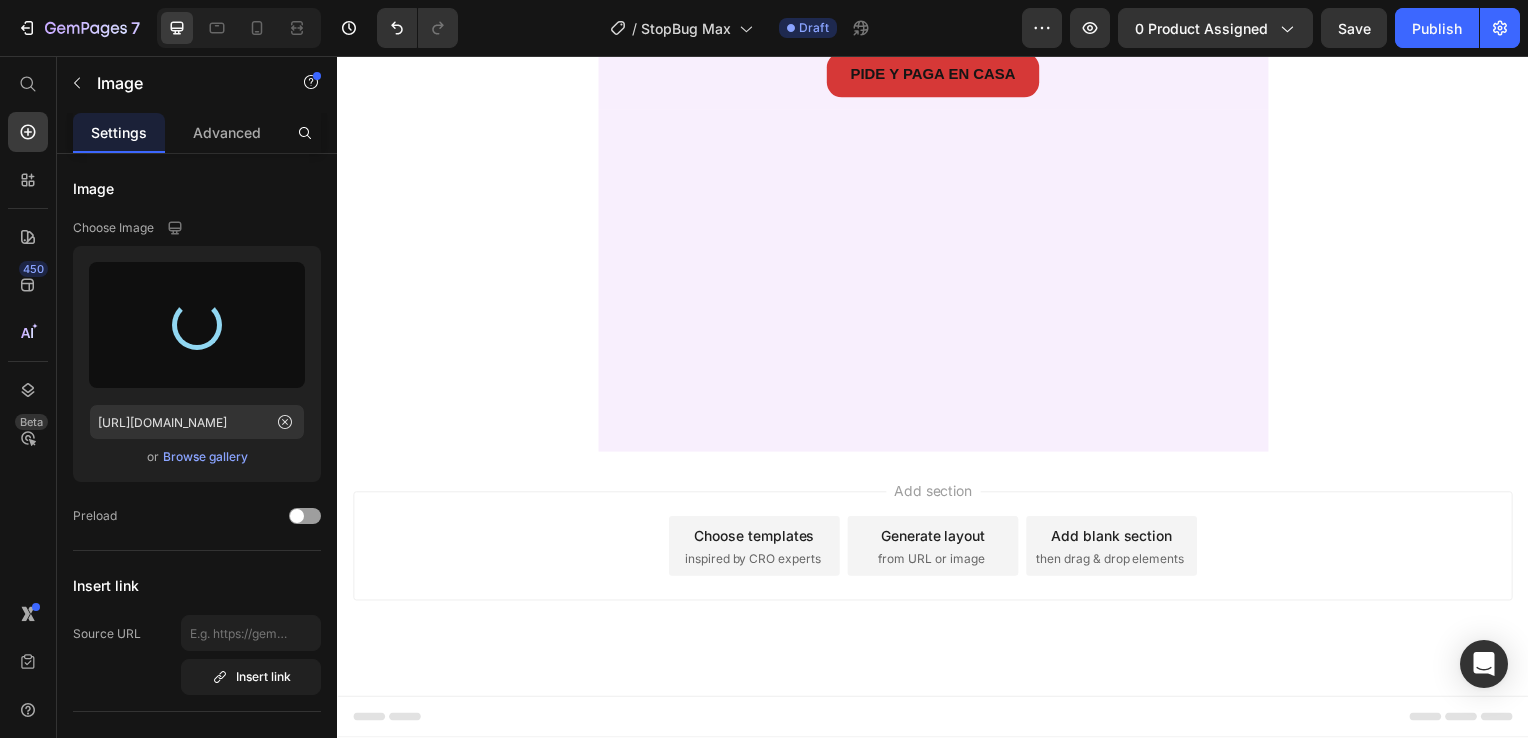 scroll, scrollTop: 3700, scrollLeft: 0, axis: vertical 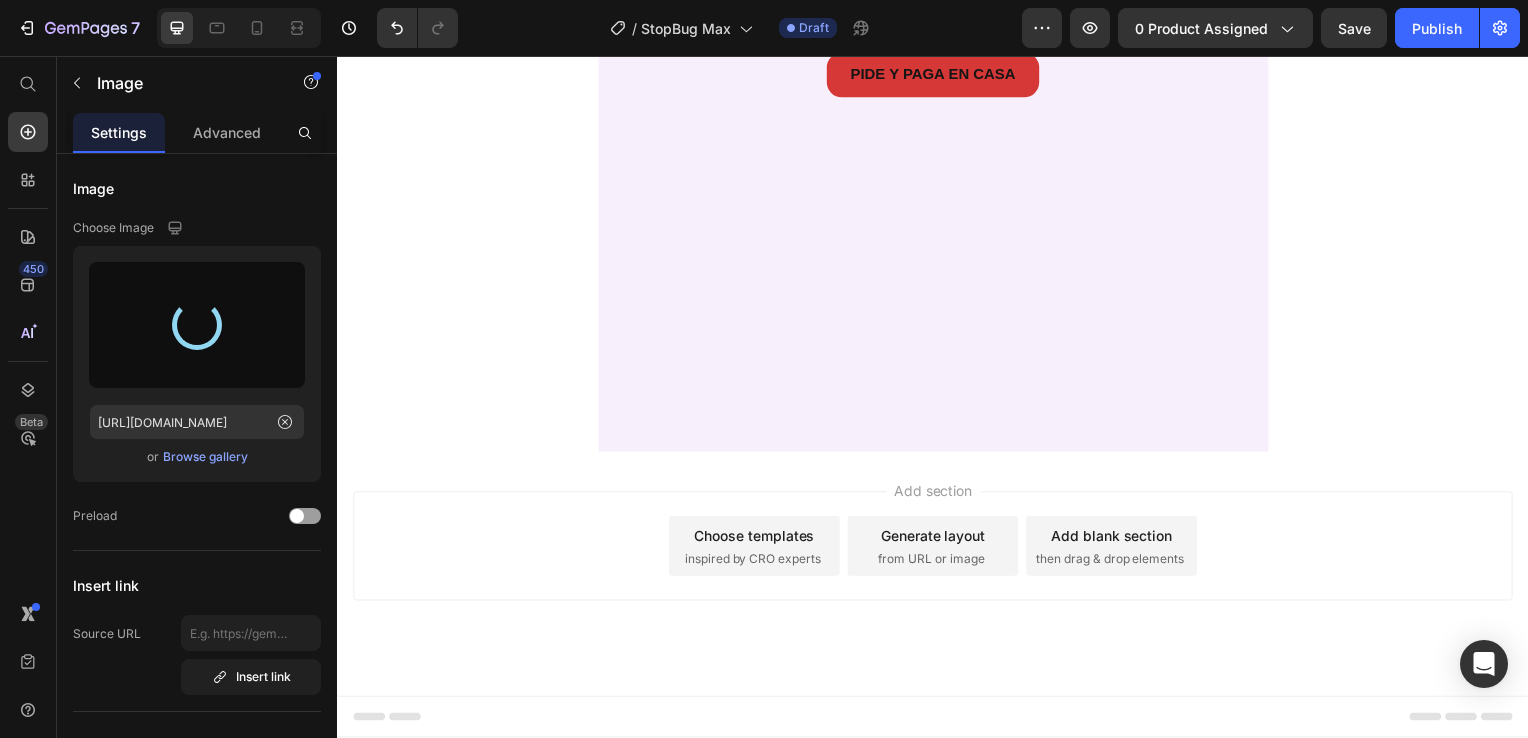 type on "https://cdn.shopify.com/s/files/1/0931/0204/7545/files/gempages_559530074857014392-e9d5116d-3ada-4a32-8350-5eb37e2b1733.png" 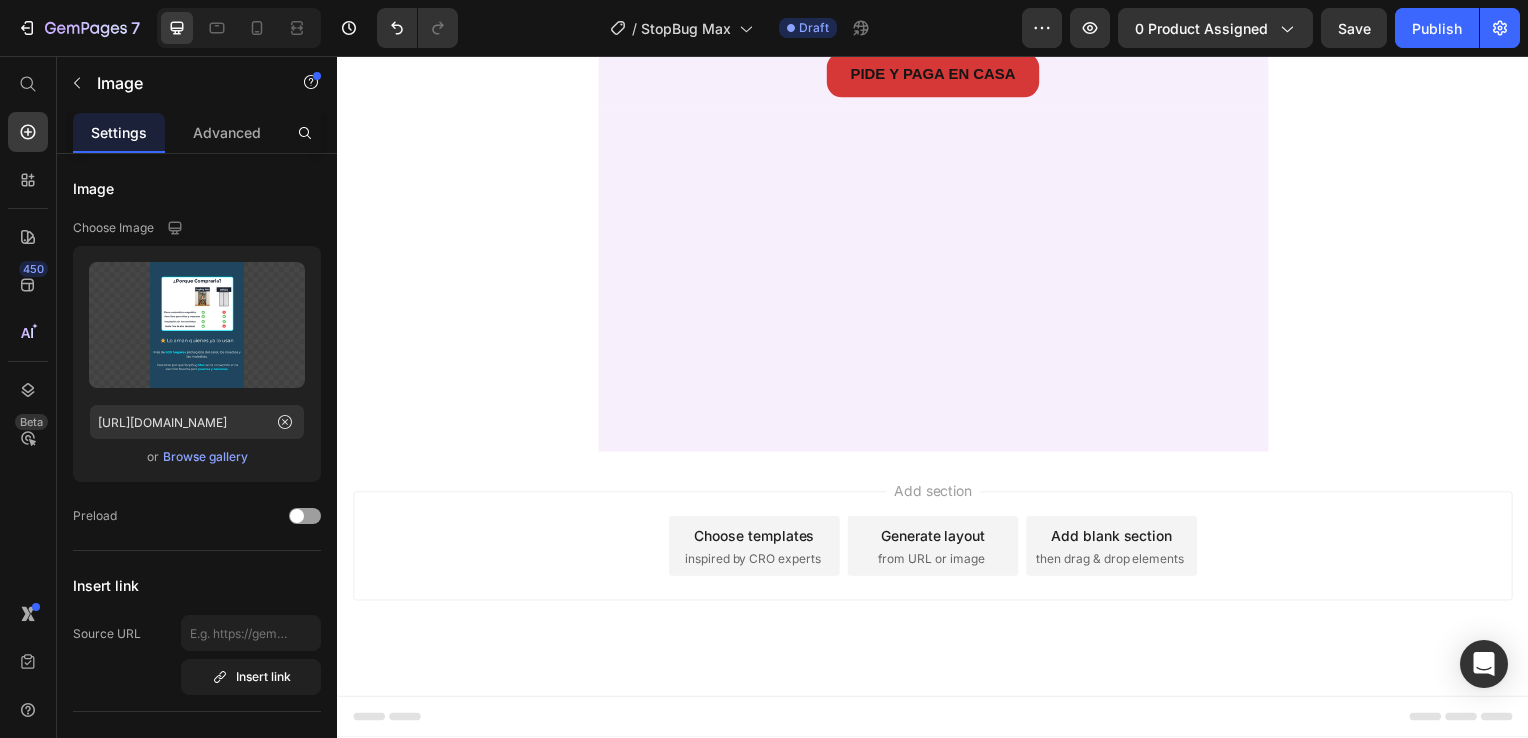 scroll, scrollTop: 4900, scrollLeft: 0, axis: vertical 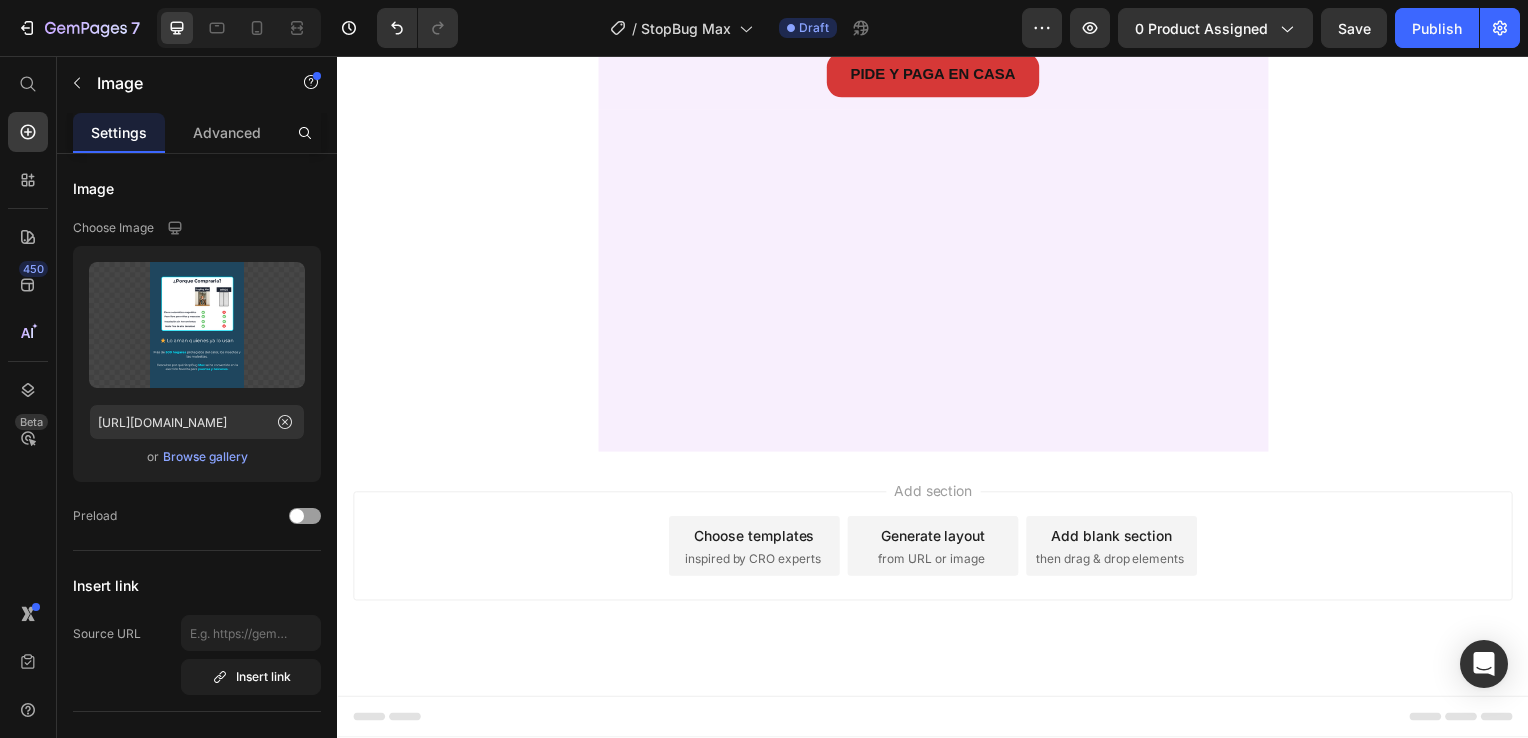 click at bounding box center [937, -3] 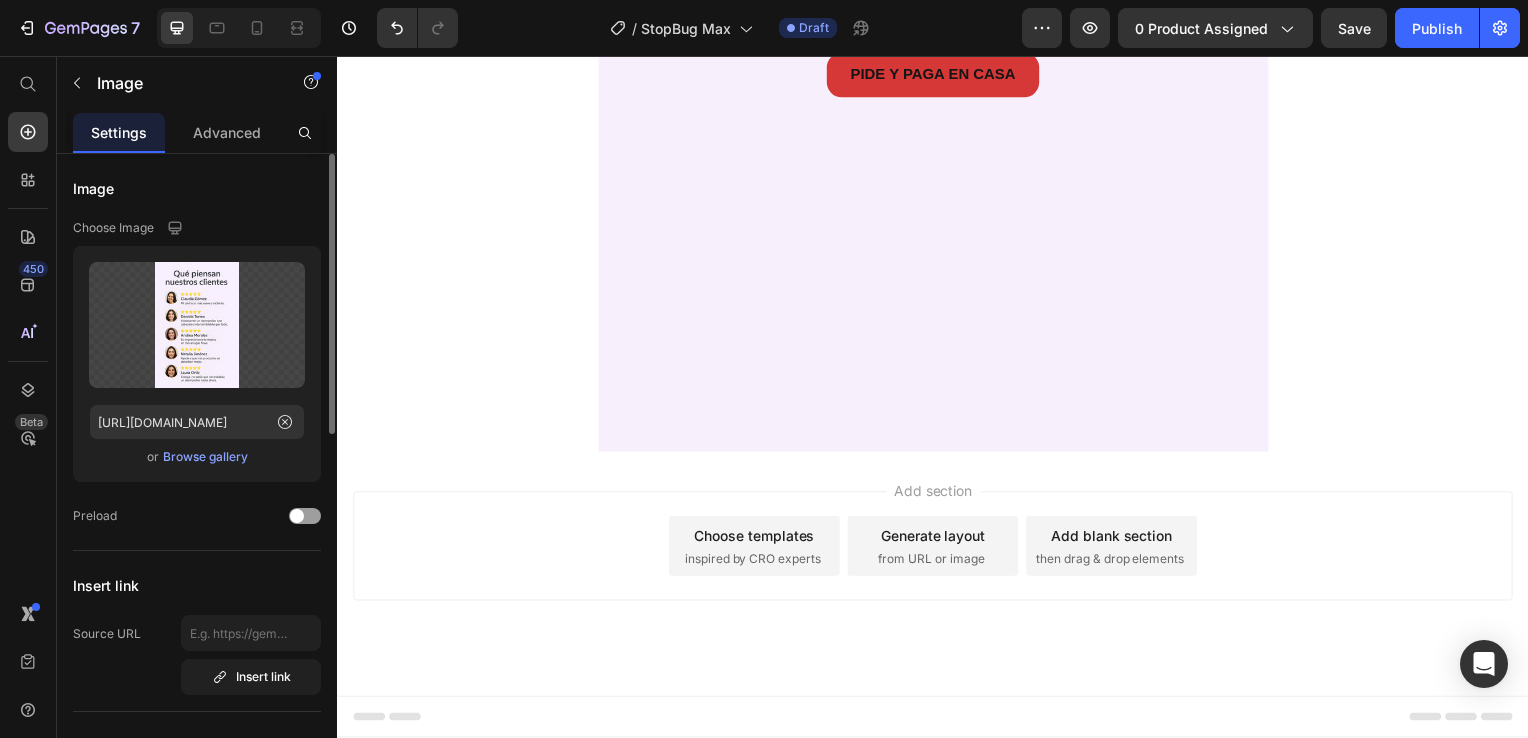 click on "Browse gallery" at bounding box center [205, 457] 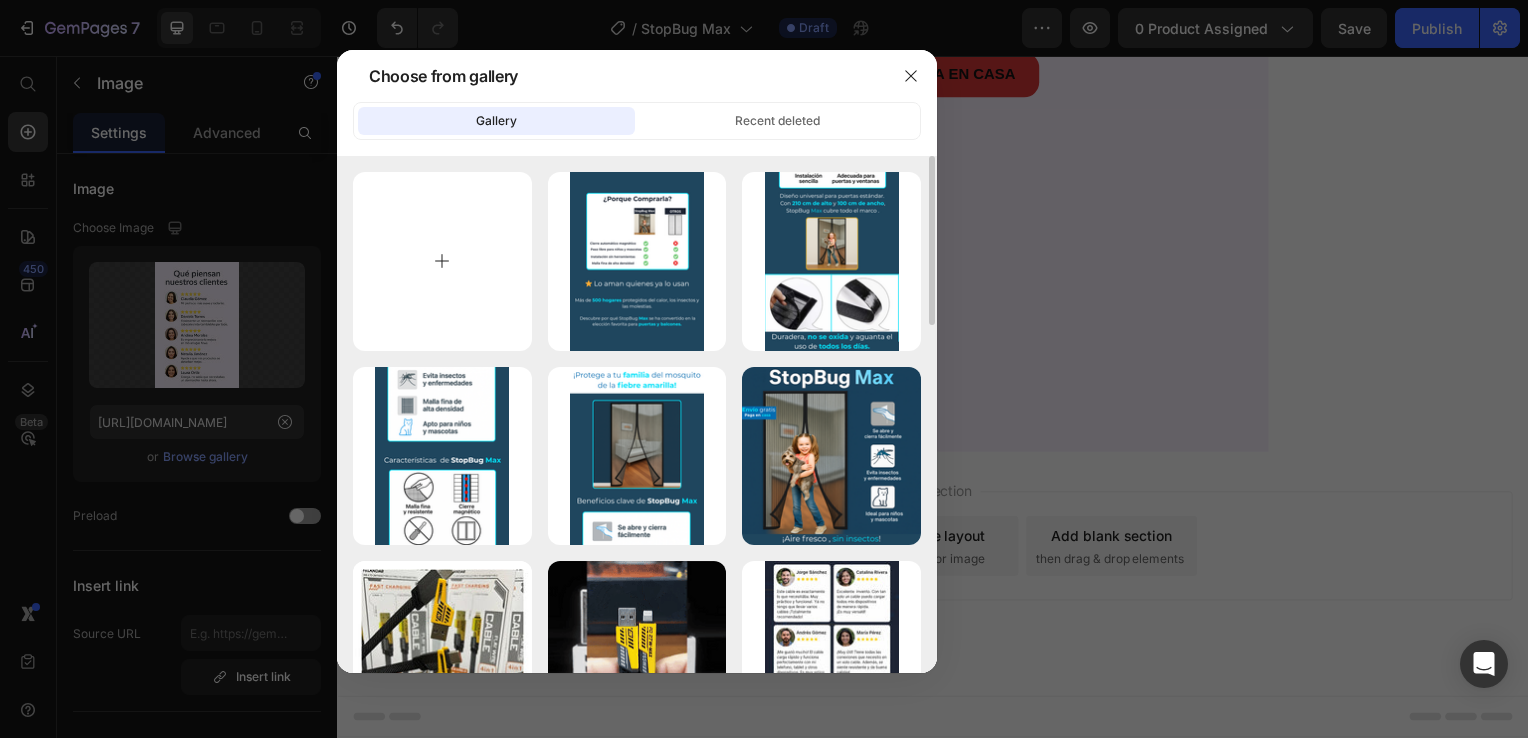 click at bounding box center (442, 261) 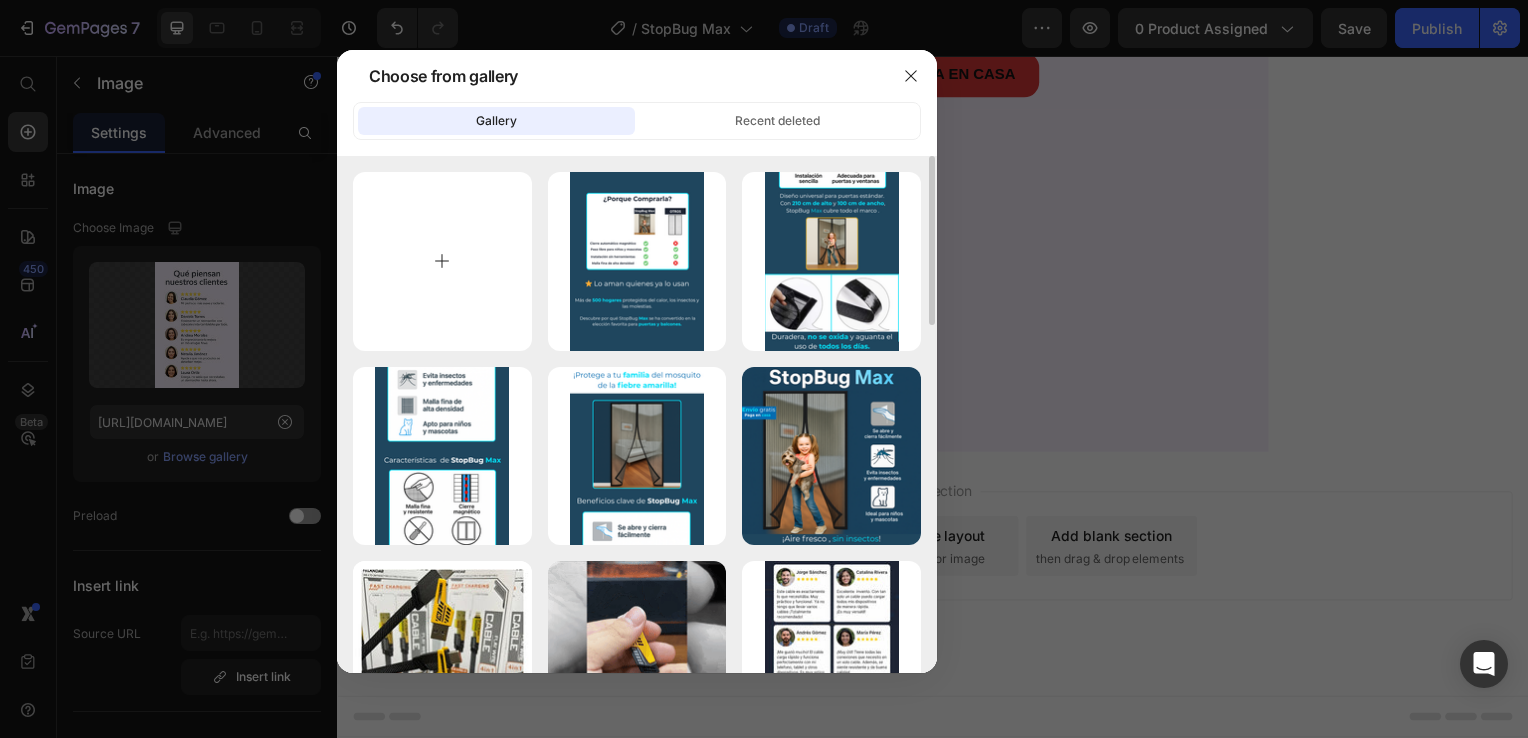 type on "C:\fakepath\6.png" 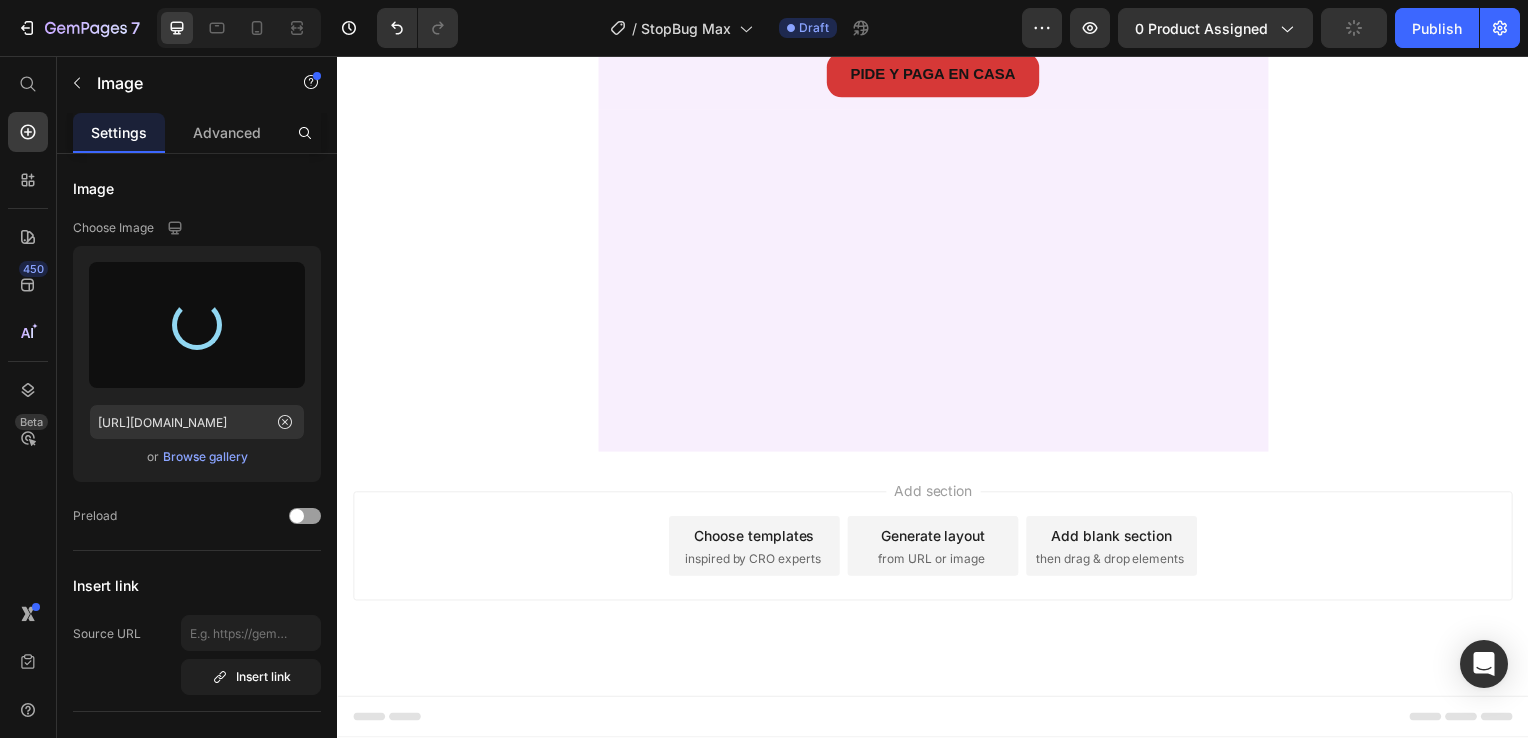 type on "https://cdn.shopify.com/s/files/1/0931/0204/7545/files/gempages_559530074857014392-e9ed944e-3006-4eeb-91e5-b2ee060b8a0e.png" 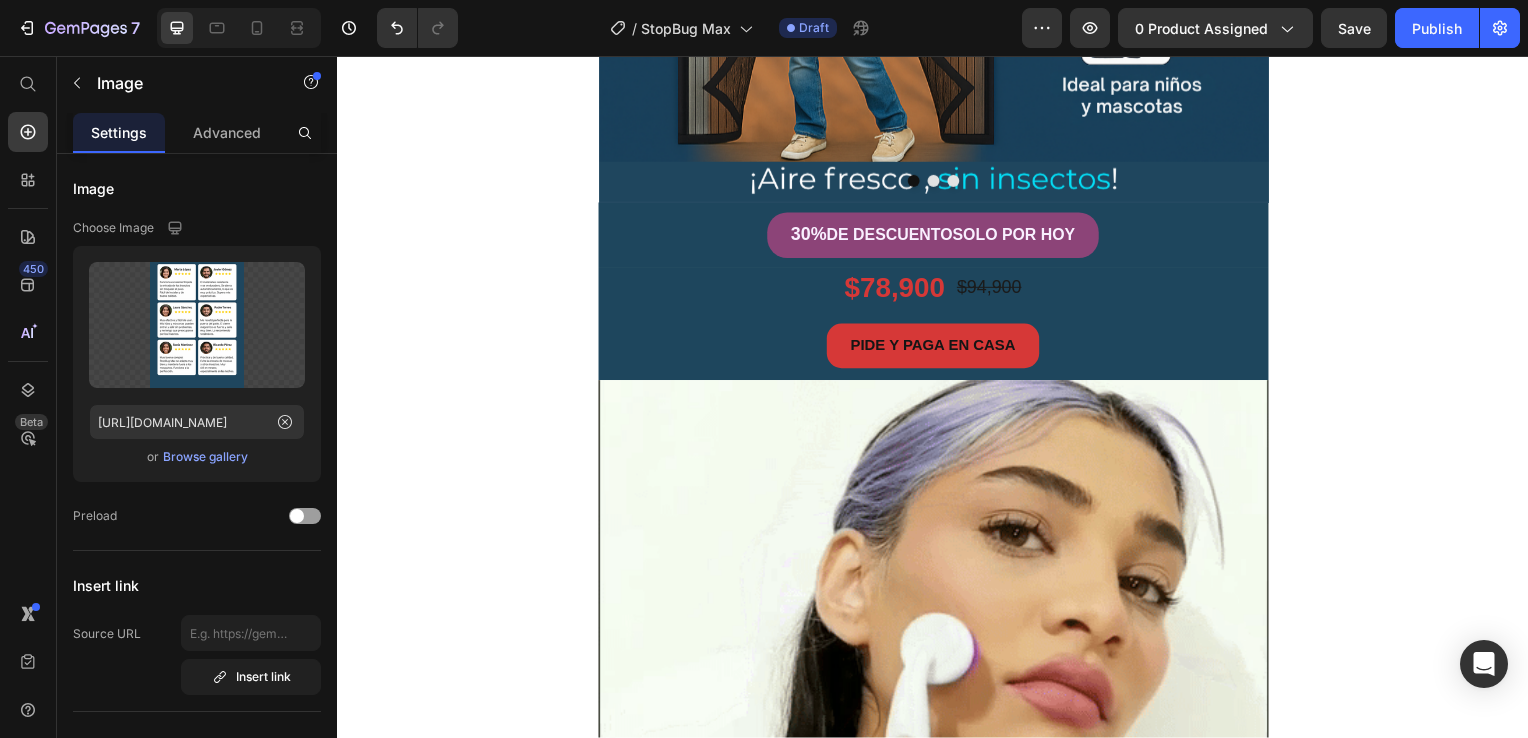 scroll, scrollTop: 400, scrollLeft: 0, axis: vertical 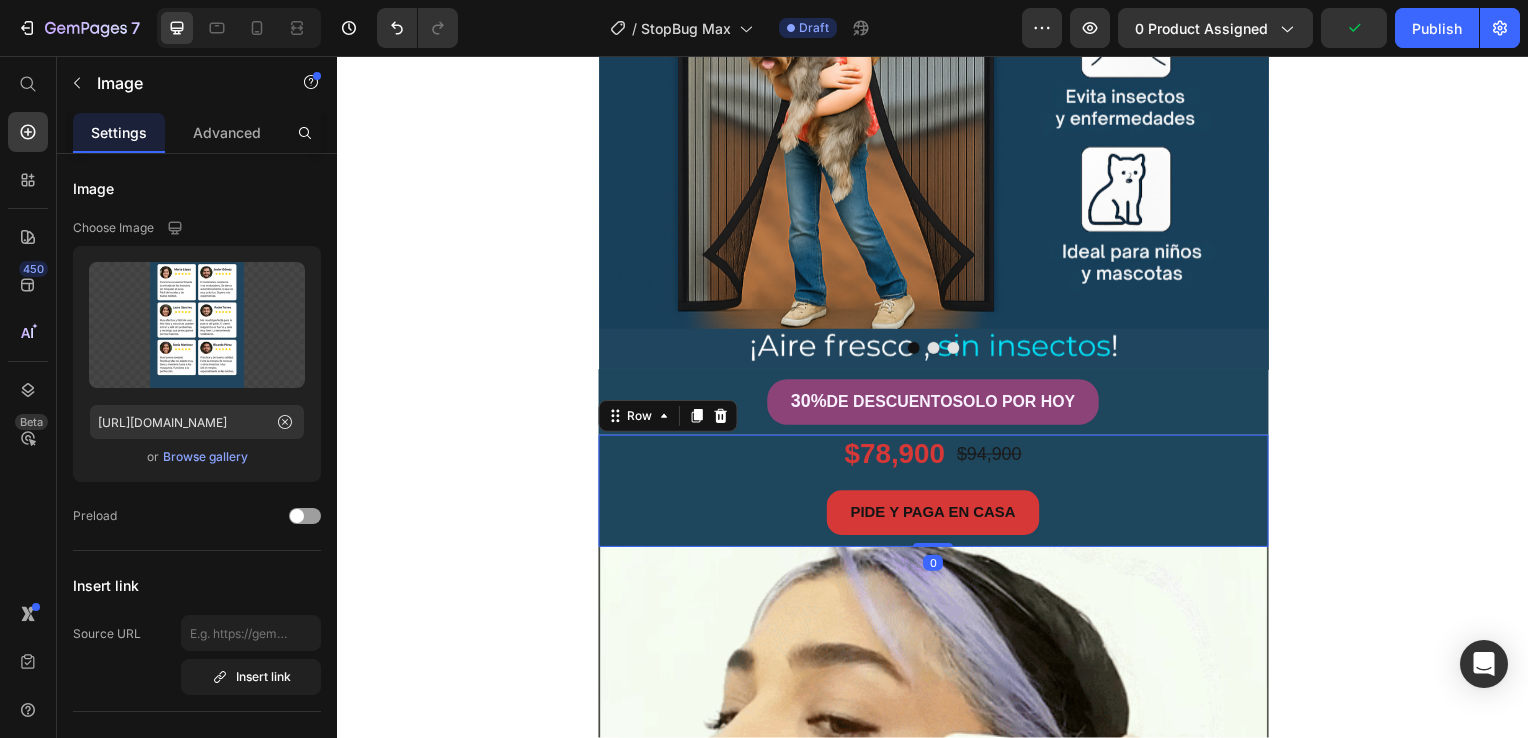 click on "$78,900 Product Price $94,900 Product Price Row PIDE Y PAGA EN CASA Button Product" at bounding box center [937, 494] 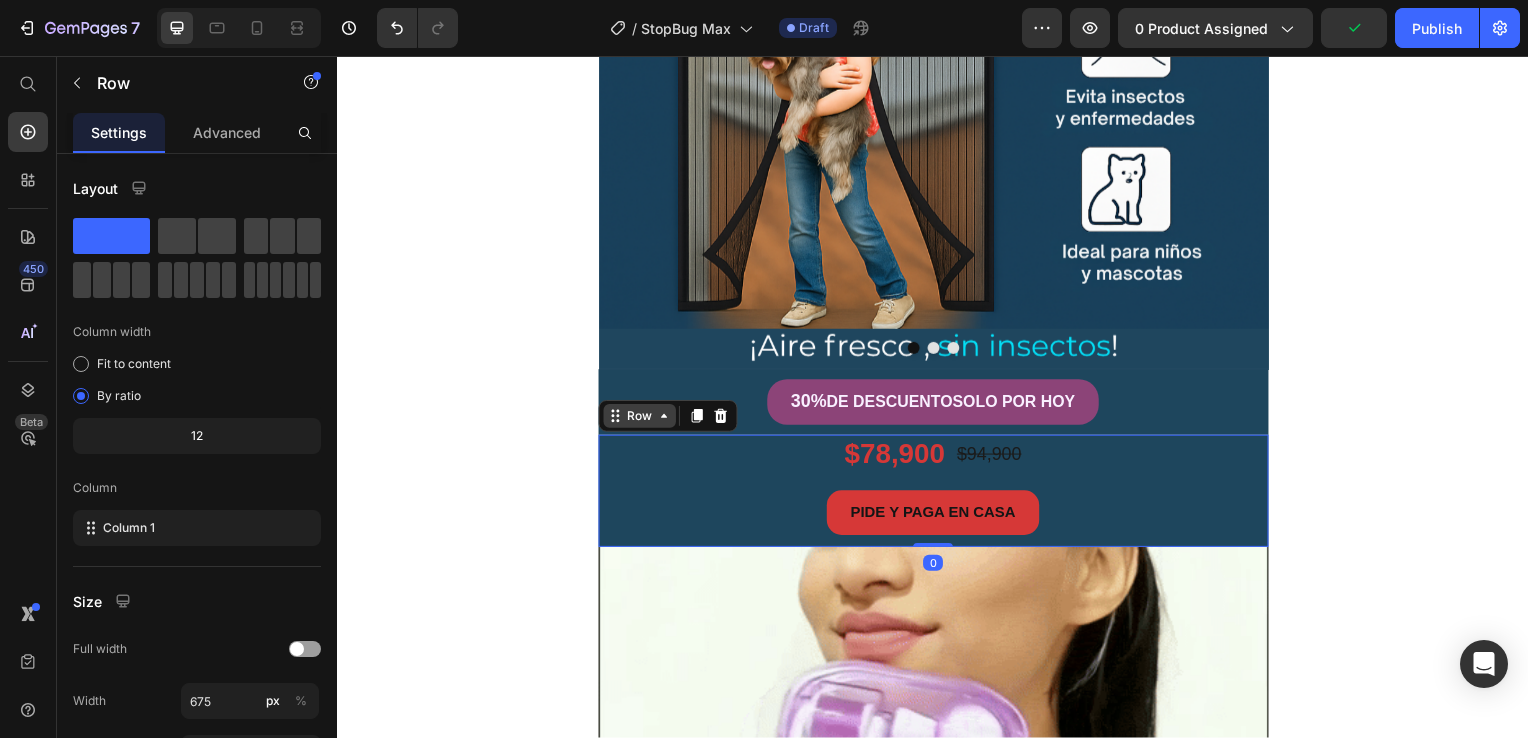 click 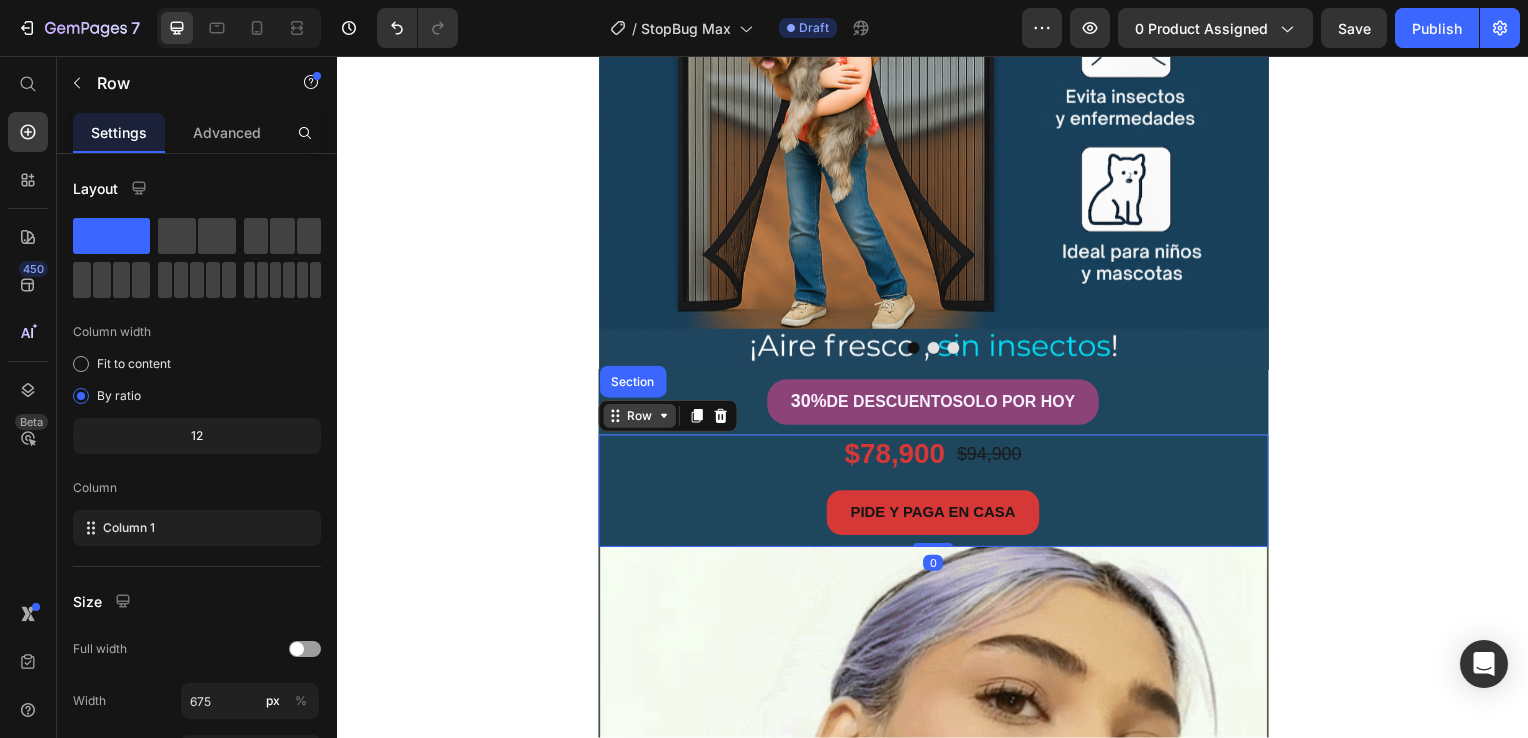 click 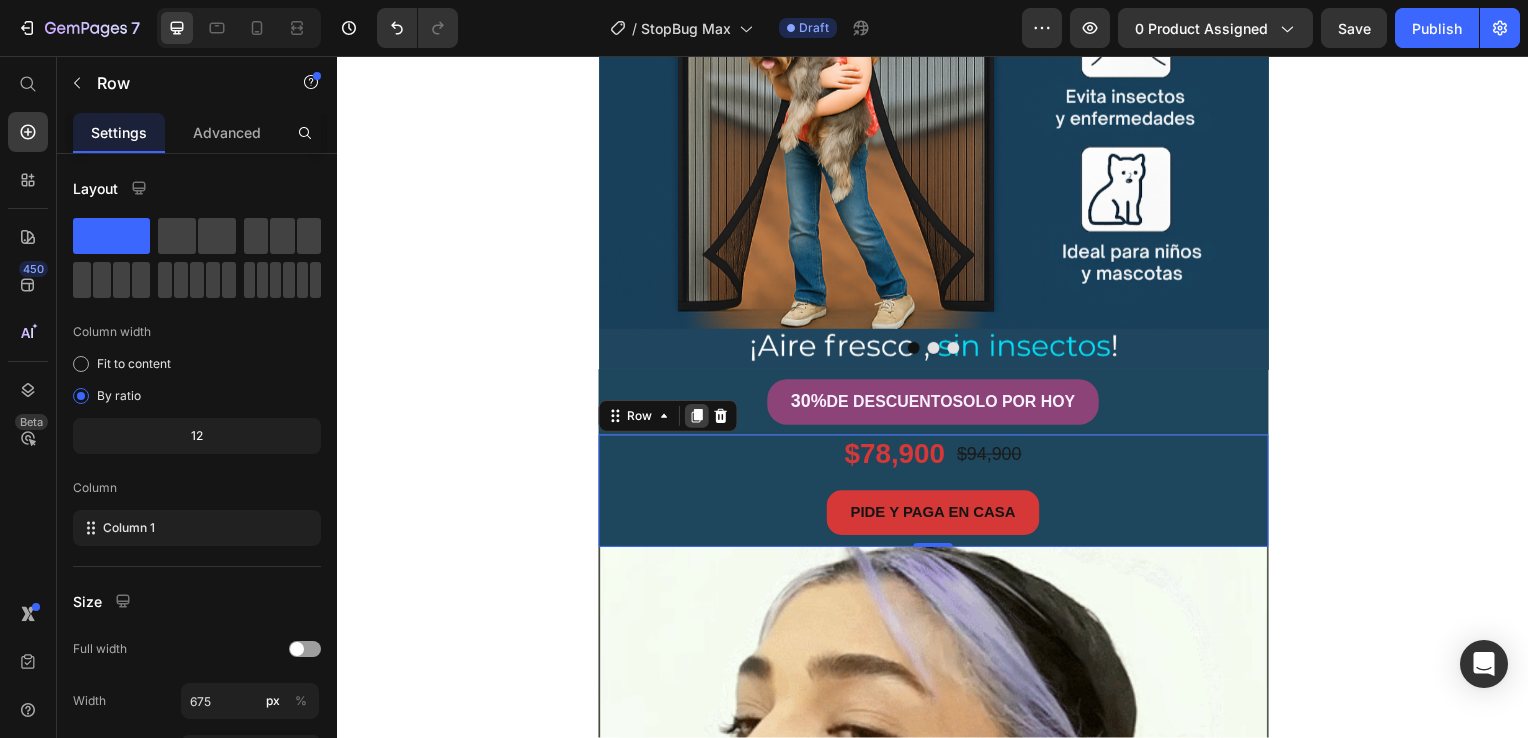 click 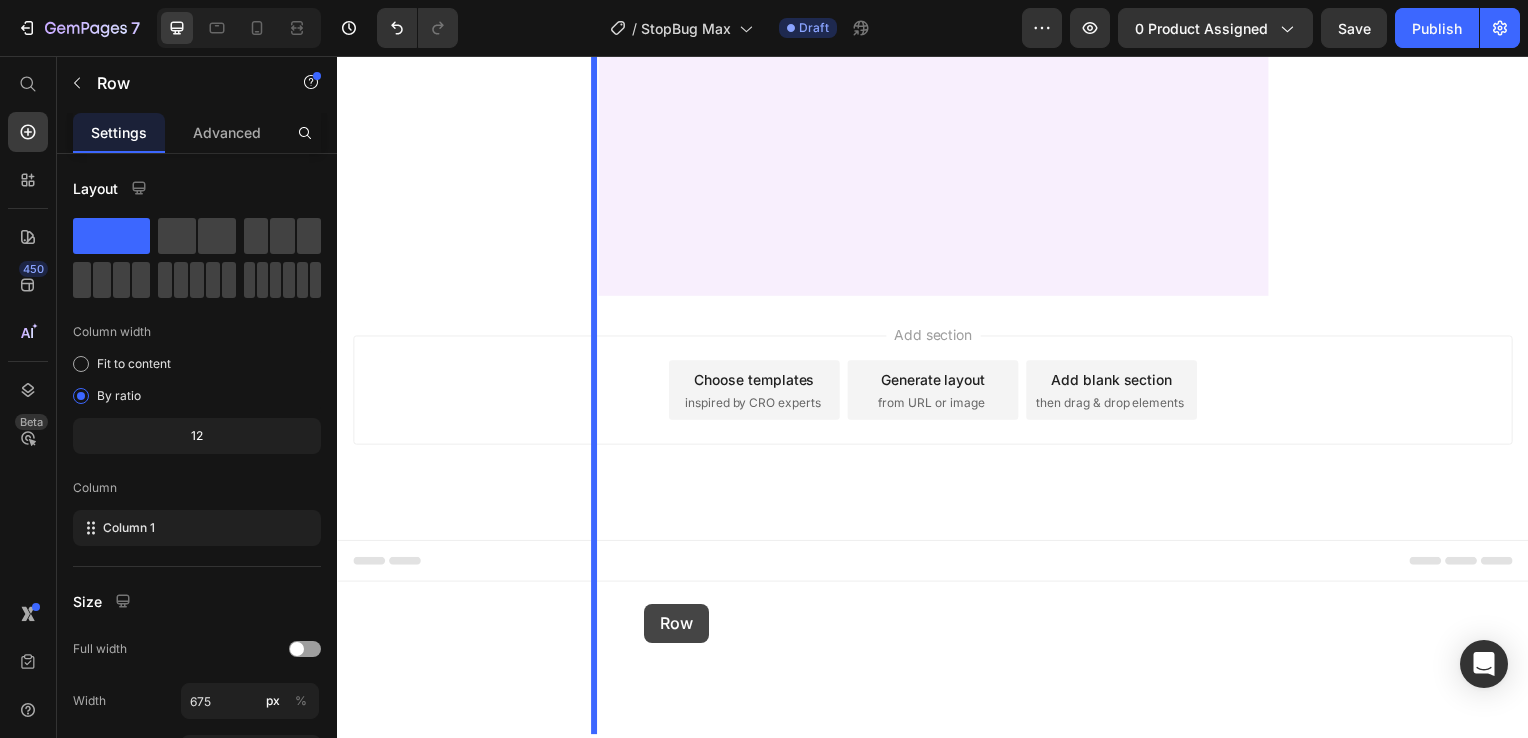 scroll, scrollTop: 3900, scrollLeft: 0, axis: vertical 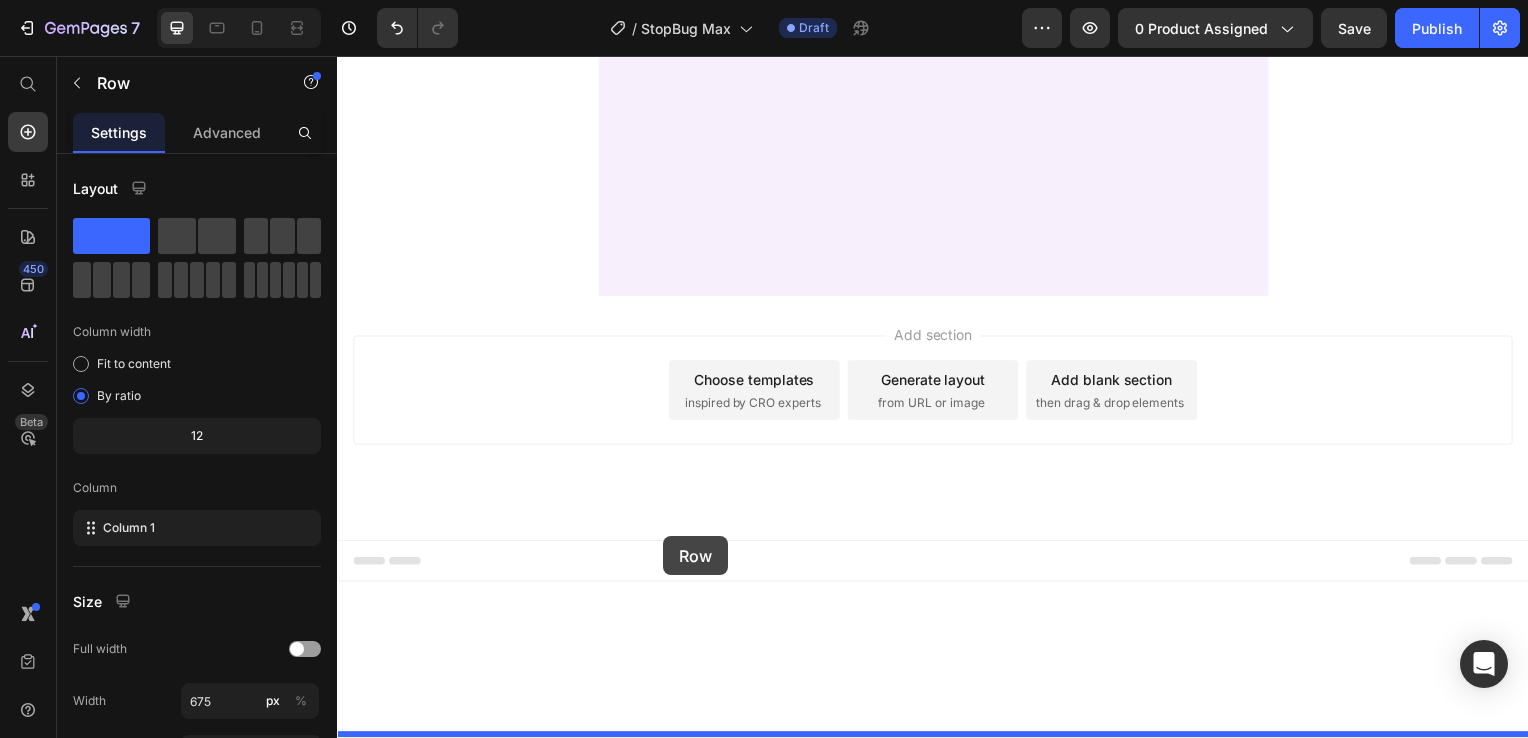 drag, startPoint x: 614, startPoint y: 535, endPoint x: 665, endPoint y: 540, distance: 51.24451 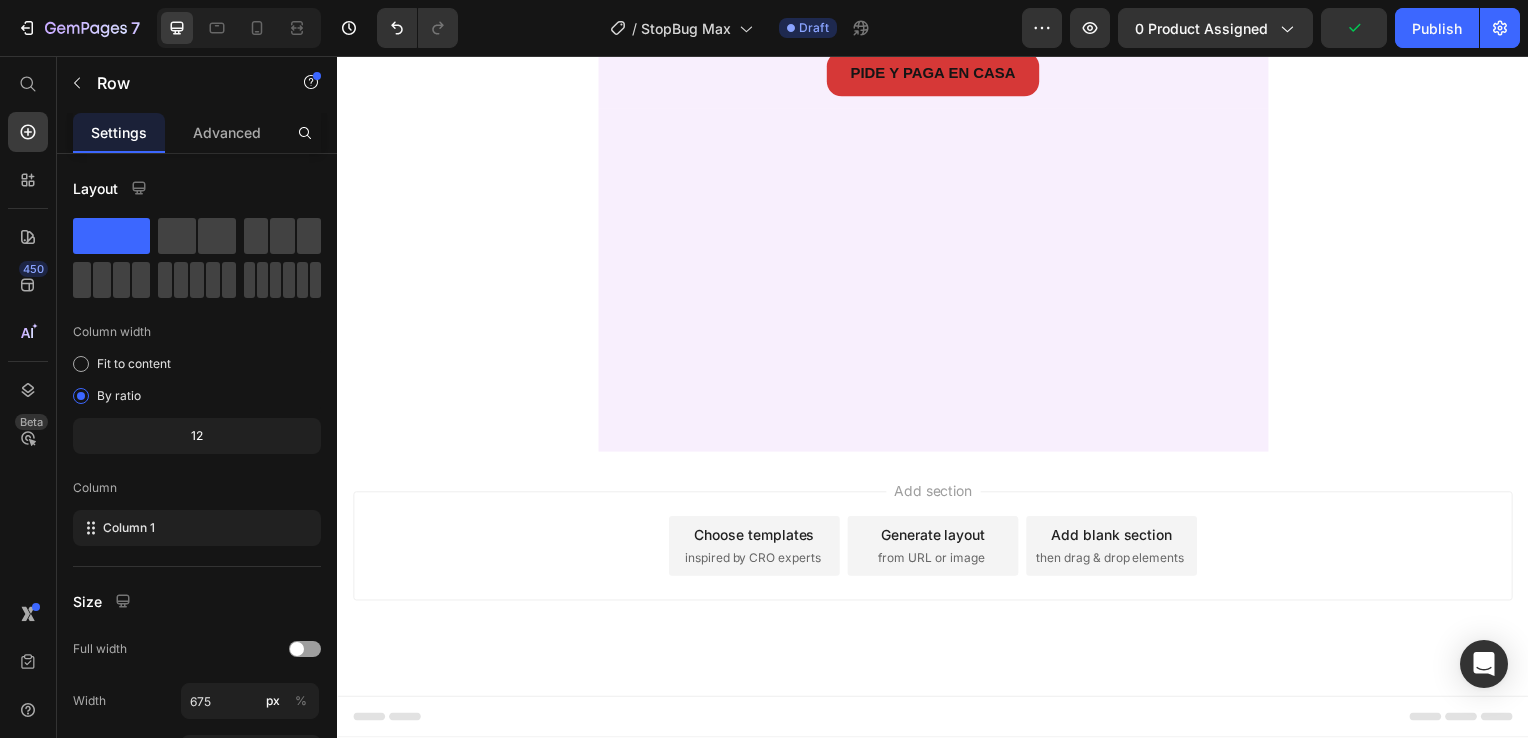 click on "$78,900 Product Price $94,900 Product Price Row PIDE Y PAGA EN CASA Button Product Row Section 7   You can create reusable sections Create Theme Section AI Content Write with GemAI What would you like to describe here? Tone and Voice Persuasive Product FlexiCharge Pro Show more Generate" at bounding box center [937, -93] 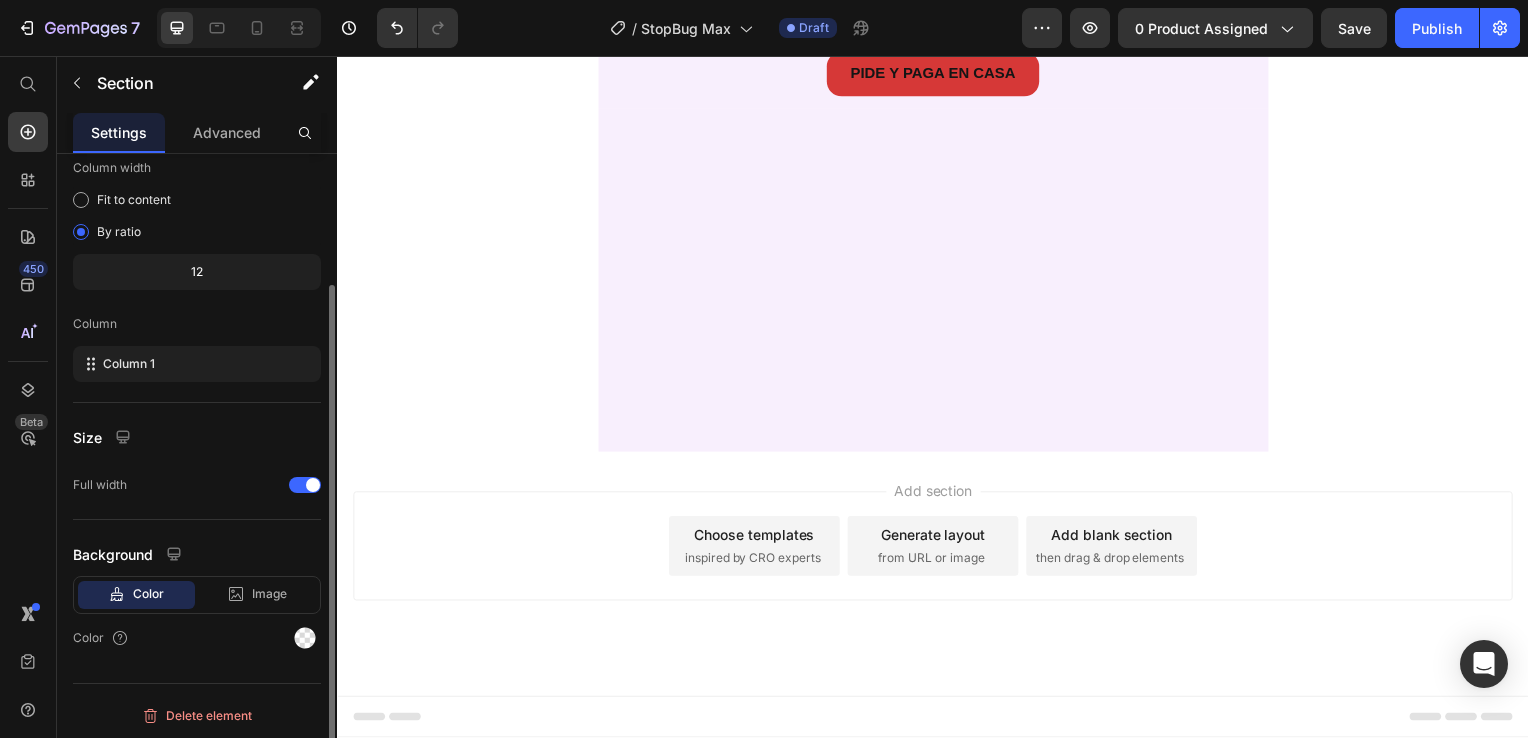 scroll, scrollTop: 0, scrollLeft: 0, axis: both 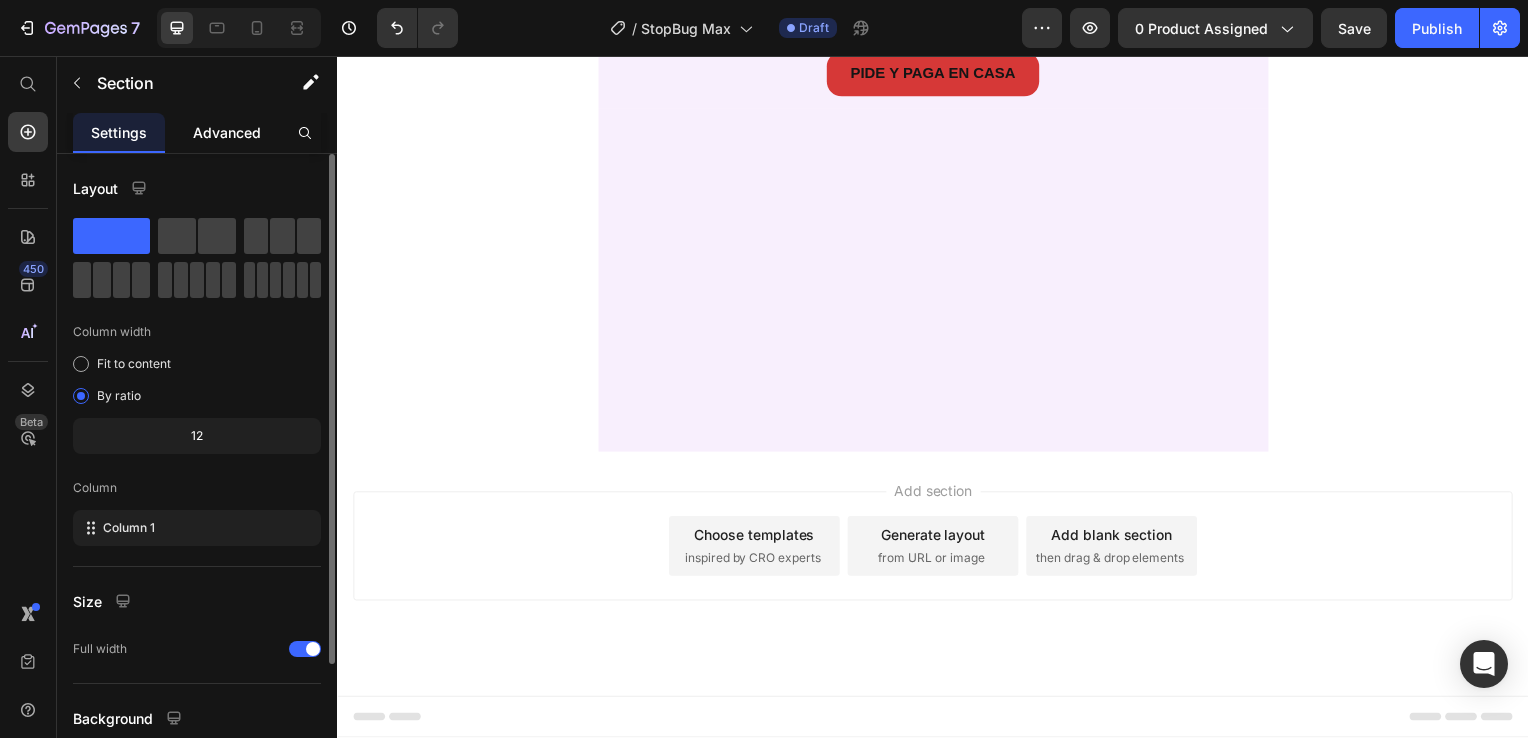 click on "Advanced" at bounding box center [227, 132] 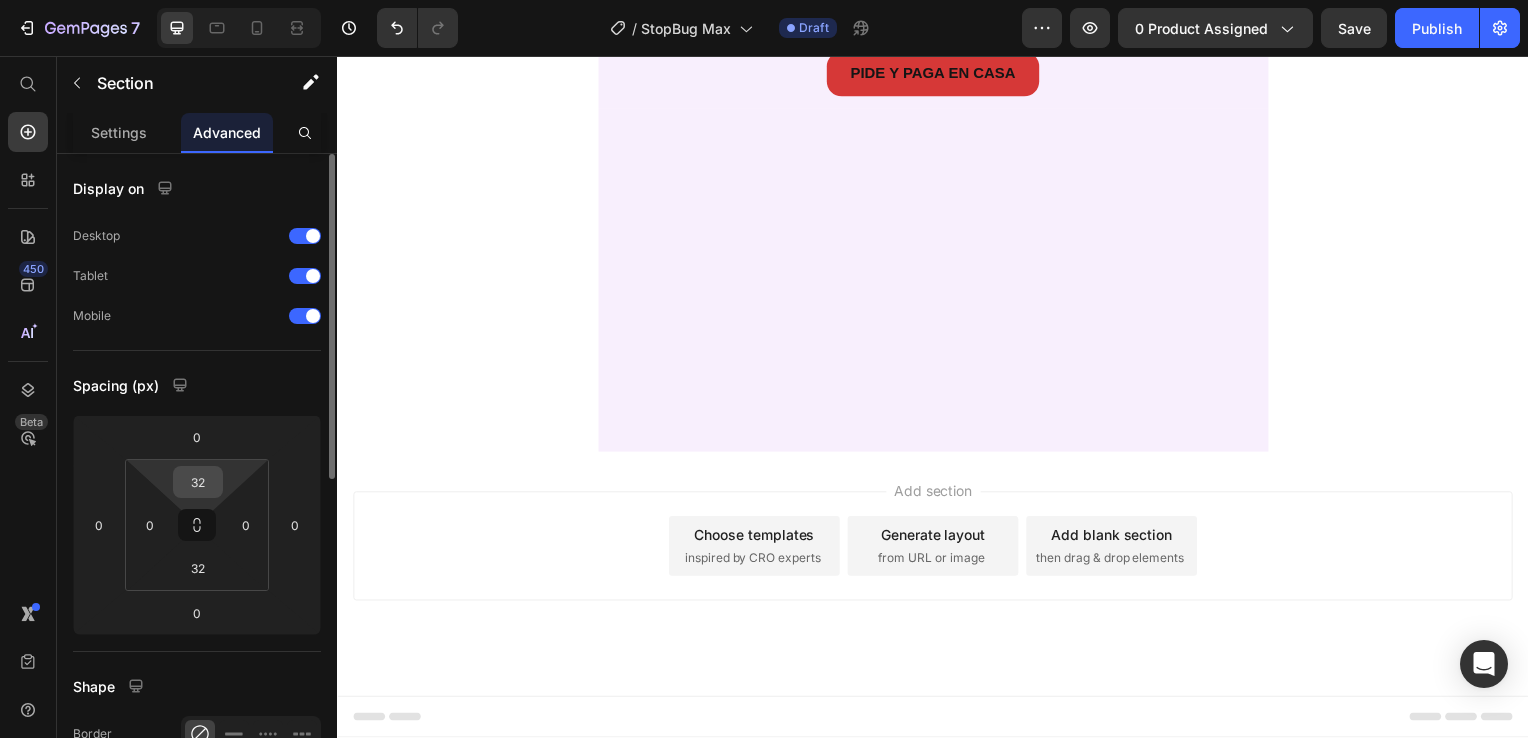 click on "32" at bounding box center [198, 482] 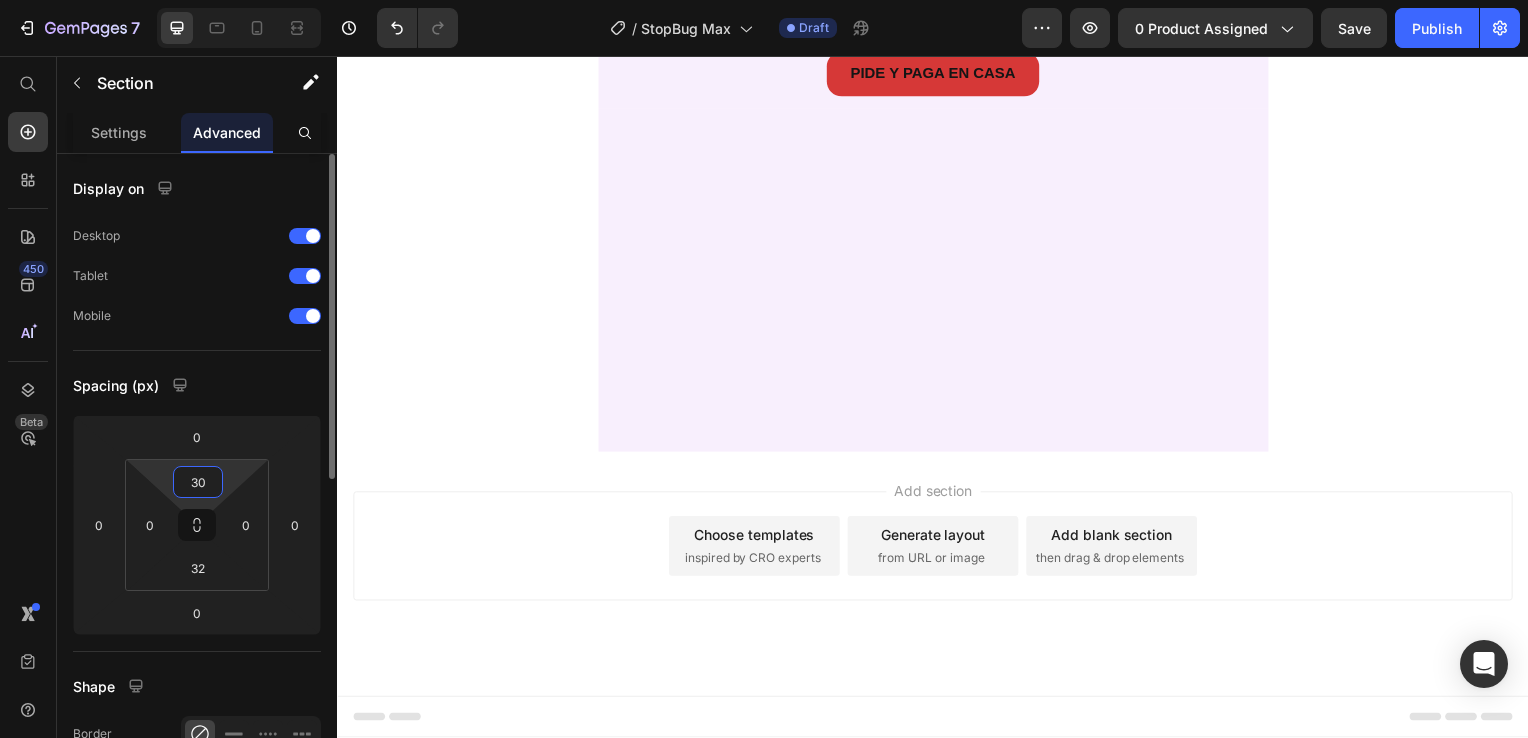 type on "3" 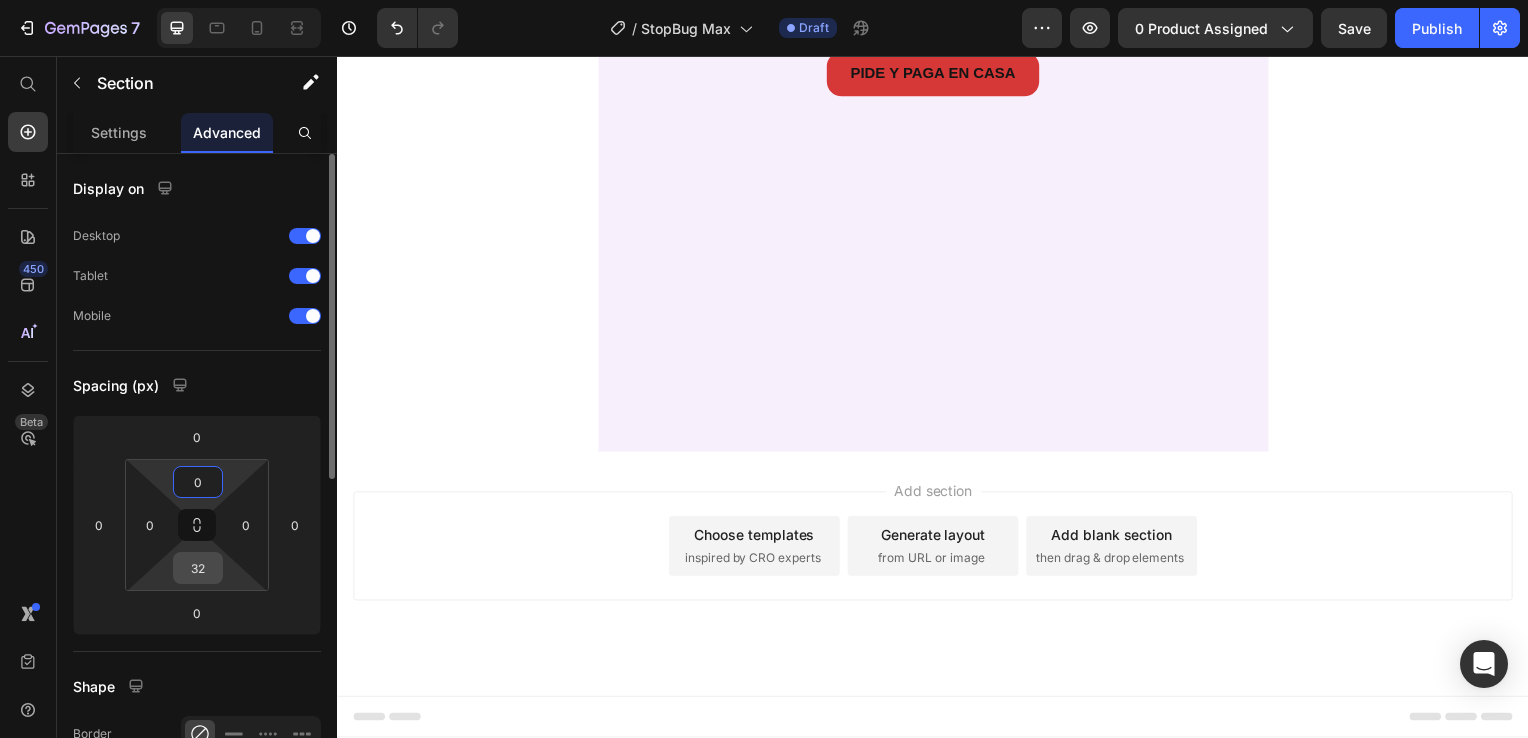 type on "0" 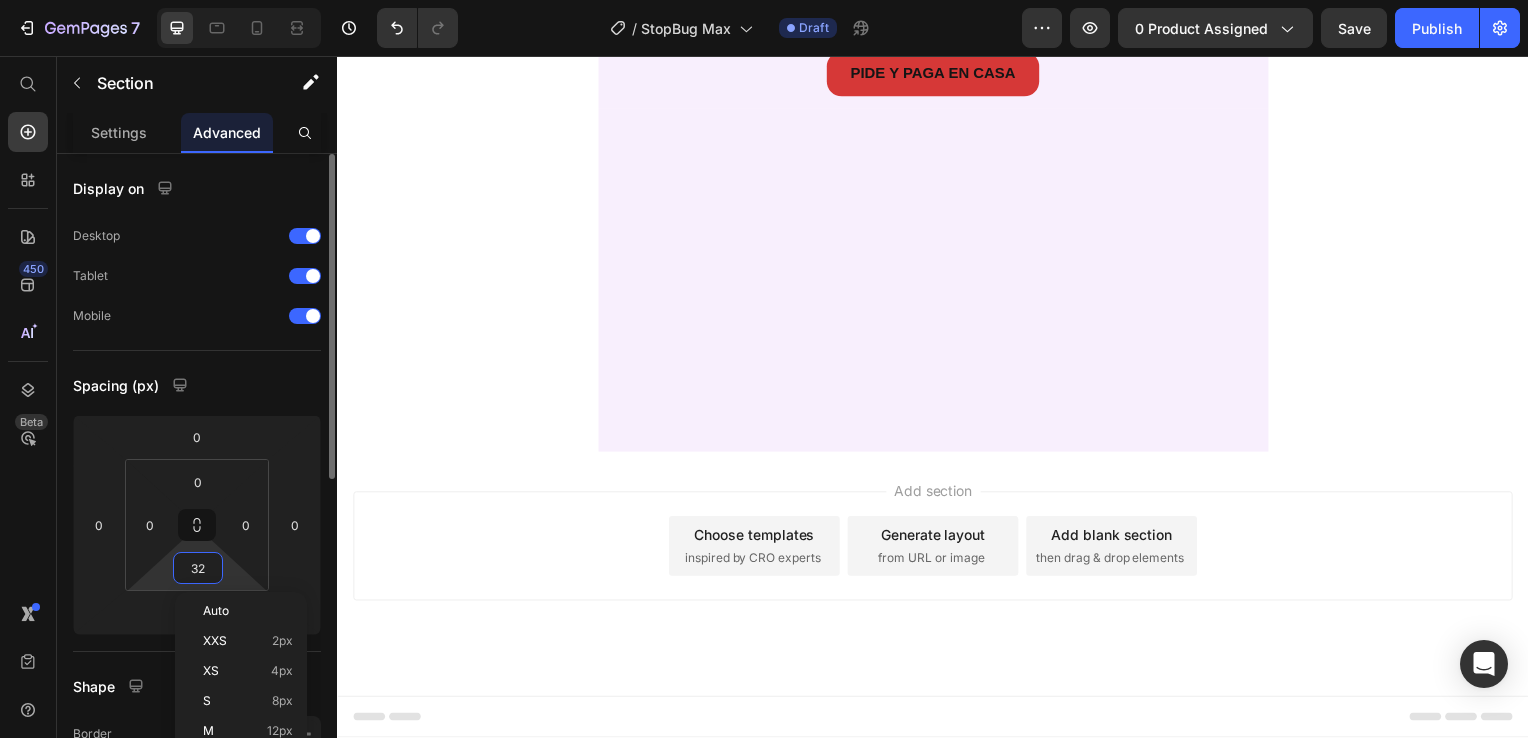 click on "32" at bounding box center (198, 568) 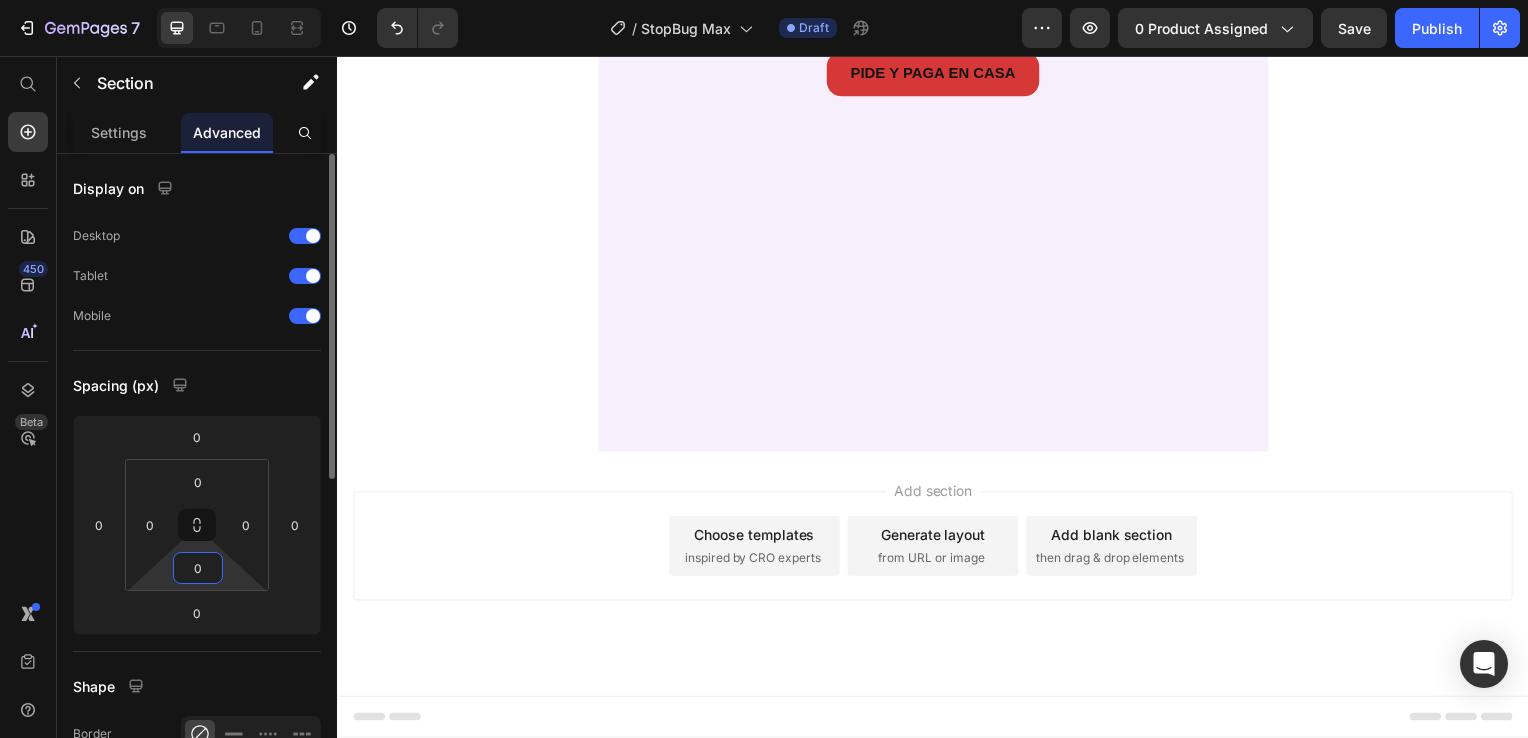 type on "0" 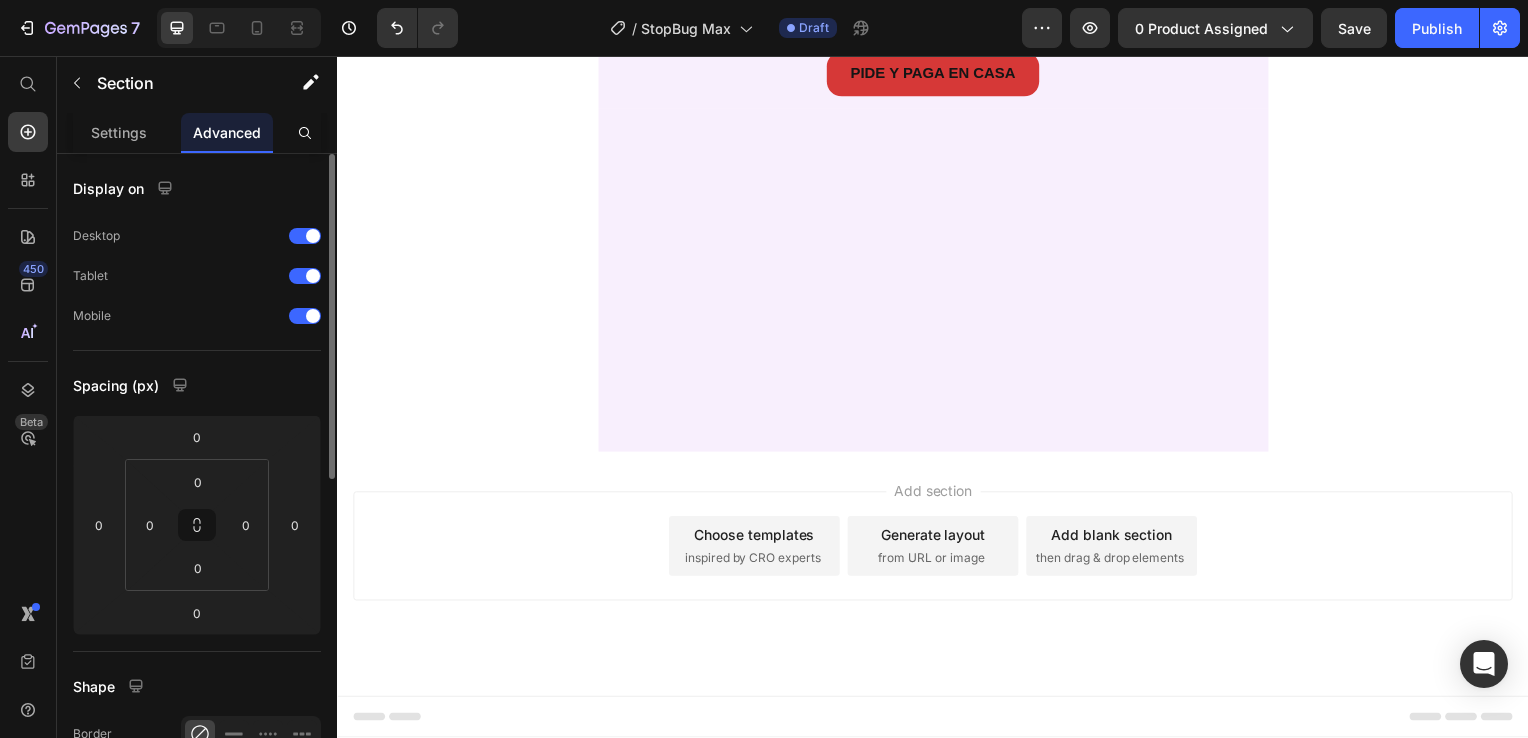 click on "Image Row" at bounding box center (937, -117) 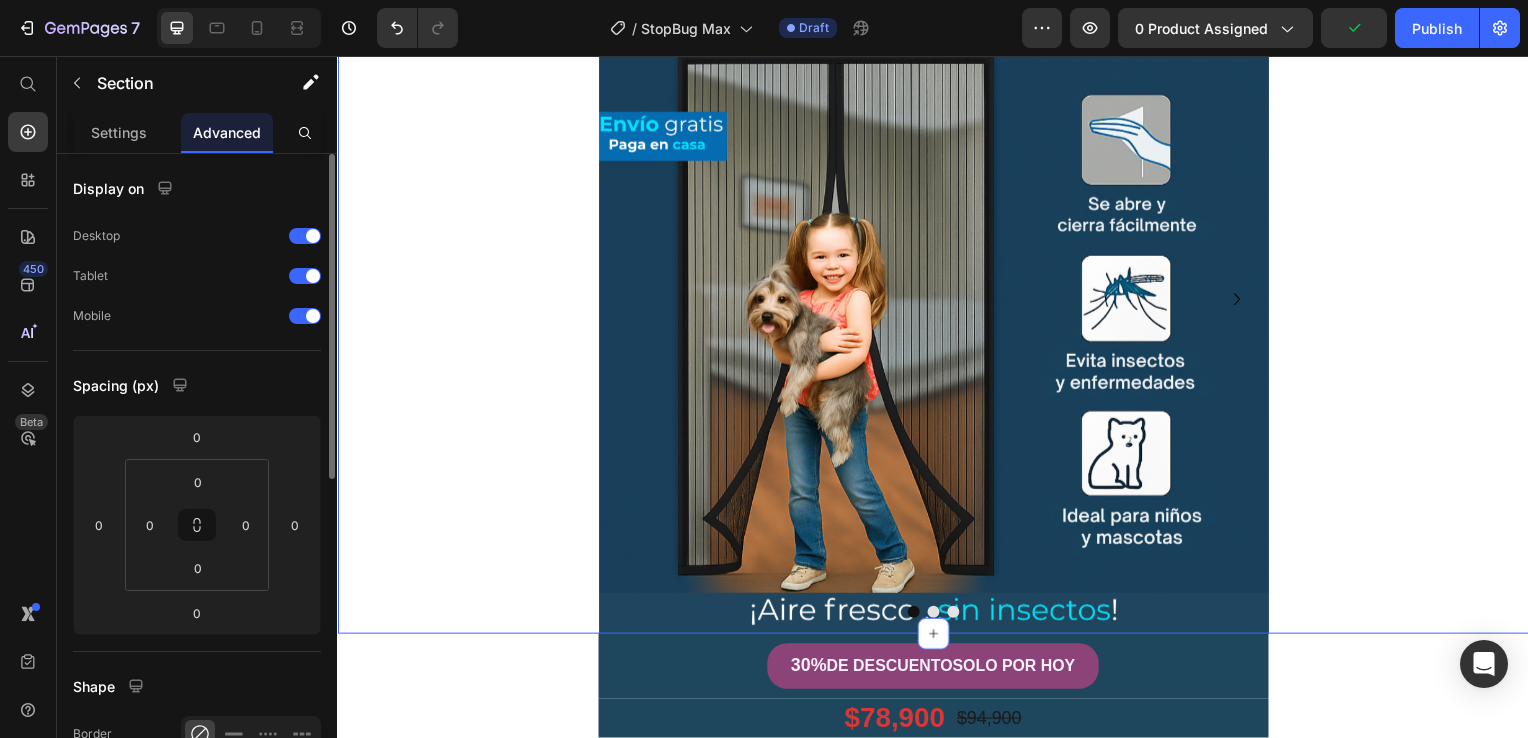 scroll, scrollTop: 300, scrollLeft: 0, axis: vertical 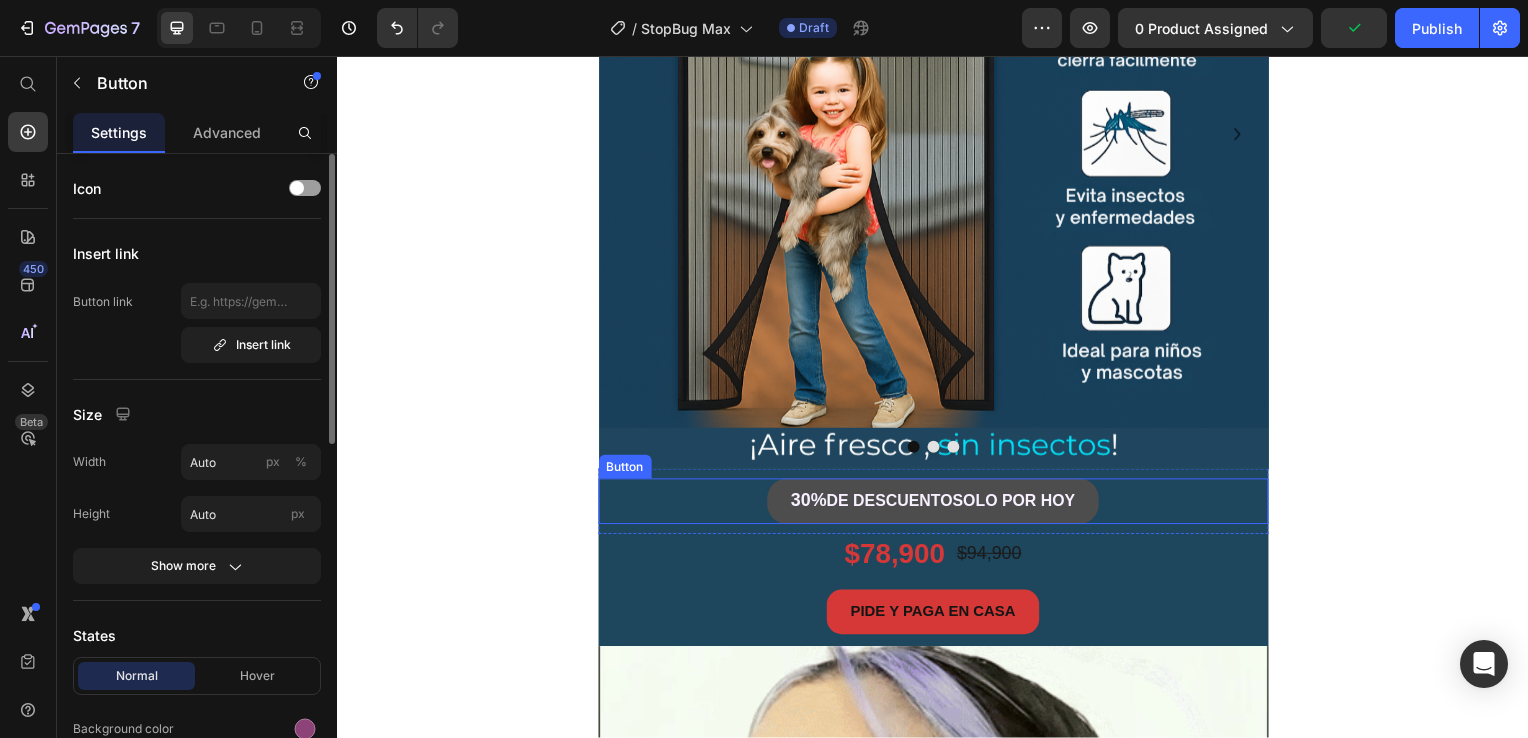 click on "30%  DE DESCUENTO  SOLO POR HOY" at bounding box center [937, 505] 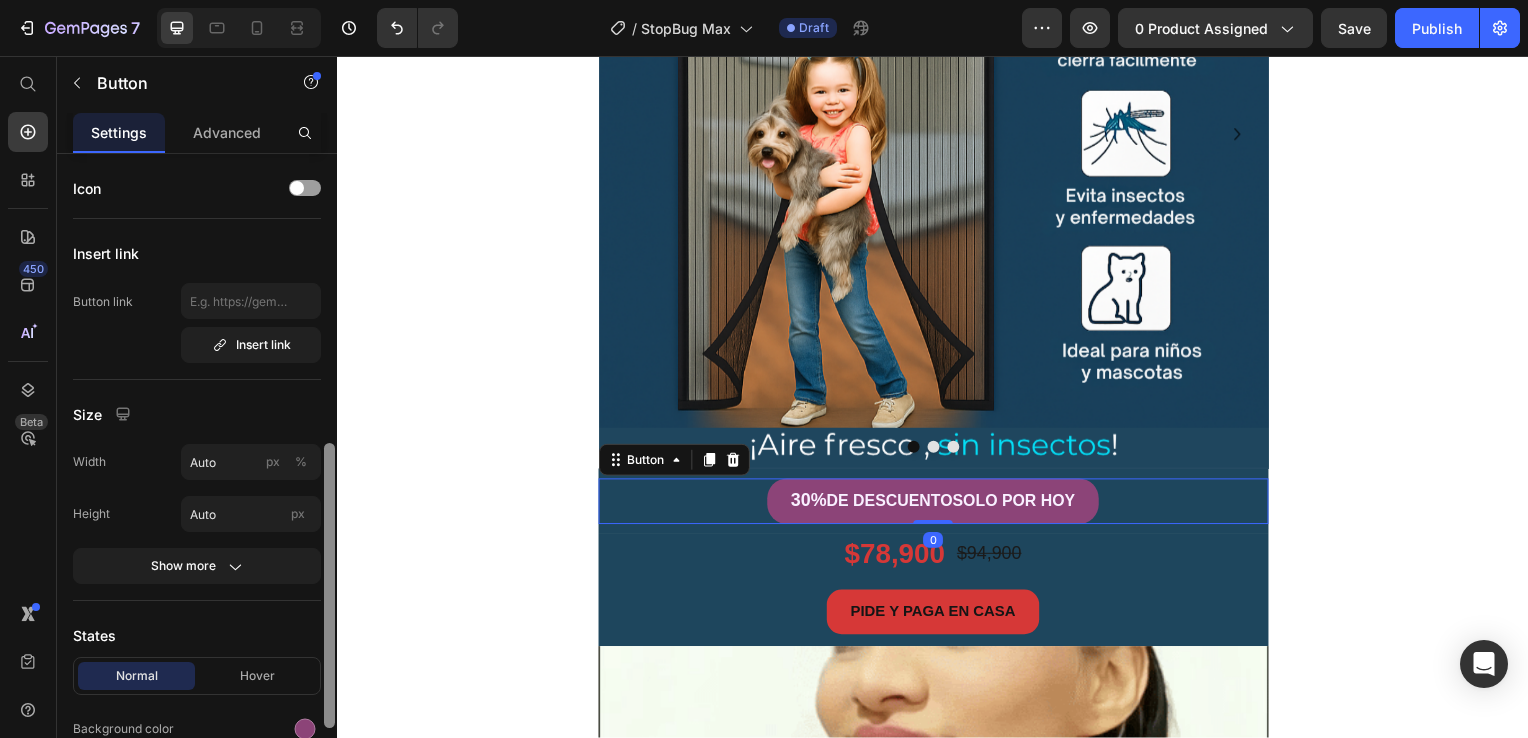 scroll, scrollTop: 300, scrollLeft: 0, axis: vertical 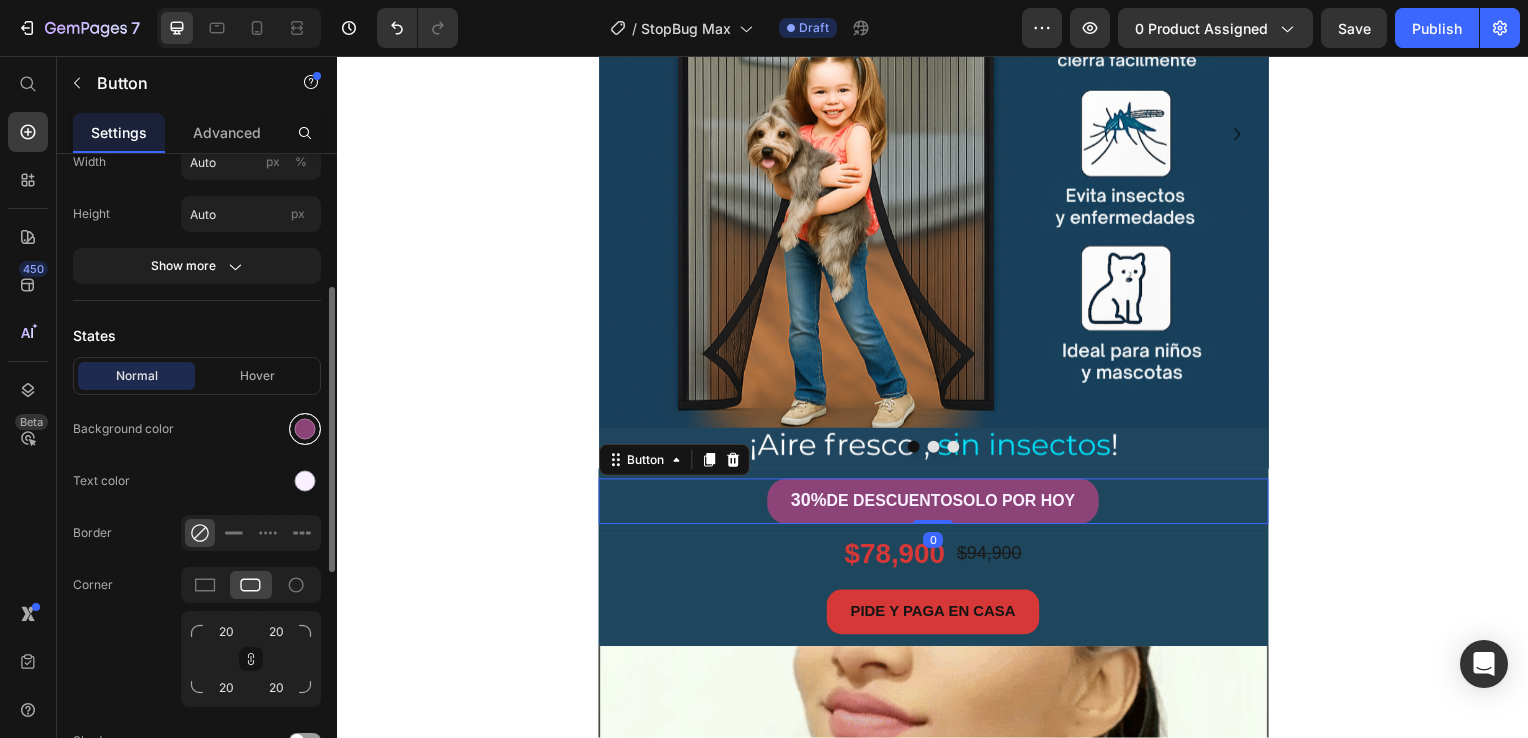 click at bounding box center [305, 429] 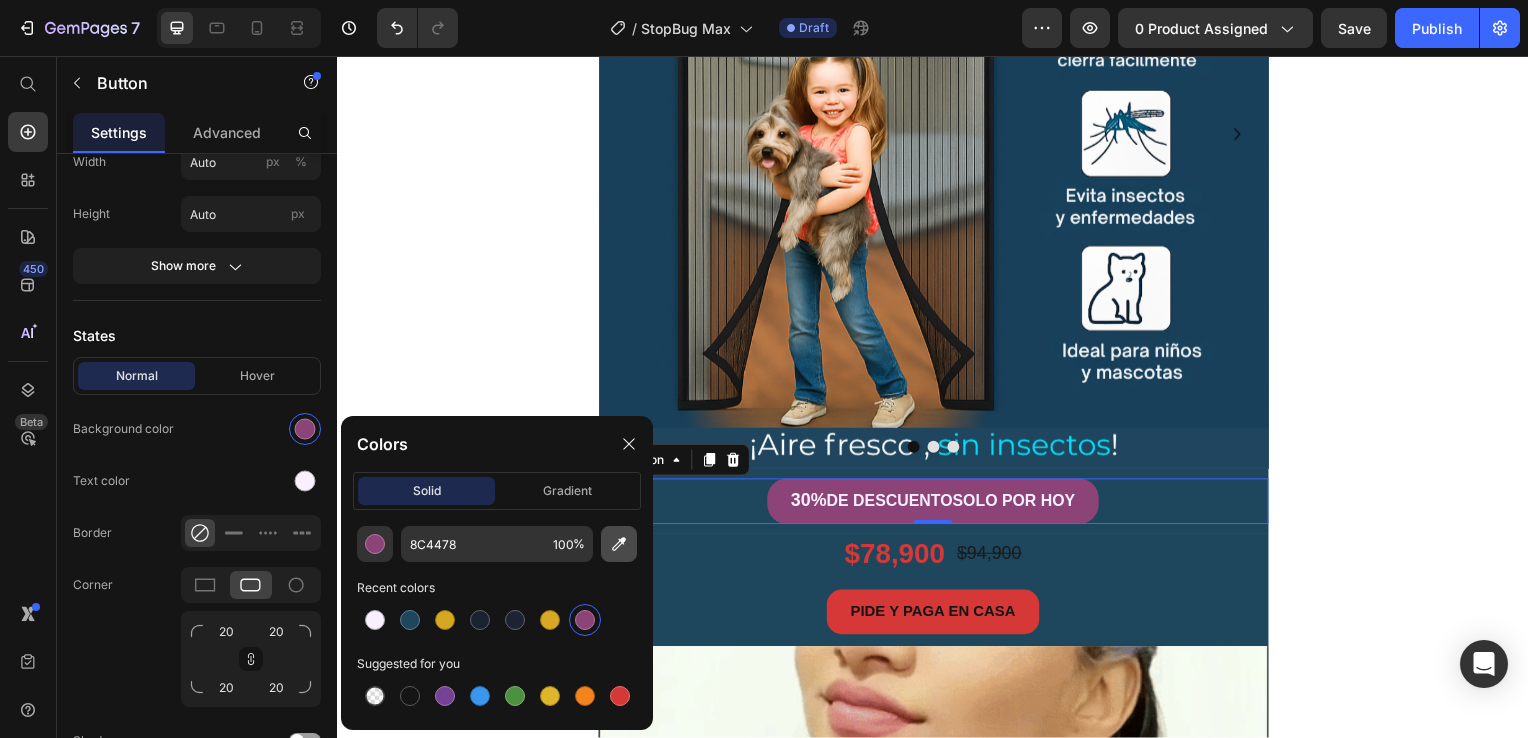 click 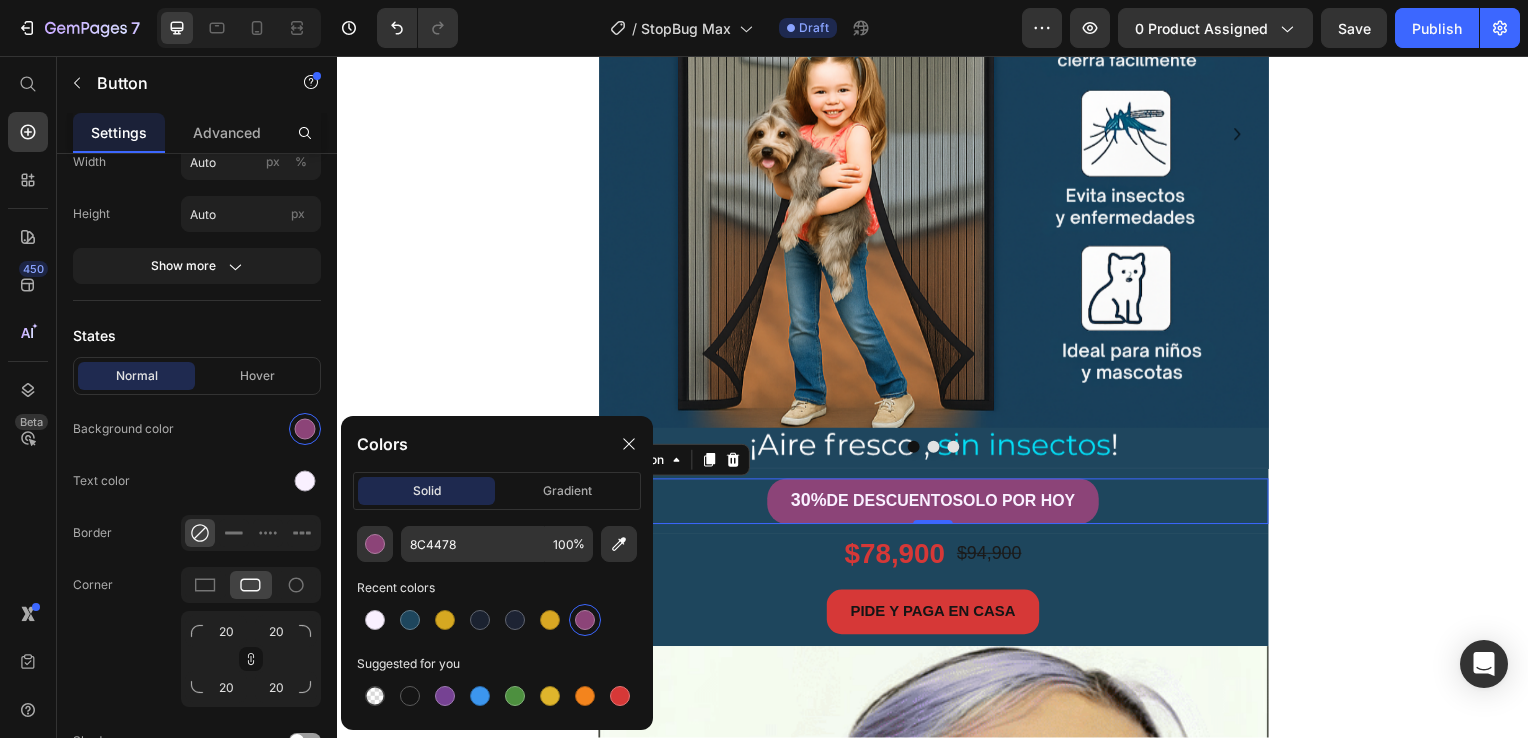 type on "0EE1FC" 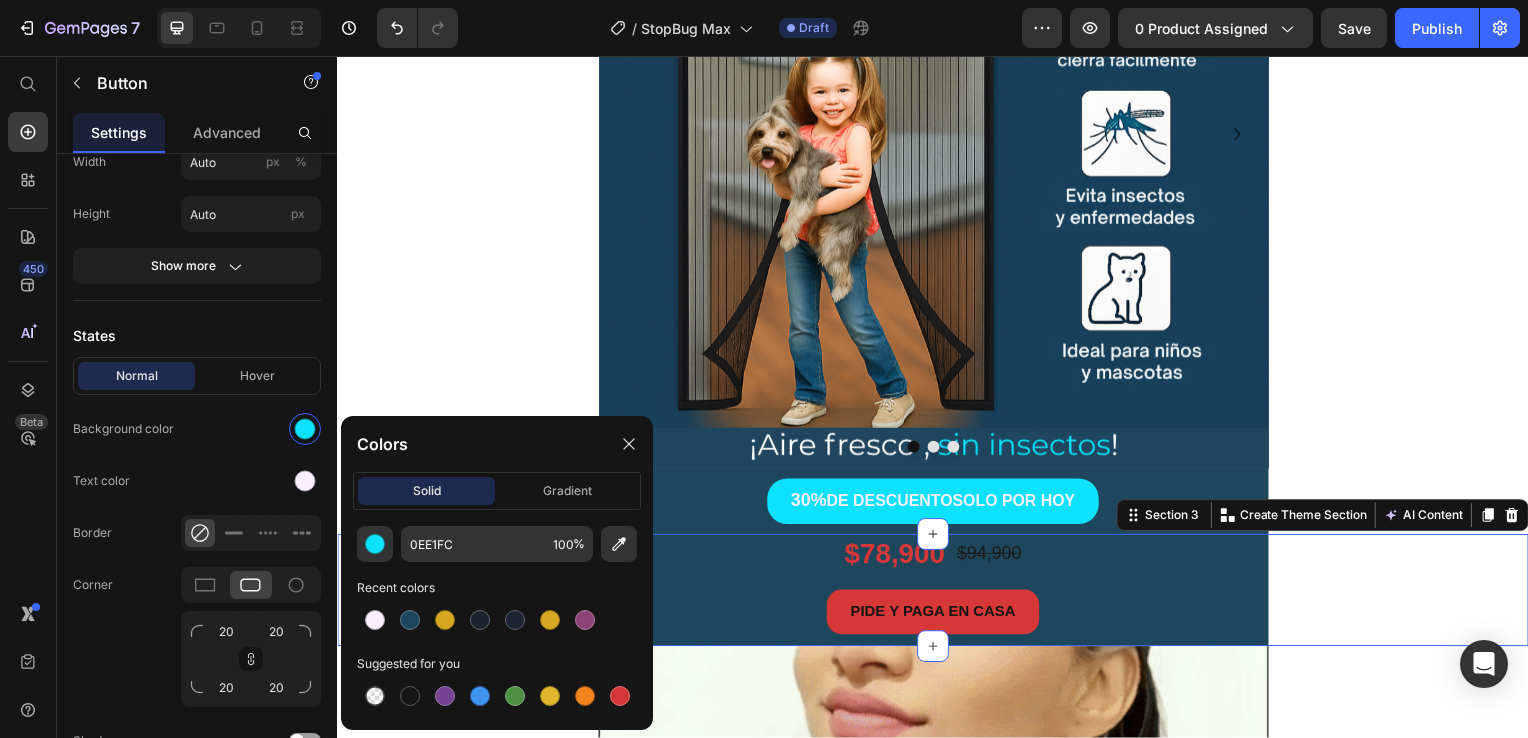 click on "$78,900 Product Price $94,900 Product Price Row PIDE Y PAGA EN CASA Button Product Row" at bounding box center [937, 594] 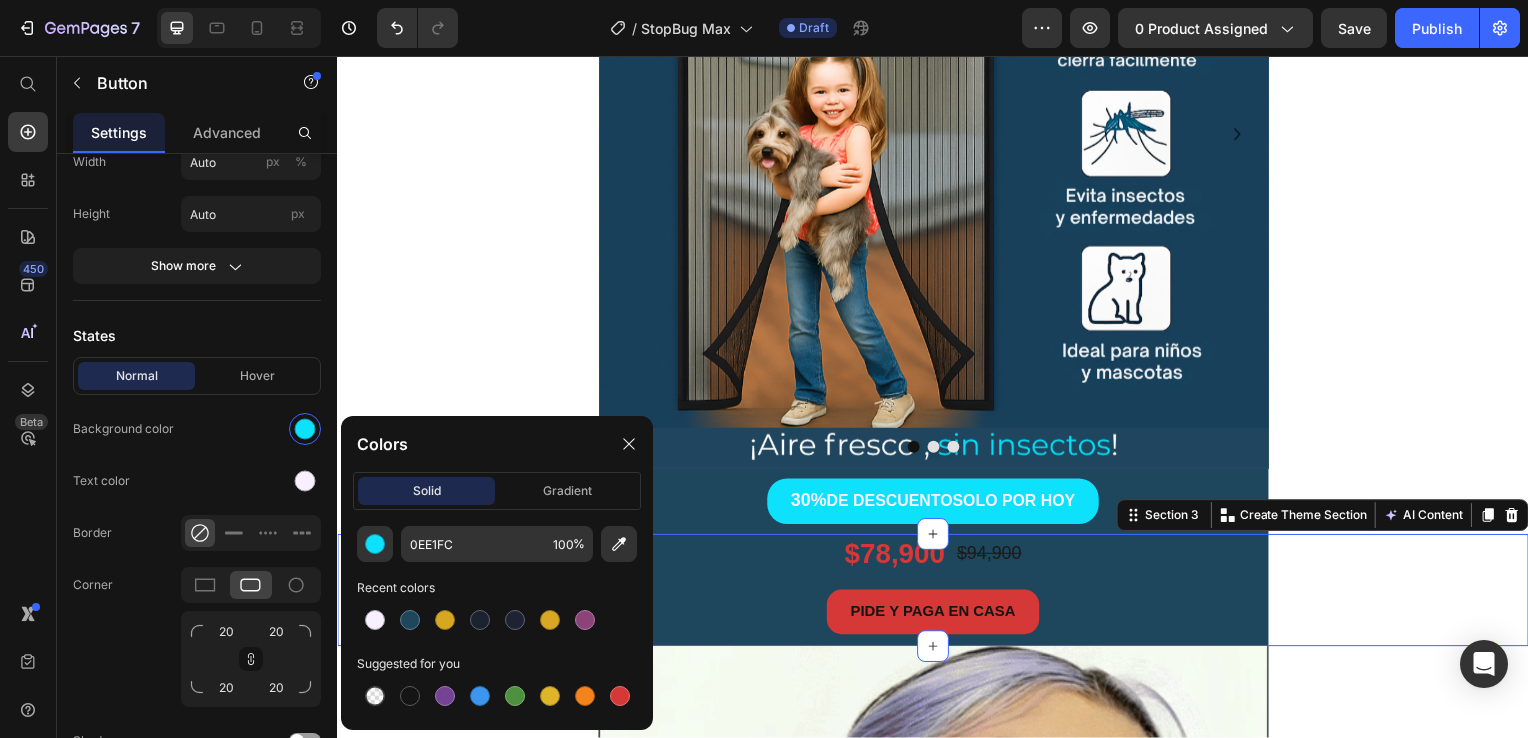 scroll, scrollTop: 0, scrollLeft: 0, axis: both 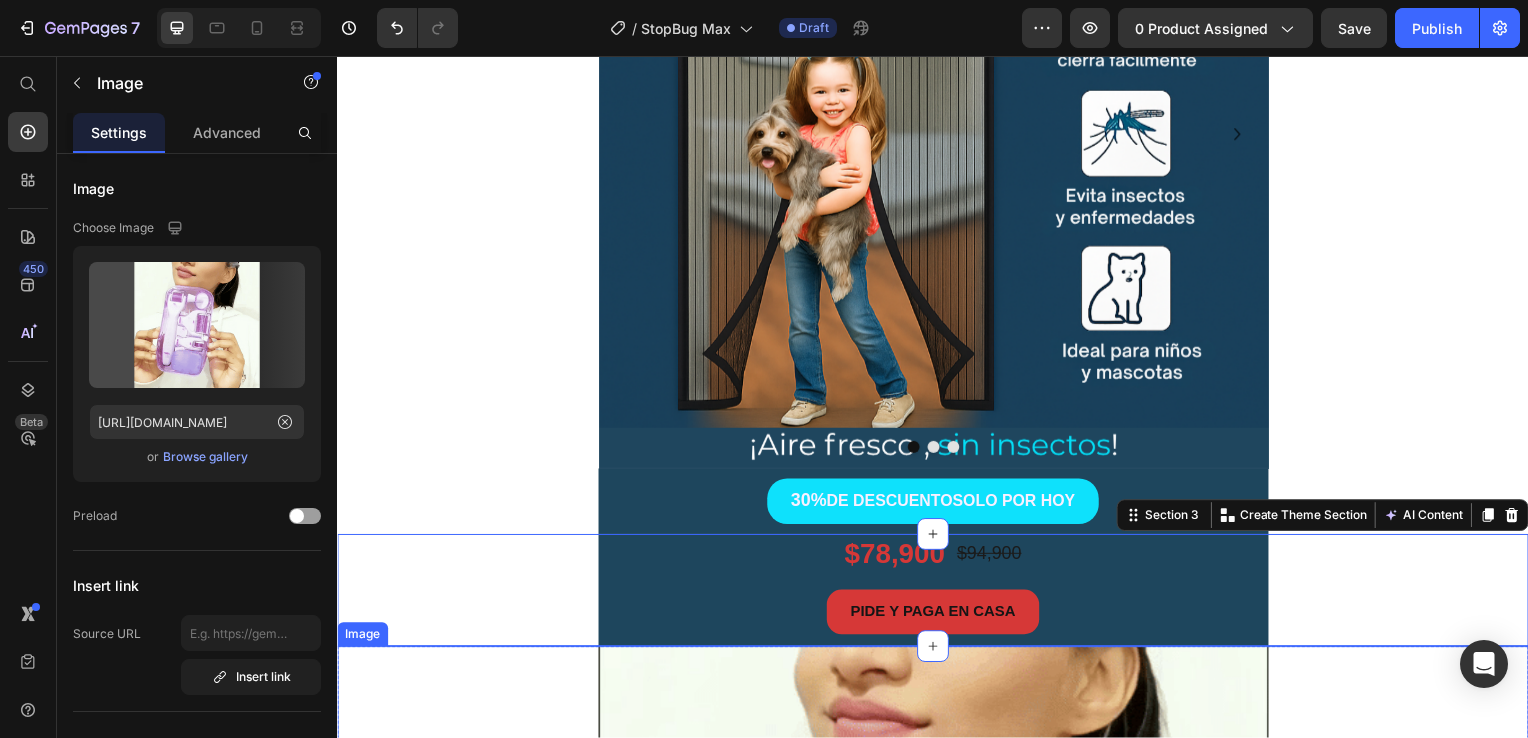 click at bounding box center [937, 988] 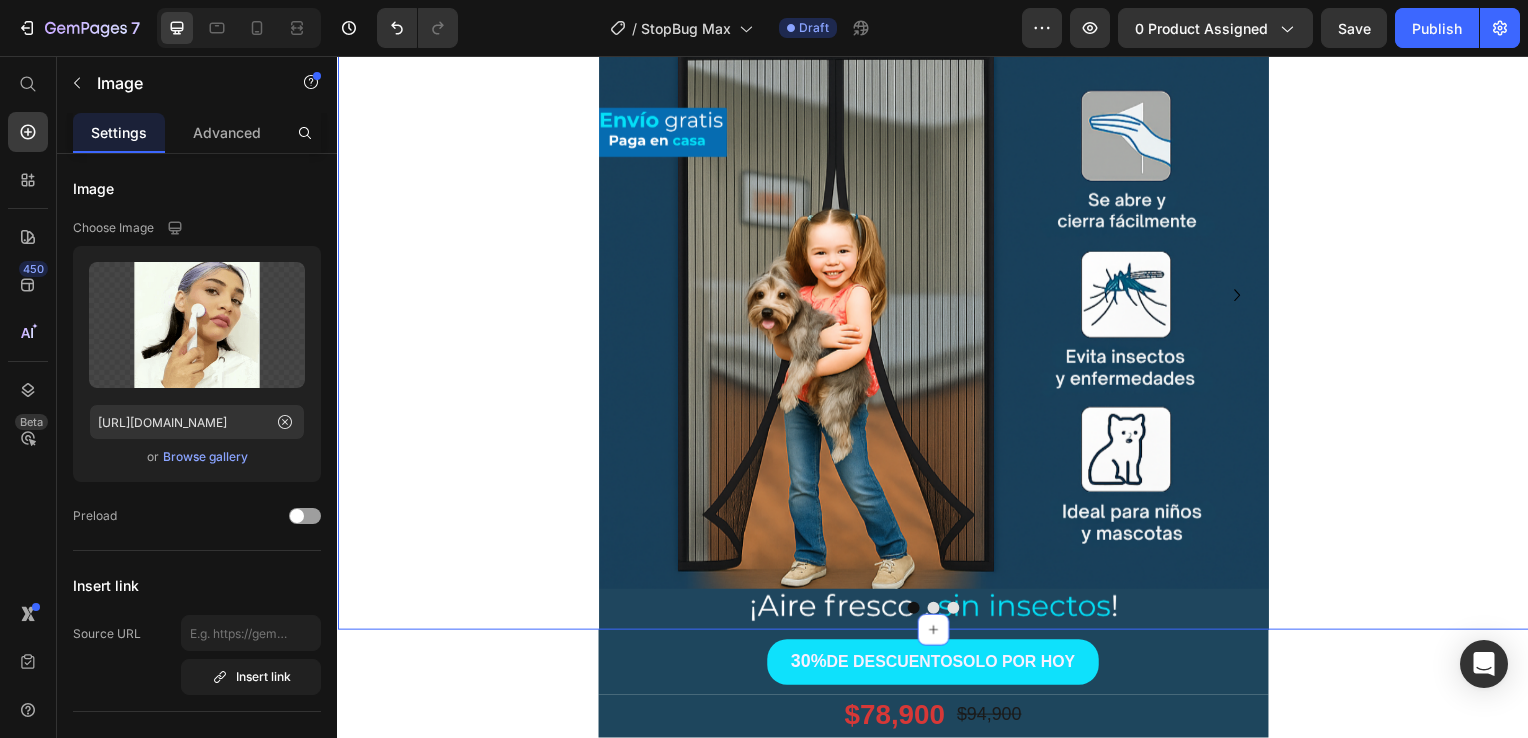 scroll, scrollTop: 200, scrollLeft: 0, axis: vertical 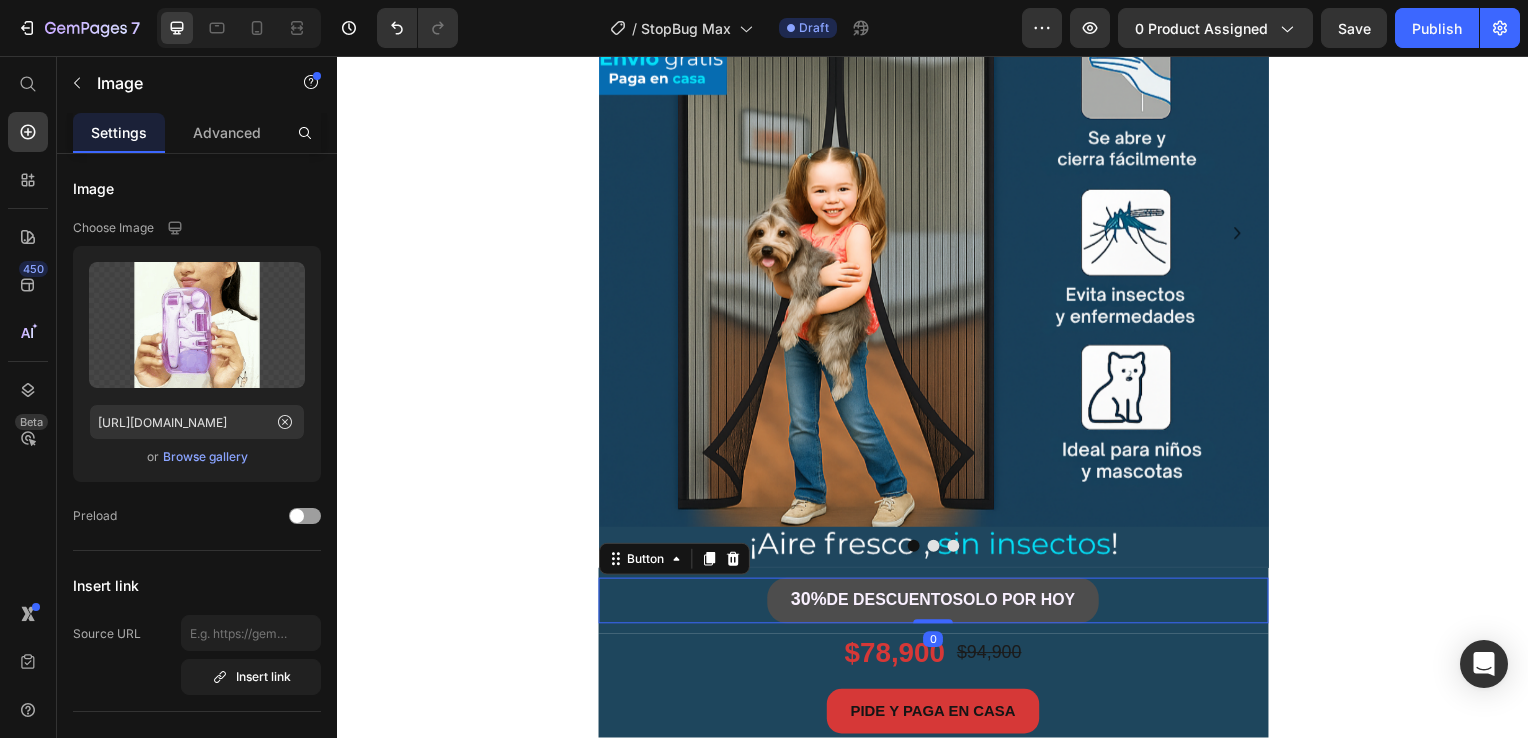click on "30%  DE DESCUENTO  SOLO POR HOY" at bounding box center [937, 605] 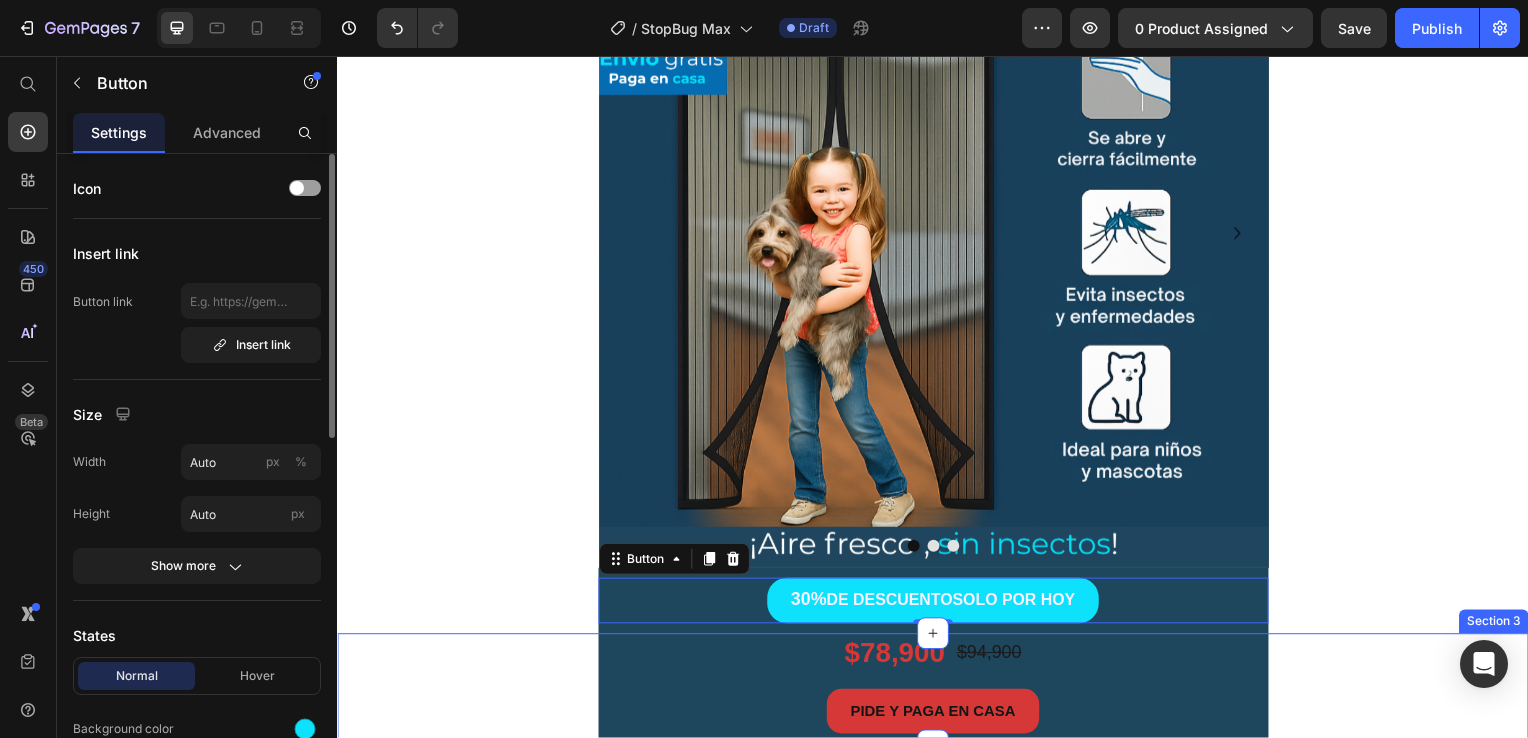 scroll, scrollTop: 100, scrollLeft: 0, axis: vertical 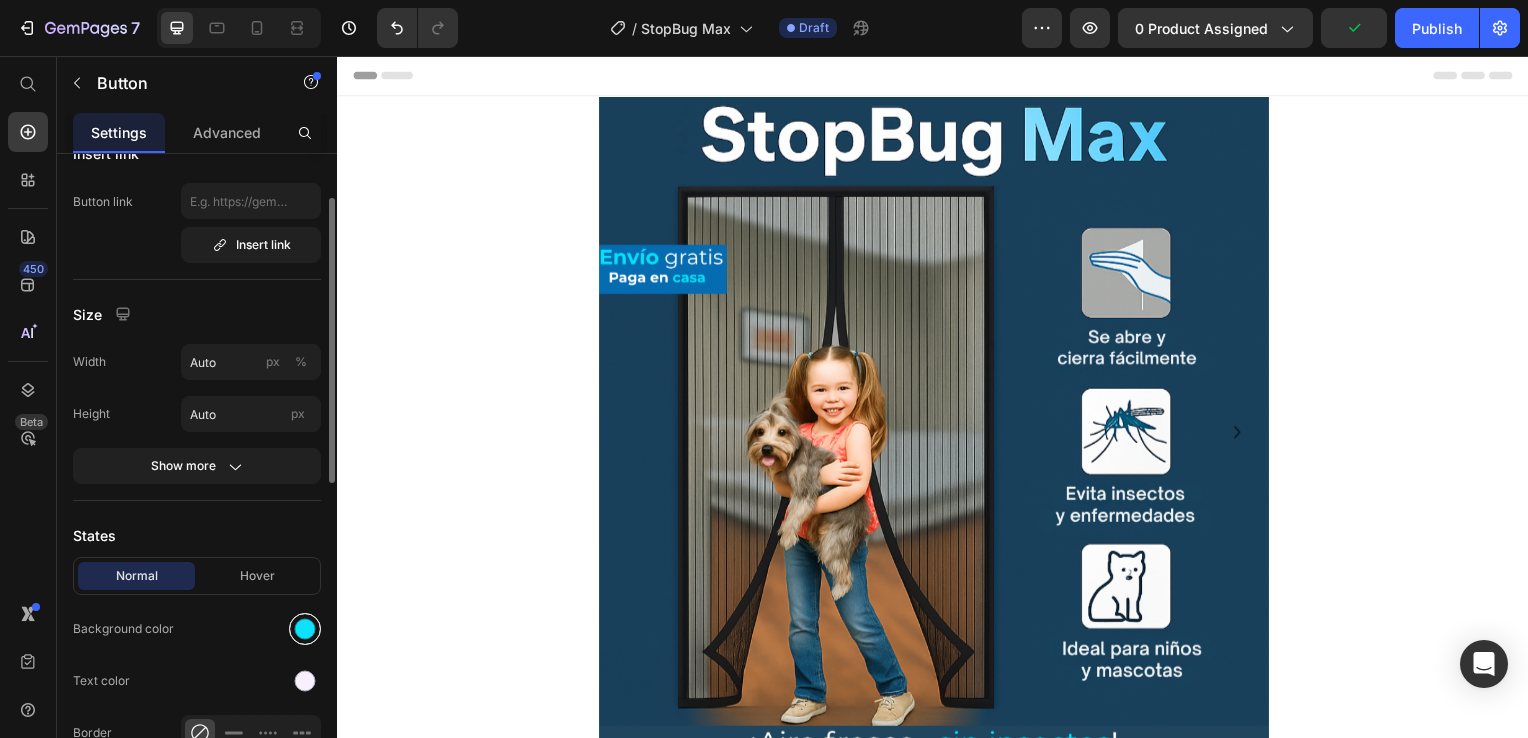 click at bounding box center [305, 629] 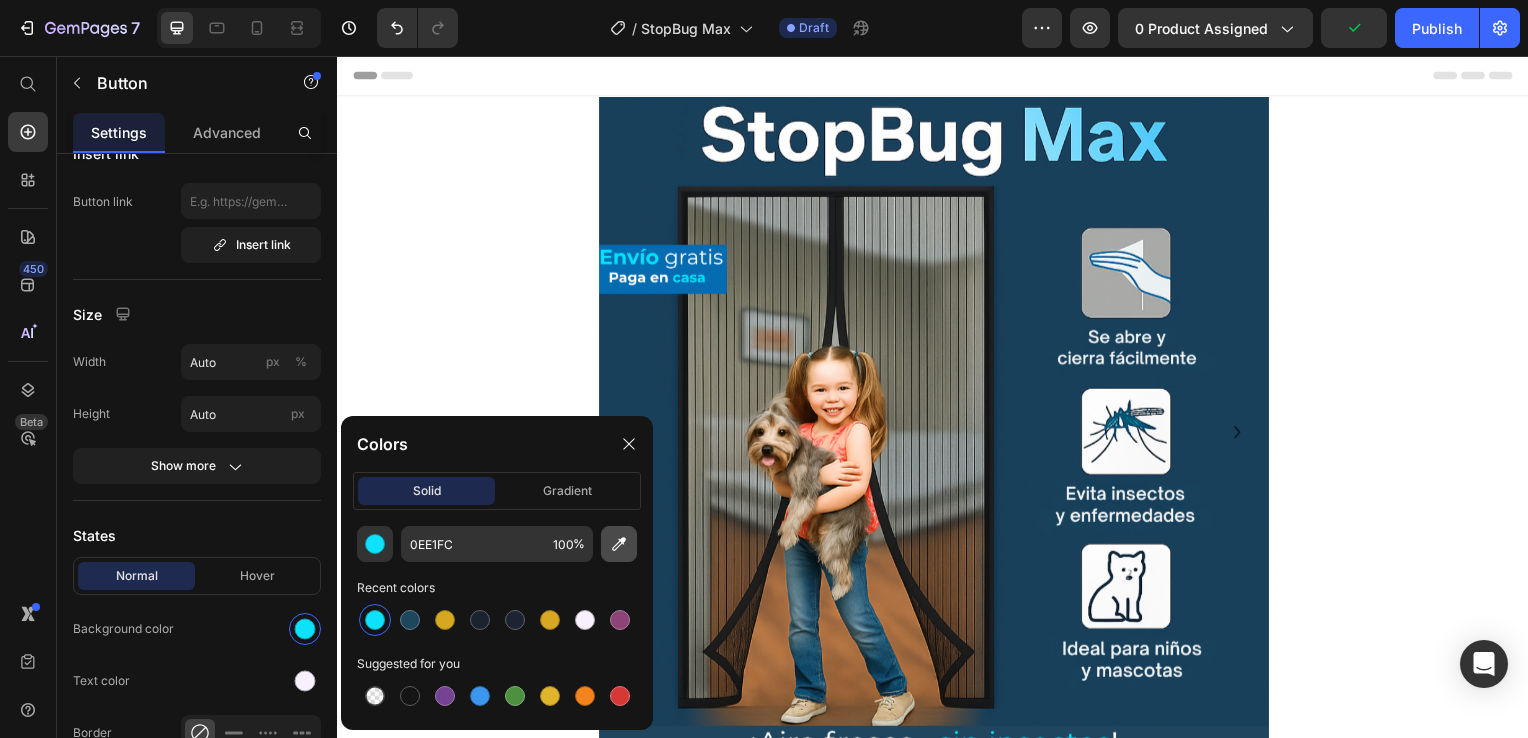 click 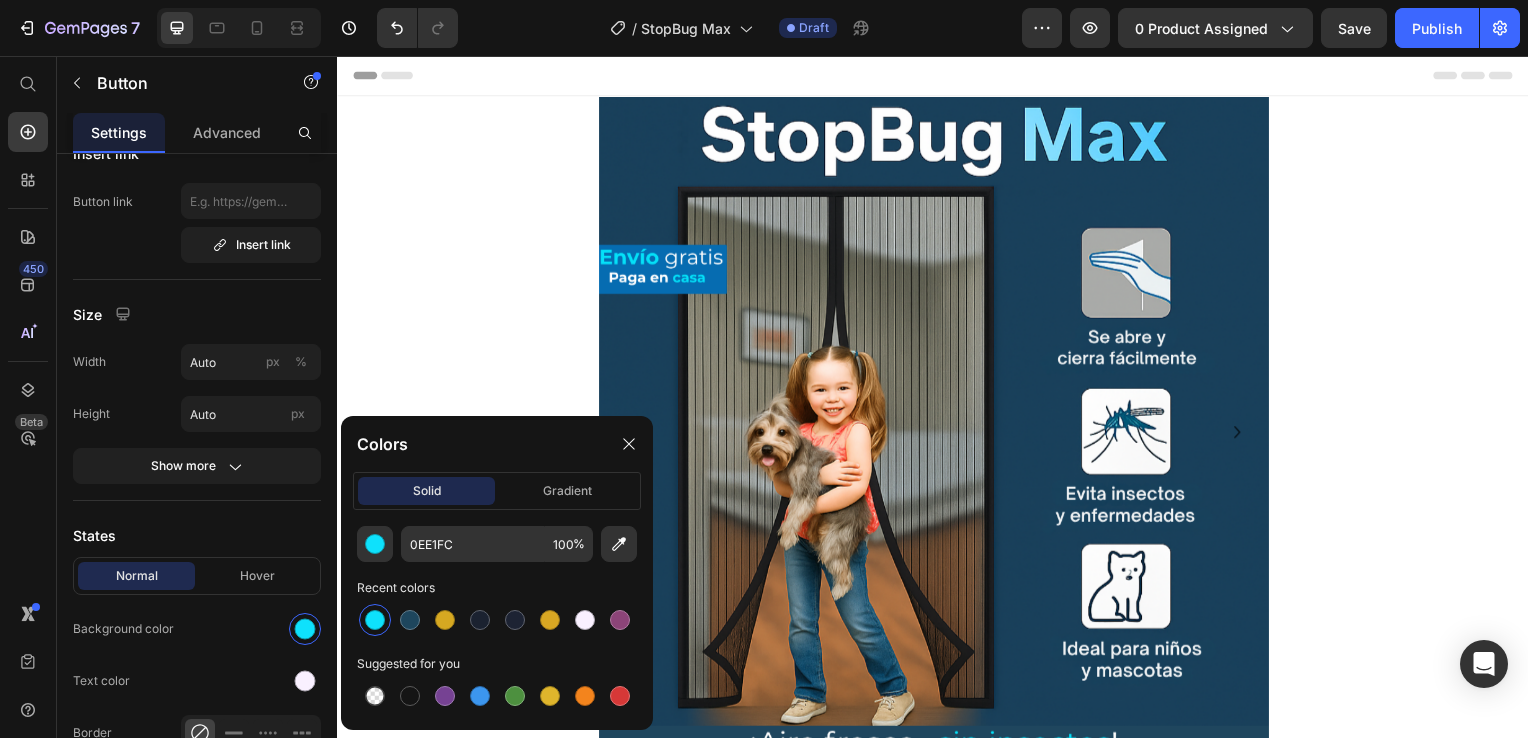 type on "70D7FF" 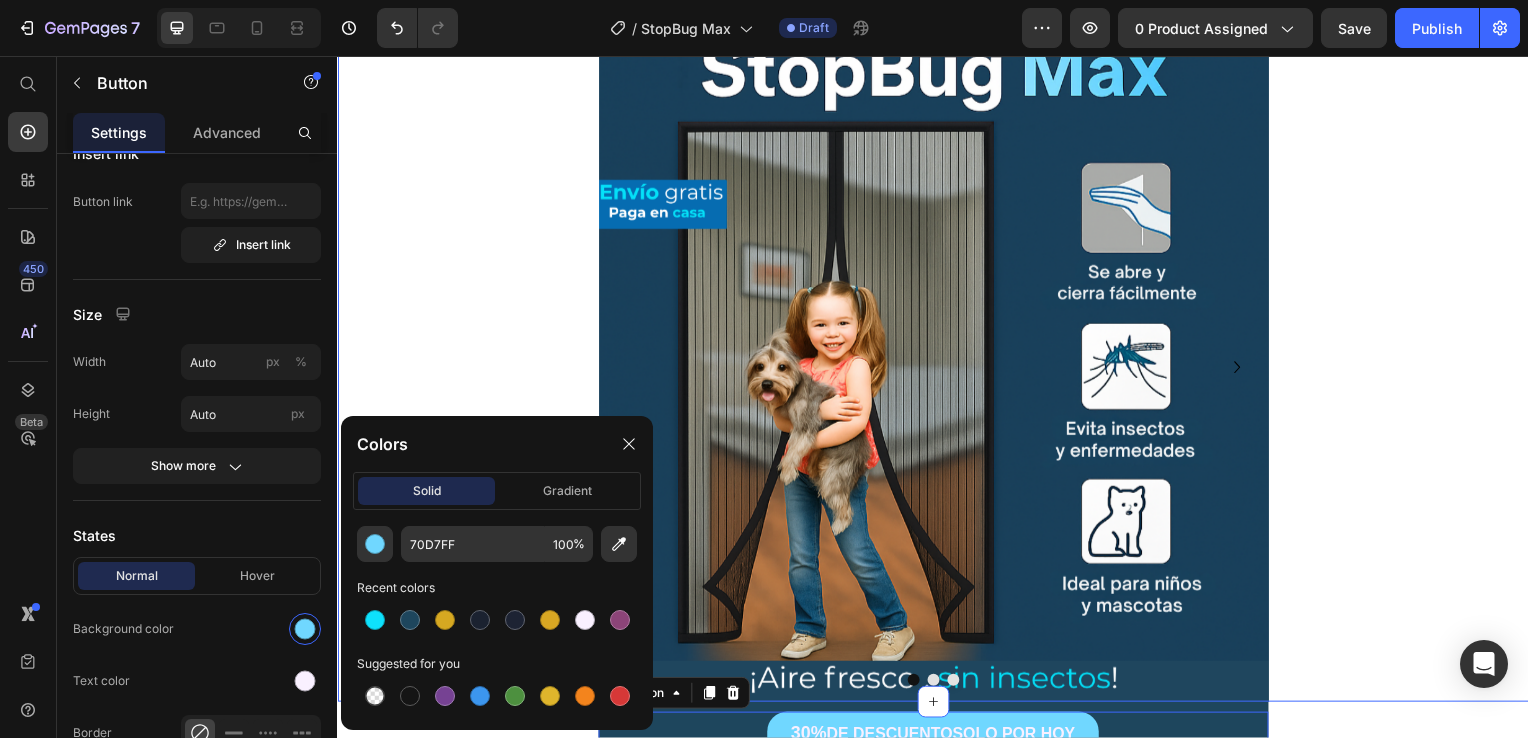 scroll, scrollTop: 200, scrollLeft: 0, axis: vertical 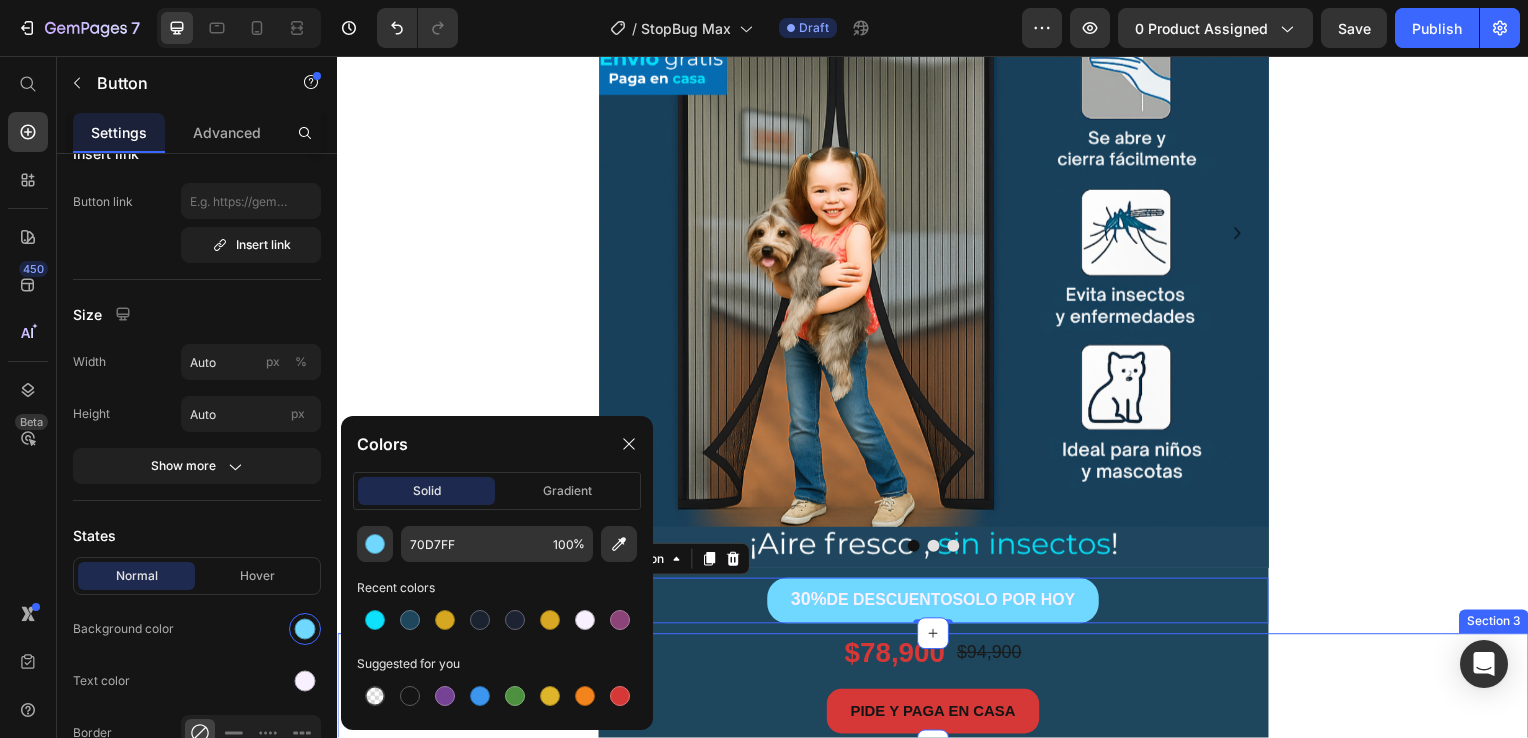 click on "$78,900 Product Price $94,900 Product Price Row PIDE Y PAGA EN CASA Button Product Row" at bounding box center [937, 694] 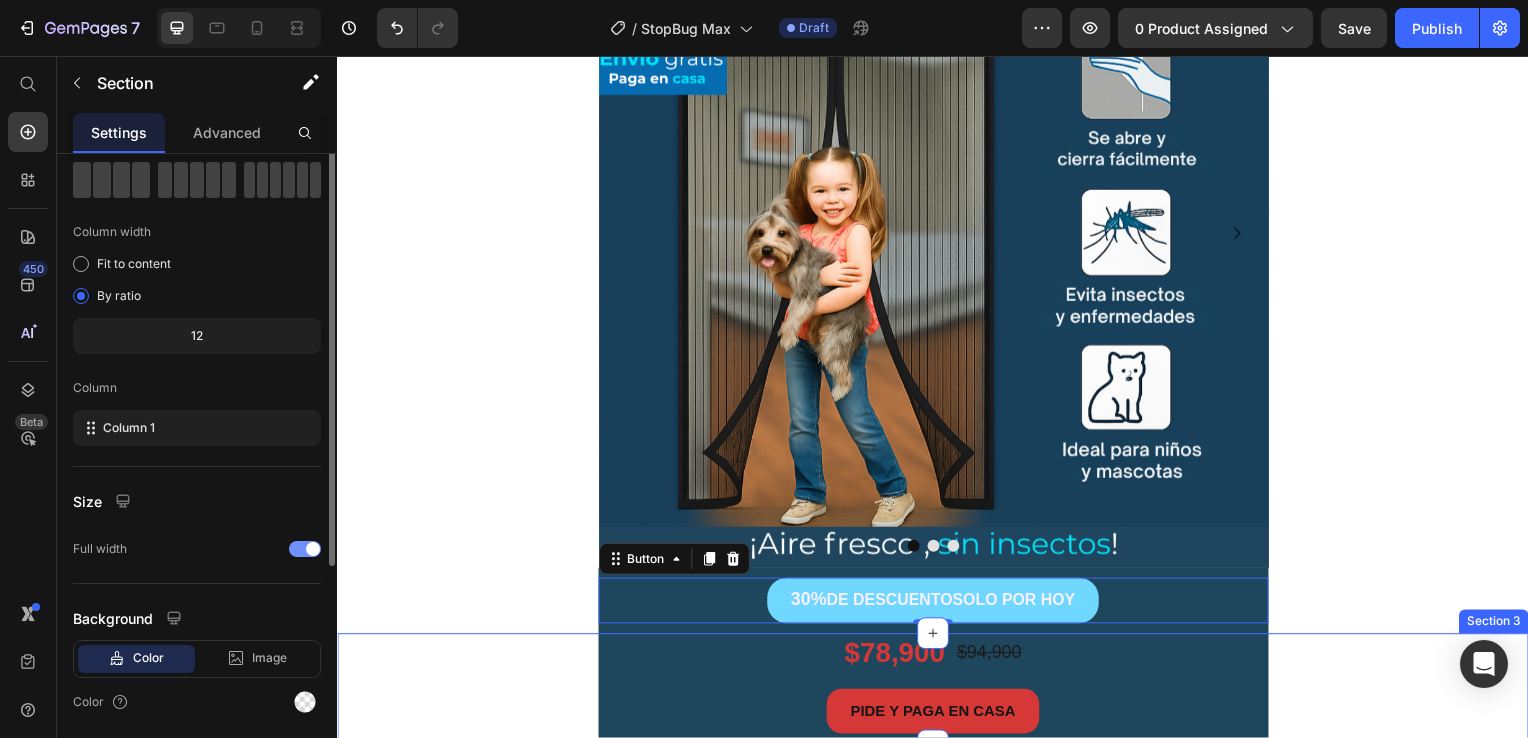 scroll, scrollTop: 0, scrollLeft: 0, axis: both 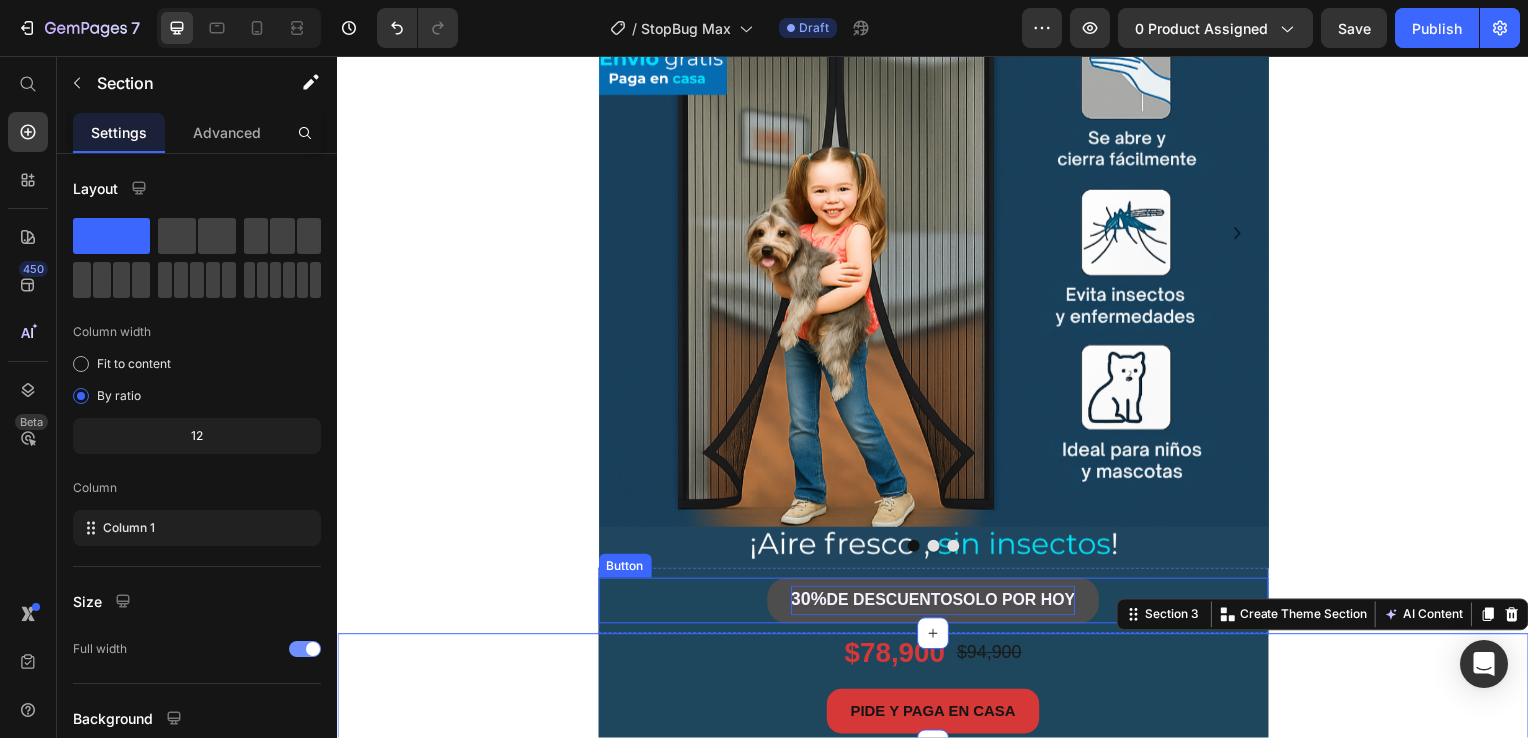 click on "SOLO POR HOY" at bounding box center [1019, 604] 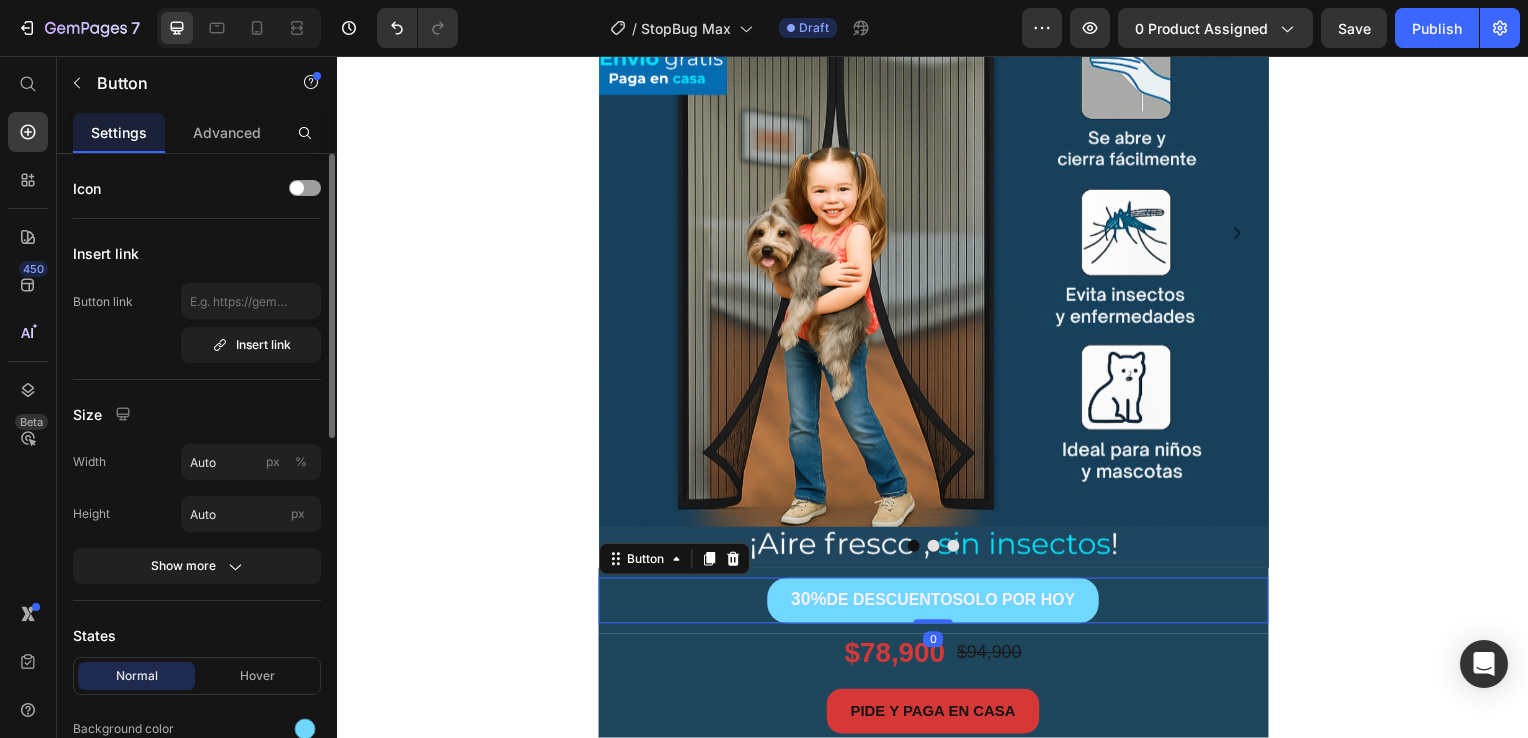 scroll, scrollTop: 300, scrollLeft: 0, axis: vertical 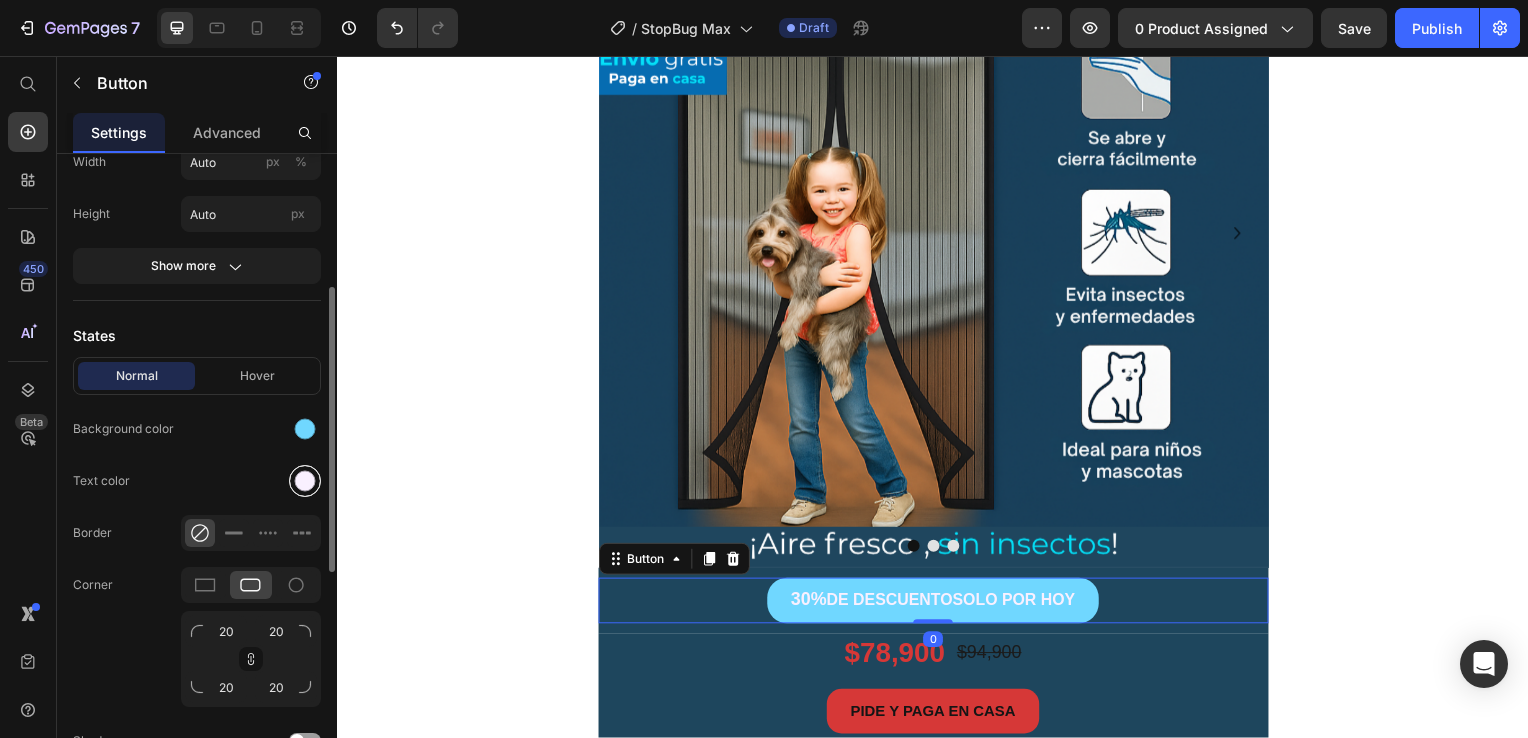 click at bounding box center (305, 481) 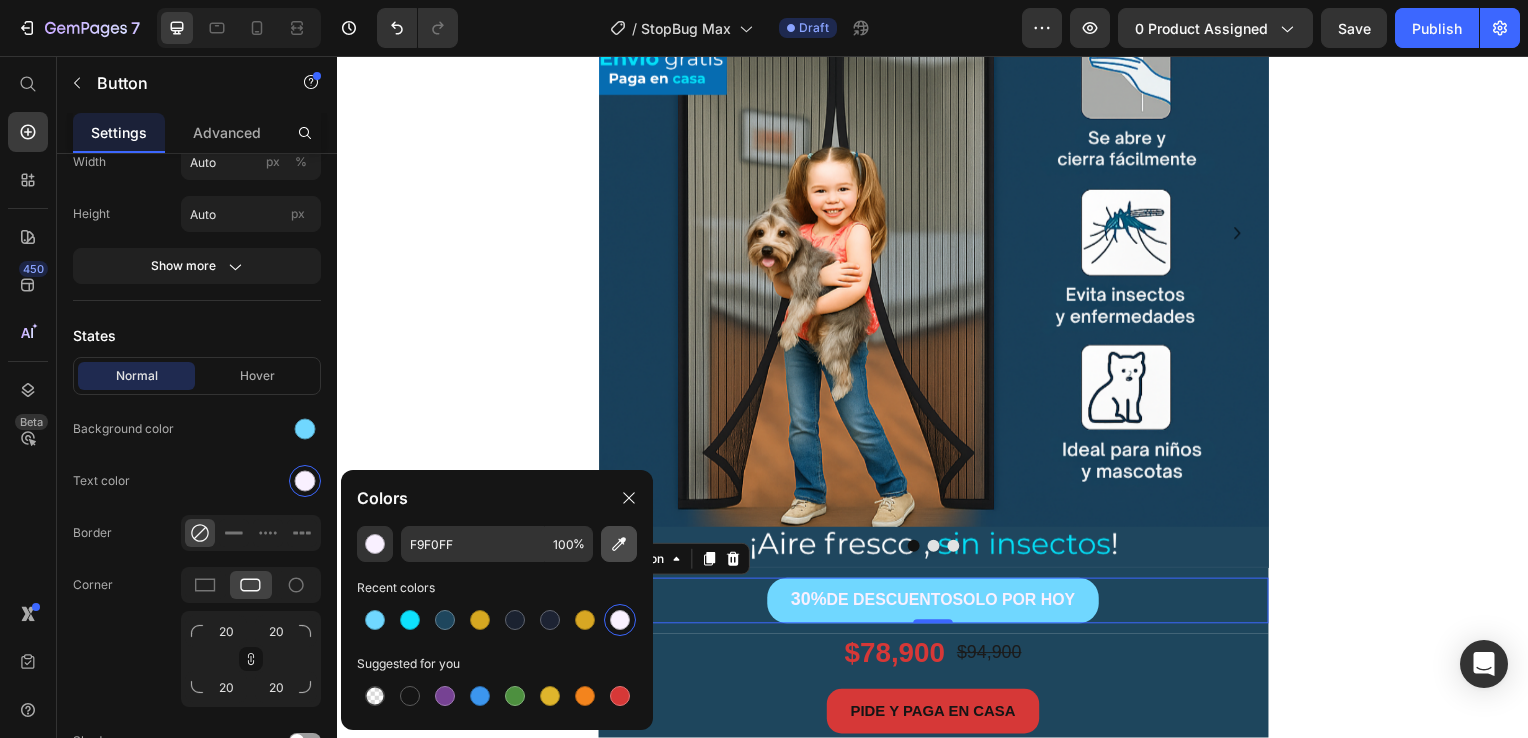 click 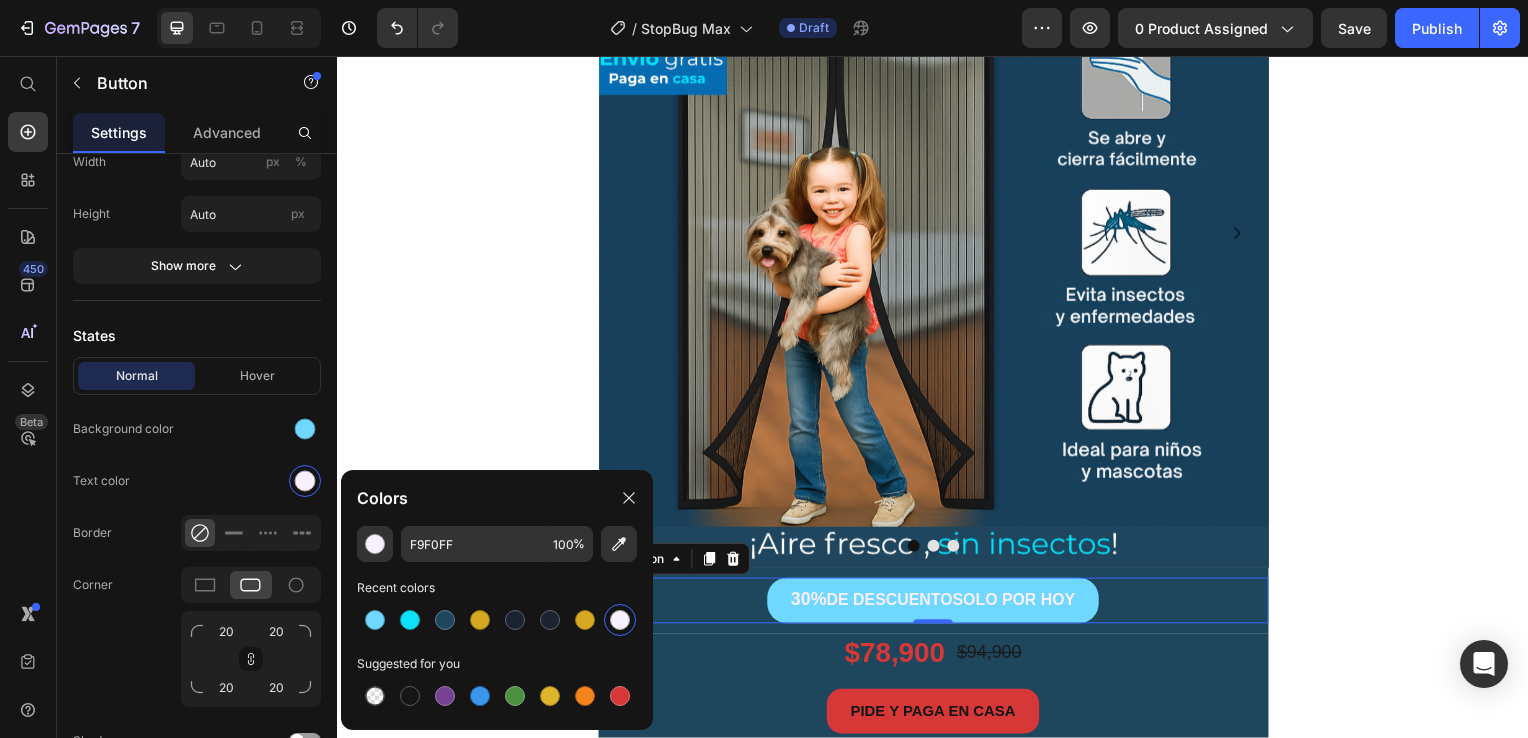 type on "1E465D" 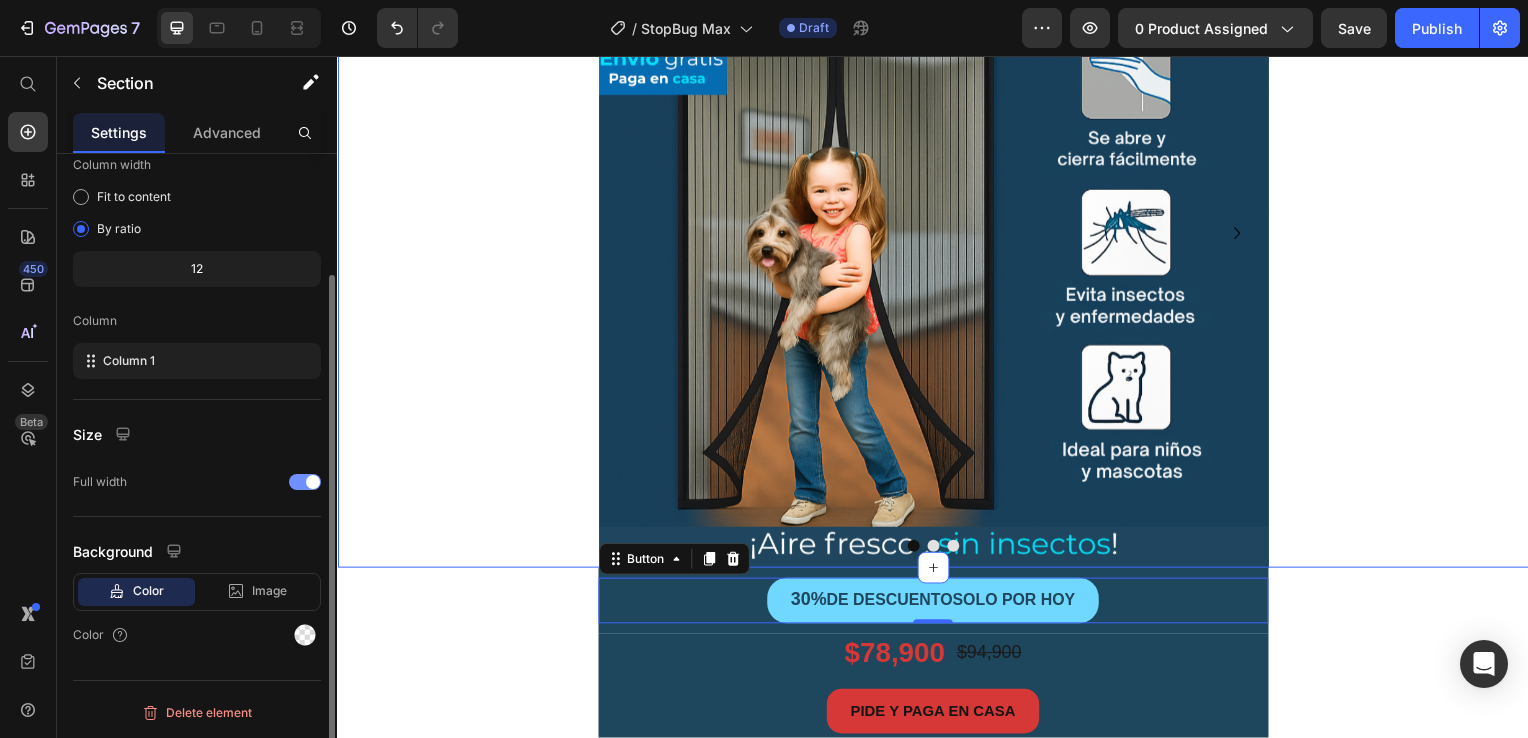 click on "Image Image Image
Carousel Row" at bounding box center [937, 234] 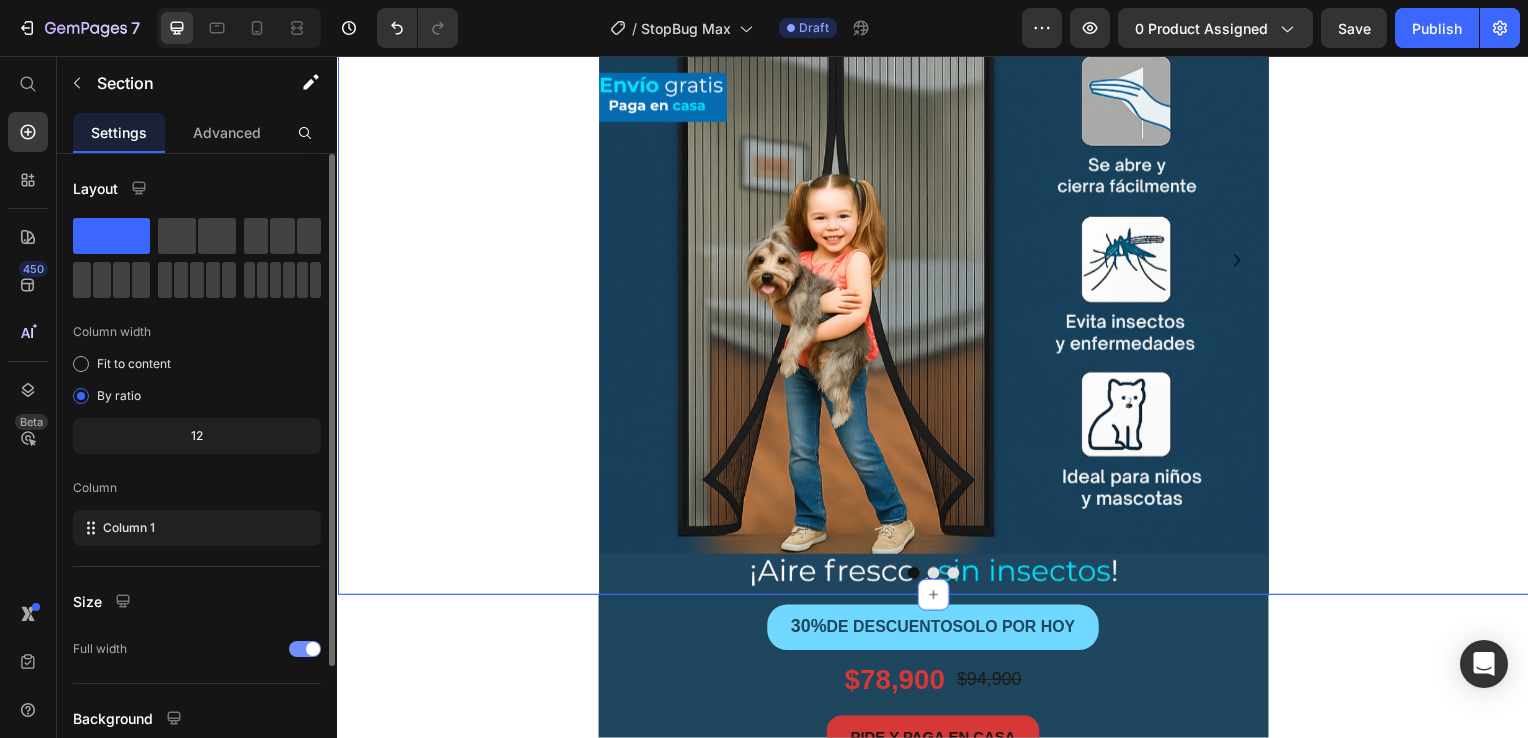 scroll, scrollTop: 300, scrollLeft: 0, axis: vertical 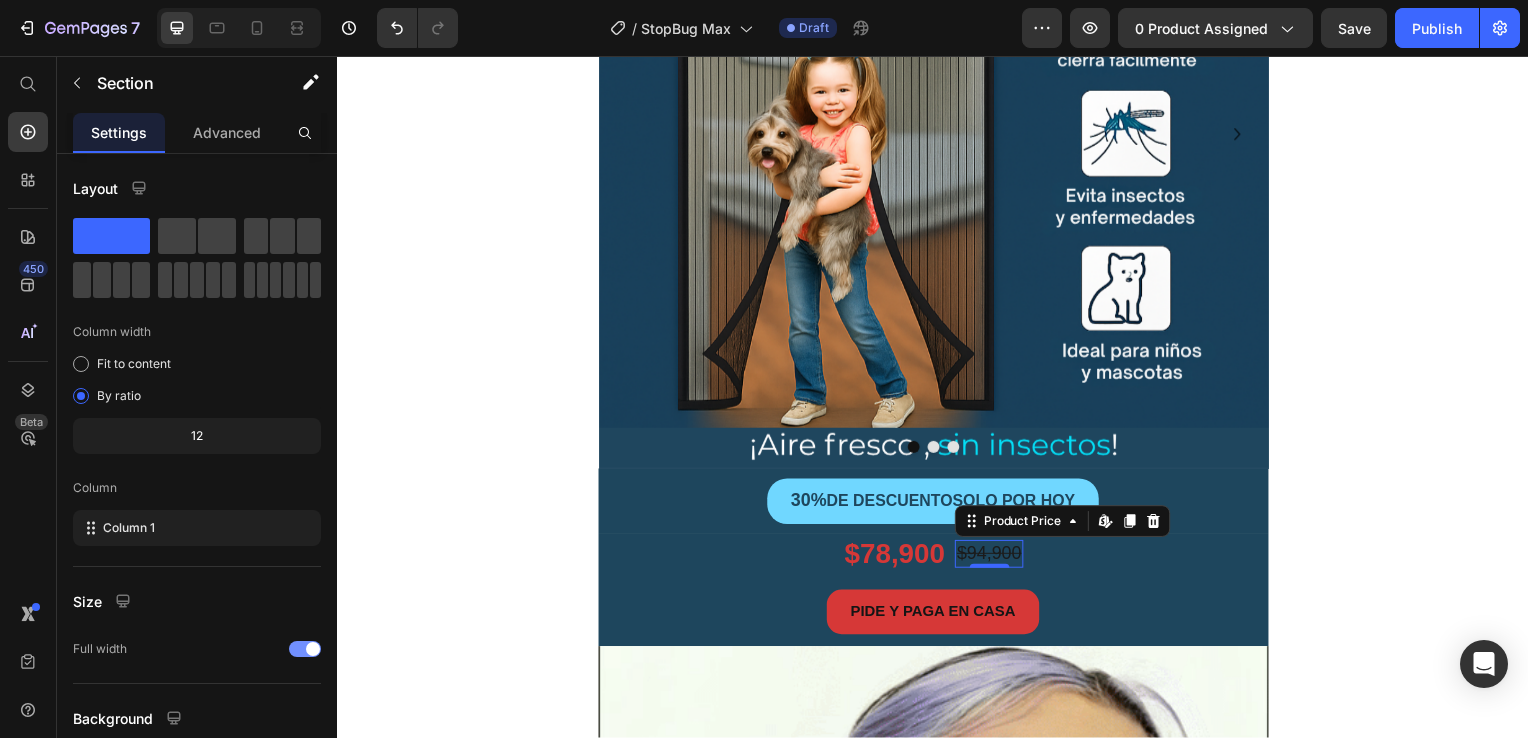 click on "$94,900" at bounding box center (993, 557) 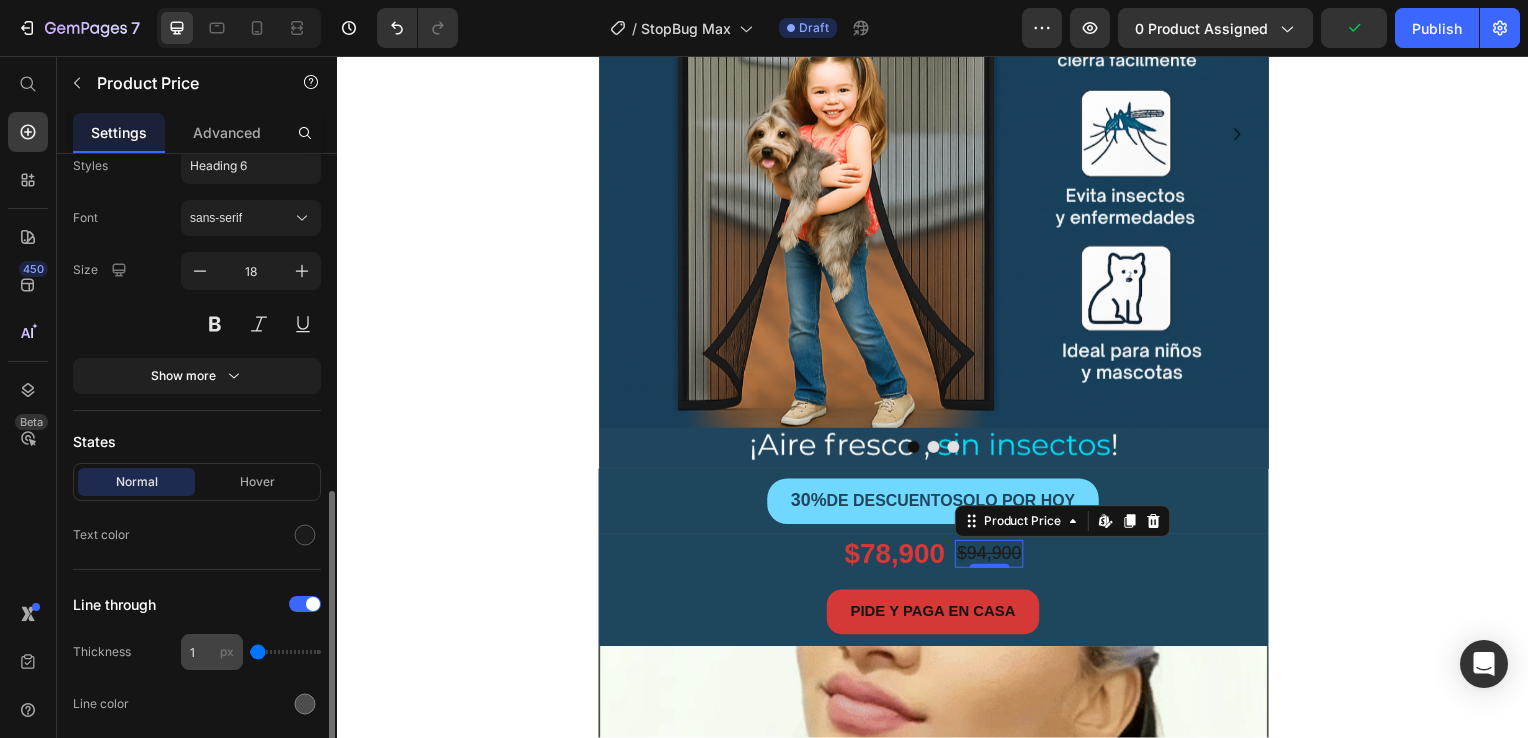 scroll, scrollTop: 400, scrollLeft: 0, axis: vertical 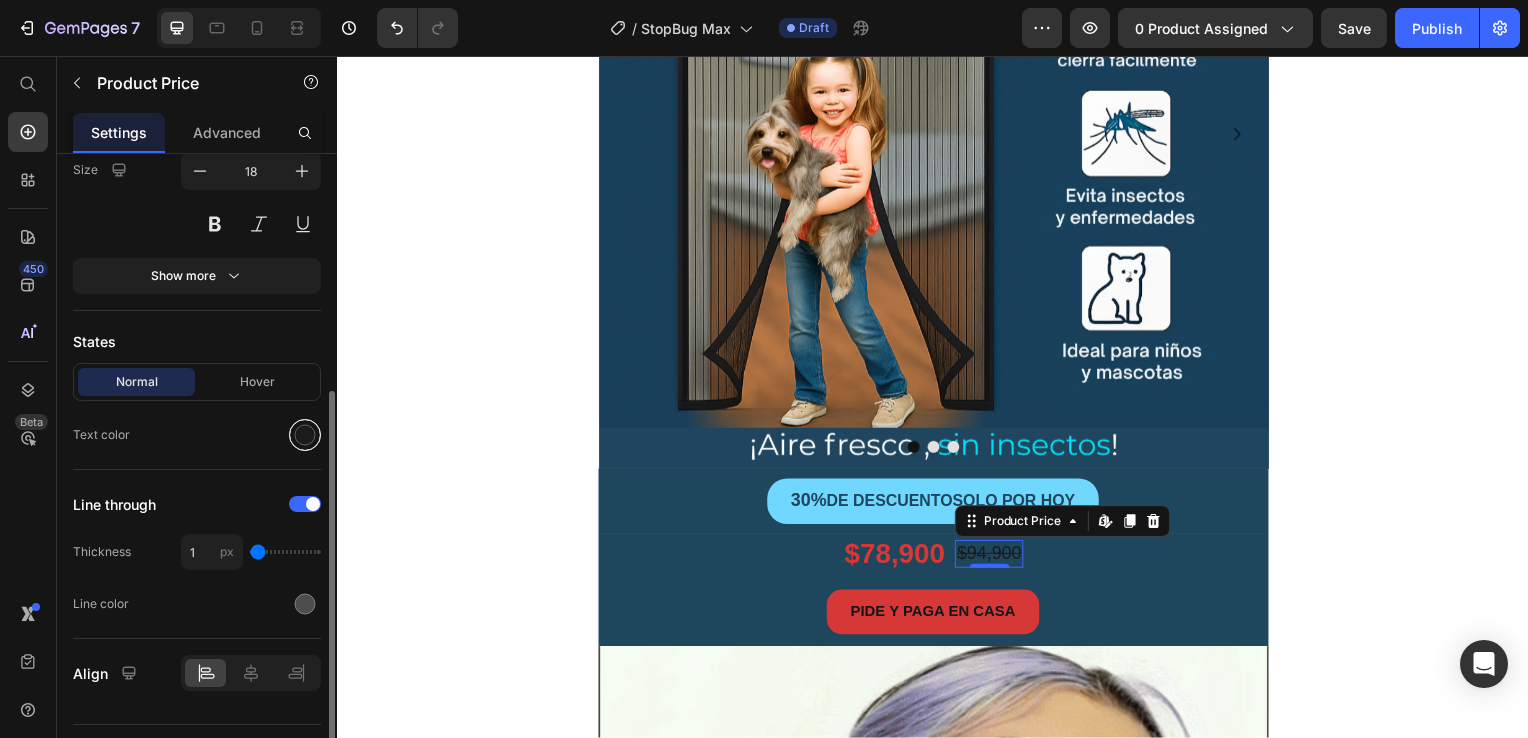 click at bounding box center (305, 435) 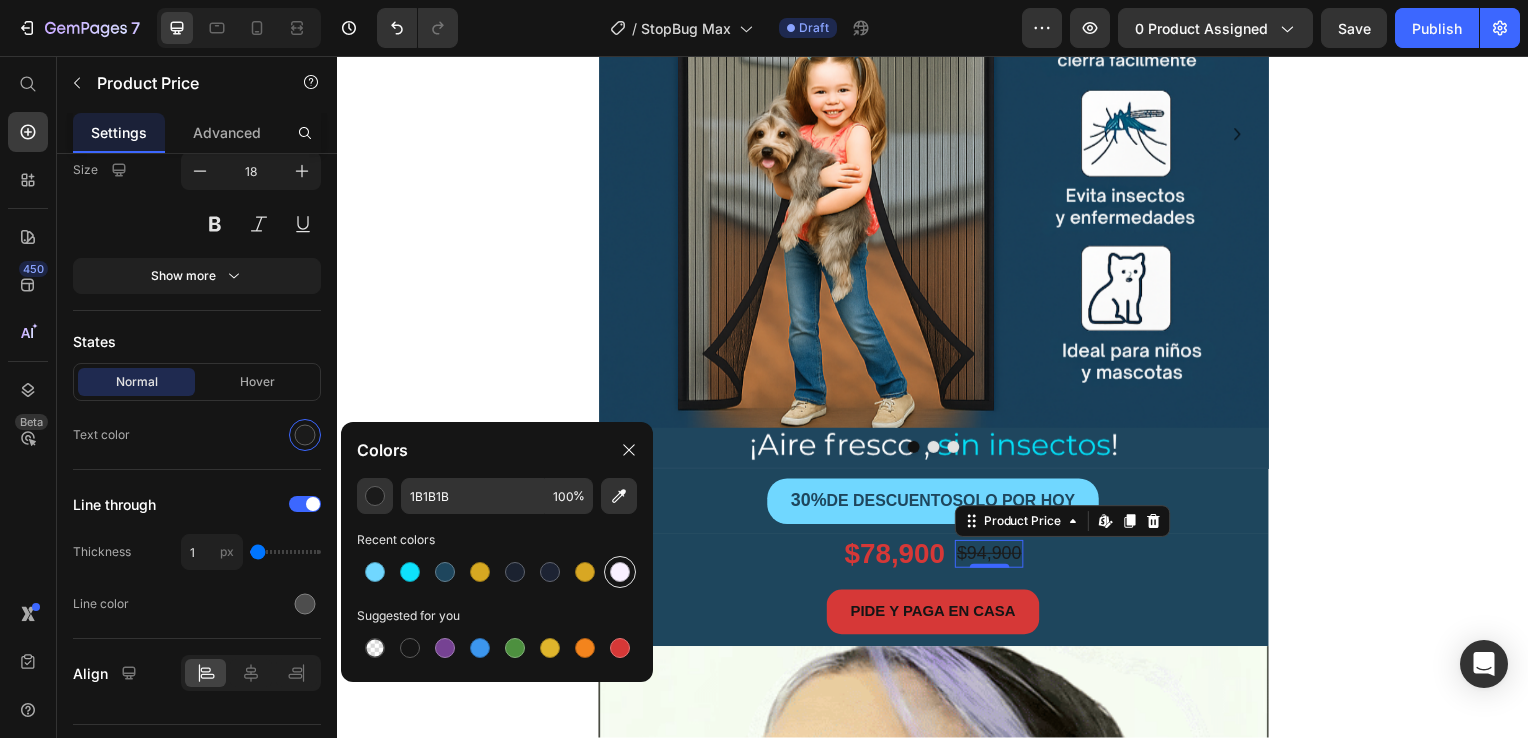 click at bounding box center [620, 572] 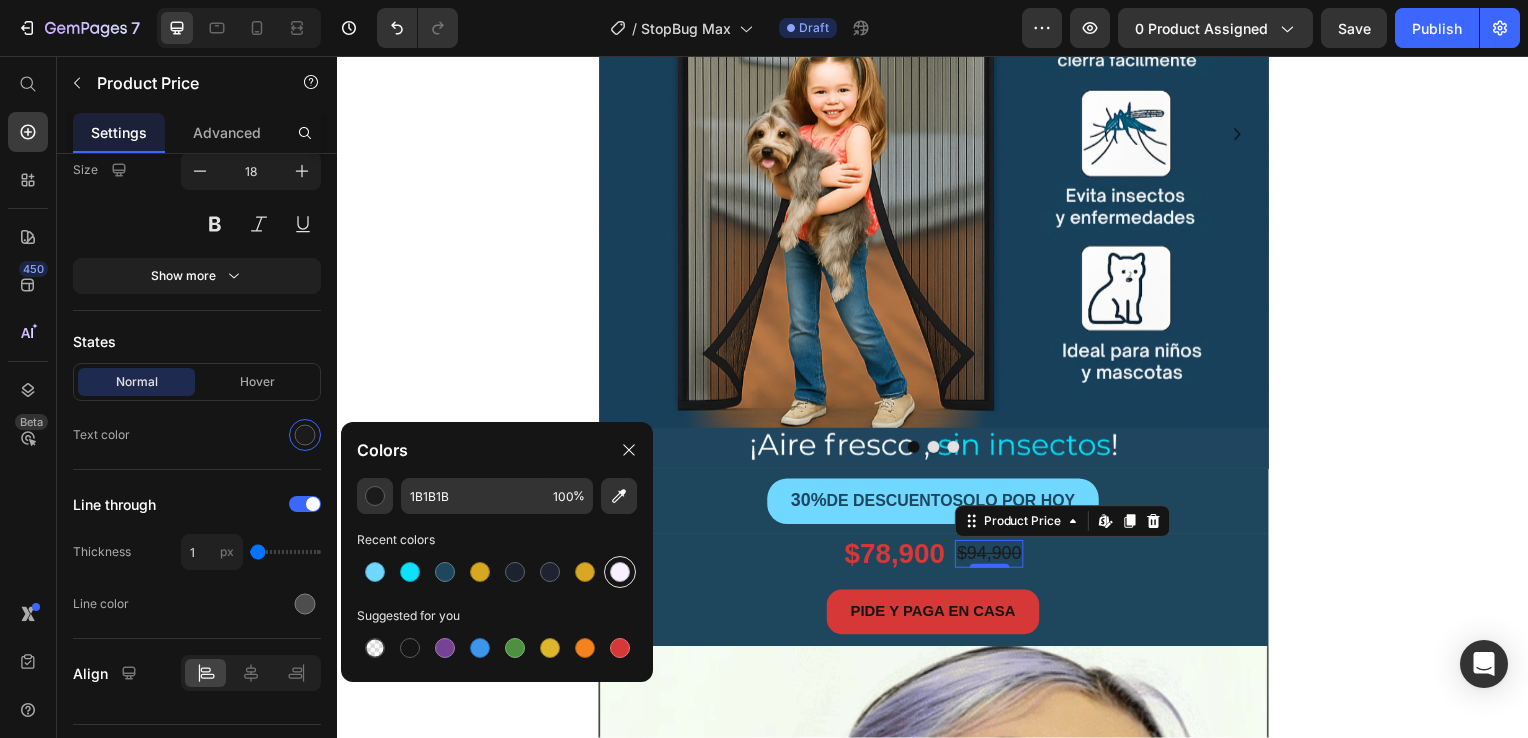 type on "F9F0FF" 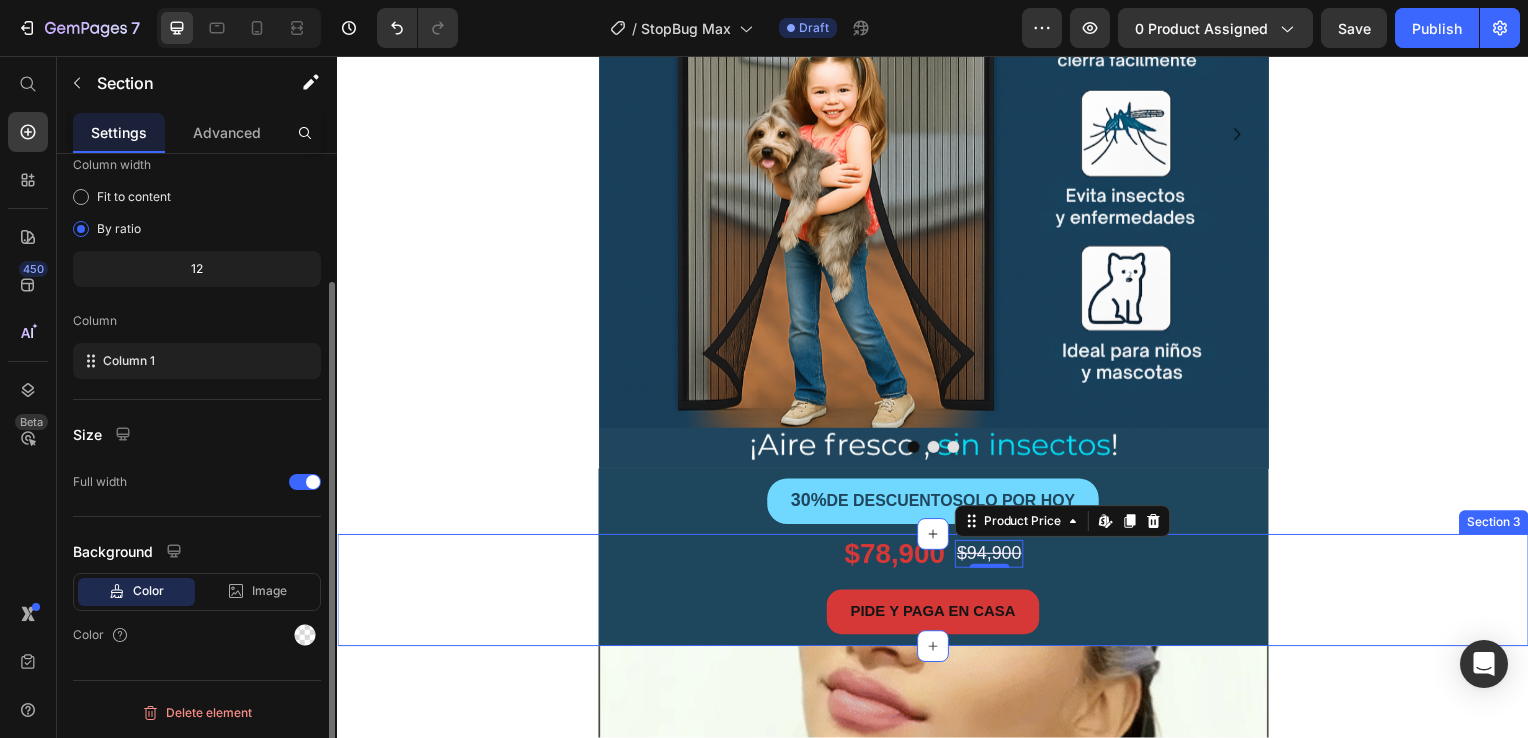 scroll, scrollTop: 0, scrollLeft: 0, axis: both 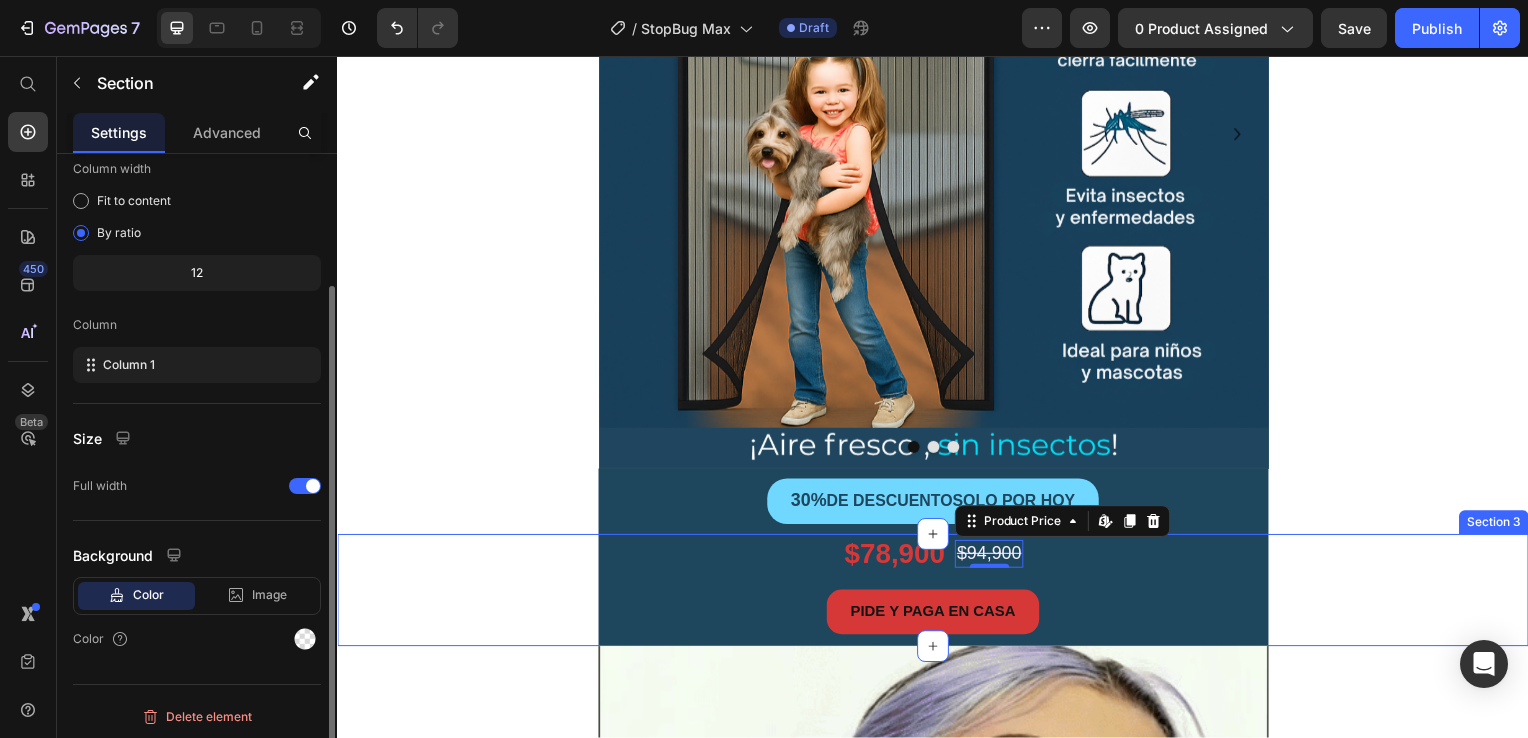 click on "$78,900 Product Price $94,900 Product Price   Edit content in Shopify 0 Row PIDE Y PAGA EN CASA Button Product Row" at bounding box center (937, 594) 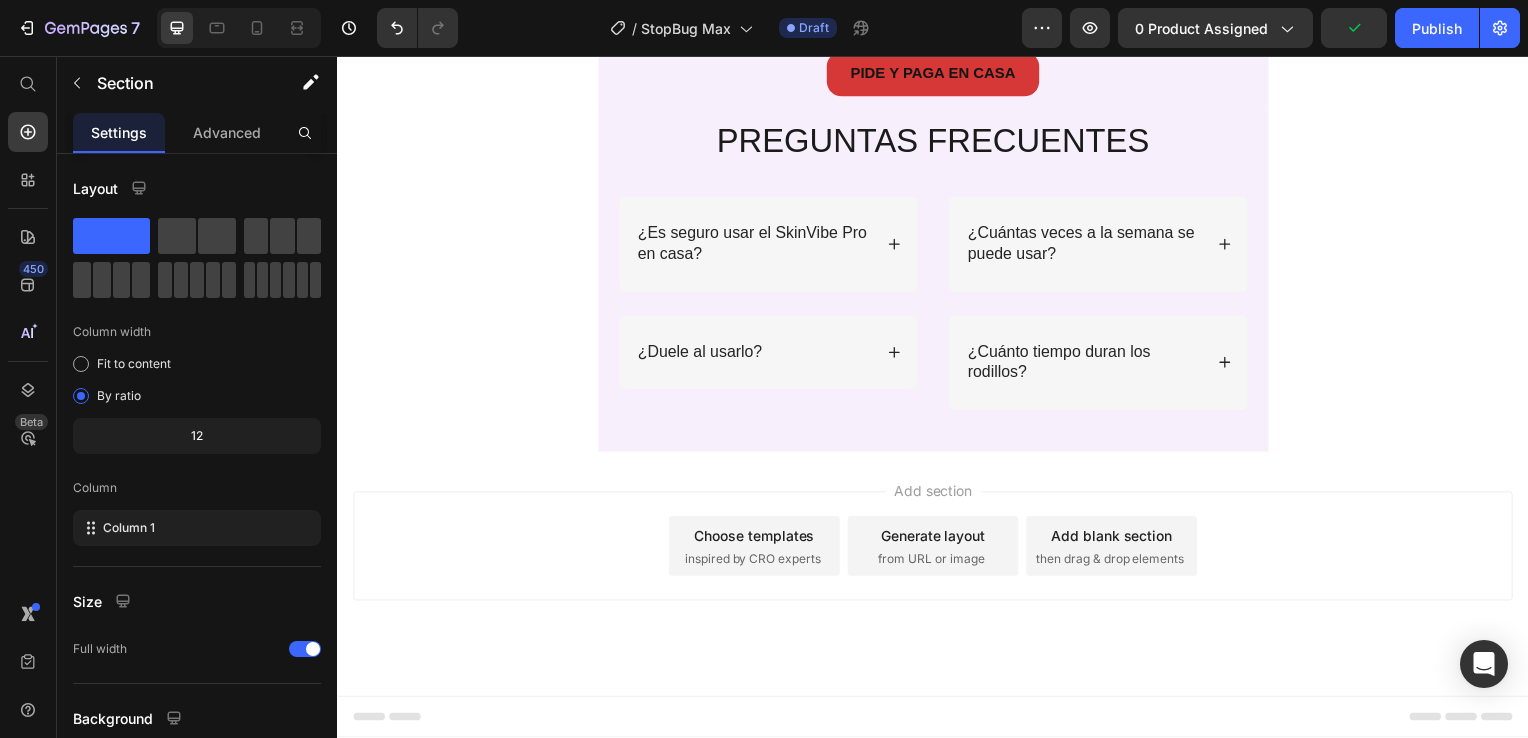 scroll, scrollTop: 6000, scrollLeft: 0, axis: vertical 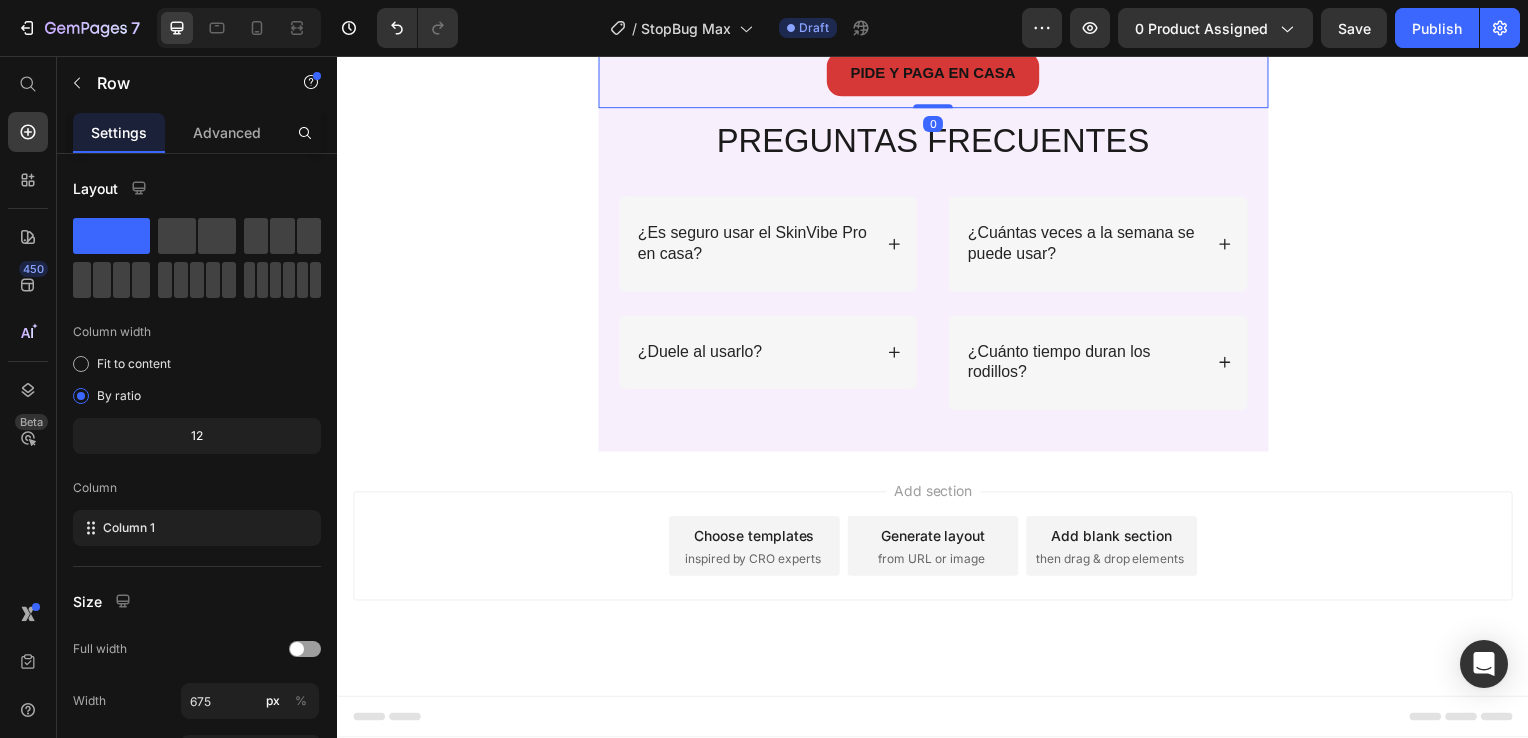 click on "Image $78,900 Product Price $94,900 Product Price Row PIDE Y PAGA EN CASA Button Product" at bounding box center (937, 52) 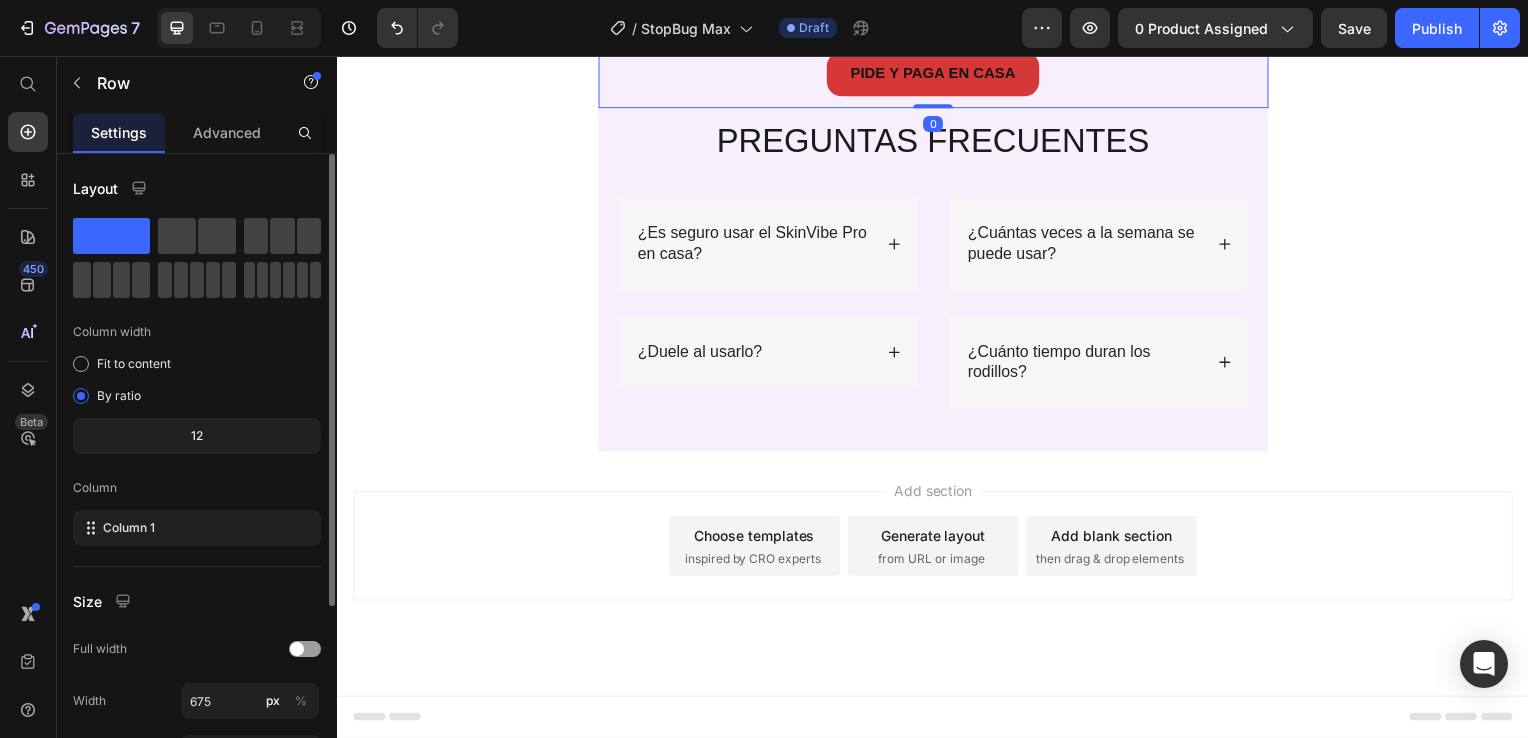 scroll, scrollTop: 268, scrollLeft: 0, axis: vertical 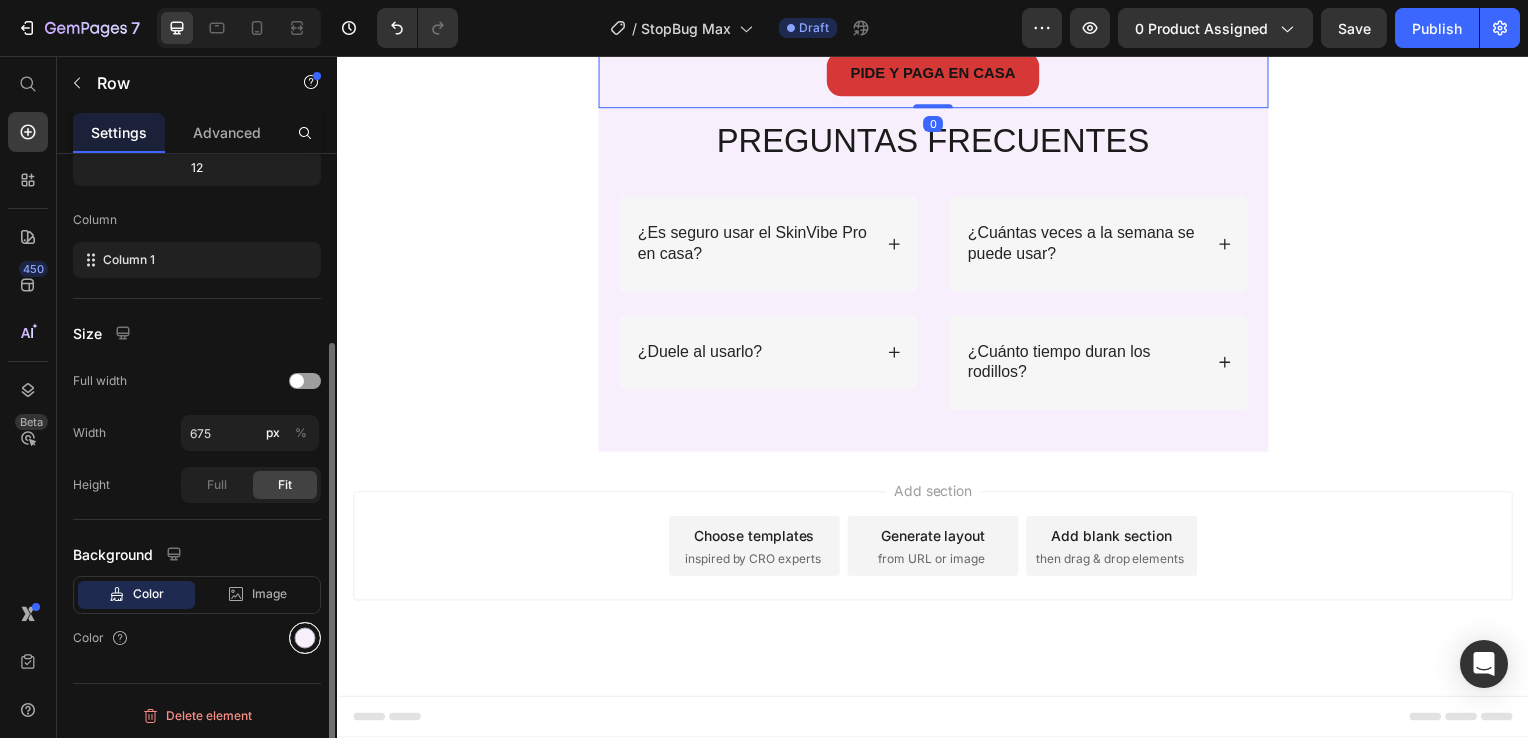 click at bounding box center [305, 638] 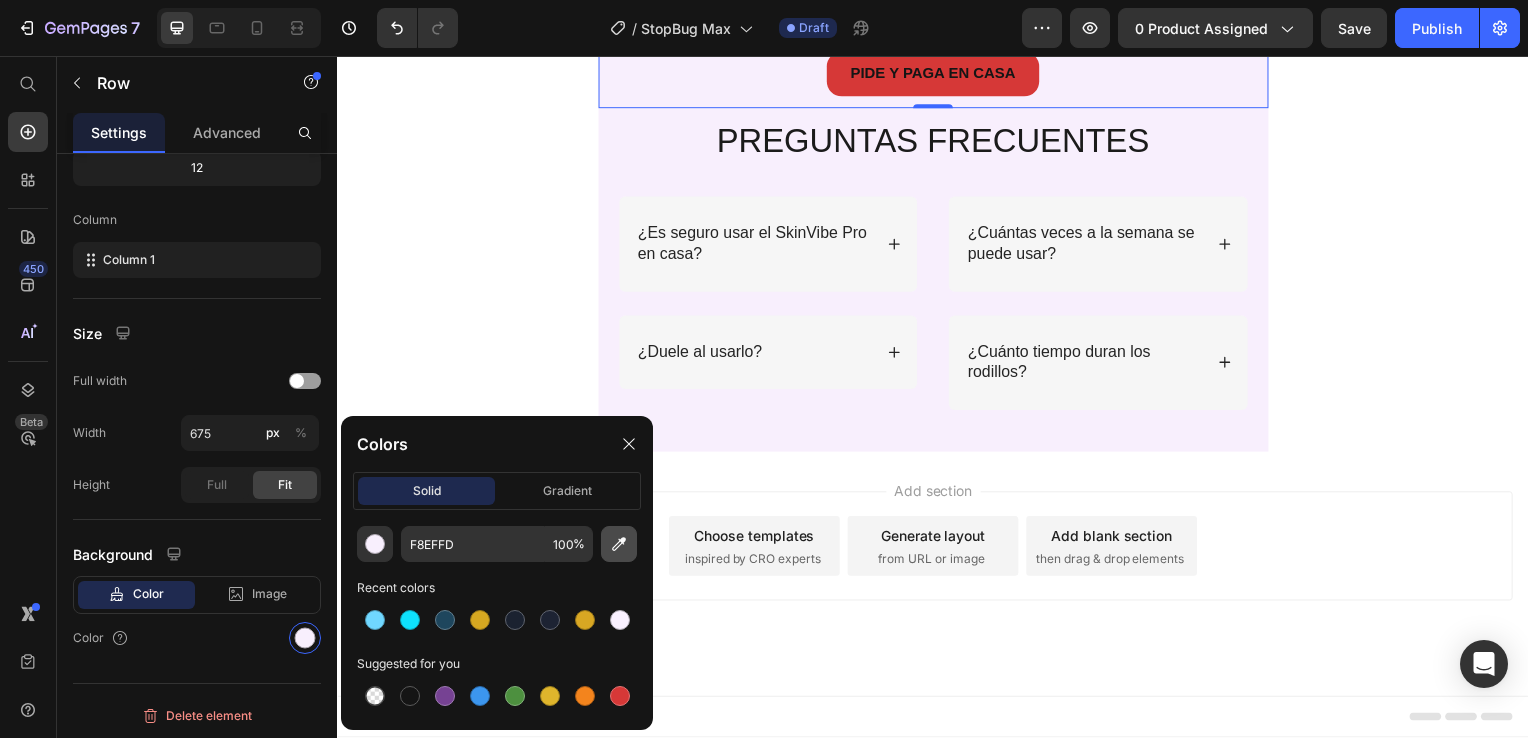 click at bounding box center (619, 544) 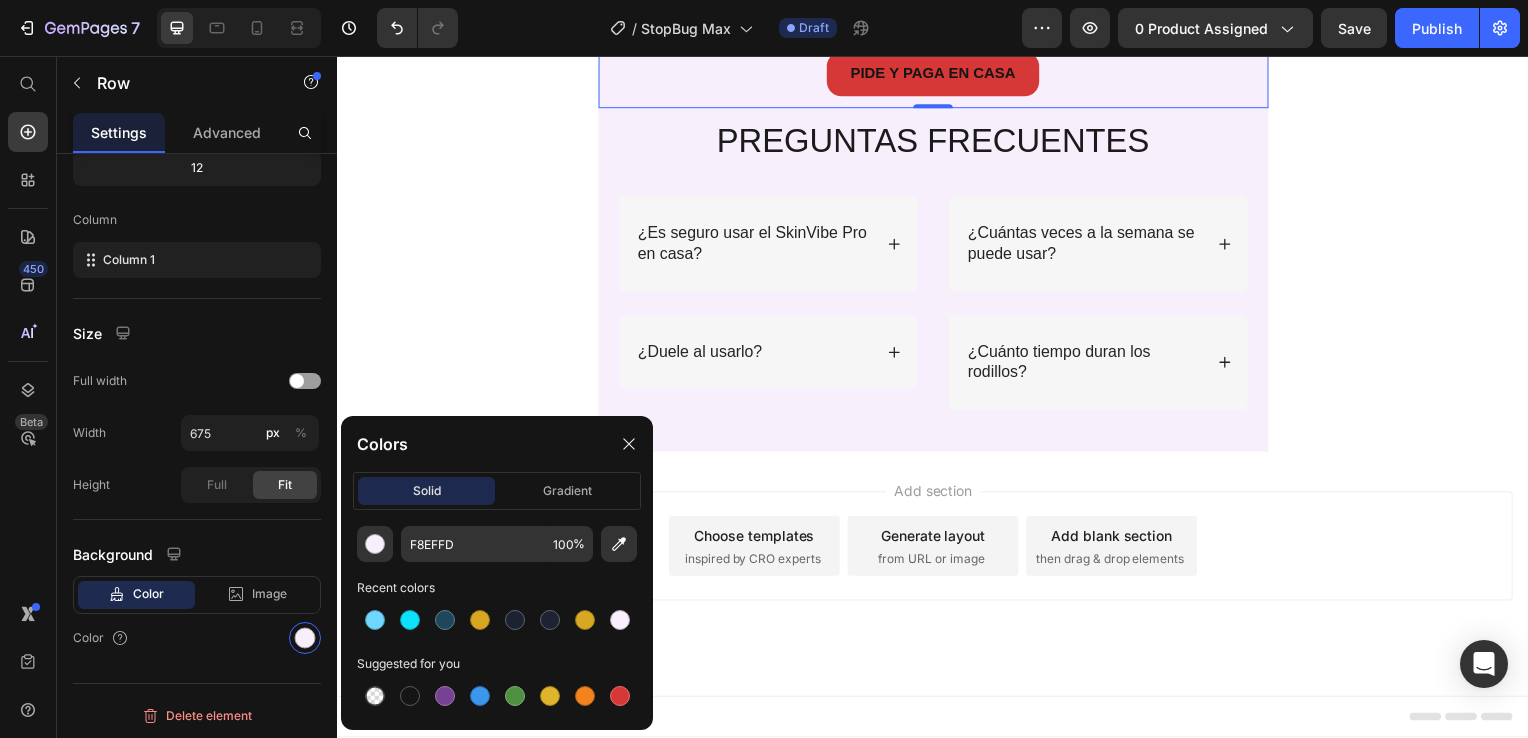 type on "1E465D" 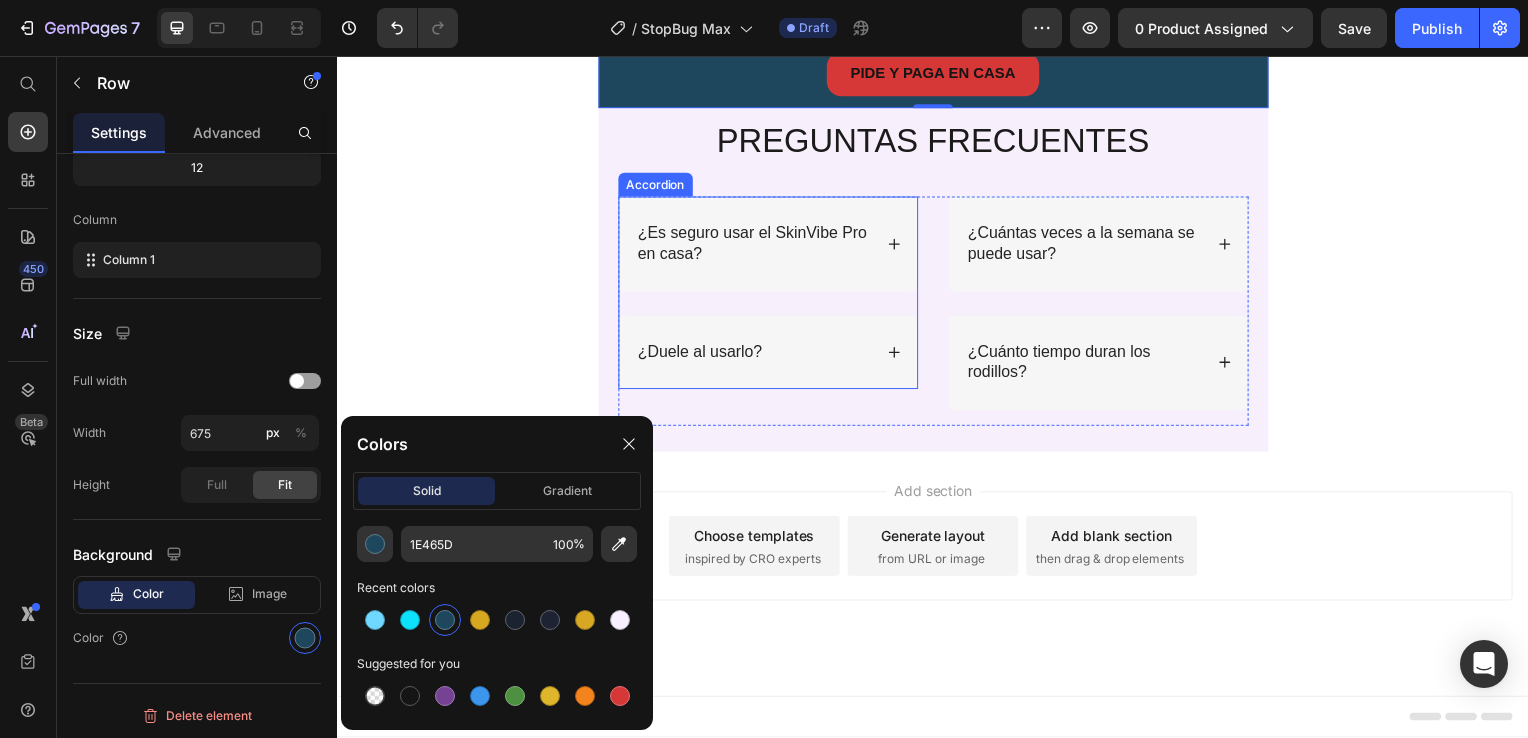 scroll, scrollTop: 6200, scrollLeft: 0, axis: vertical 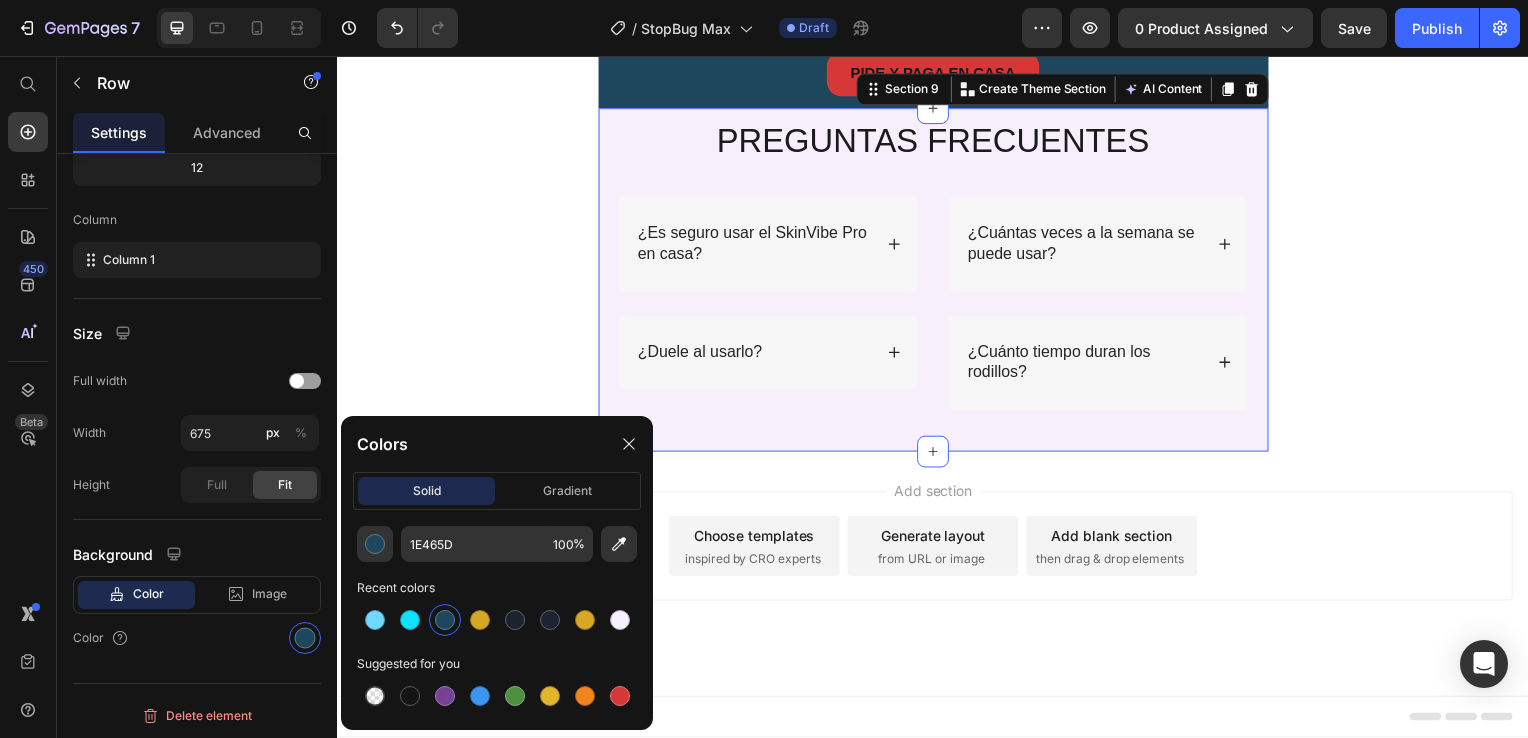 click on "PREGUNTAS FRECUENTES Heading Row
¿Es seguro usar el SkinVibe Pro en casa?
¿Duele al usarlo? Accordion
¿Cuántas veces a la semana se puede usar?
¿Cuánto tiempo duran los rodillos? Accordion Row Section 9   You can create reusable sections Create Theme Section AI Content Write with GemAI What would you like to describe here? Tone and Voice Persuasive Product FlexiCharge Pro Show more Generate" at bounding box center [937, 282] 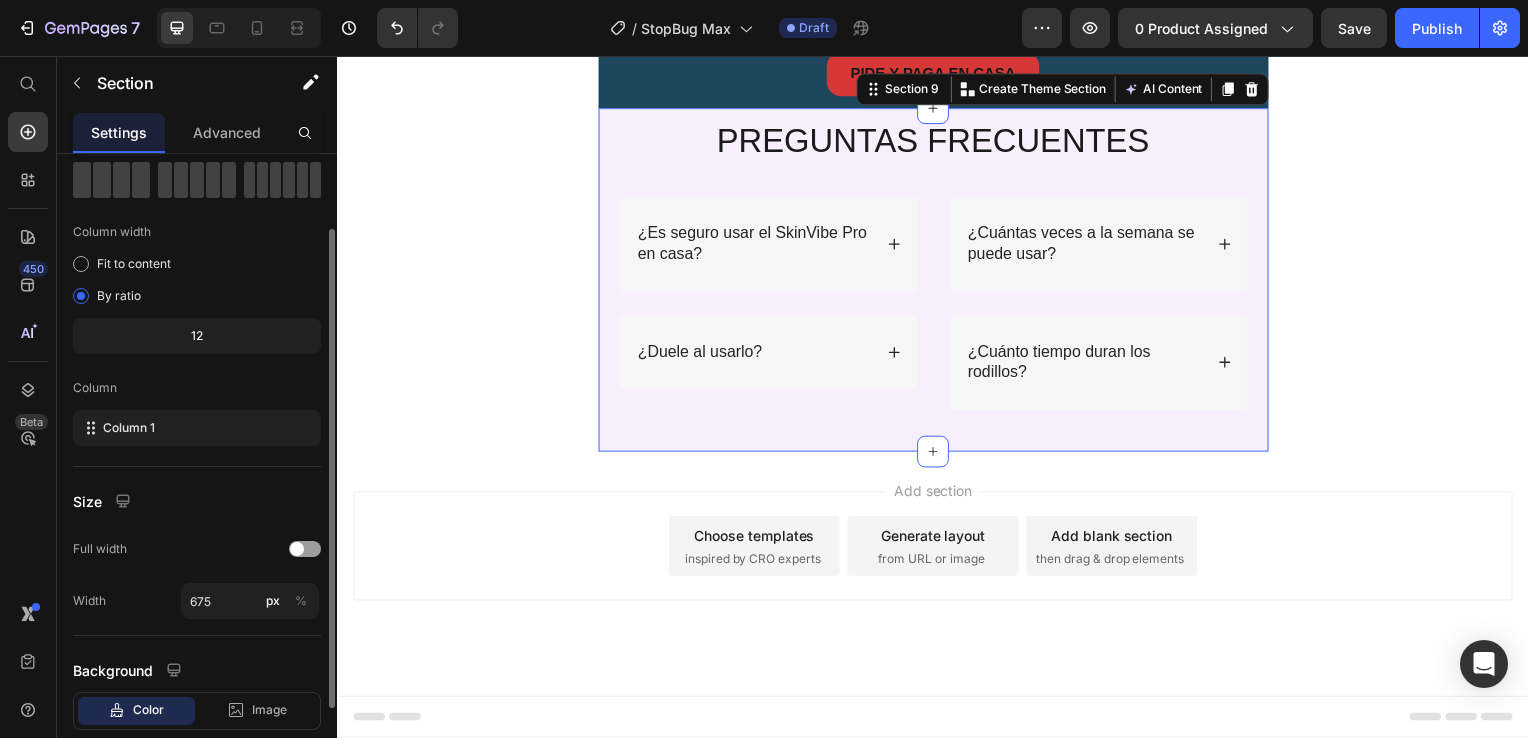 scroll, scrollTop: 200, scrollLeft: 0, axis: vertical 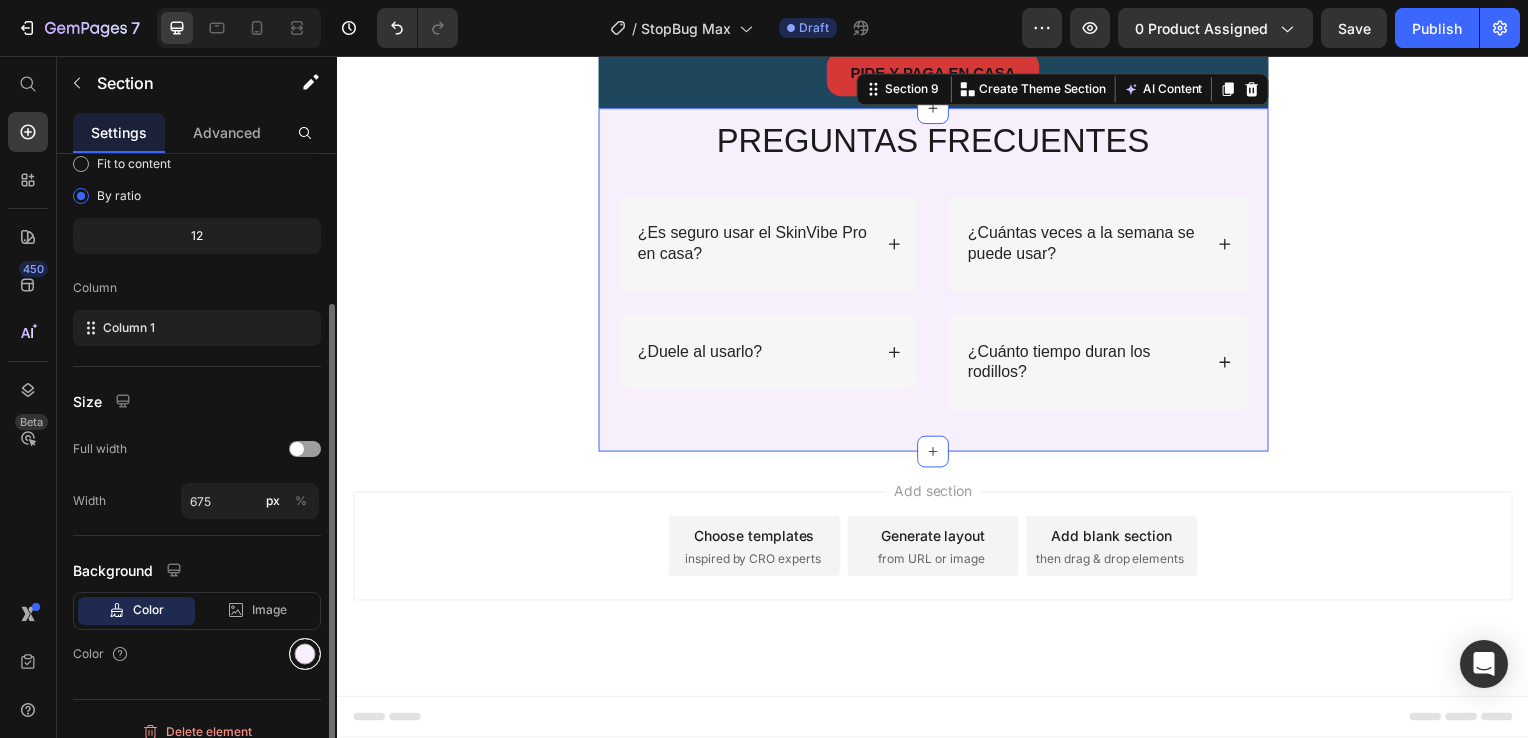 click at bounding box center (305, 654) 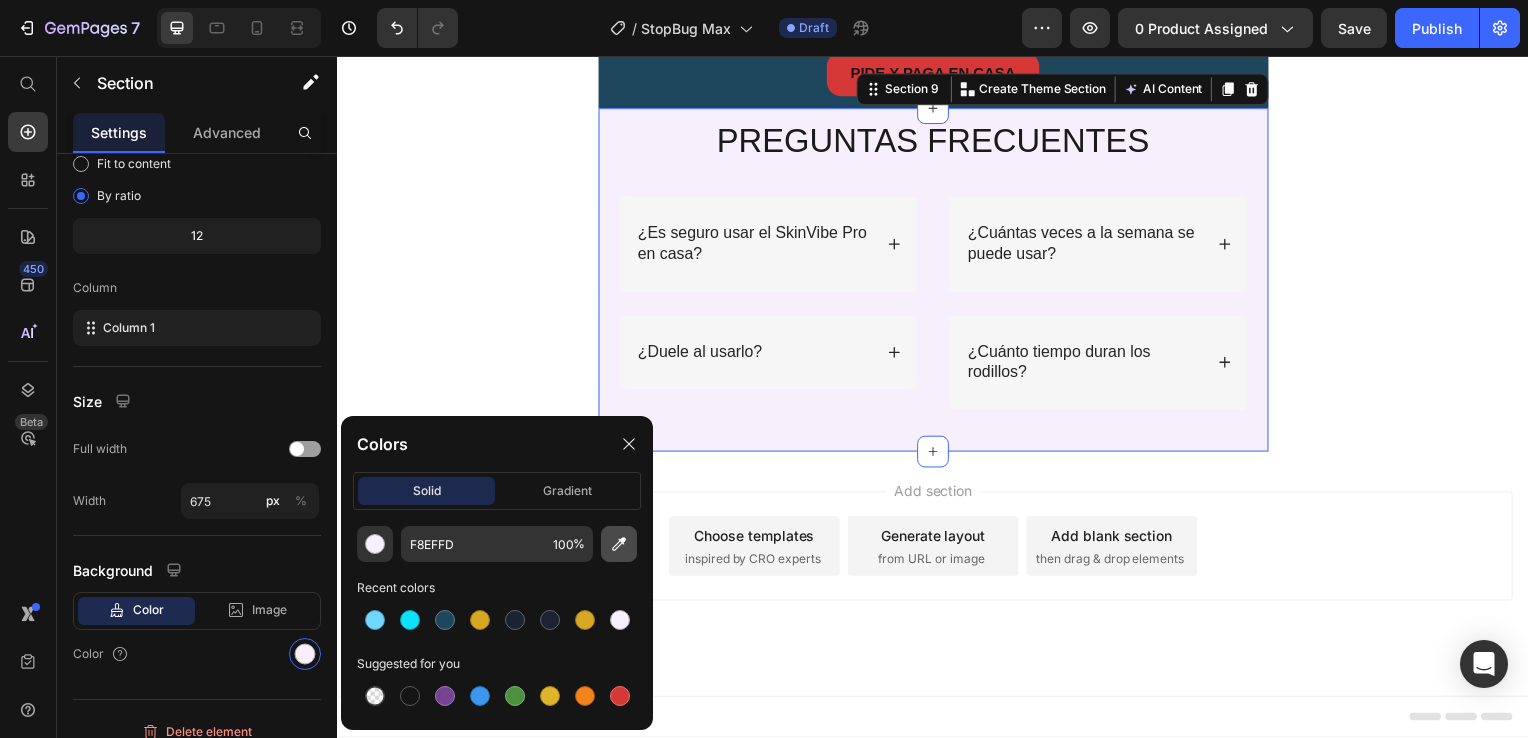 click 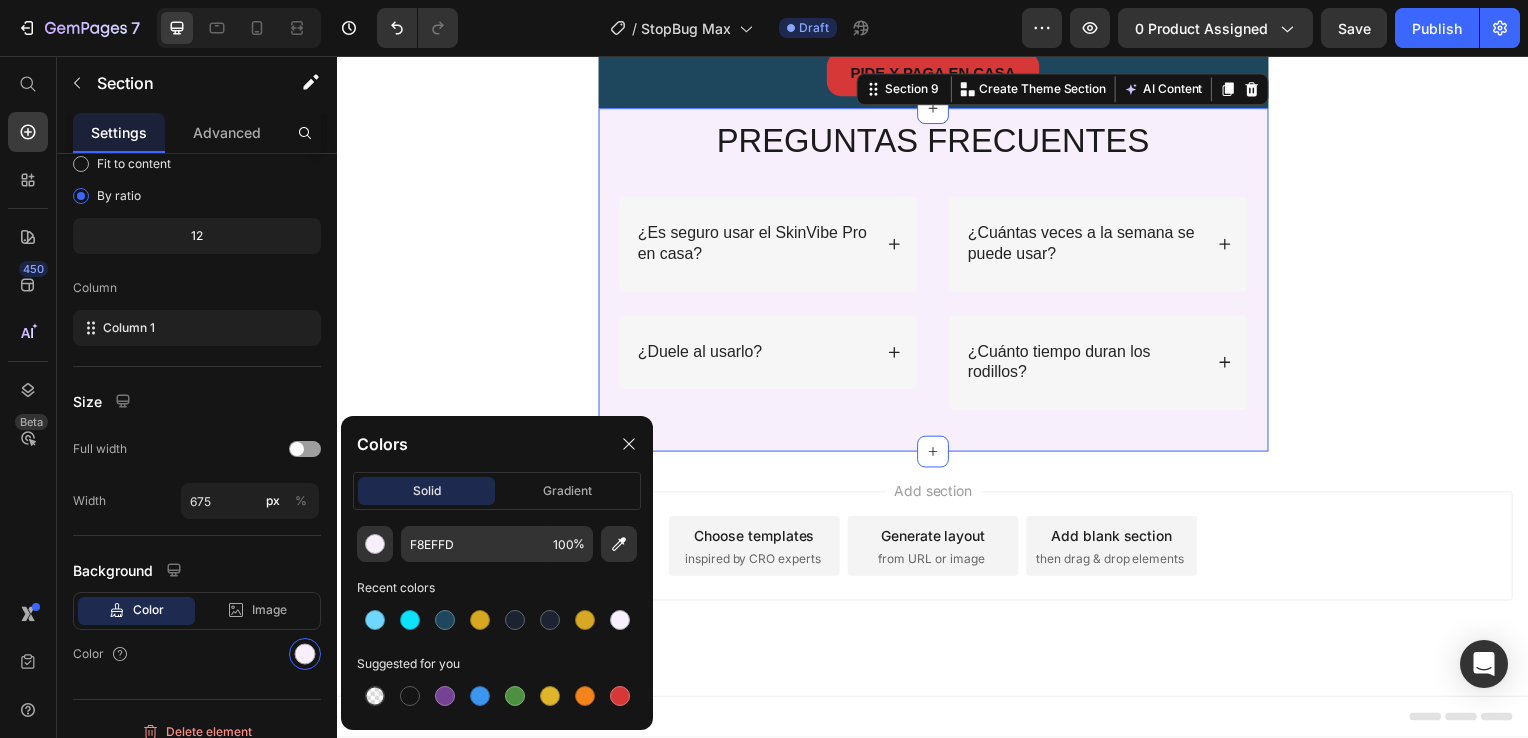 type on "1E465D" 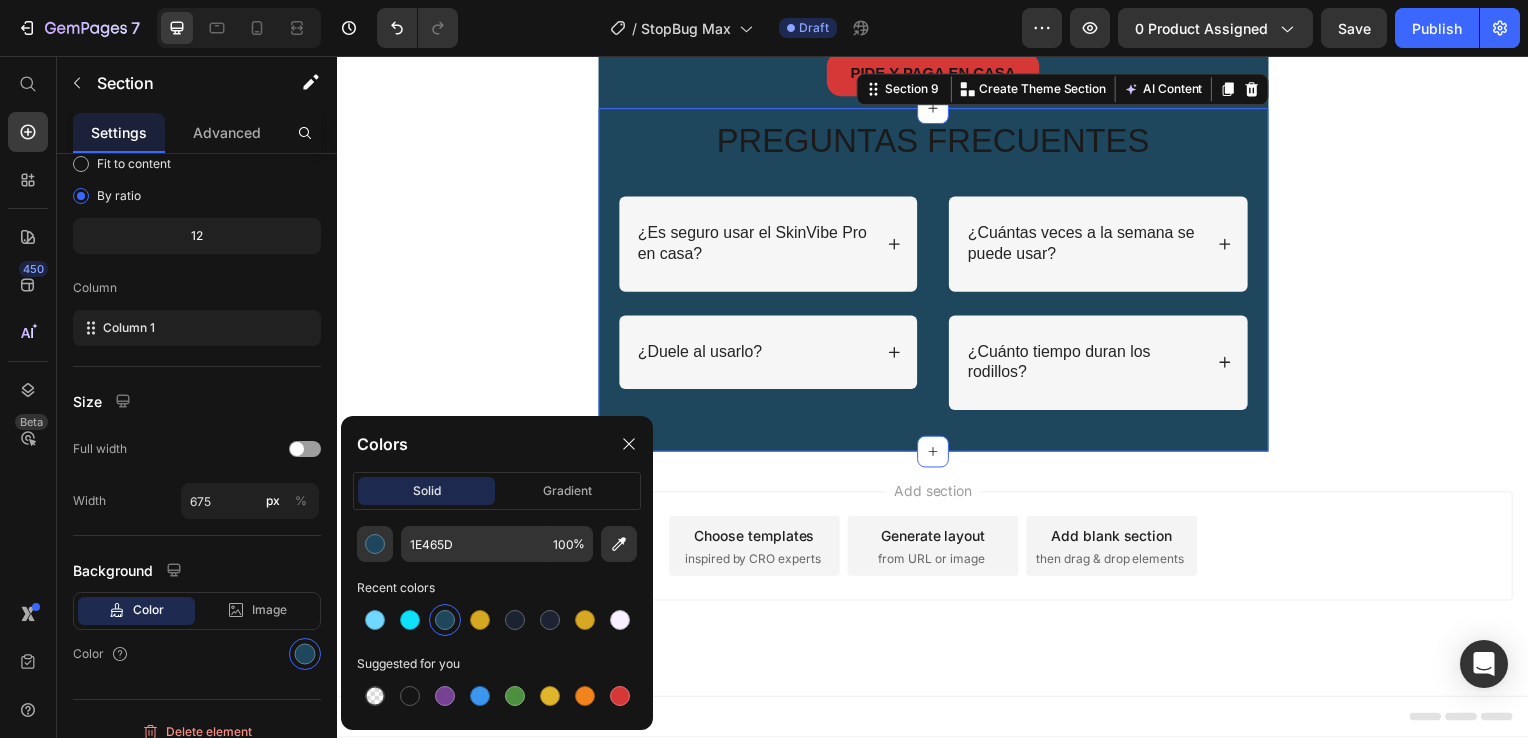 click on "Image Row Image $78,900 Product Price $94,900 Product Price Row PIDE Y PAGA EN CASA Button Product Row Section 8 PREGUNTAS FRECUENTES Heading Row
¿Es seguro usar el SkinVibe Pro en casa?
¿Duele al usarlo? Accordion
¿Cuántas veces a la semana se puede usar?
¿Cuánto tiempo duran los rodillos? Accordion Row Section 9   You can create reusable sections Create Theme Section AI Content Write with GemAI What would you like to describe here? Tone and Voice Persuasive Product FlexiCharge Pro Show more Generate Root" at bounding box center [937, -1946] 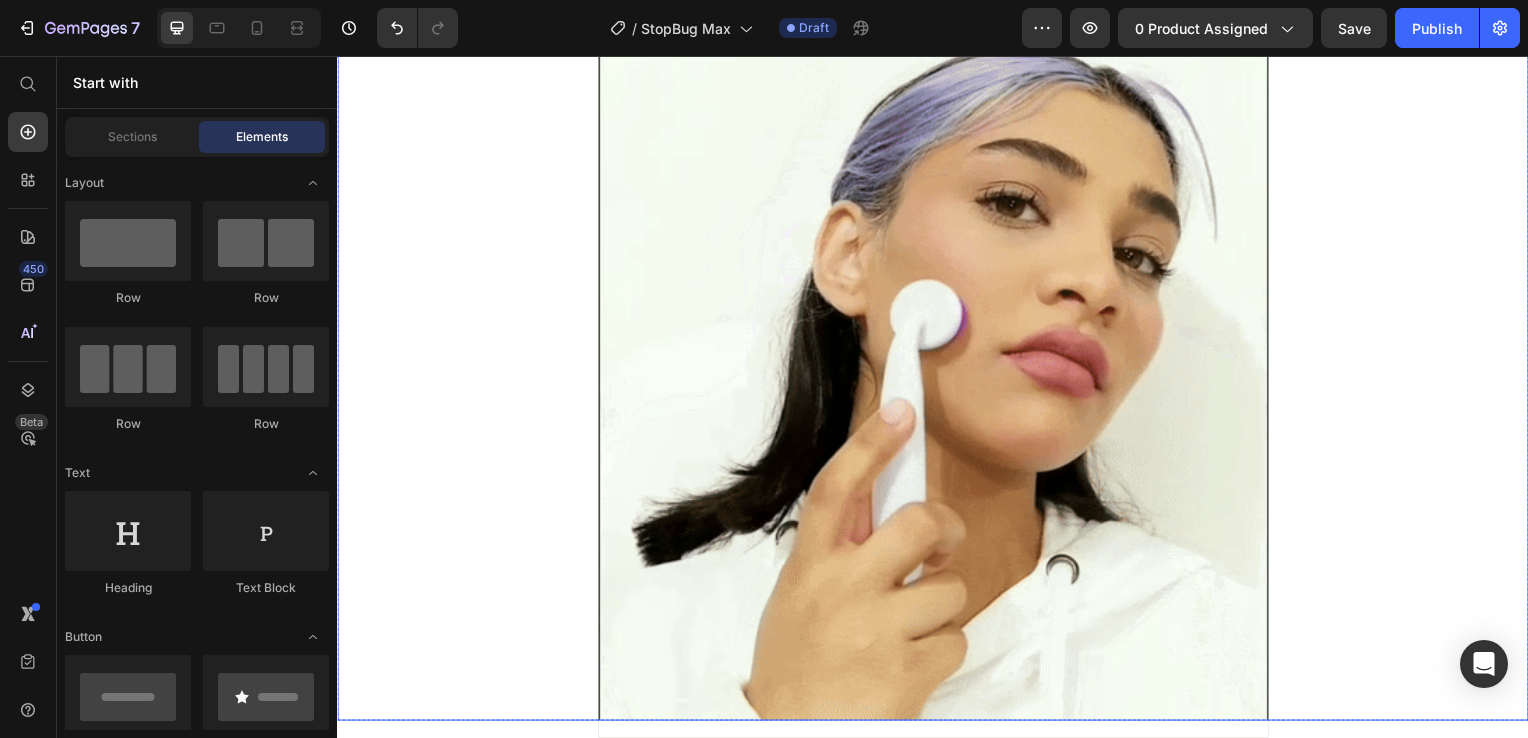 scroll, scrollTop: 600, scrollLeft: 0, axis: vertical 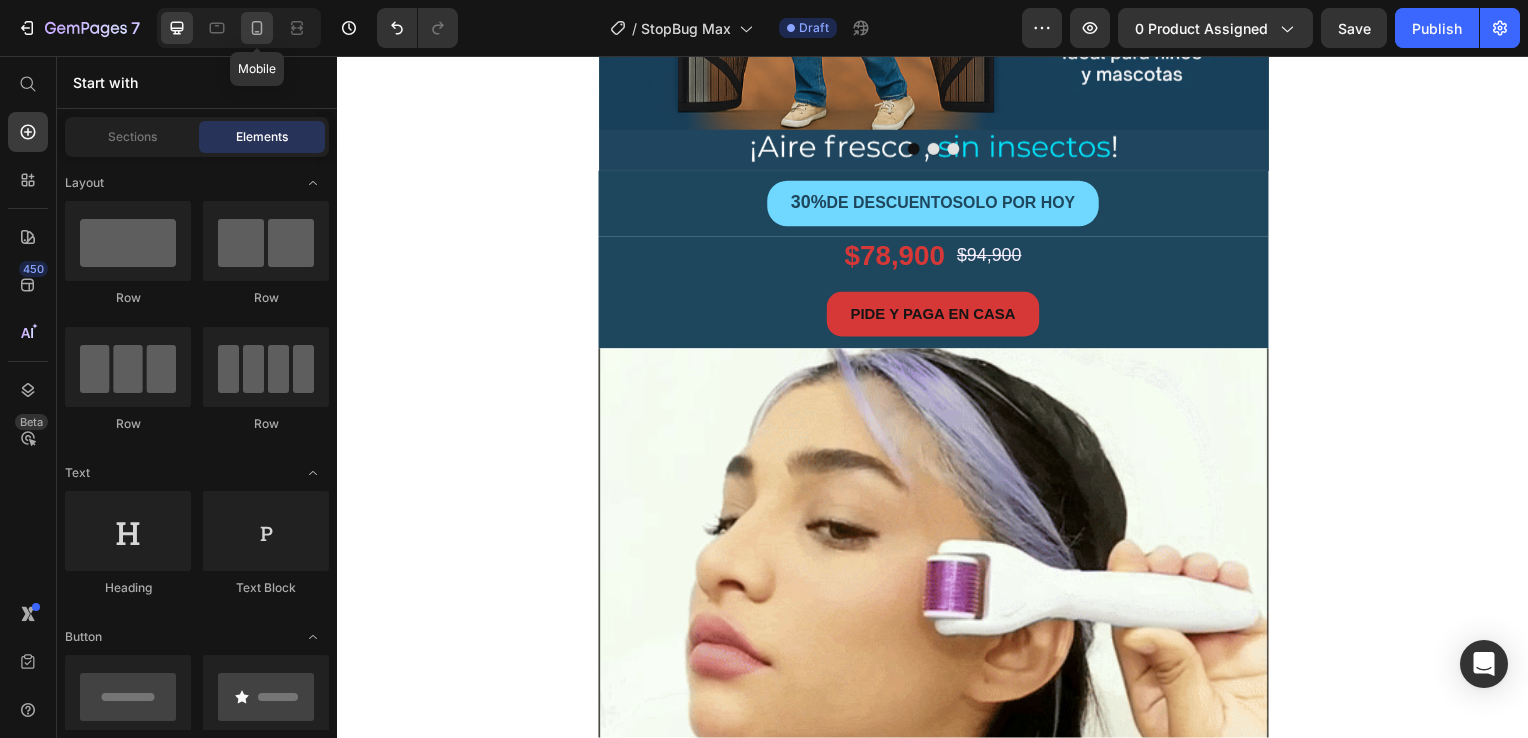click 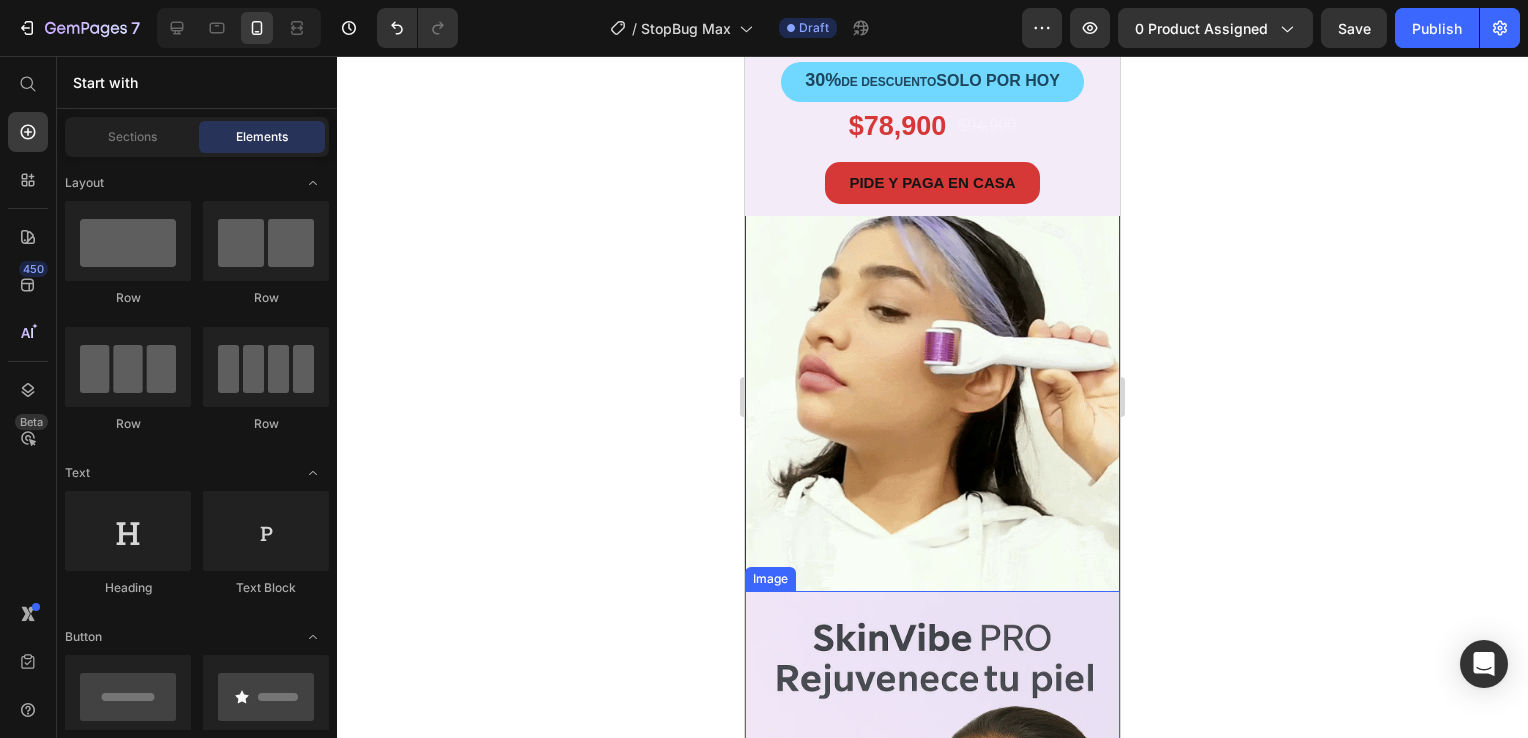 scroll, scrollTop: 0, scrollLeft: 0, axis: both 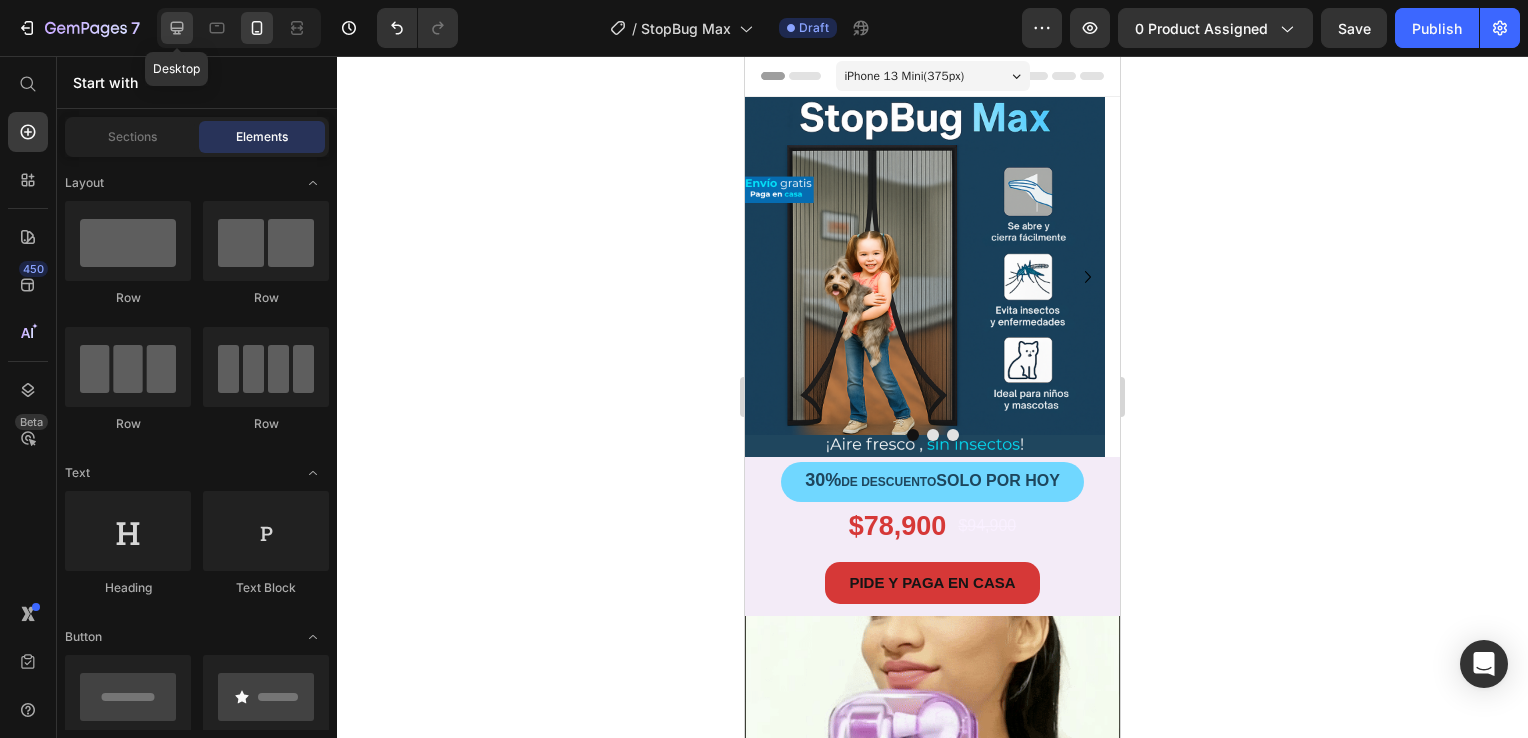 click 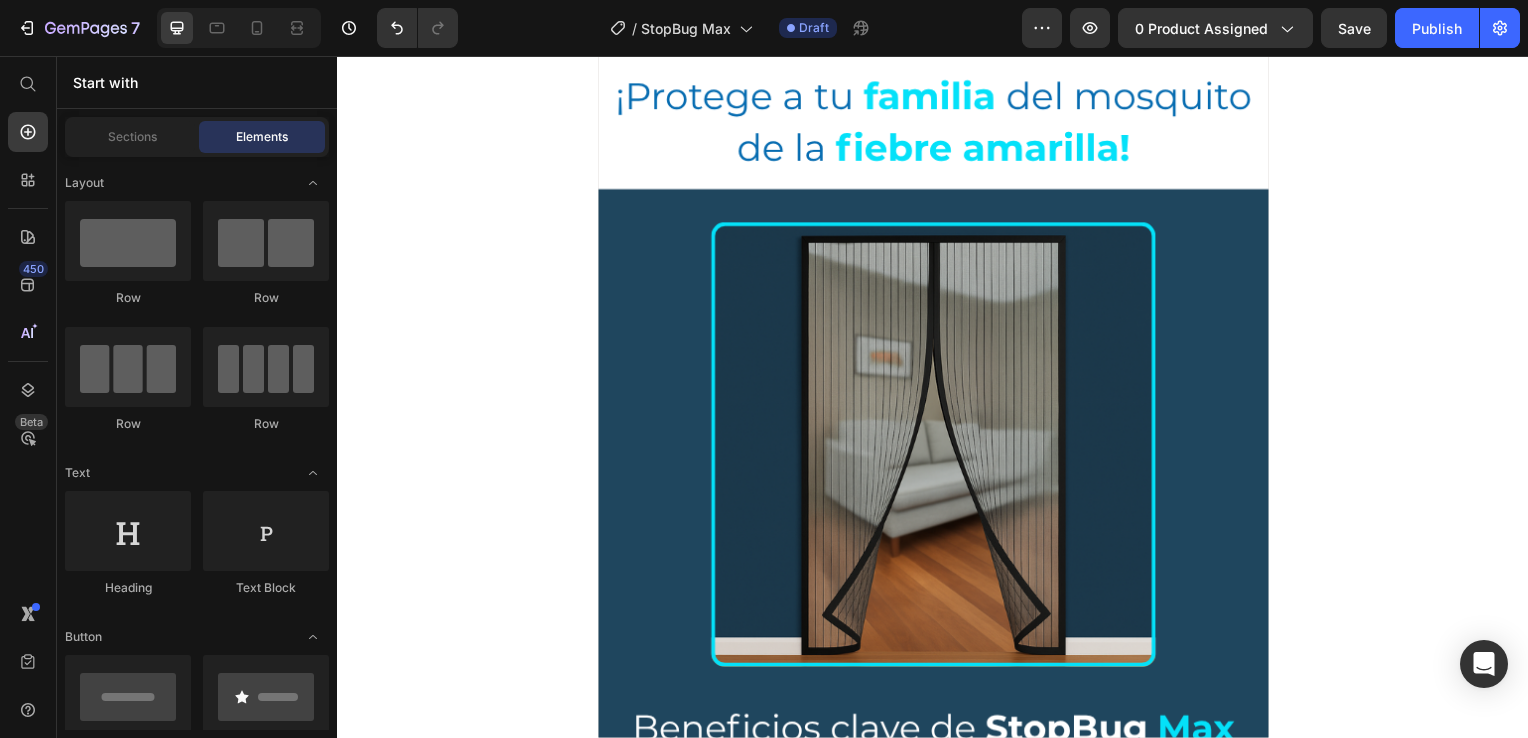 scroll, scrollTop: 1500, scrollLeft: 0, axis: vertical 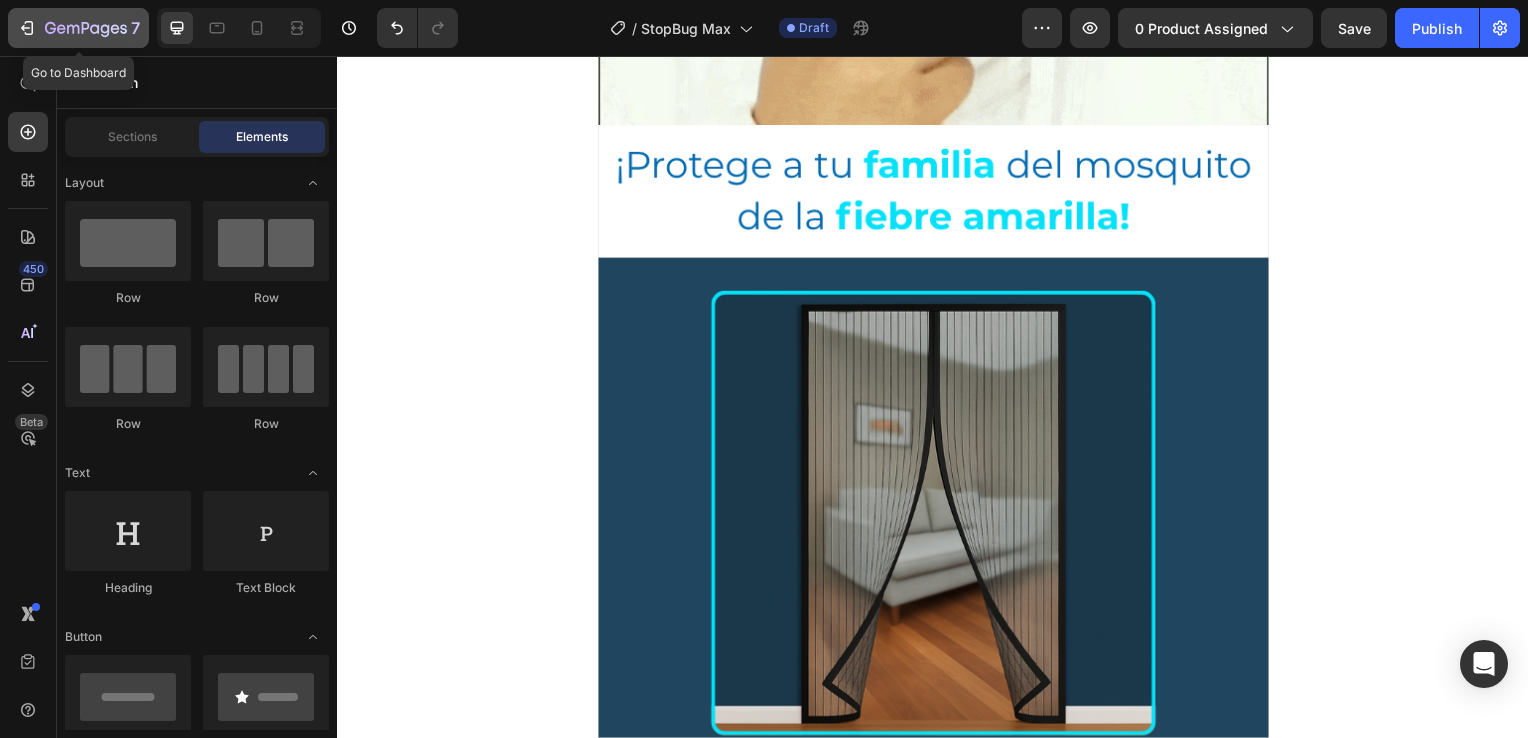 click on "7" at bounding box center [78, 28] 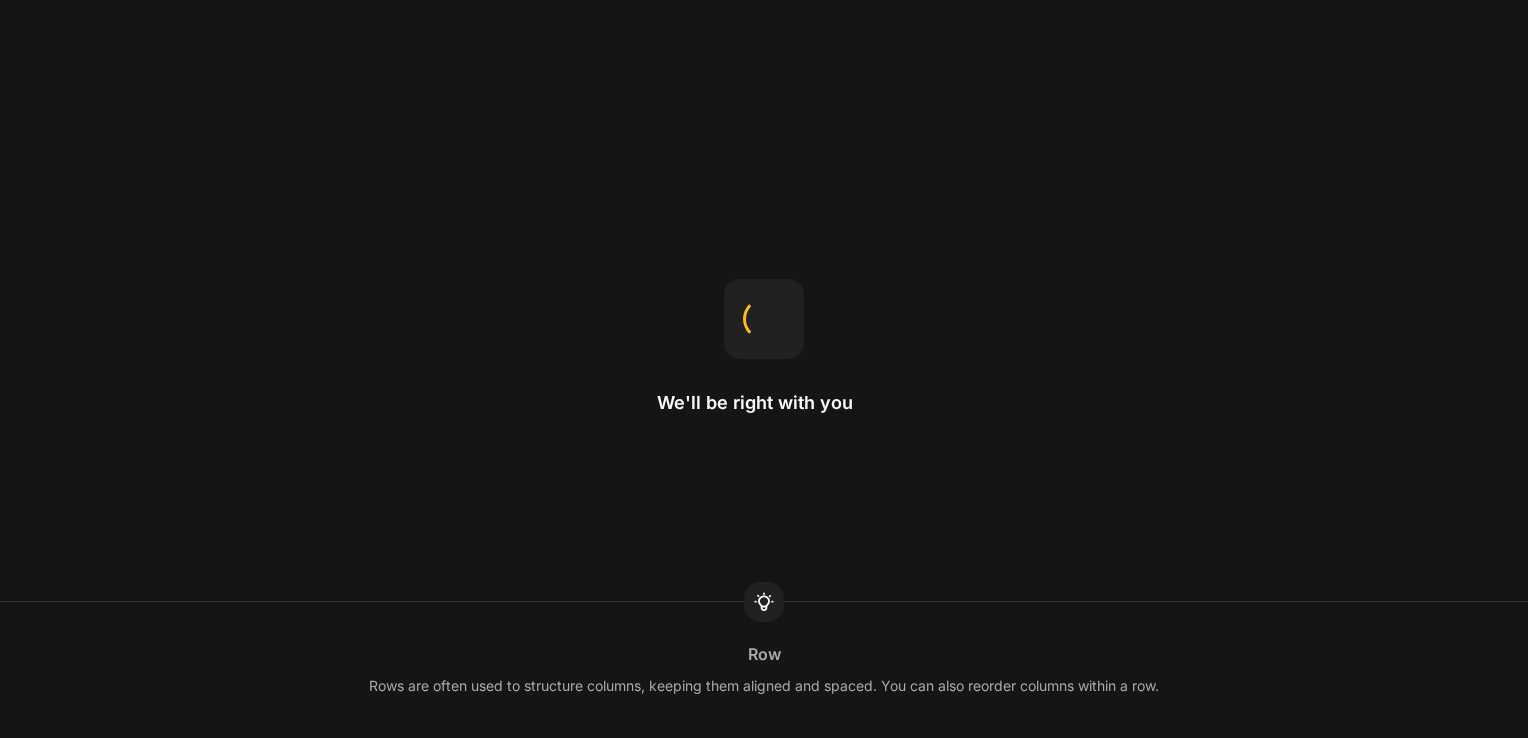 scroll, scrollTop: 0, scrollLeft: 0, axis: both 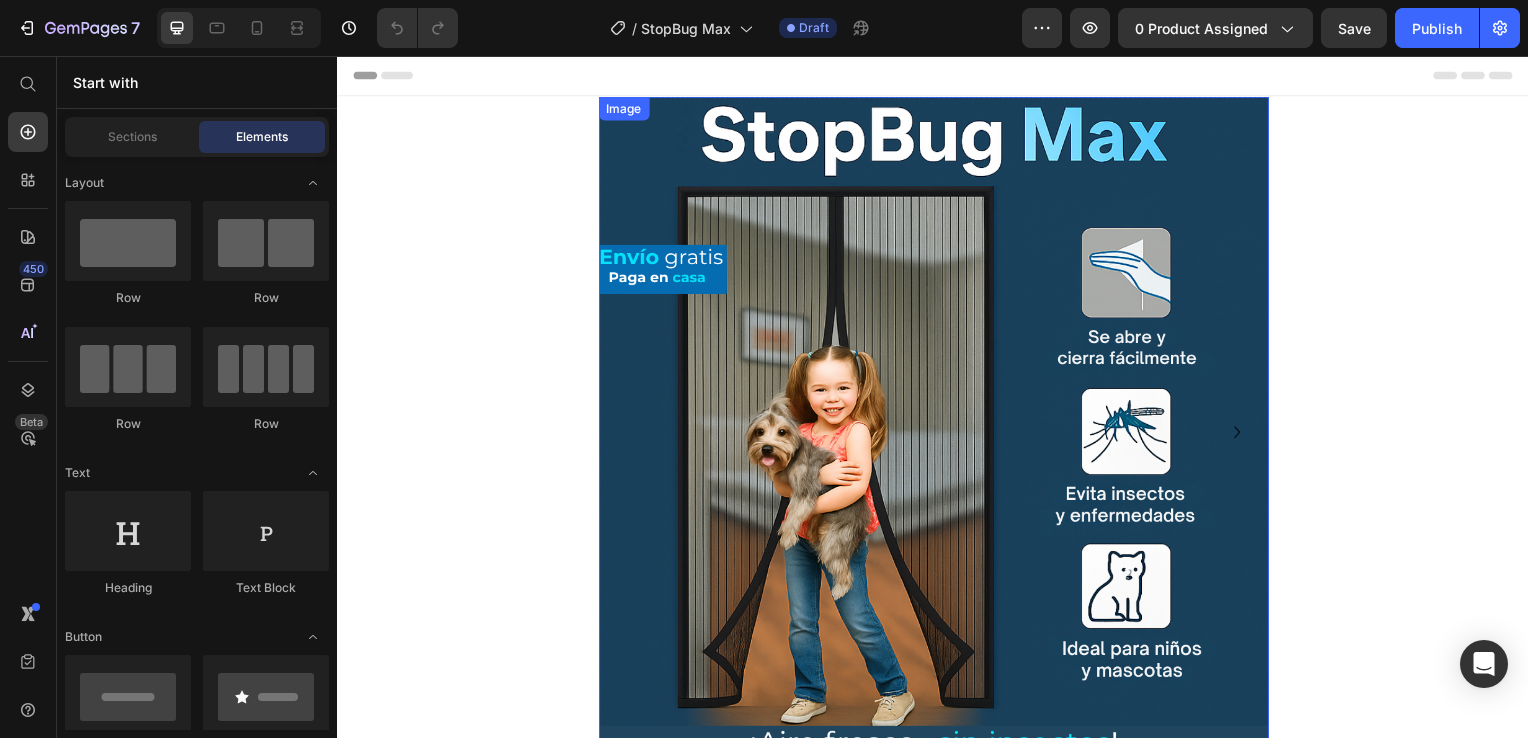 click at bounding box center (937, 434) 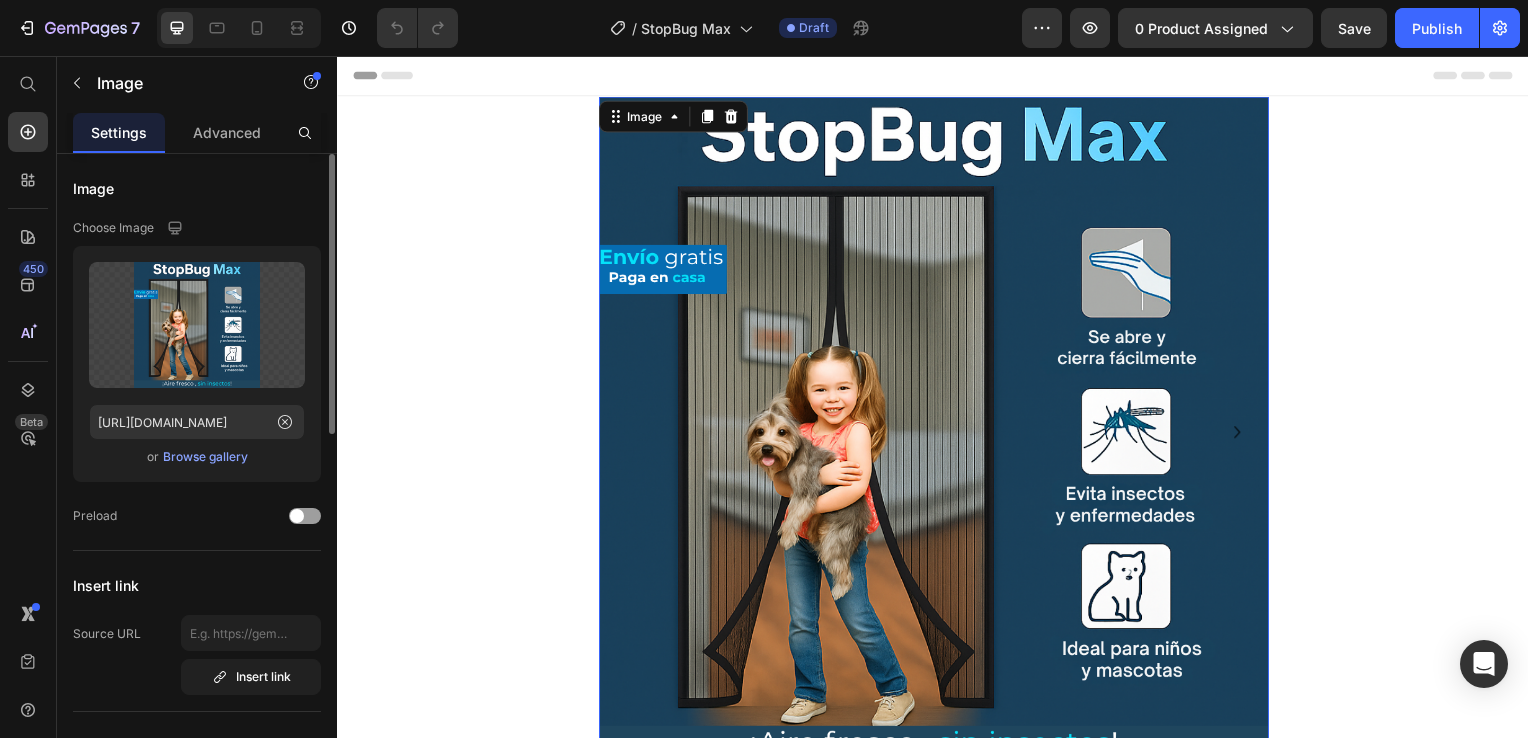 click on "Browse gallery" at bounding box center (205, 457) 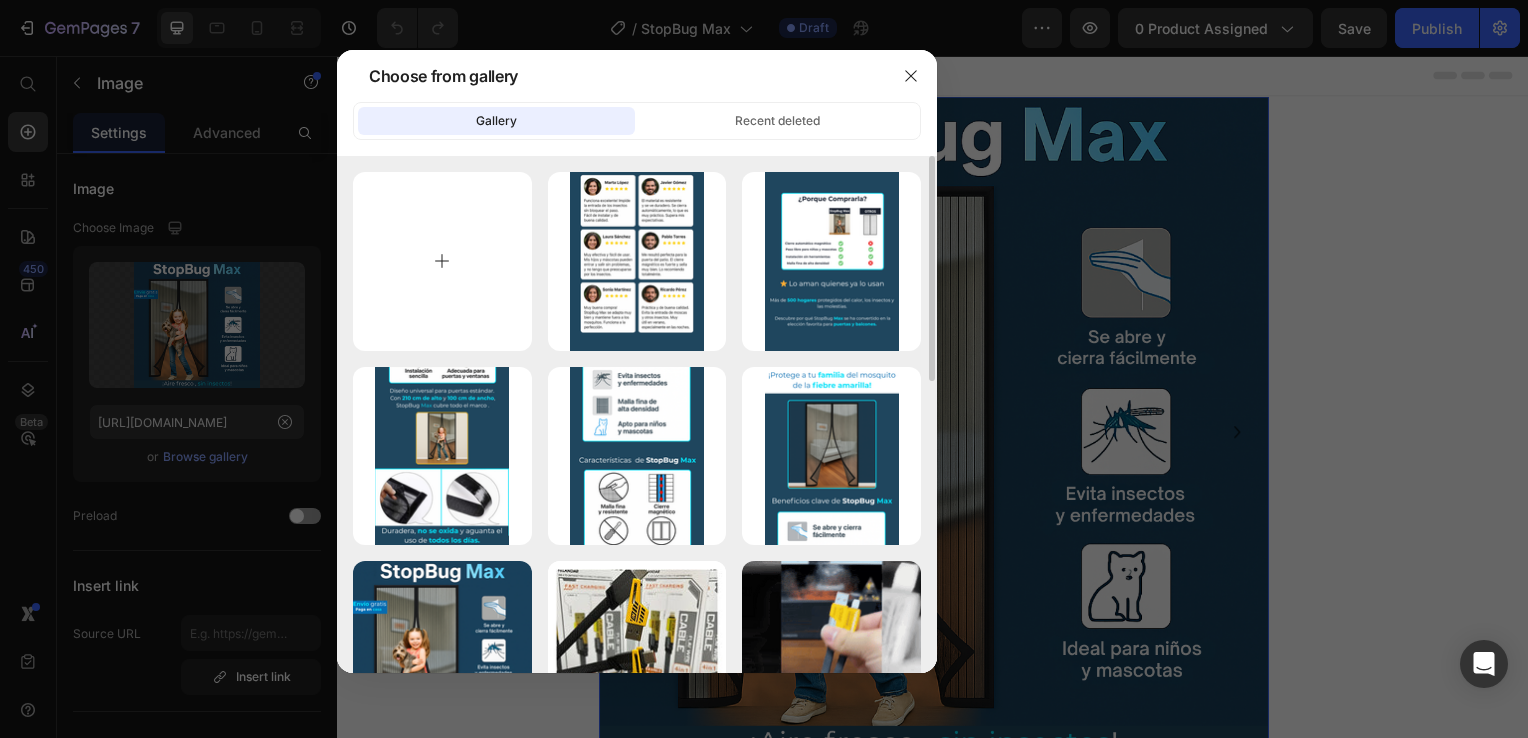 click at bounding box center (442, 261) 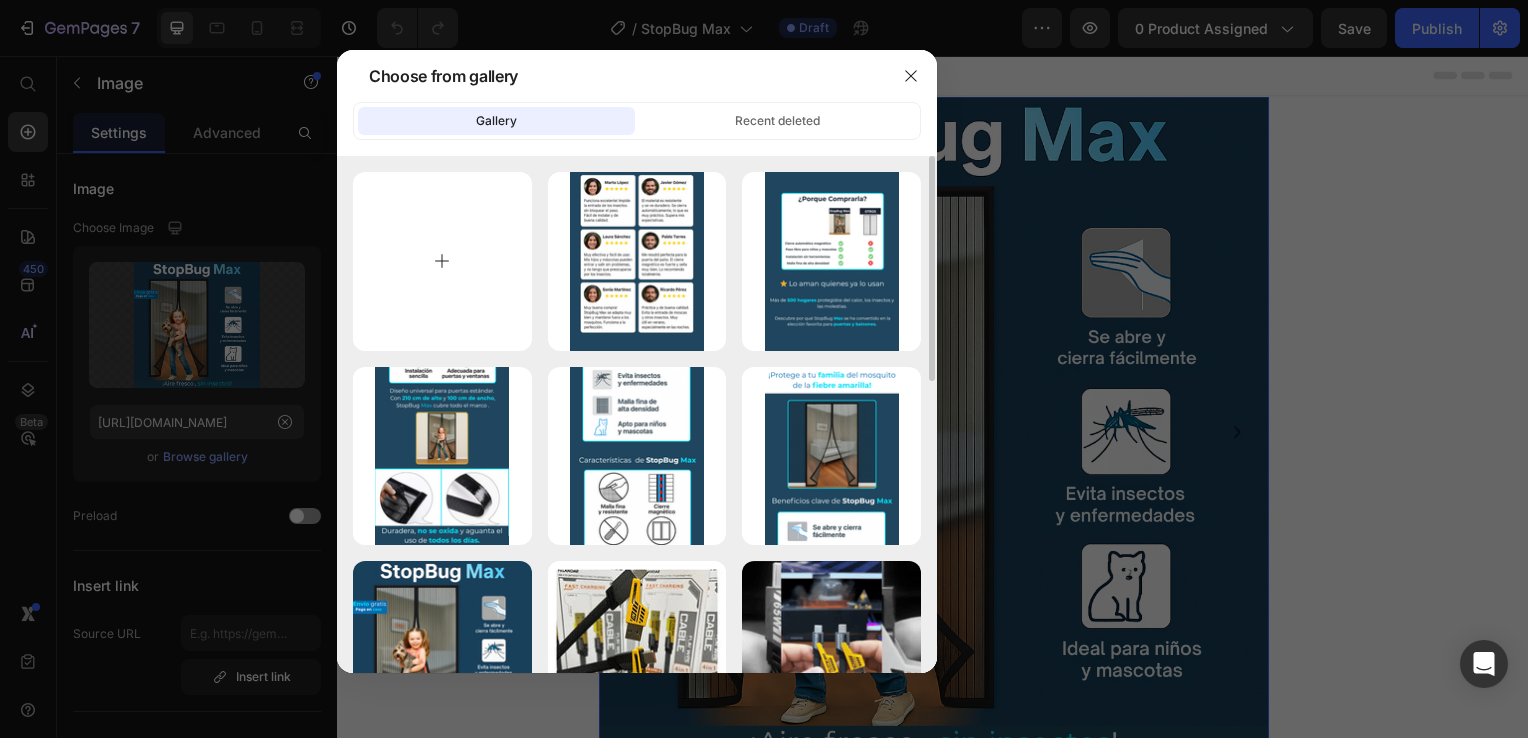 type on "C:\fakepath\1 (1).webp" 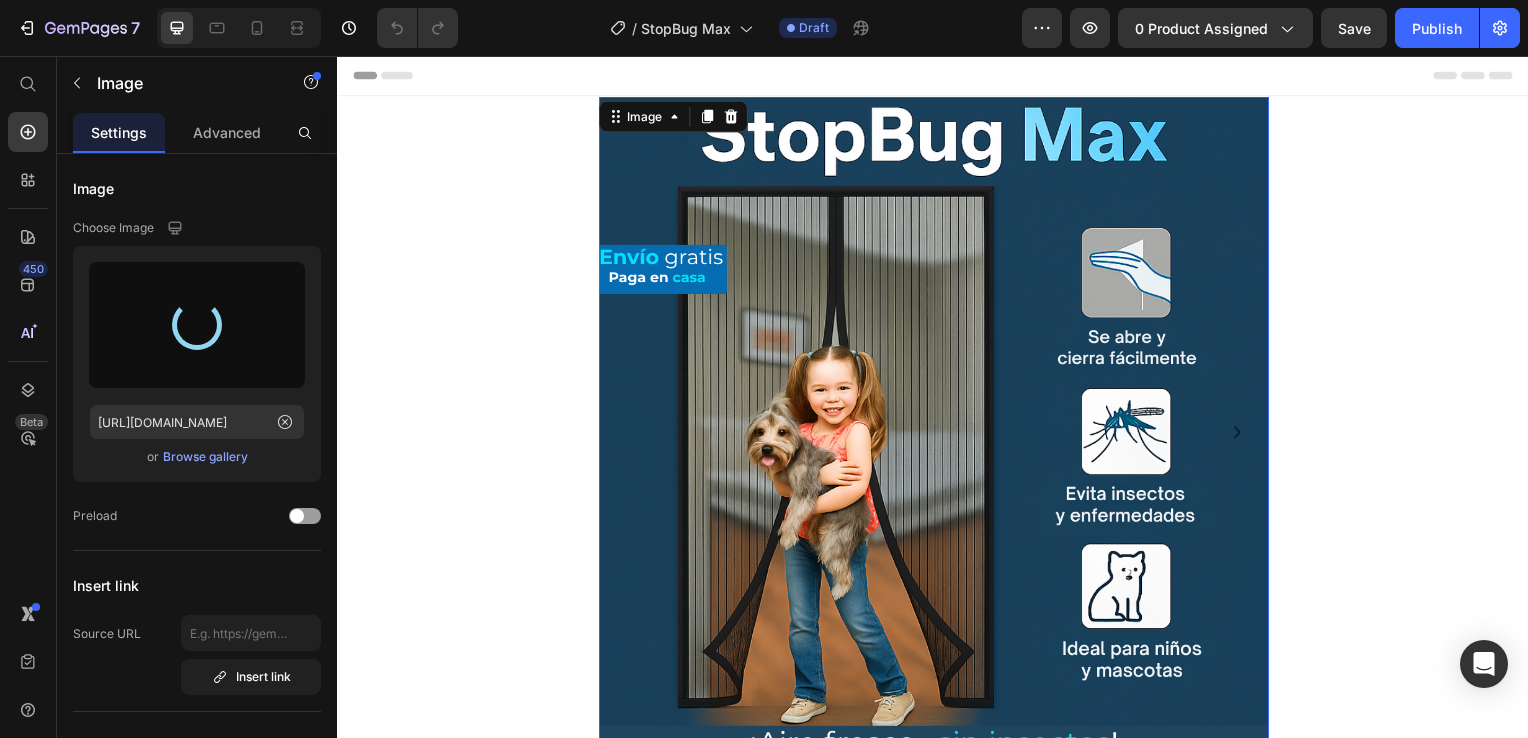 type on "[URL][DOMAIN_NAME]" 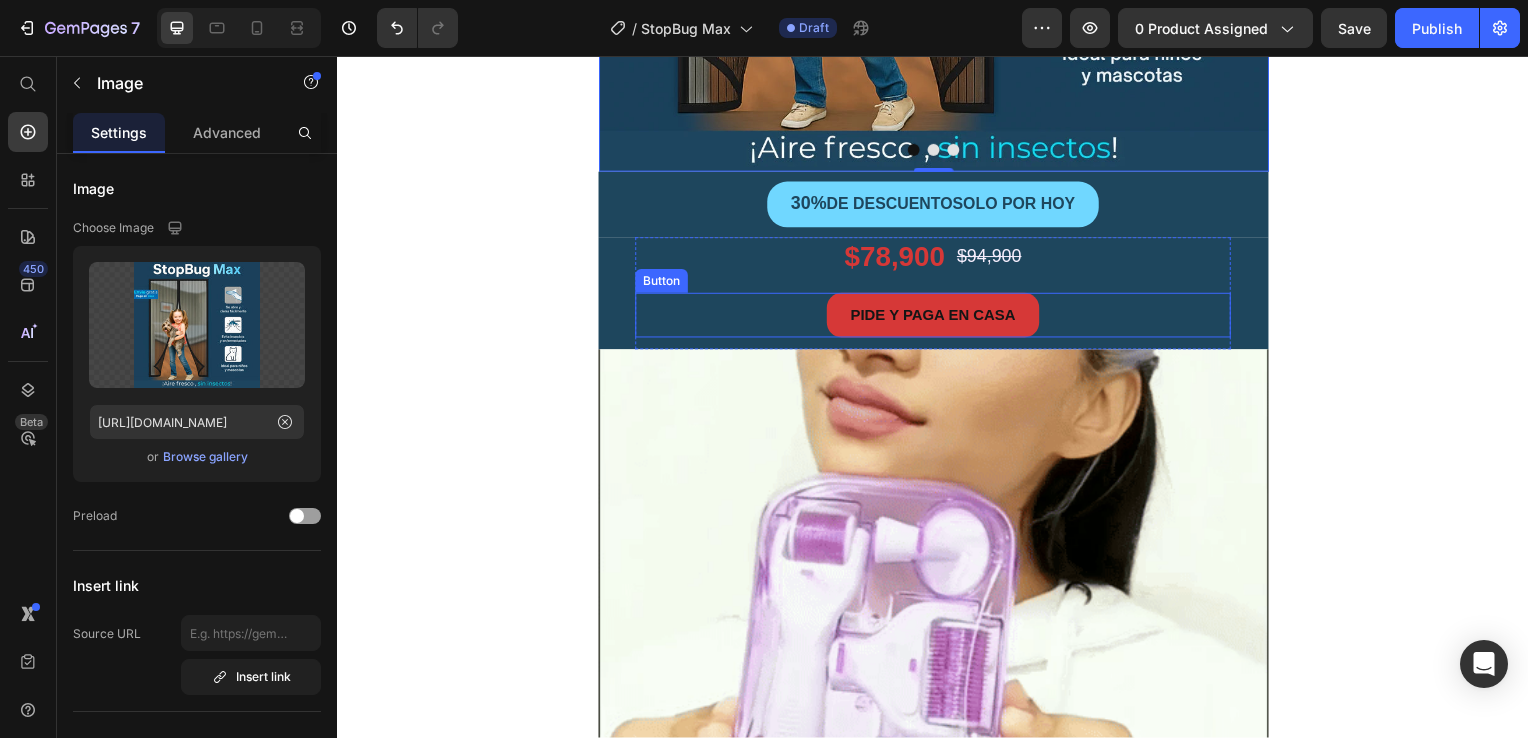 scroll, scrollTop: 600, scrollLeft: 0, axis: vertical 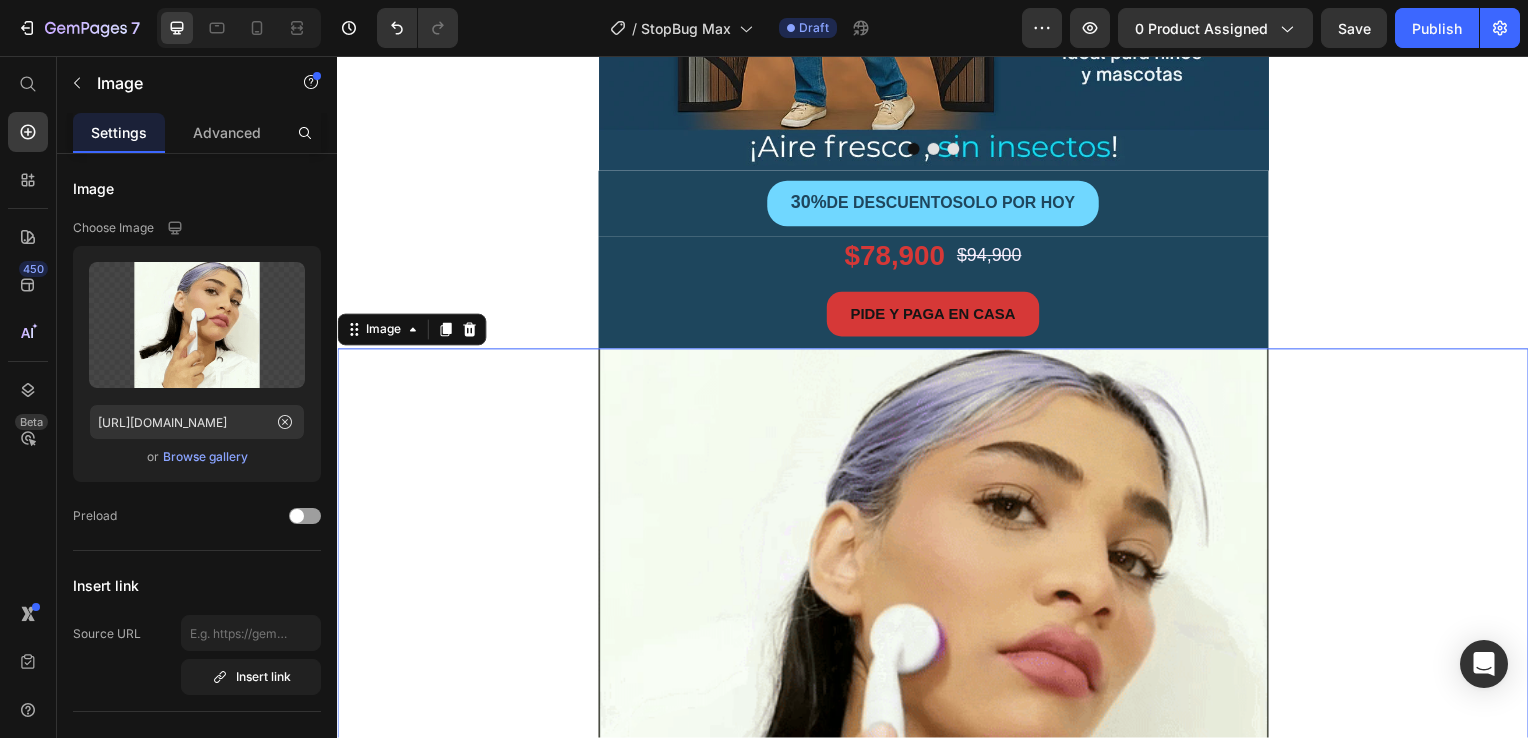 click at bounding box center [937, 688] 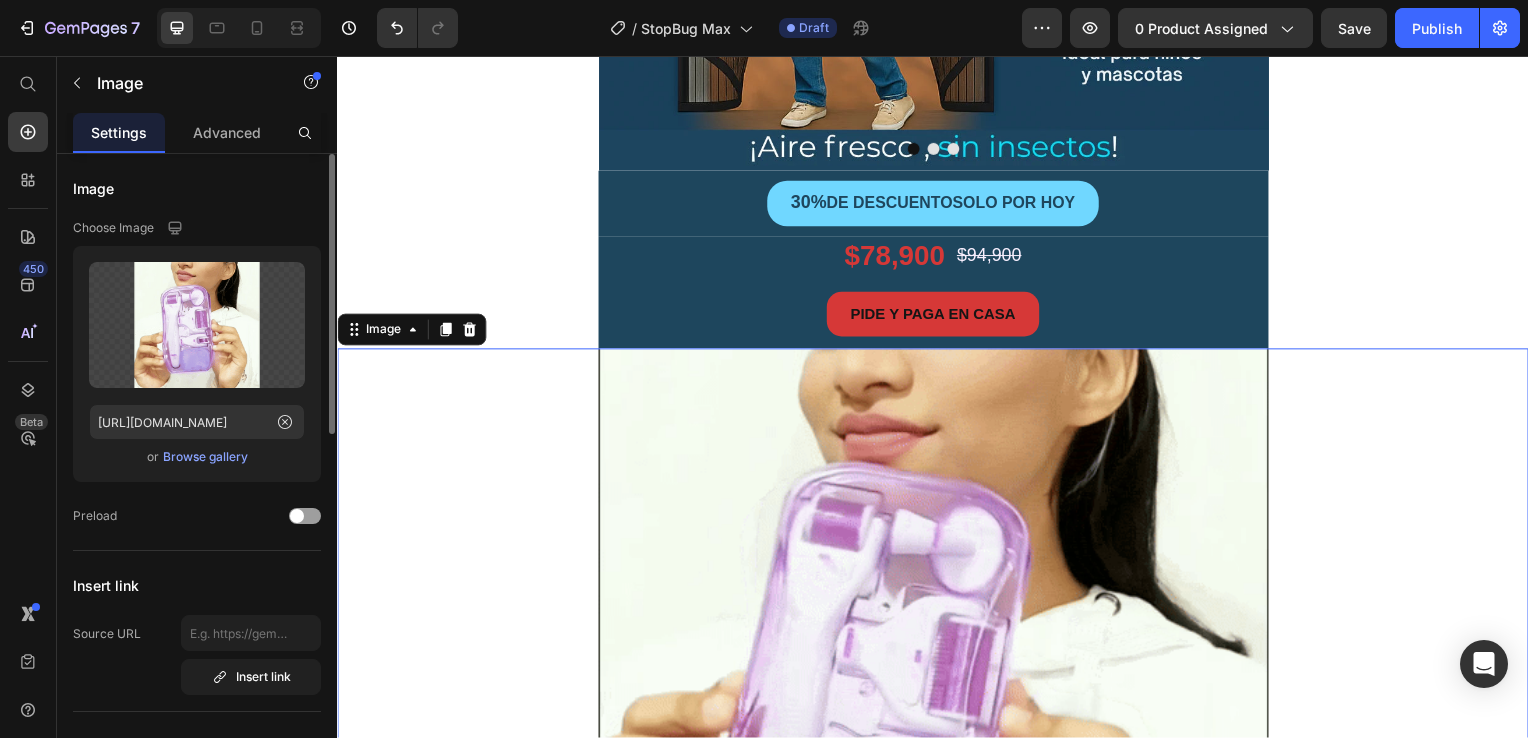 click on "Browse gallery" at bounding box center (205, 457) 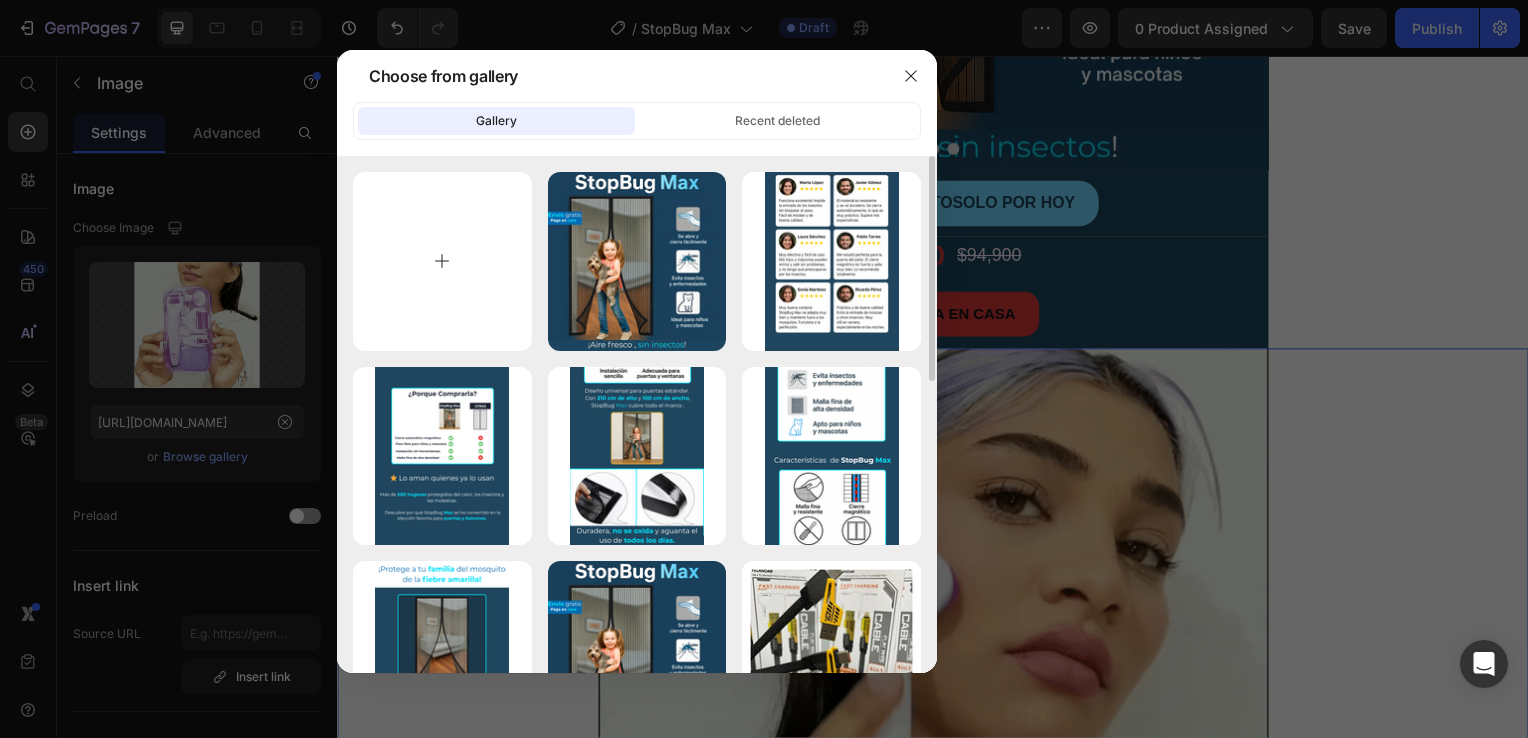 click at bounding box center [442, 261] 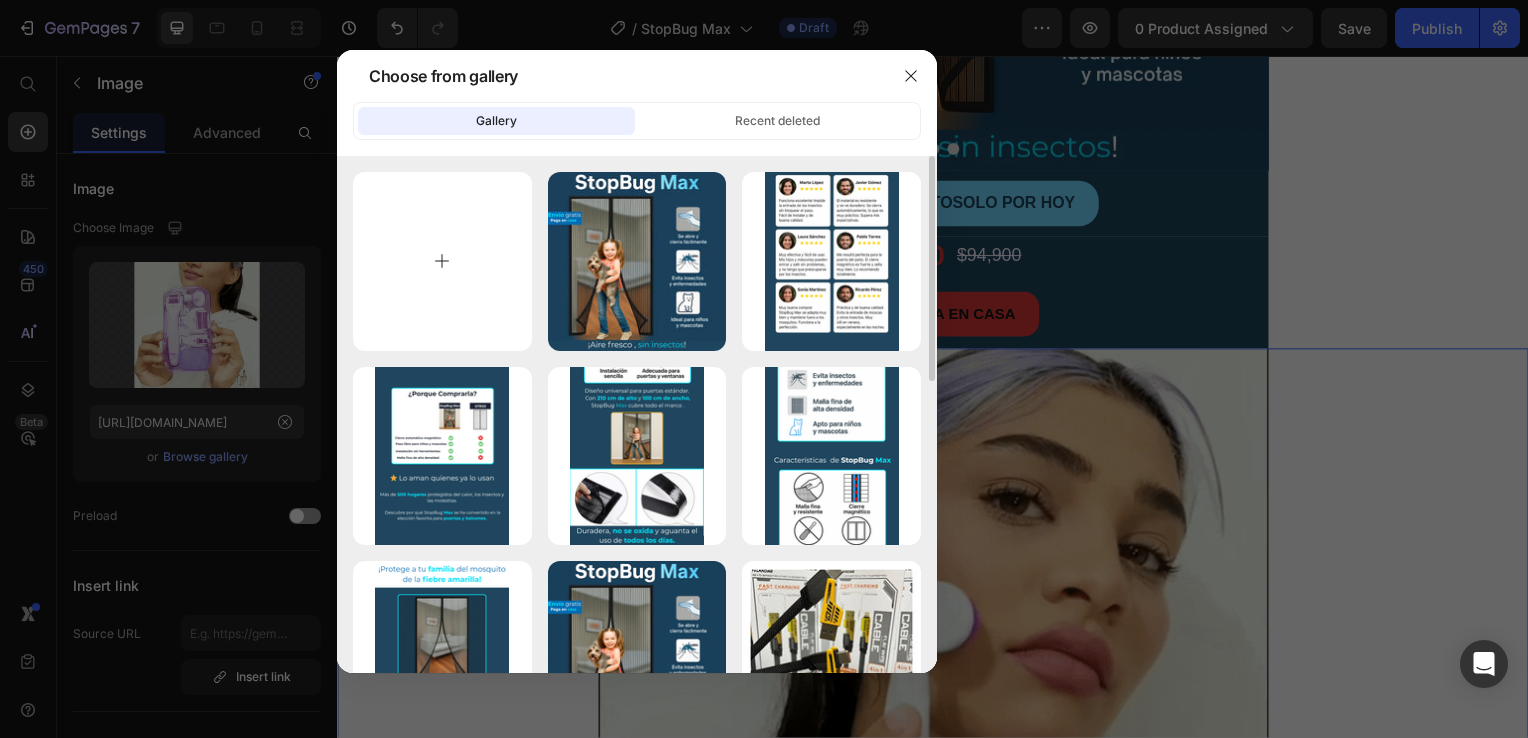 type on "C:\fakepath\gif (1).webp" 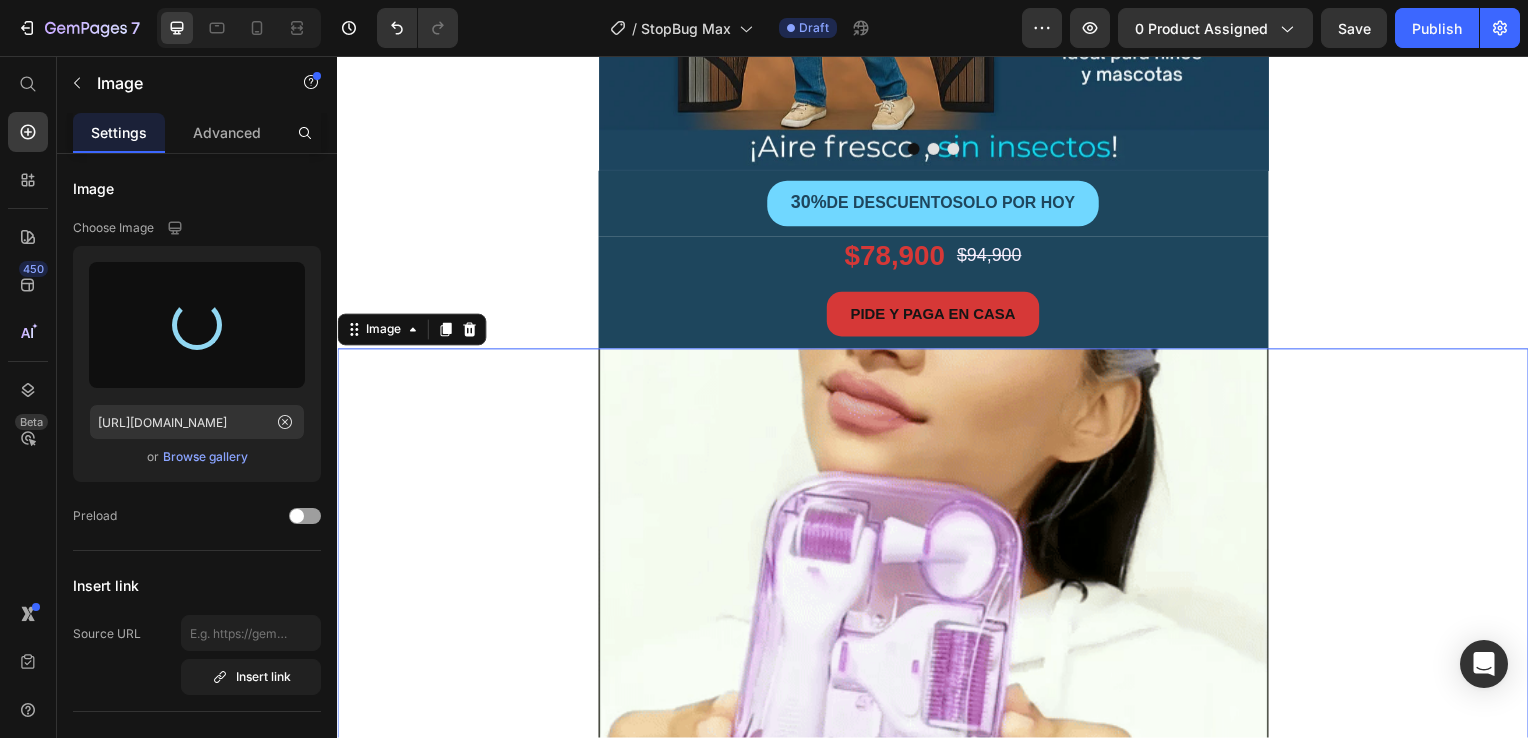 type on "[URL][DOMAIN_NAME]" 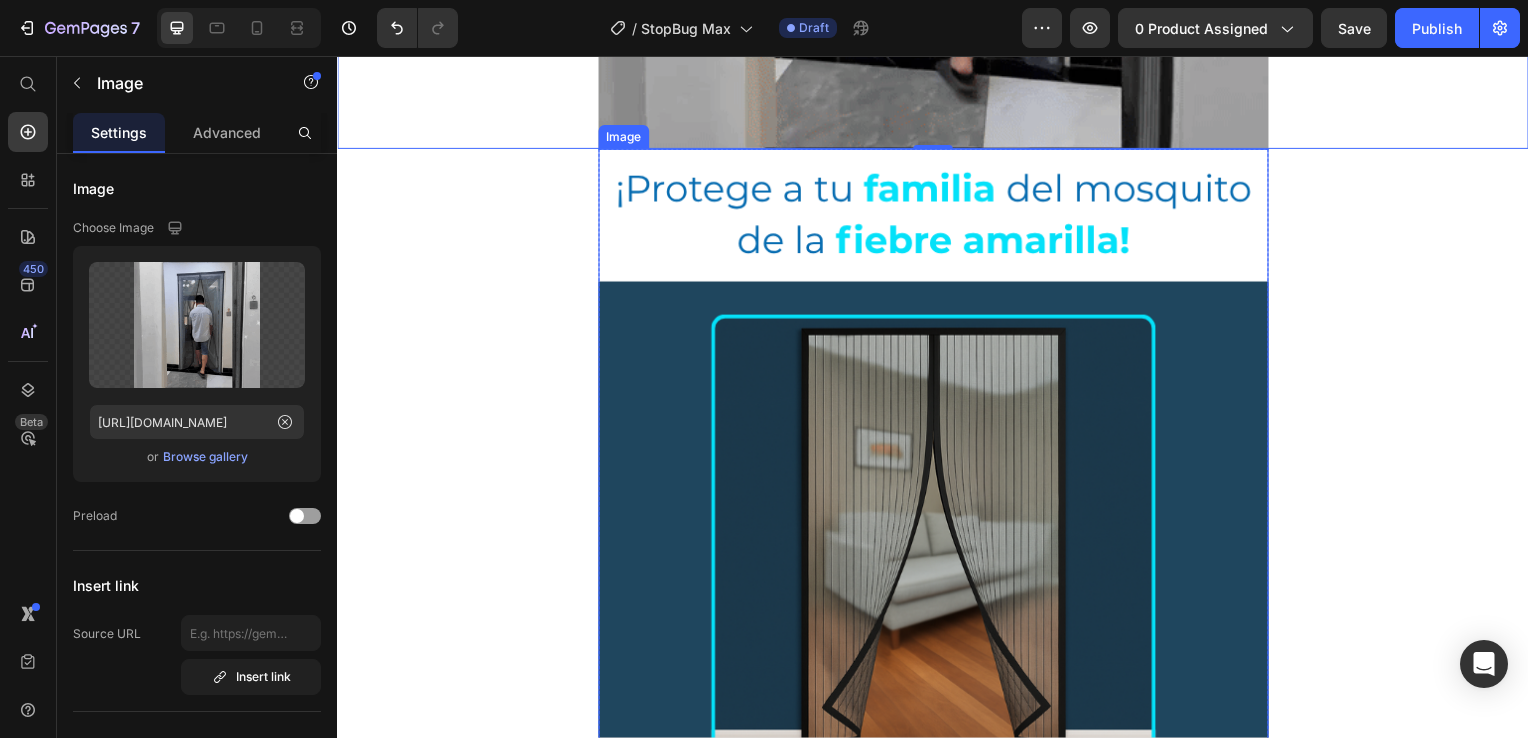 scroll, scrollTop: 1500, scrollLeft: 0, axis: vertical 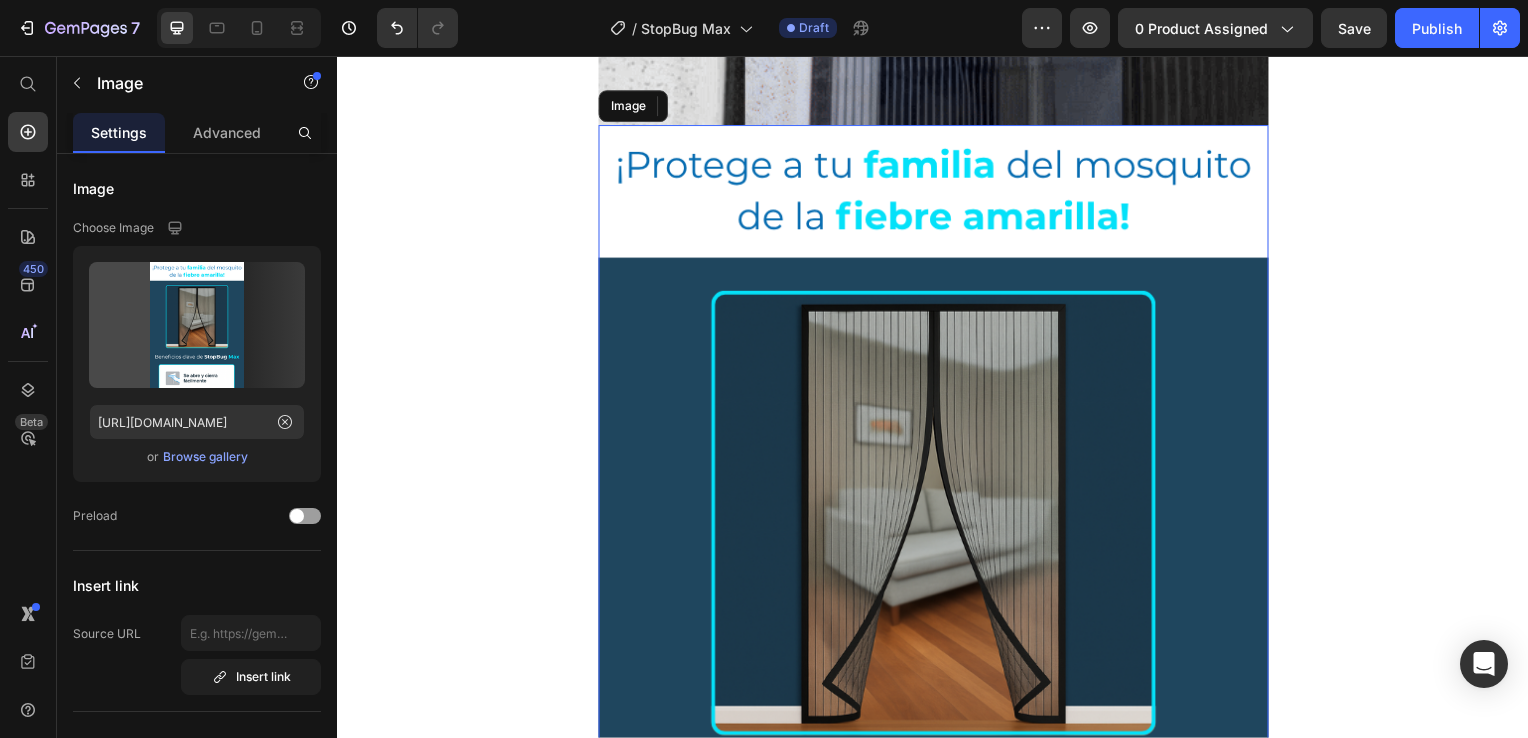 click at bounding box center [937, 576] 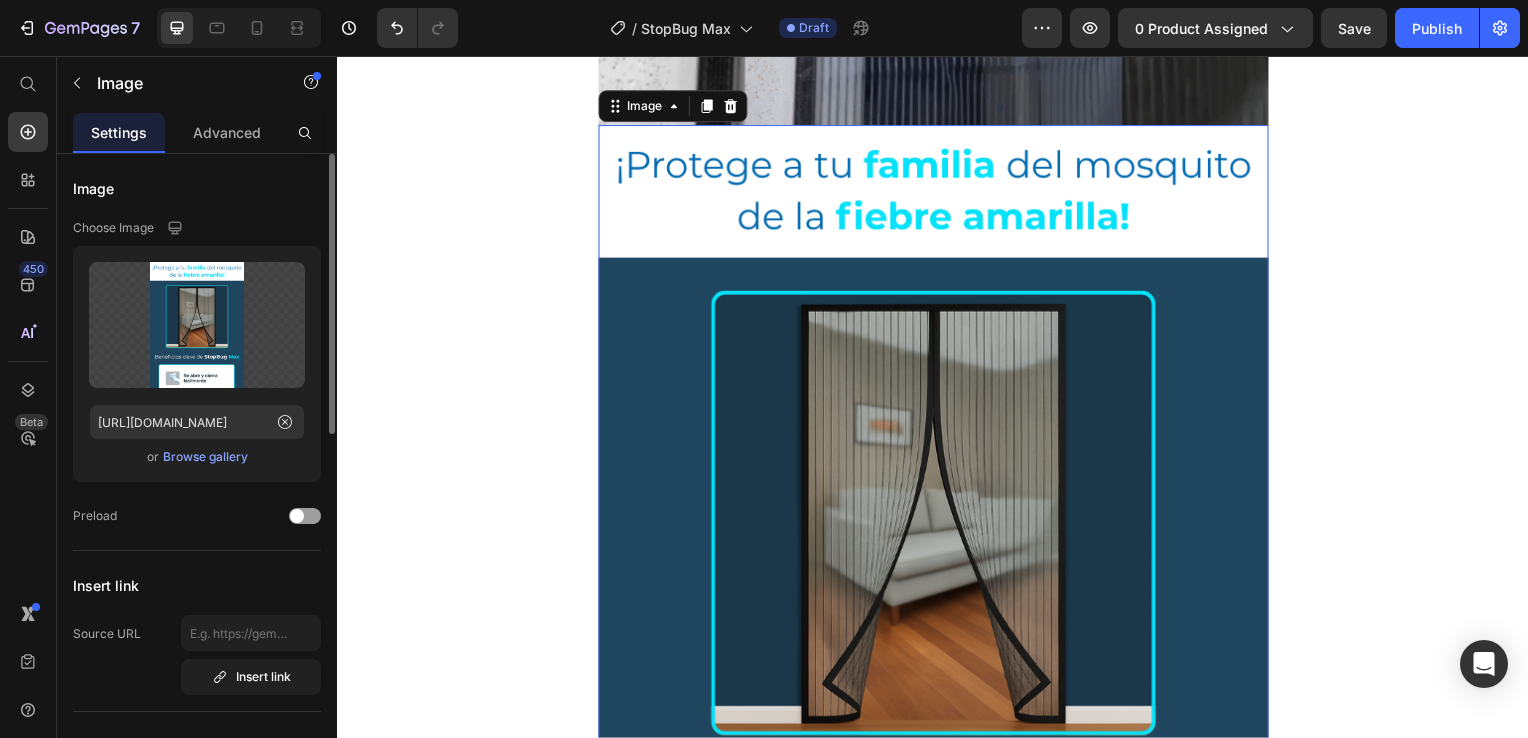 click on "Browse gallery" at bounding box center [205, 457] 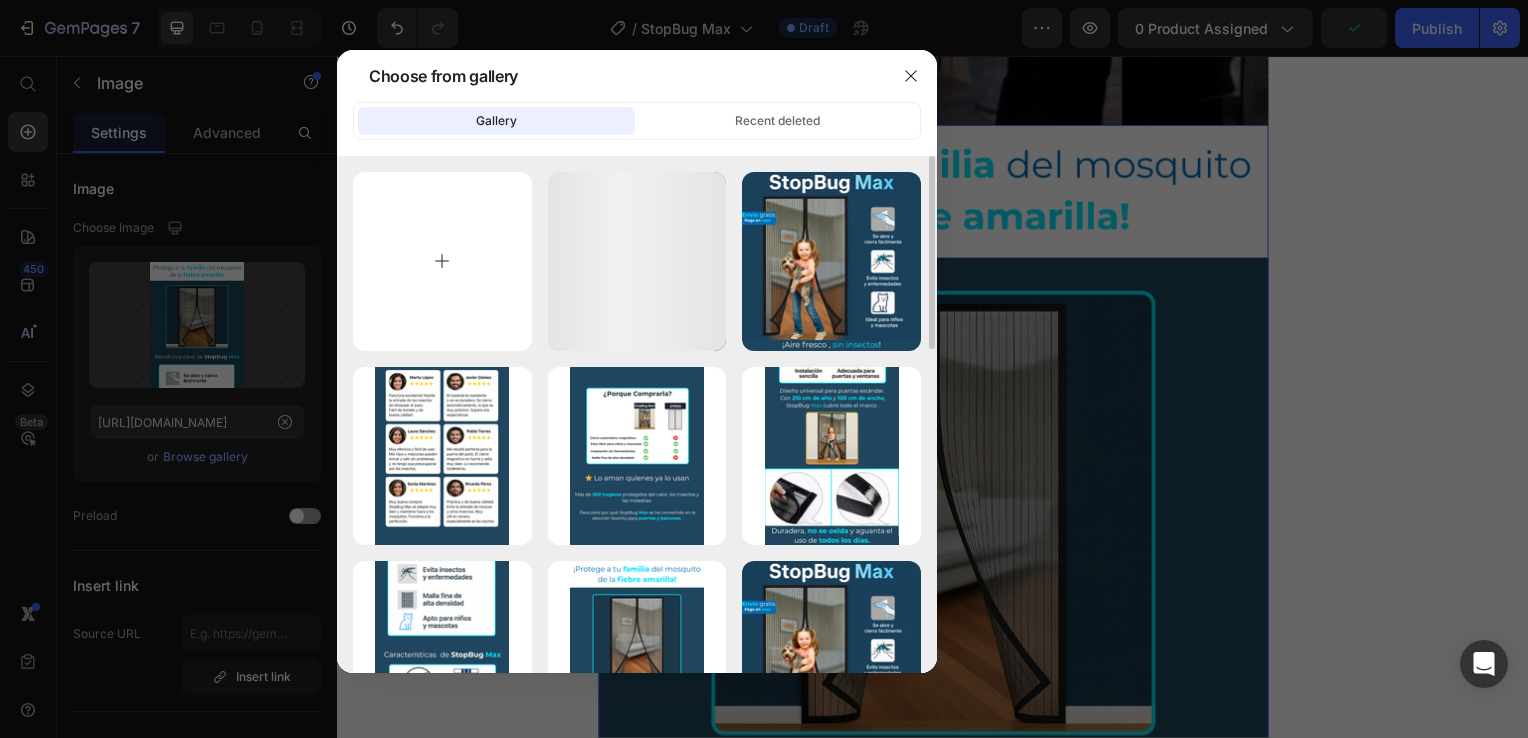 click at bounding box center [442, 261] 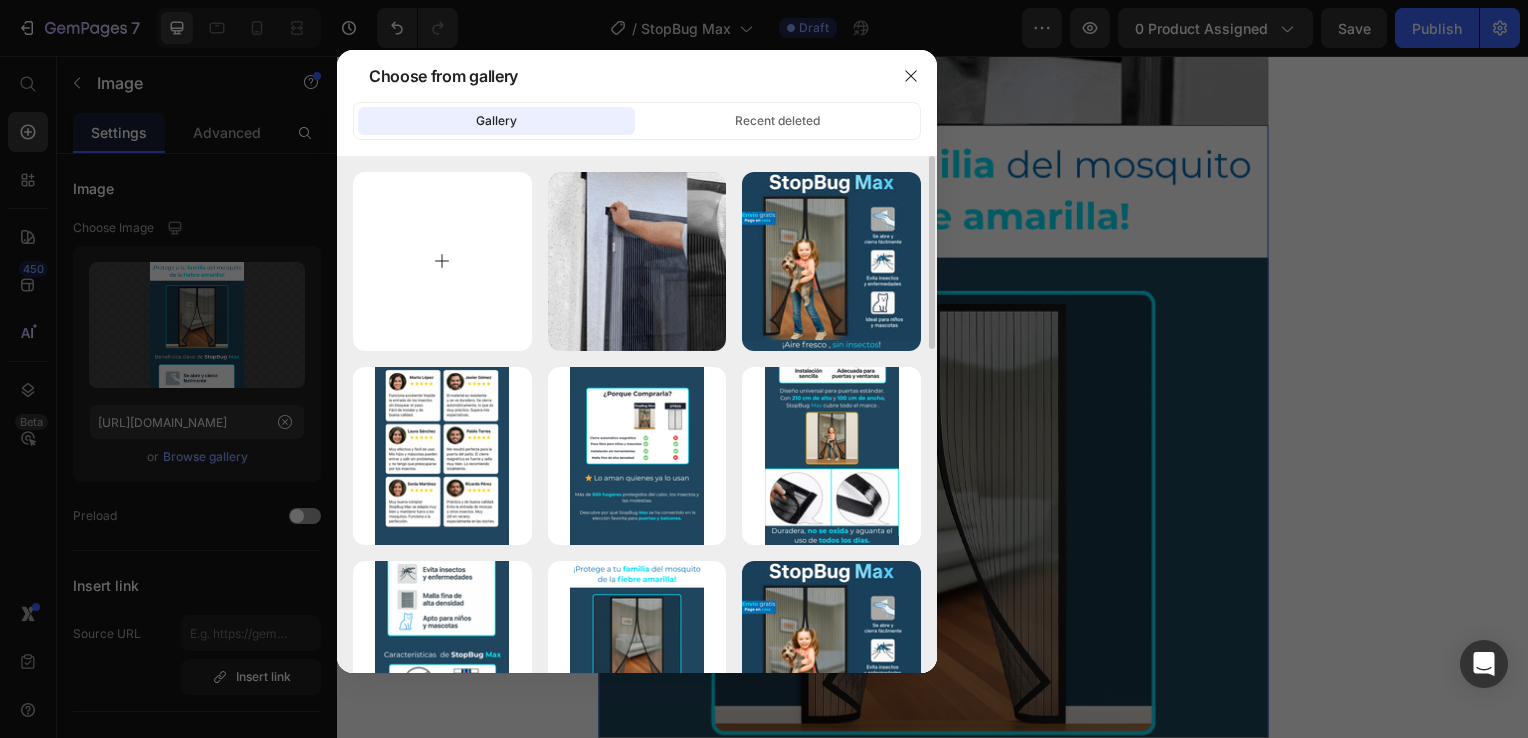 type on "C:\fakepath\2 (1).webp" 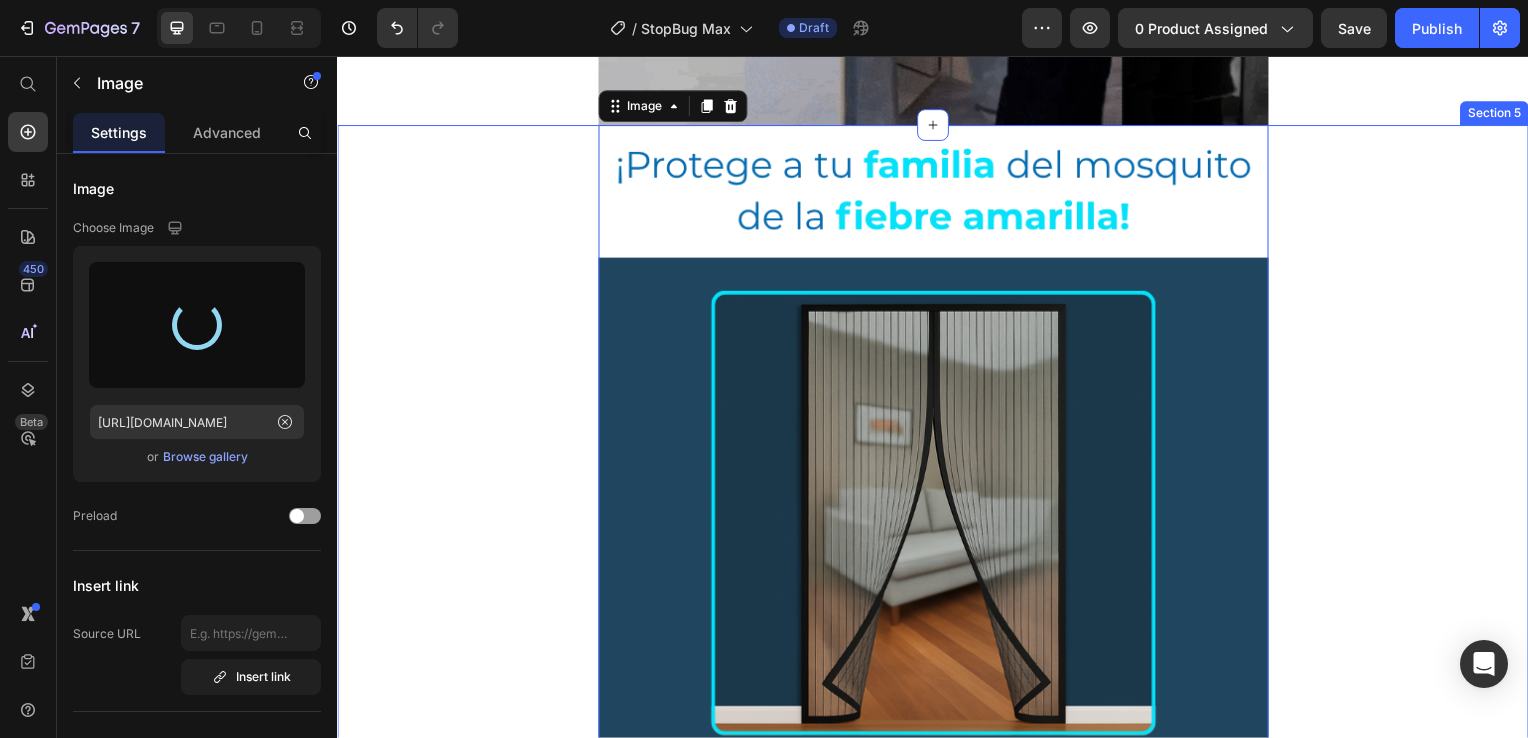 type on "https://cdn.shopify.com/s/files/1/0931/0204/7545/files/gempages_559530074857014392-03901817-0ac1-4b84-8b40-21a1c0d049c8.webp" 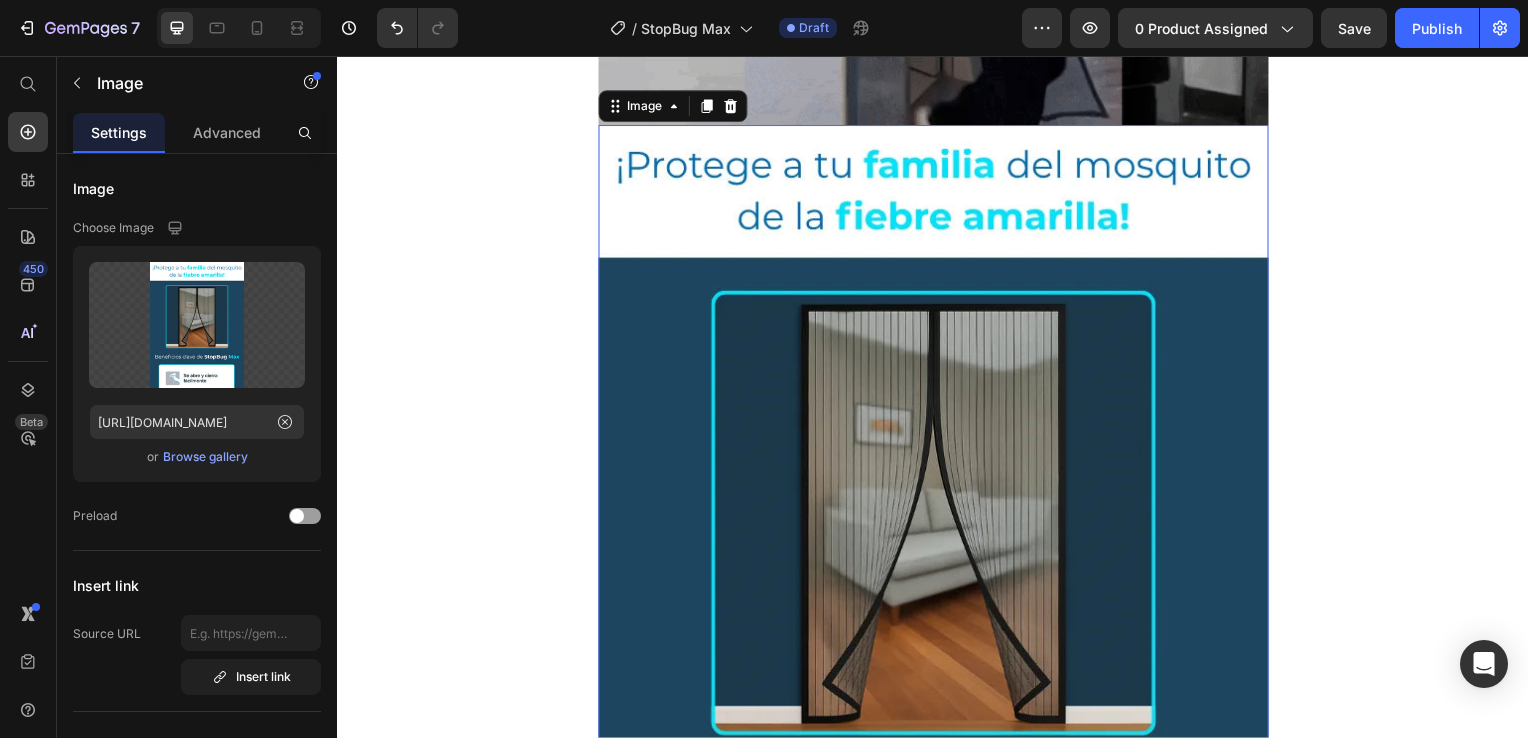 click at bounding box center [937, 576] 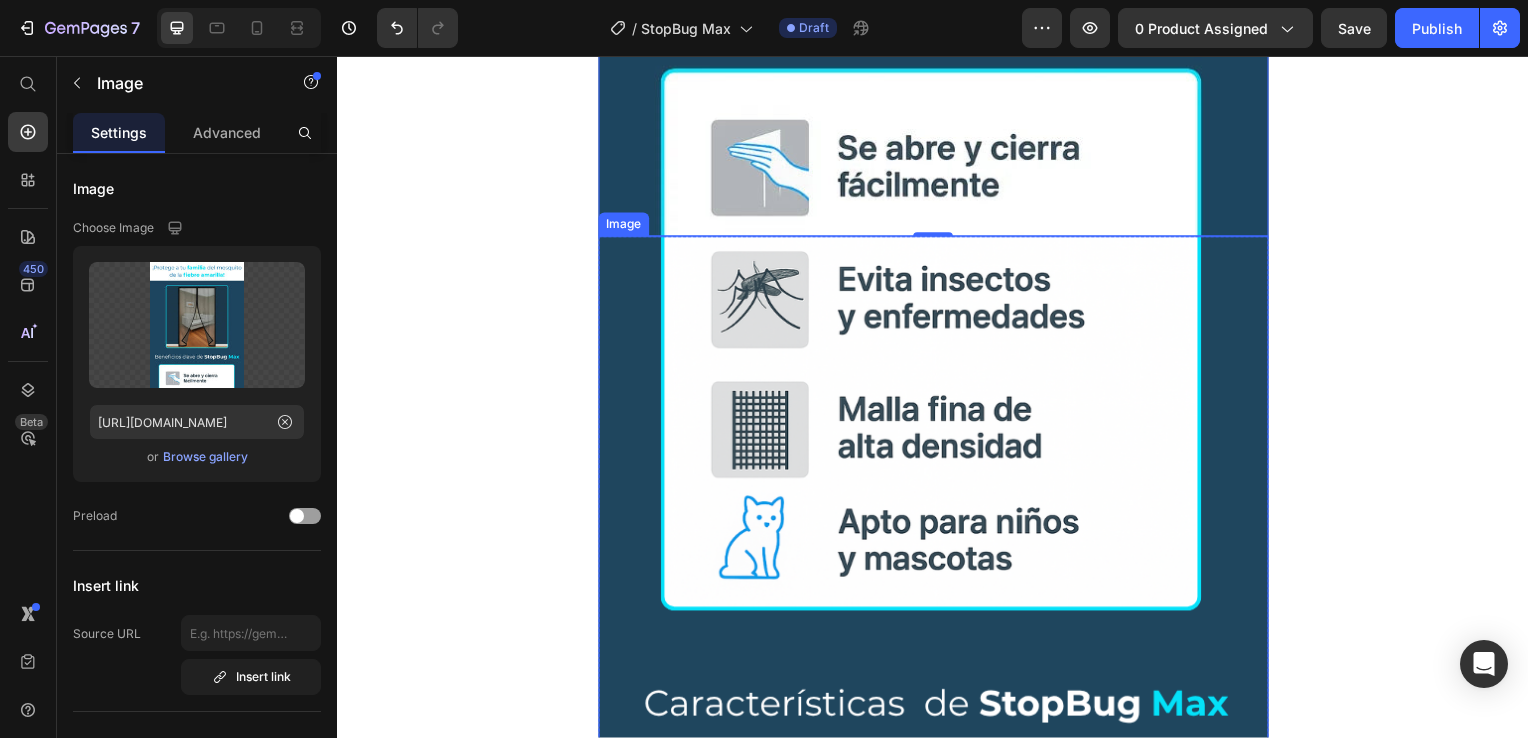 scroll, scrollTop: 2300, scrollLeft: 0, axis: vertical 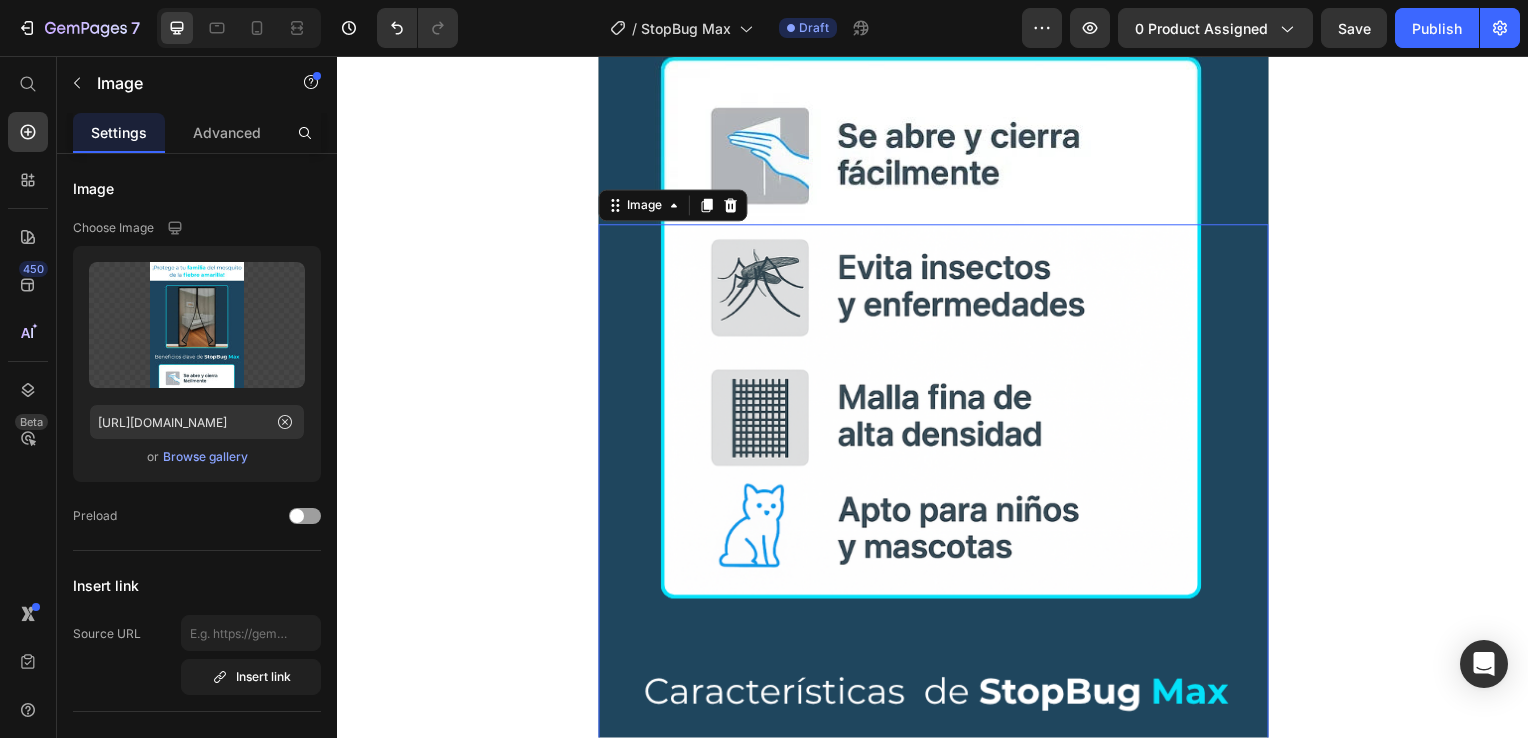 click at bounding box center (937, 676) 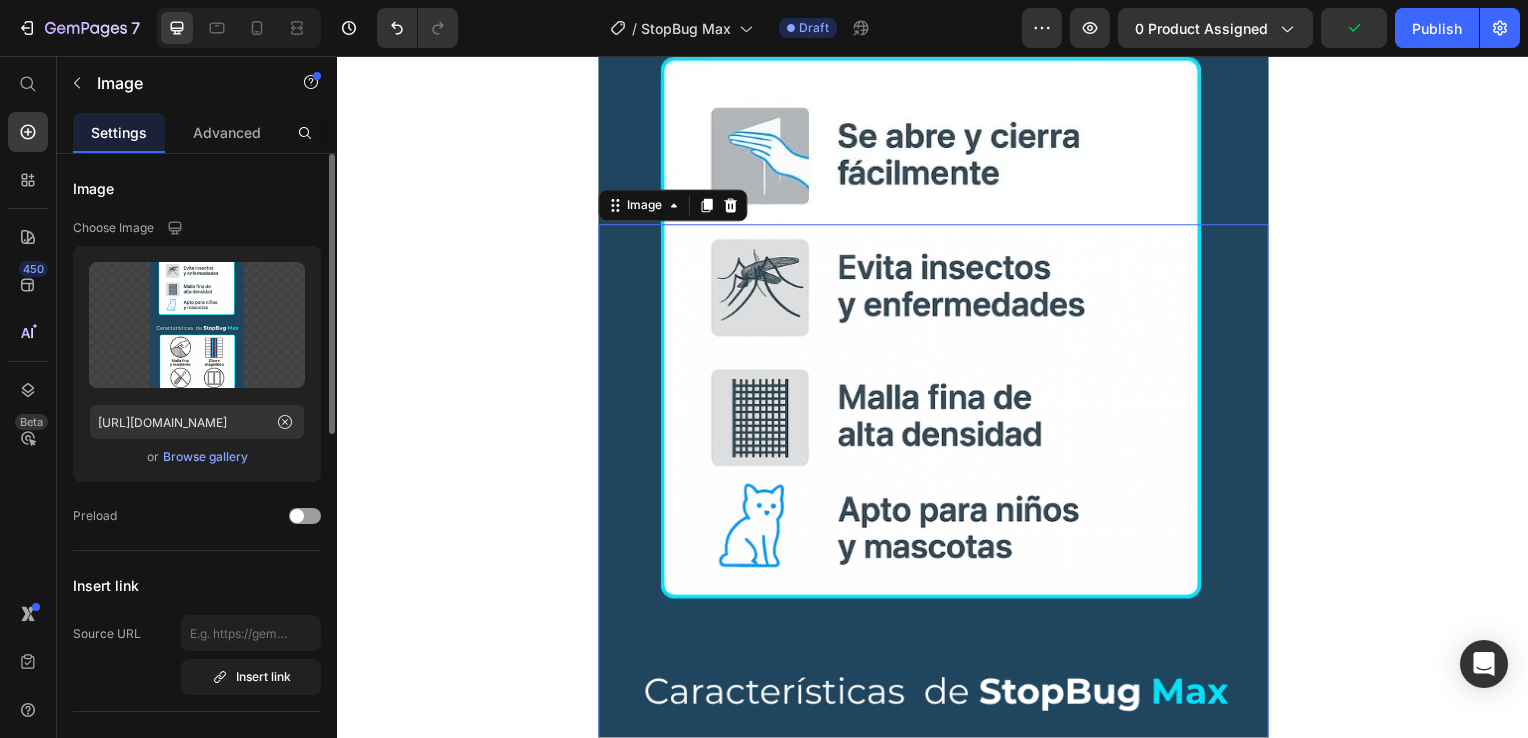 click on "Browse gallery" at bounding box center (205, 457) 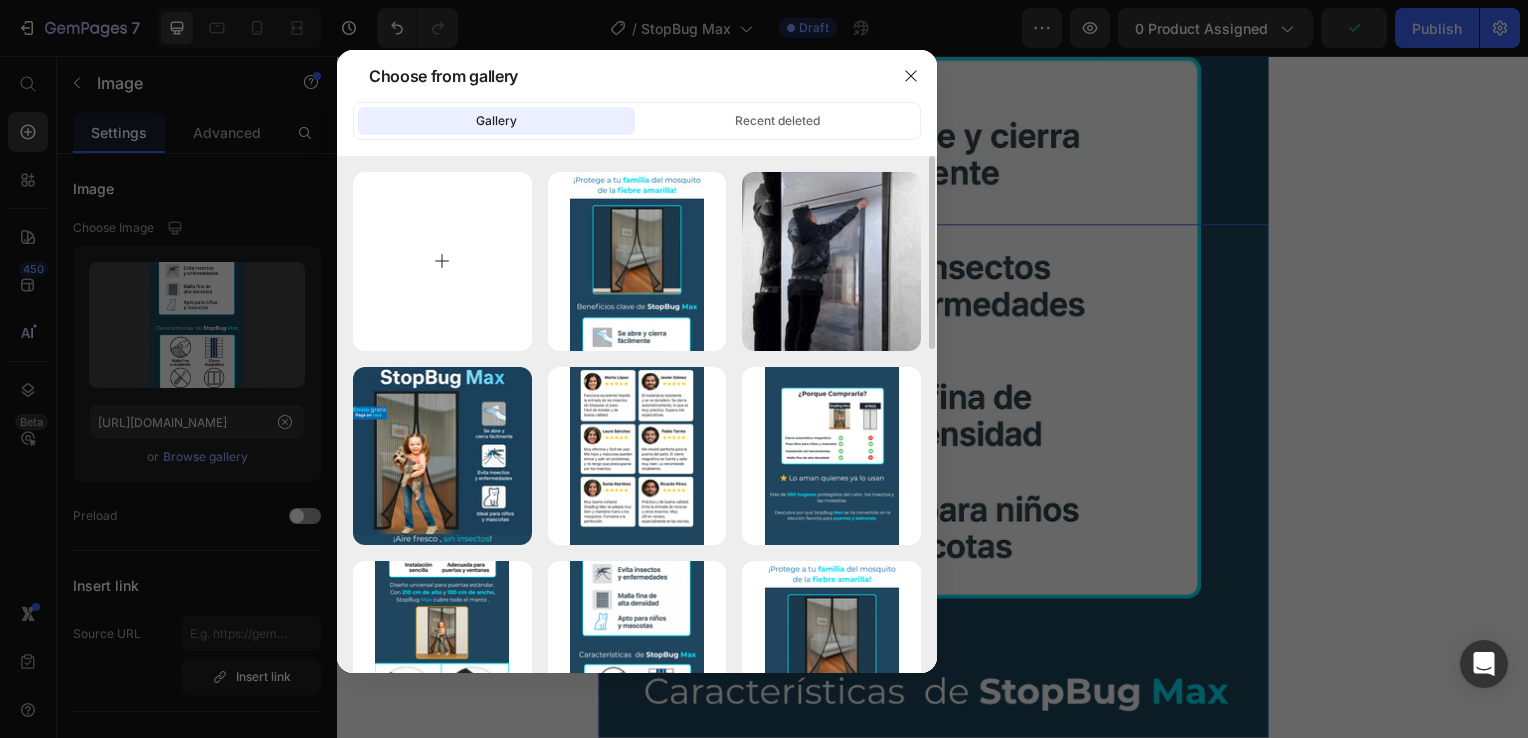 click at bounding box center [442, 261] 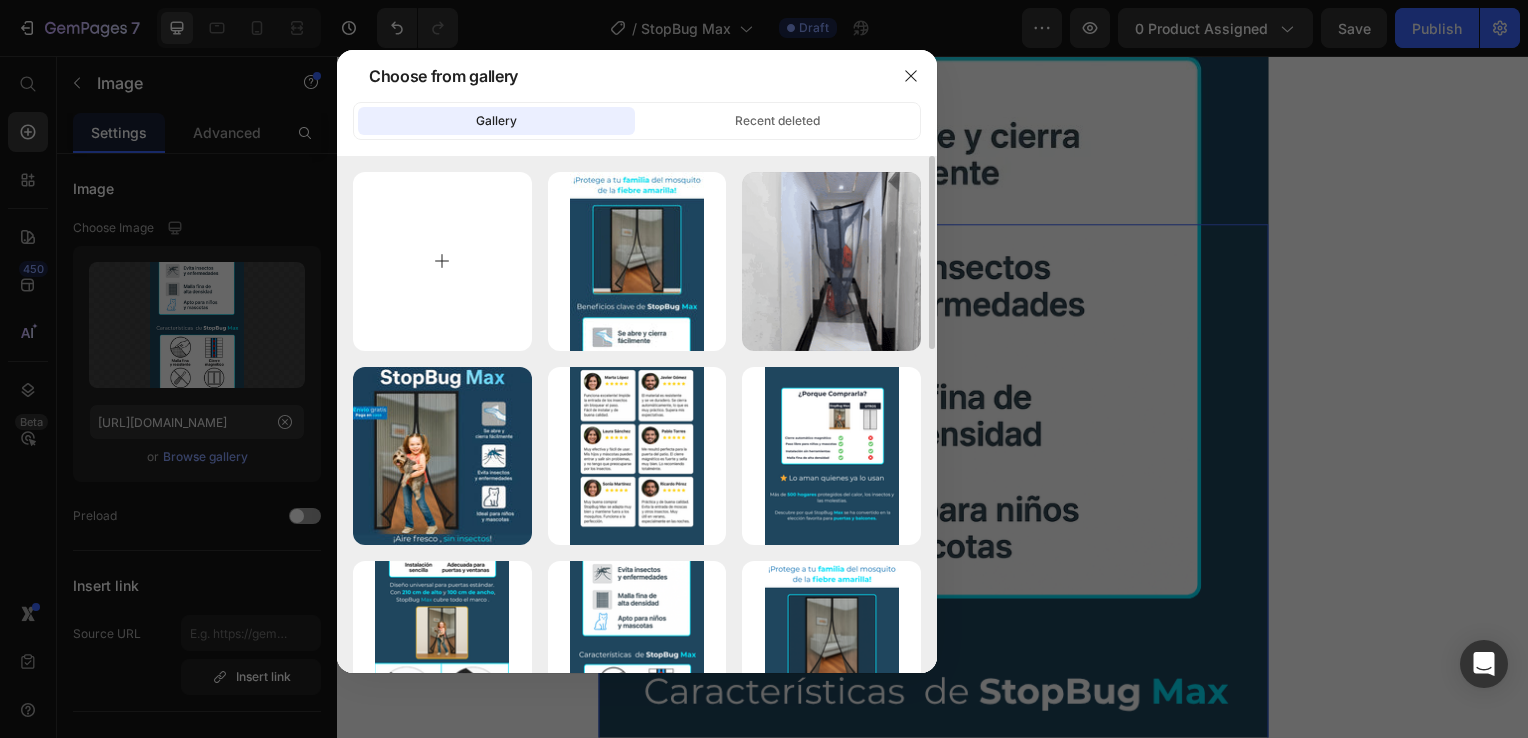 type on "C:\fakepath\3.webp" 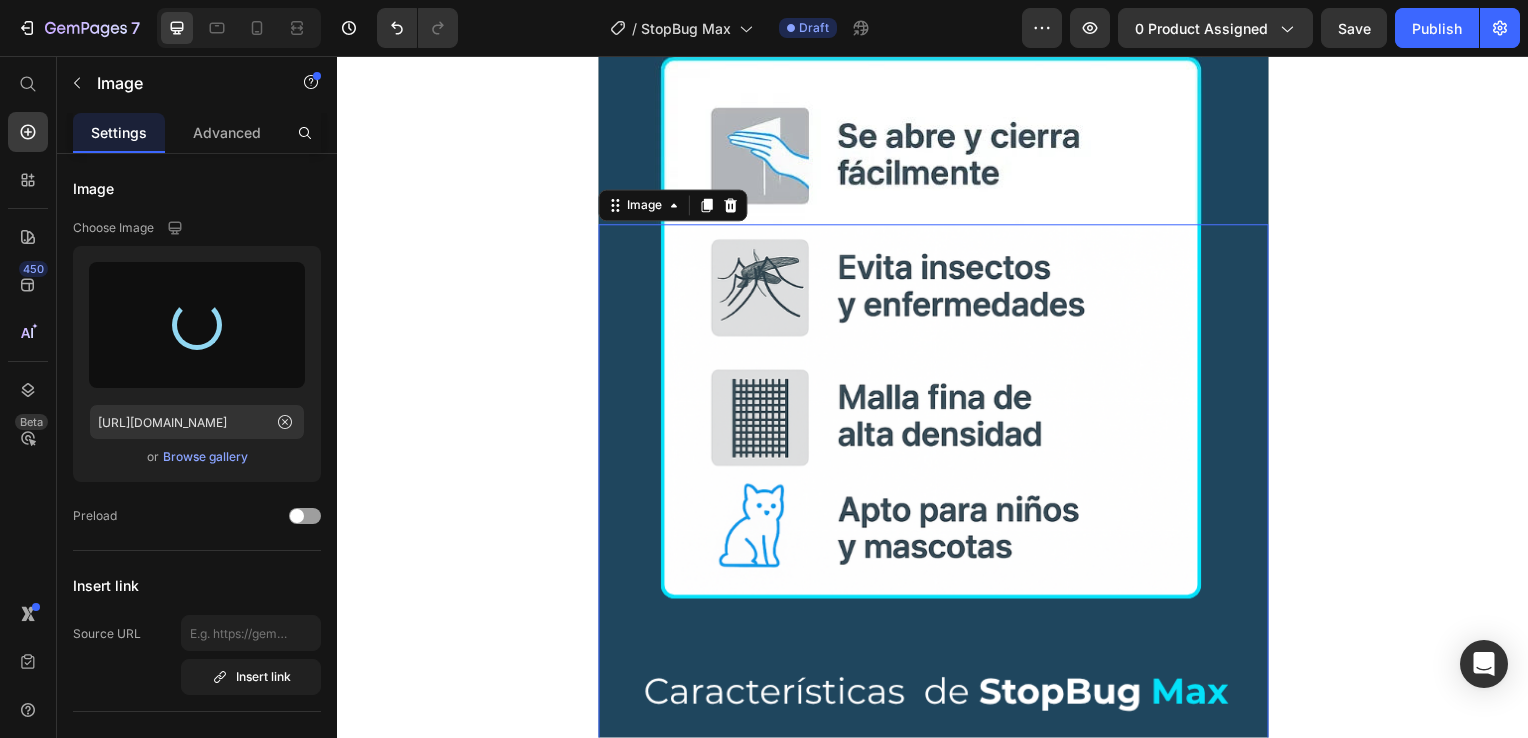 type on "https://cdn.shopify.com/s/files/1/0931/0204/7545/files/gempages_559530074857014392-eadd0769-d95f-4fc1-b48d-85fcc4f15de9.webp" 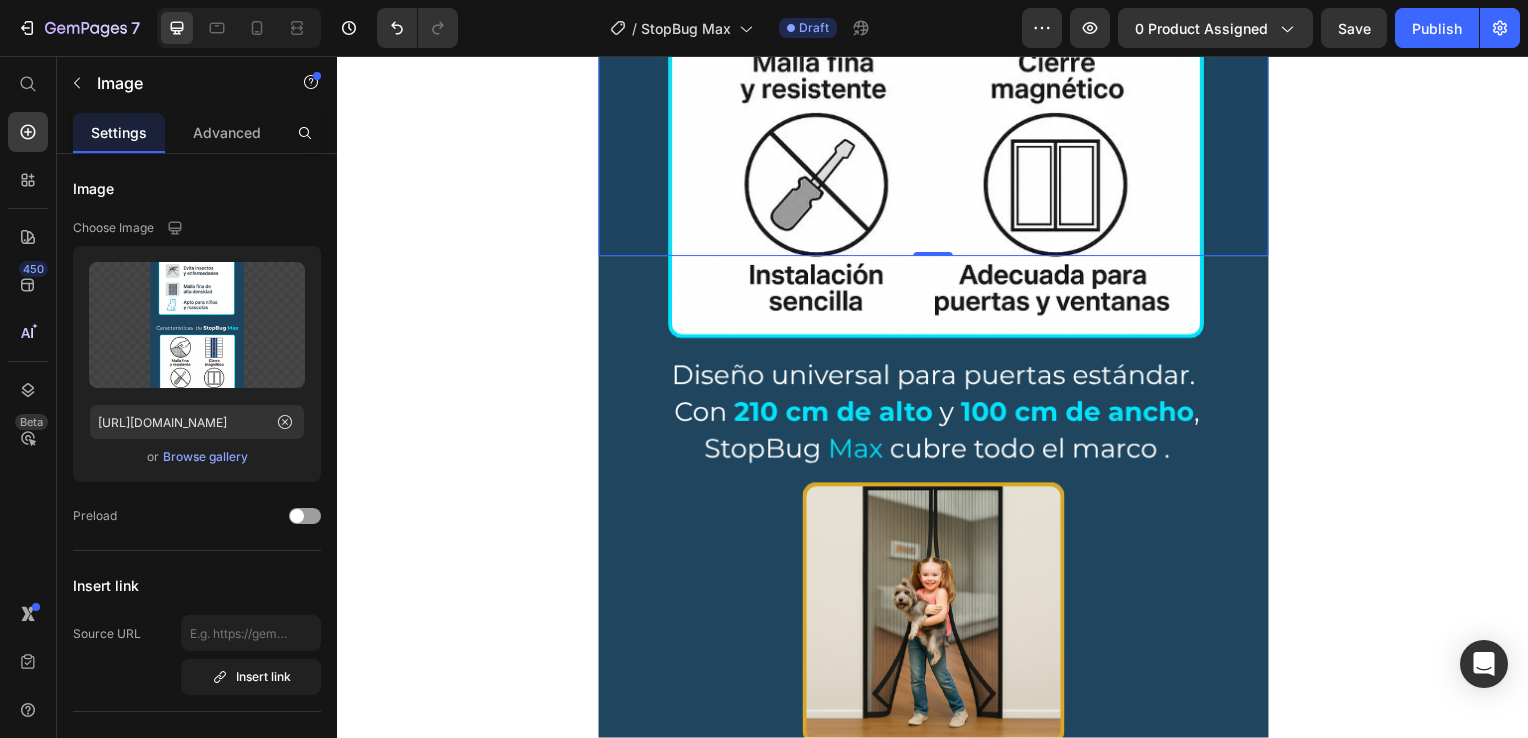 scroll, scrollTop: 3200, scrollLeft: 0, axis: vertical 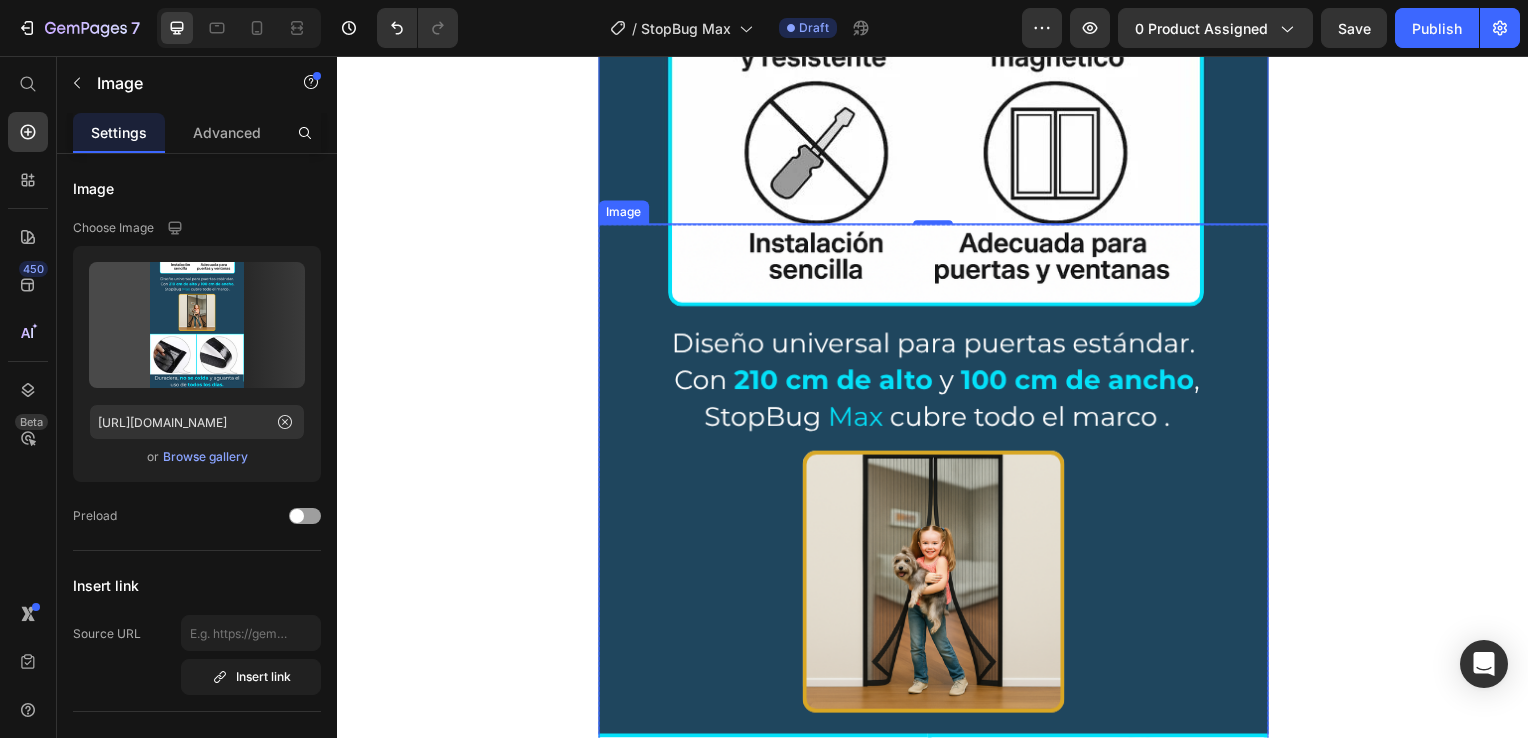click at bounding box center (937, 676) 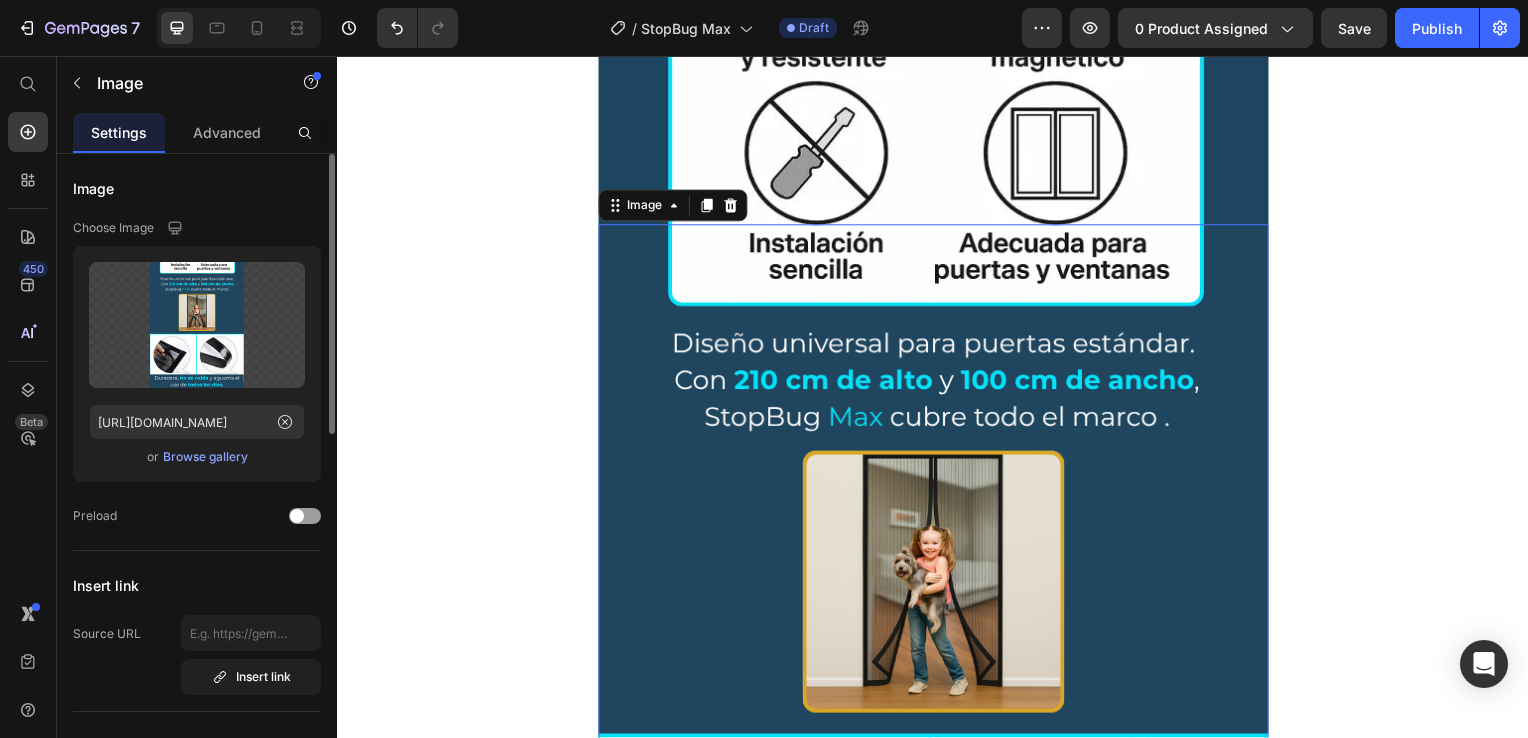 click on "Browse gallery" at bounding box center (205, 457) 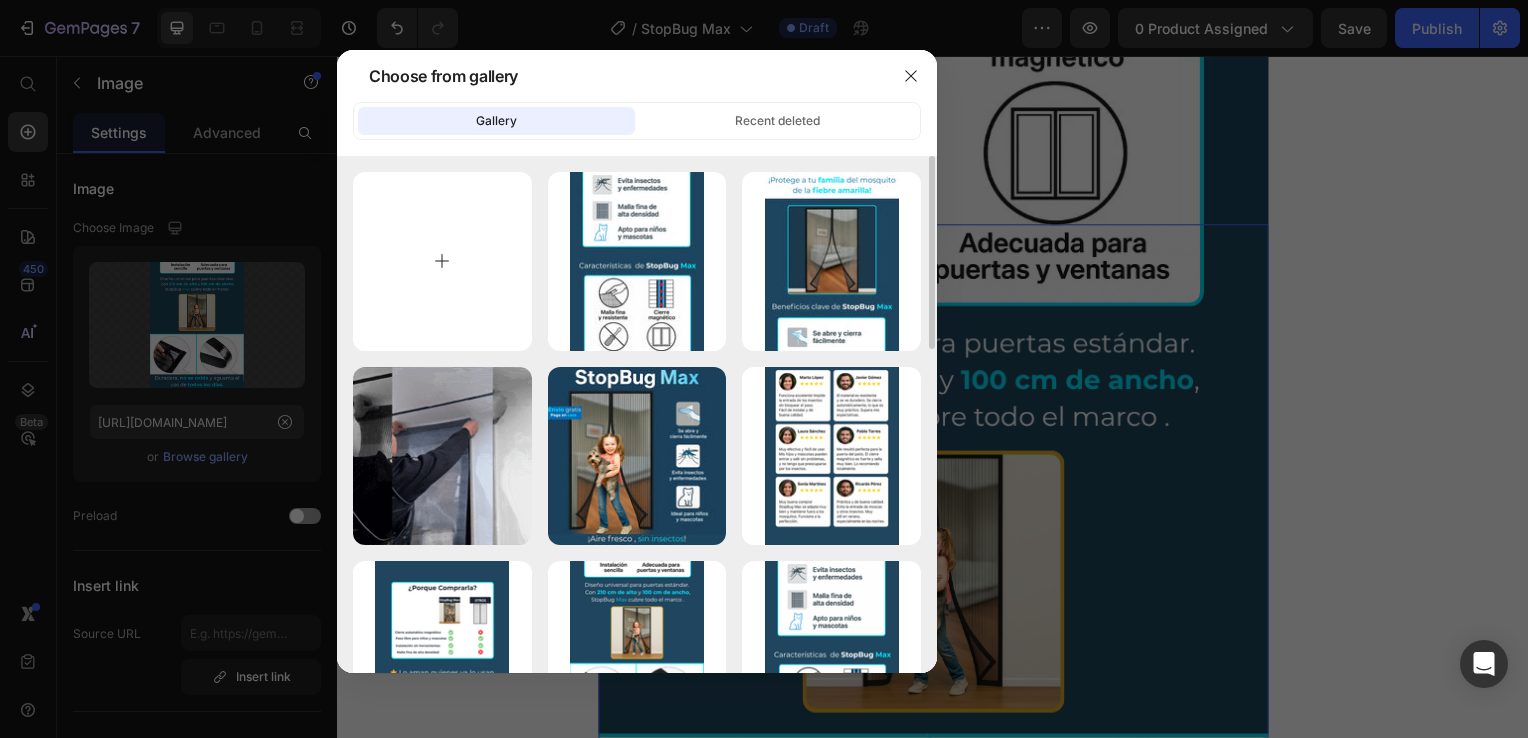 click at bounding box center (442, 261) 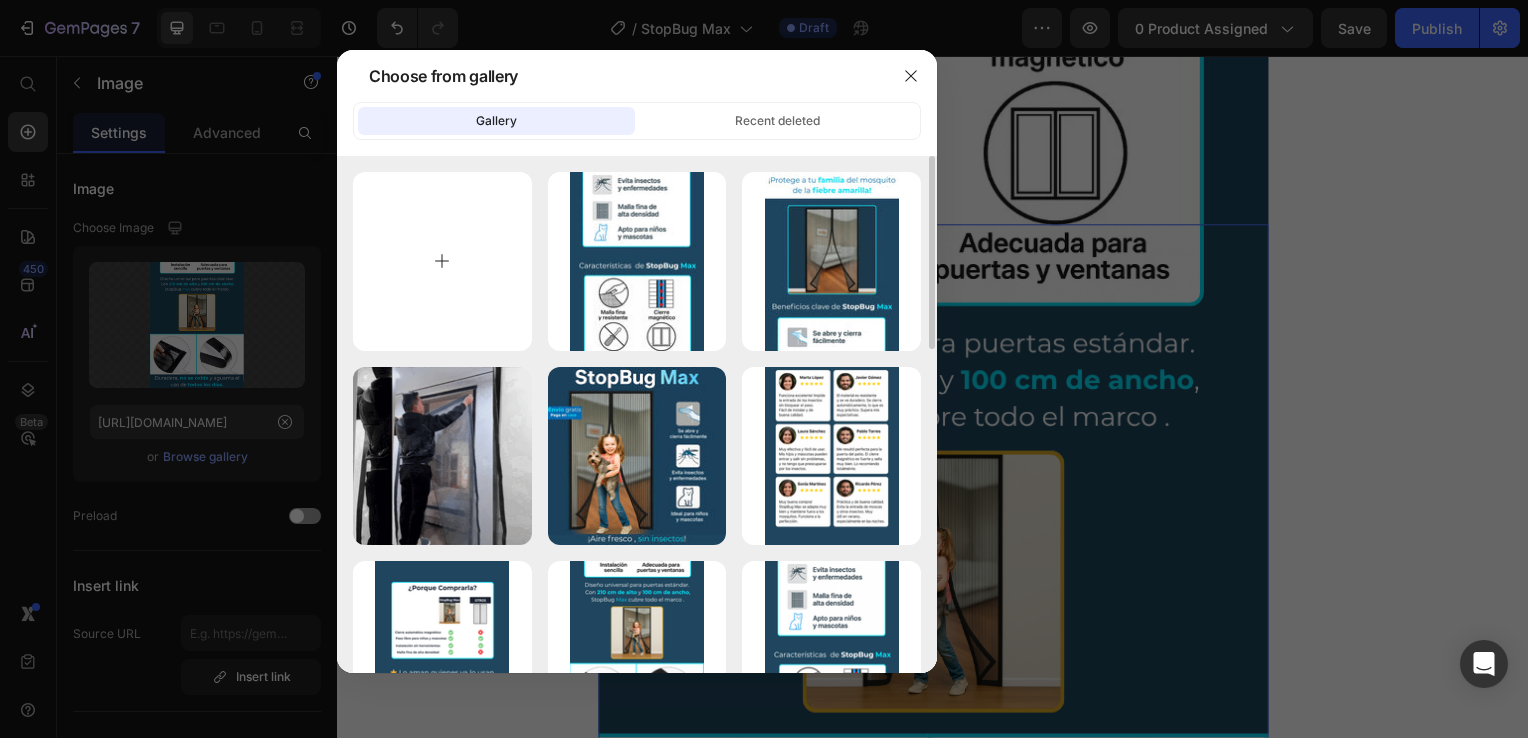 type on "C:\fakepath\4.webp" 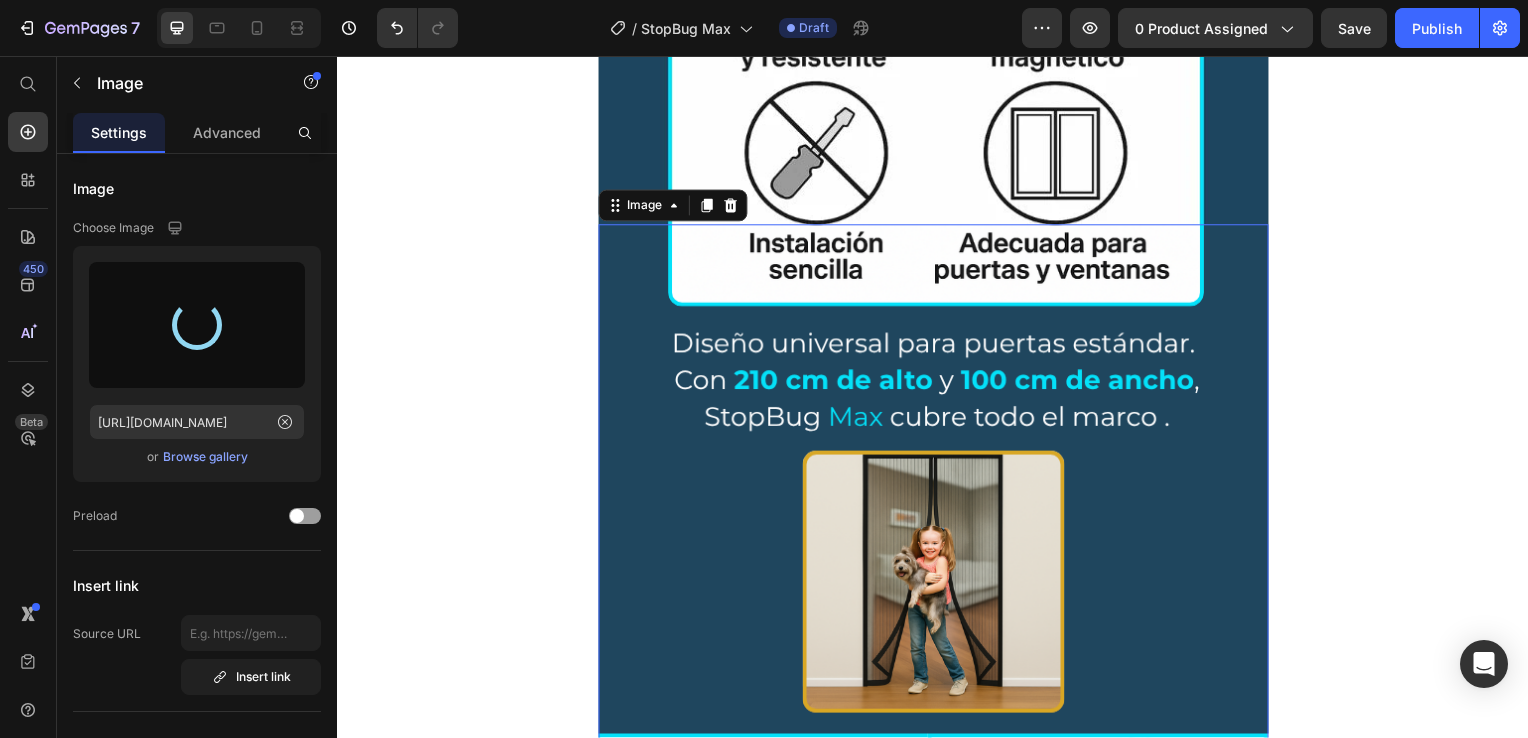 type on "https://cdn.shopify.com/s/files/1/0931/0204/7545/files/gempages_559530074857014392-0131612b-b987-4b33-b4c9-6f92a17bf384.webp" 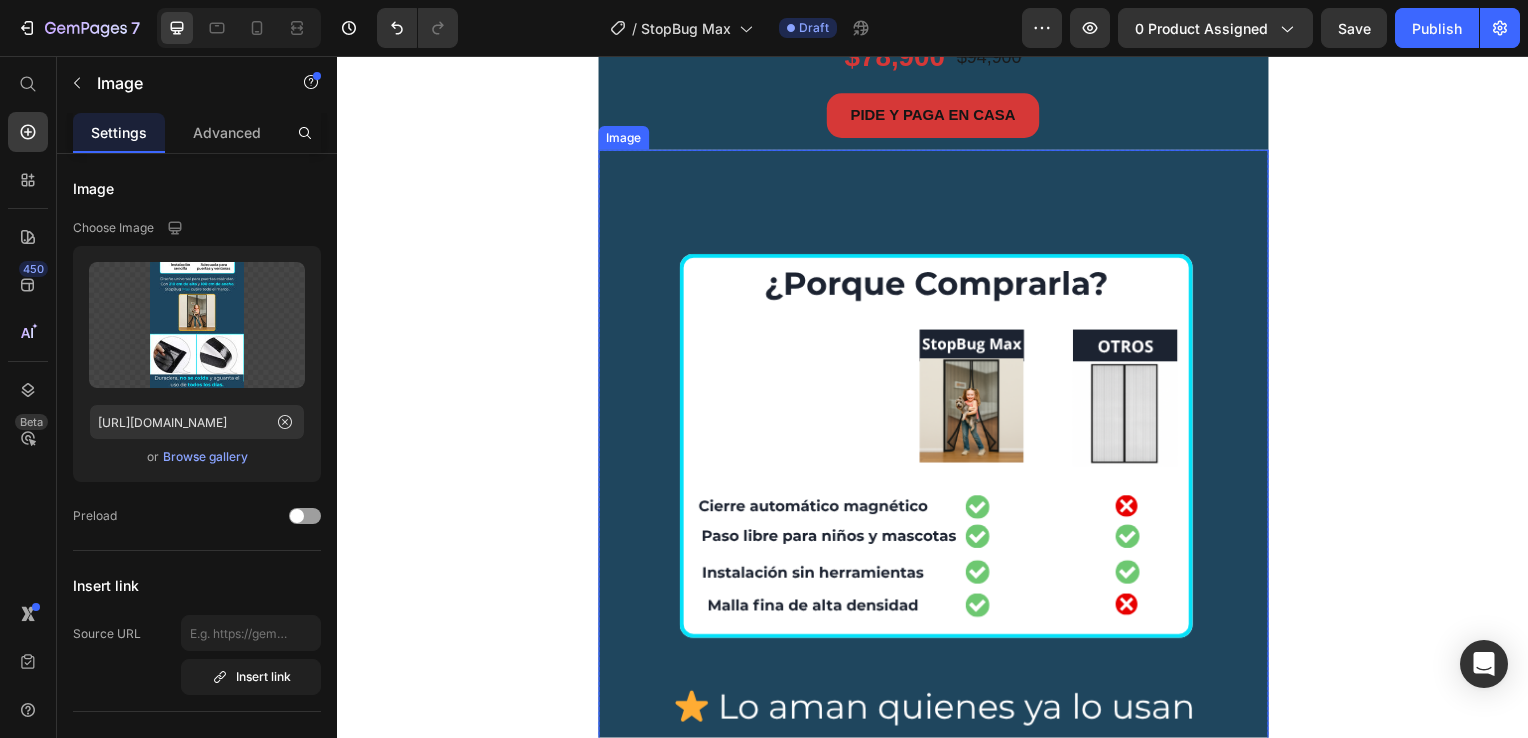 scroll, scrollTop: 4300, scrollLeft: 0, axis: vertical 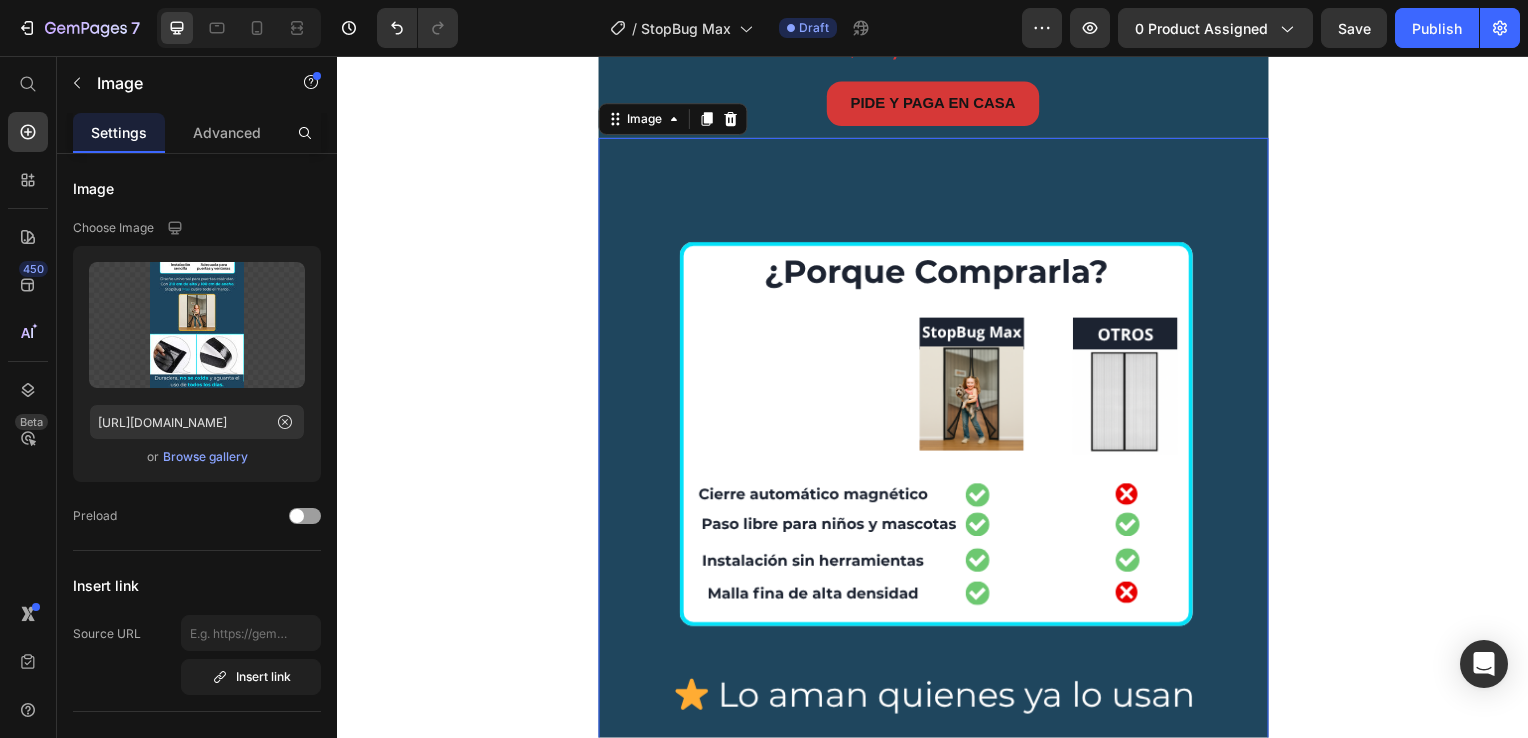 click at bounding box center (937, 589) 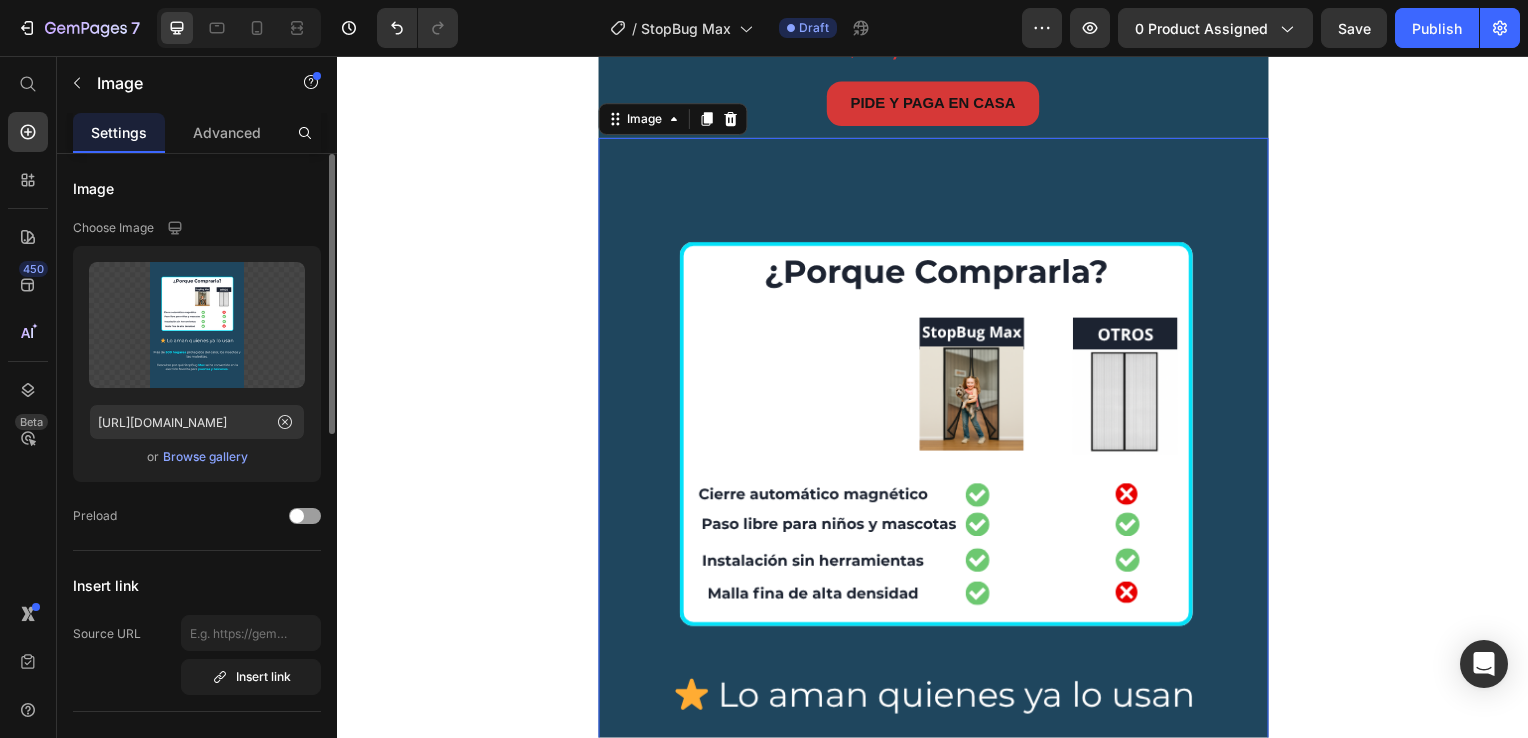 click on "Browse gallery" at bounding box center [205, 457] 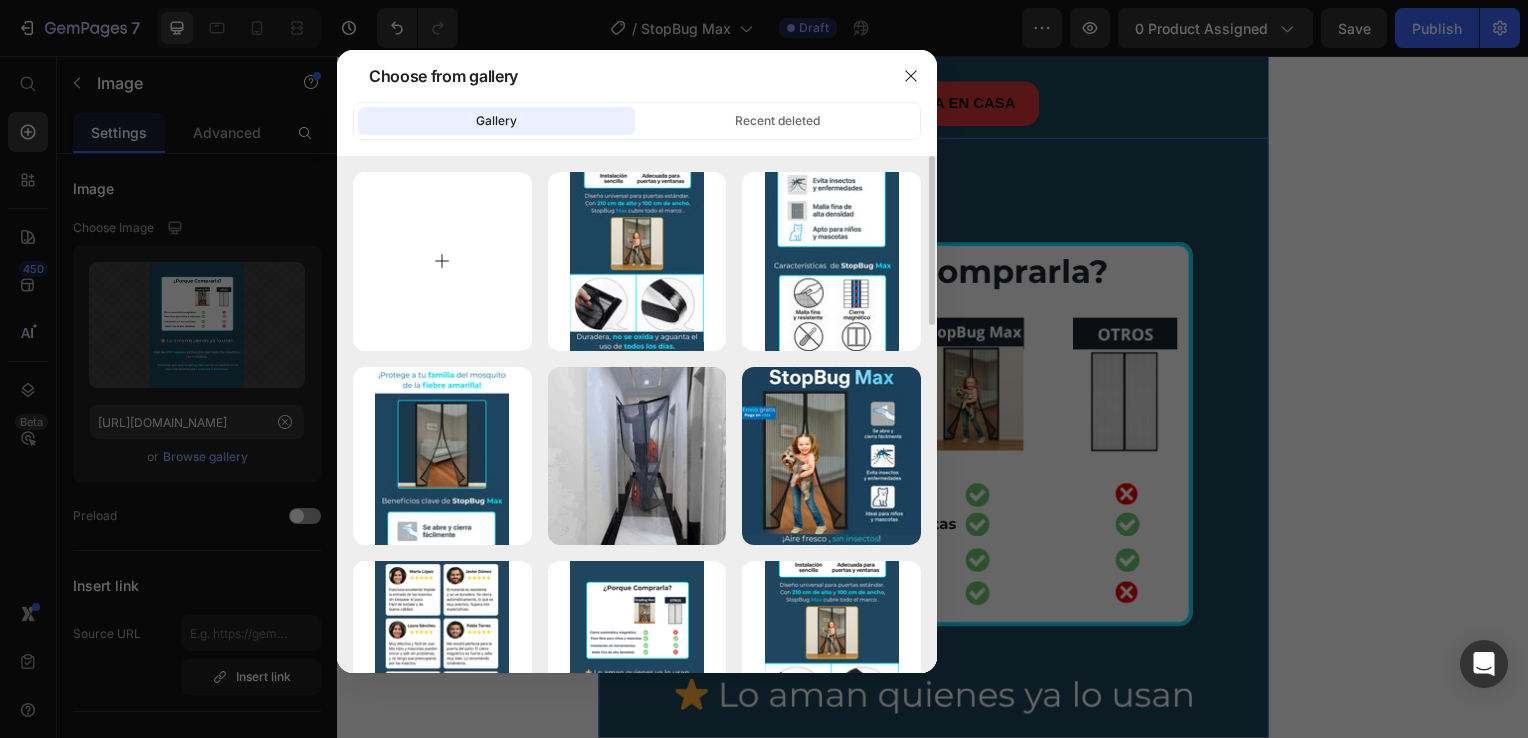click at bounding box center (442, 261) 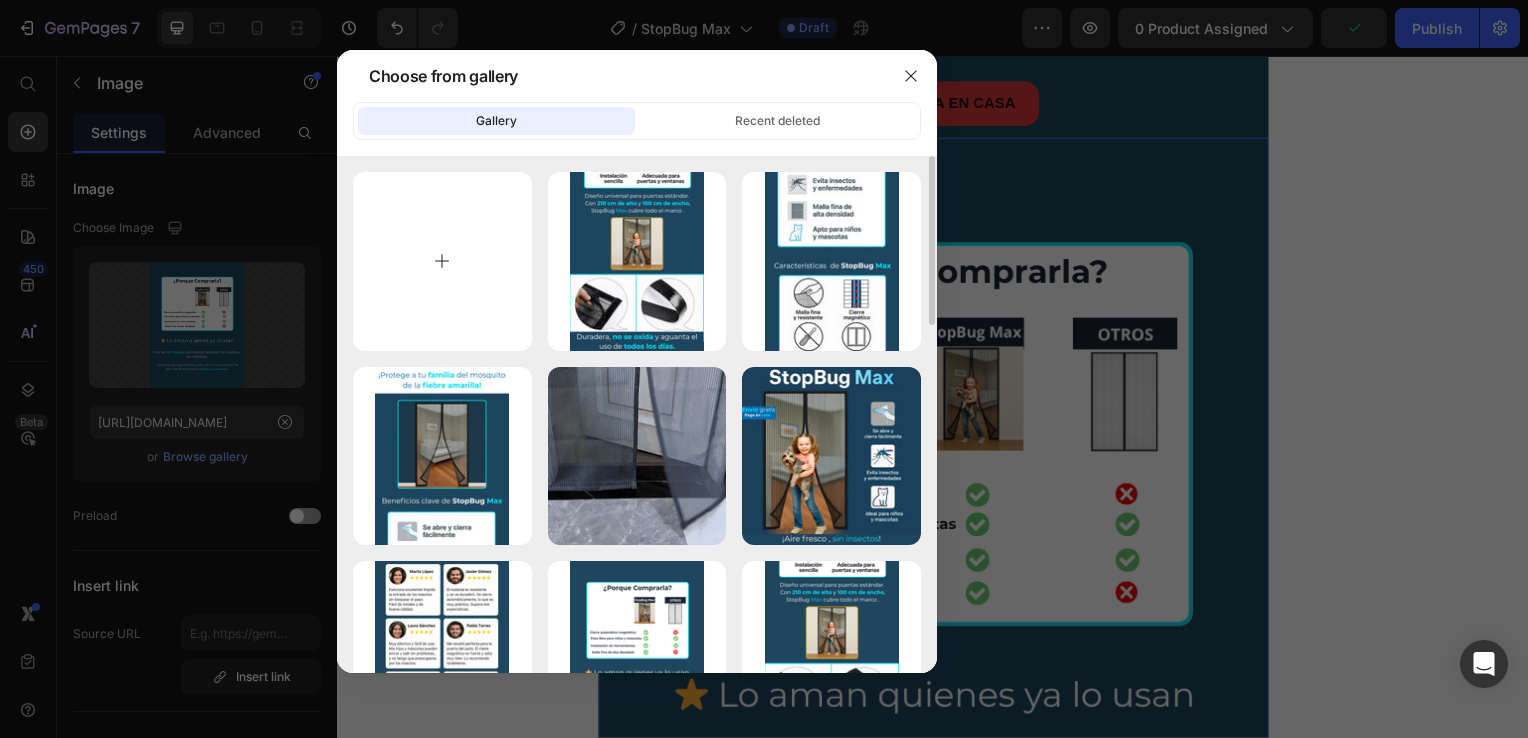 type on "C:\fakepath\5.webp" 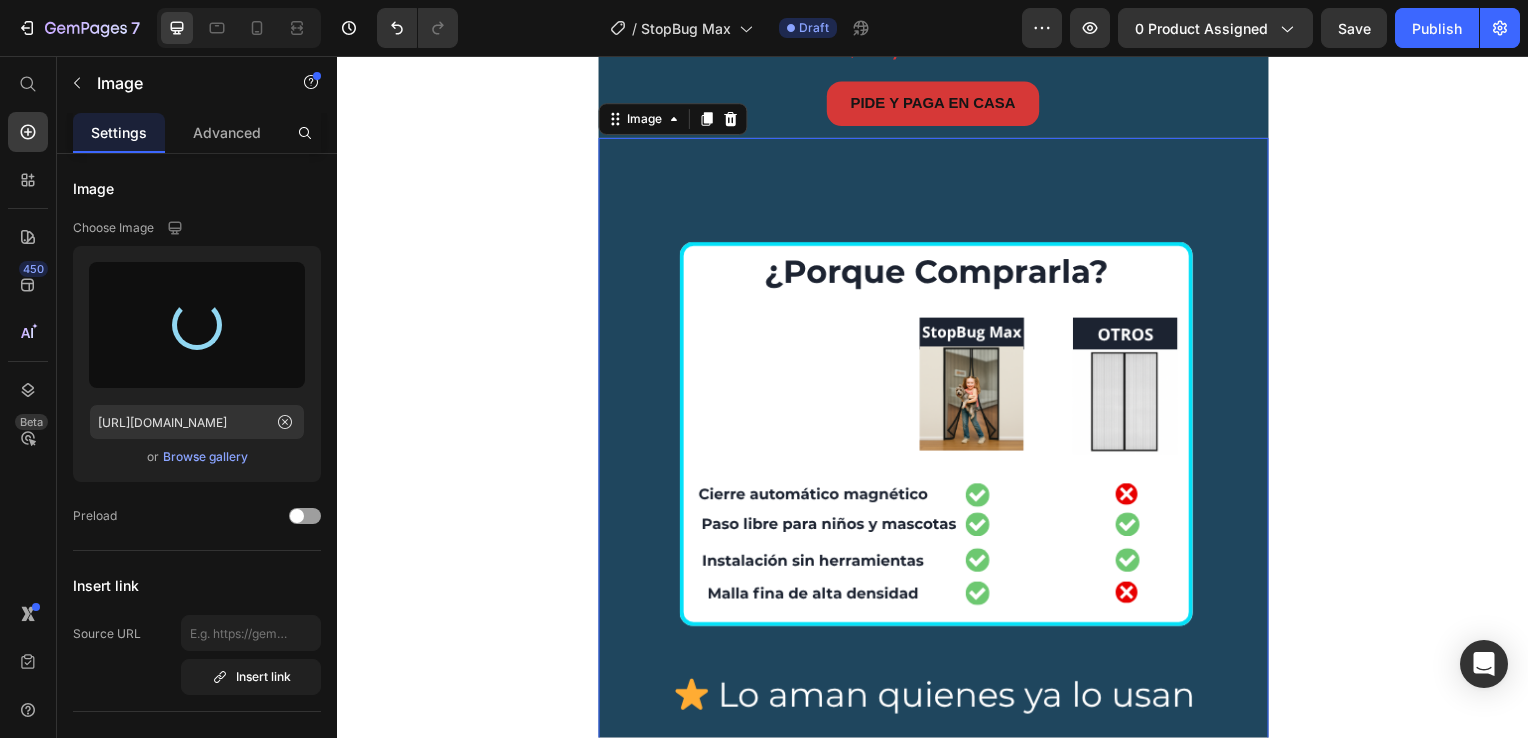 type on "[URL][DOMAIN_NAME]" 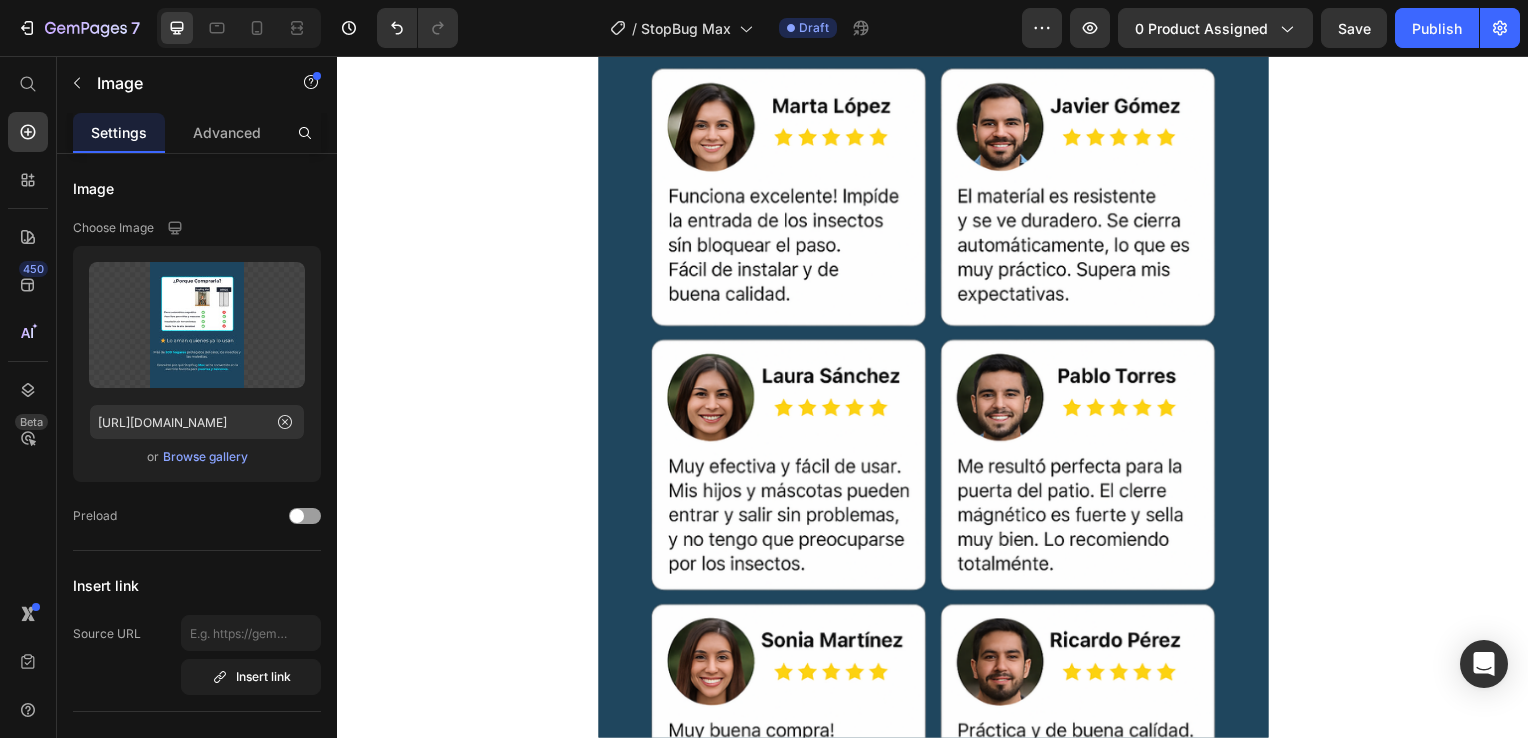 scroll, scrollTop: 5300, scrollLeft: 0, axis: vertical 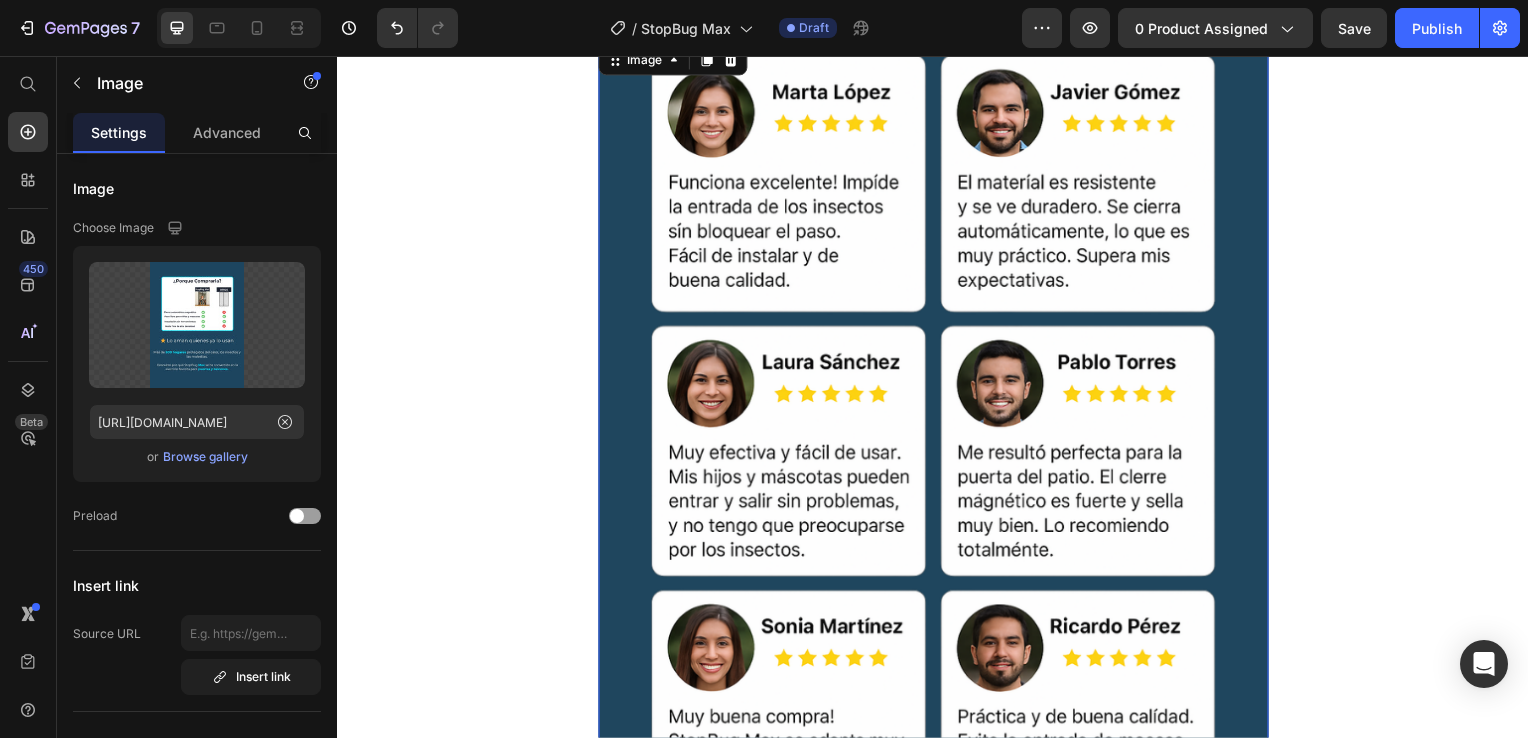click at bounding box center (937, 490) 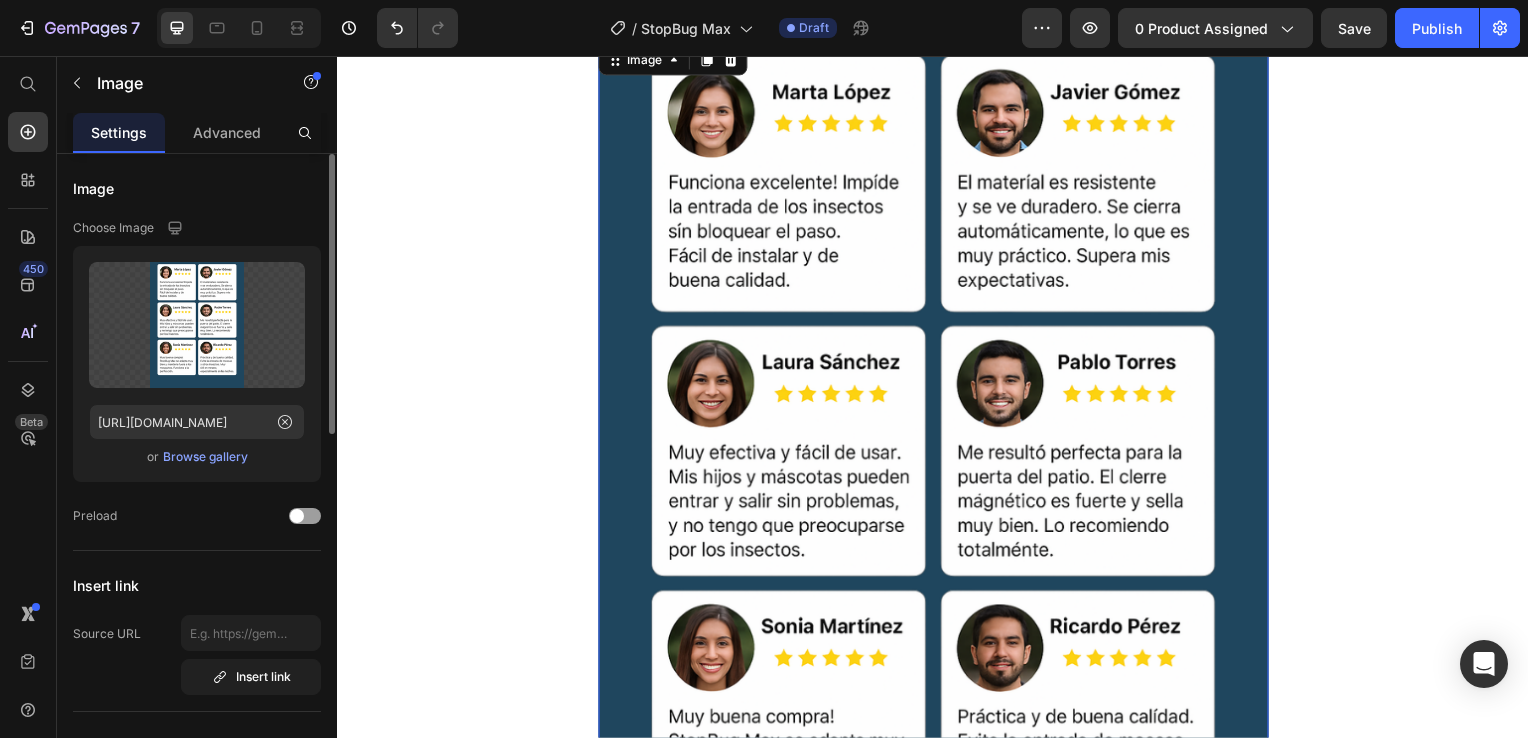 click on "Browse gallery" at bounding box center [205, 457] 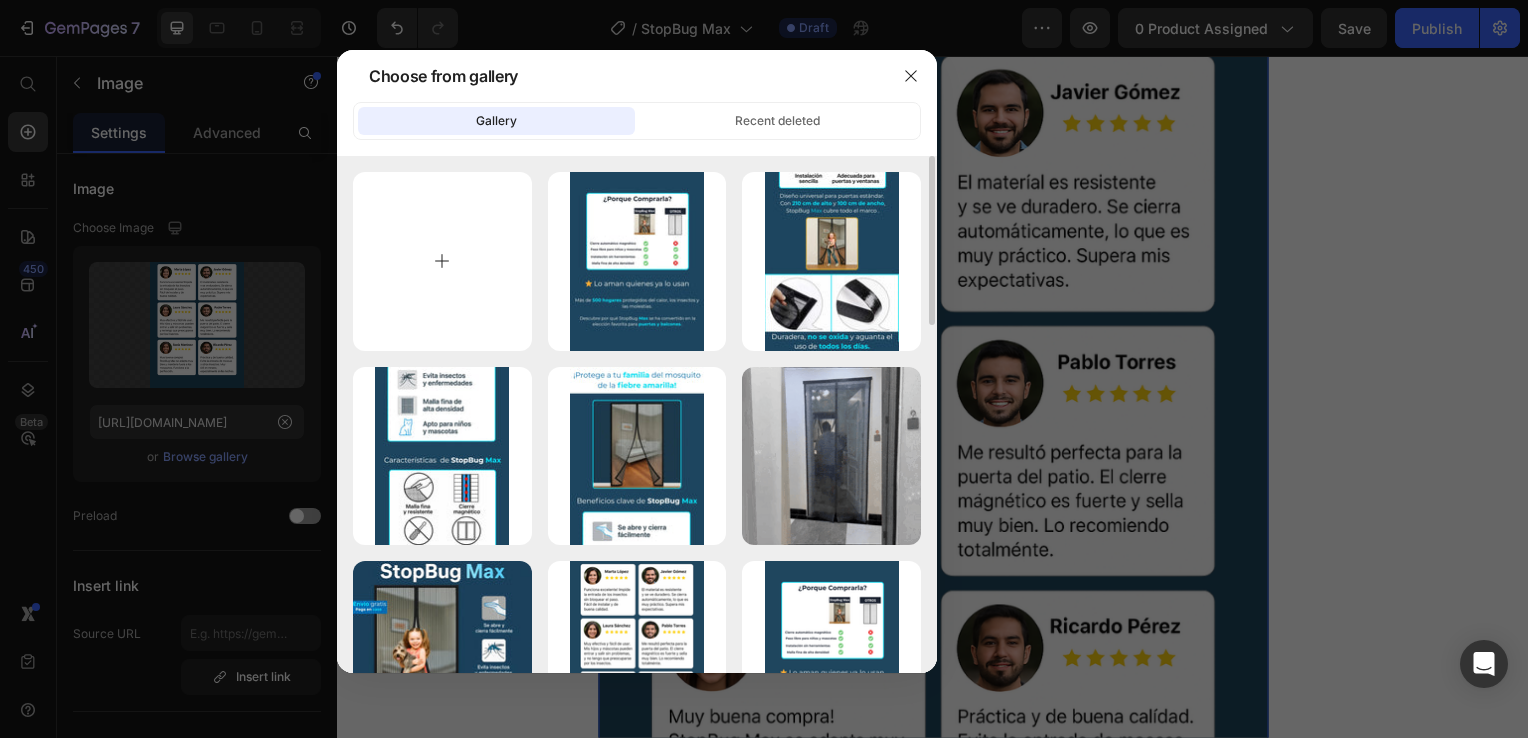 click at bounding box center [442, 261] 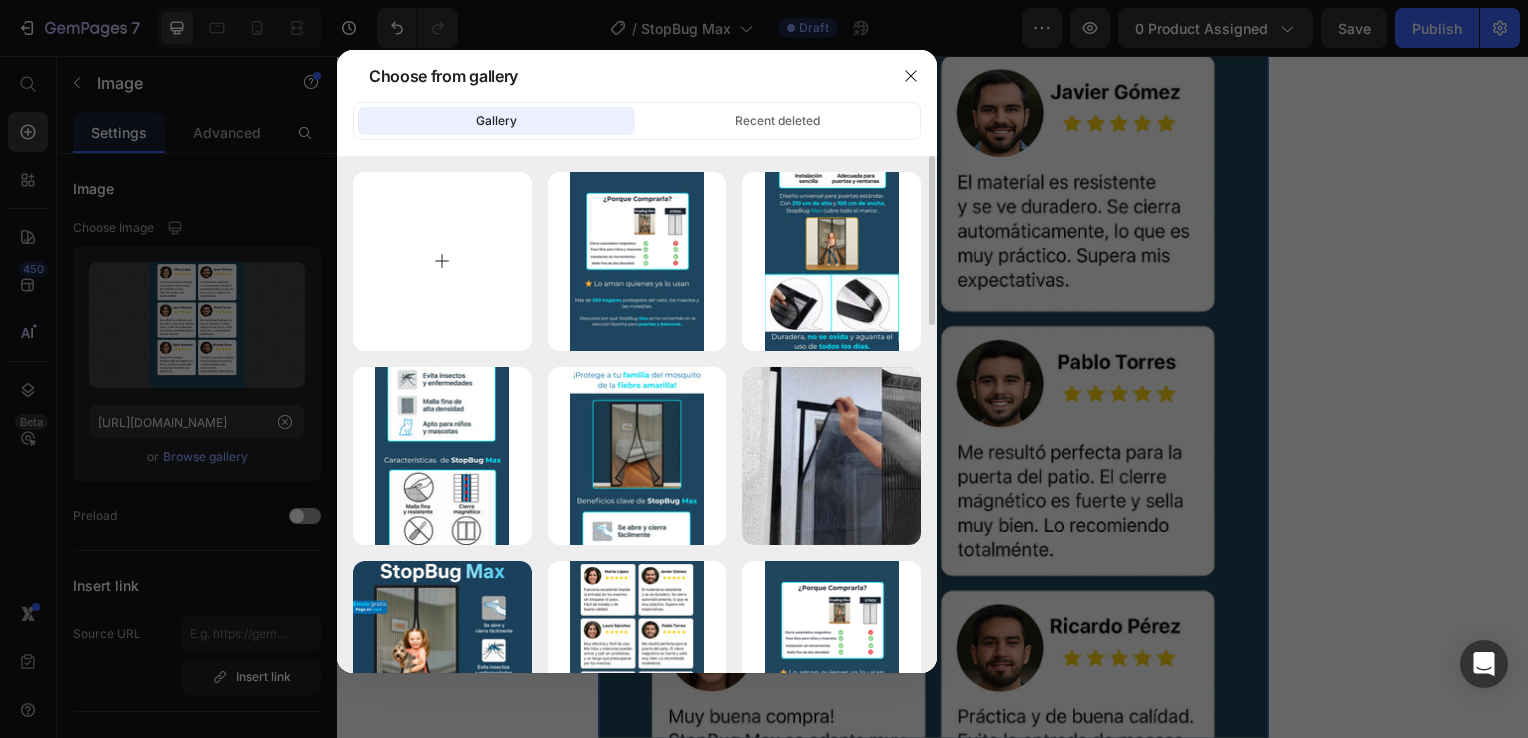 type on "C:\fakepath\6.webp" 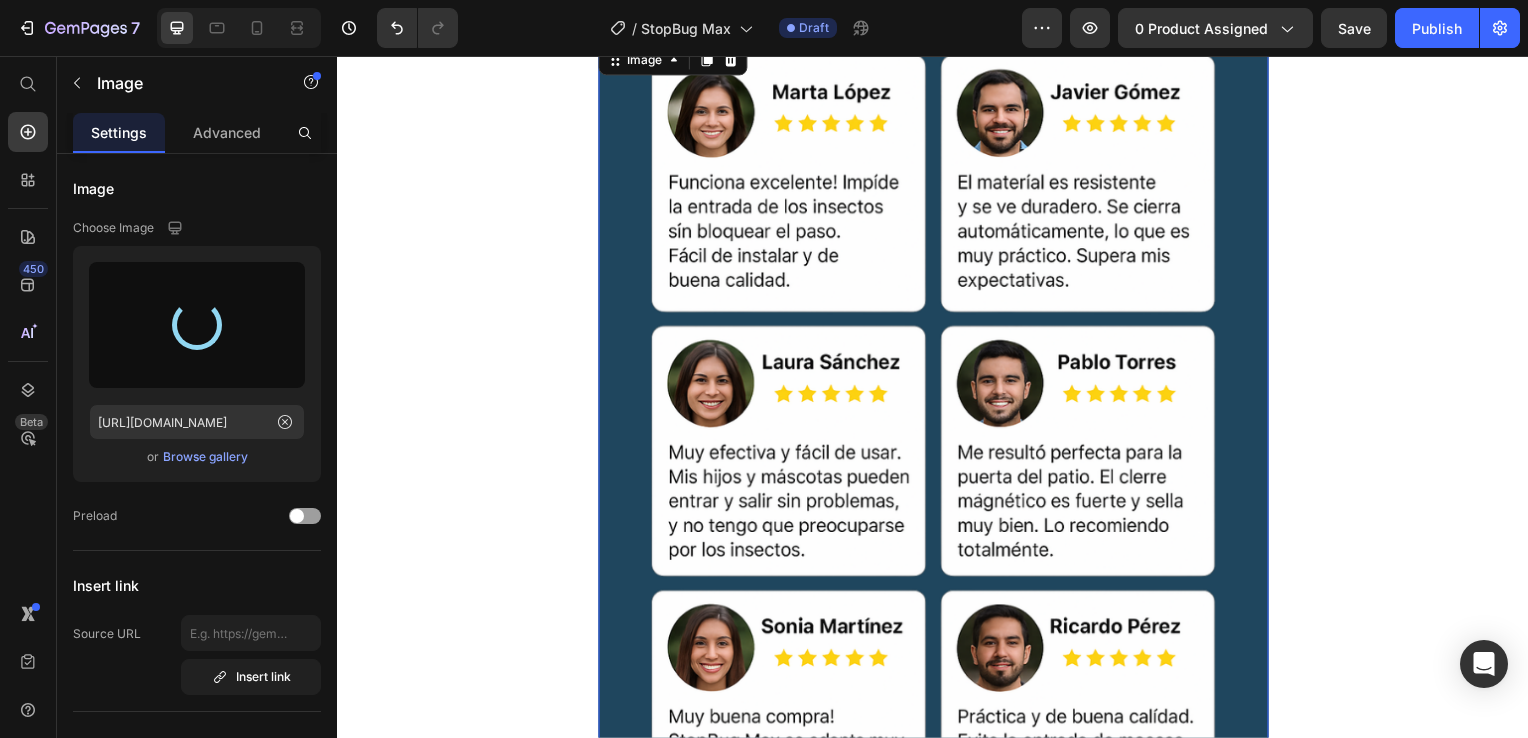 type on "https://cdn.shopify.com/s/files/1/0931/0204/7545/files/gempages_559530074857014392-0dfadc17-ed74-4b12-858b-26eb6f9c4509.webp" 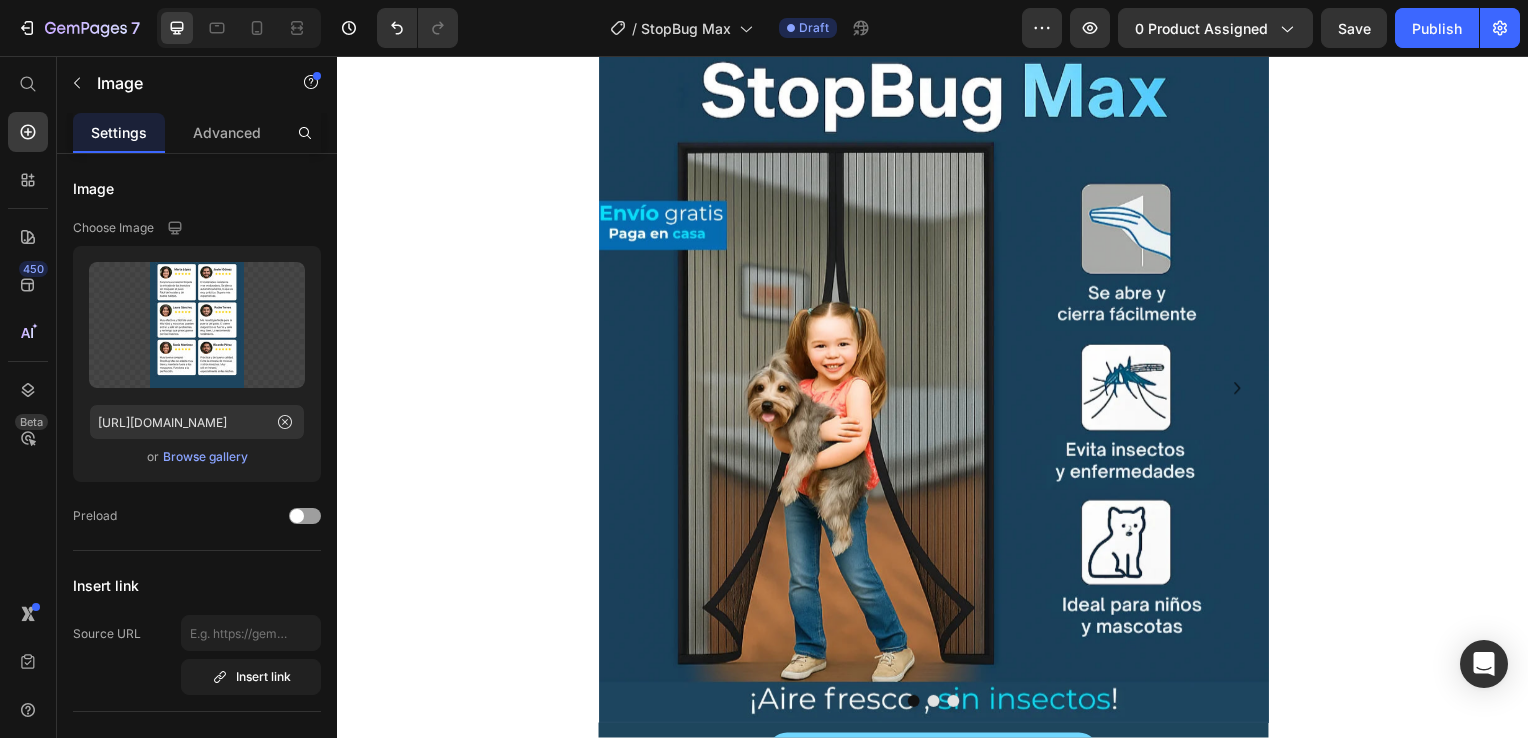 scroll, scrollTop: 0, scrollLeft: 0, axis: both 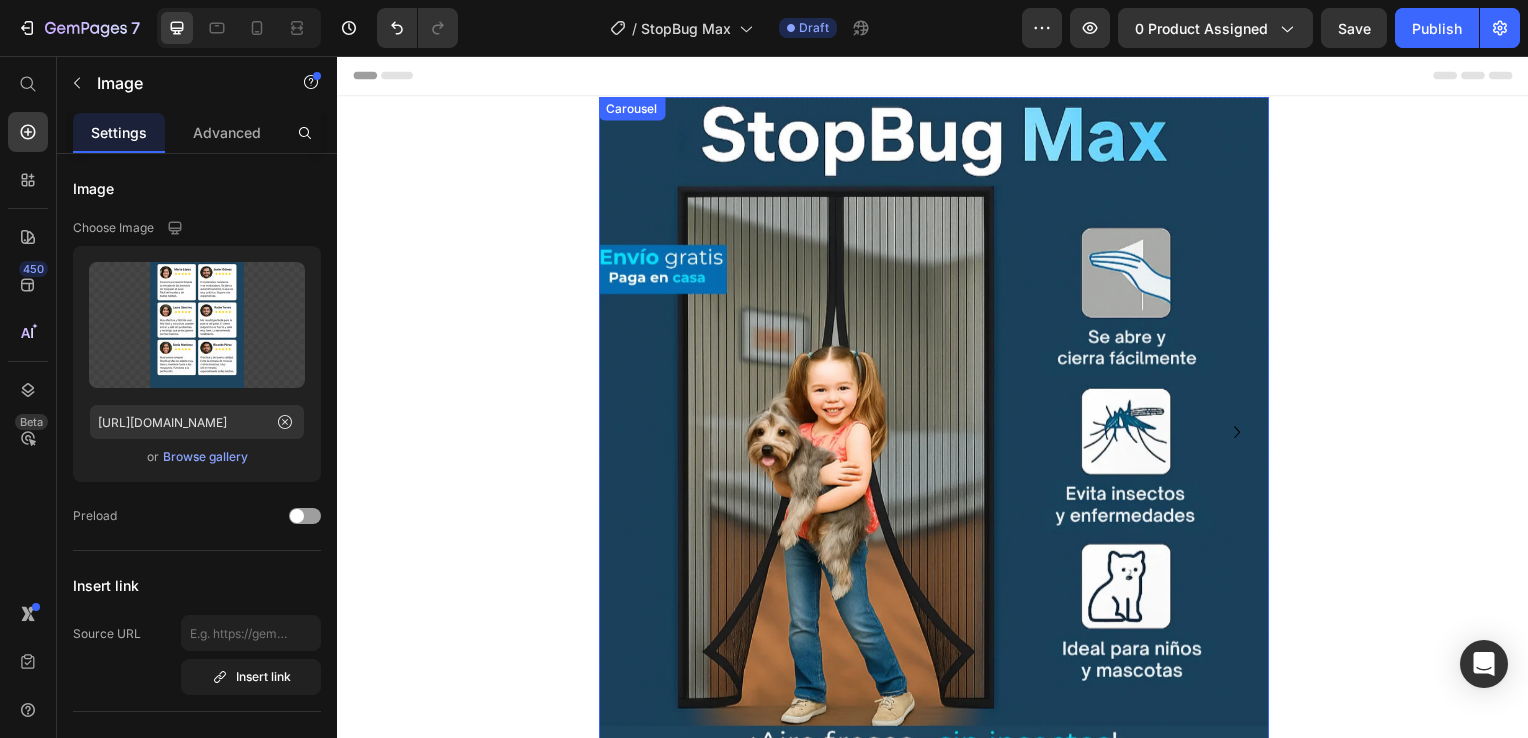 click 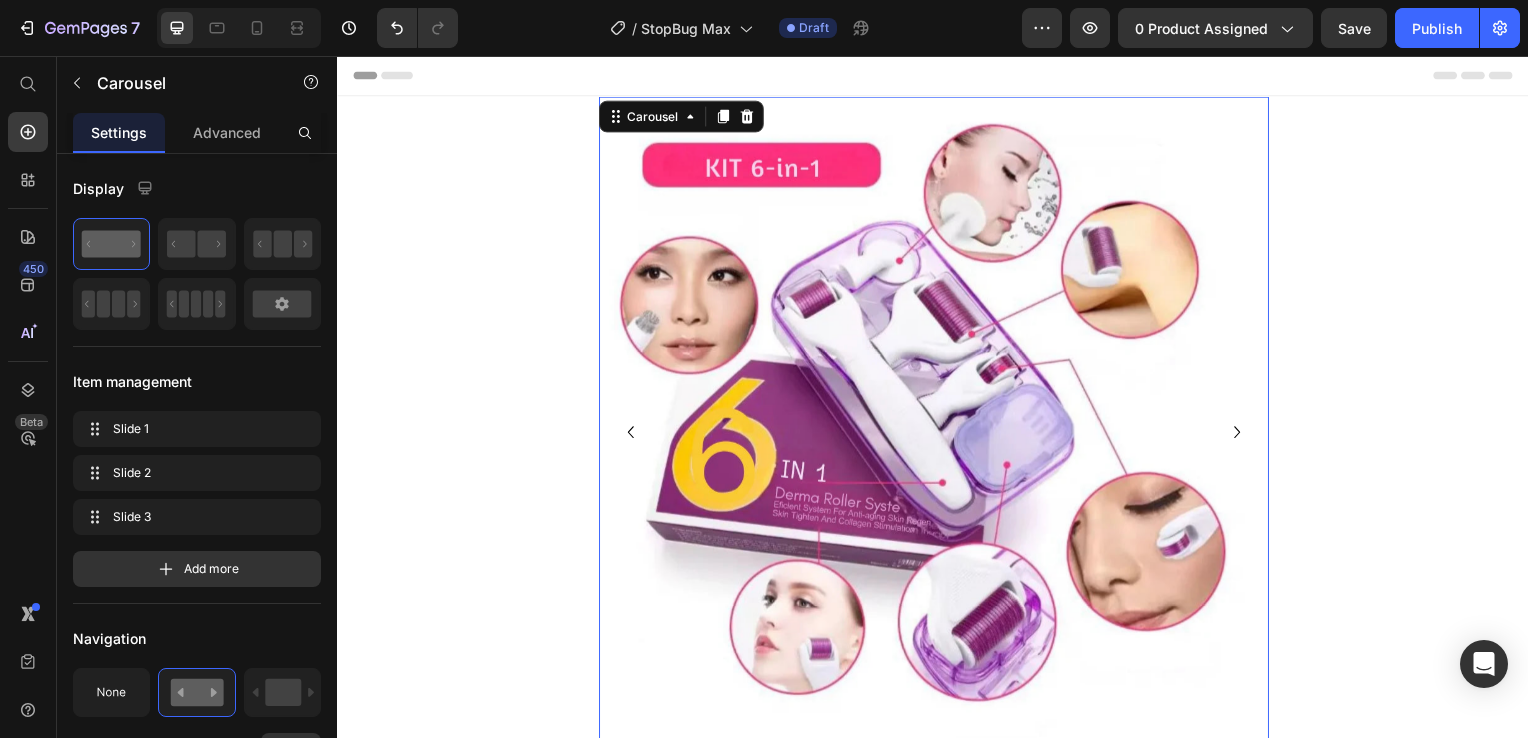 click 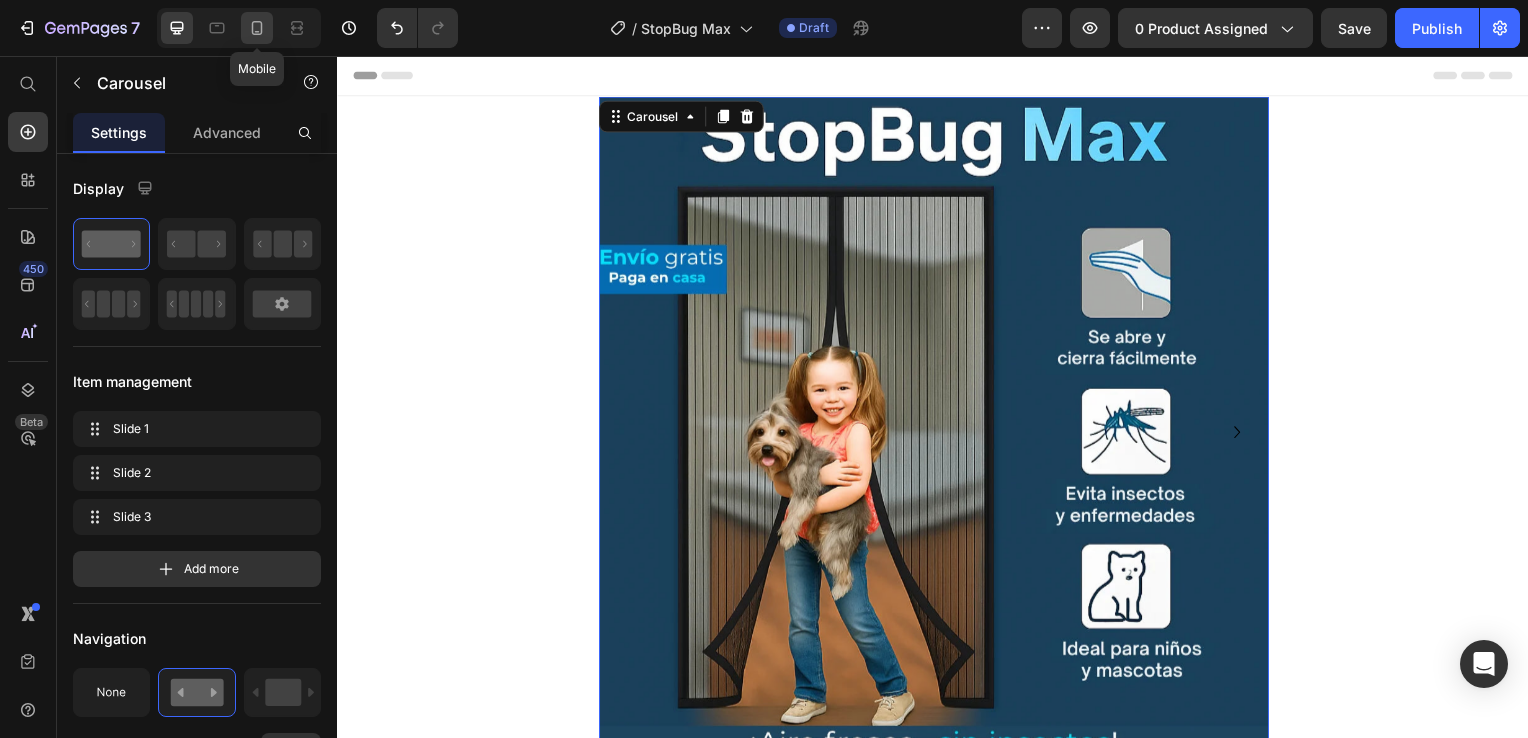 drag, startPoint x: 249, startPoint y: 28, endPoint x: 235, endPoint y: 138, distance: 110.88733 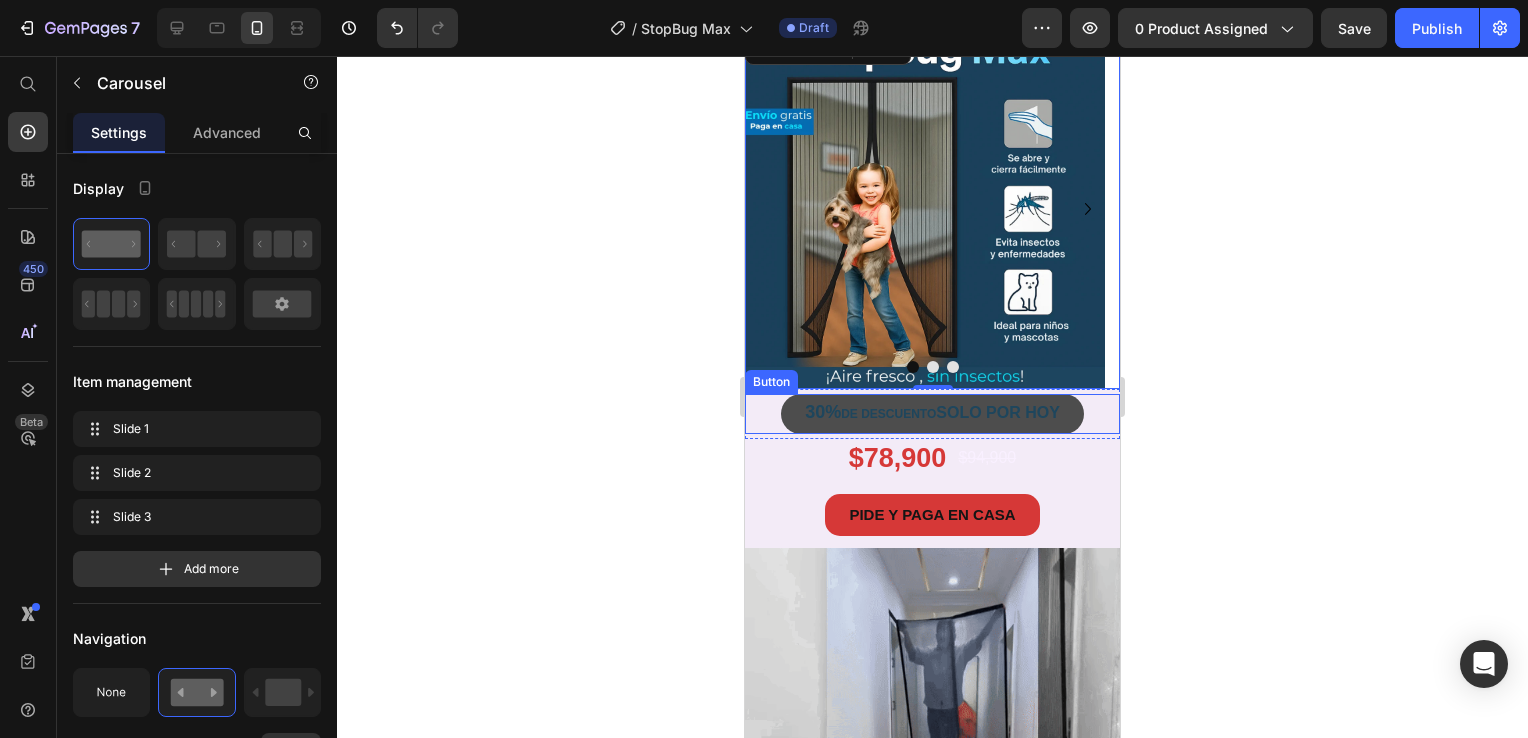 scroll, scrollTop: 100, scrollLeft: 0, axis: vertical 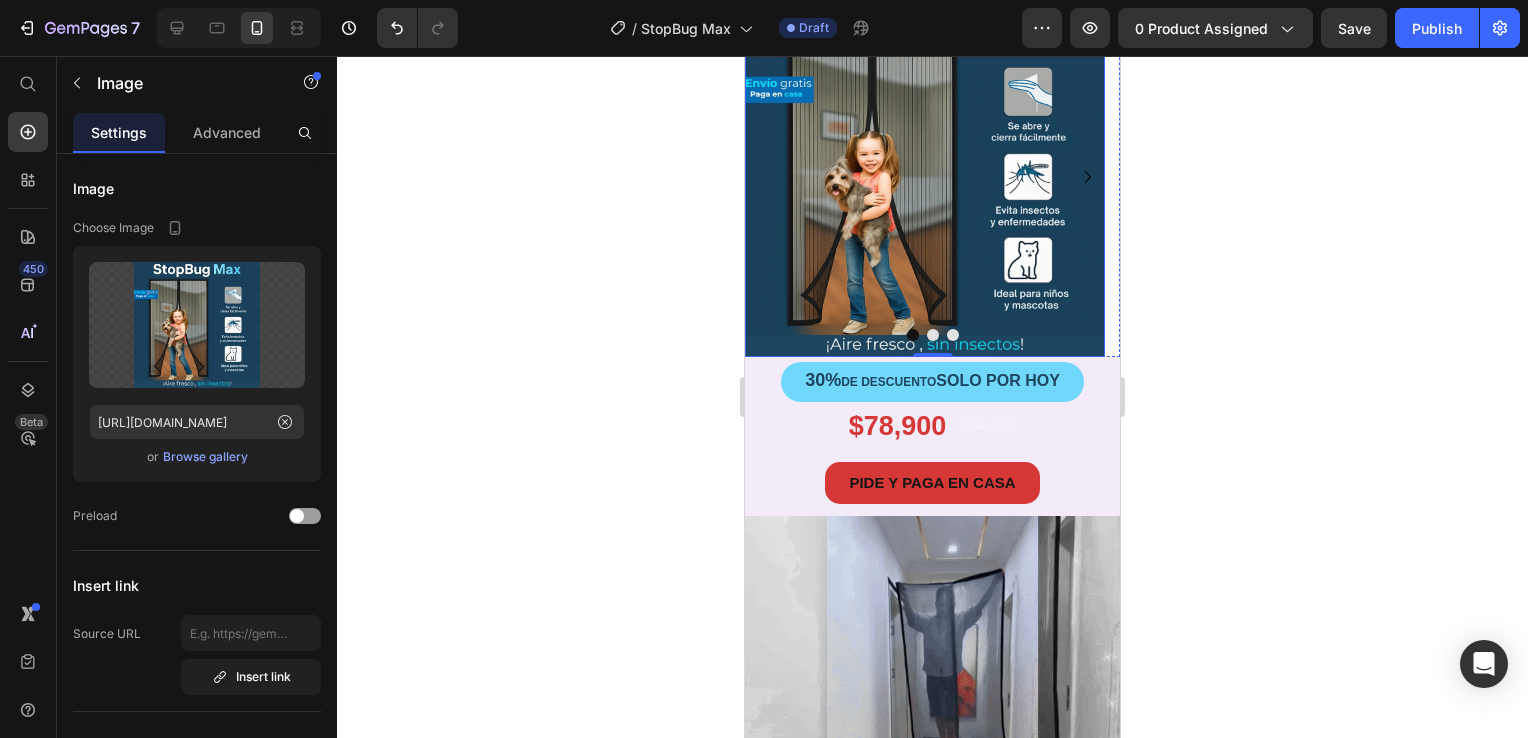 click at bounding box center (925, 177) 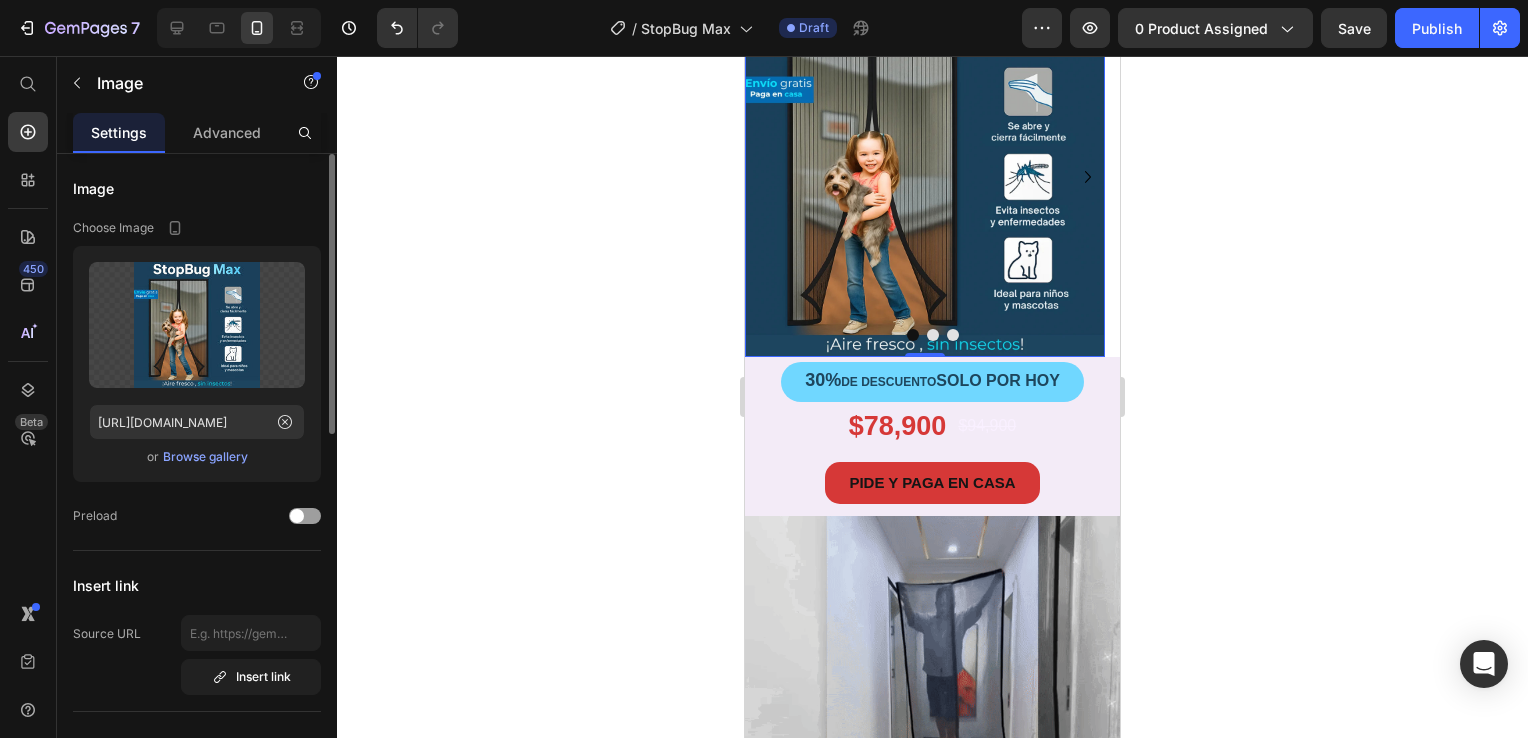 click on "Browse gallery" at bounding box center [205, 457] 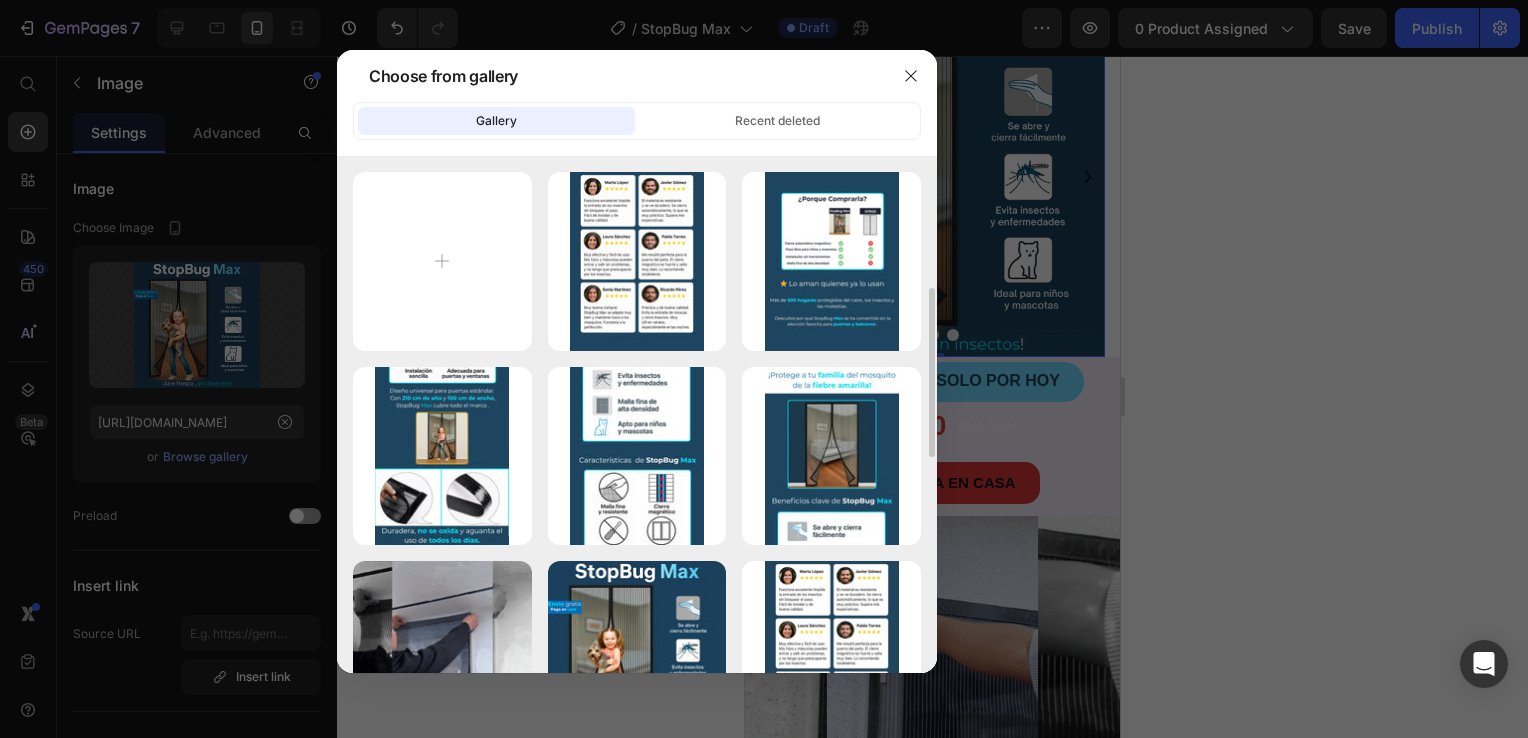 scroll, scrollTop: 200, scrollLeft: 0, axis: vertical 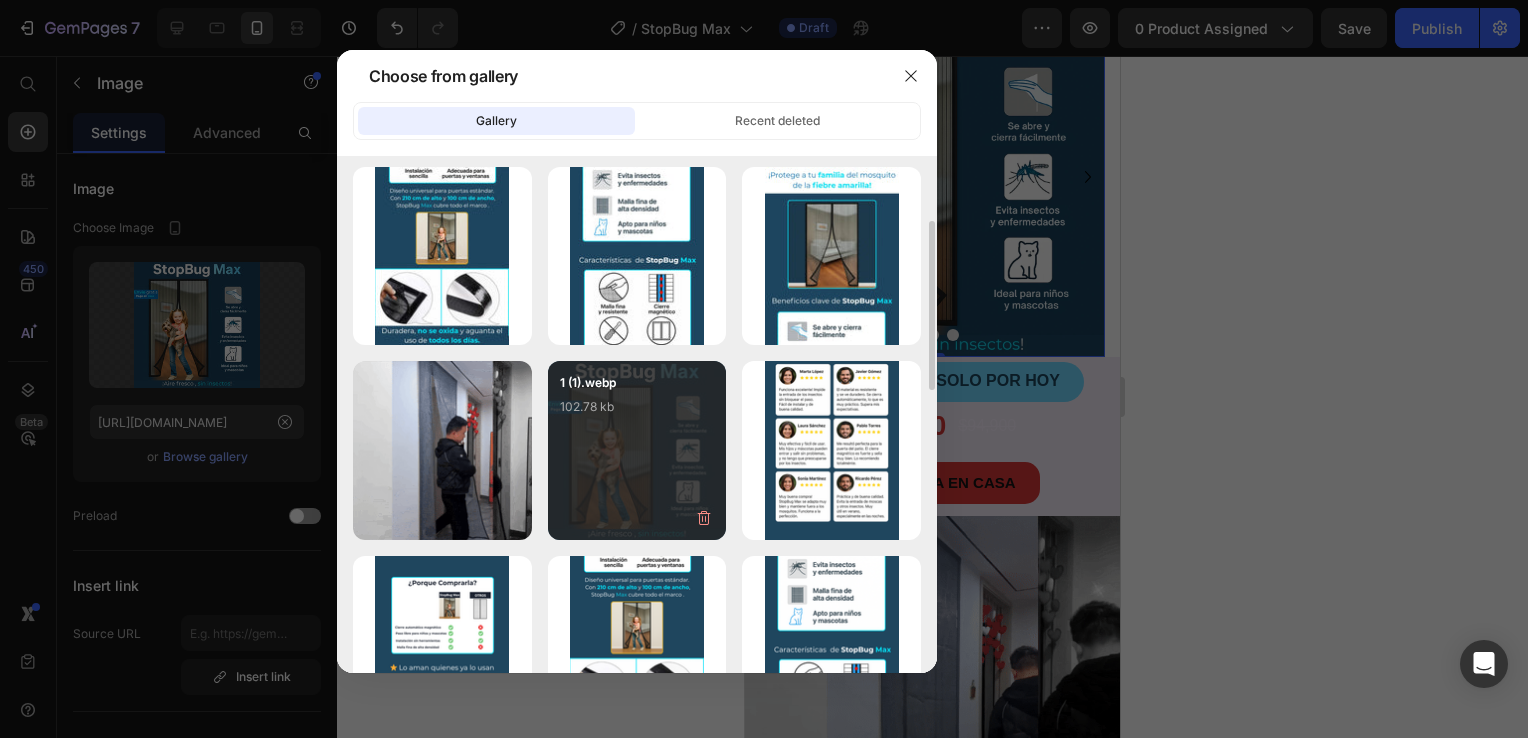 click on "1 (1).webp 102.78 kb" at bounding box center [637, 450] 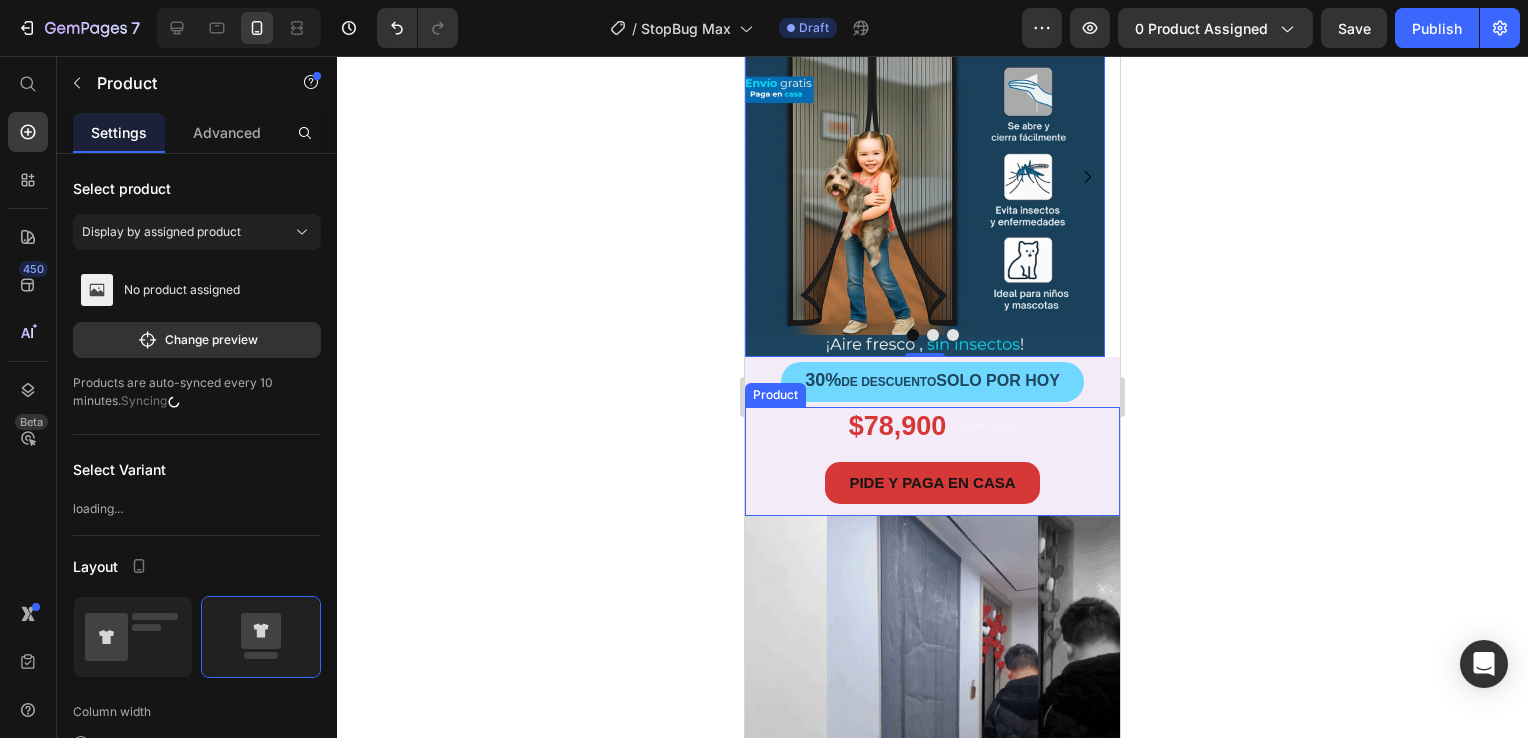 click on "$78,900 Product Price $94,900 Product Price Row PIDE Y PAGA EN CASA Button" at bounding box center [932, 461] 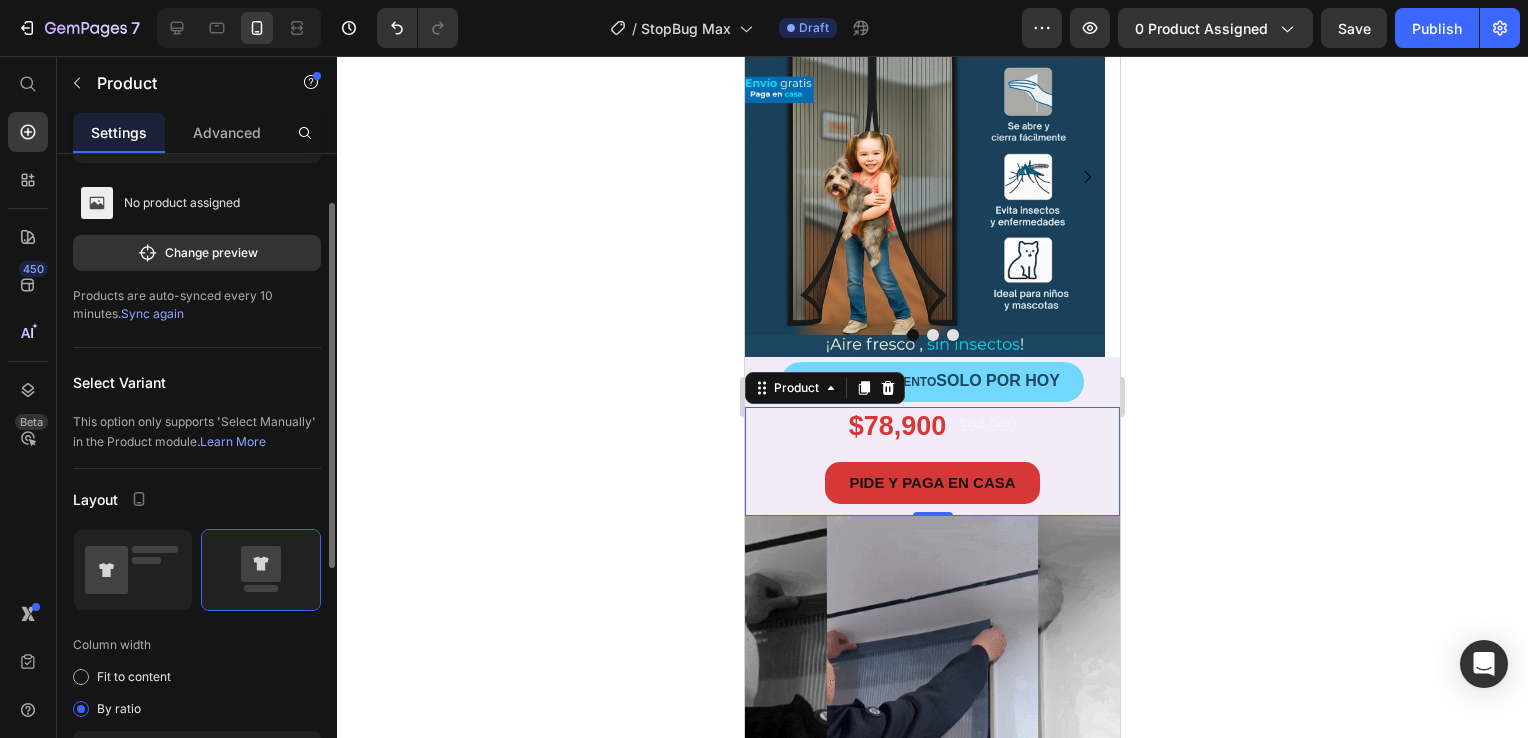 scroll, scrollTop: 0, scrollLeft: 0, axis: both 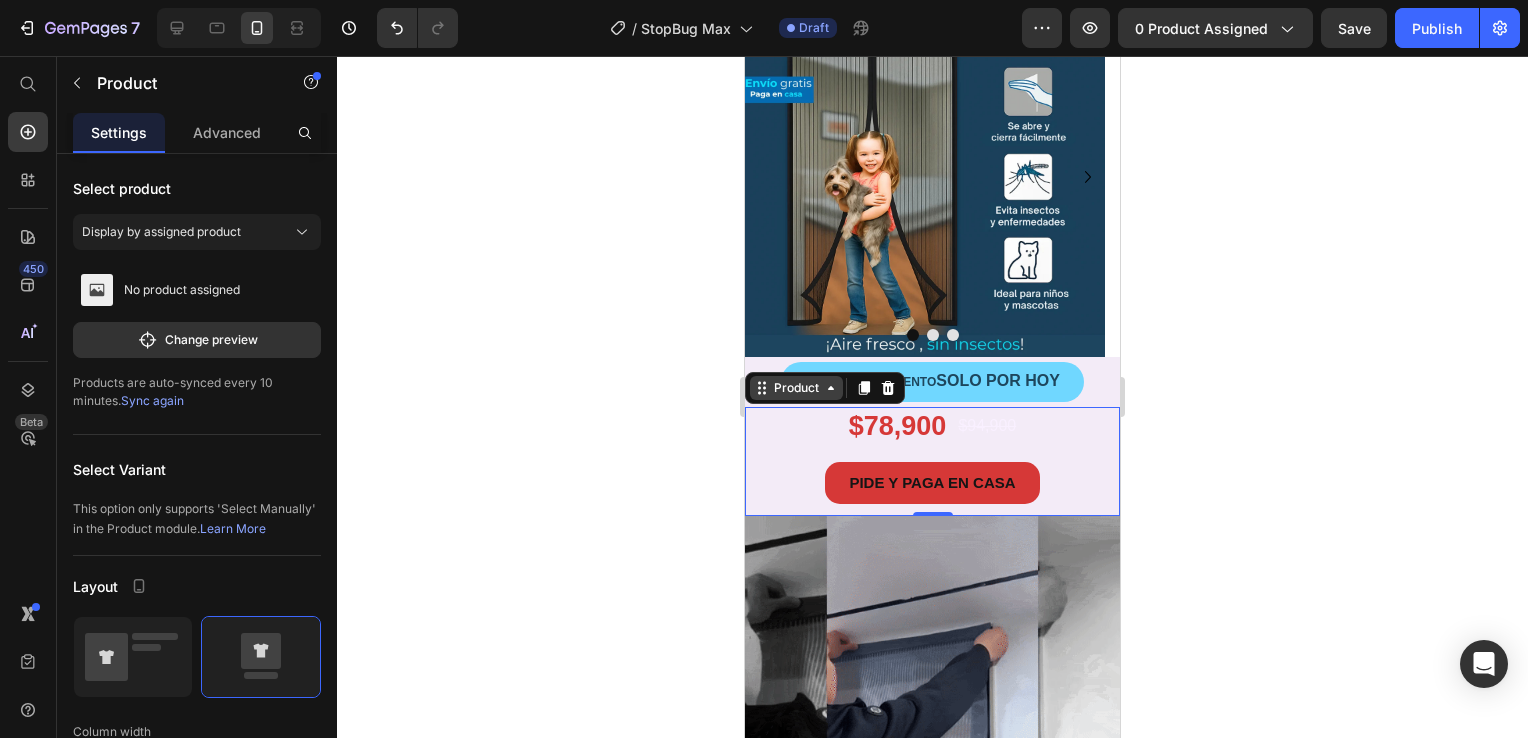 click on "Product" at bounding box center [796, 388] 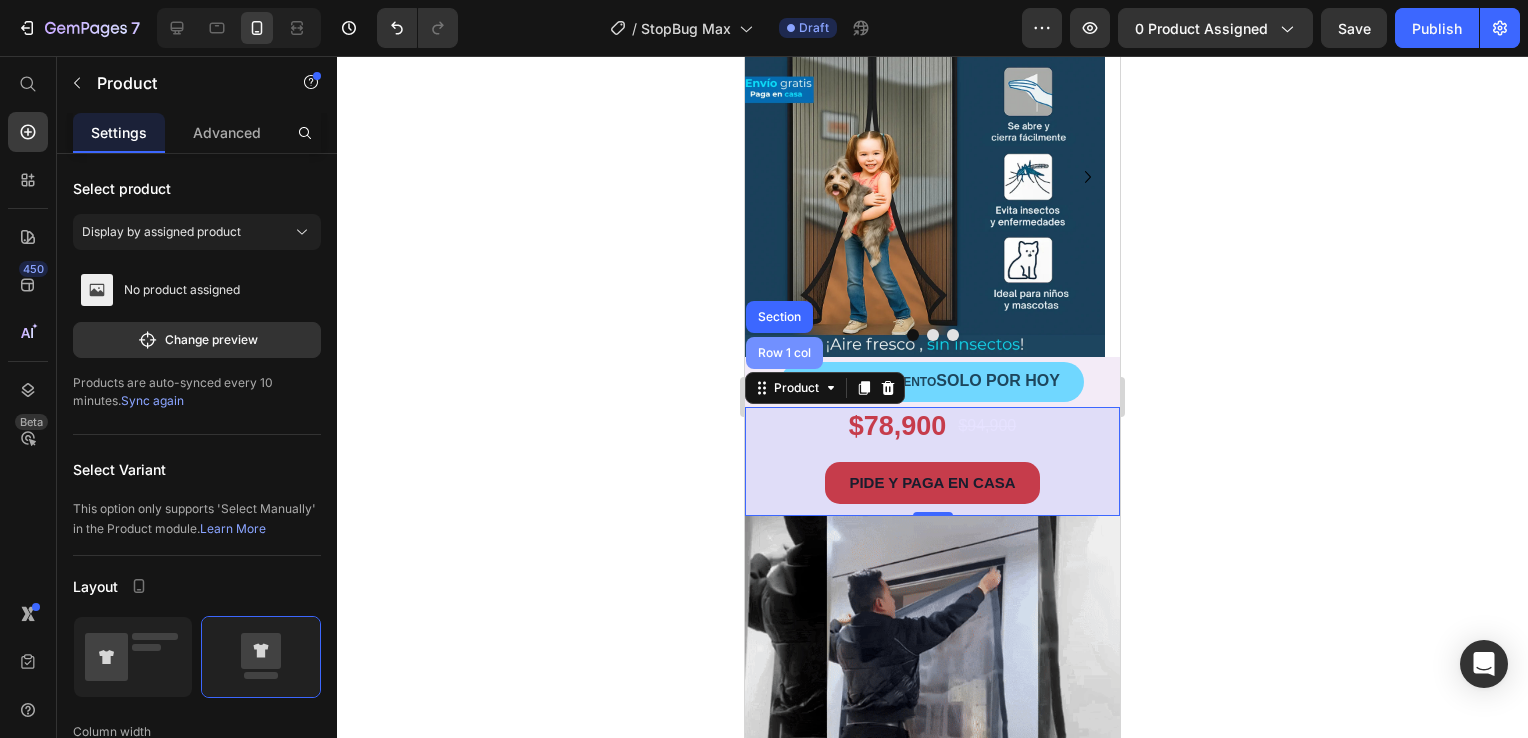 click on "Row 1 col" at bounding box center (784, 353) 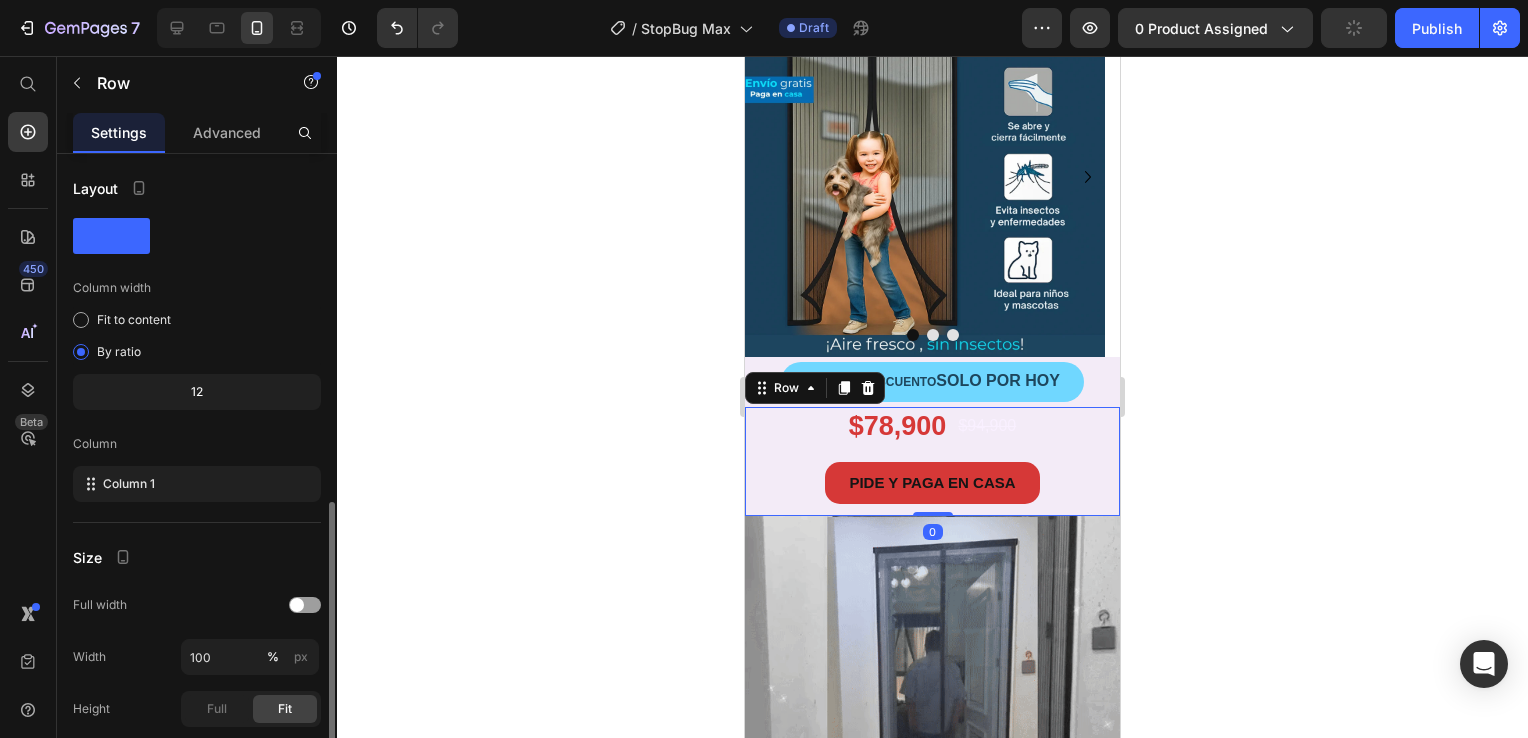scroll, scrollTop: 200, scrollLeft: 0, axis: vertical 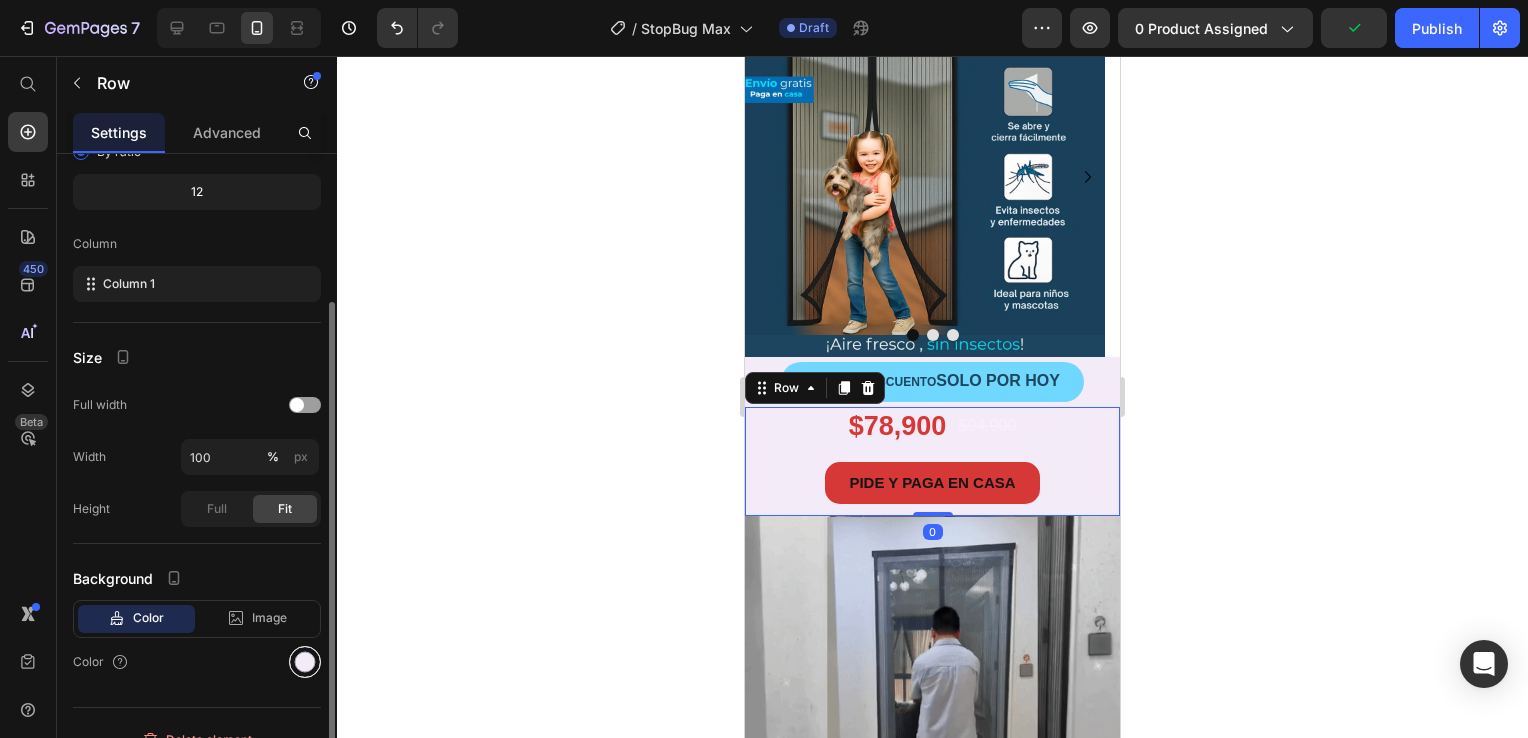 click at bounding box center [305, 662] 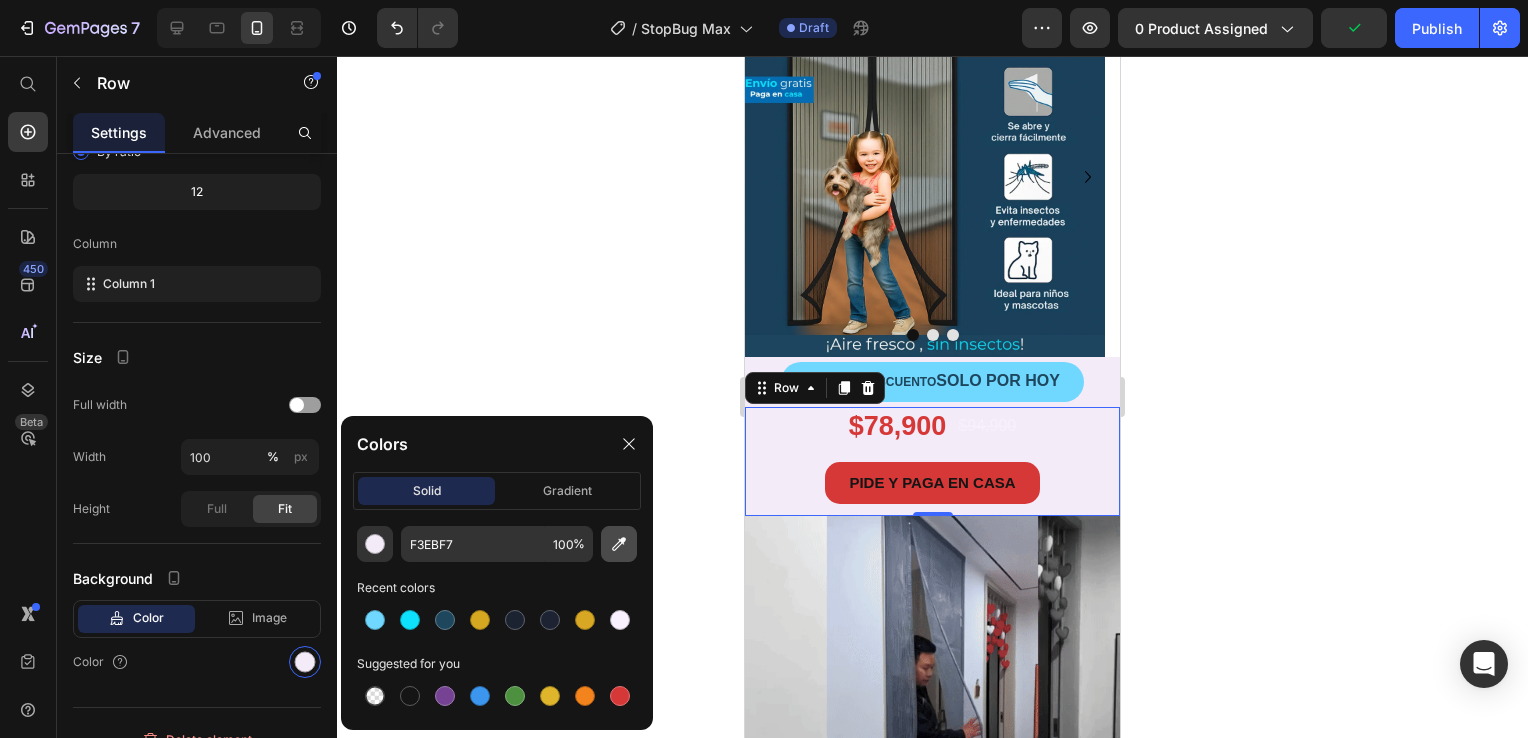 click 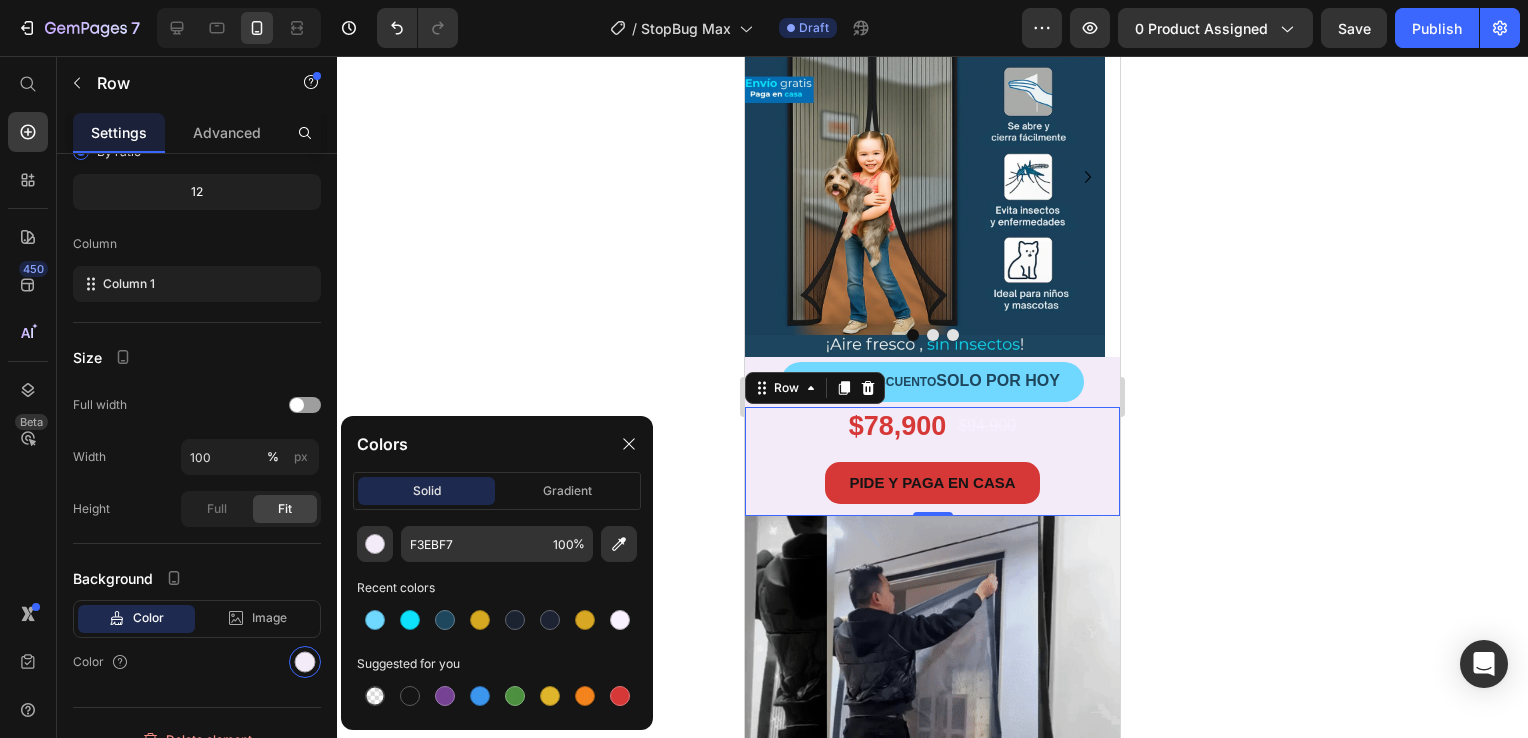 type on "1E455F" 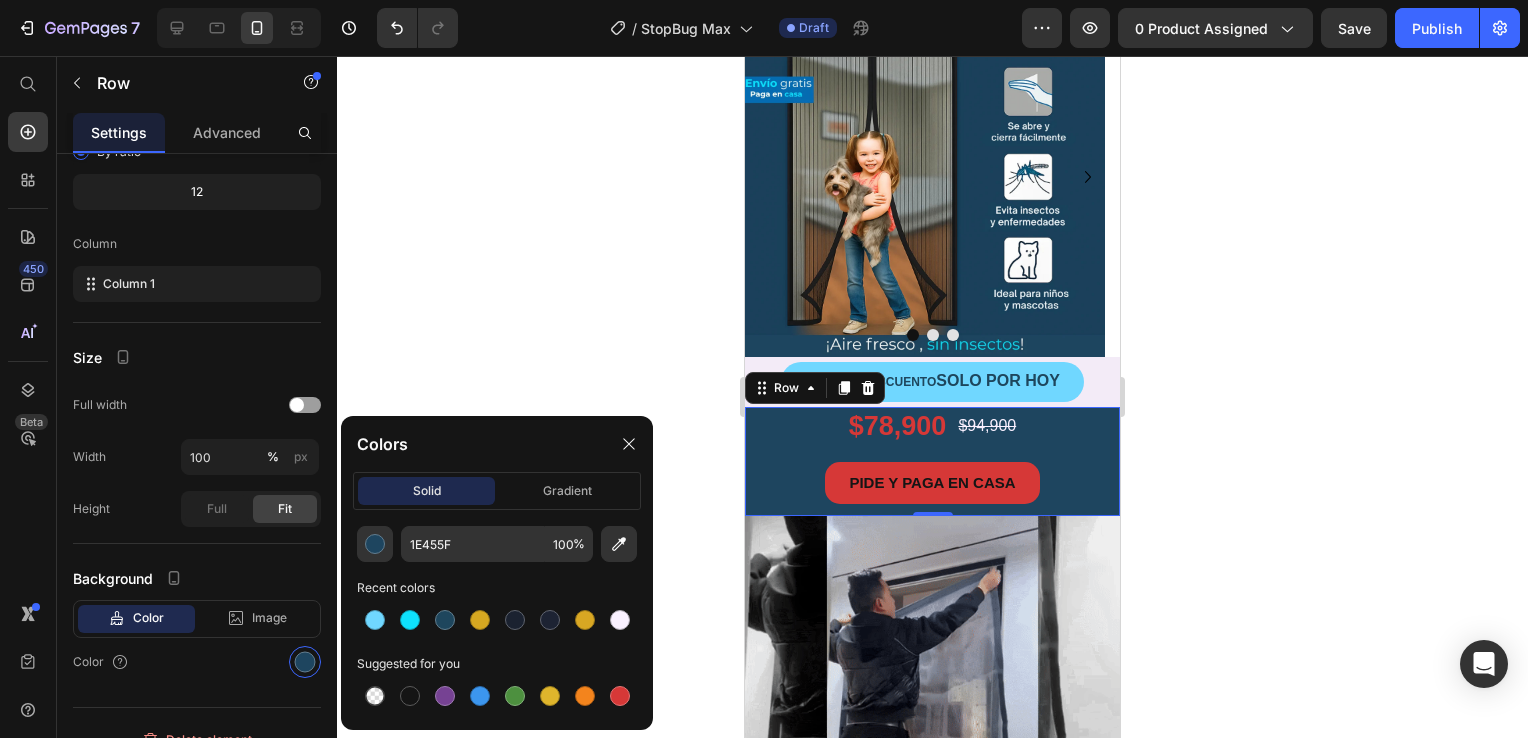 click 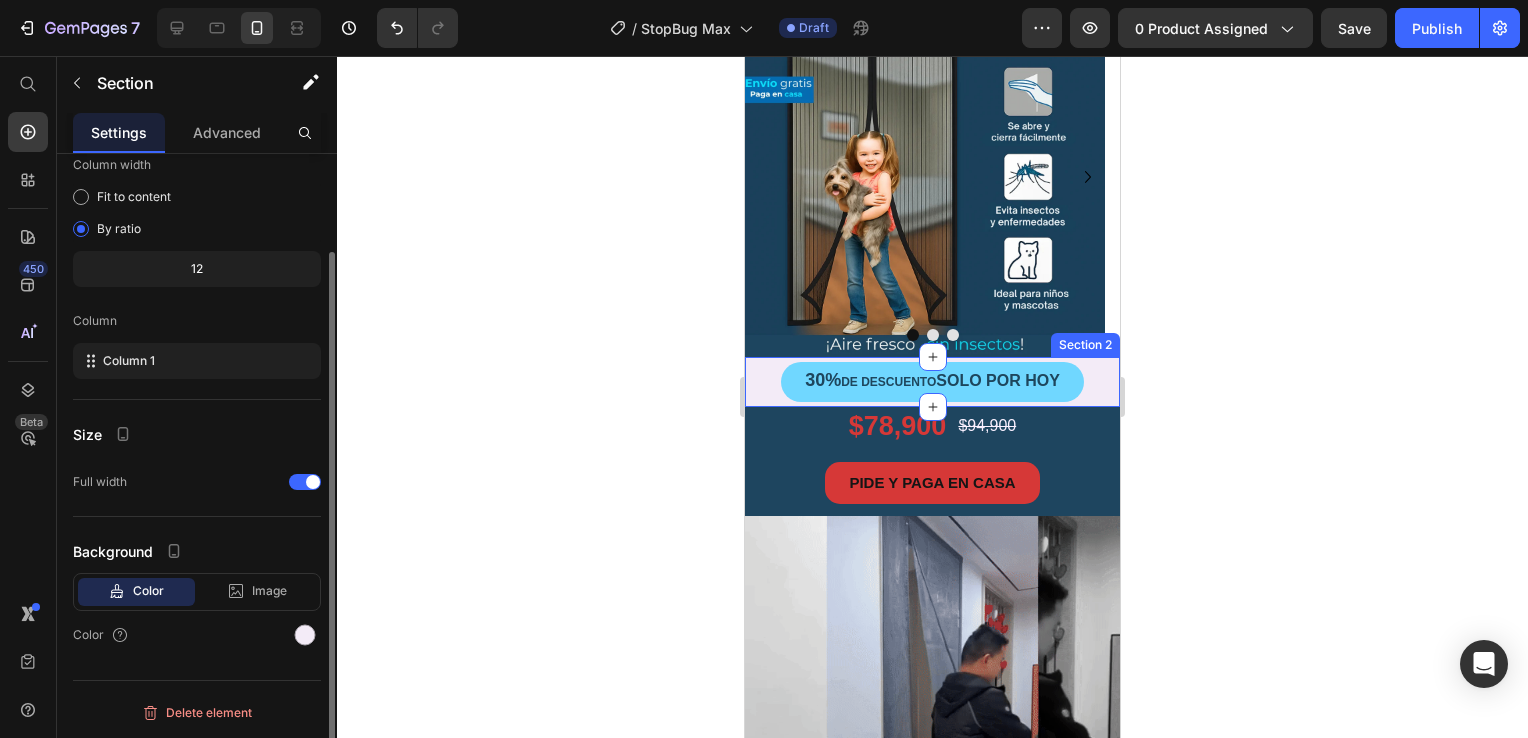 scroll, scrollTop: 0, scrollLeft: 0, axis: both 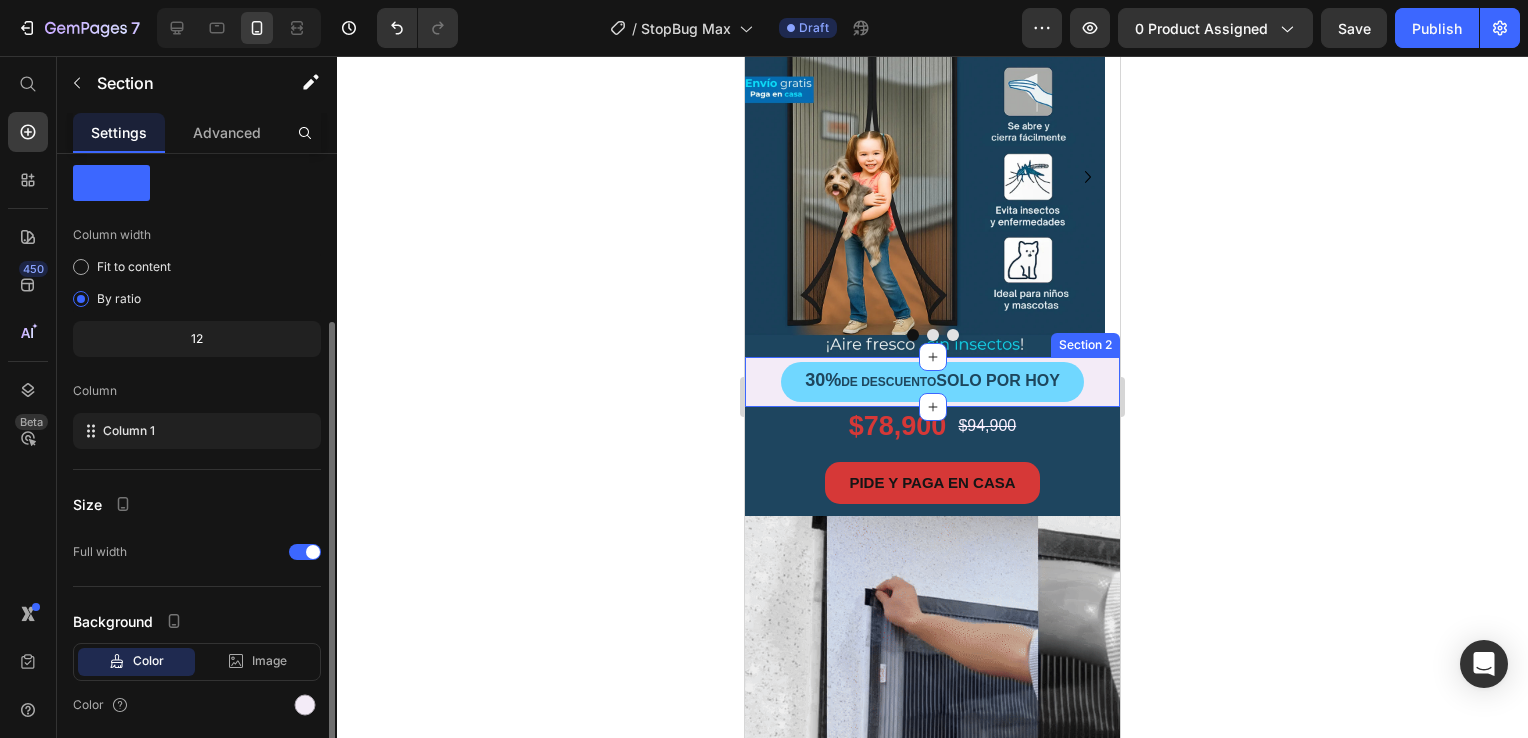 click on "30%  DE DESCUENTO  SOLO POR HOY Button Section 2" at bounding box center [932, 382] 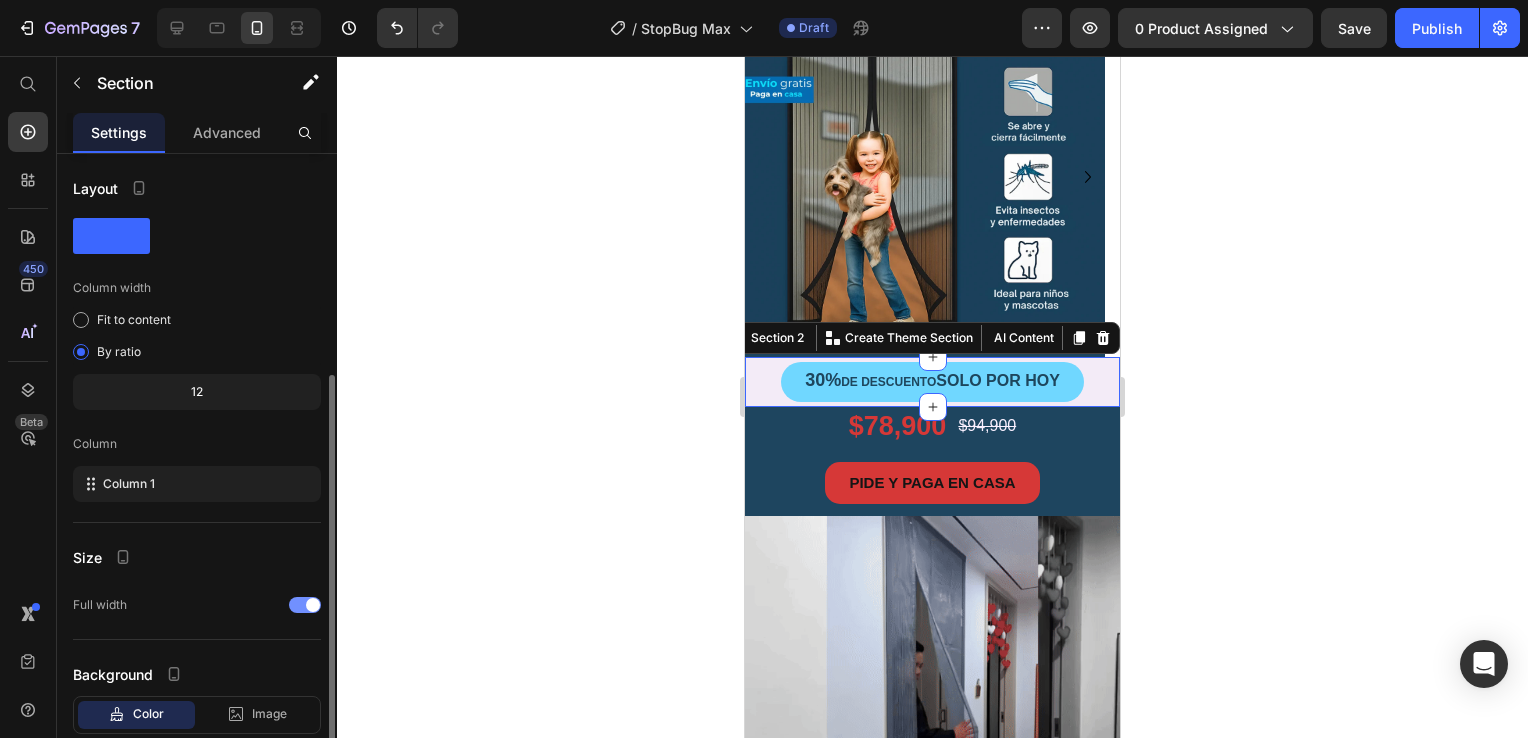 scroll, scrollTop: 120, scrollLeft: 0, axis: vertical 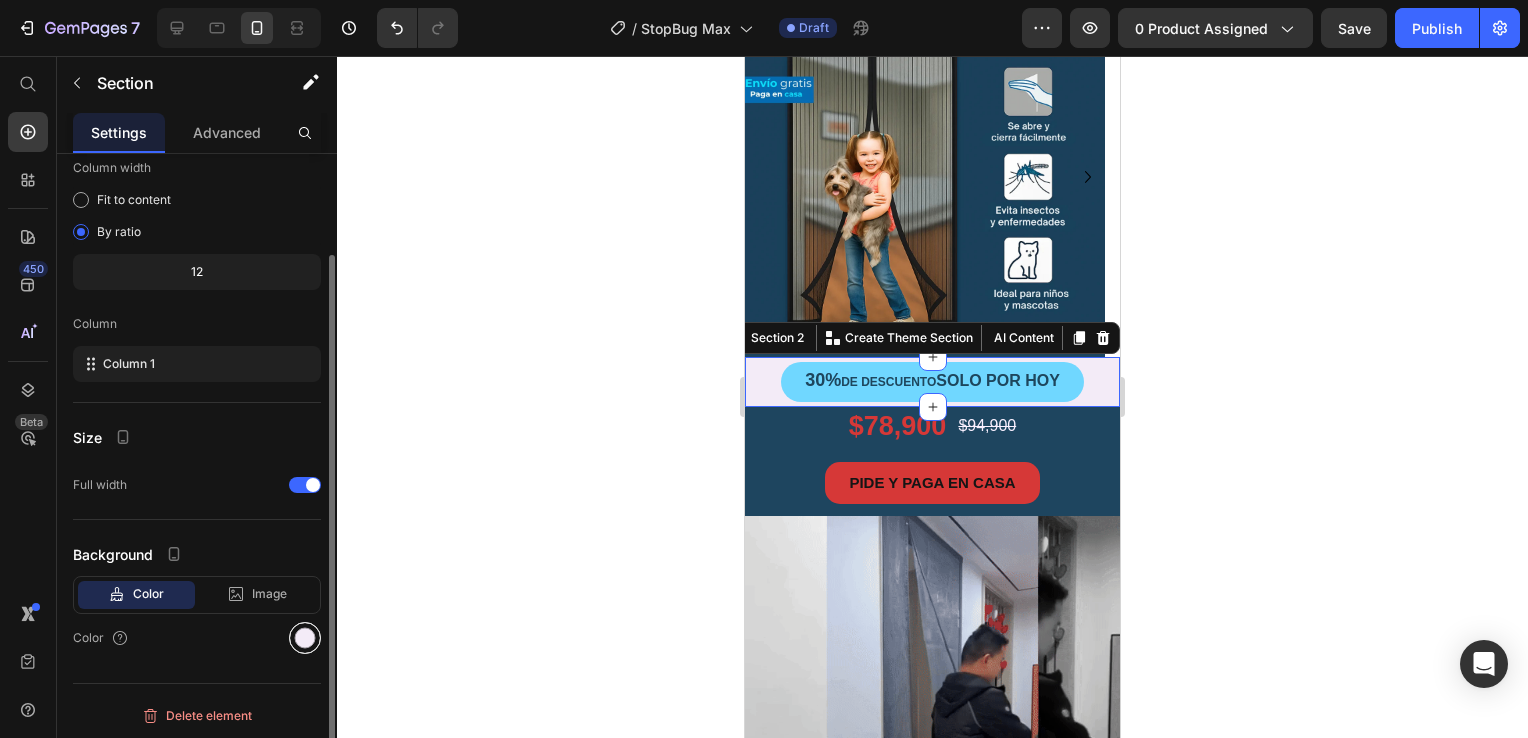 click at bounding box center (305, 638) 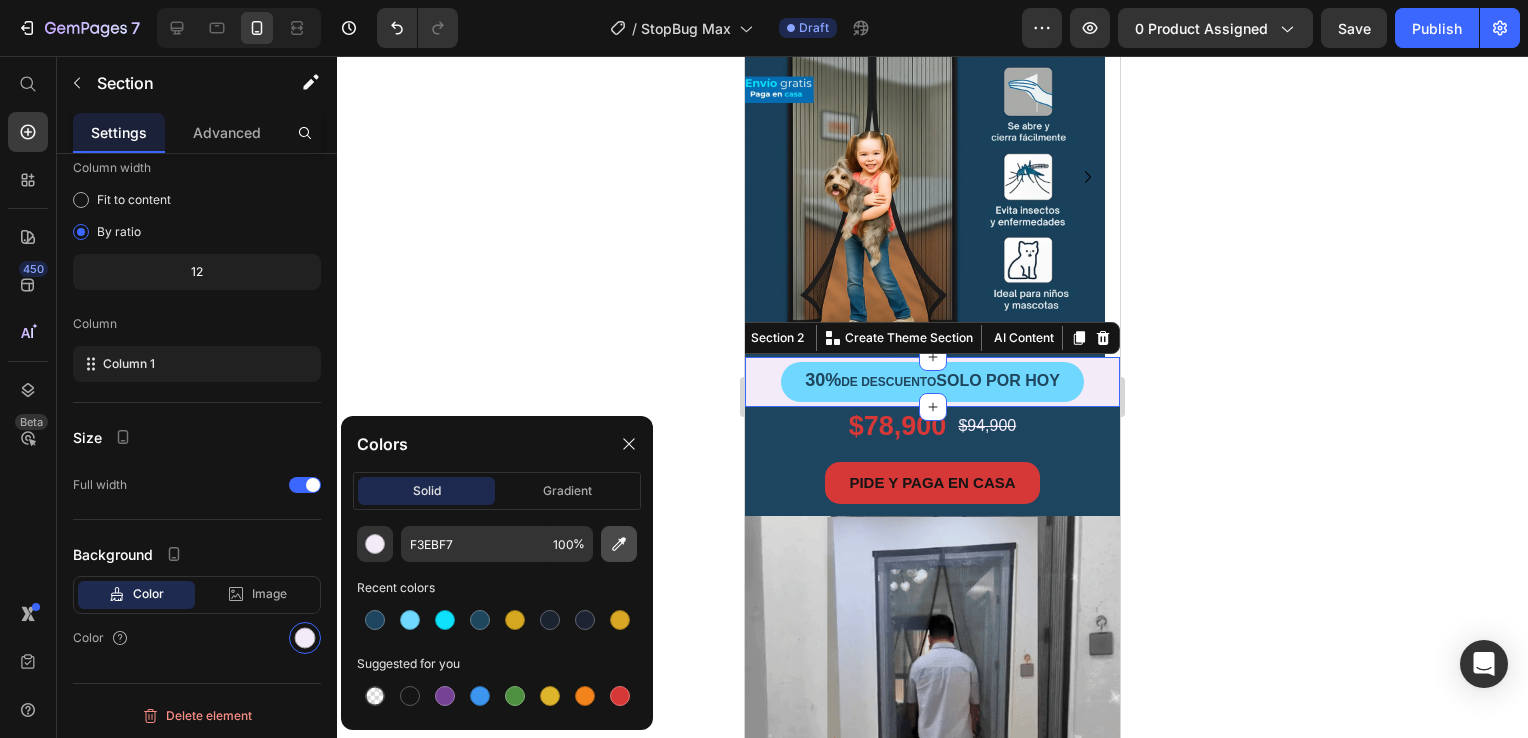click 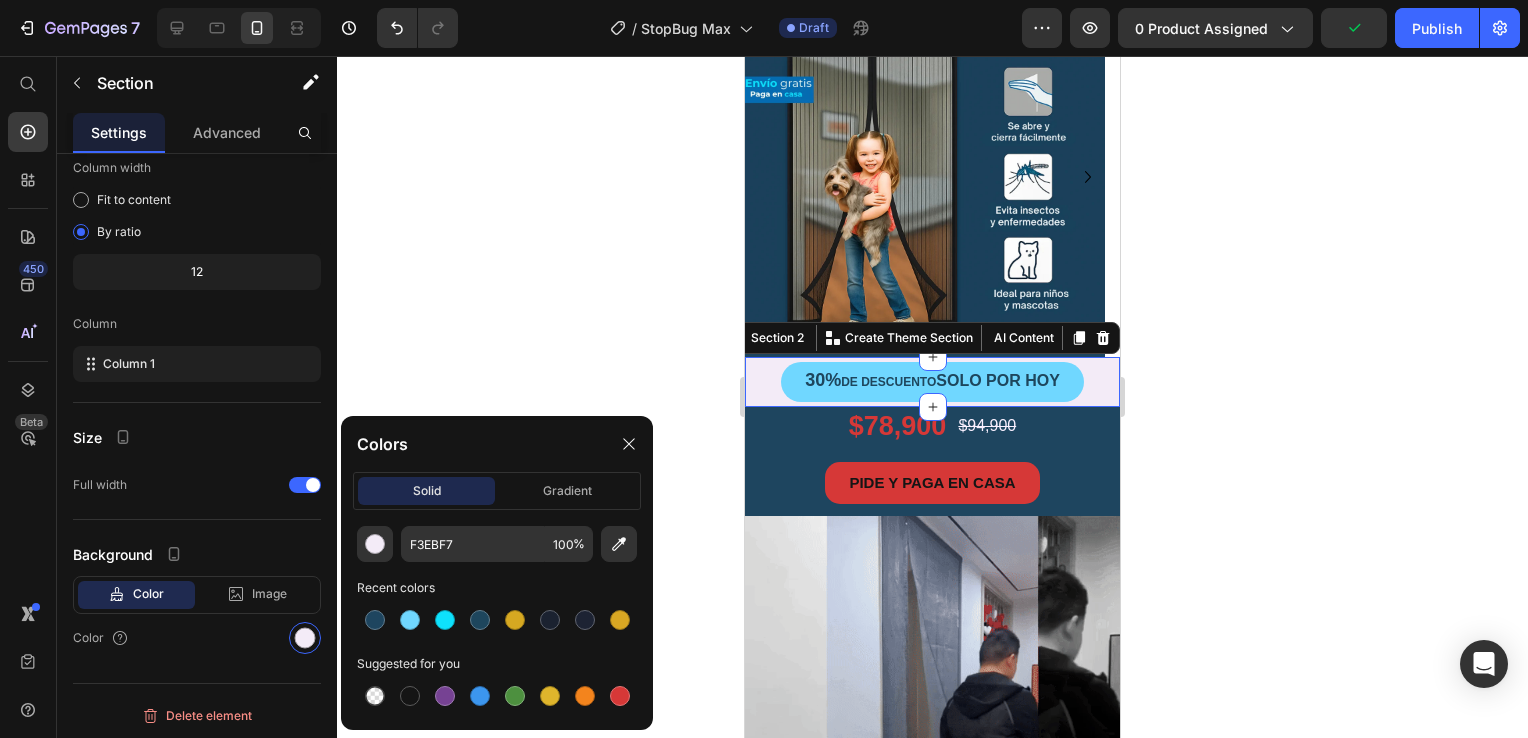 type on "1E455F" 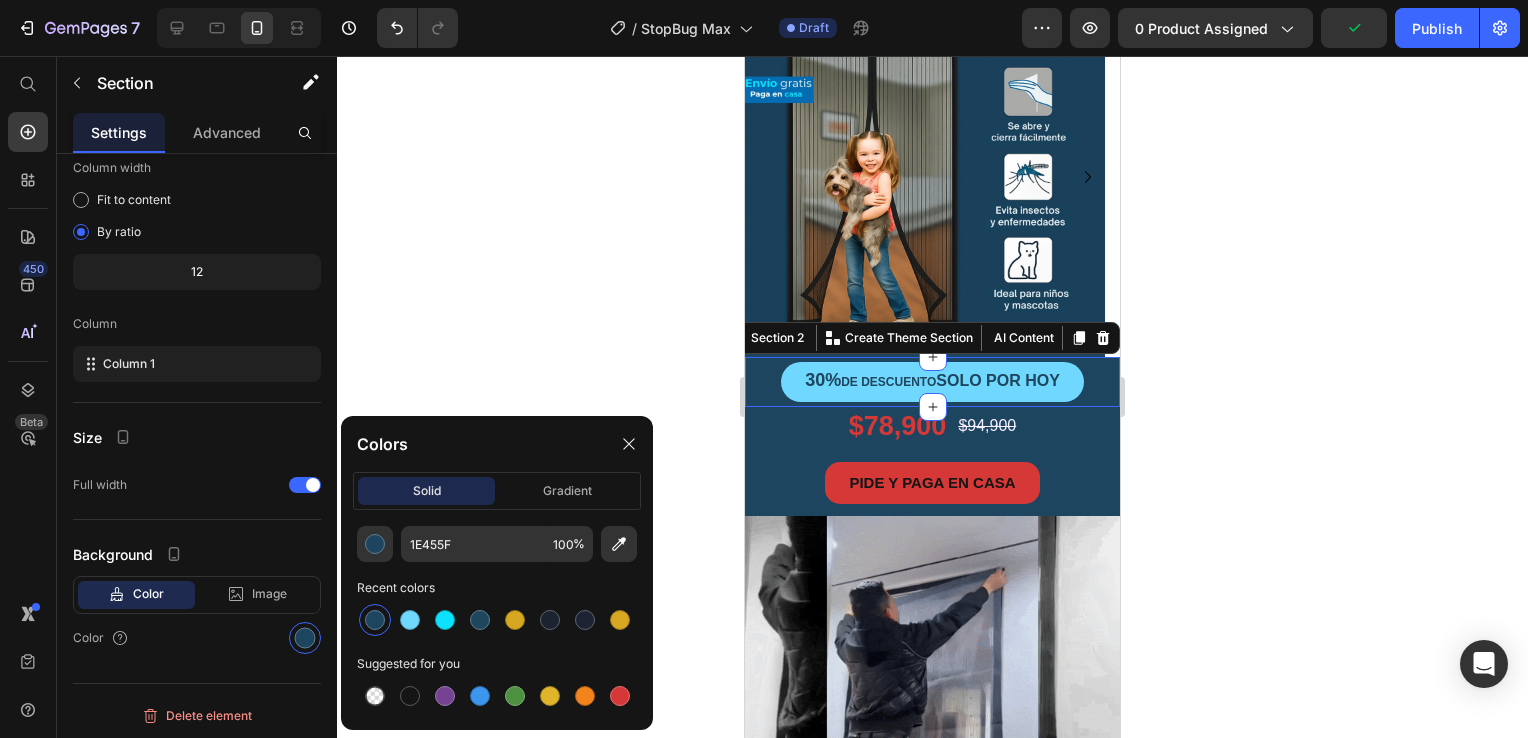 click 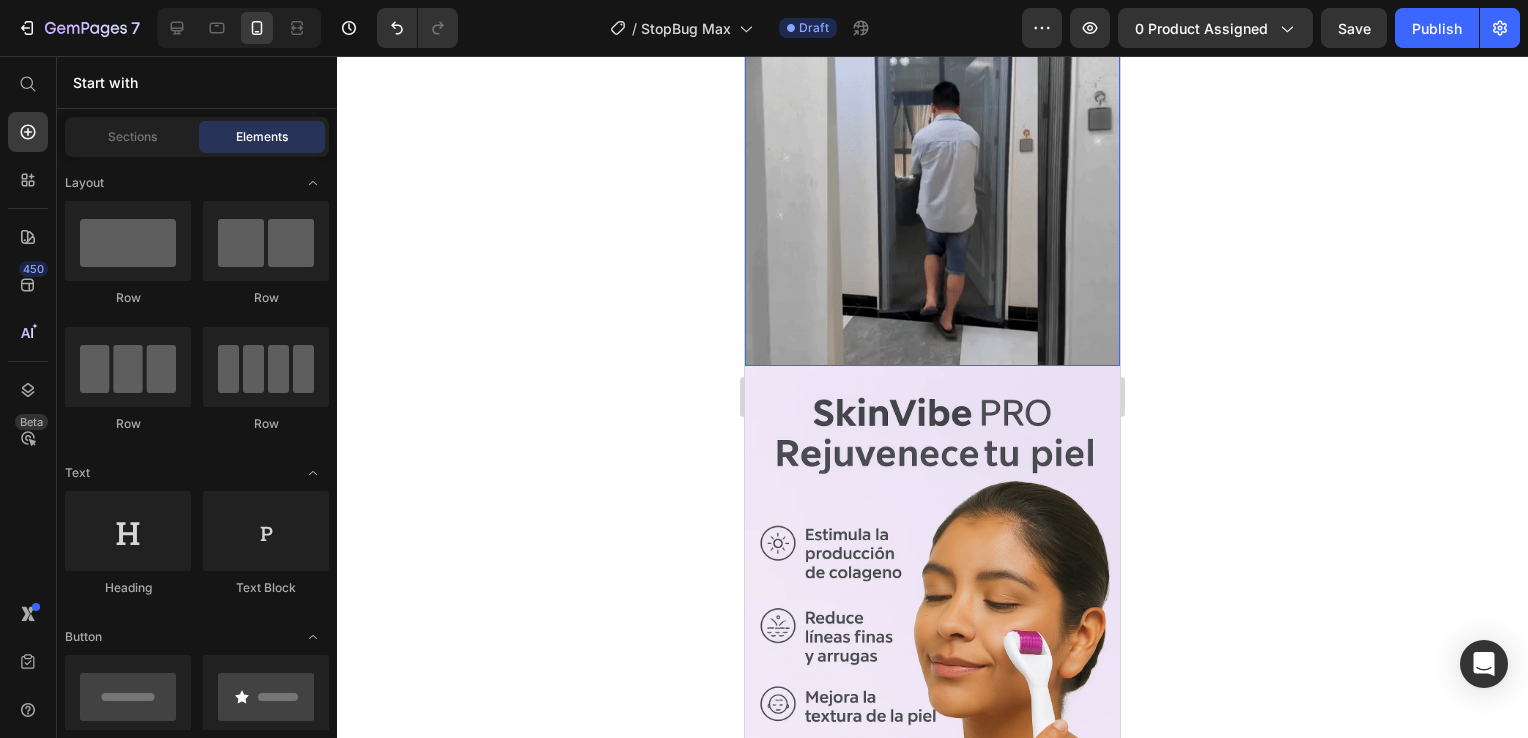scroll, scrollTop: 700, scrollLeft: 0, axis: vertical 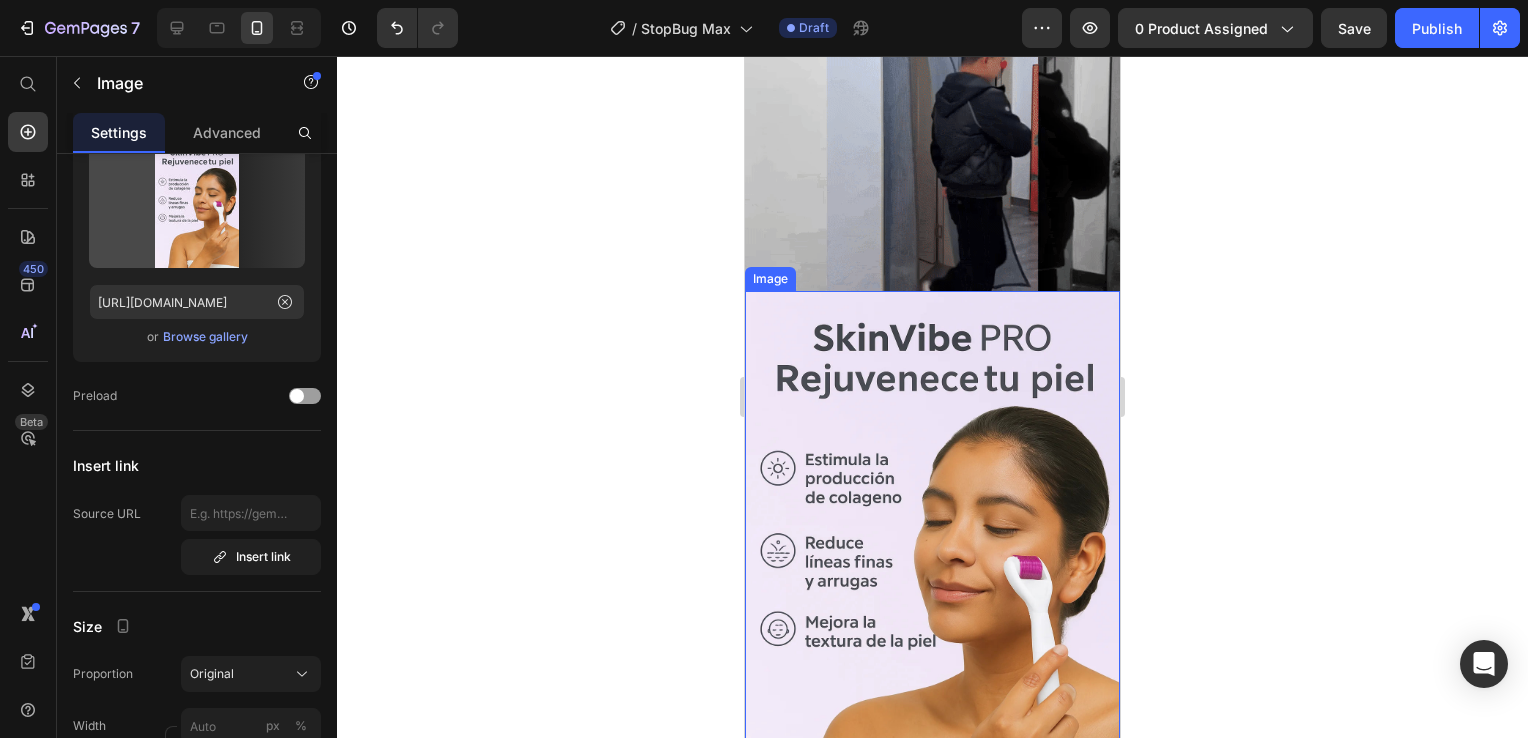 click at bounding box center (932, 572) 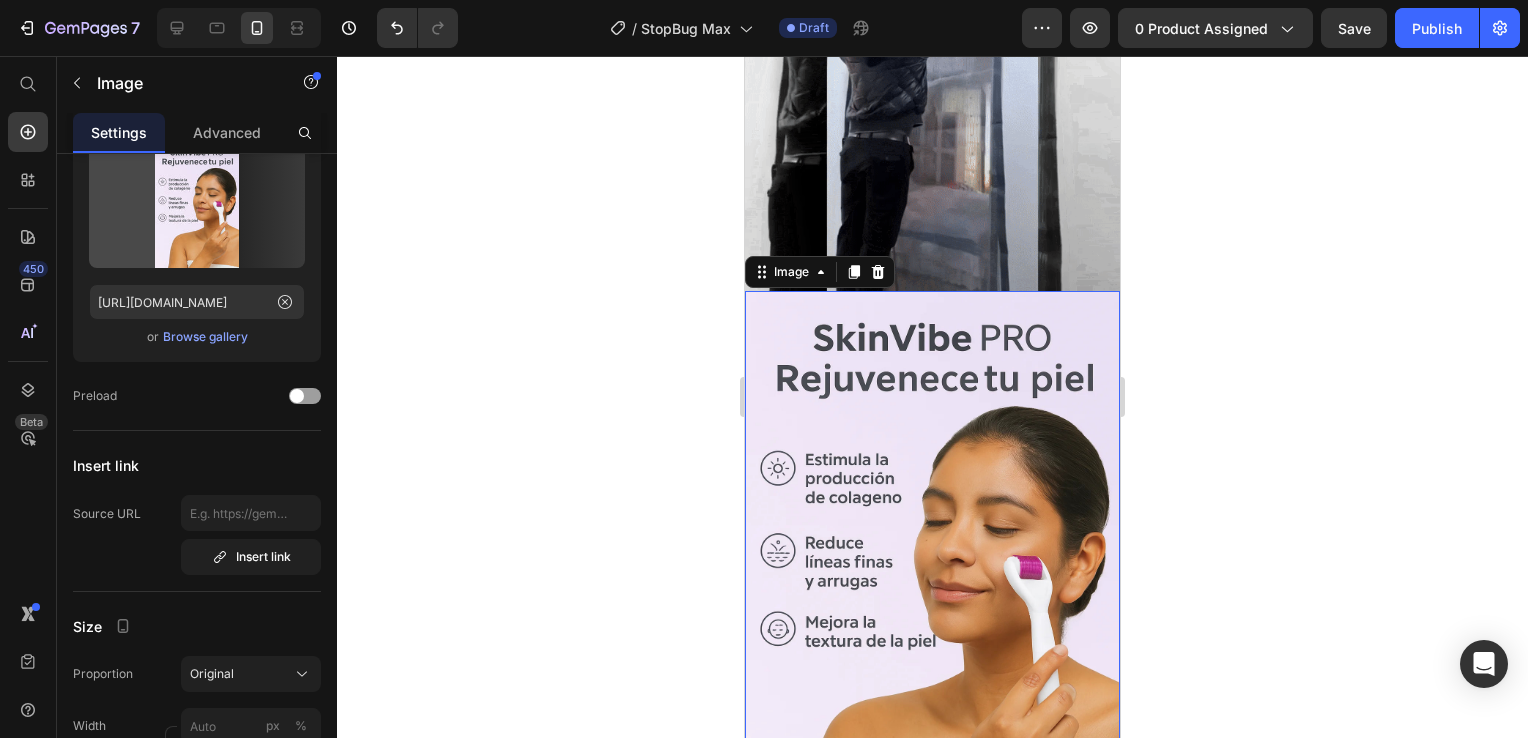 scroll, scrollTop: 0, scrollLeft: 0, axis: both 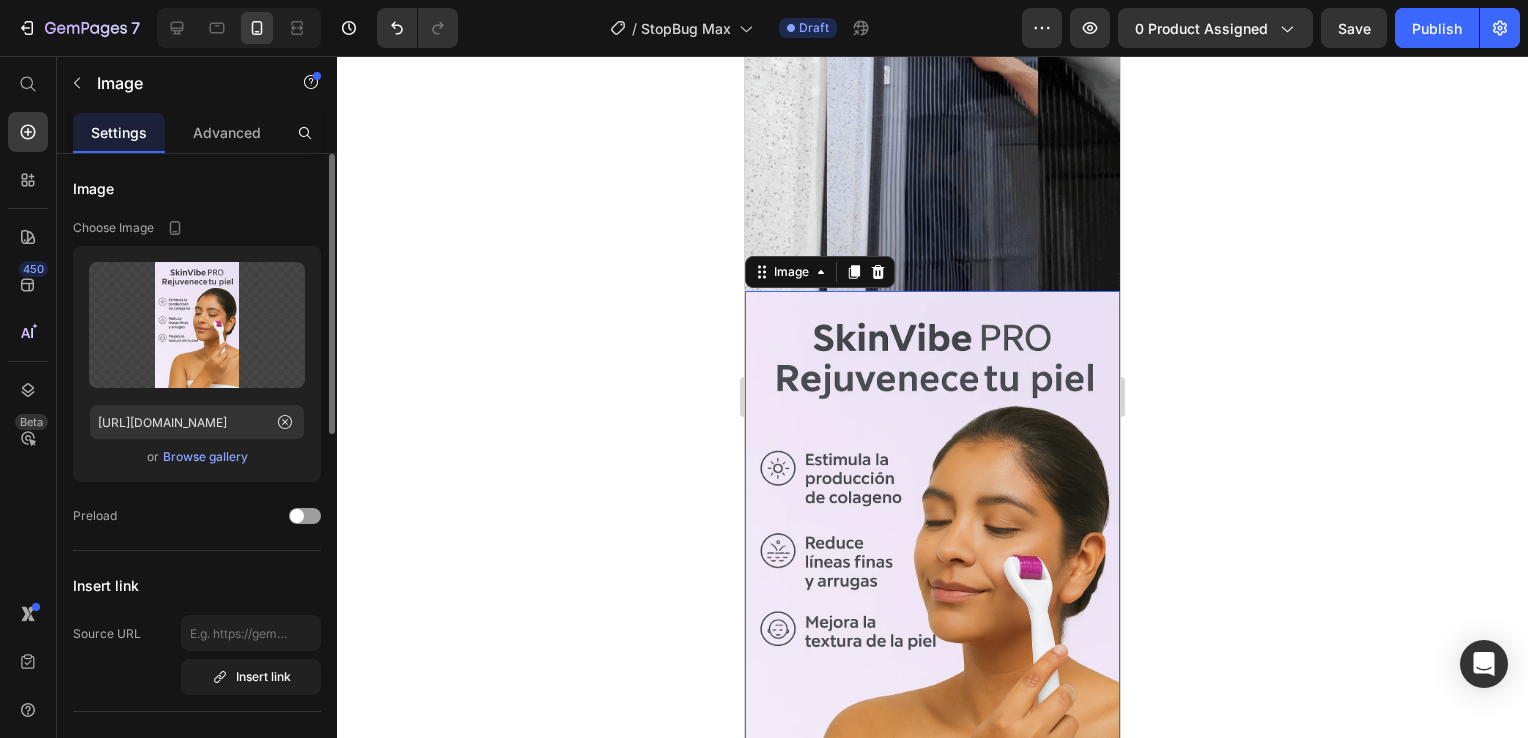click on "Browse gallery" at bounding box center [205, 457] 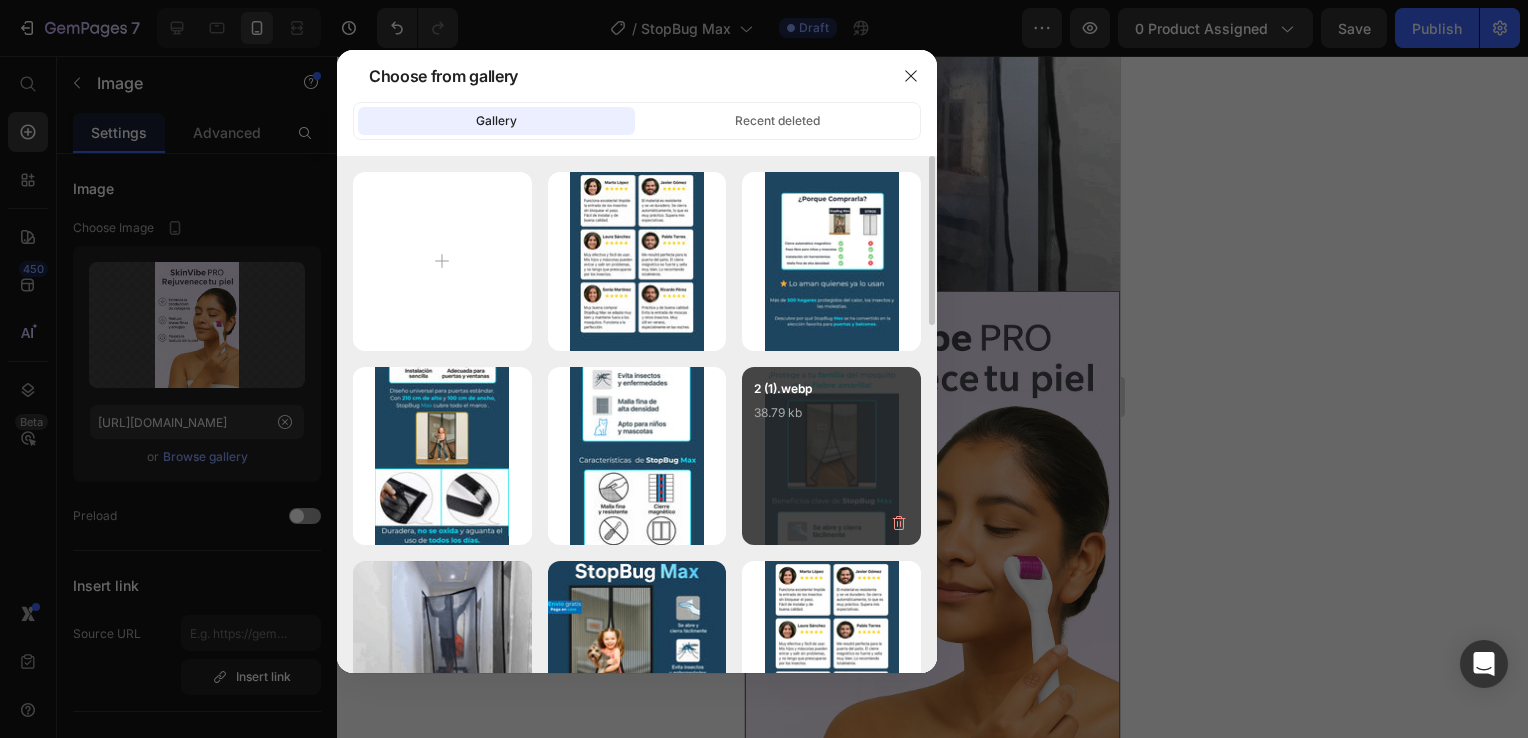 click on "2 (1).webp 38.79 kb" at bounding box center (831, 419) 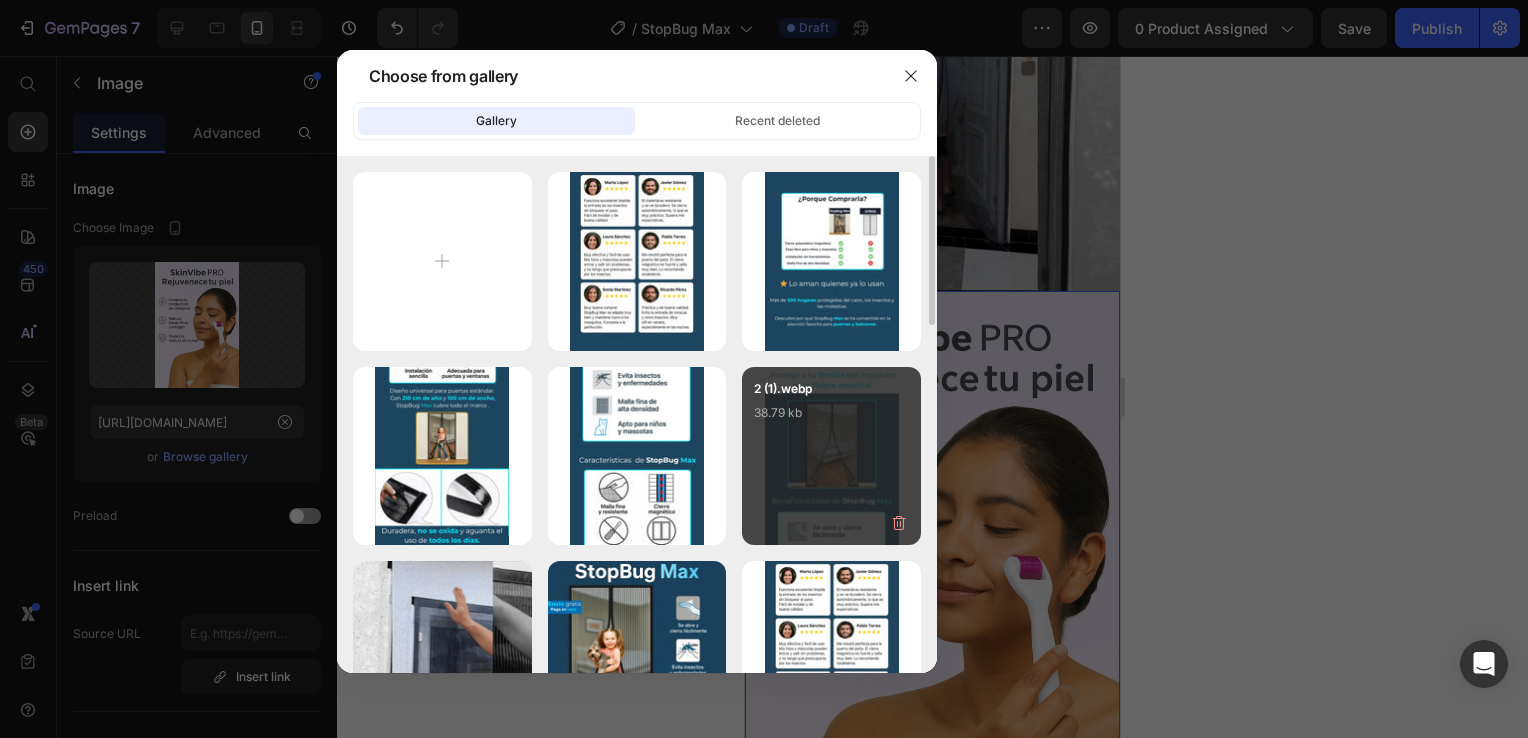 type on "https://cdn.shopify.com/s/files/1/0931/0204/7545/files/gempages_559530074857014392-03901817-0ac1-4b84-8b40-21a1c0d049c8.webp" 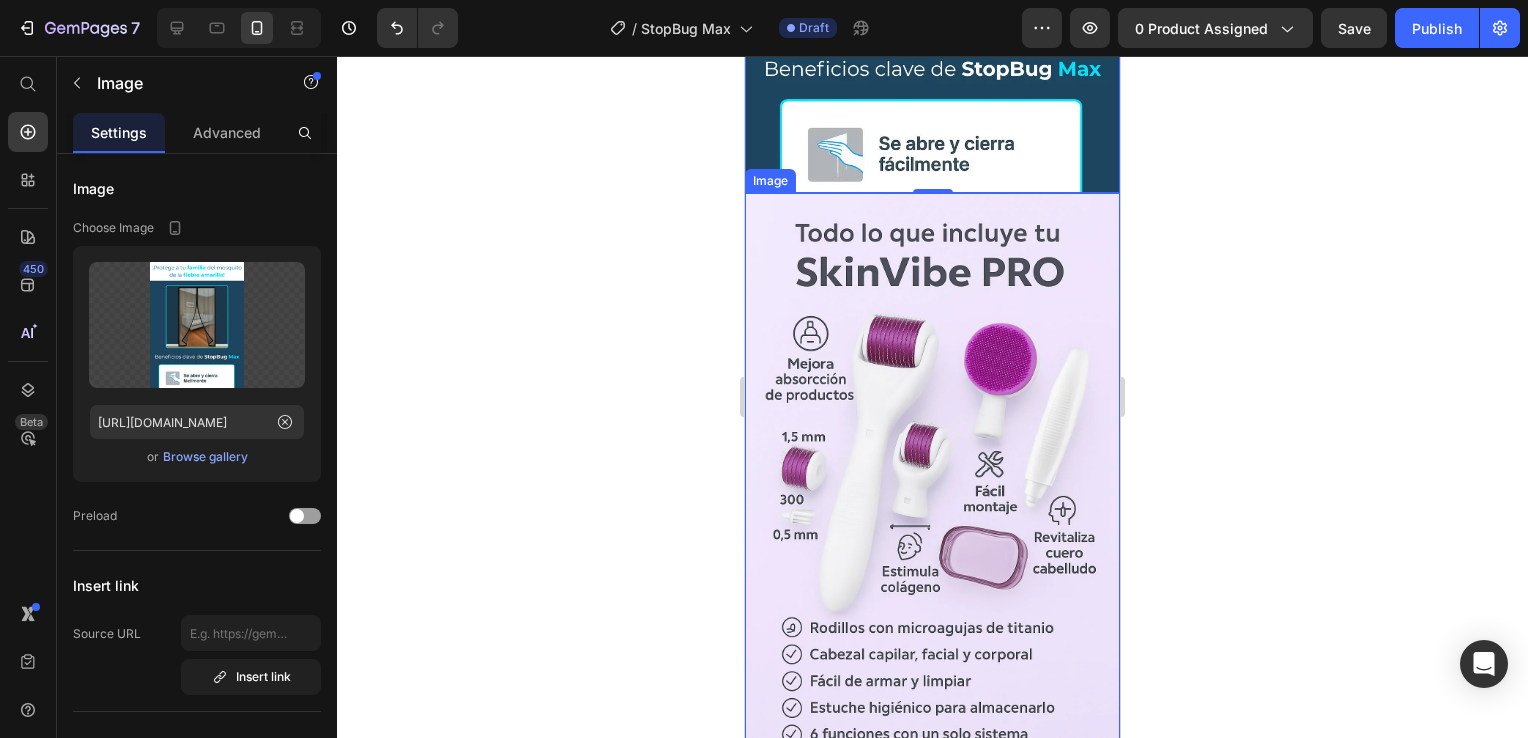 scroll, scrollTop: 1300, scrollLeft: 0, axis: vertical 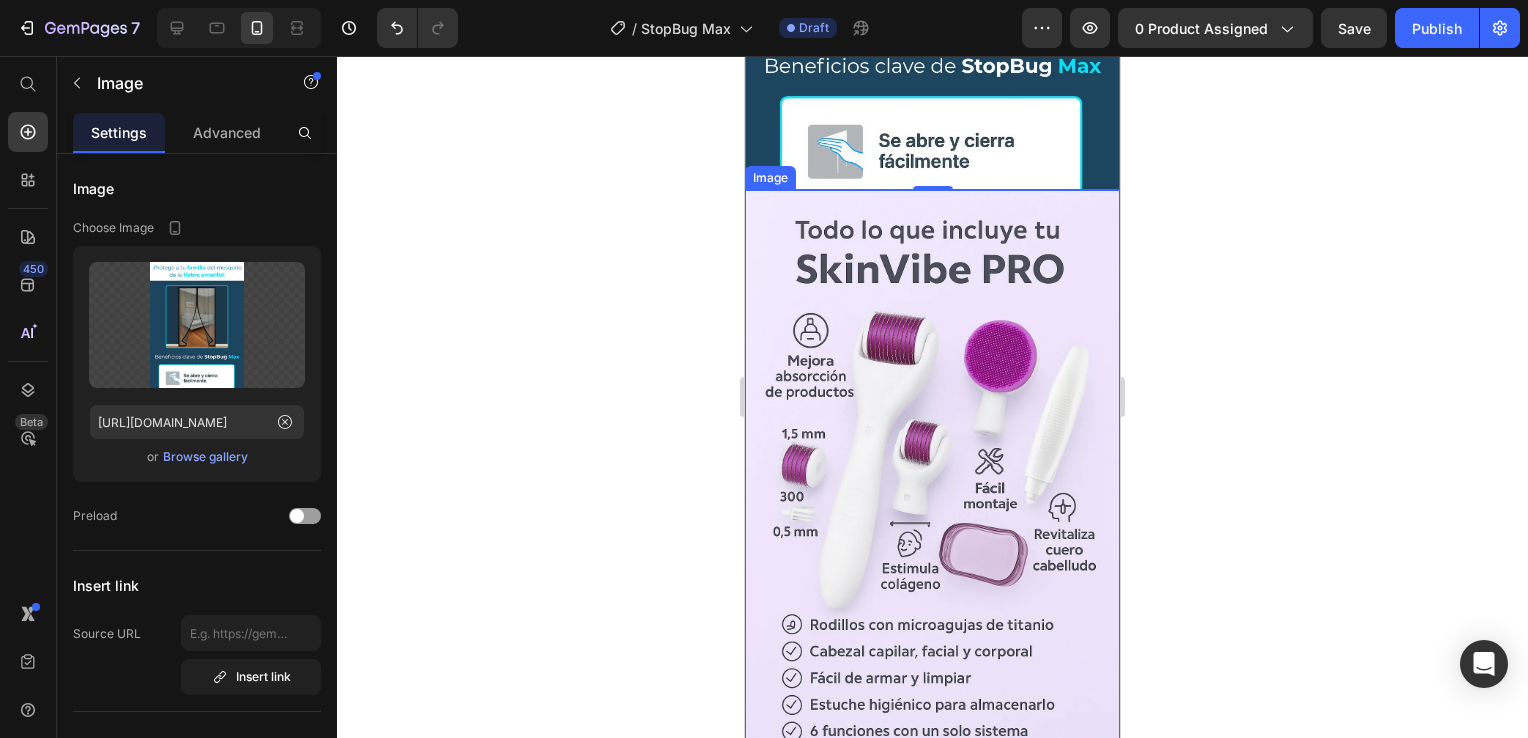 click at bounding box center (932, 471) 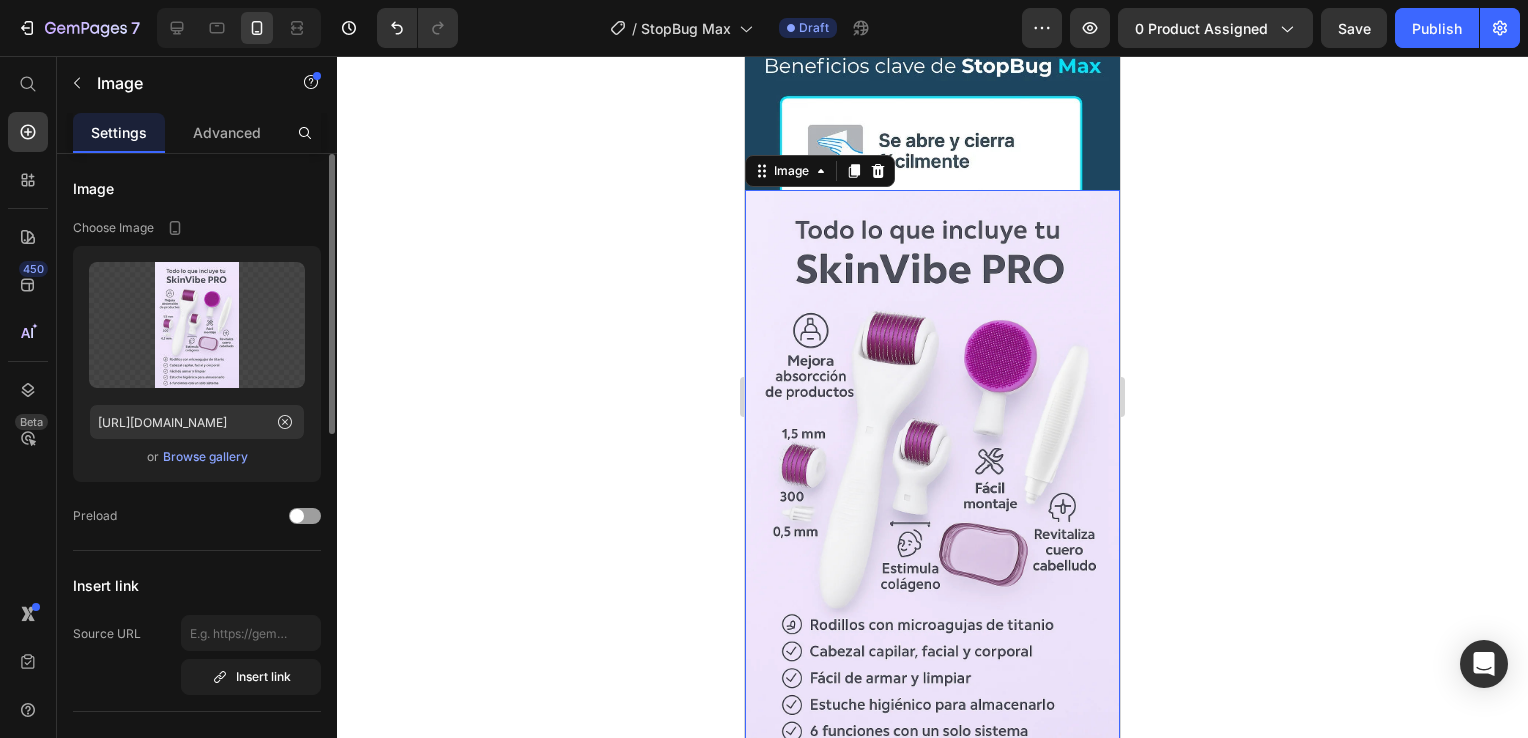 click on "Browse gallery" at bounding box center (205, 457) 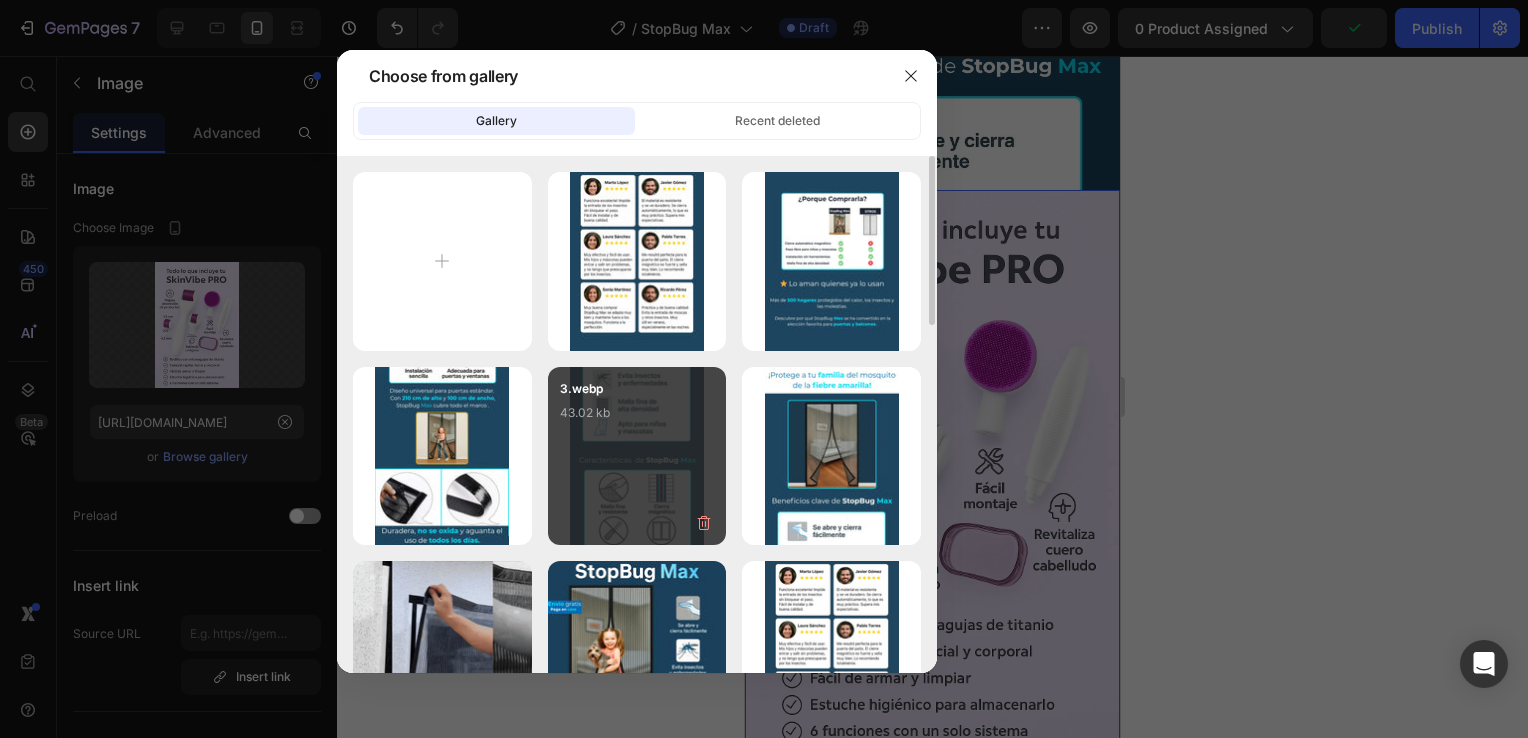 click on "3.webp 43.02 kb" at bounding box center (637, 419) 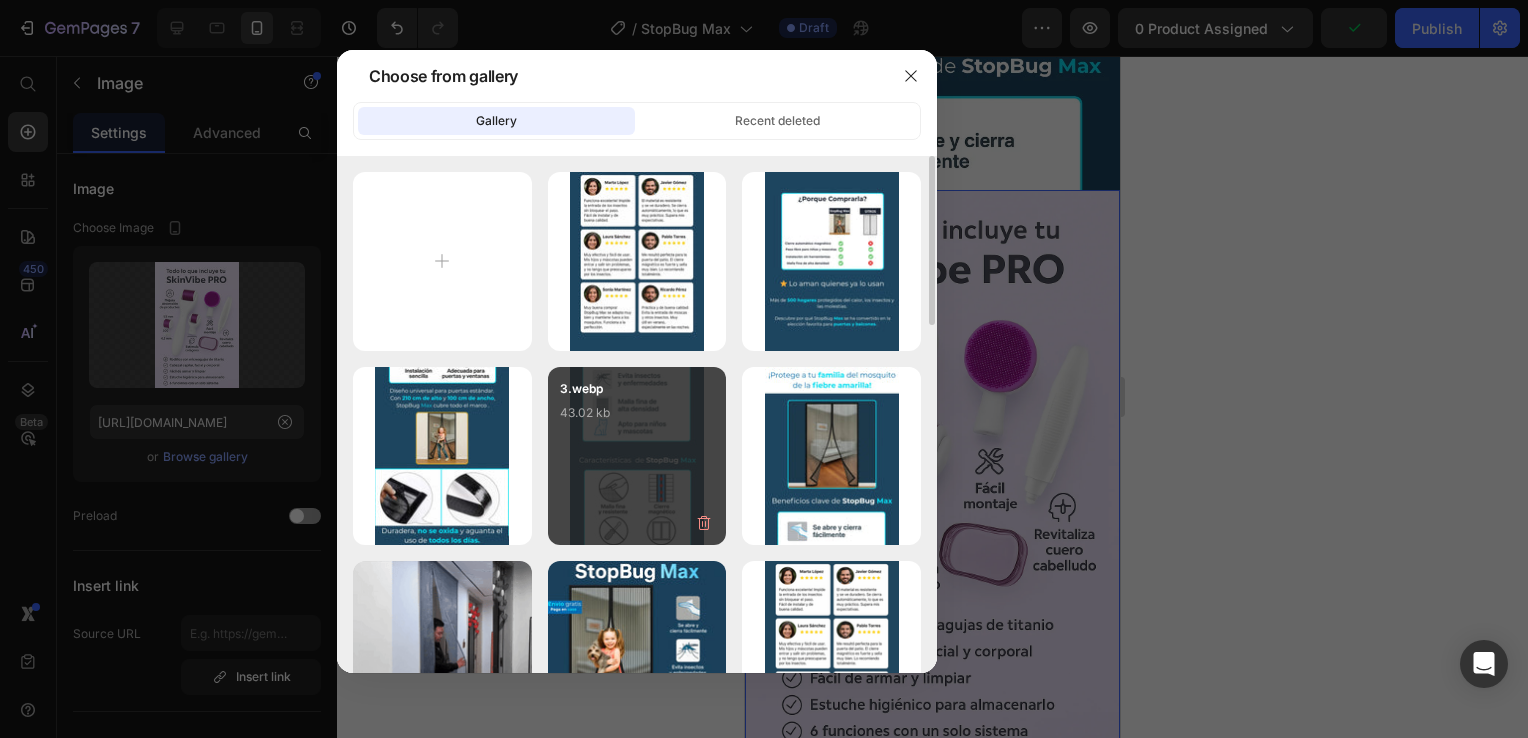 type on "https://cdn.shopify.com/s/files/1/0931/0204/7545/files/gempages_559530074857014392-eadd0769-d95f-4fc1-b48d-85fcc4f15de9.webp" 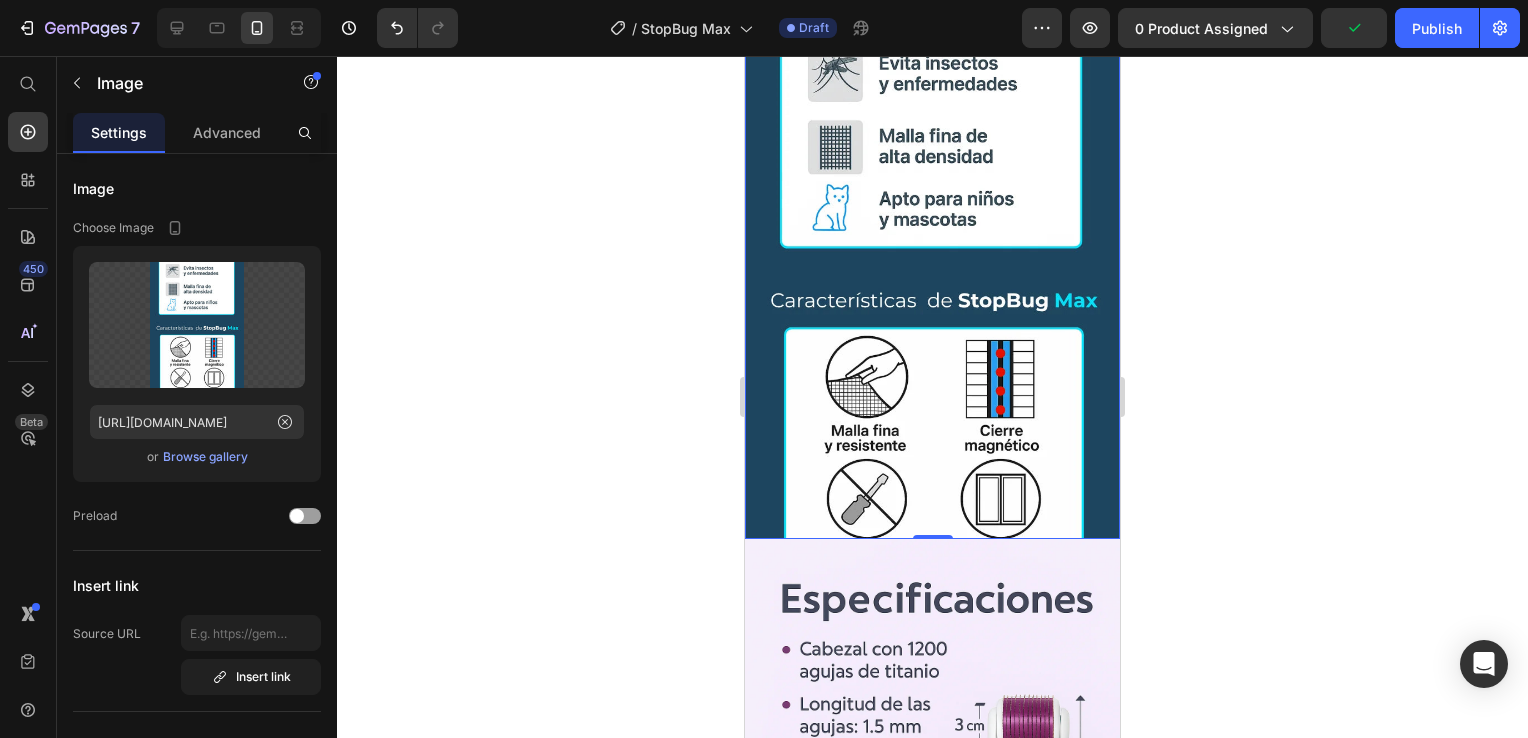 scroll, scrollTop: 1500, scrollLeft: 0, axis: vertical 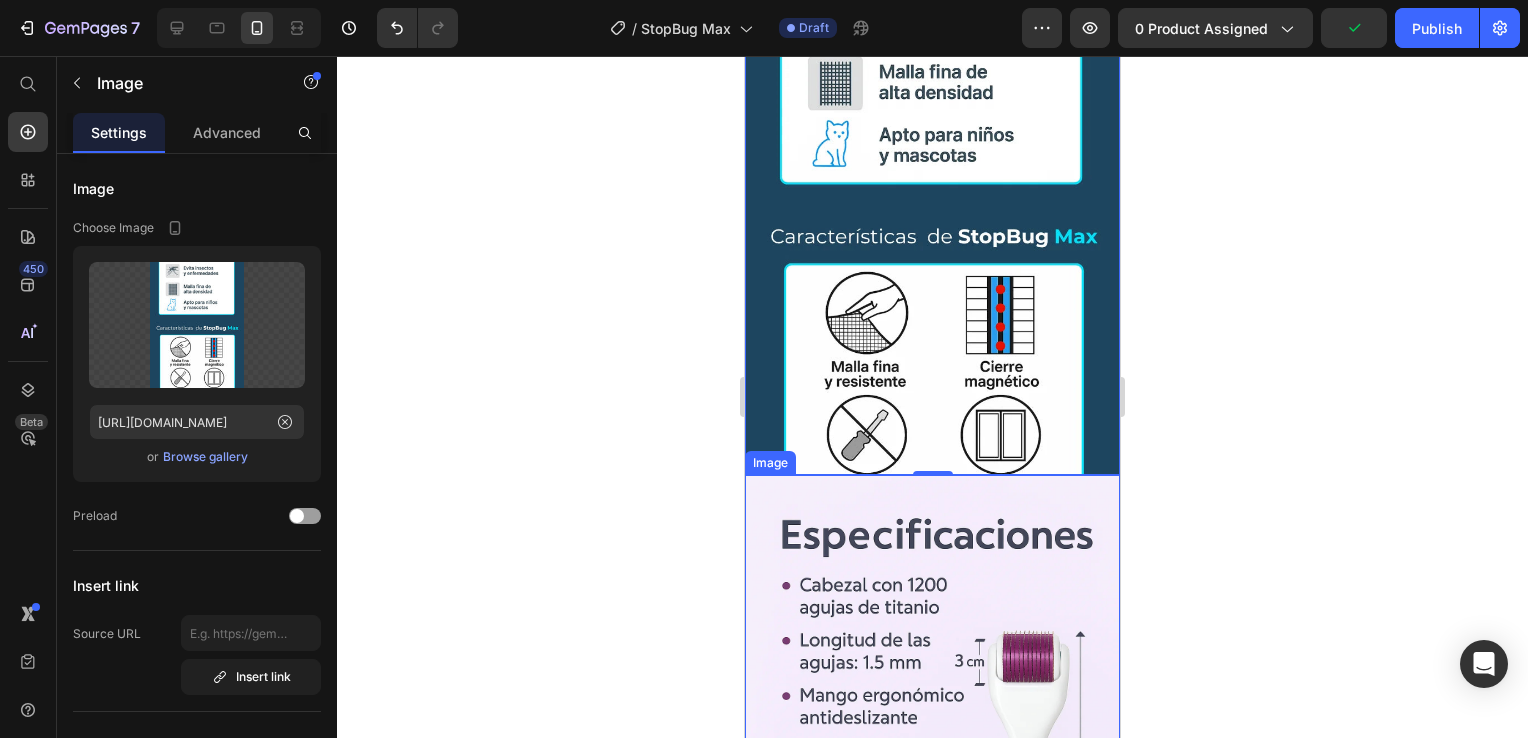 click at bounding box center [932, 756] 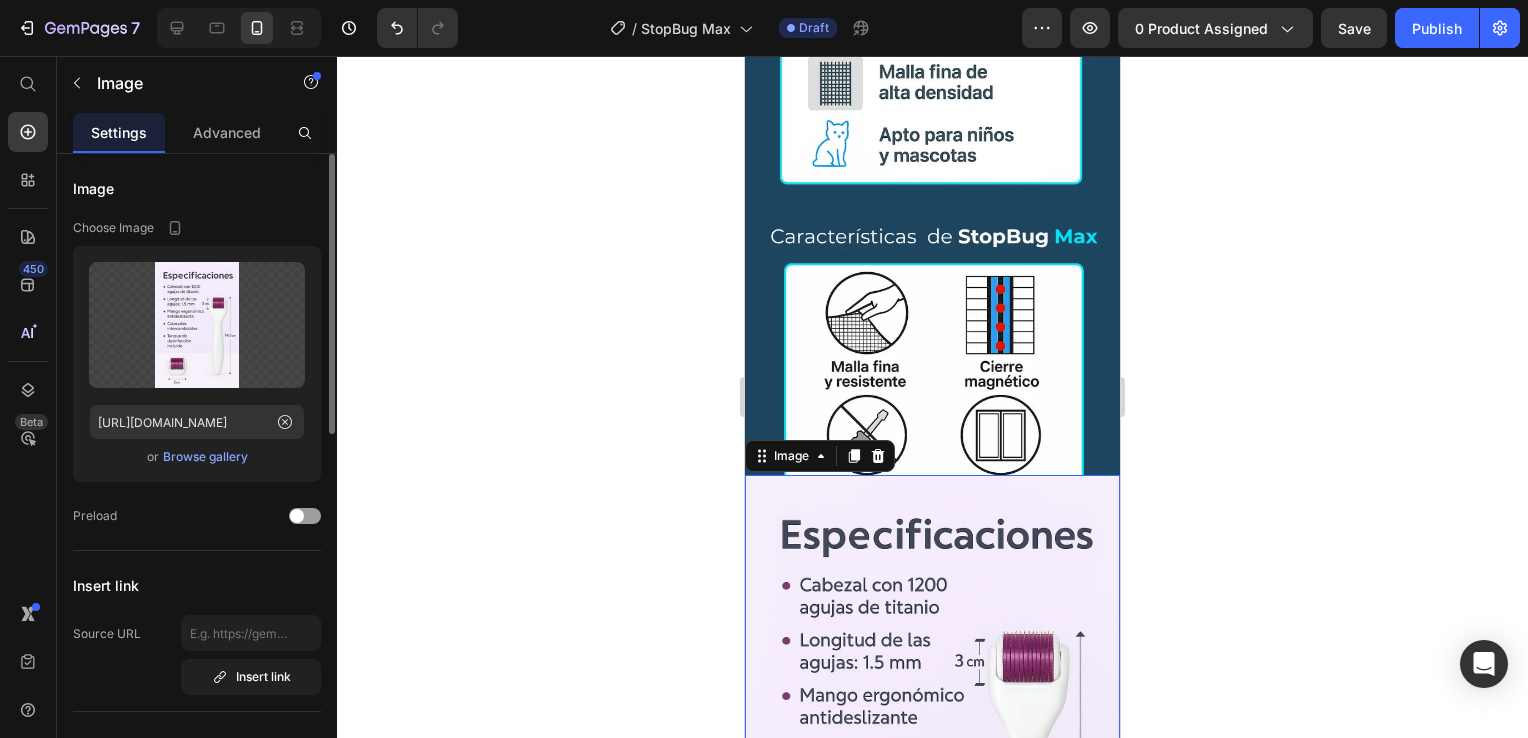 click on "Browse gallery" at bounding box center [205, 457] 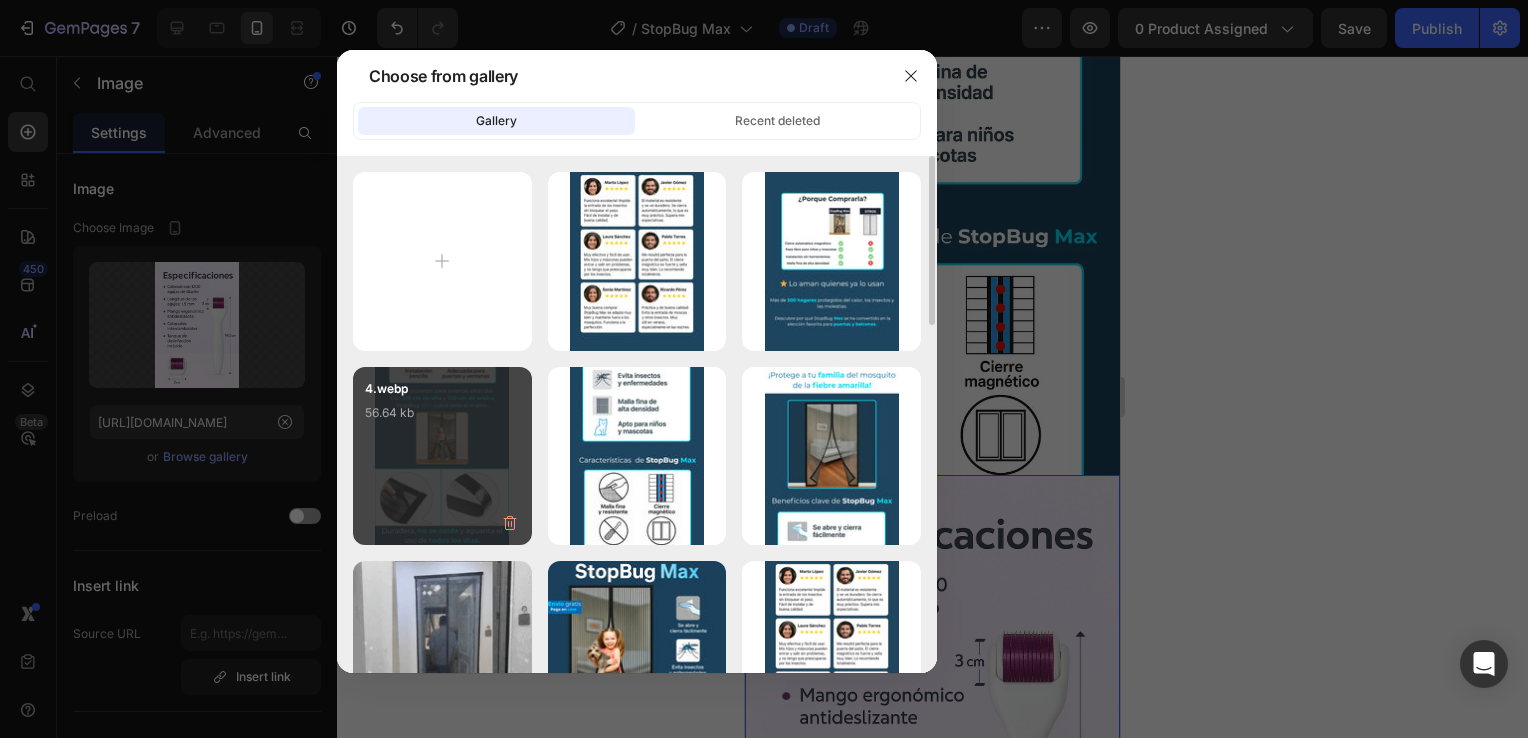 click on "4.webp 56.64 kb" at bounding box center (442, 456) 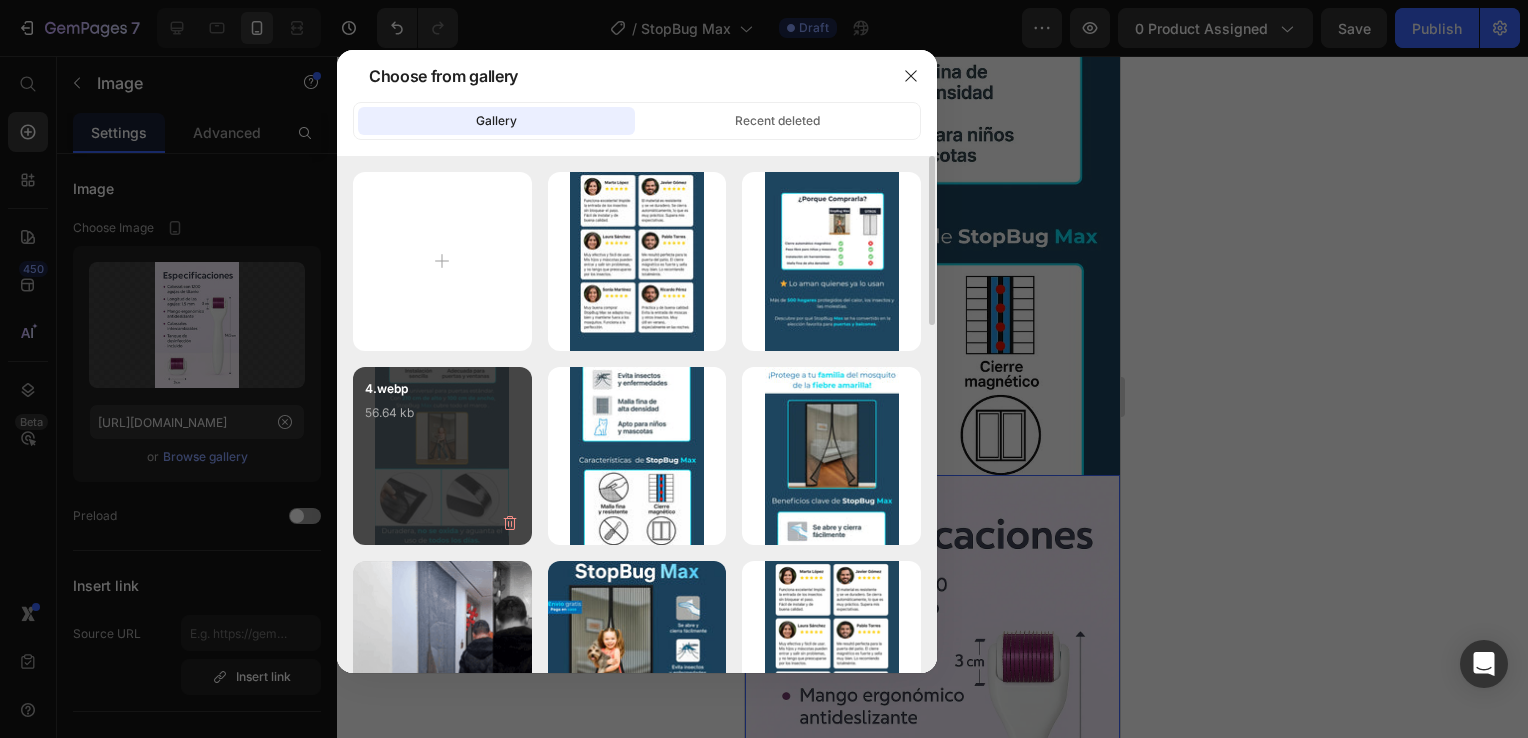 type on "https://cdn.shopify.com/s/files/1/0931/0204/7545/files/gempages_559530074857014392-0131612b-b987-4b33-b4c9-6f92a17bf384.webp" 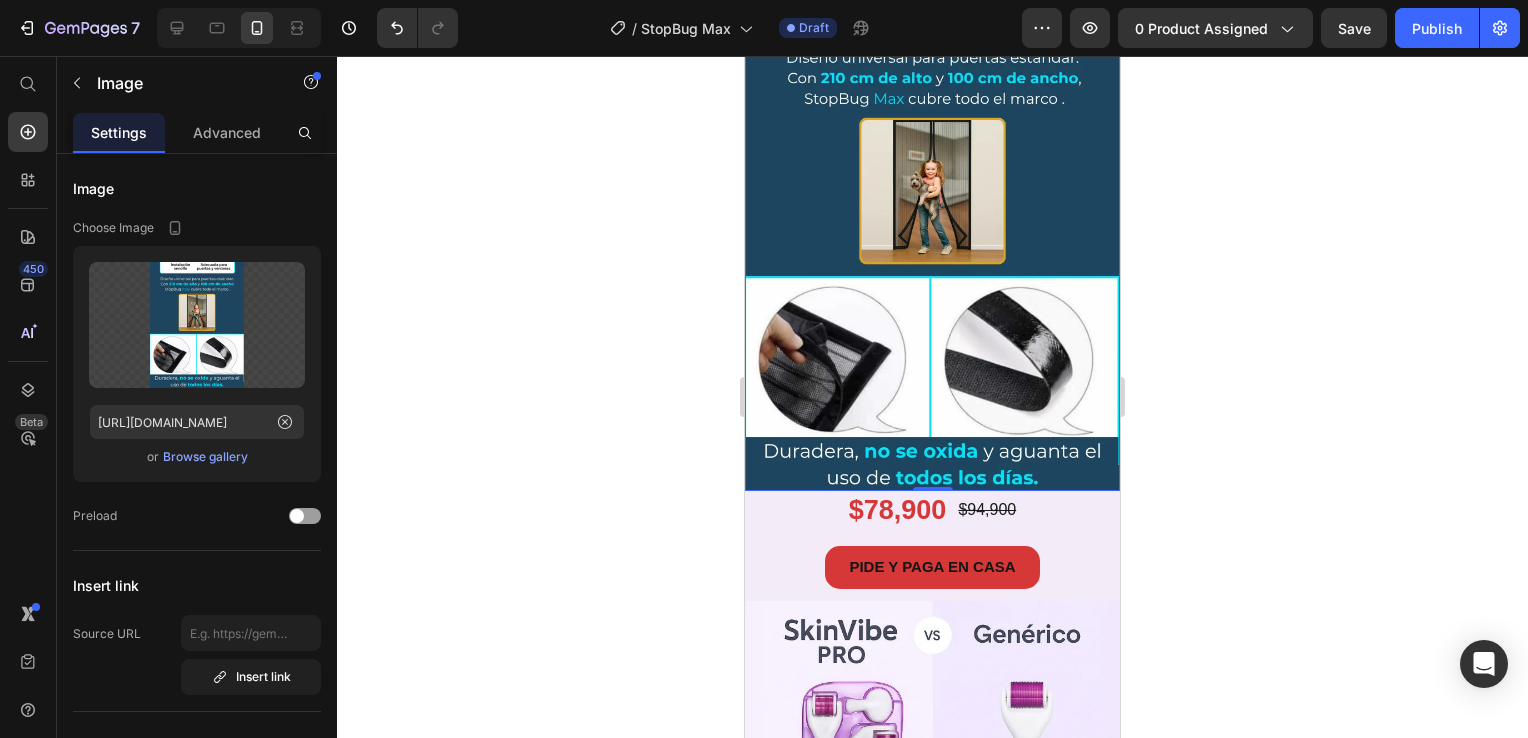 scroll, scrollTop: 2000, scrollLeft: 0, axis: vertical 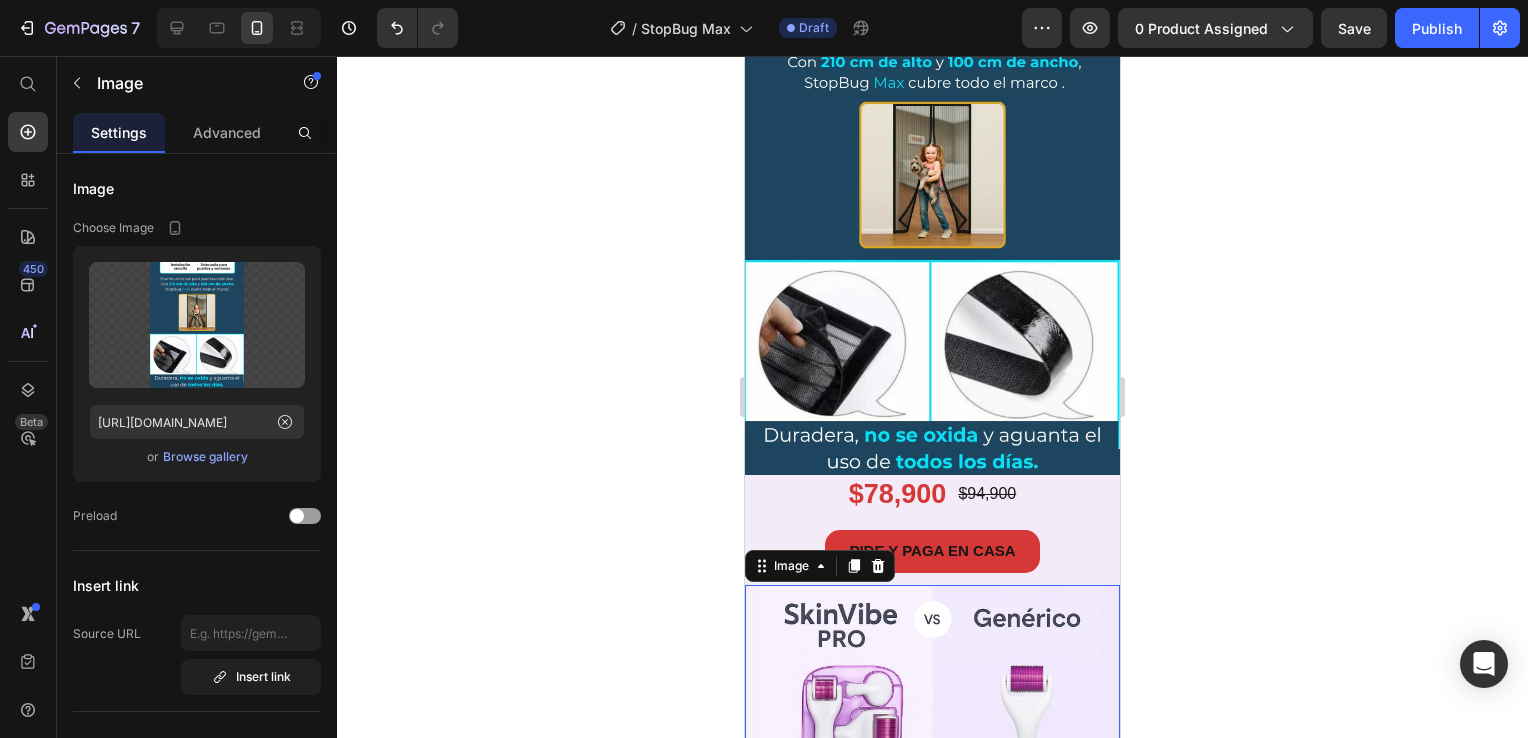 click at bounding box center [932, 835] 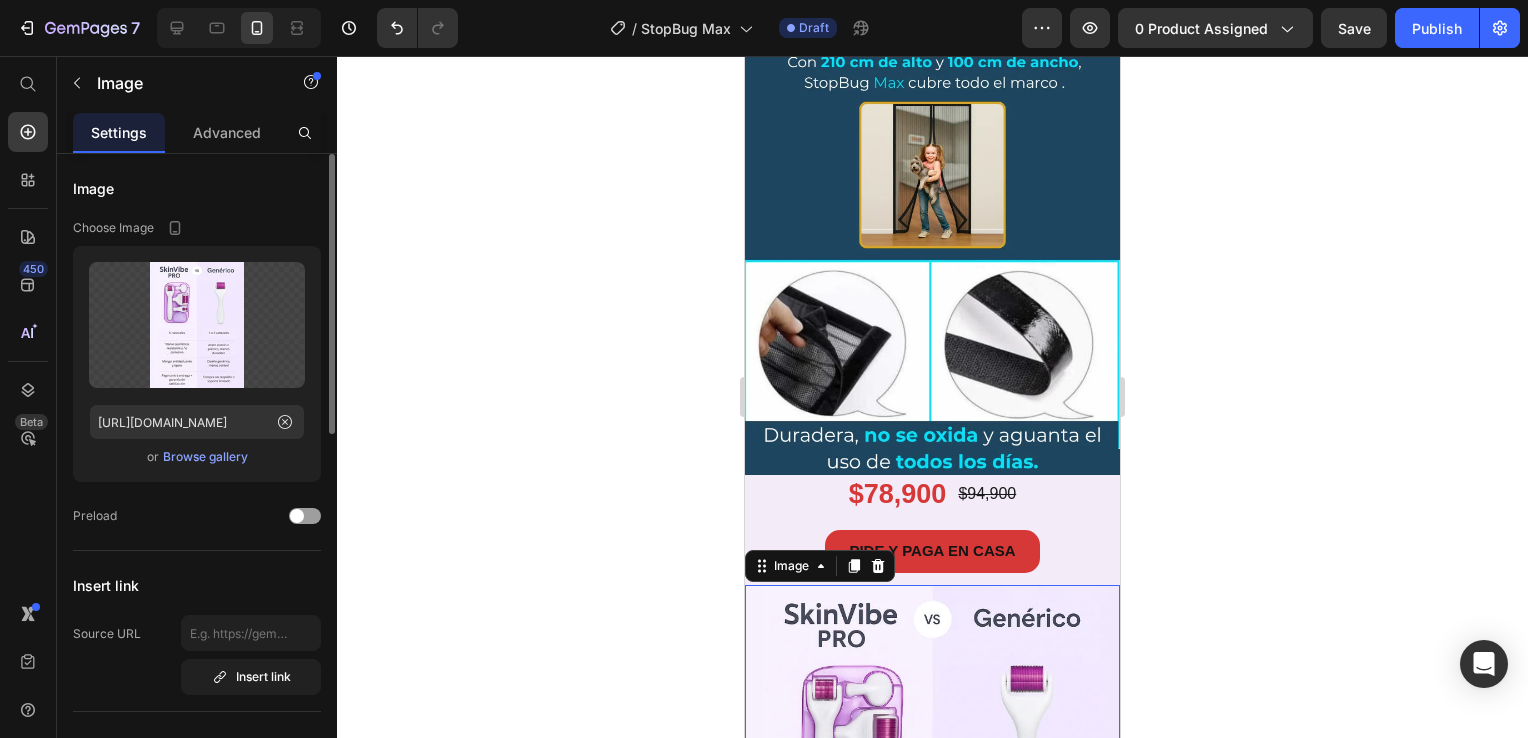 click on "Browse gallery" at bounding box center [205, 457] 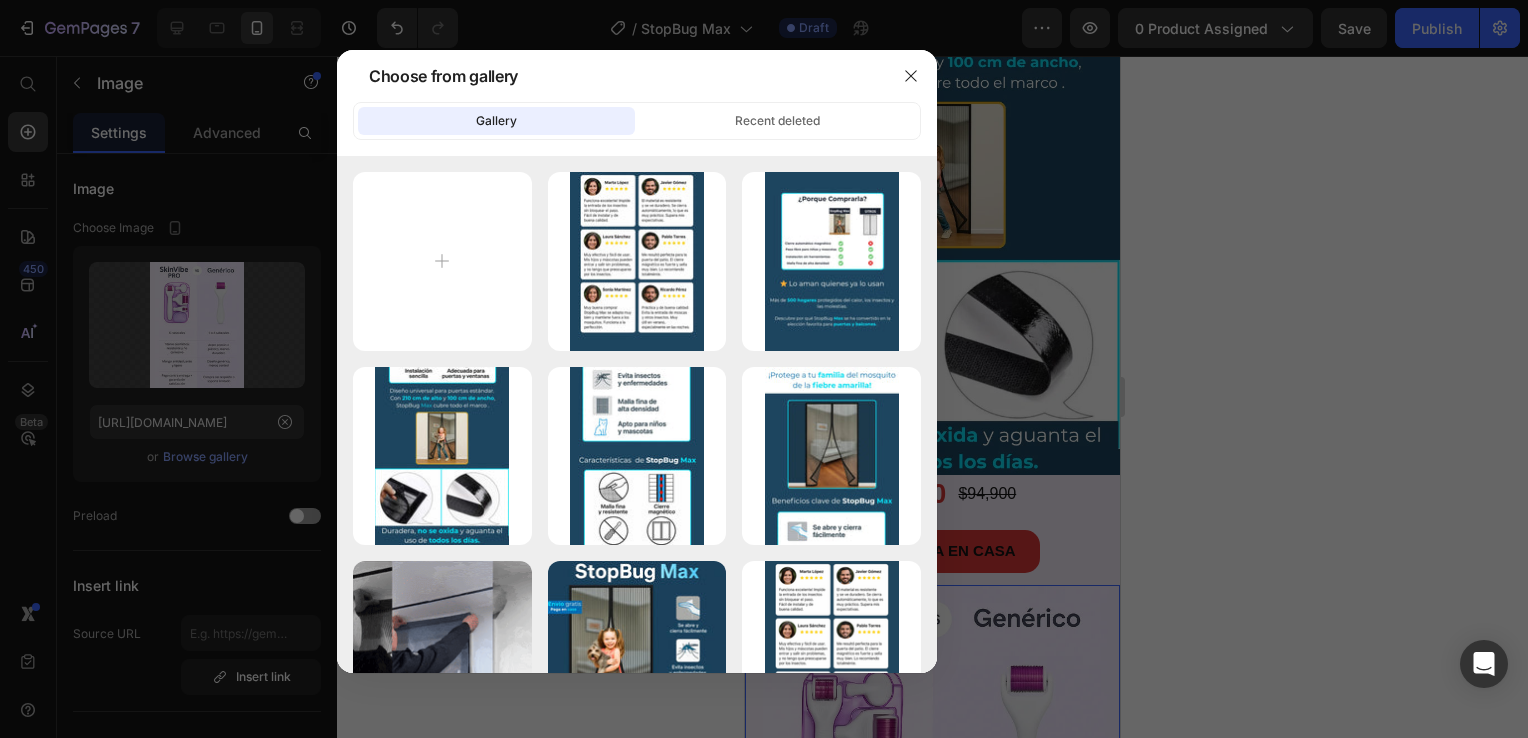 click at bounding box center (764, 369) 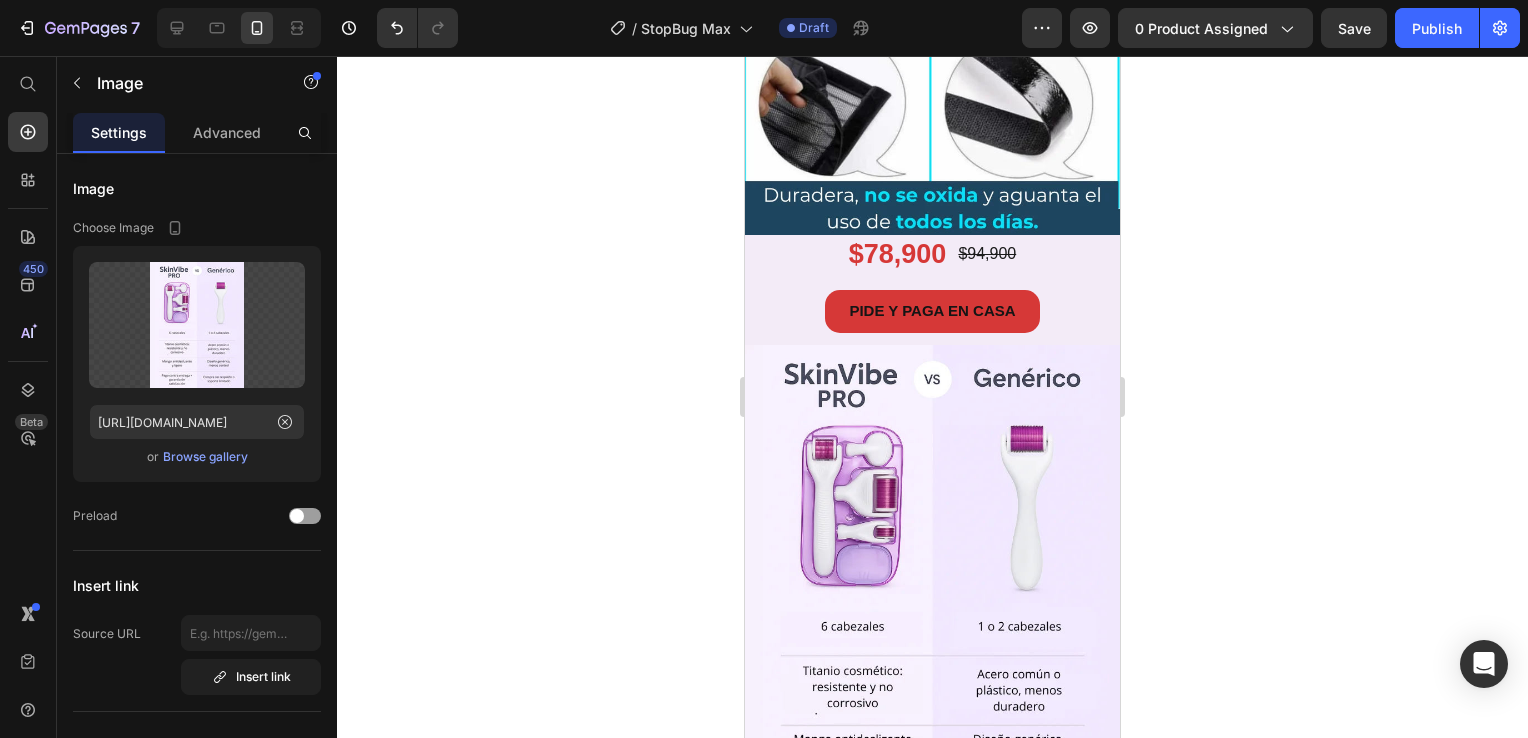 scroll, scrollTop: 2400, scrollLeft: 0, axis: vertical 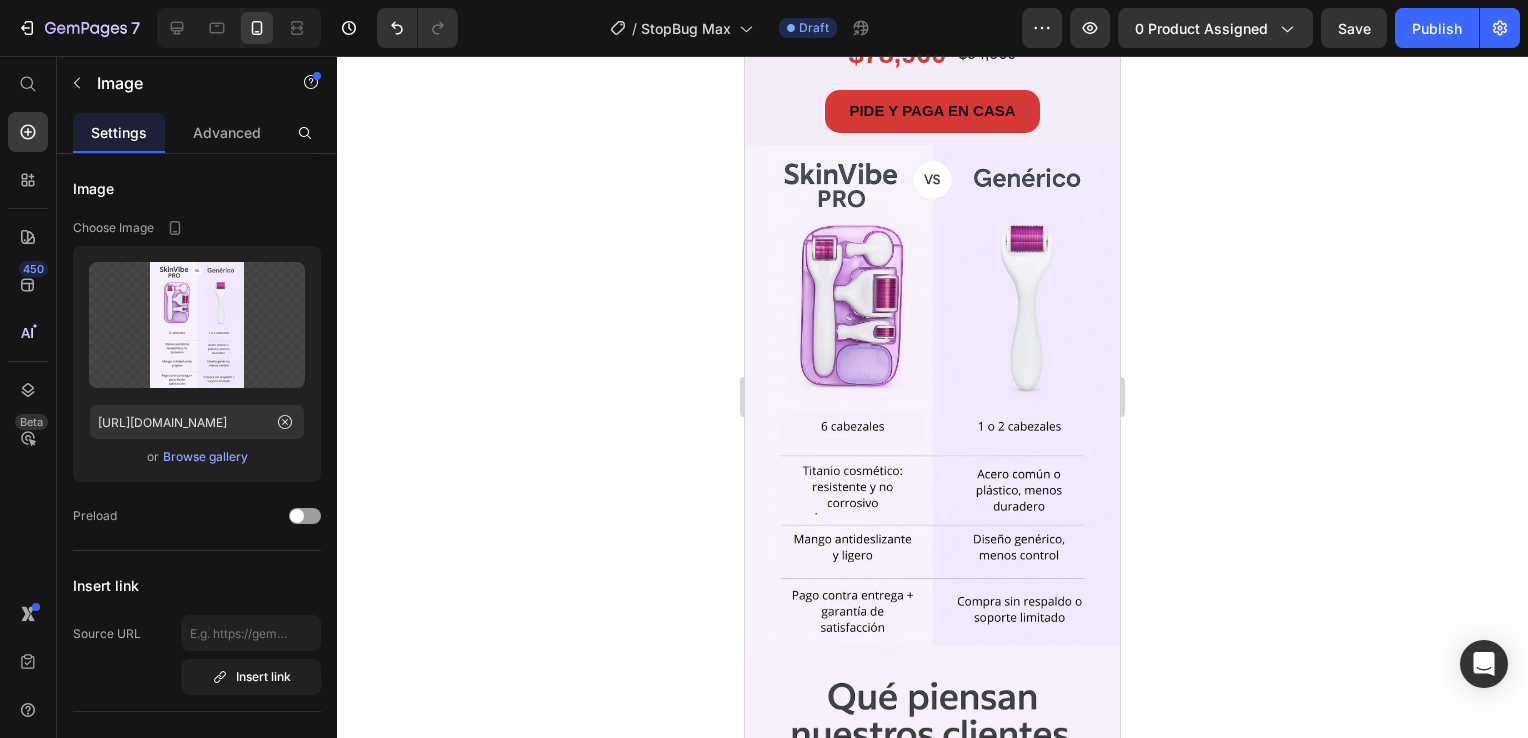 click at bounding box center [932, 395] 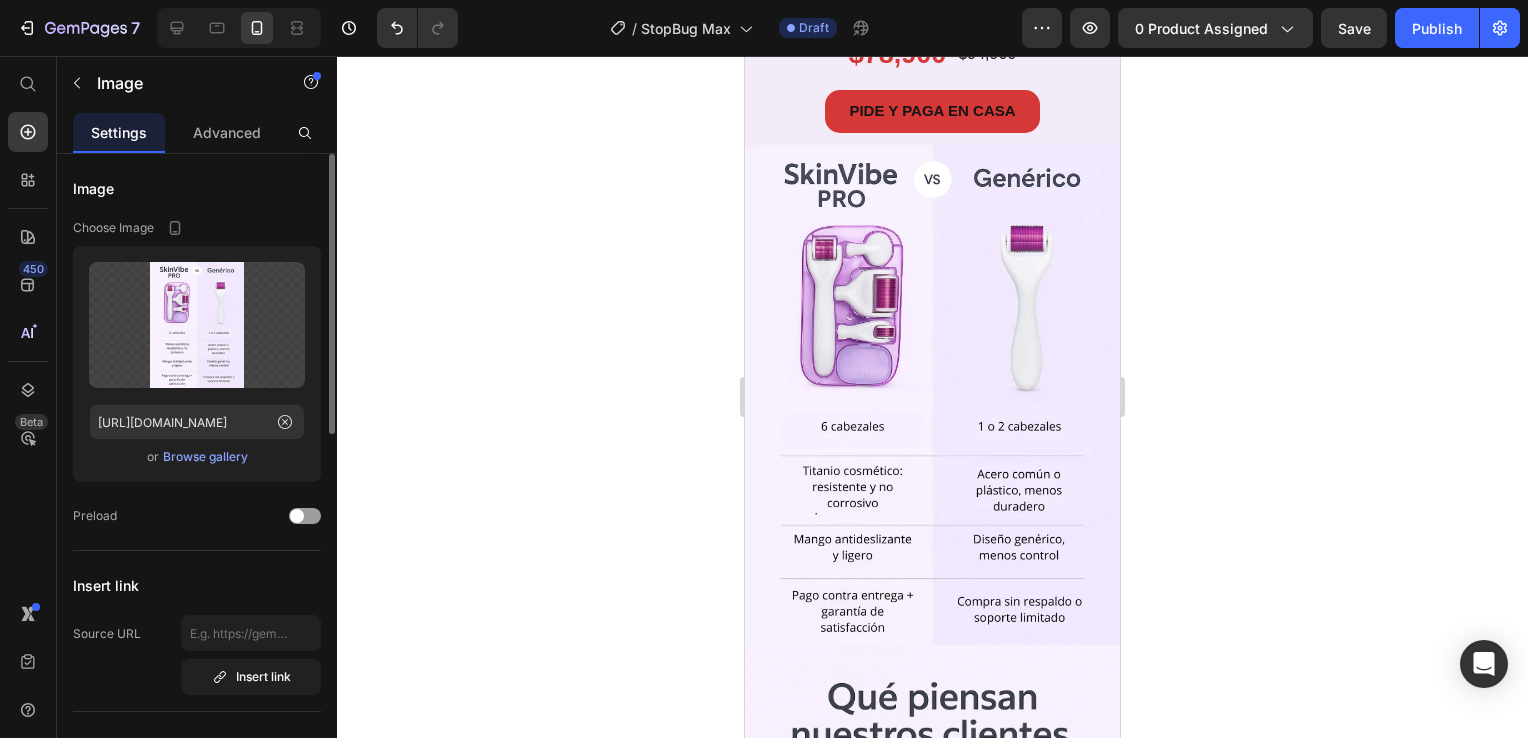 click on "Browse gallery" at bounding box center (205, 457) 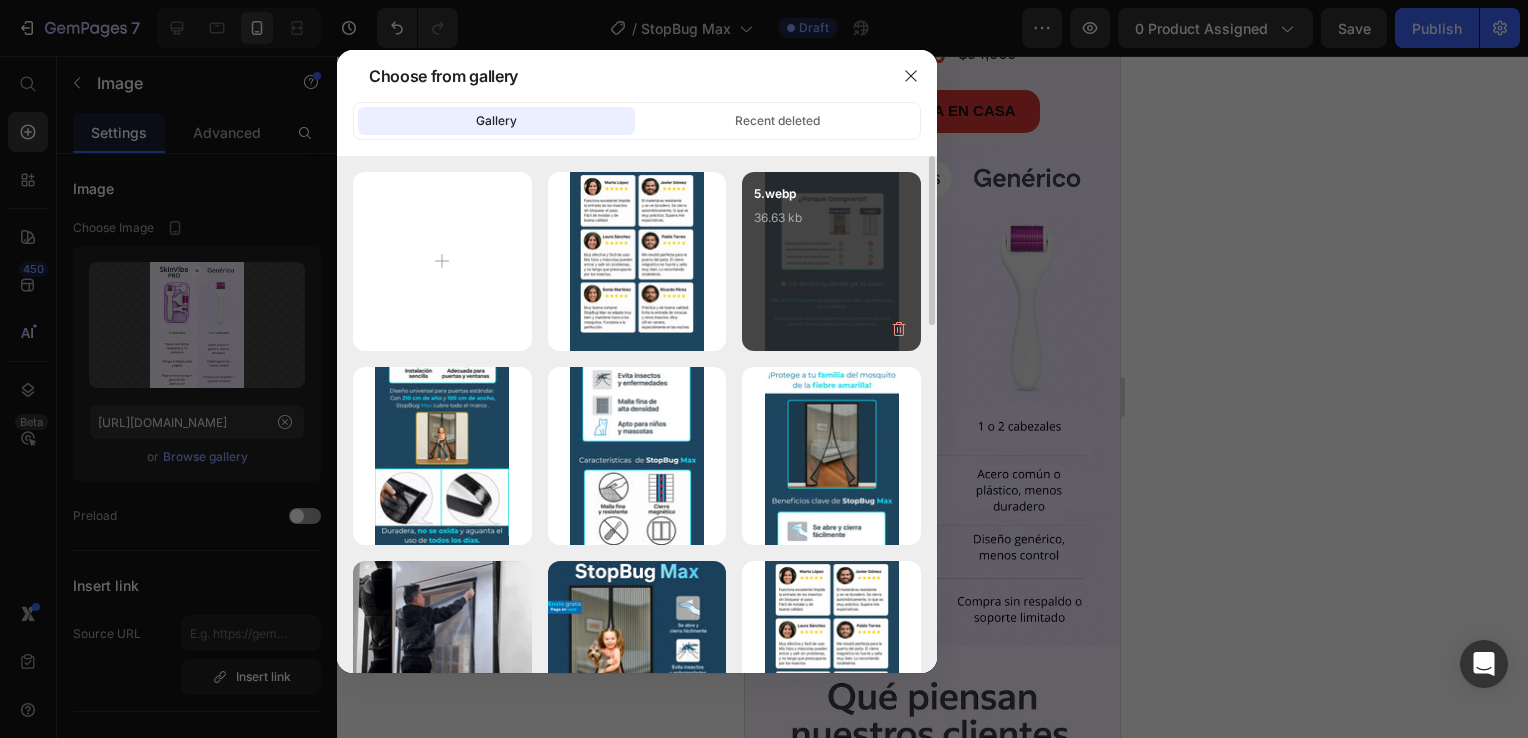 click on "5.webp 36.63 kb" at bounding box center (831, 224) 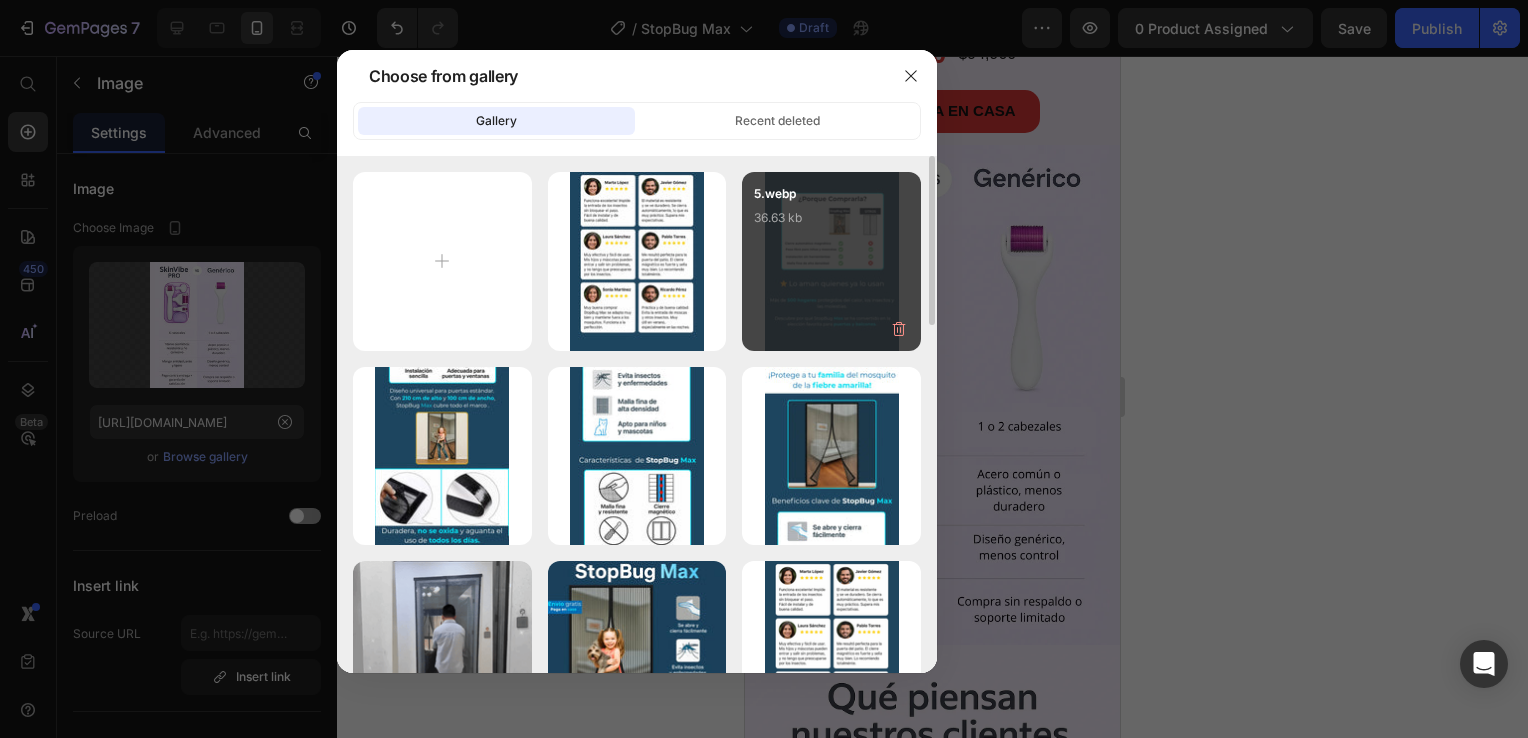 type on "[URL][DOMAIN_NAME]" 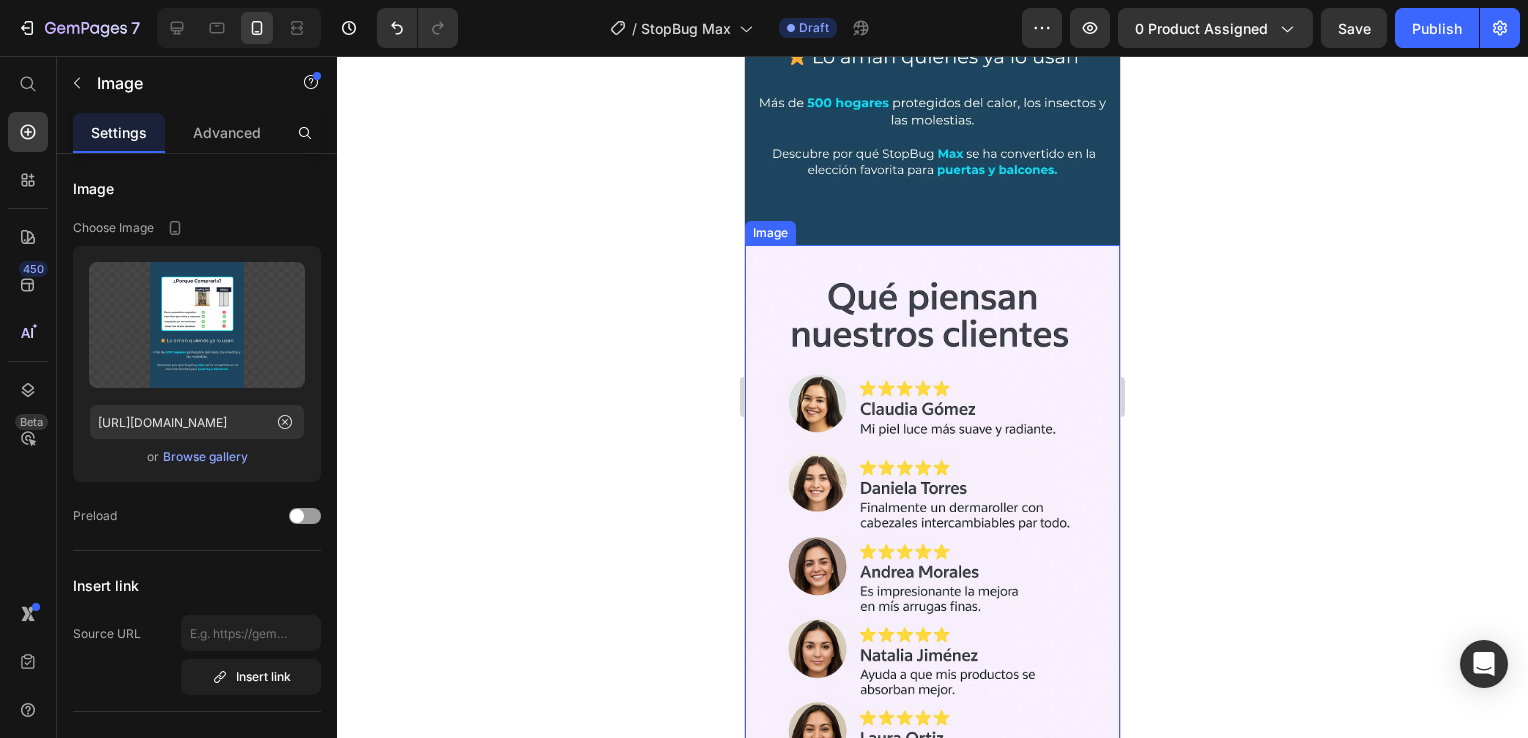 scroll, scrollTop: 2900, scrollLeft: 0, axis: vertical 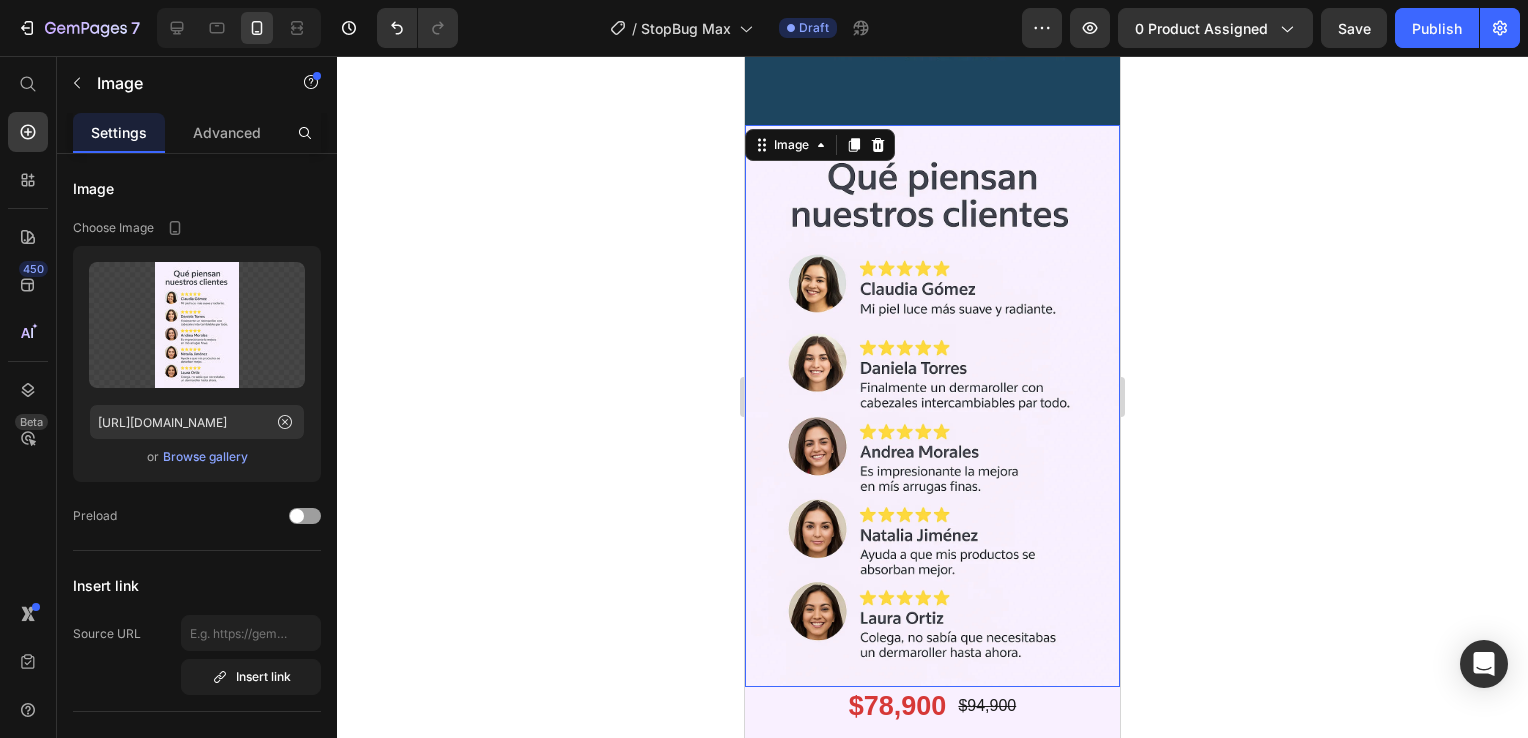 click at bounding box center (932, 406) 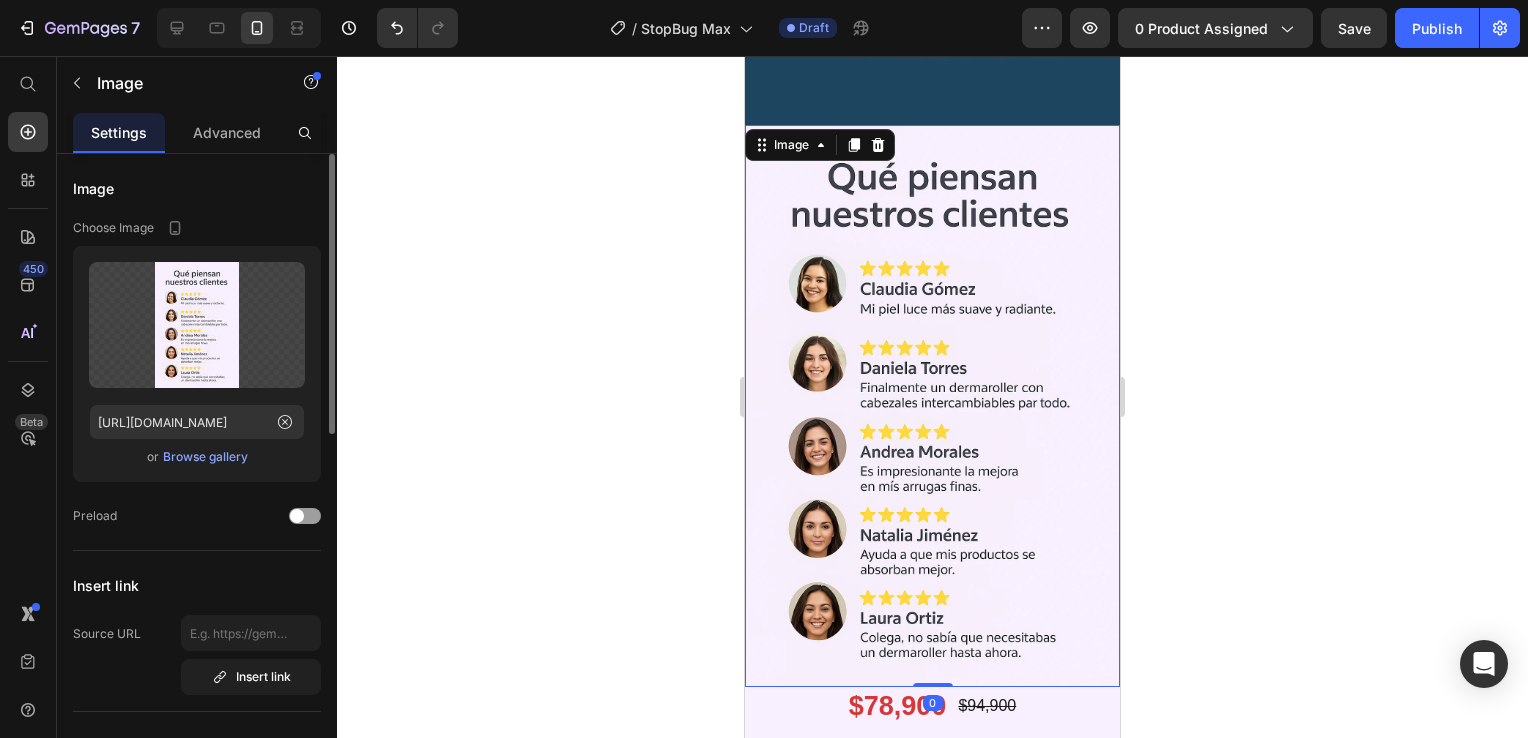 click on "Browse gallery" at bounding box center (205, 457) 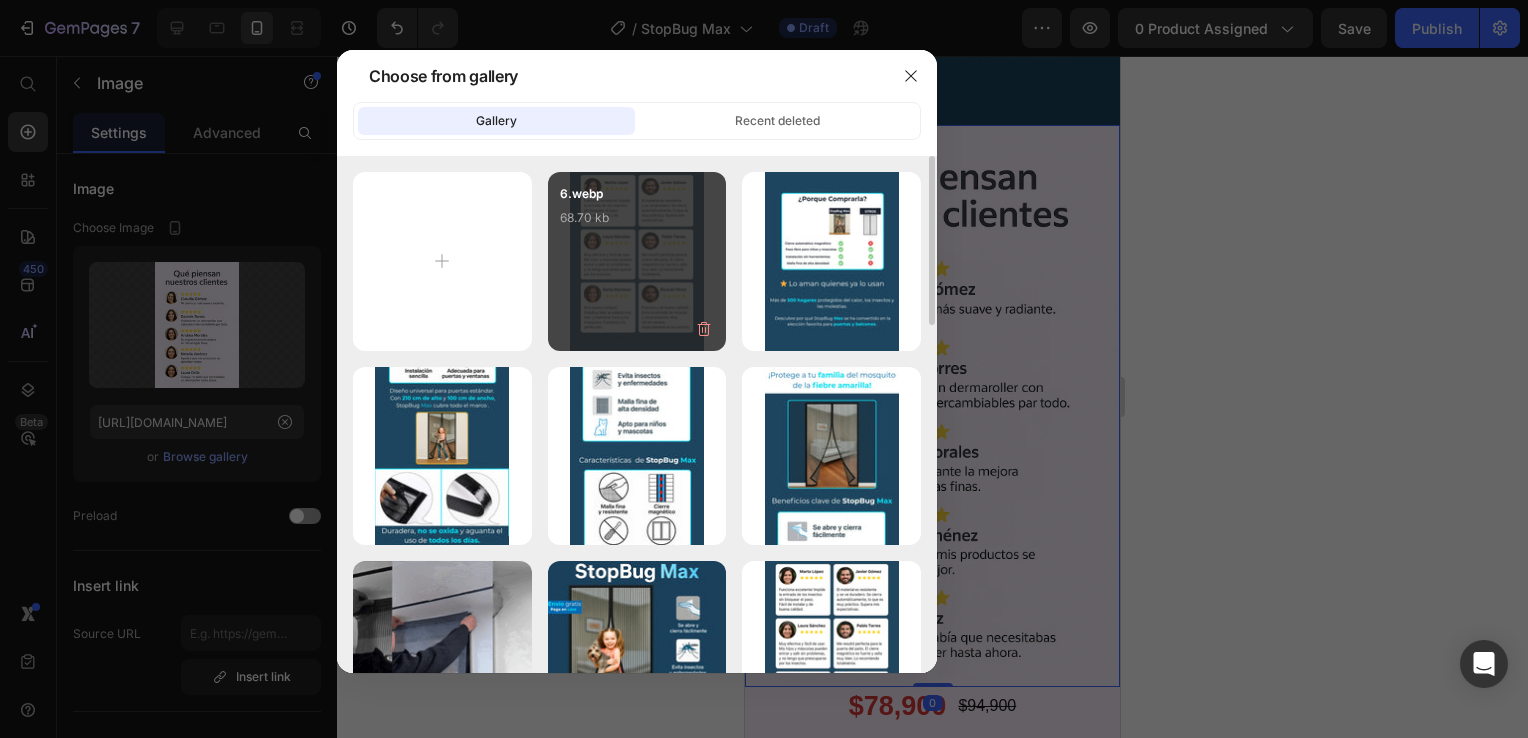 click on "6.webp 68.70 kb" at bounding box center [637, 224] 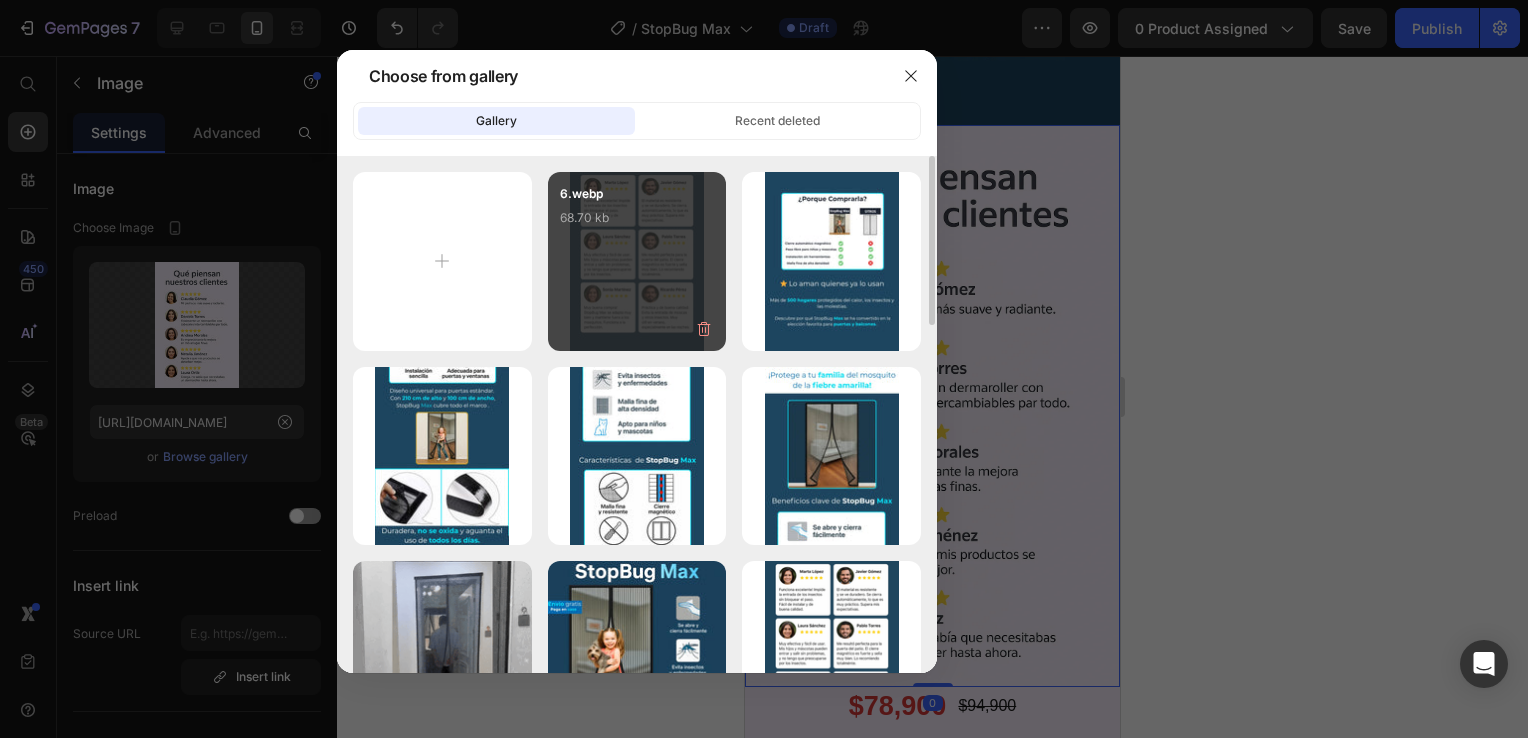 type on "https://cdn.shopify.com/s/files/1/0931/0204/7545/files/gempages_559530074857014392-0dfadc17-ed74-4b12-858b-26eb6f9c4509.webp" 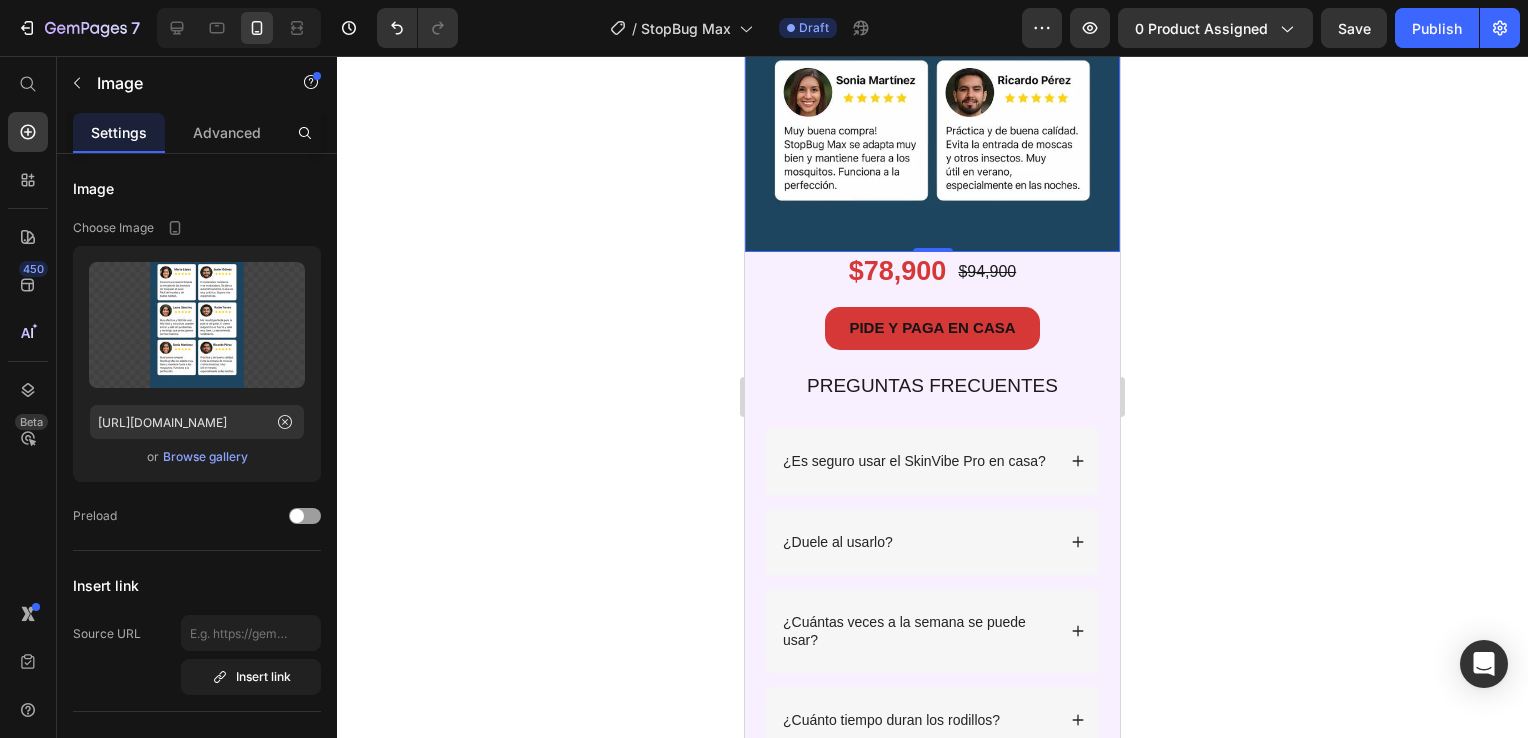 scroll, scrollTop: 3300, scrollLeft: 0, axis: vertical 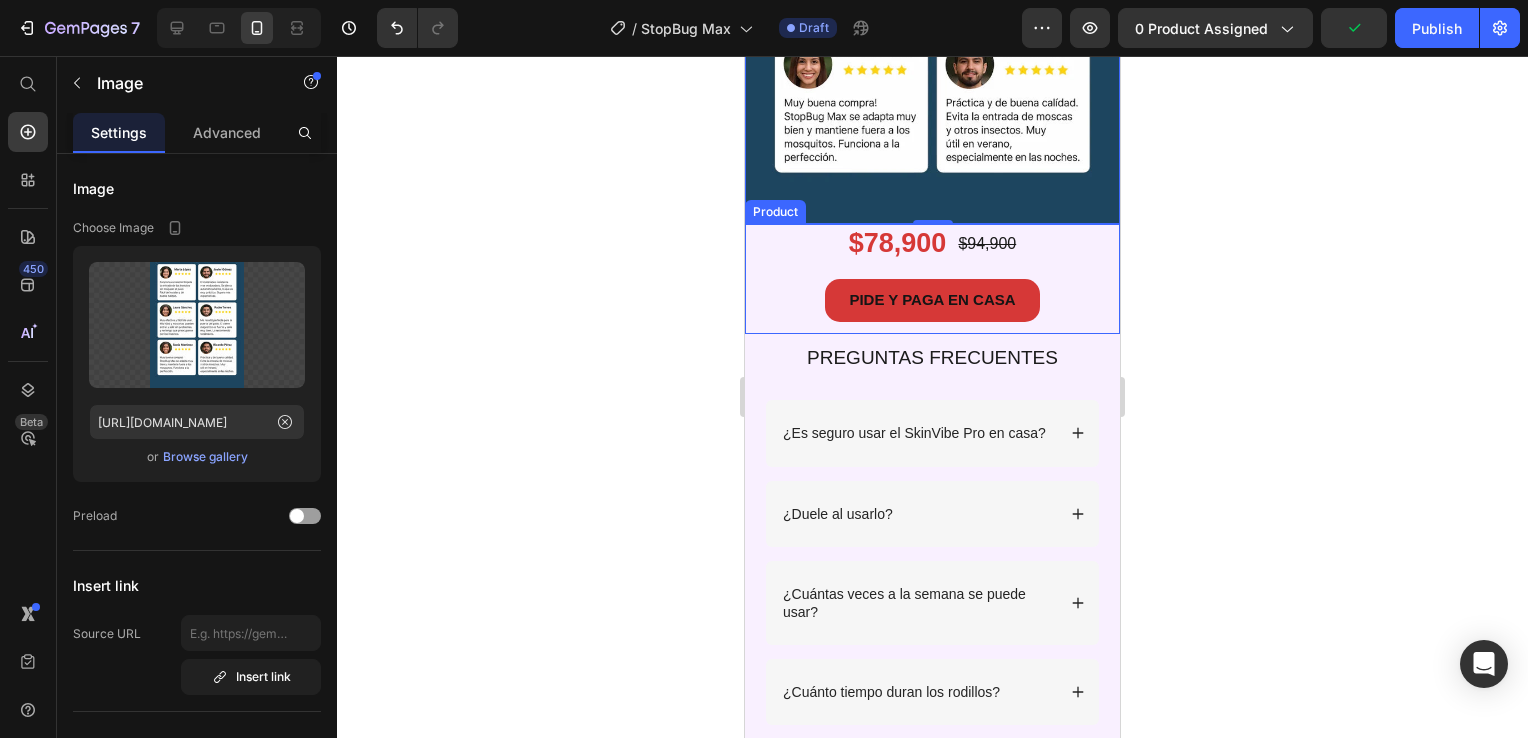click on "$78,900 Product Price $94,900 Product Price Row PIDE Y PAGA EN CASA Button" at bounding box center [932, 278] 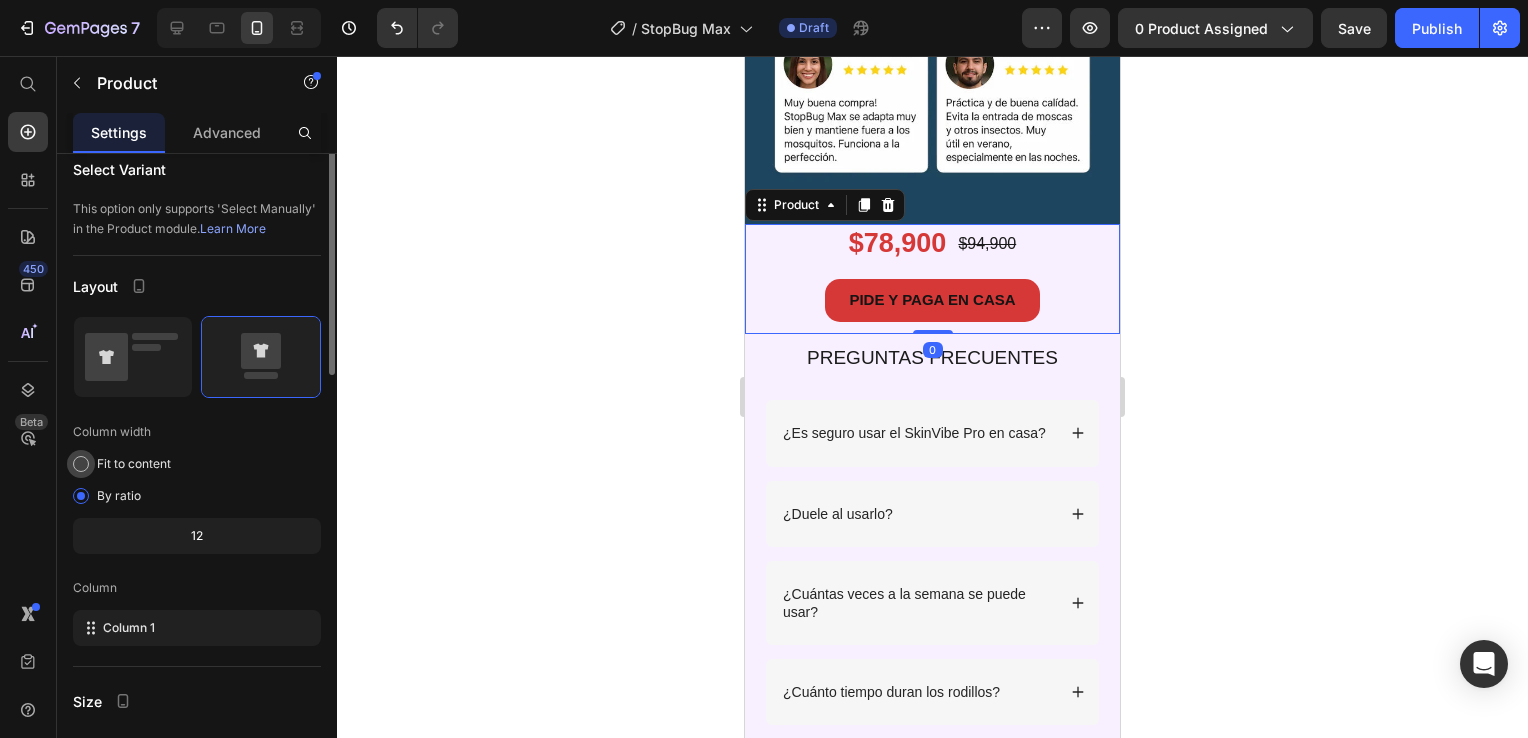 scroll, scrollTop: 0, scrollLeft: 0, axis: both 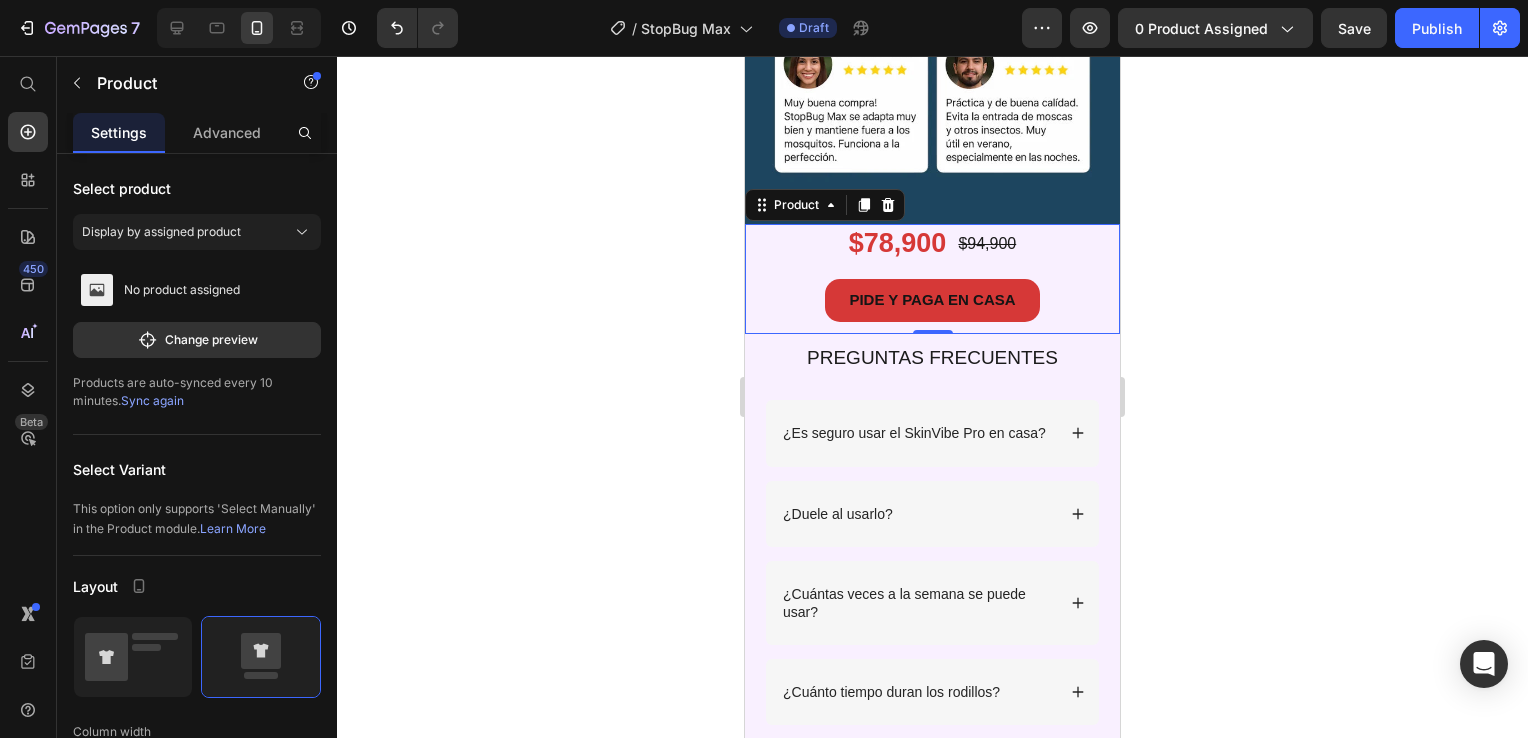 click on "$78,900 Product Price $94,900 Product Price Row PIDE Y PAGA EN CASA Button" at bounding box center [932, 278] 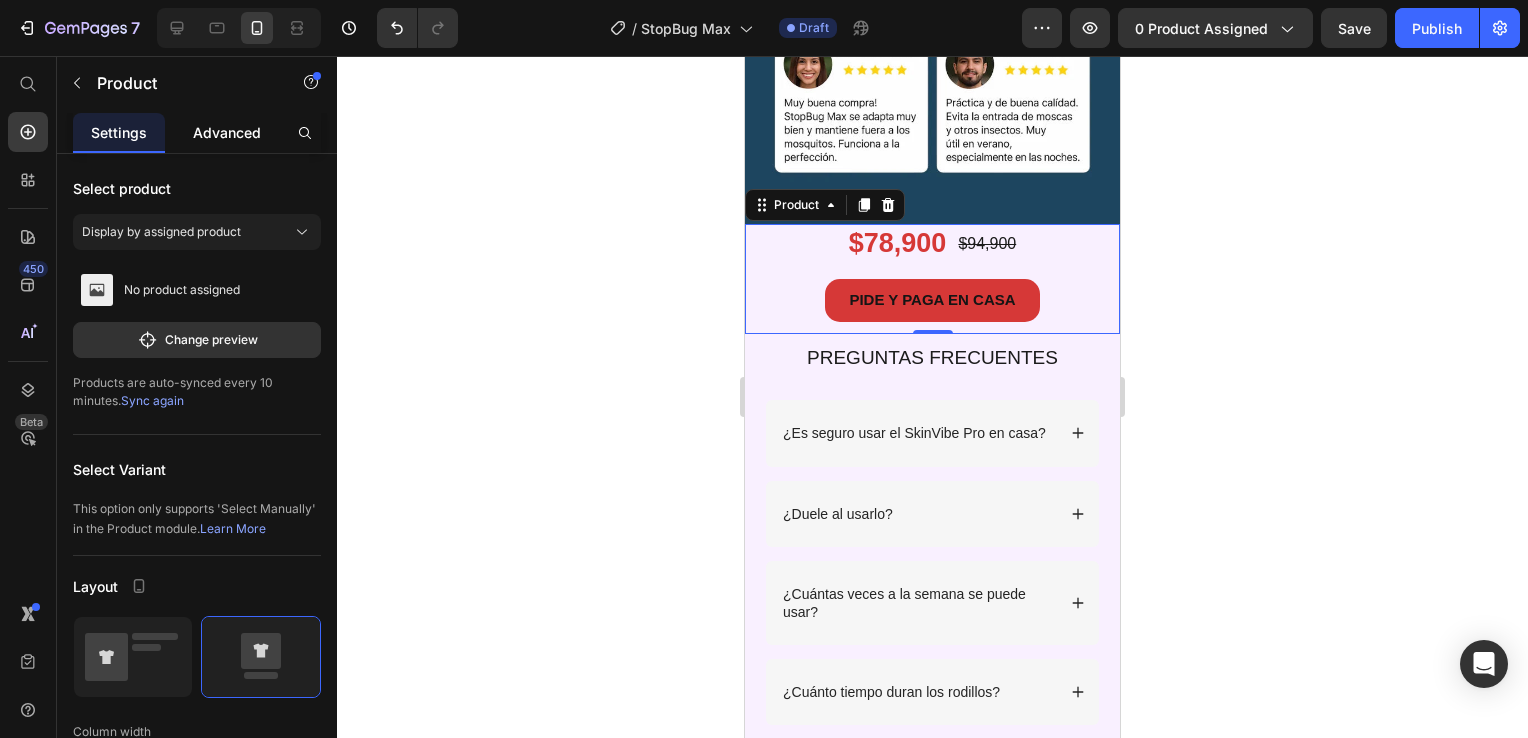 click on "Advanced" at bounding box center [227, 132] 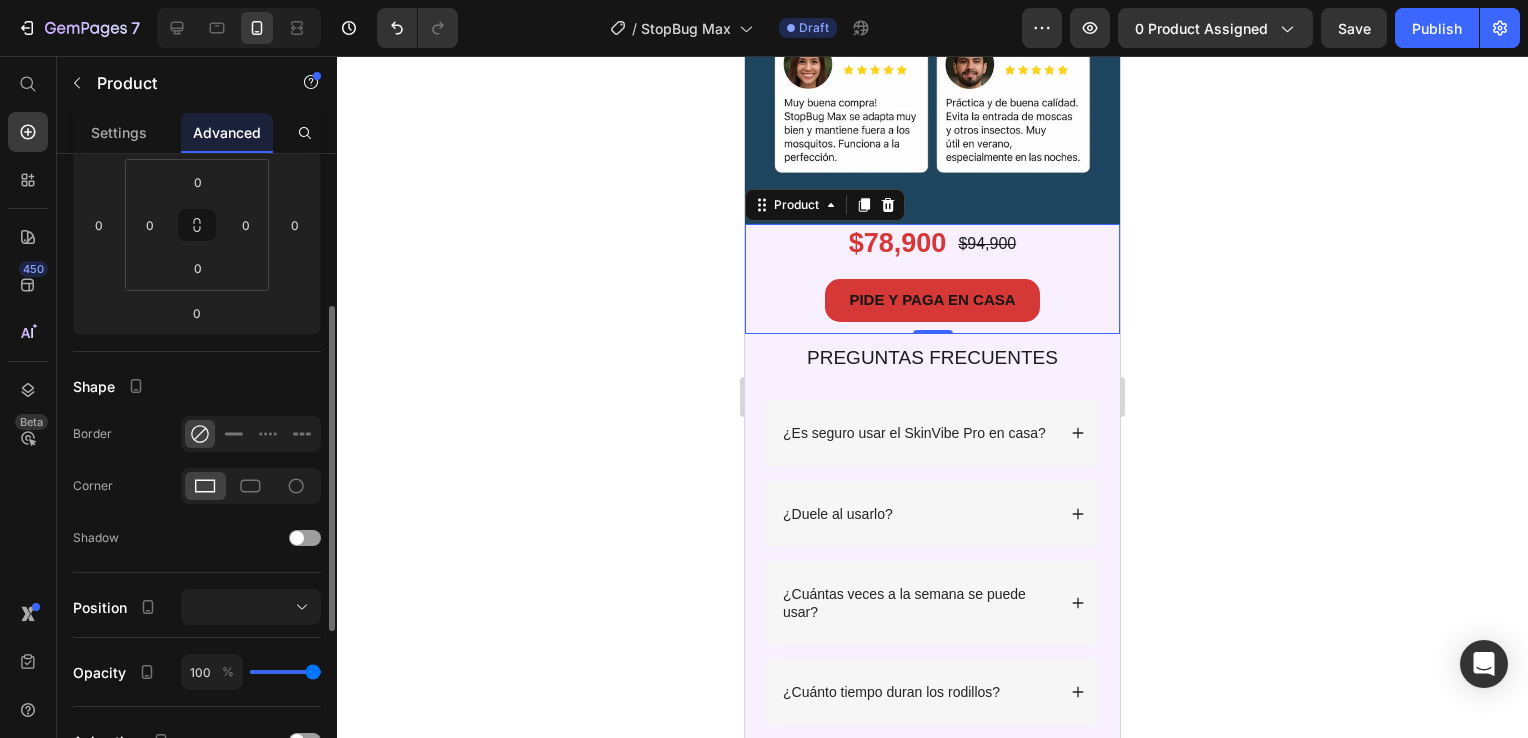 scroll, scrollTop: 625, scrollLeft: 0, axis: vertical 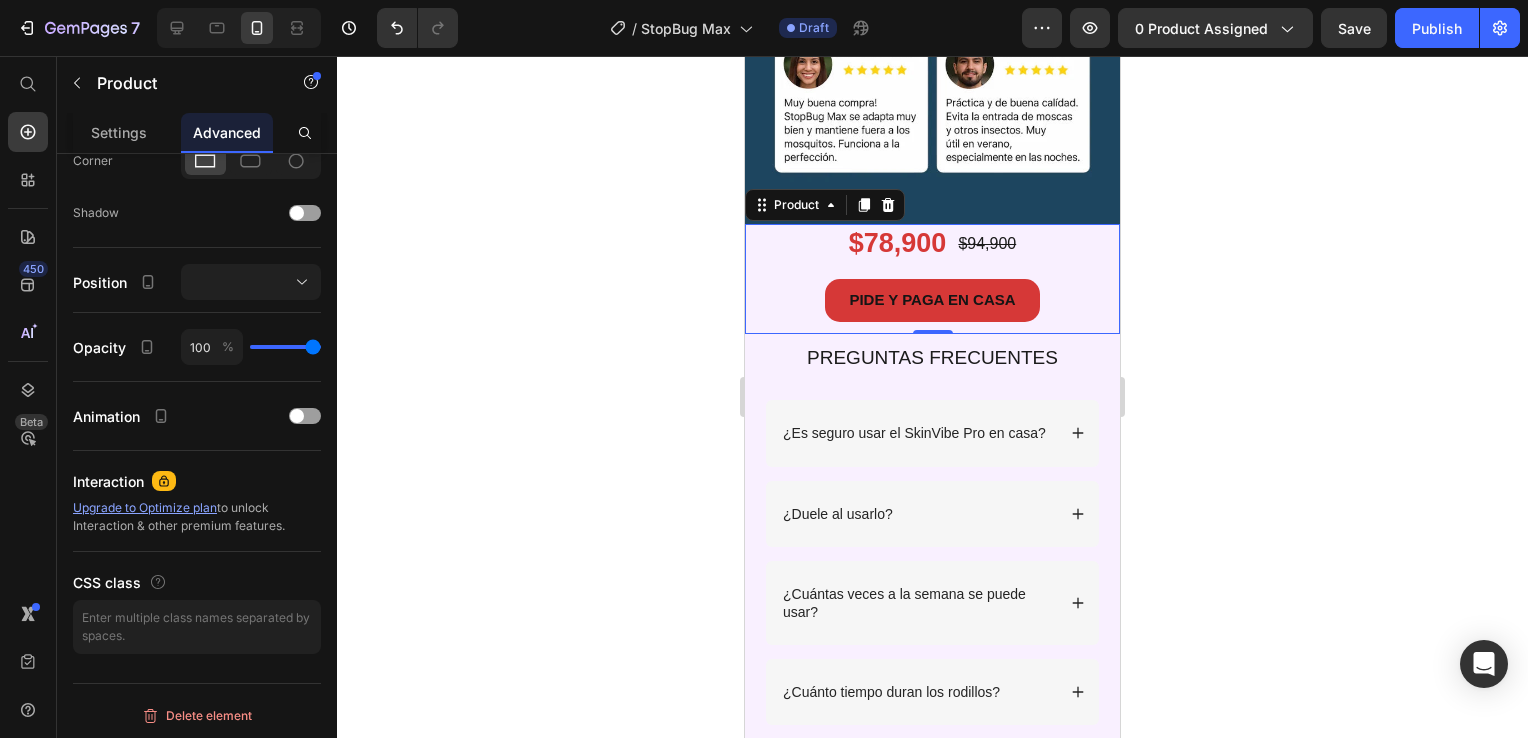 click 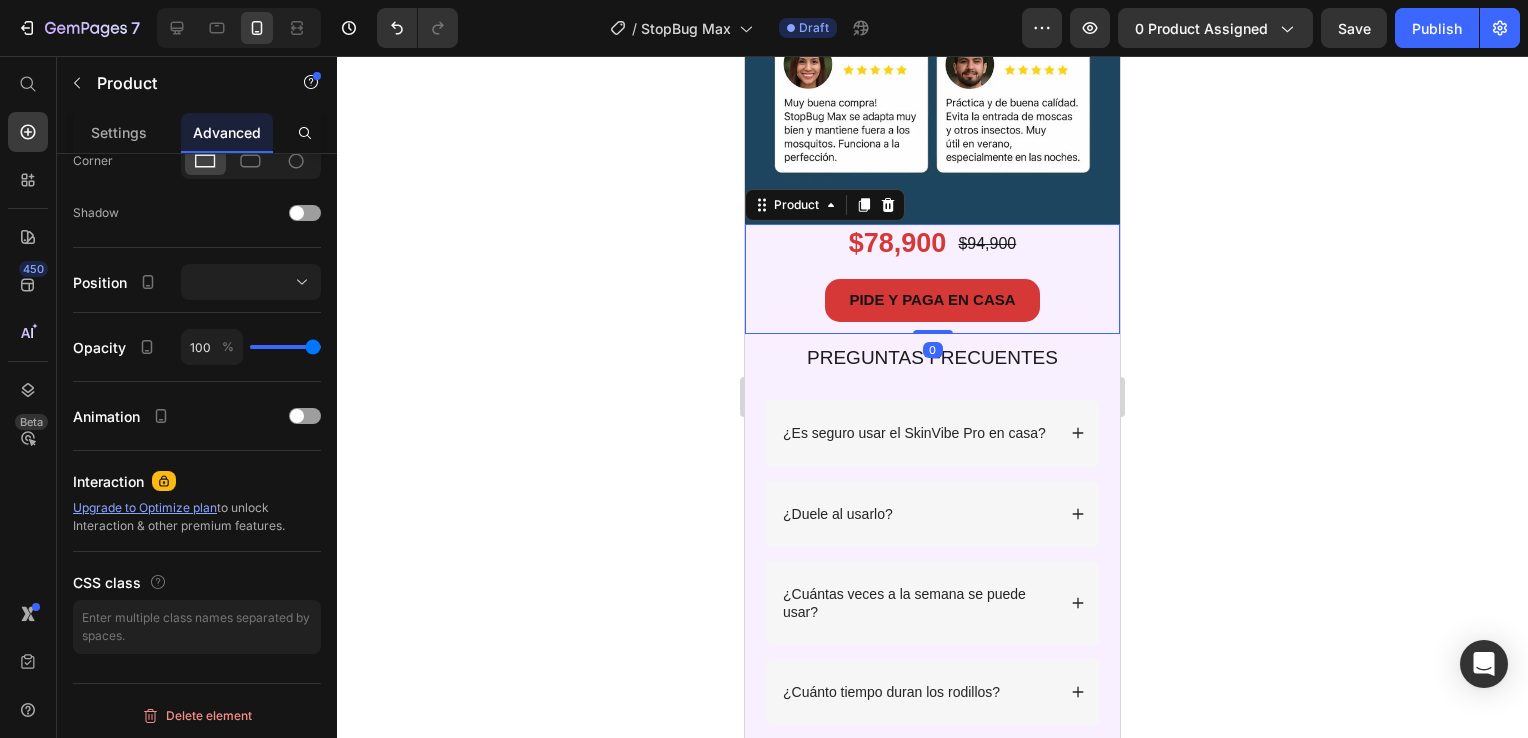 click on "$78,900 Product Price $94,900 Product Price Row PIDE Y PAGA EN CASA Button" at bounding box center [932, 278] 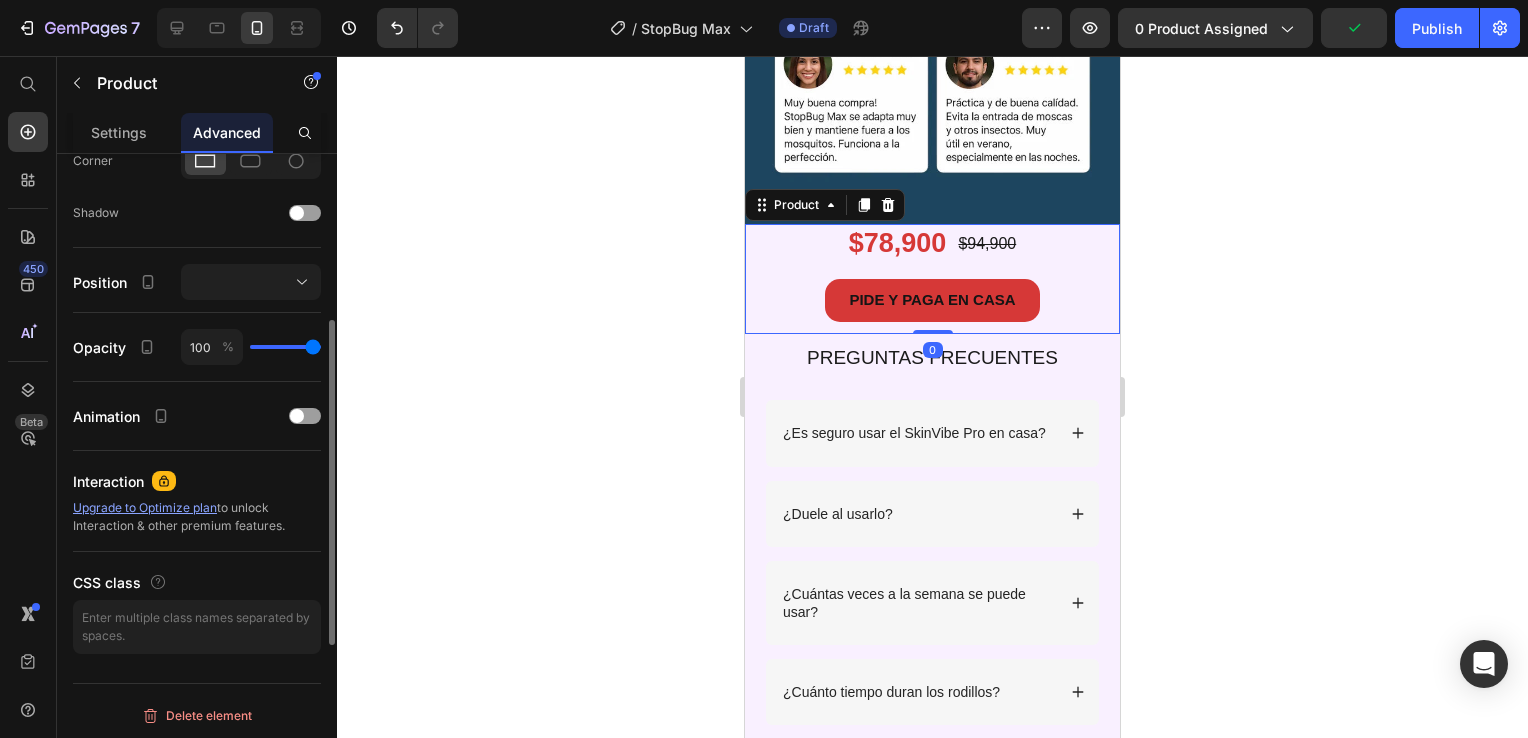 scroll, scrollTop: 525, scrollLeft: 0, axis: vertical 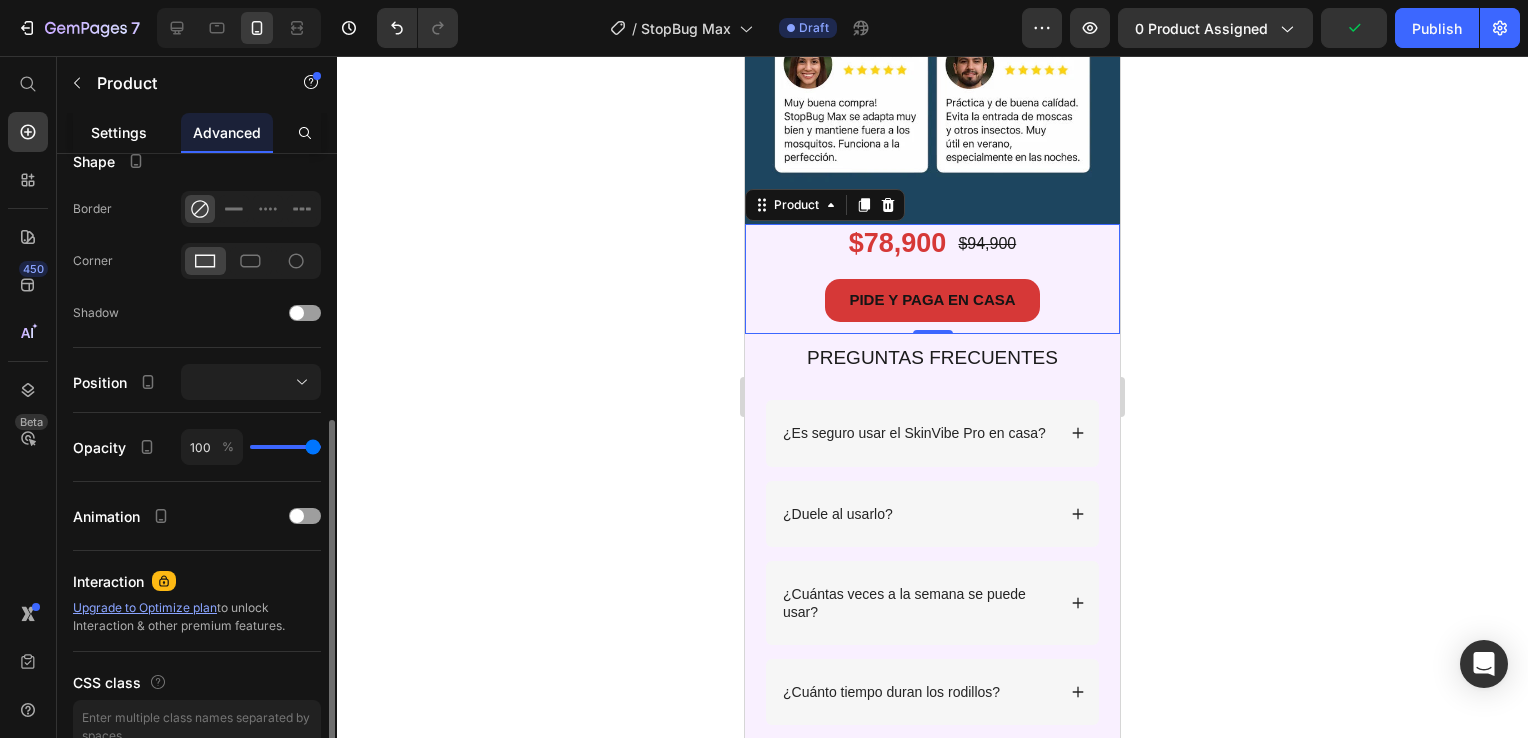 click on "Settings" at bounding box center [119, 132] 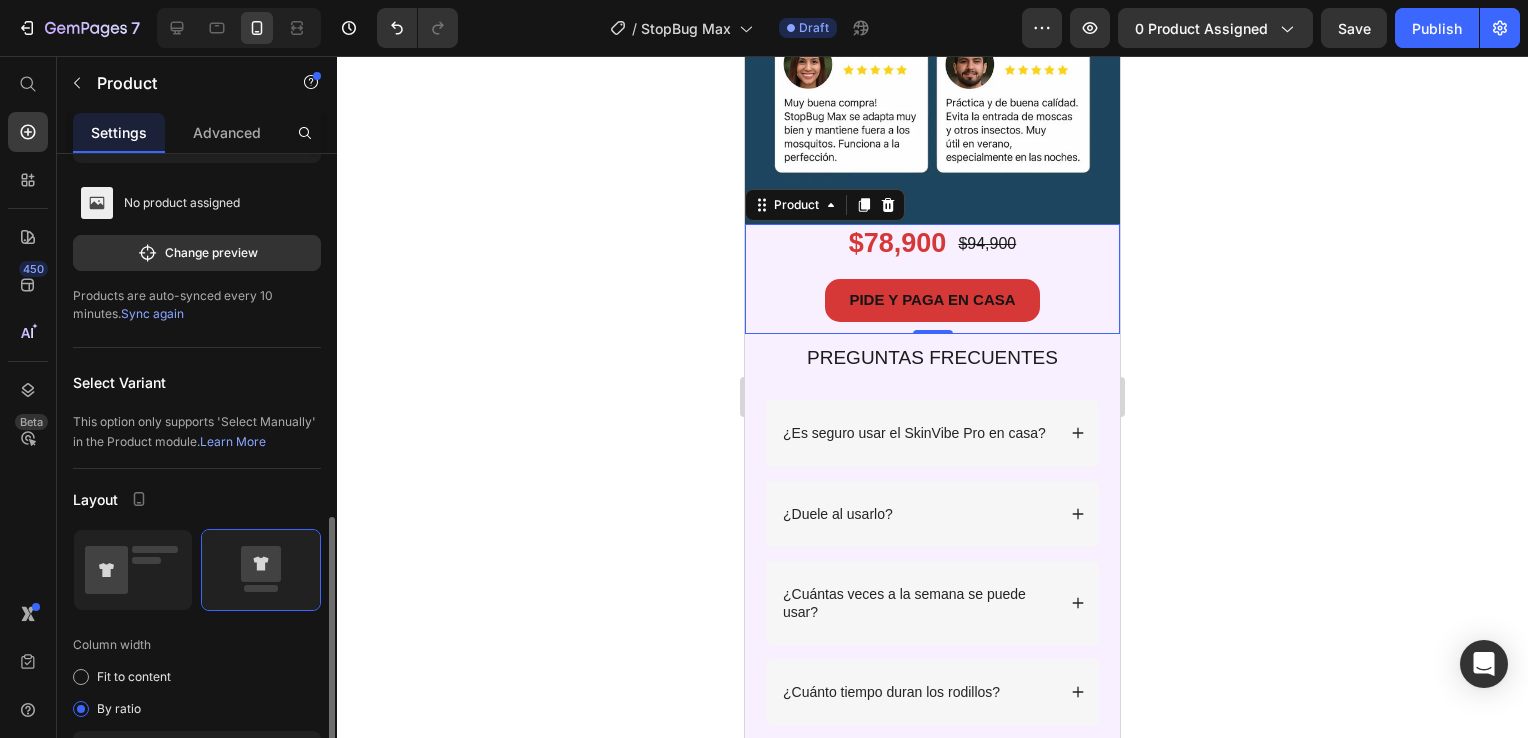 scroll, scrollTop: 0, scrollLeft: 0, axis: both 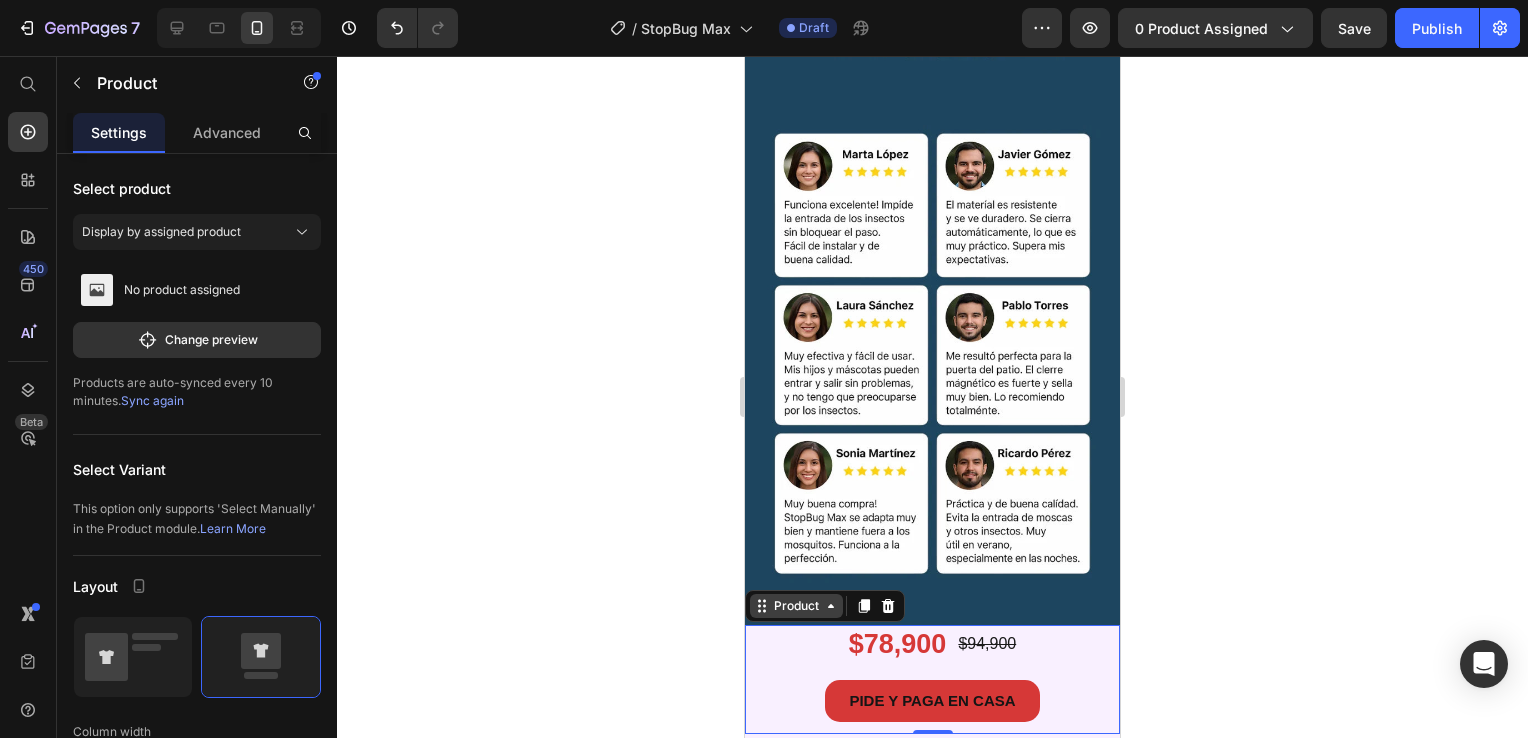 click 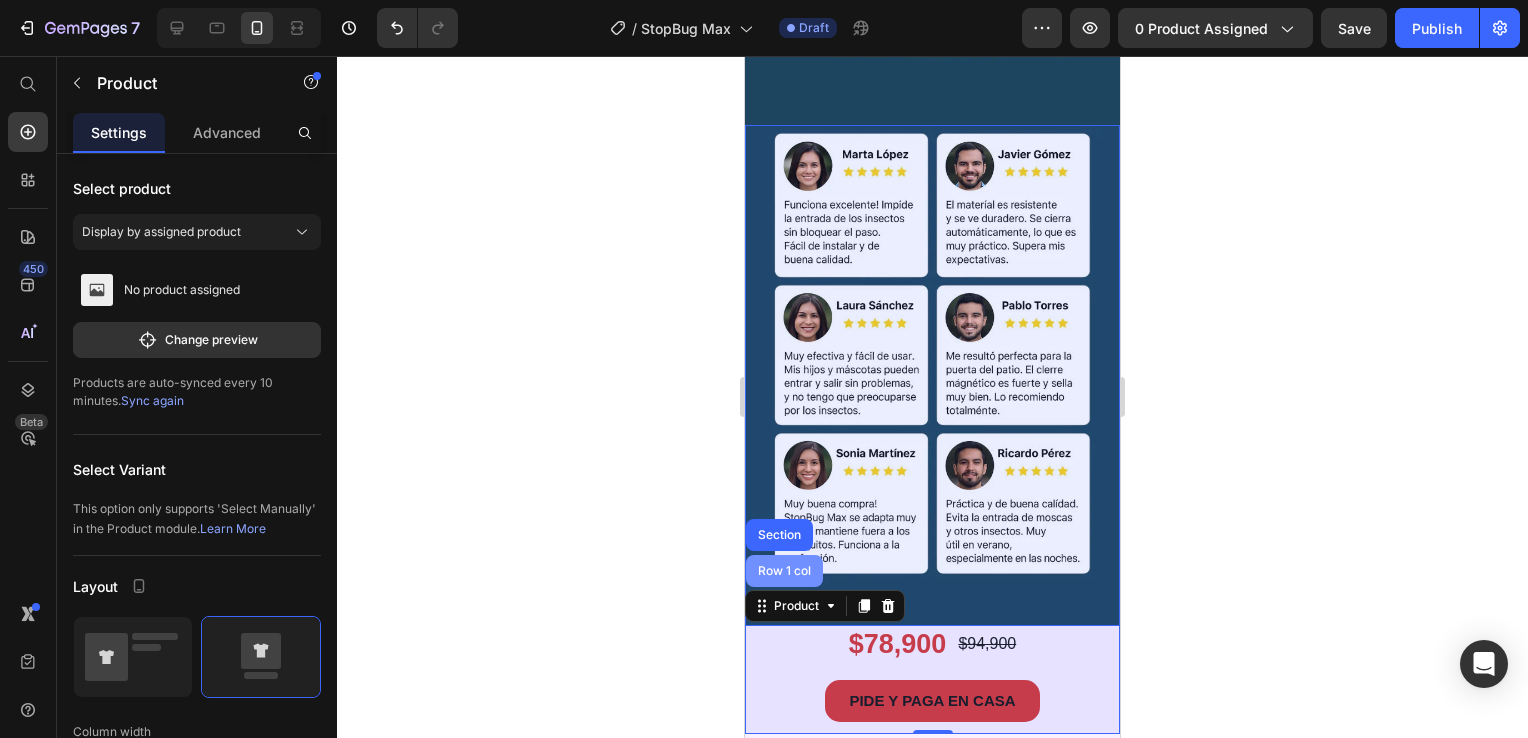 click on "Row 1 col" at bounding box center (784, 571) 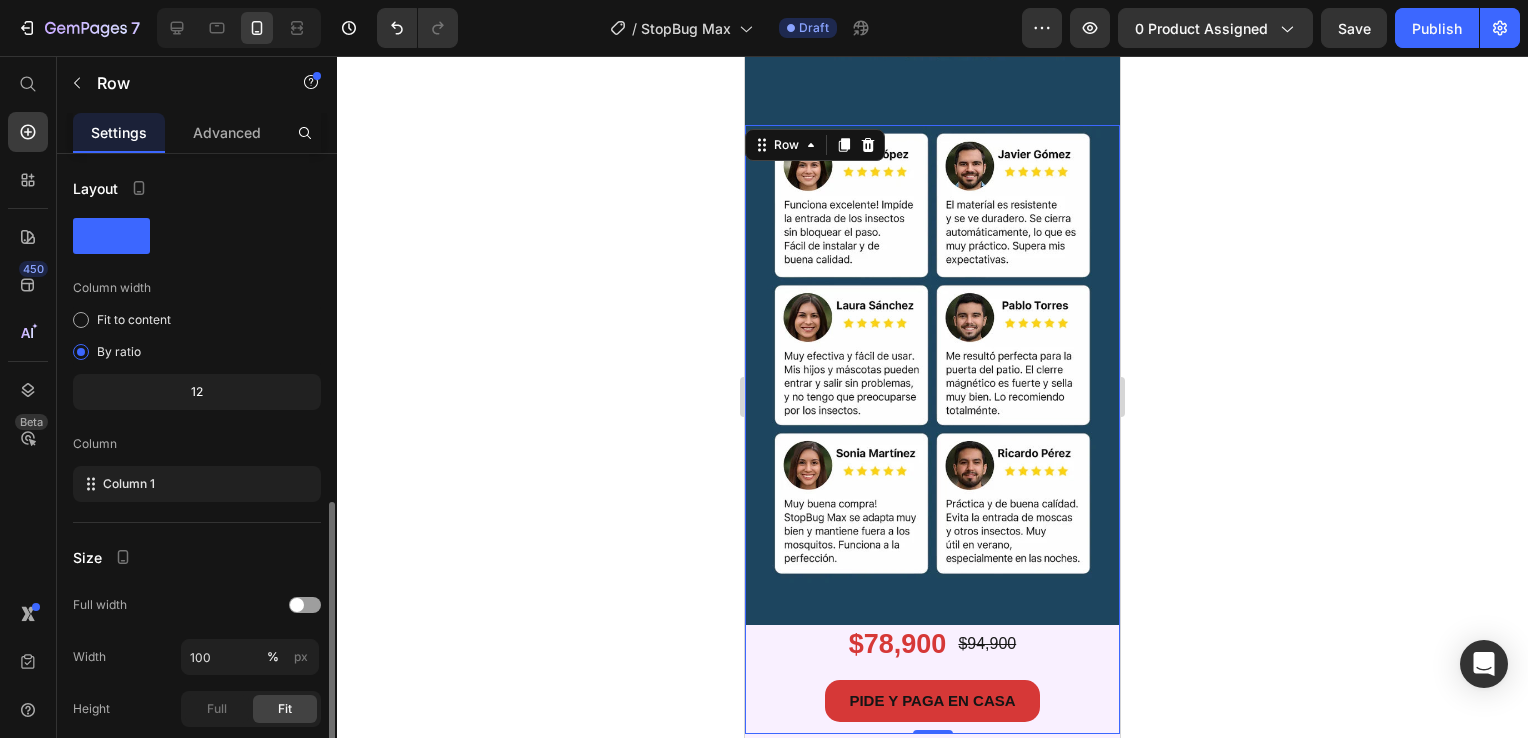 scroll, scrollTop: 224, scrollLeft: 0, axis: vertical 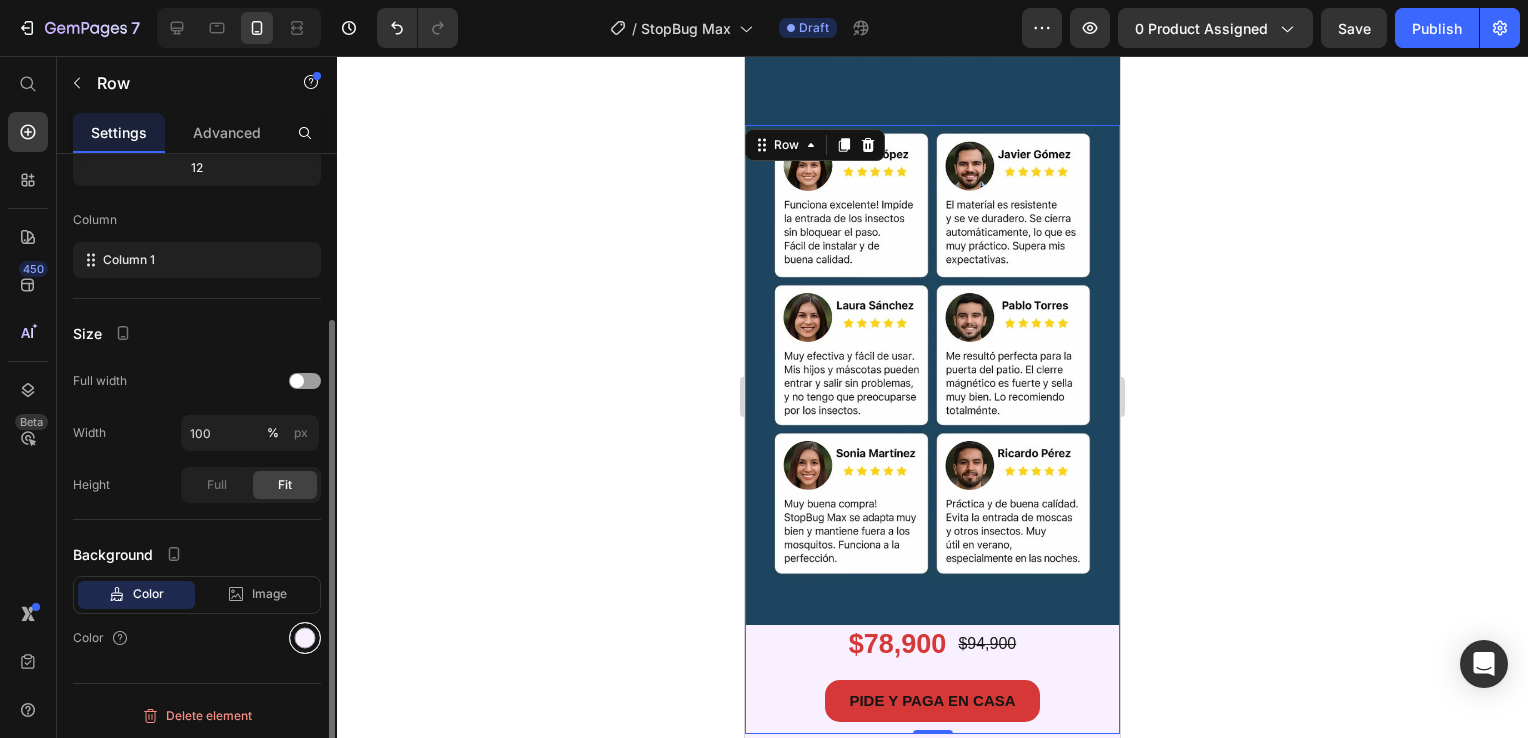 click at bounding box center (305, 638) 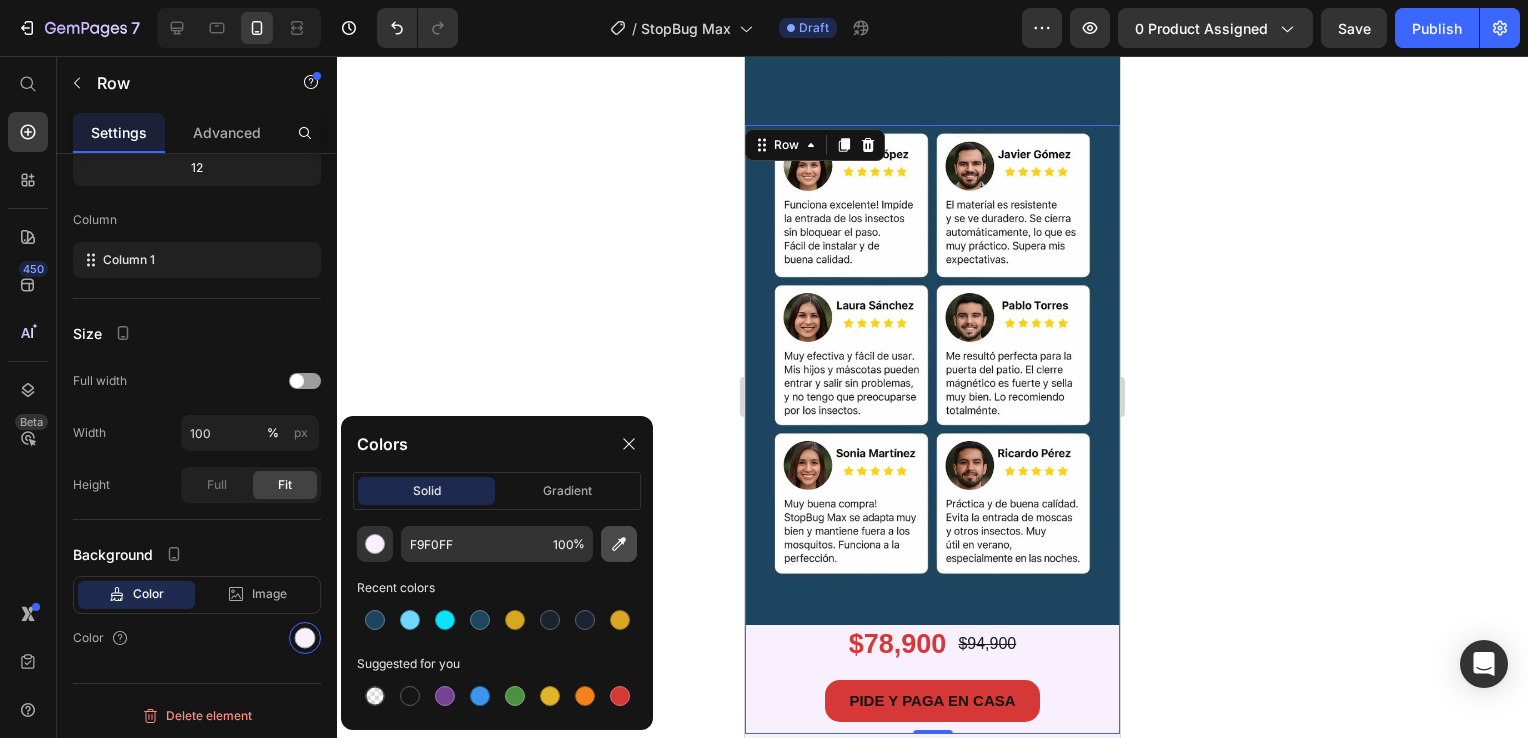 click 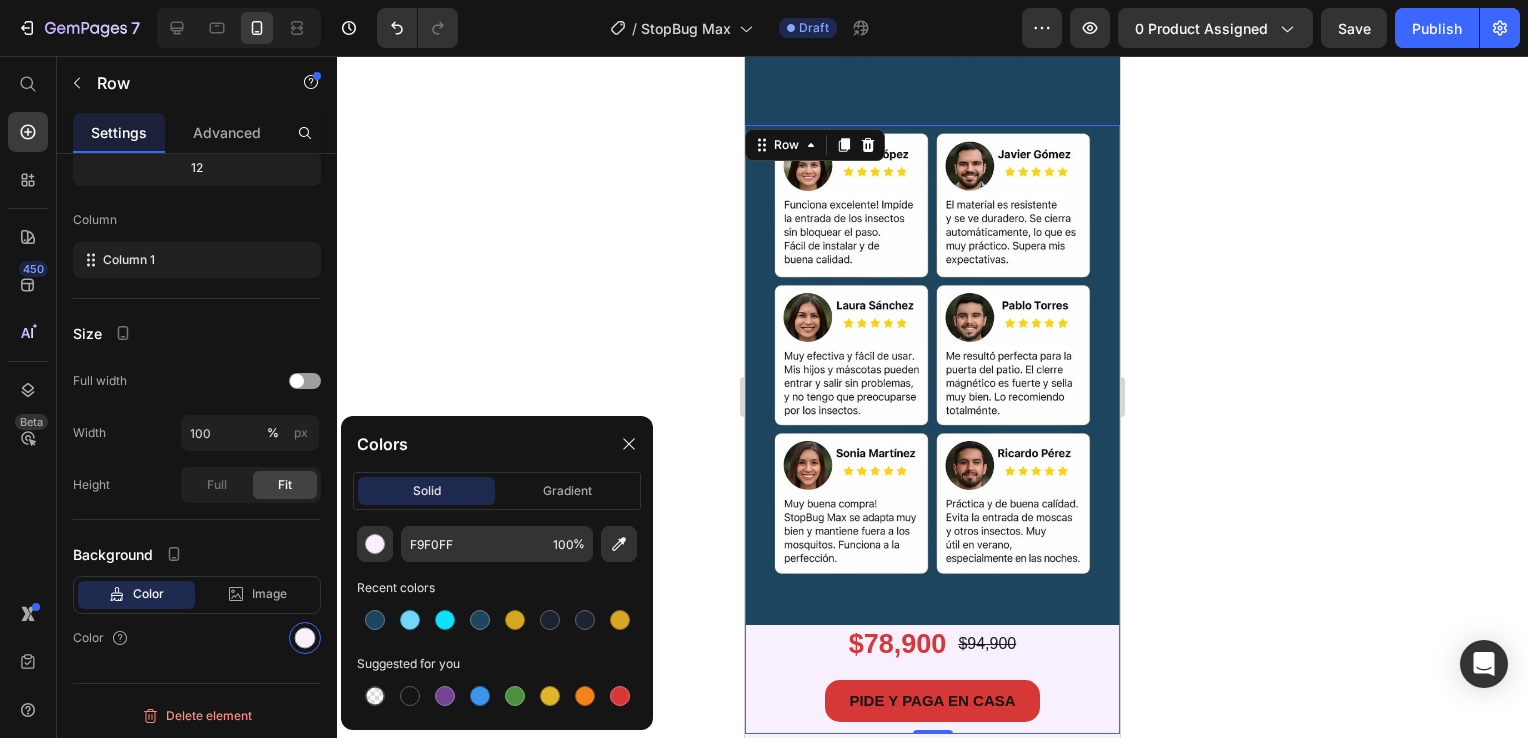 type on "1E455F" 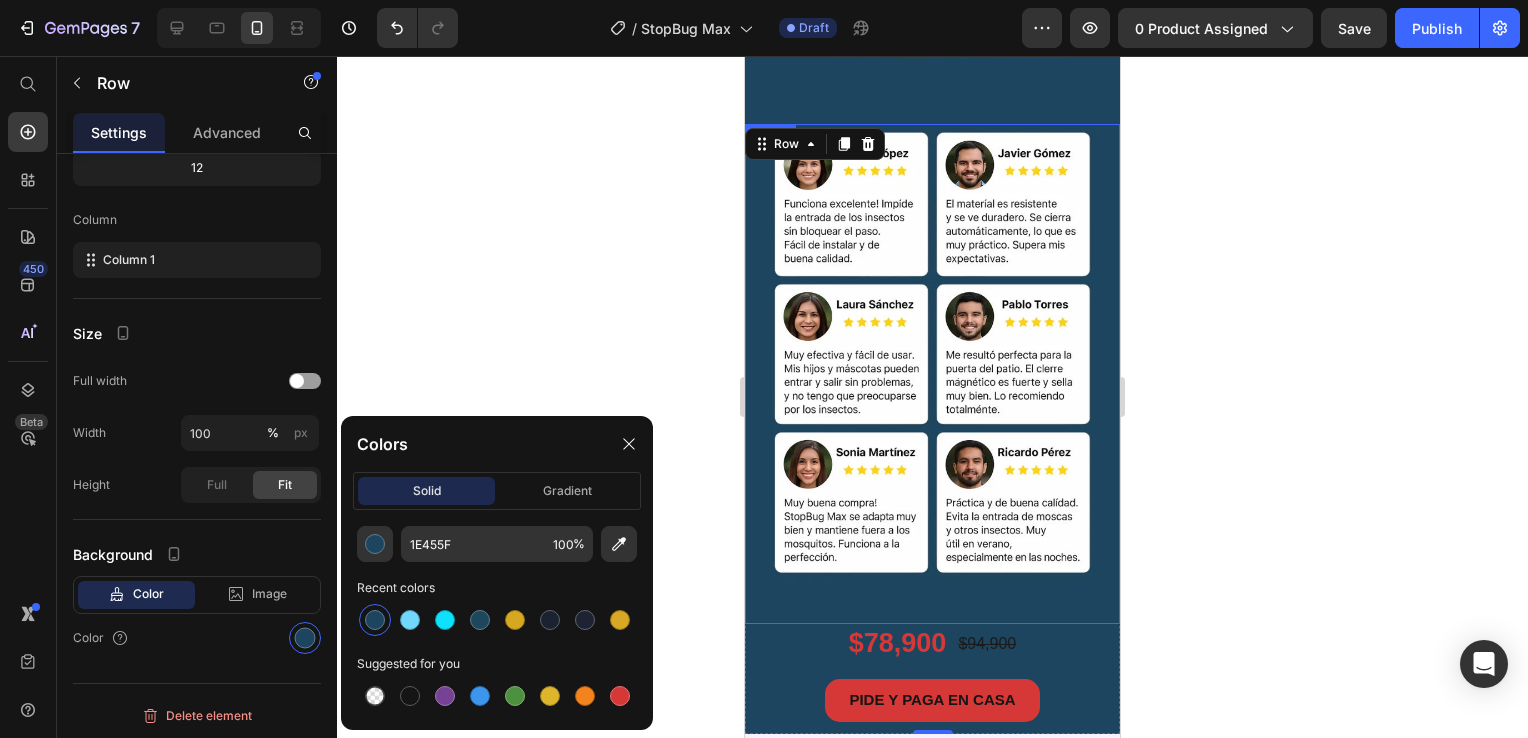scroll, scrollTop: 3200, scrollLeft: 0, axis: vertical 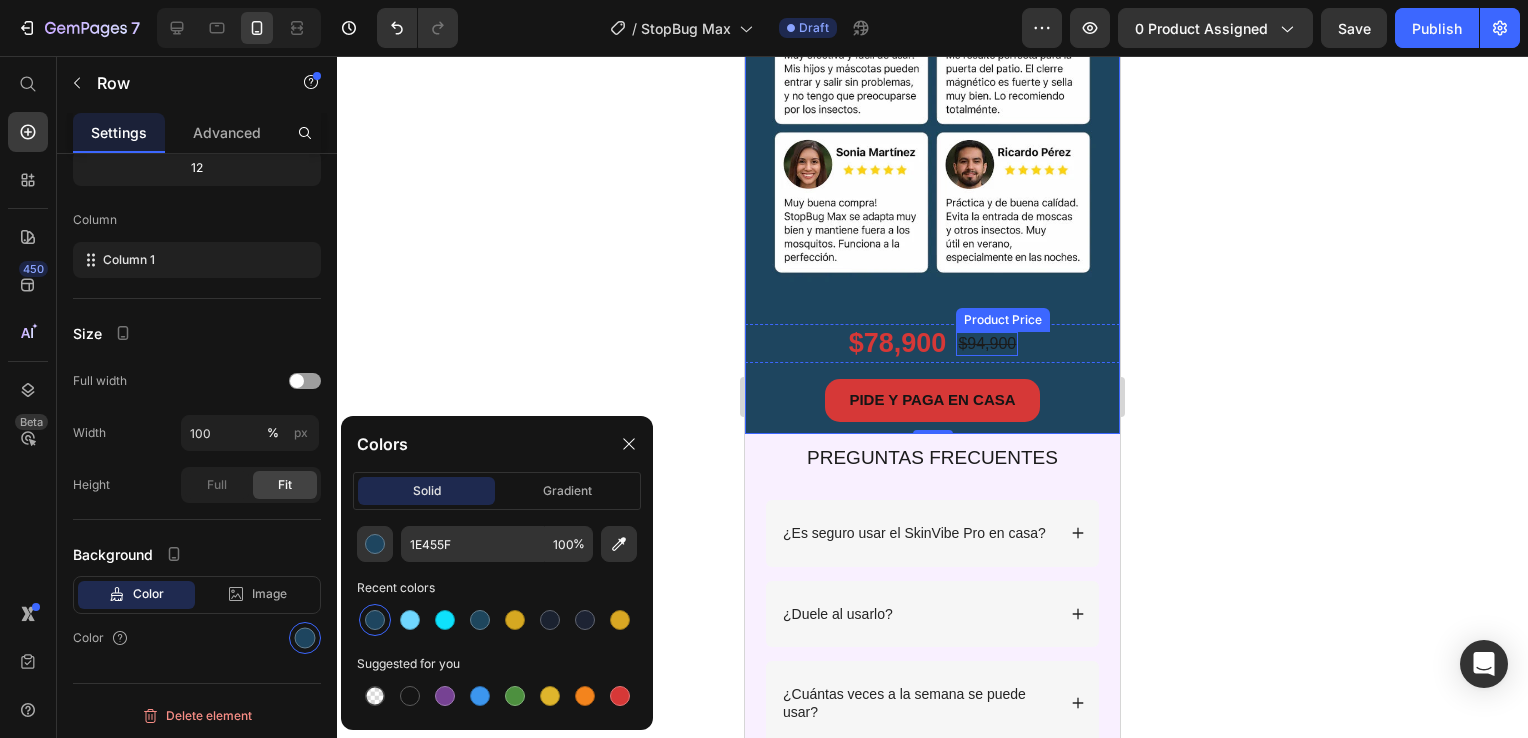 click on "$94,900" at bounding box center (987, 344) 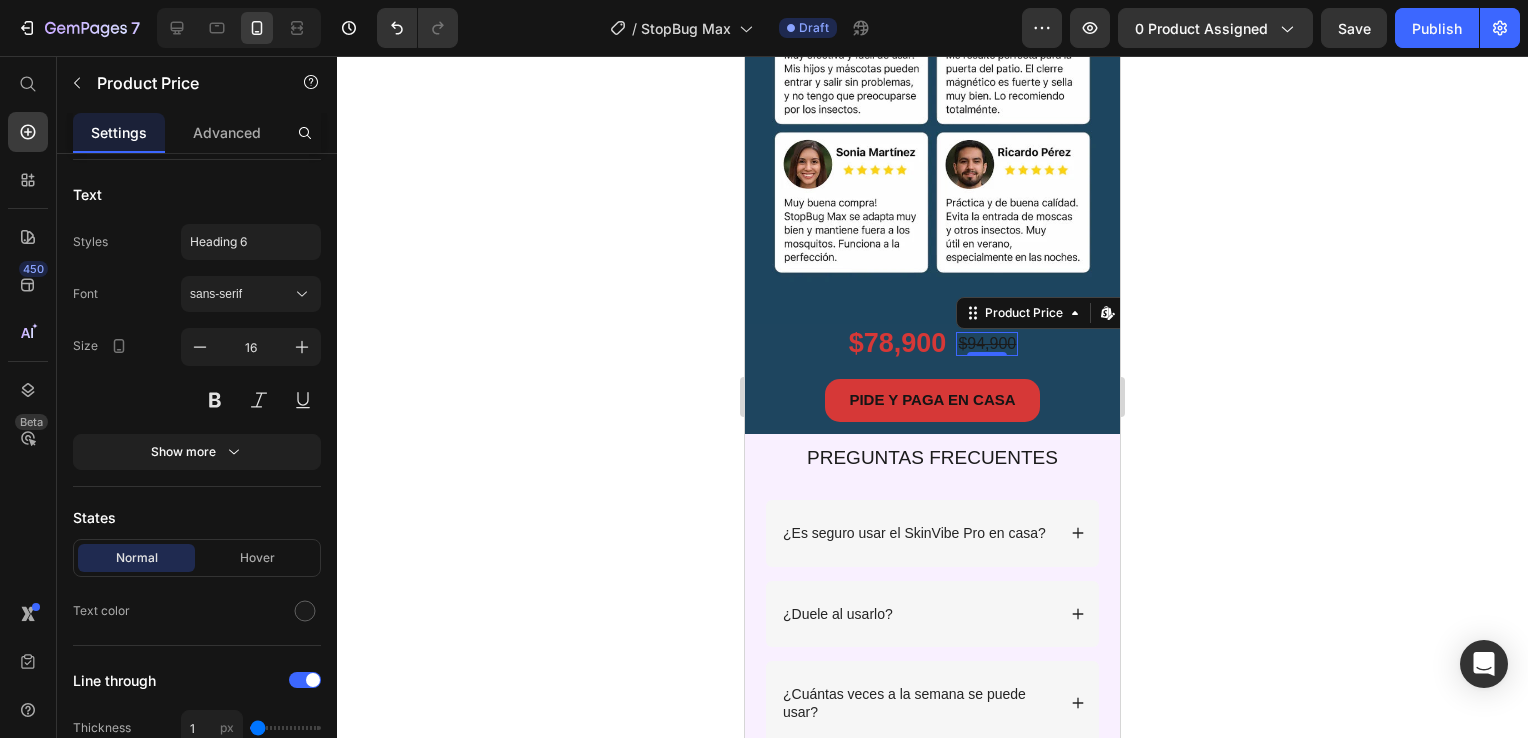 scroll, scrollTop: 0, scrollLeft: 0, axis: both 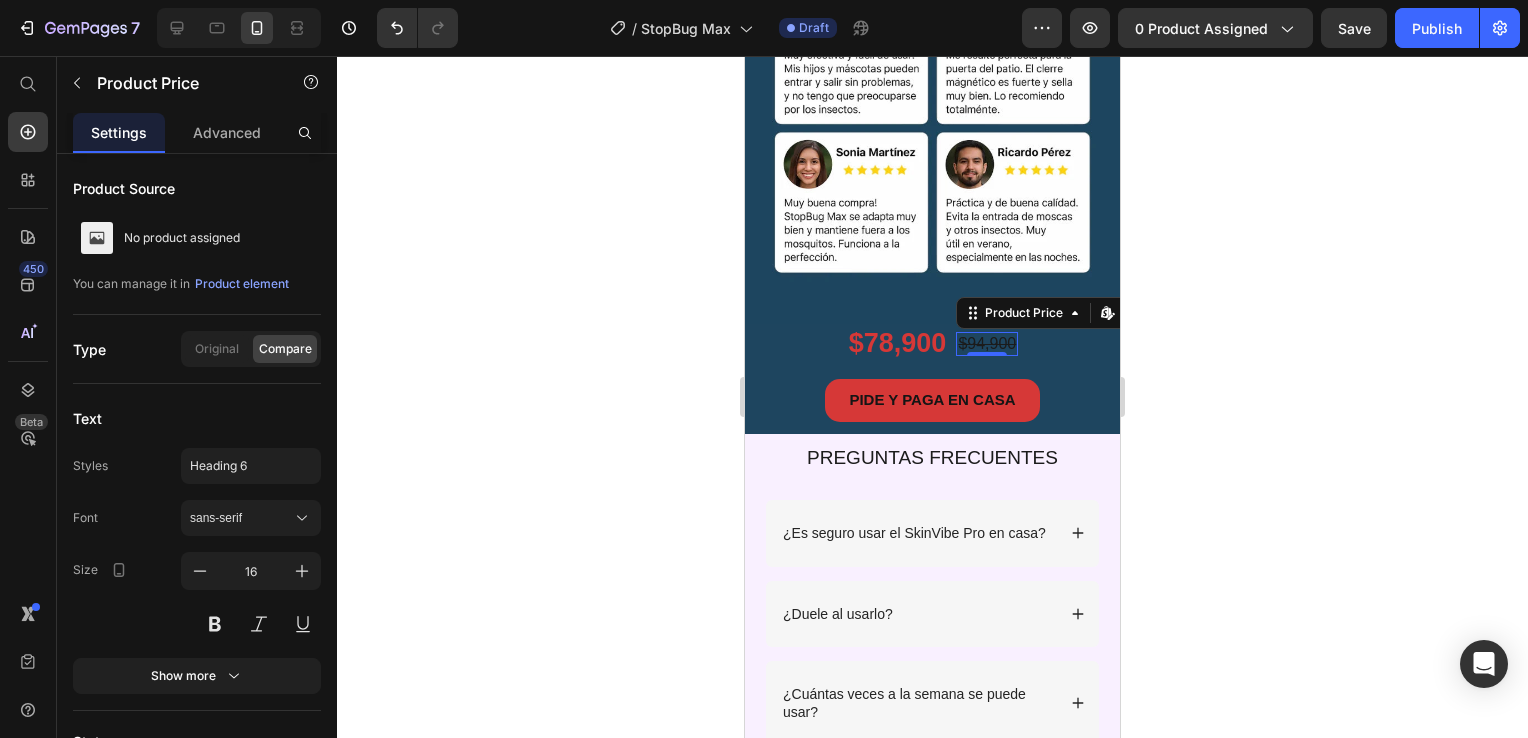 click on "$94,900" at bounding box center [987, 344] 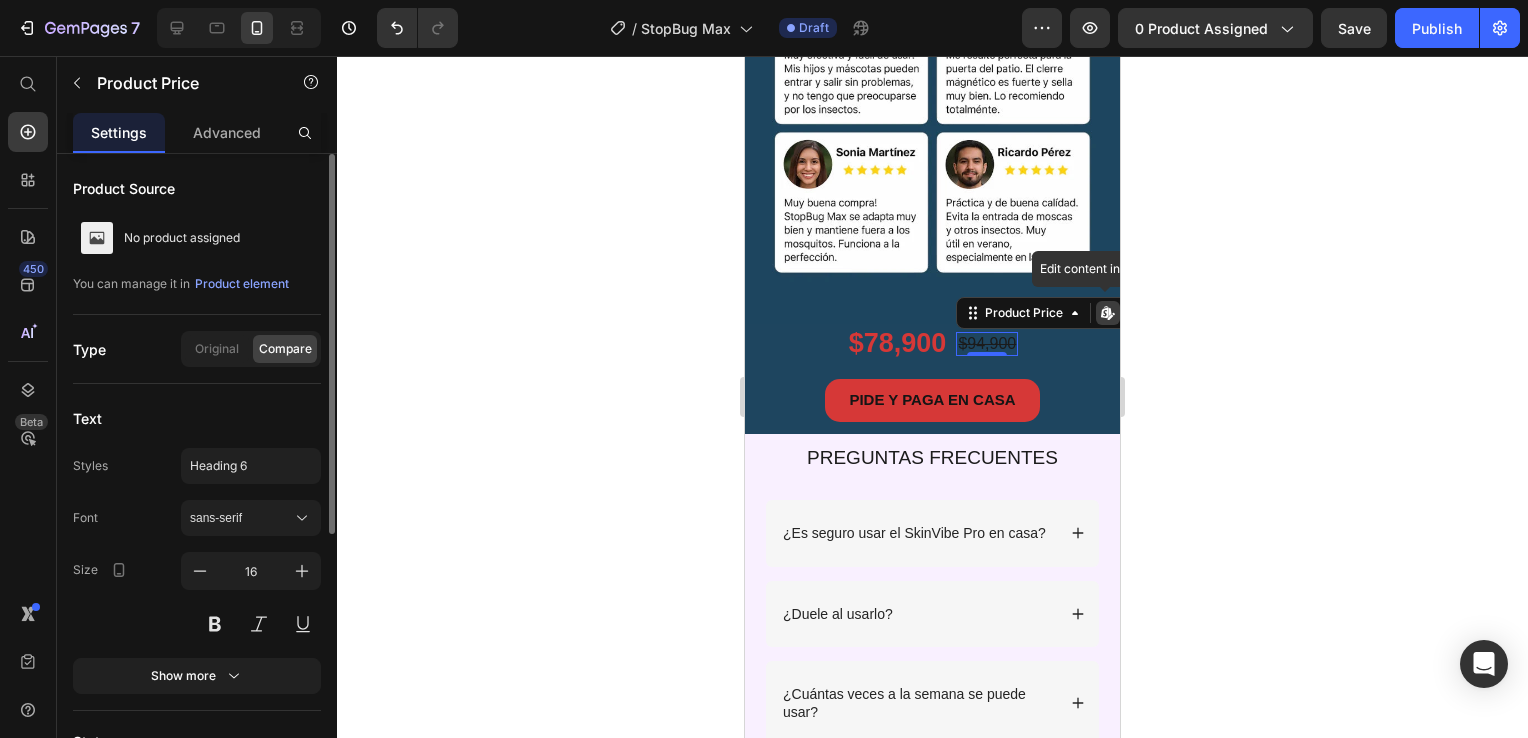 click on "$94,900" at bounding box center [987, 344] 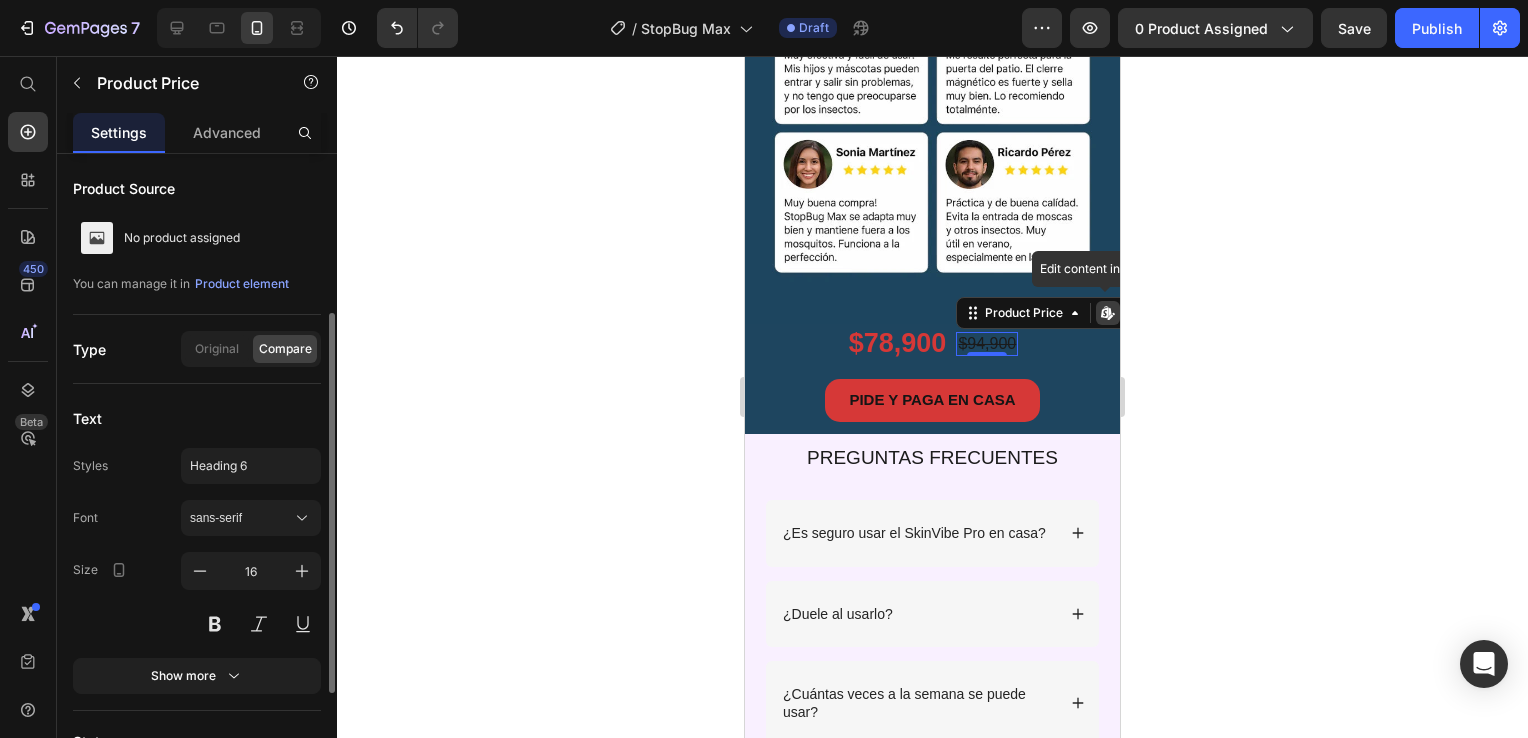 scroll, scrollTop: 300, scrollLeft: 0, axis: vertical 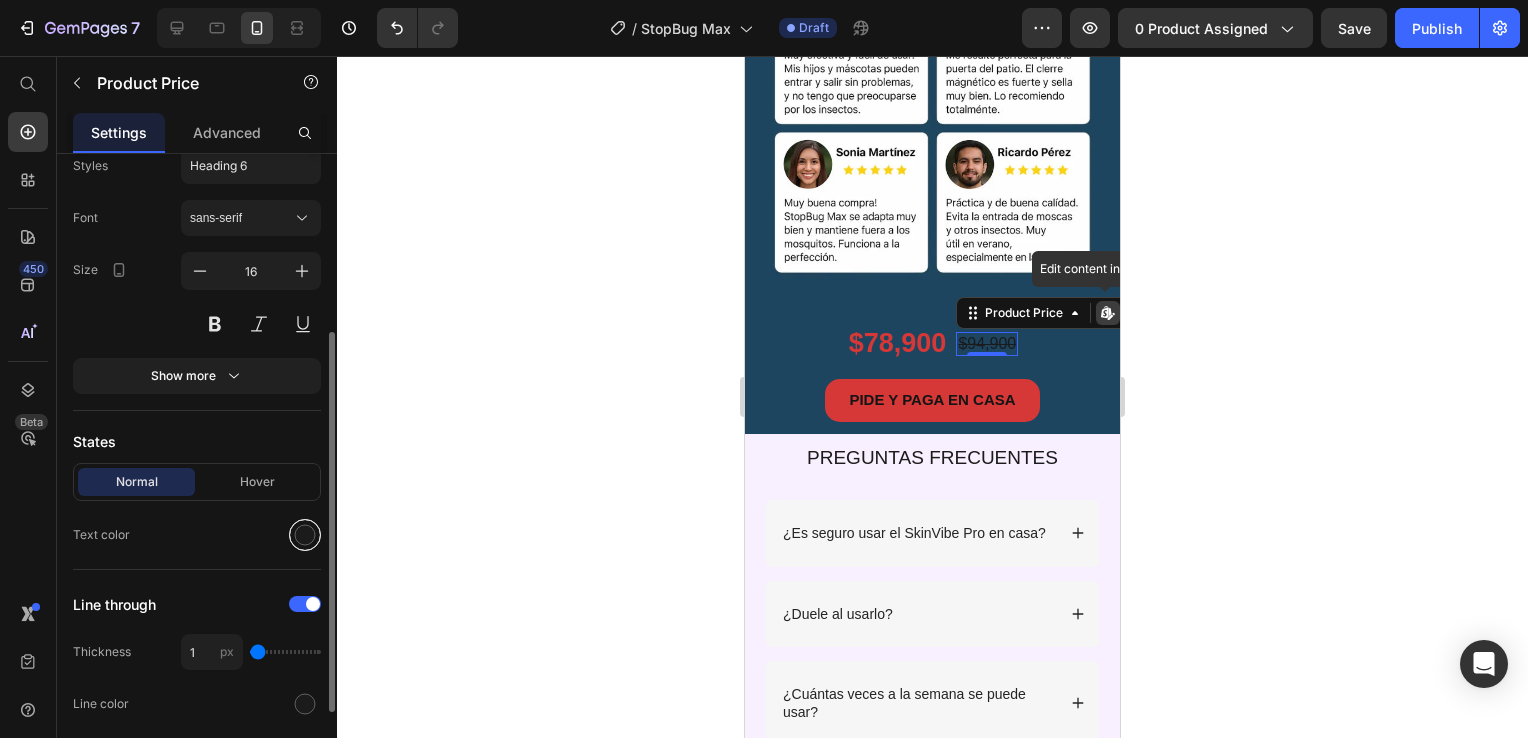 click at bounding box center (305, 535) 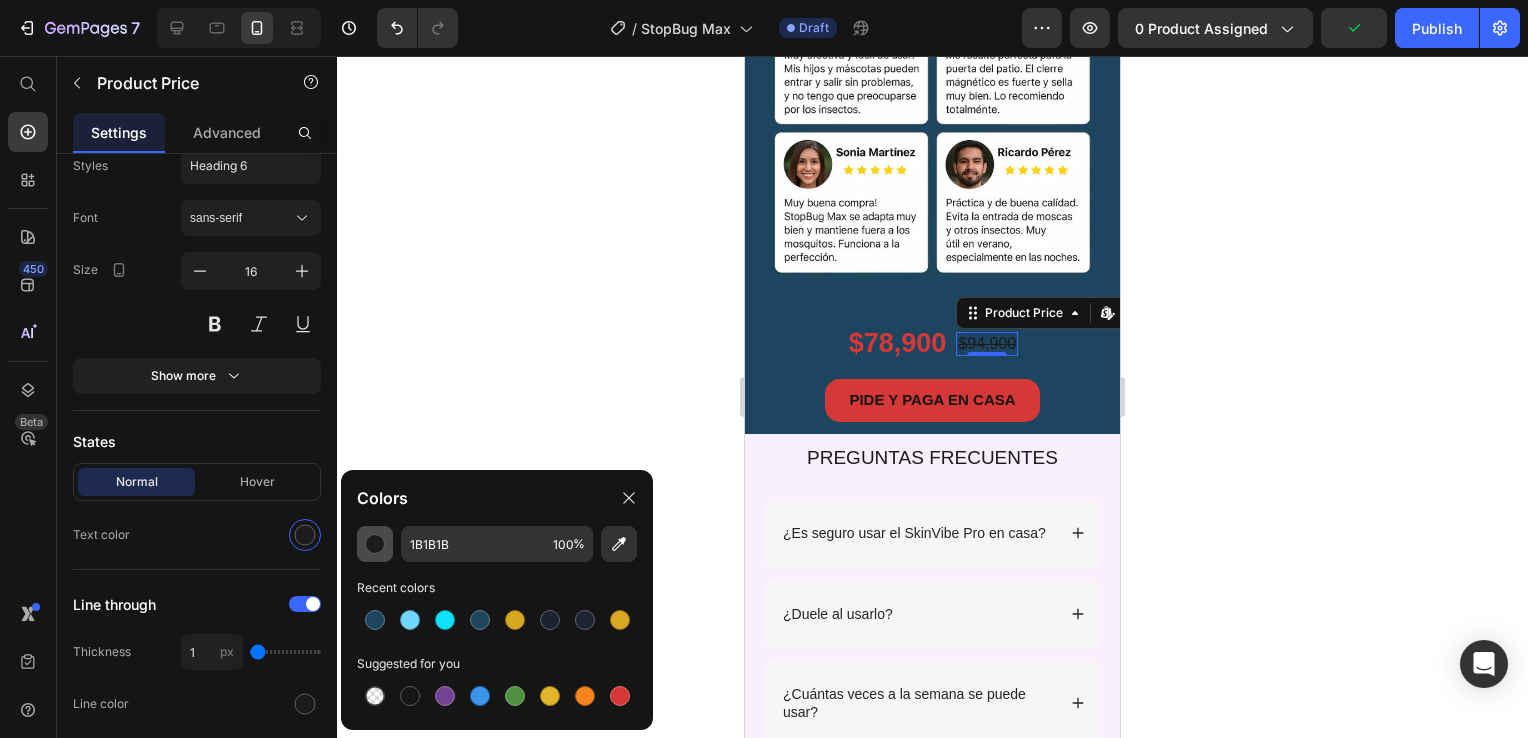 click at bounding box center [375, 544] 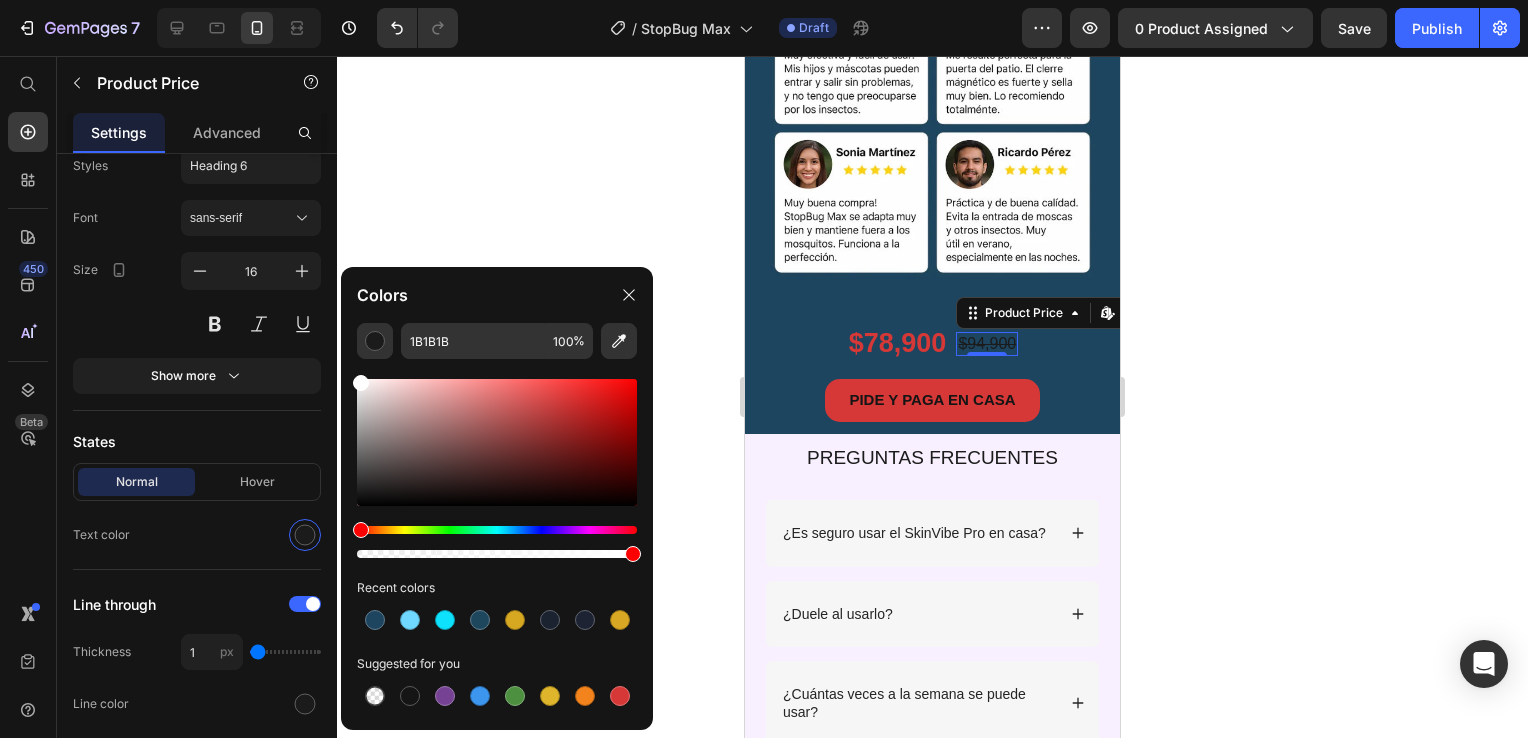 drag, startPoint x: 361, startPoint y: 498, endPoint x: 346, endPoint y: 301, distance: 197.57024 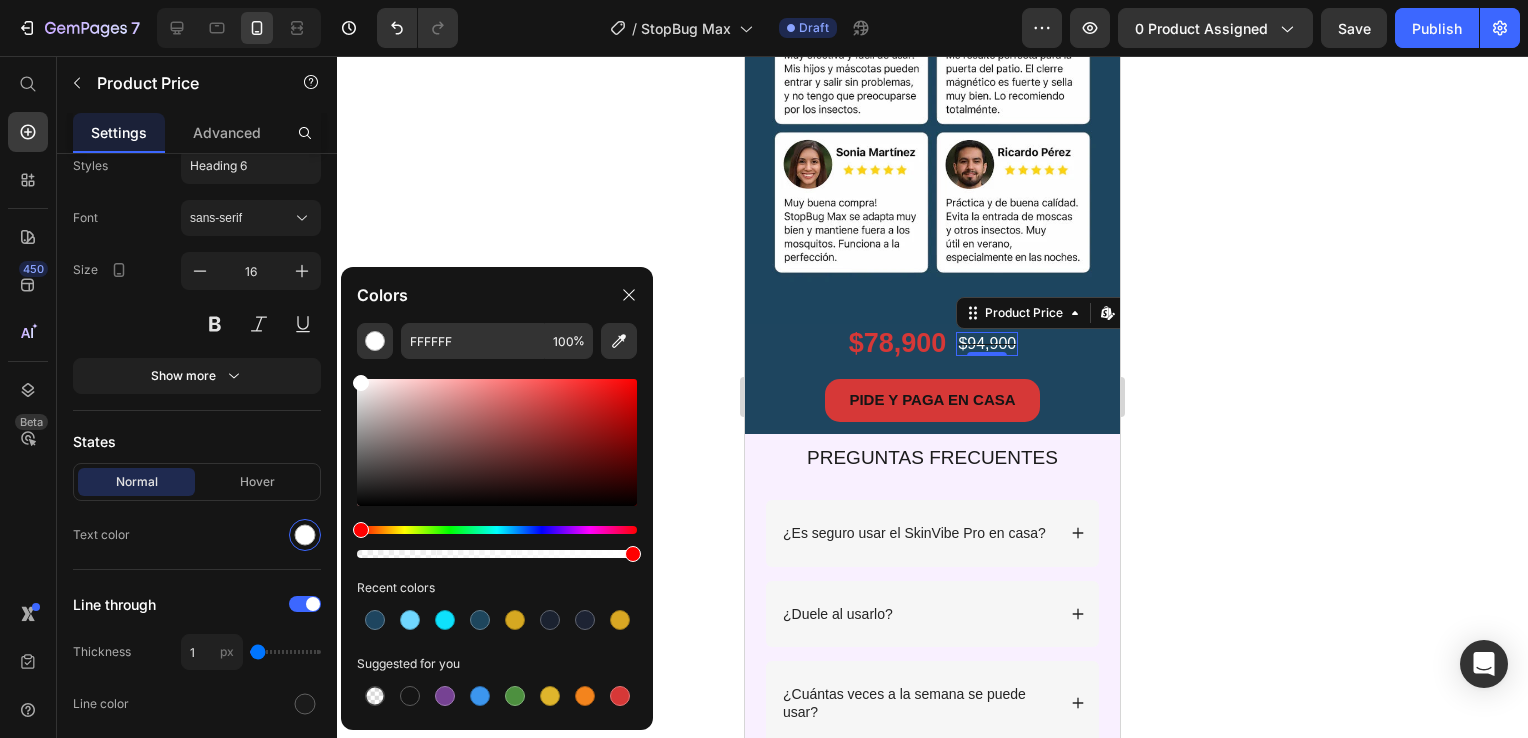 click 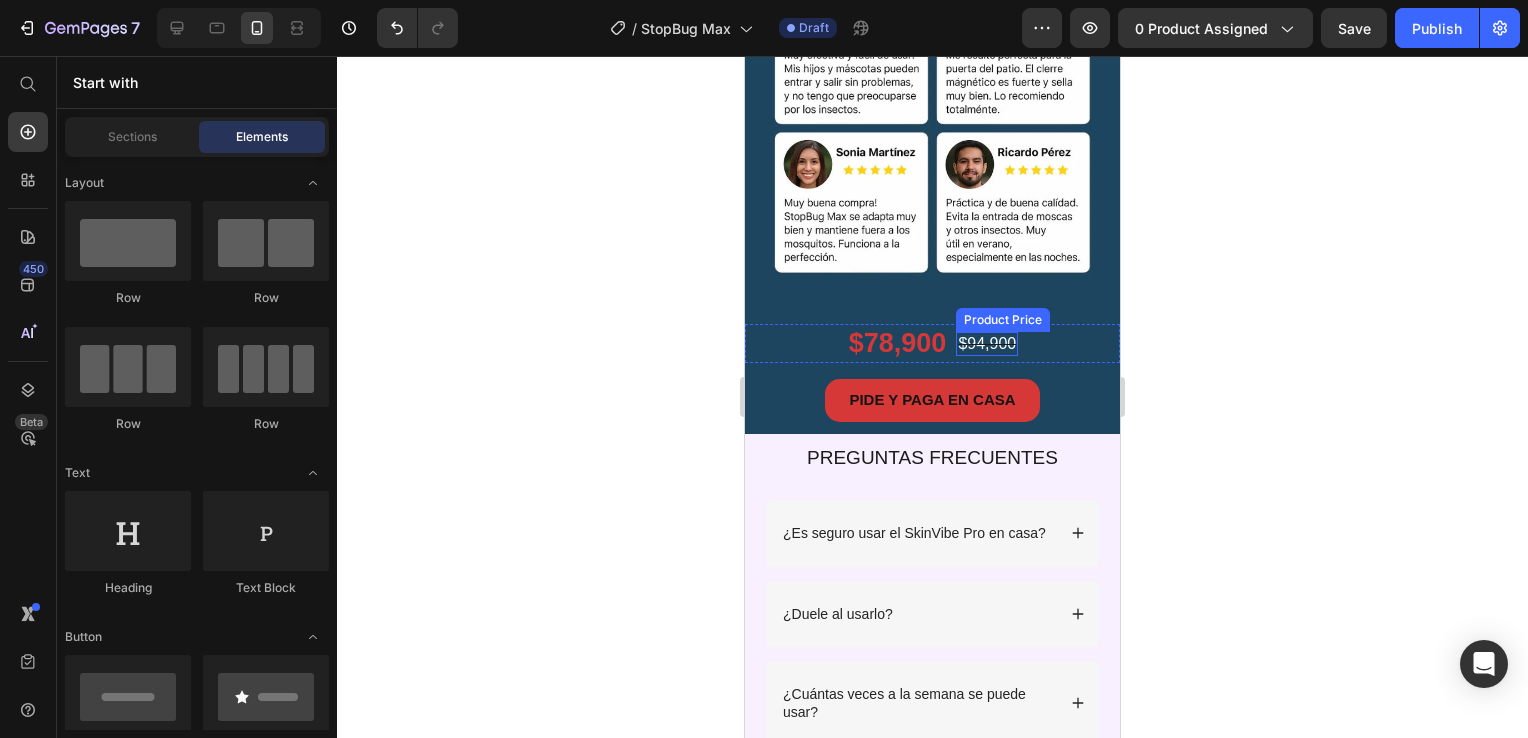 click on "$94,900" at bounding box center (987, 344) 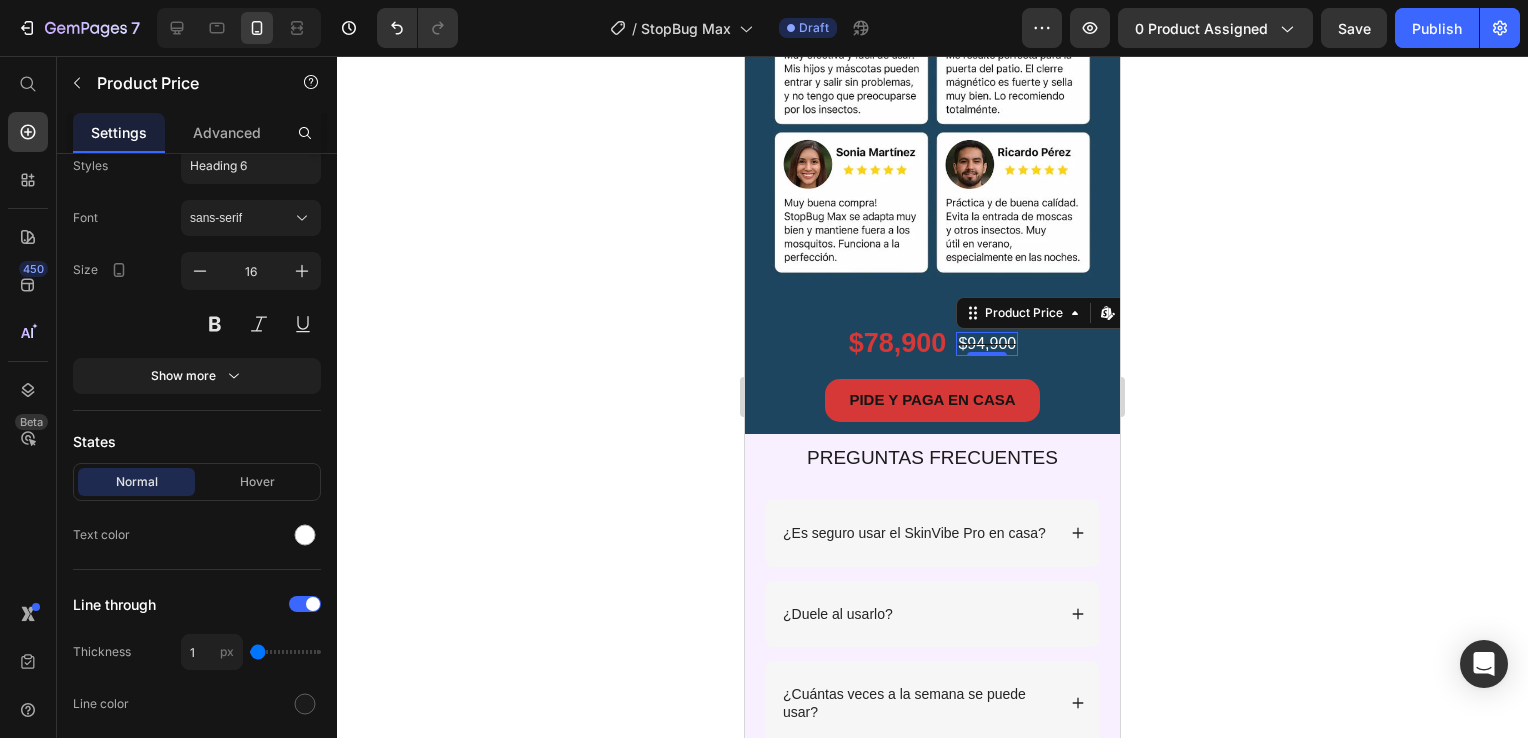 click on "$94,900" at bounding box center [987, 344] 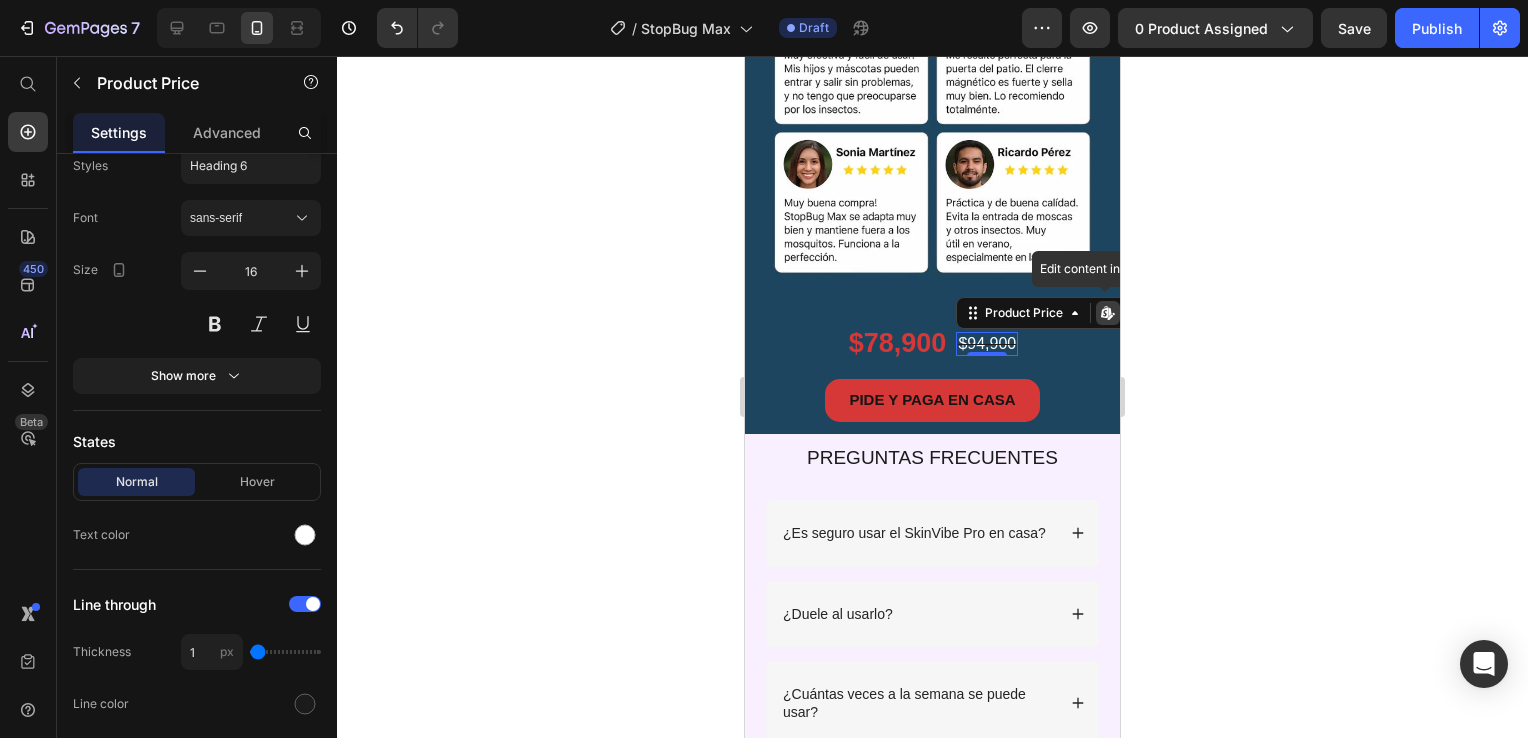 click on "$94,900" at bounding box center (987, 344) 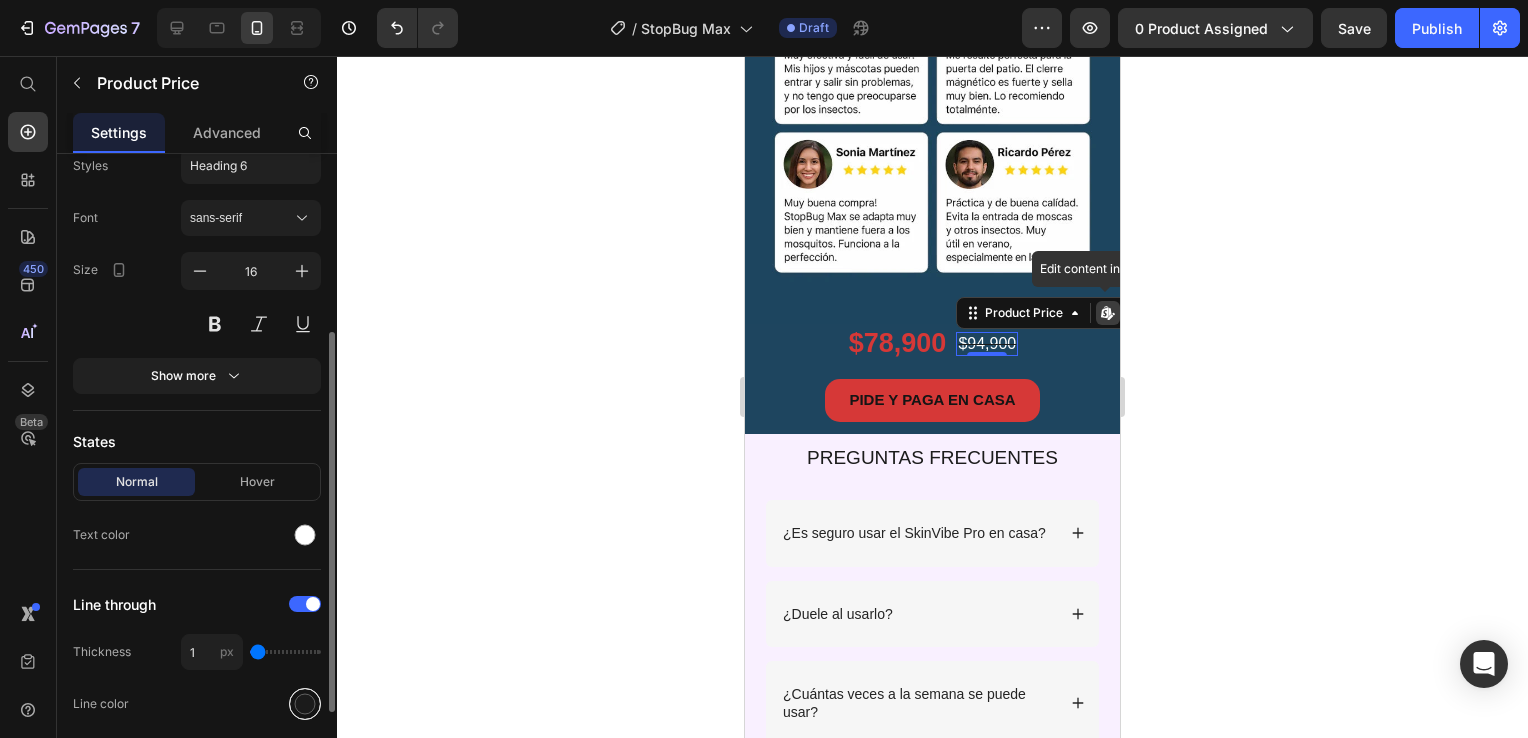click at bounding box center [305, 704] 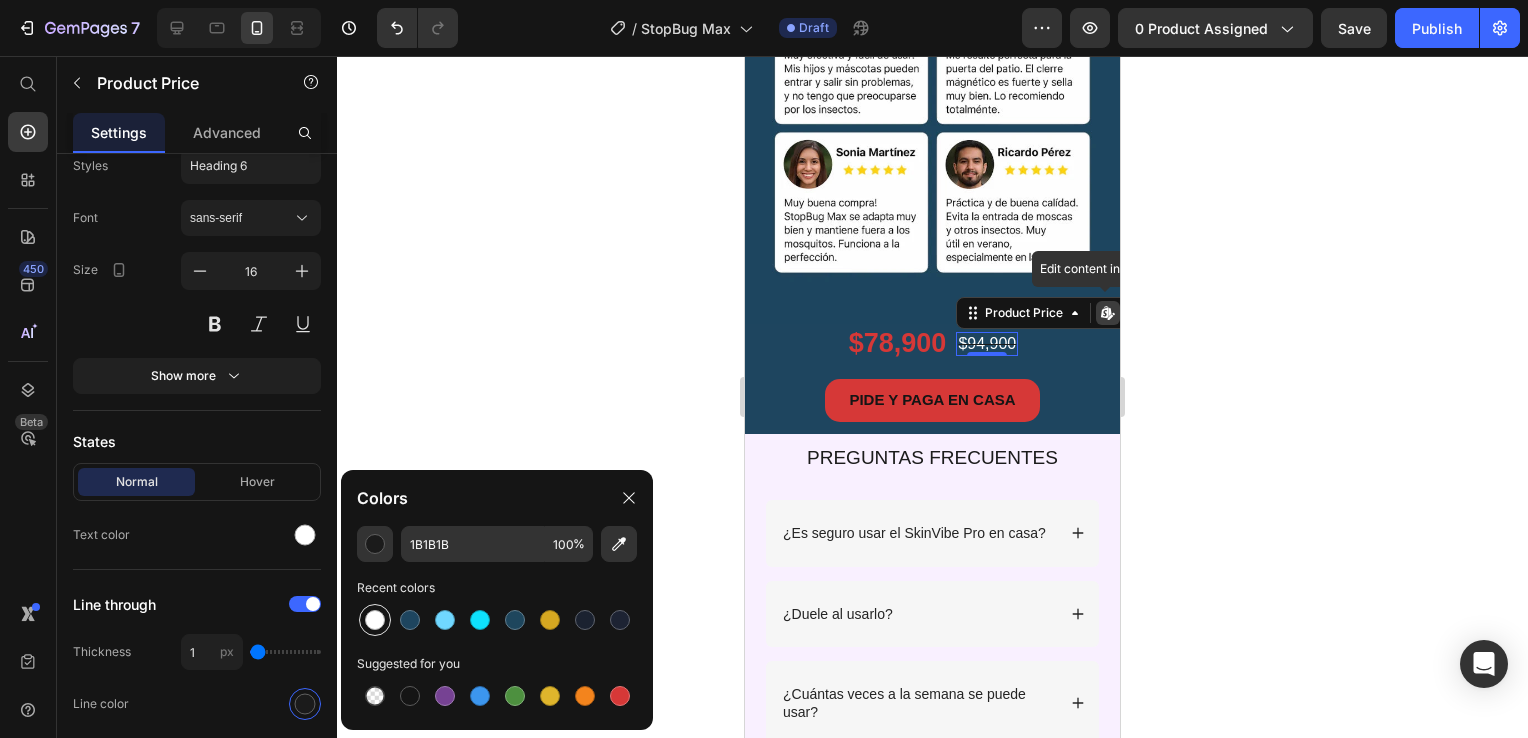 click at bounding box center (375, 620) 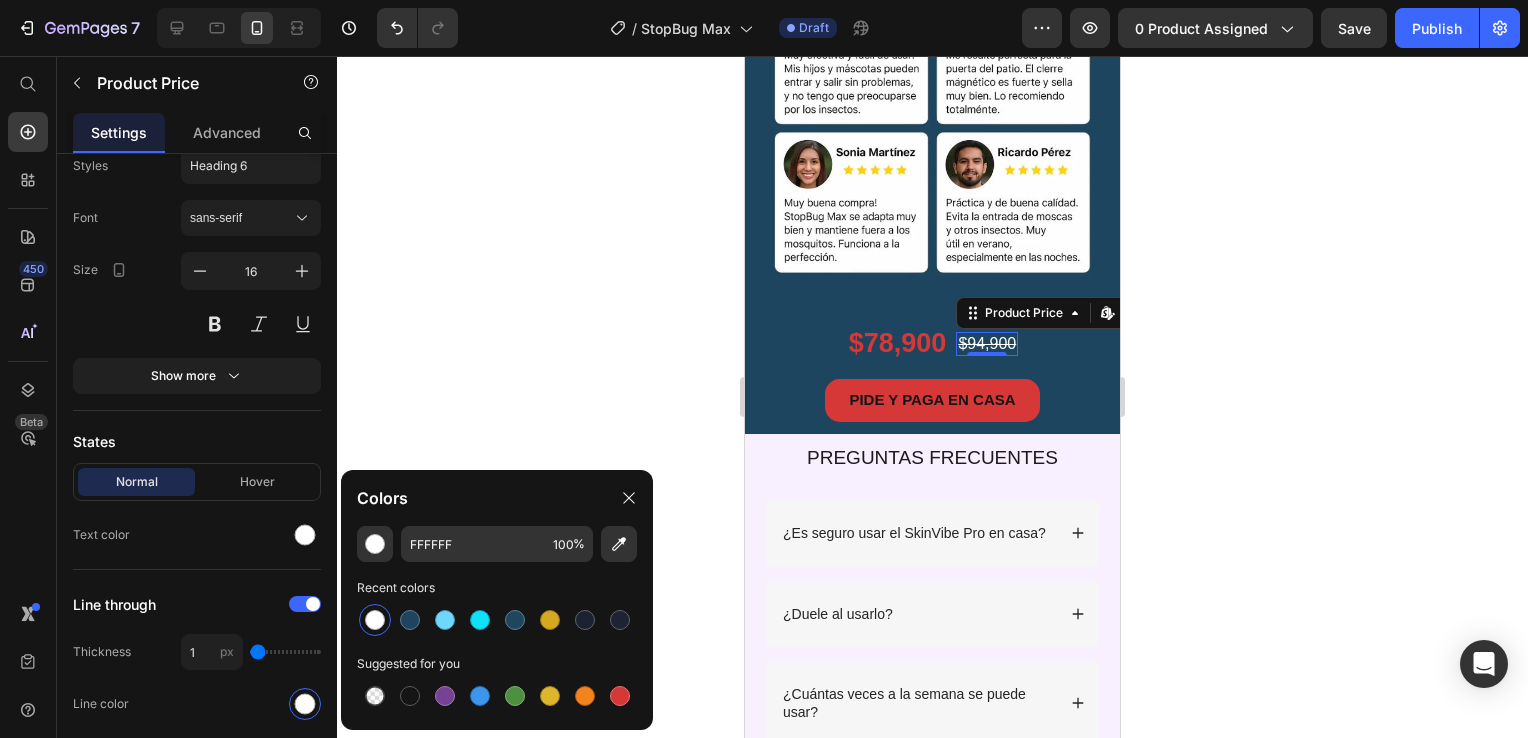 click 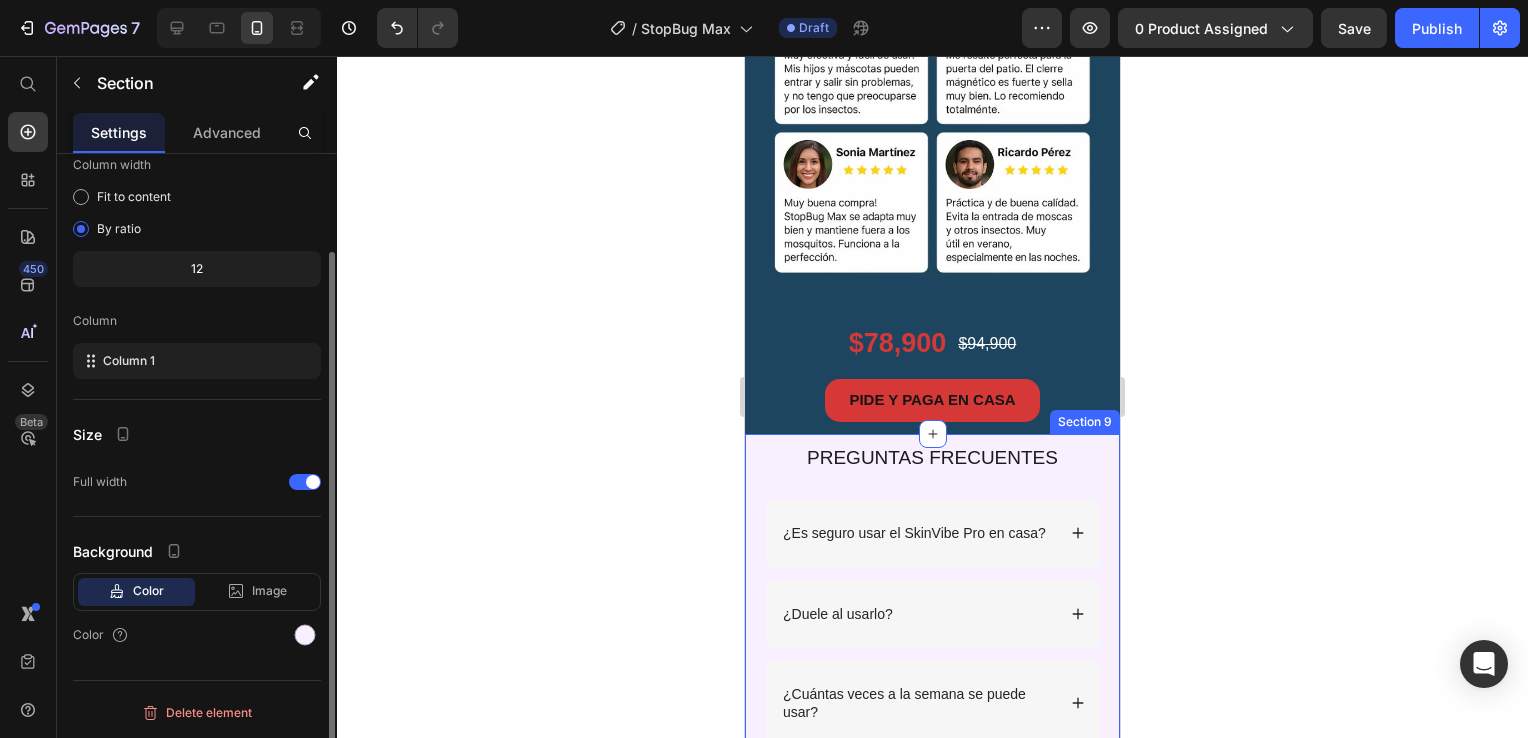 scroll, scrollTop: 0, scrollLeft: 0, axis: both 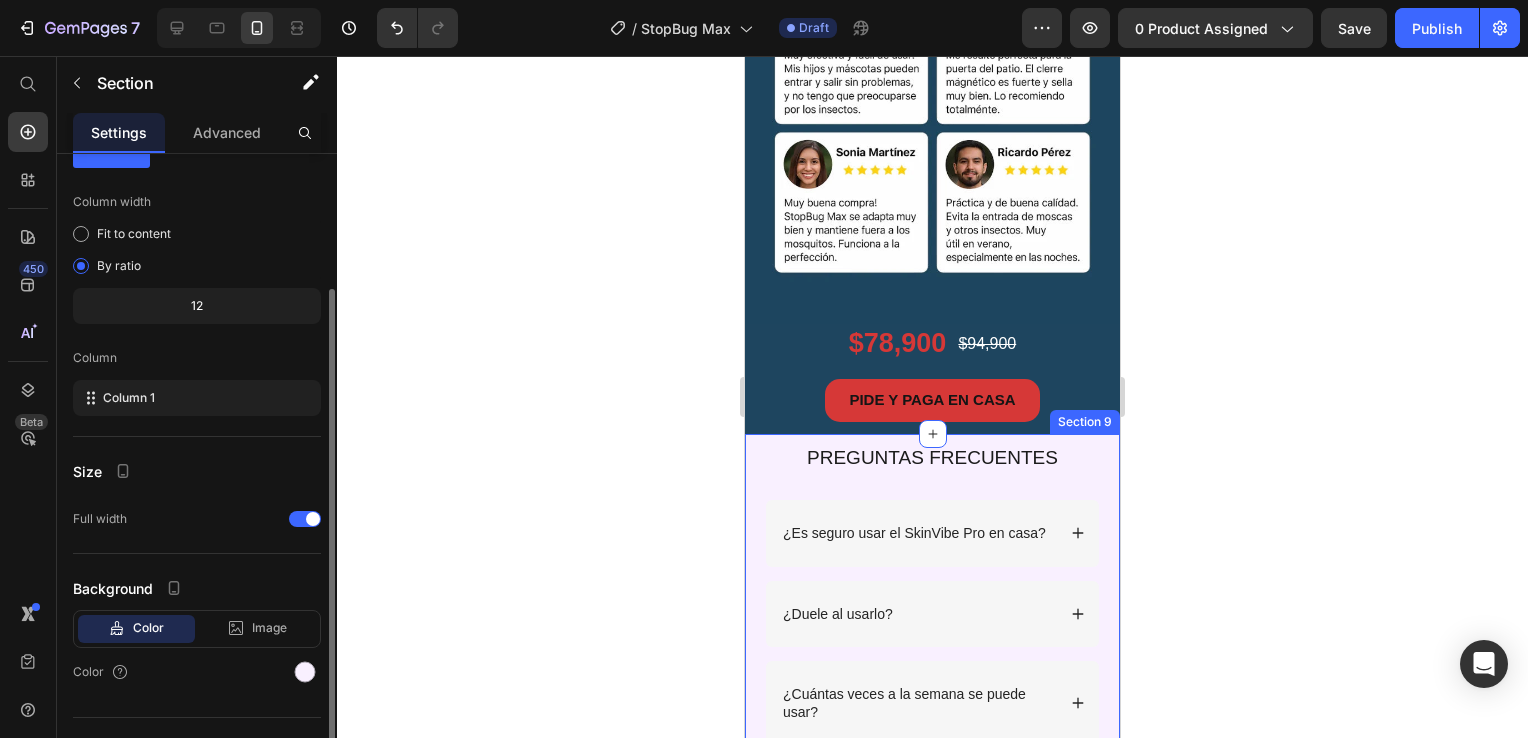 click on "PREGUNTAS FRECUENTES Heading Row
¿Es seguro usar el SkinVibe Pro en casa?
¿Duele al usarlo? Accordion
¿Cuántas veces a la semana se puede usar?
¿Cuánto tiempo duran los rodillos? Accordion Row Section 9" at bounding box center [932, 649] 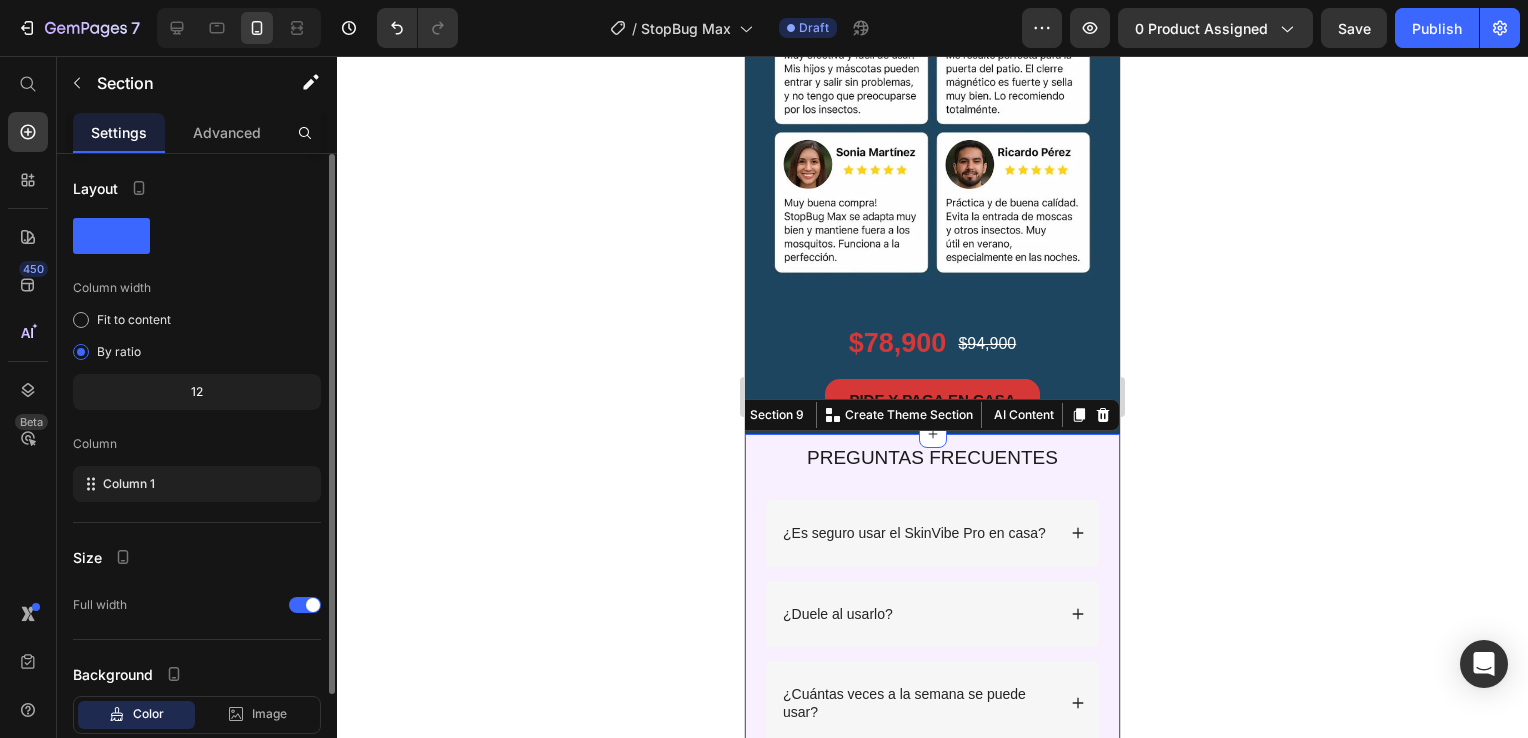 scroll, scrollTop: 120, scrollLeft: 0, axis: vertical 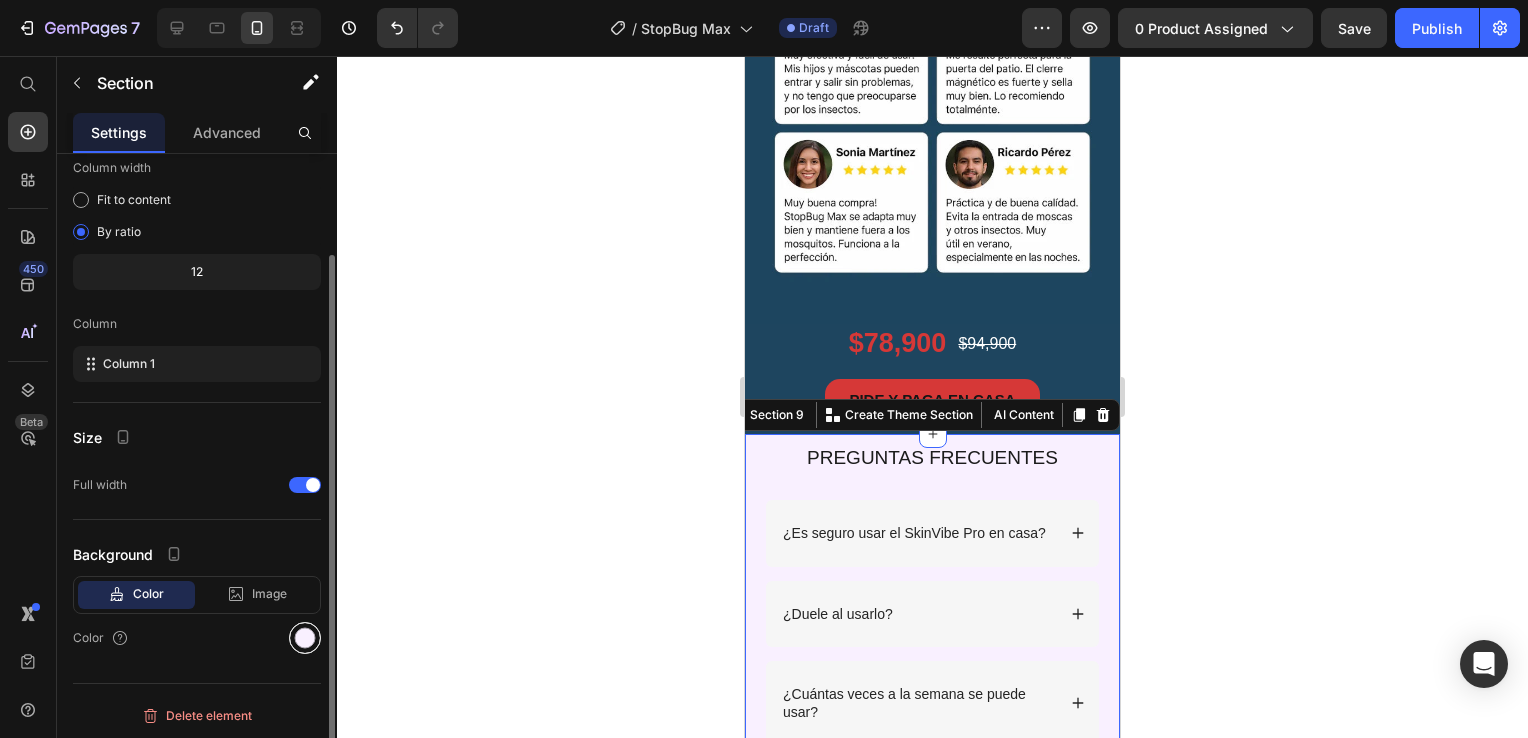 click at bounding box center (305, 638) 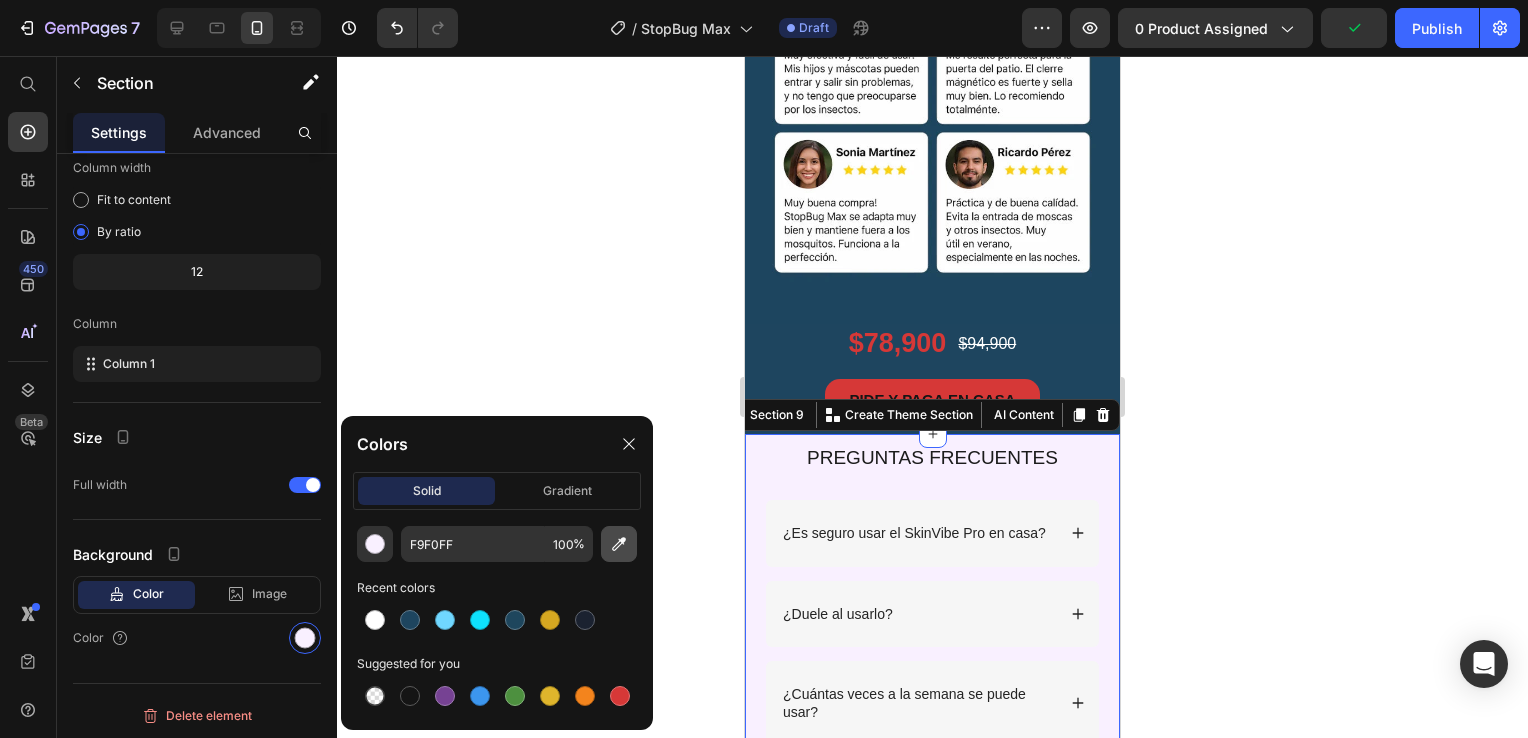 click 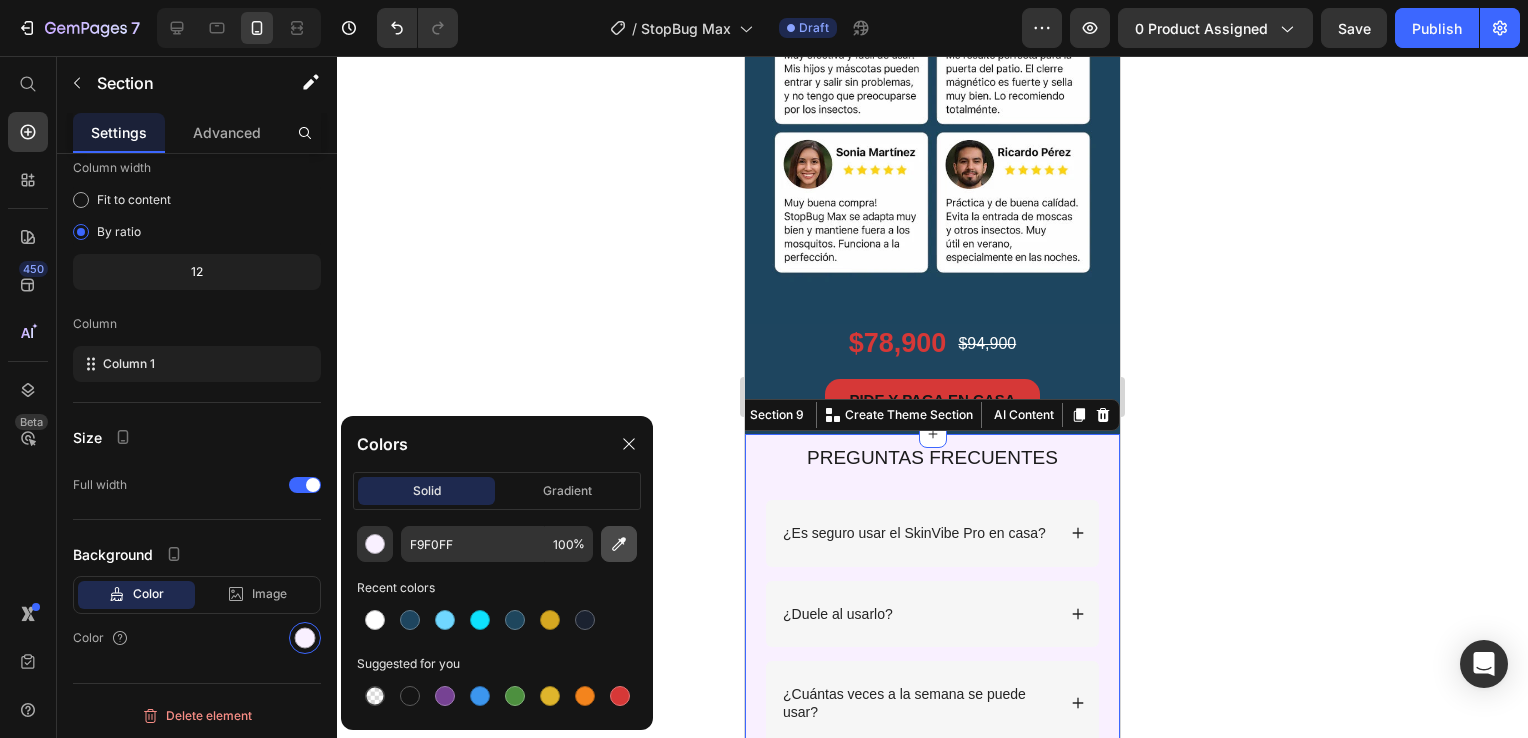 type on "1E455F" 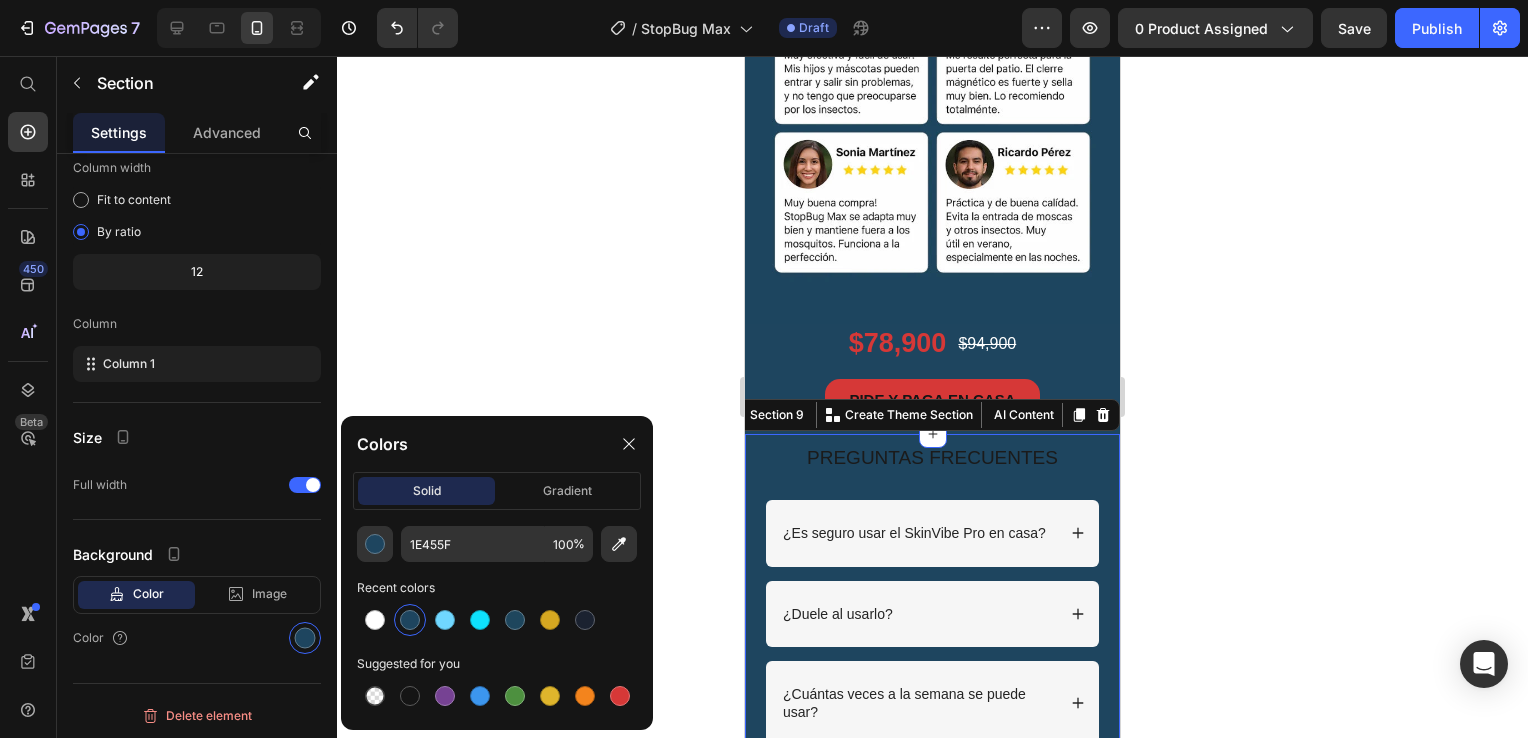 click 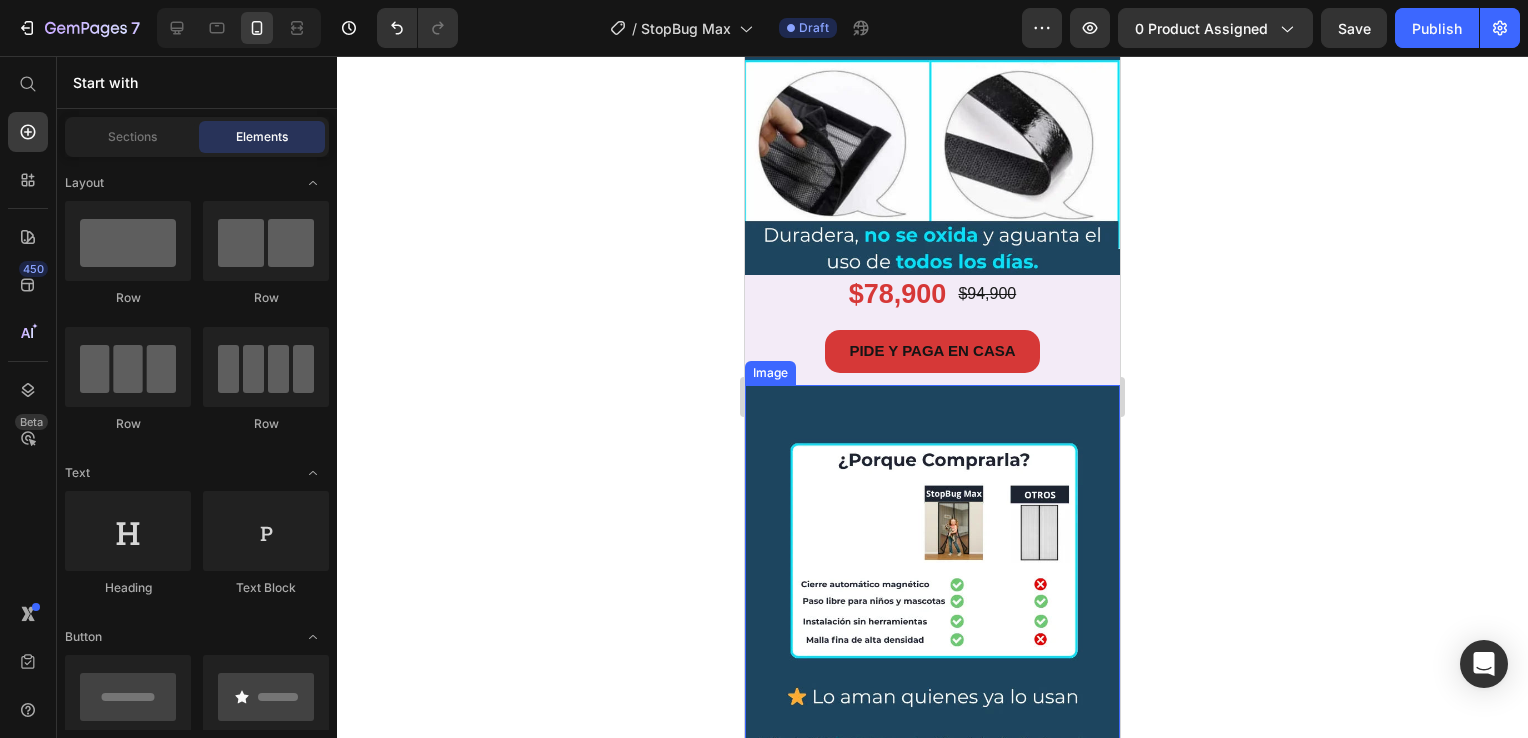 scroll, scrollTop: 2100, scrollLeft: 0, axis: vertical 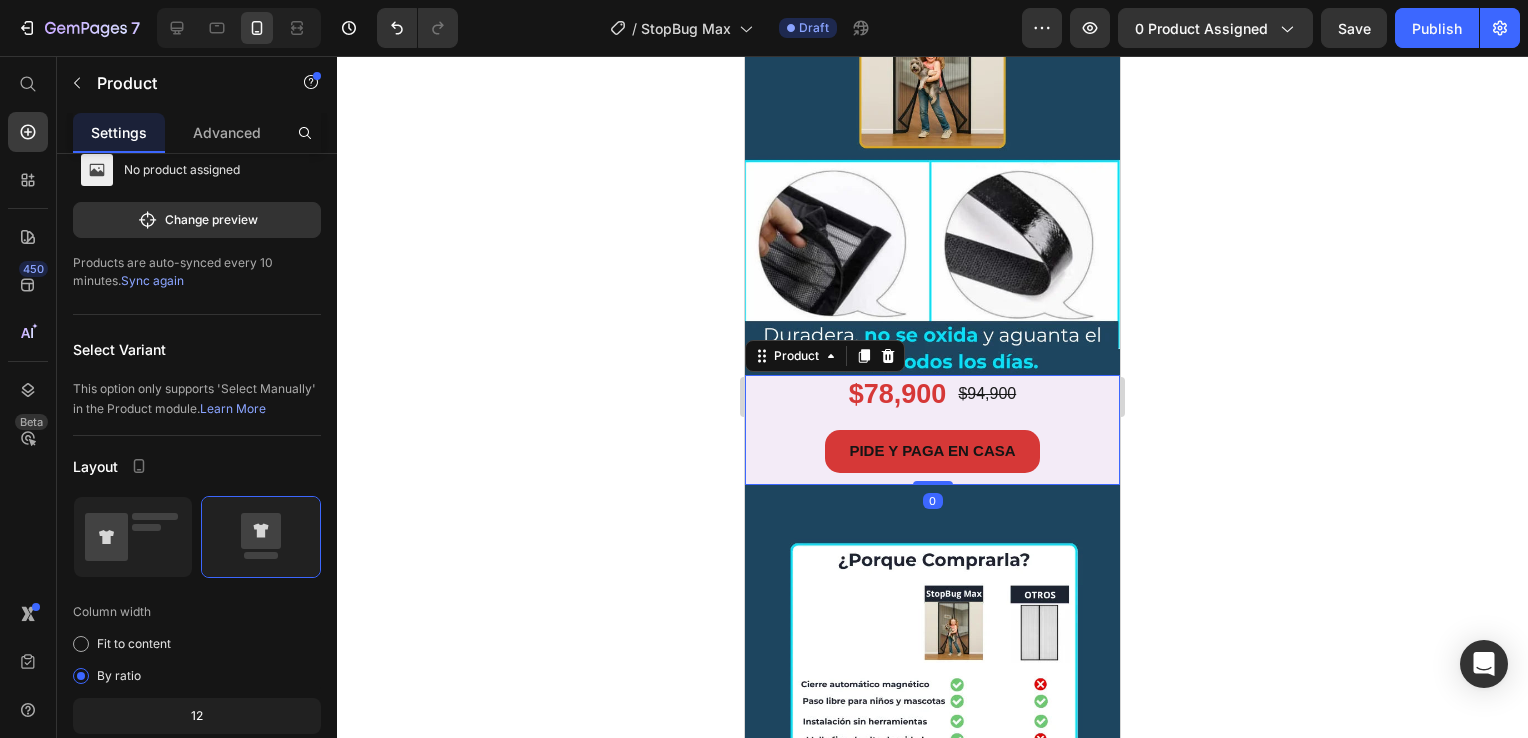 click on "$78,900 Product Price $94,900 Product Price Row PIDE Y PAGA EN CASA Button" at bounding box center (932, 429) 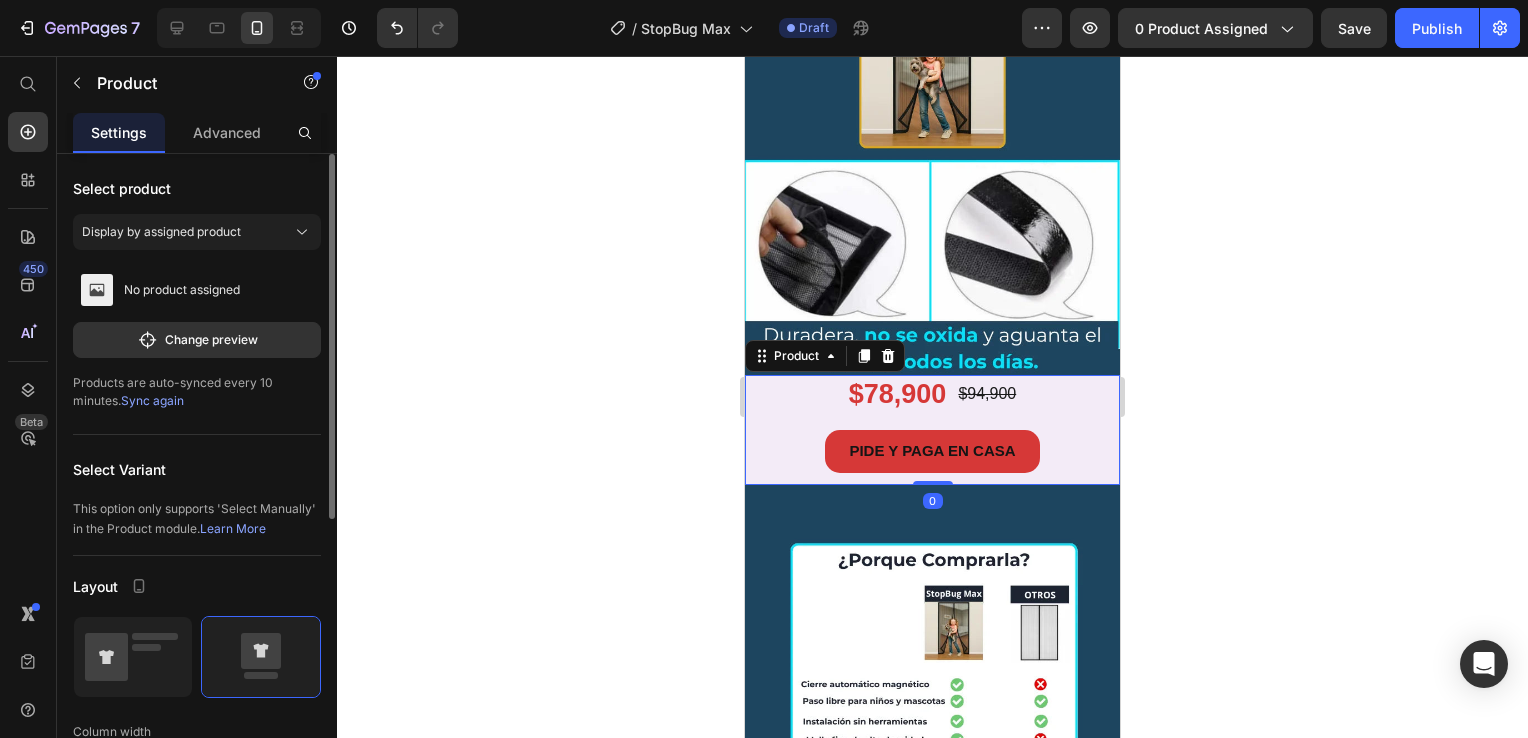 scroll, scrollTop: 300, scrollLeft: 0, axis: vertical 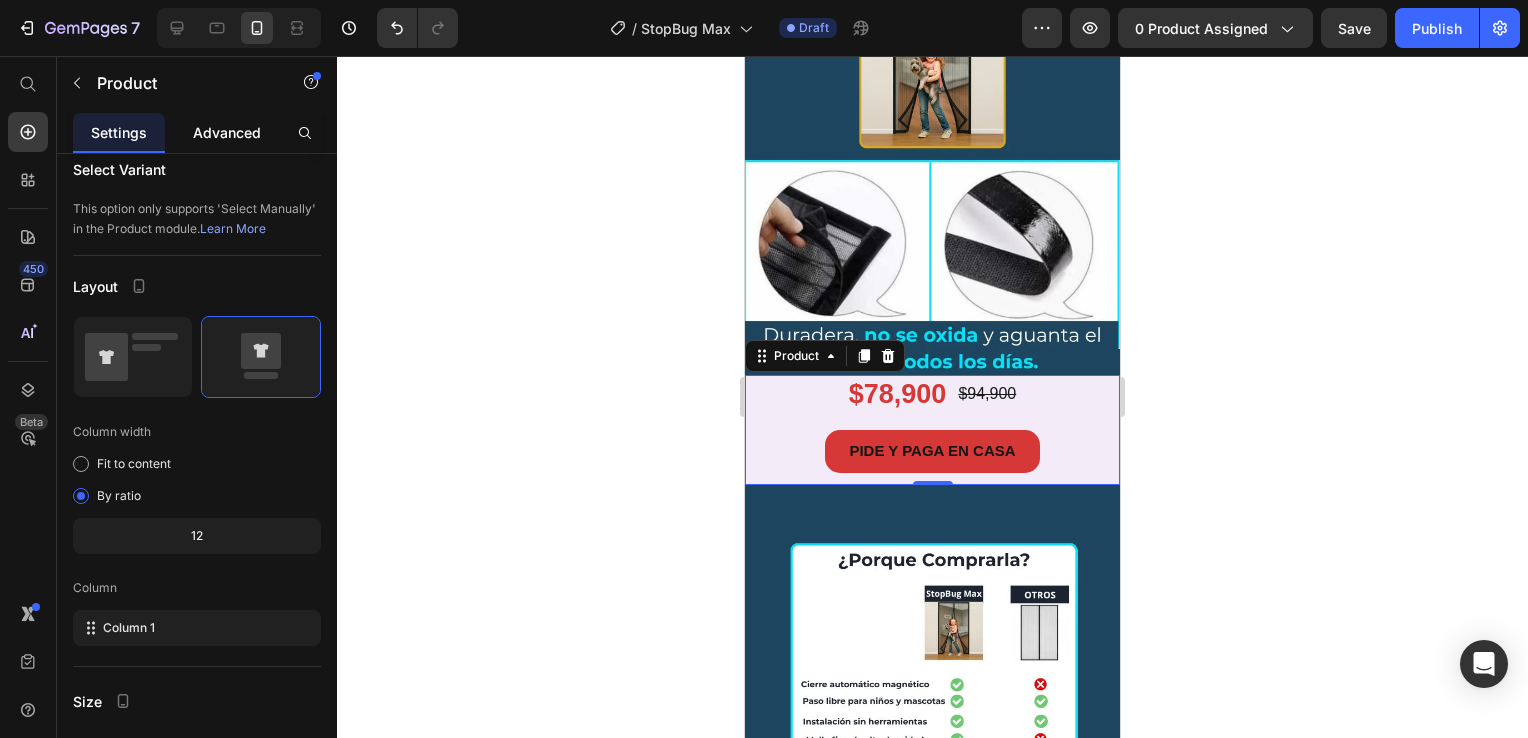 click on "Advanced" at bounding box center [227, 132] 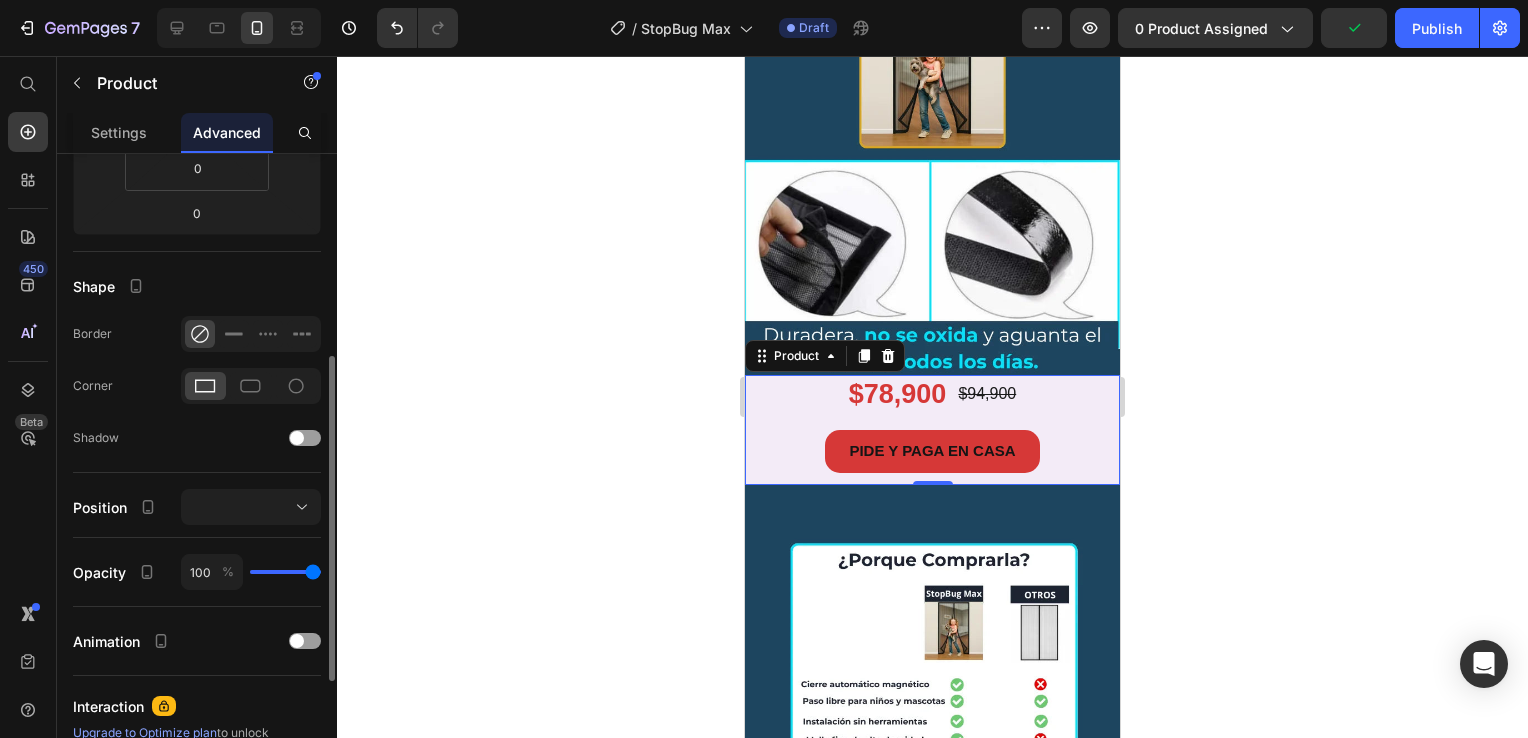 scroll, scrollTop: 625, scrollLeft: 0, axis: vertical 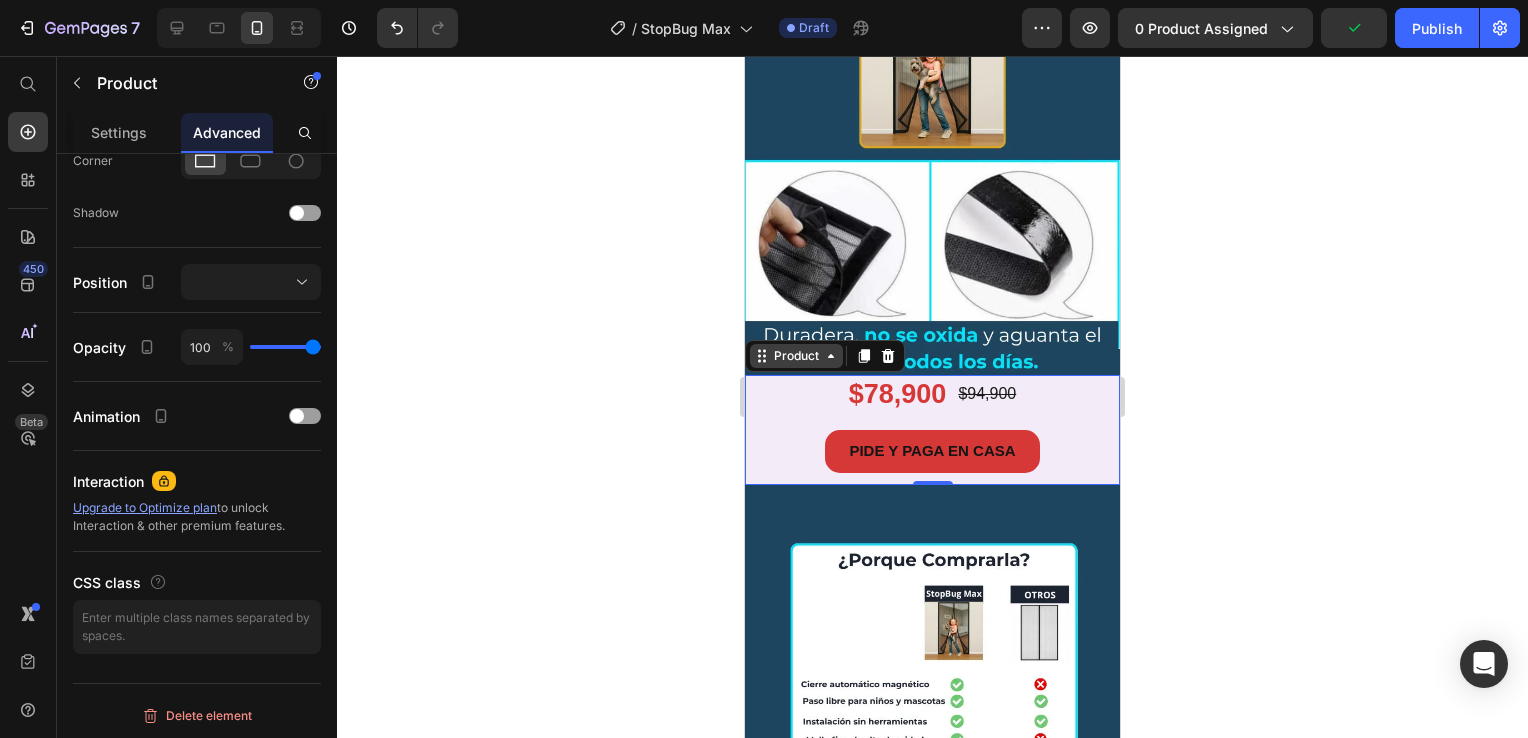click on "Product" at bounding box center (796, 356) 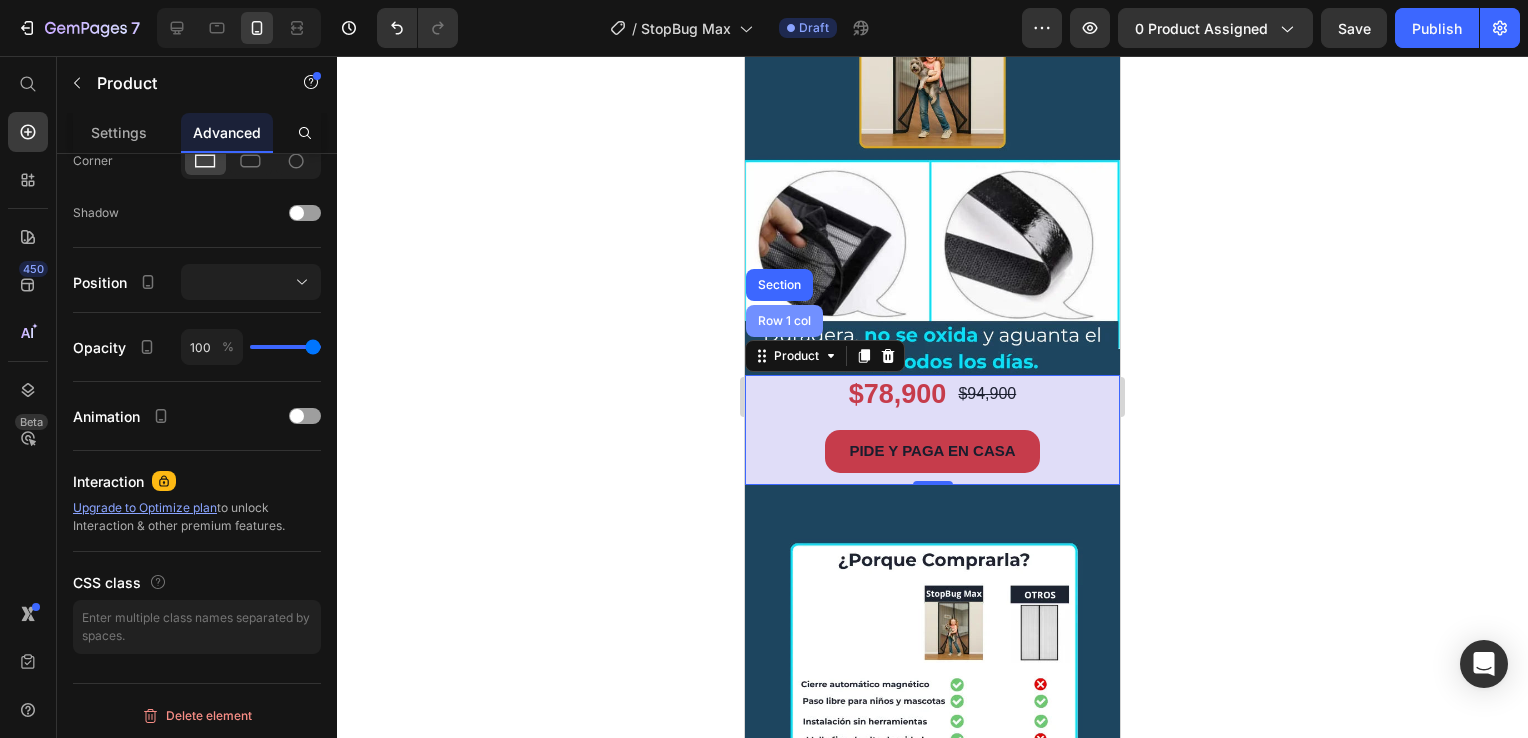 click on "Row 1 col" at bounding box center (784, 321) 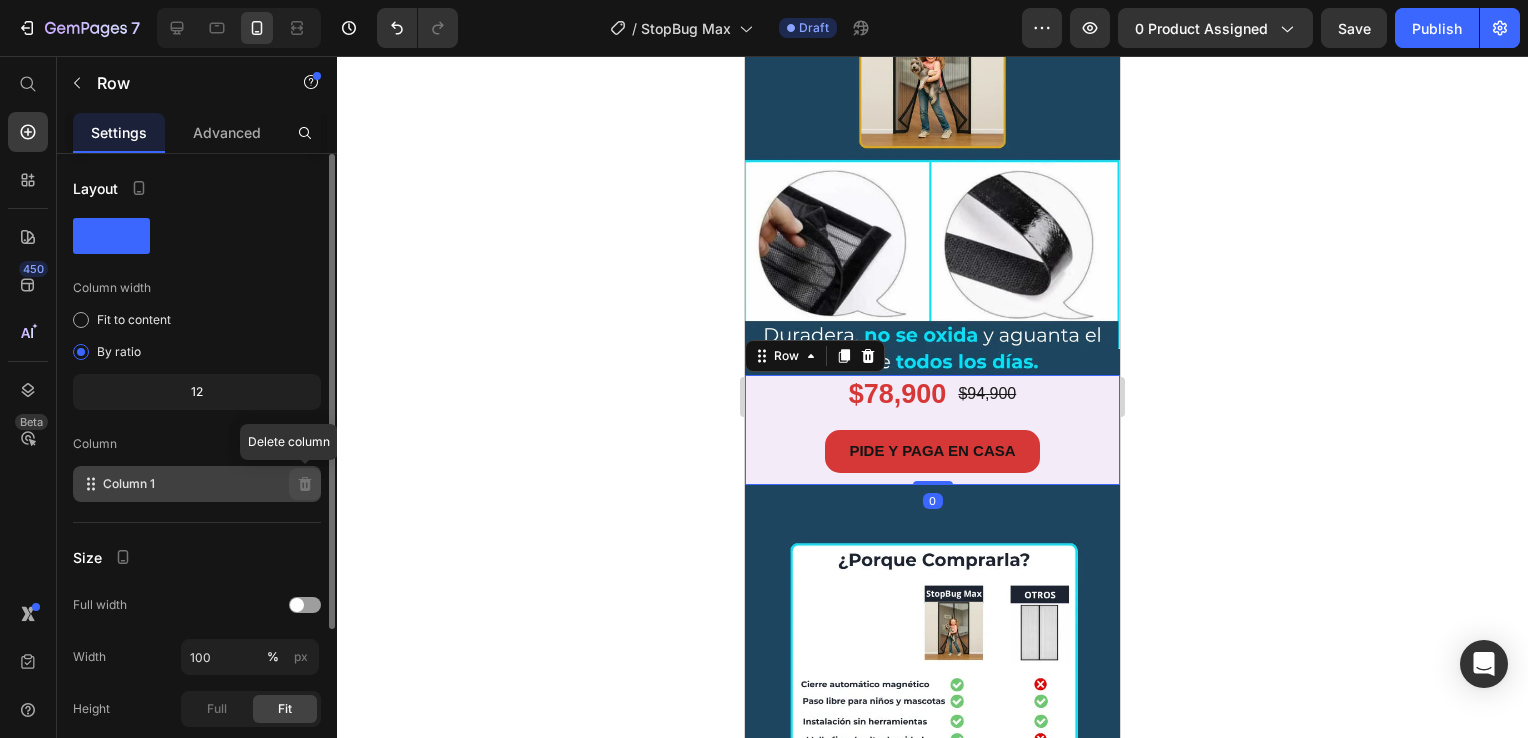 scroll, scrollTop: 224, scrollLeft: 0, axis: vertical 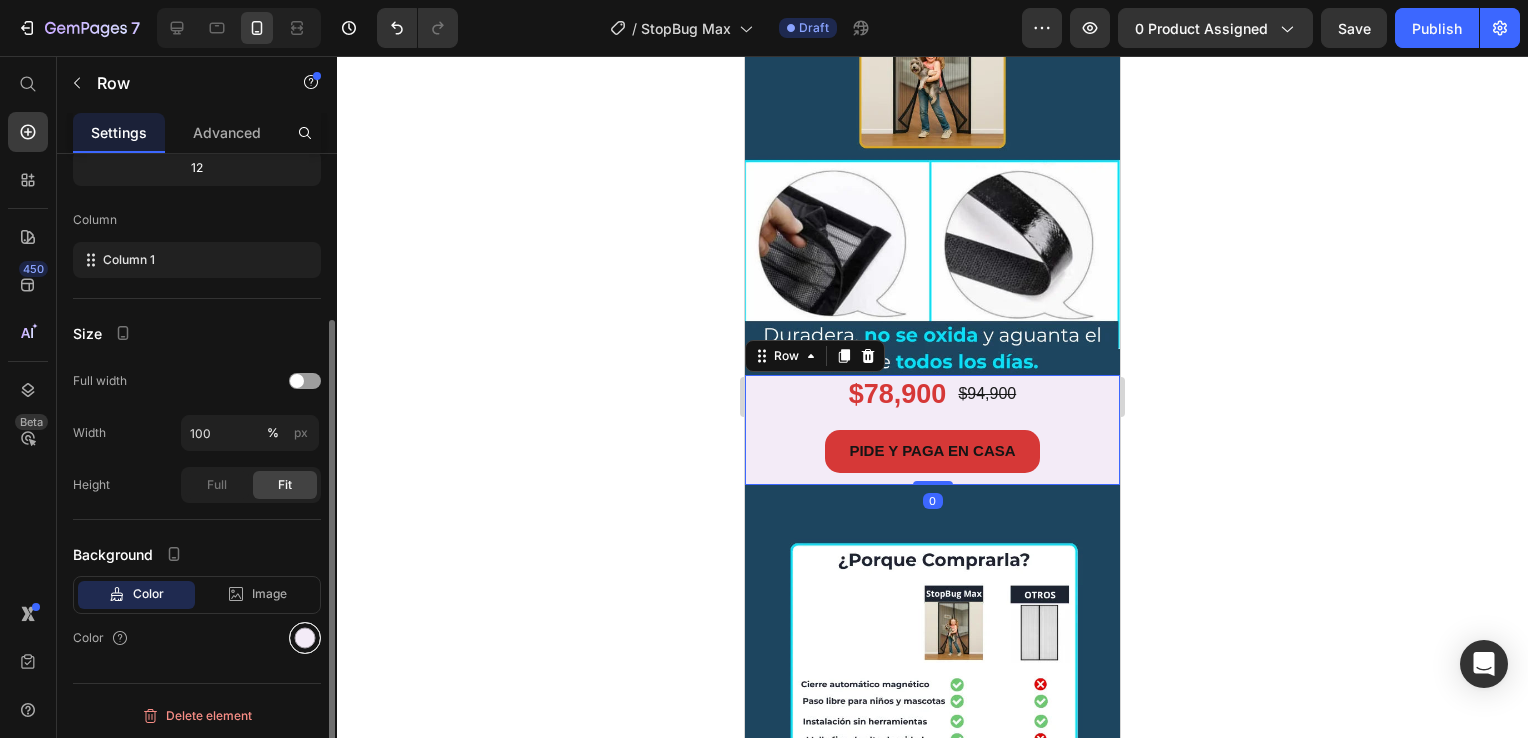 click at bounding box center (305, 638) 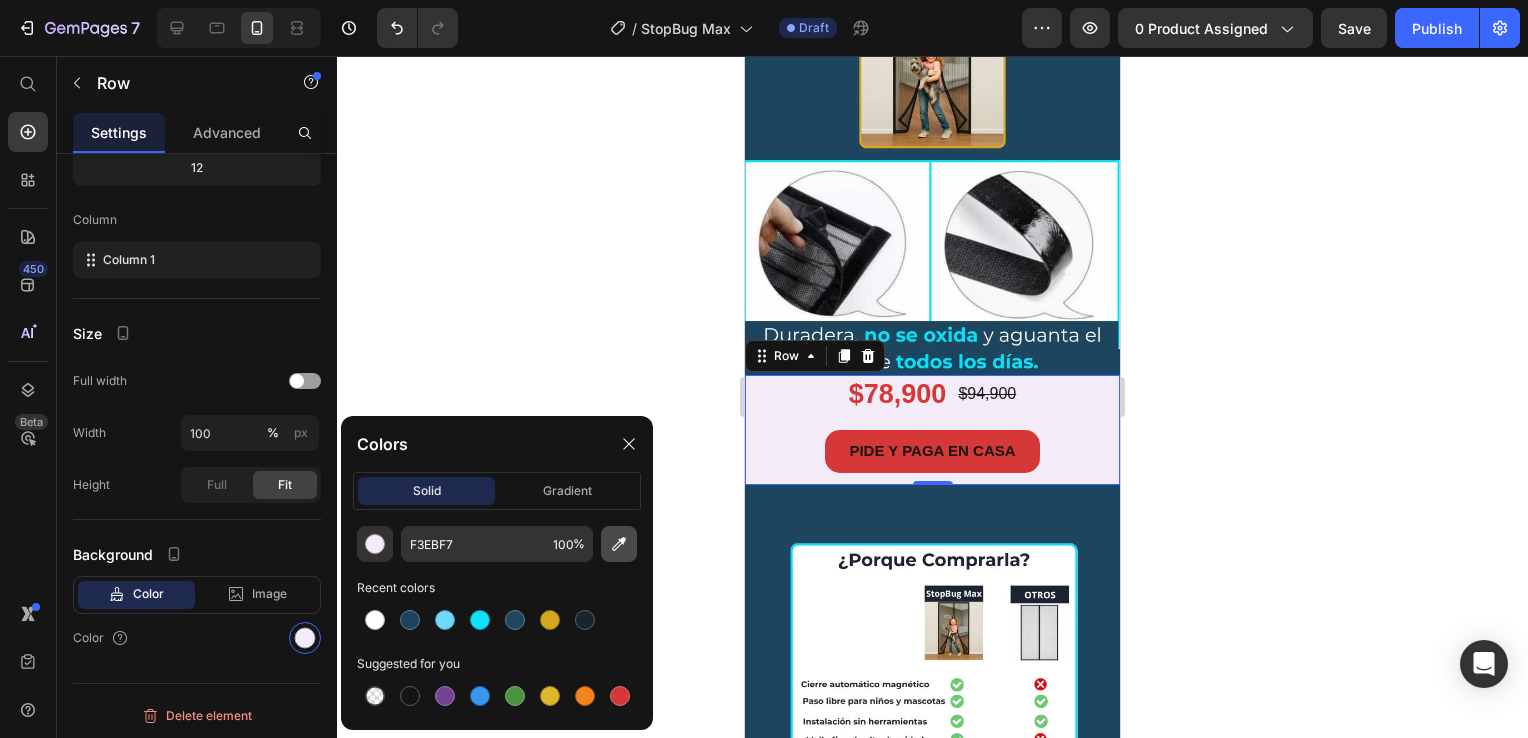 click 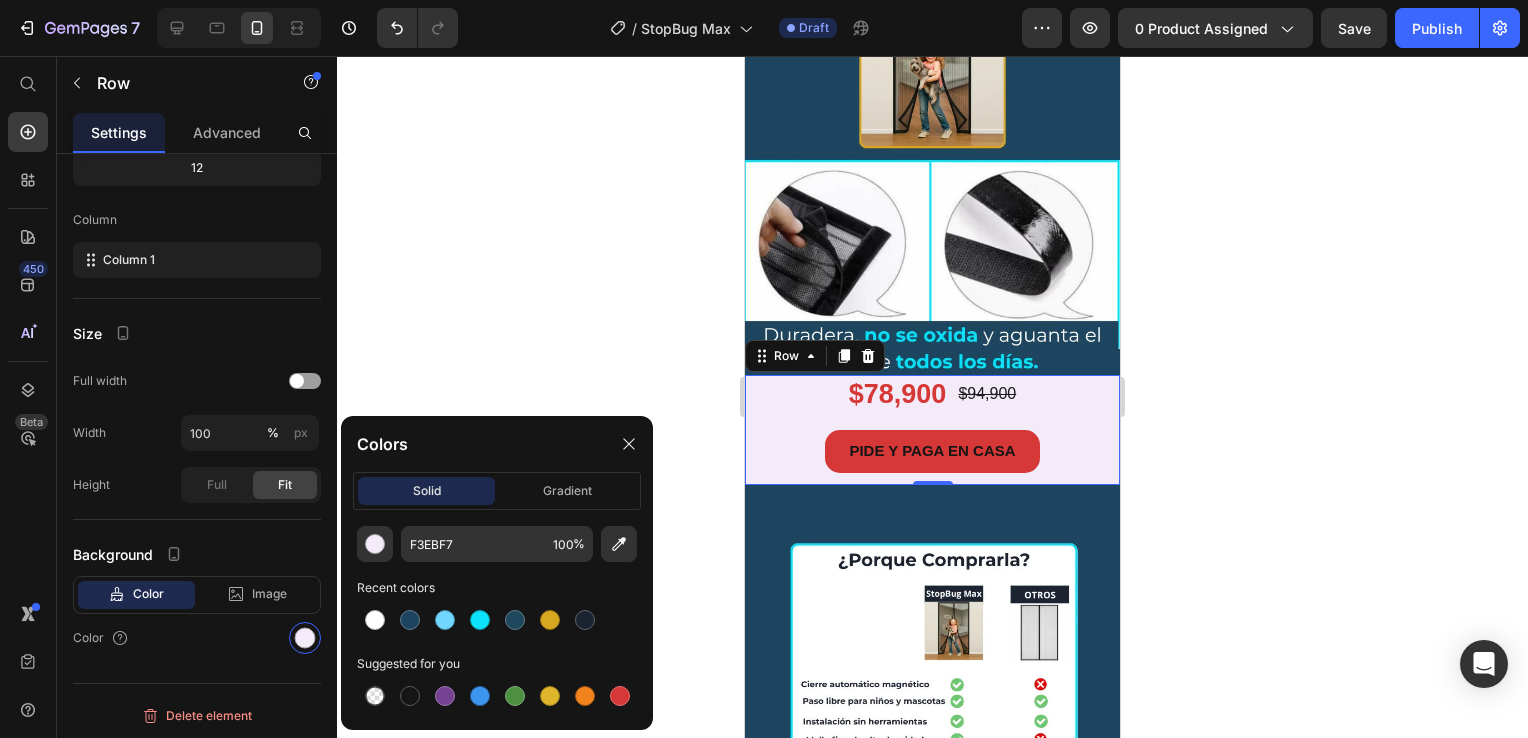 type on "1E455F" 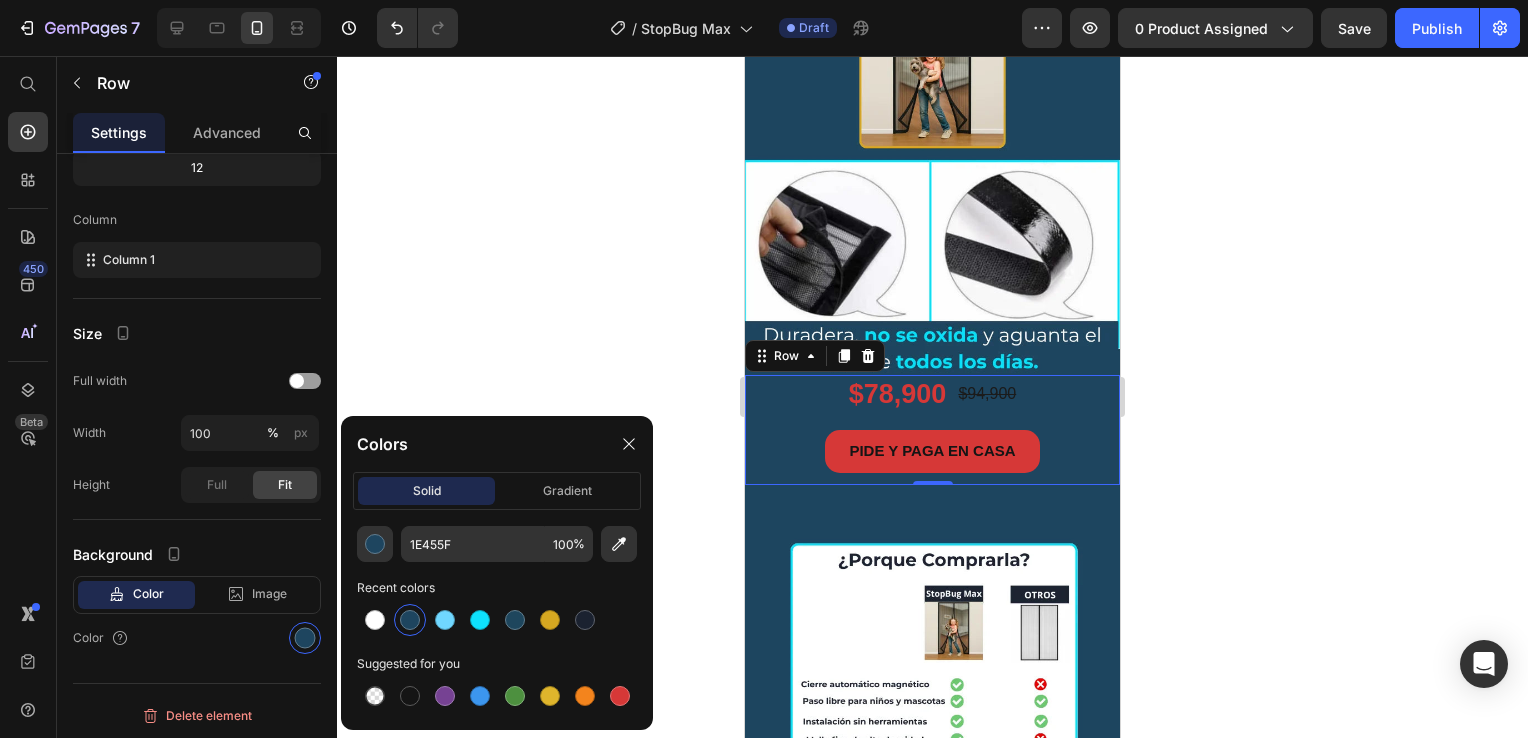 click 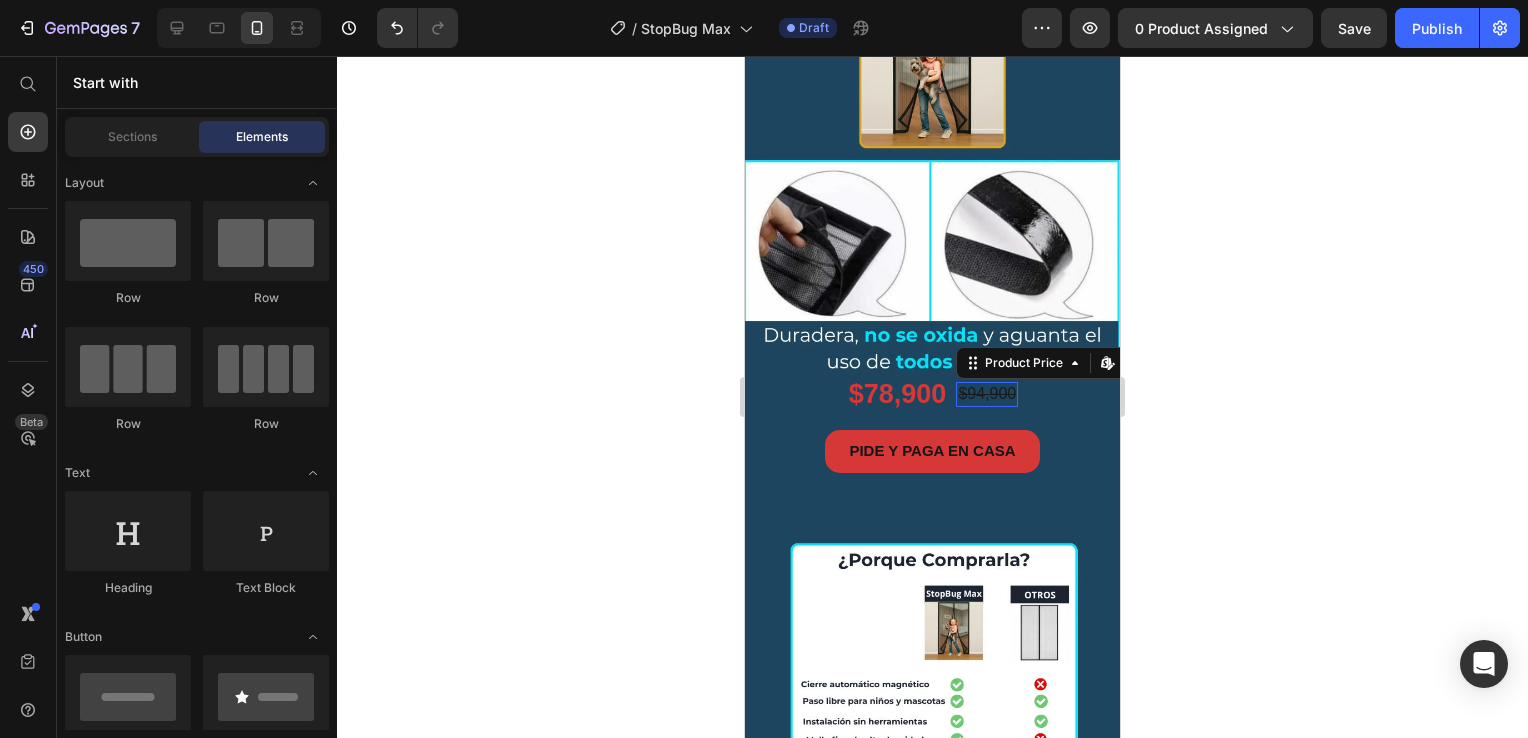 click on "$94,900" at bounding box center [987, 394] 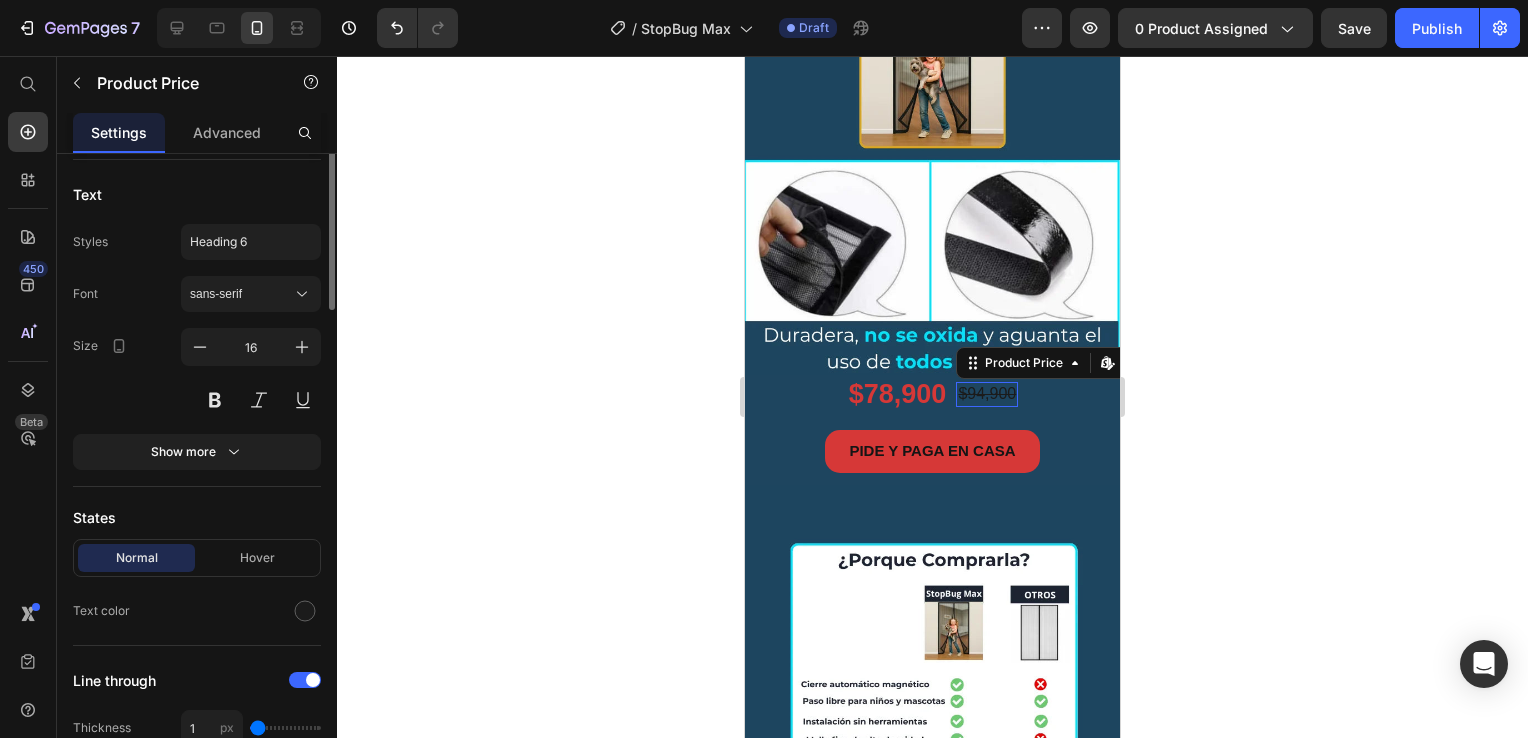 scroll, scrollTop: 0, scrollLeft: 0, axis: both 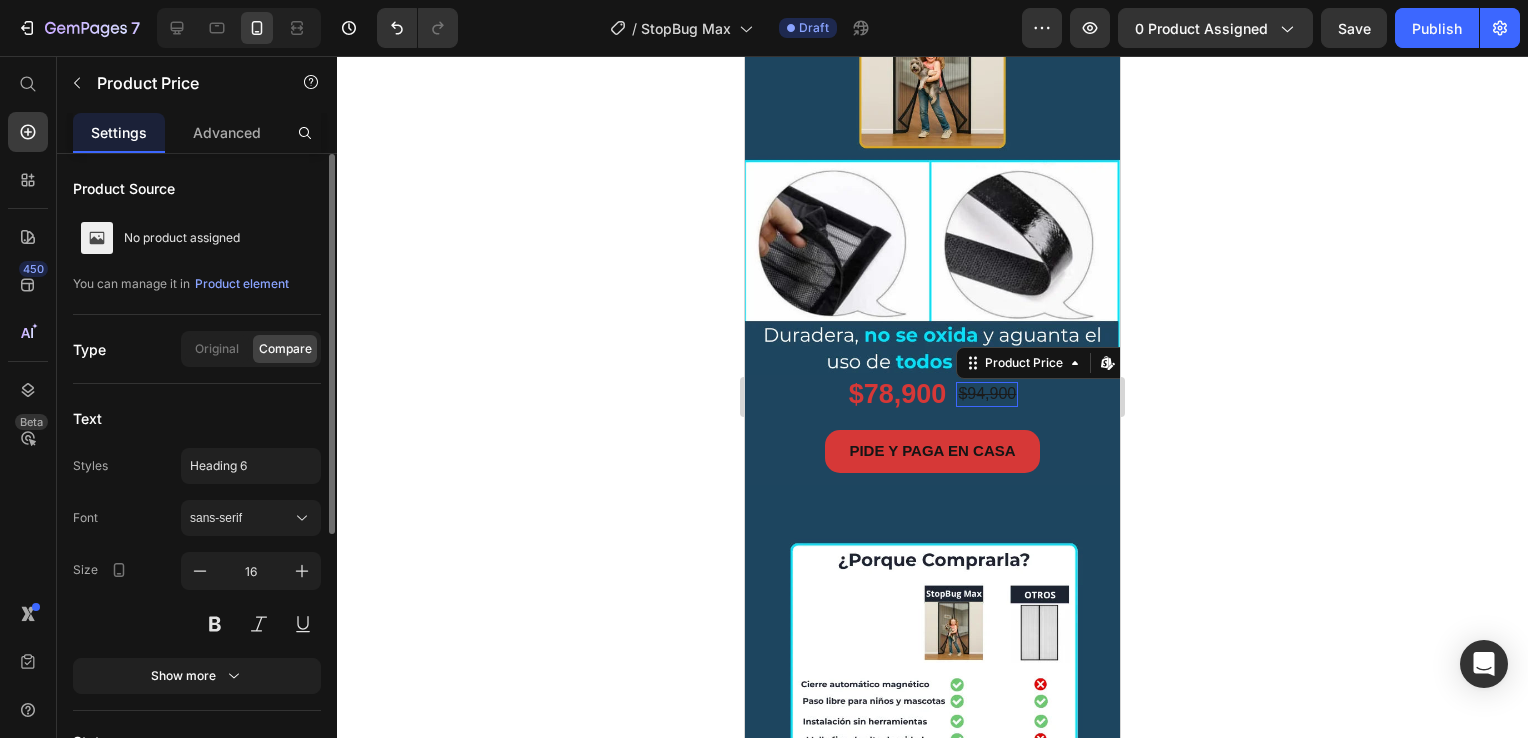 click on "$94,900" at bounding box center [987, 394] 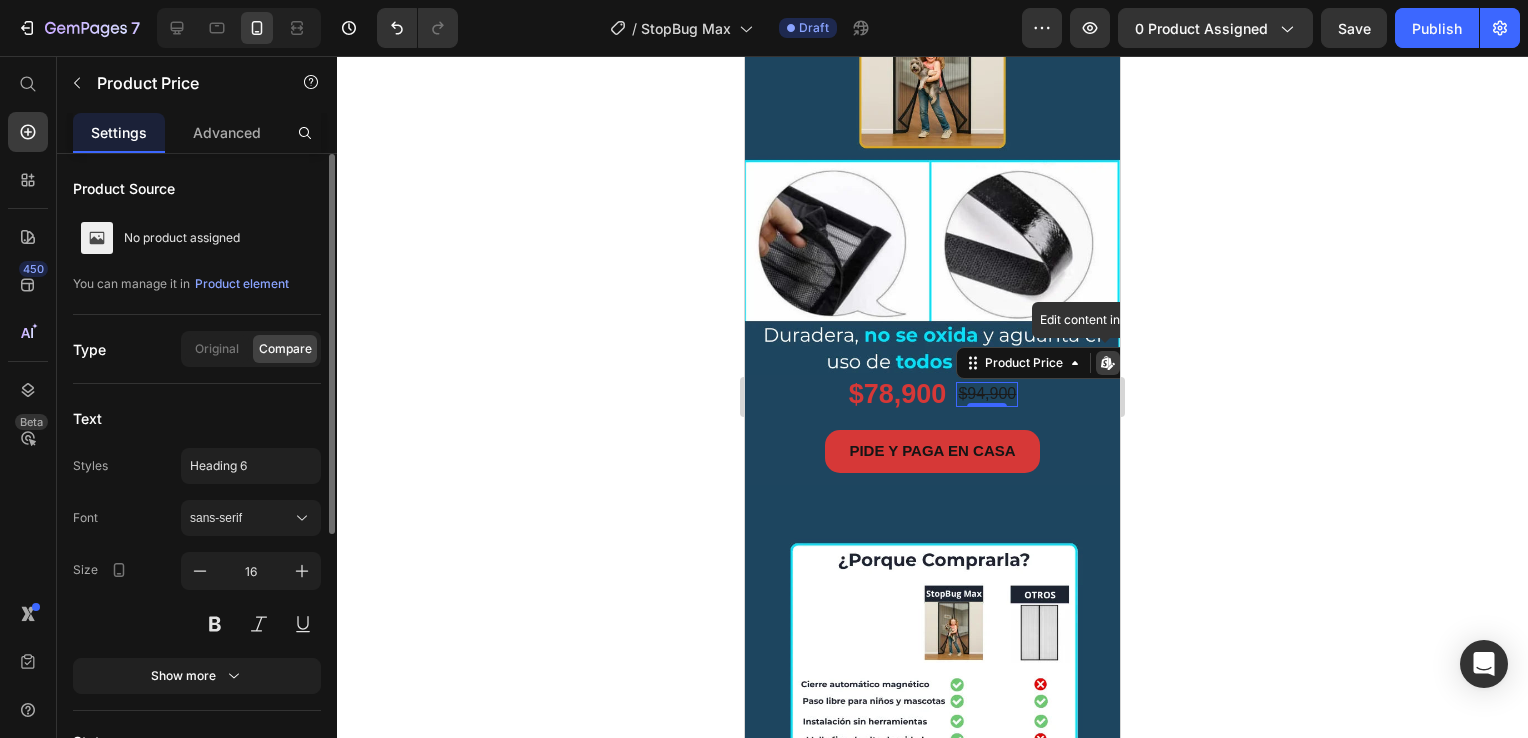 click on "$94,900" at bounding box center [987, 394] 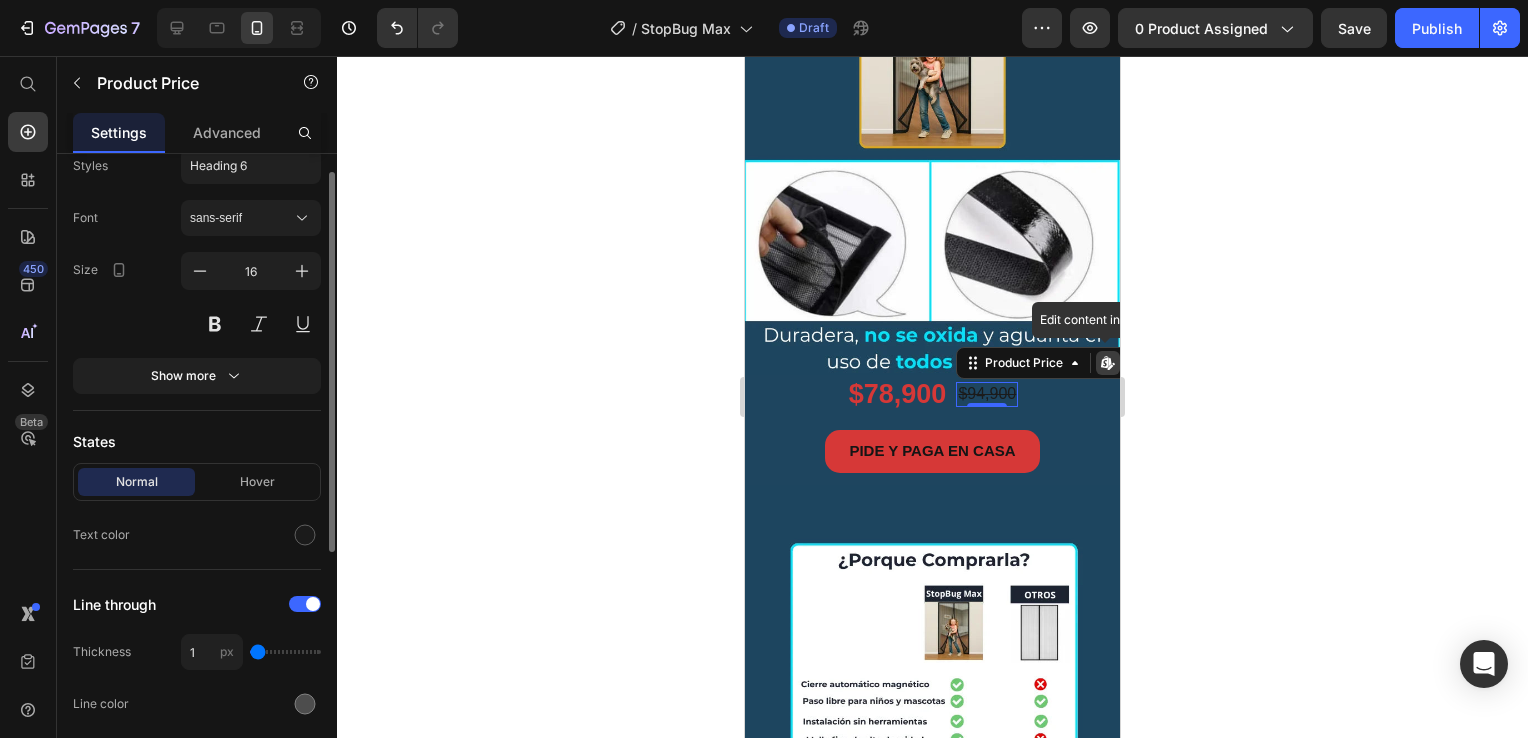 scroll, scrollTop: 400, scrollLeft: 0, axis: vertical 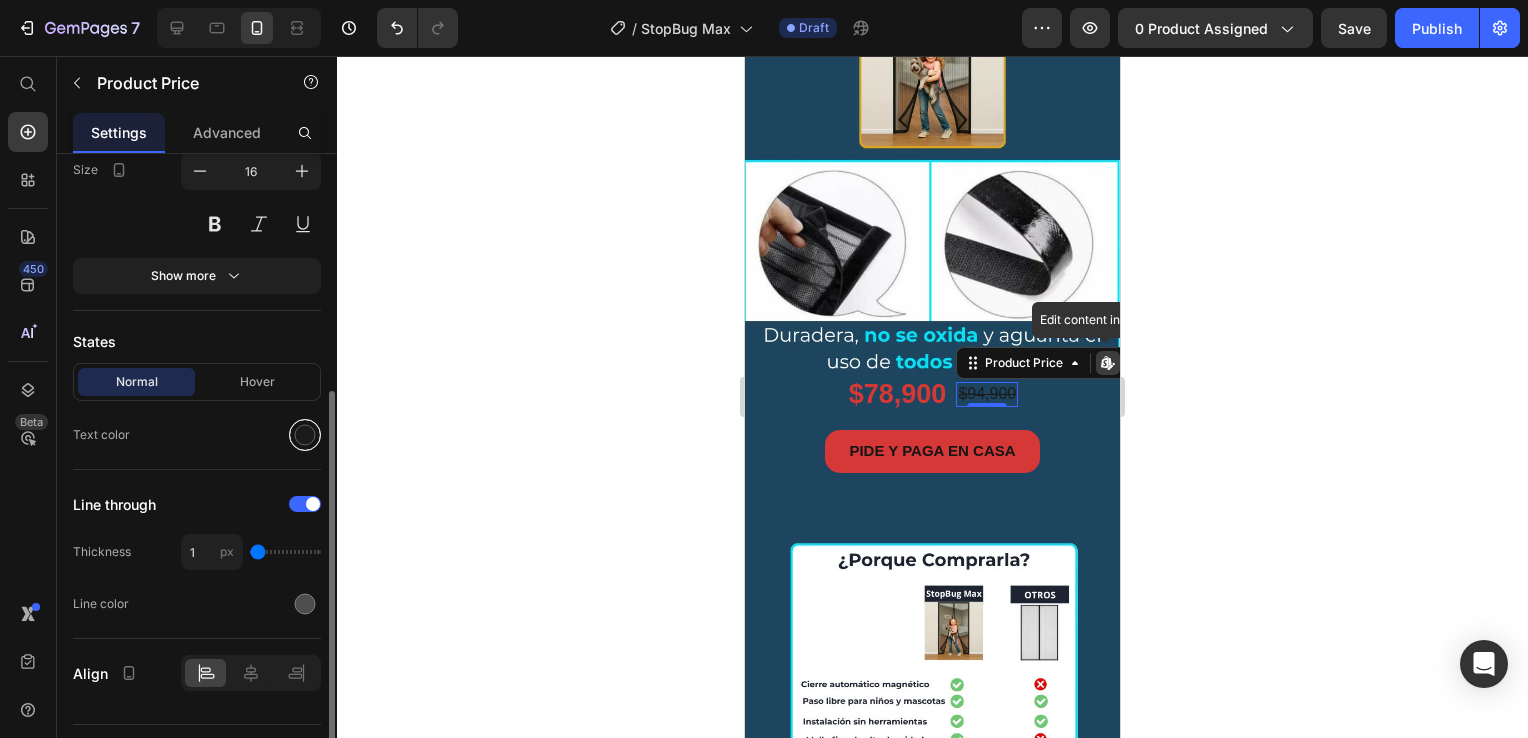 click at bounding box center (305, 435) 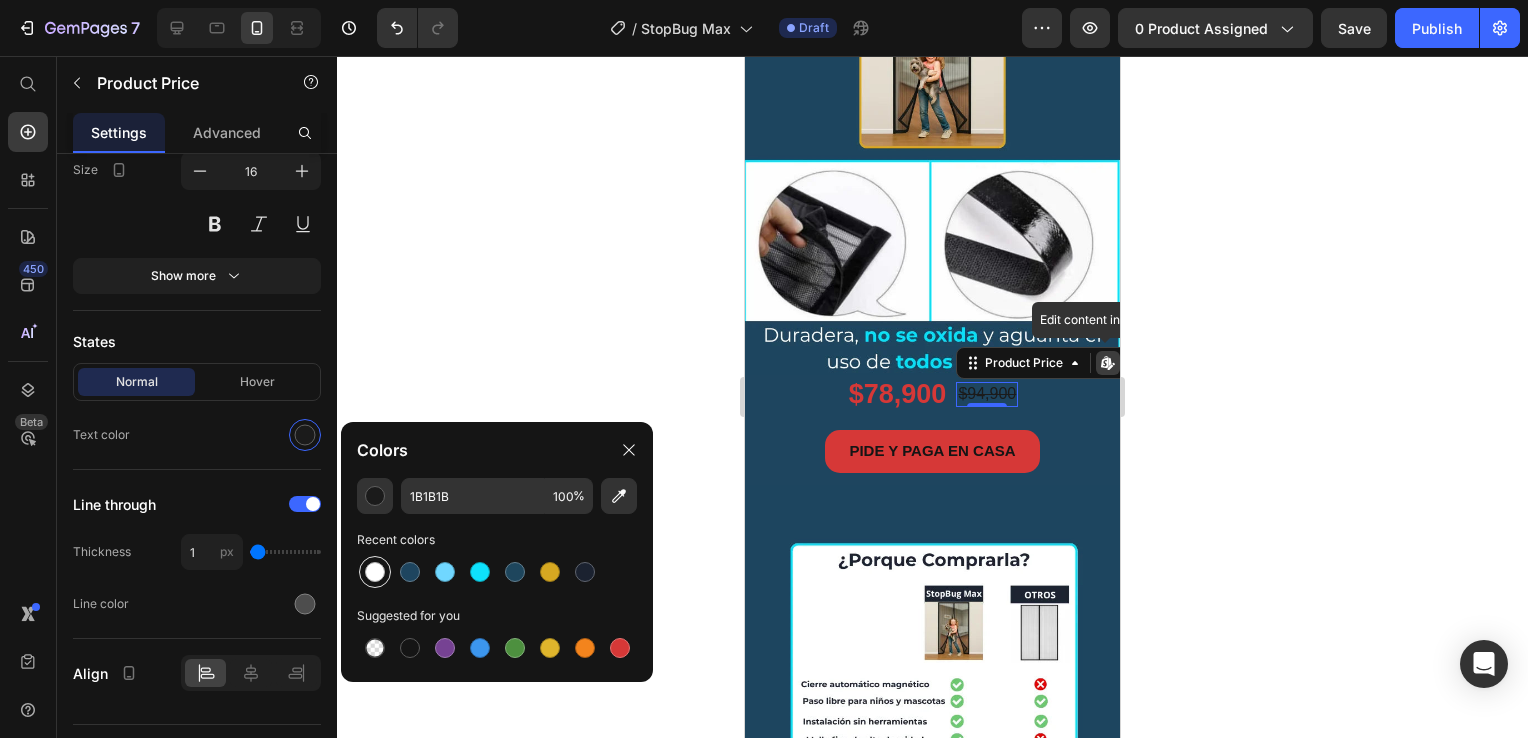 click at bounding box center [375, 572] 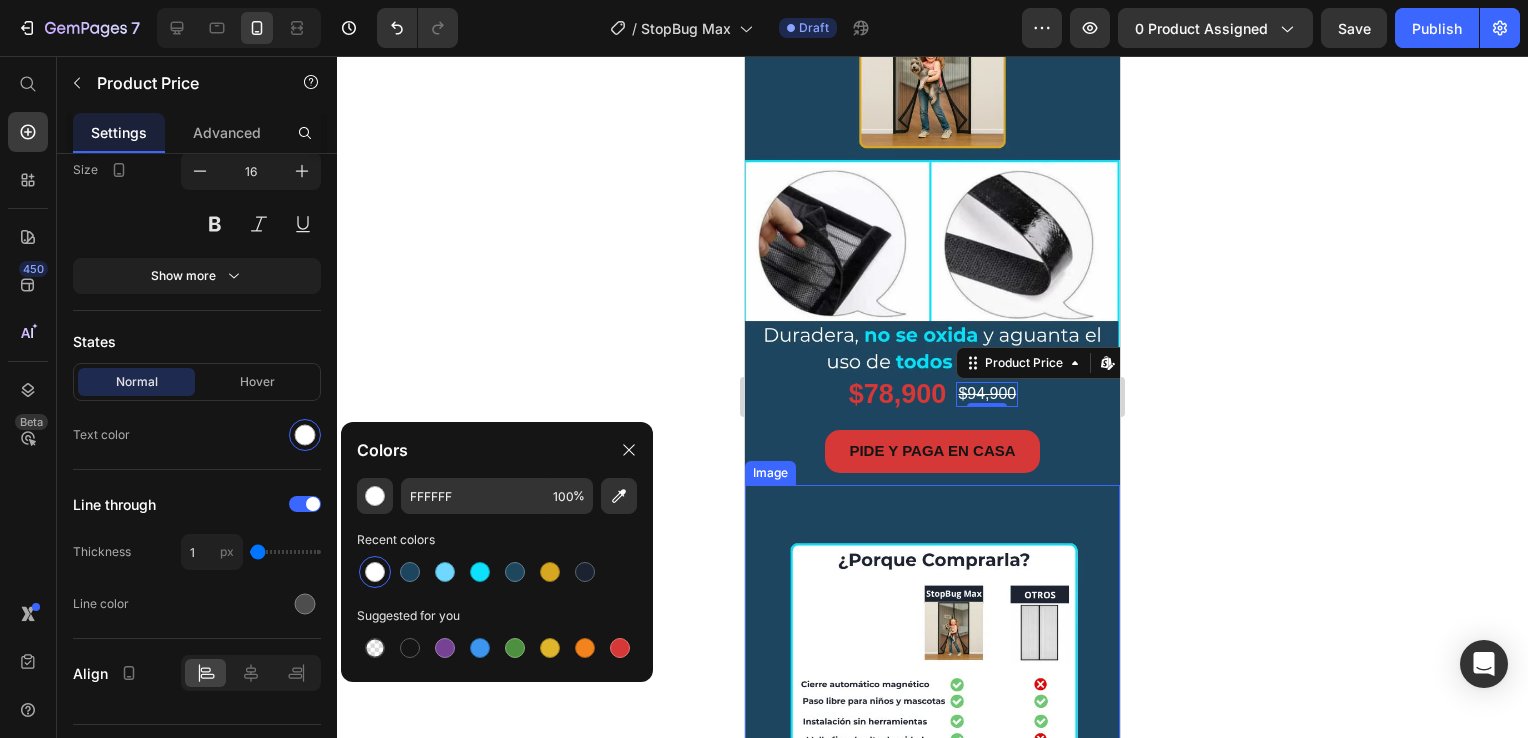 click 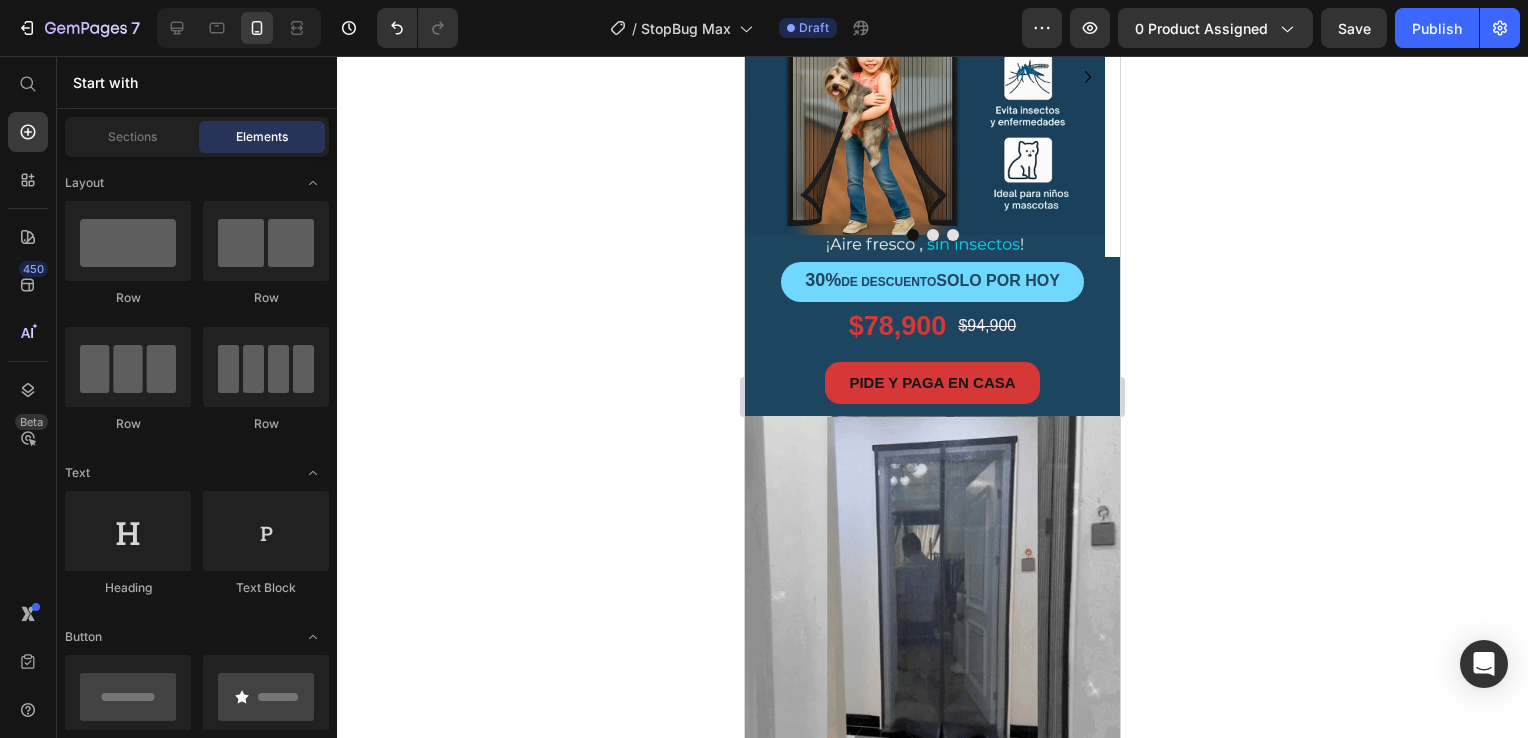 scroll, scrollTop: 0, scrollLeft: 0, axis: both 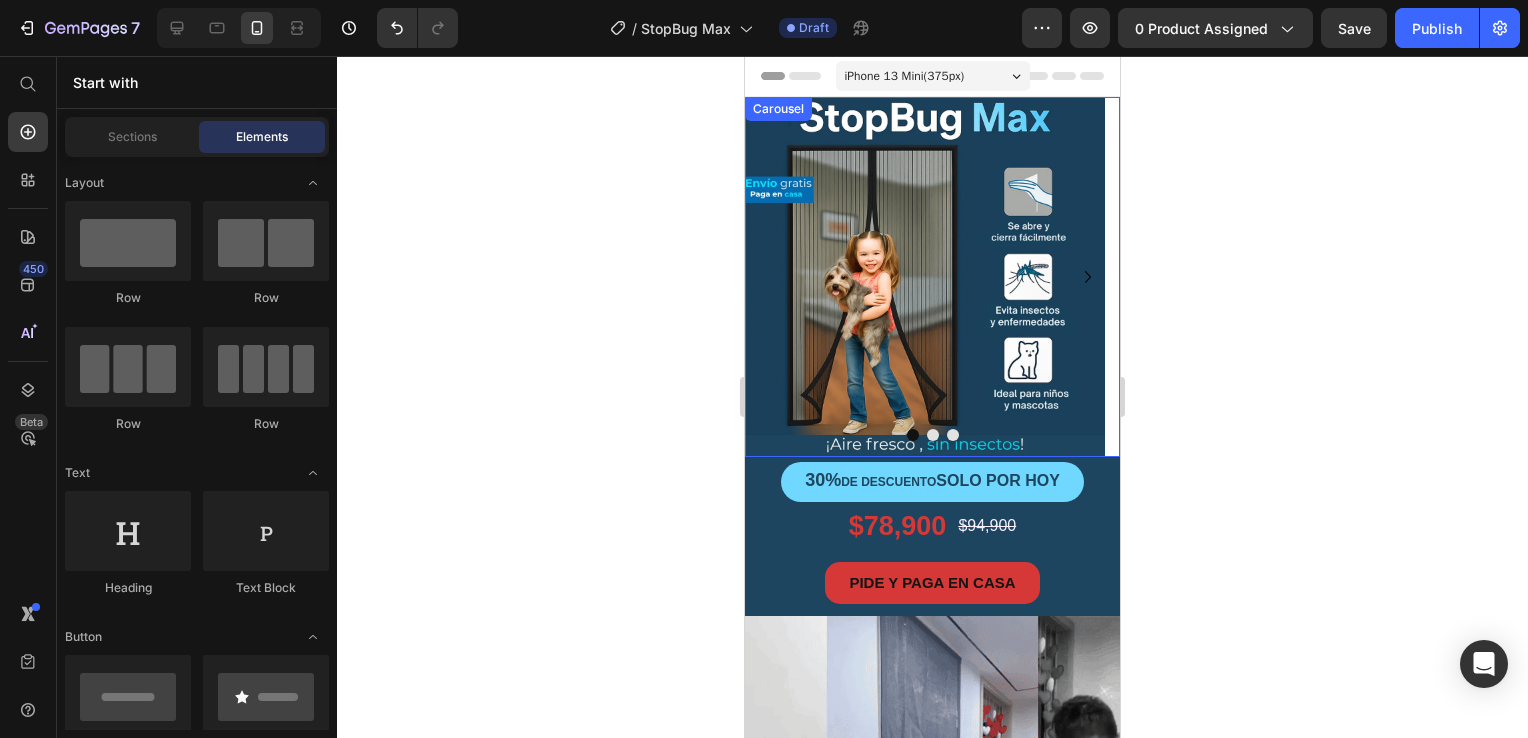 click 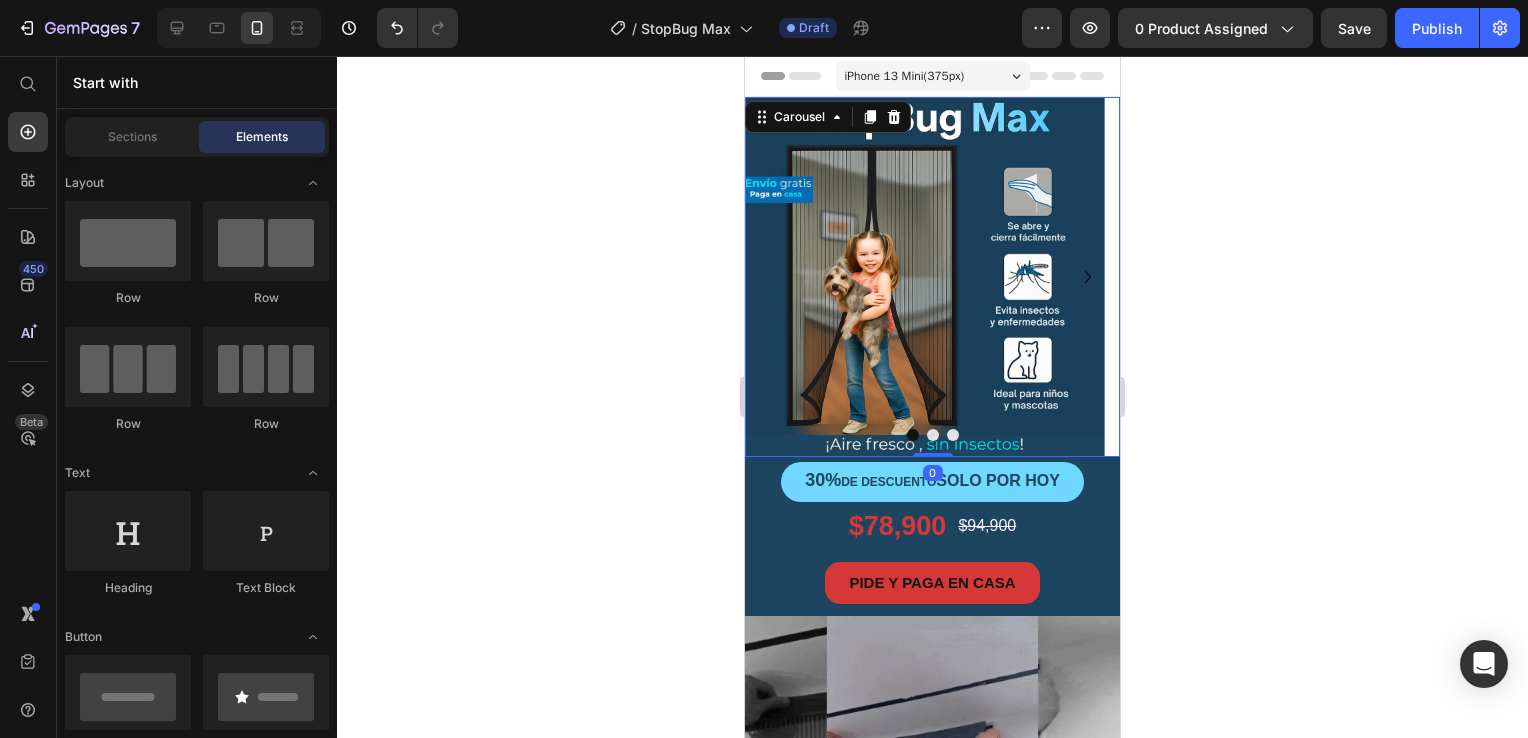 scroll, scrollTop: 0, scrollLeft: 0, axis: both 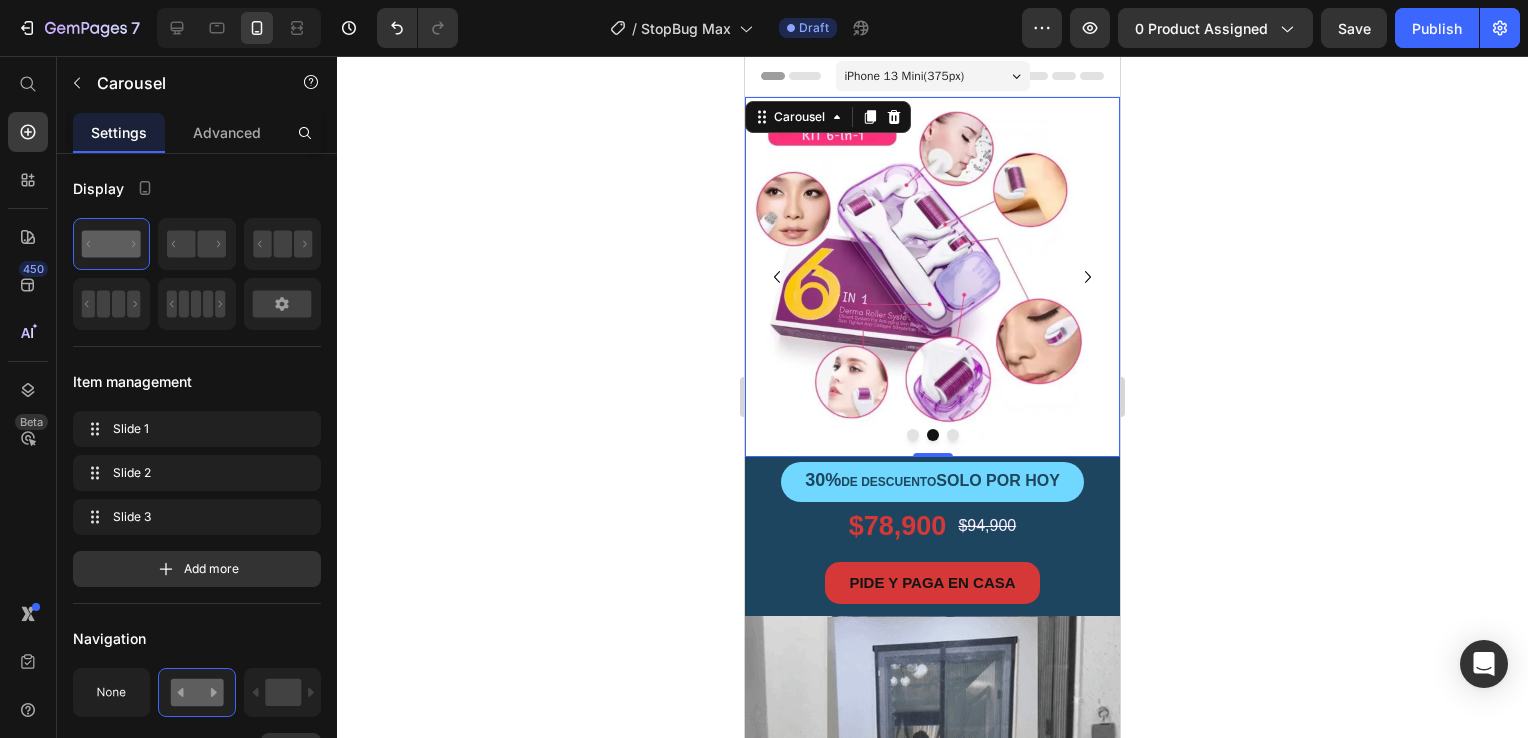 click 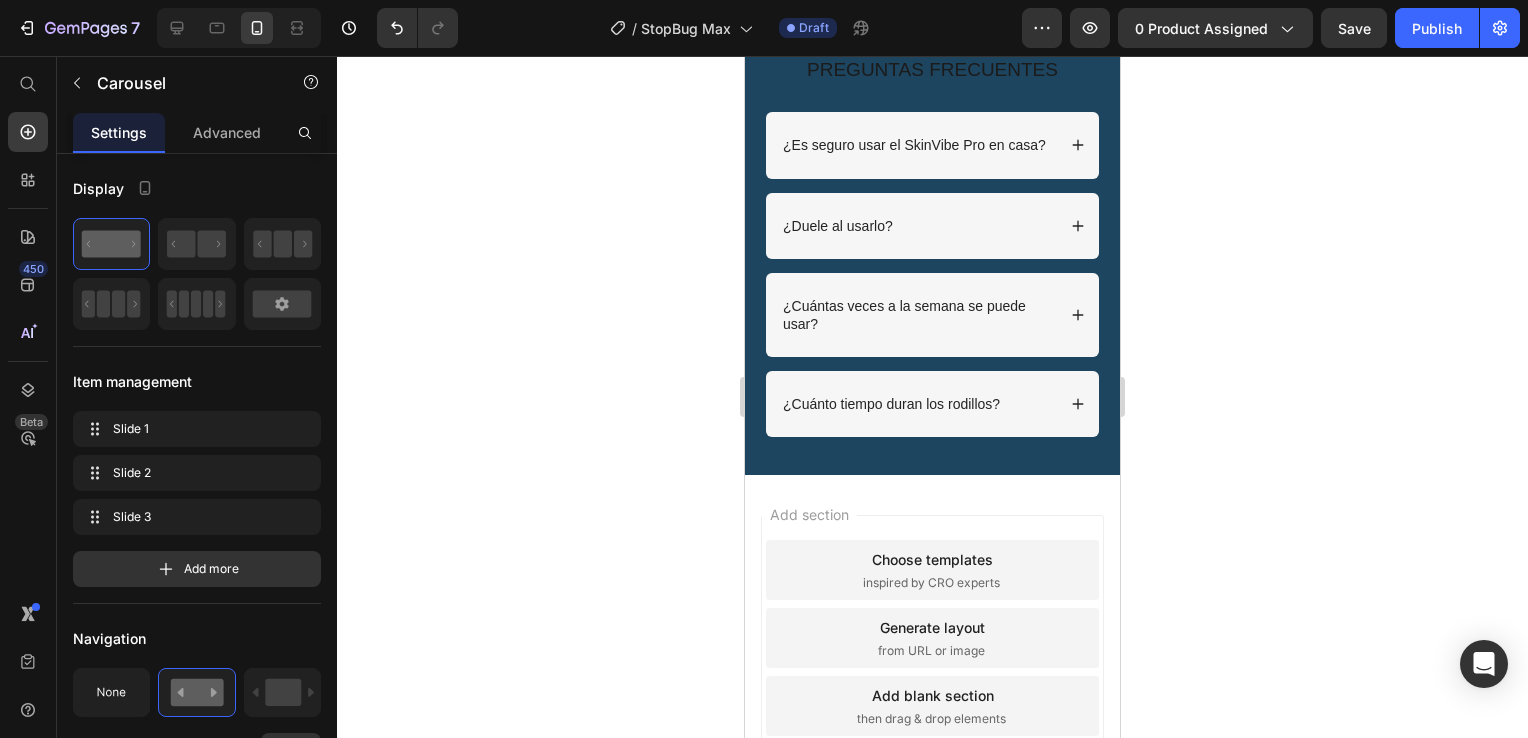 scroll, scrollTop: 3288, scrollLeft: 0, axis: vertical 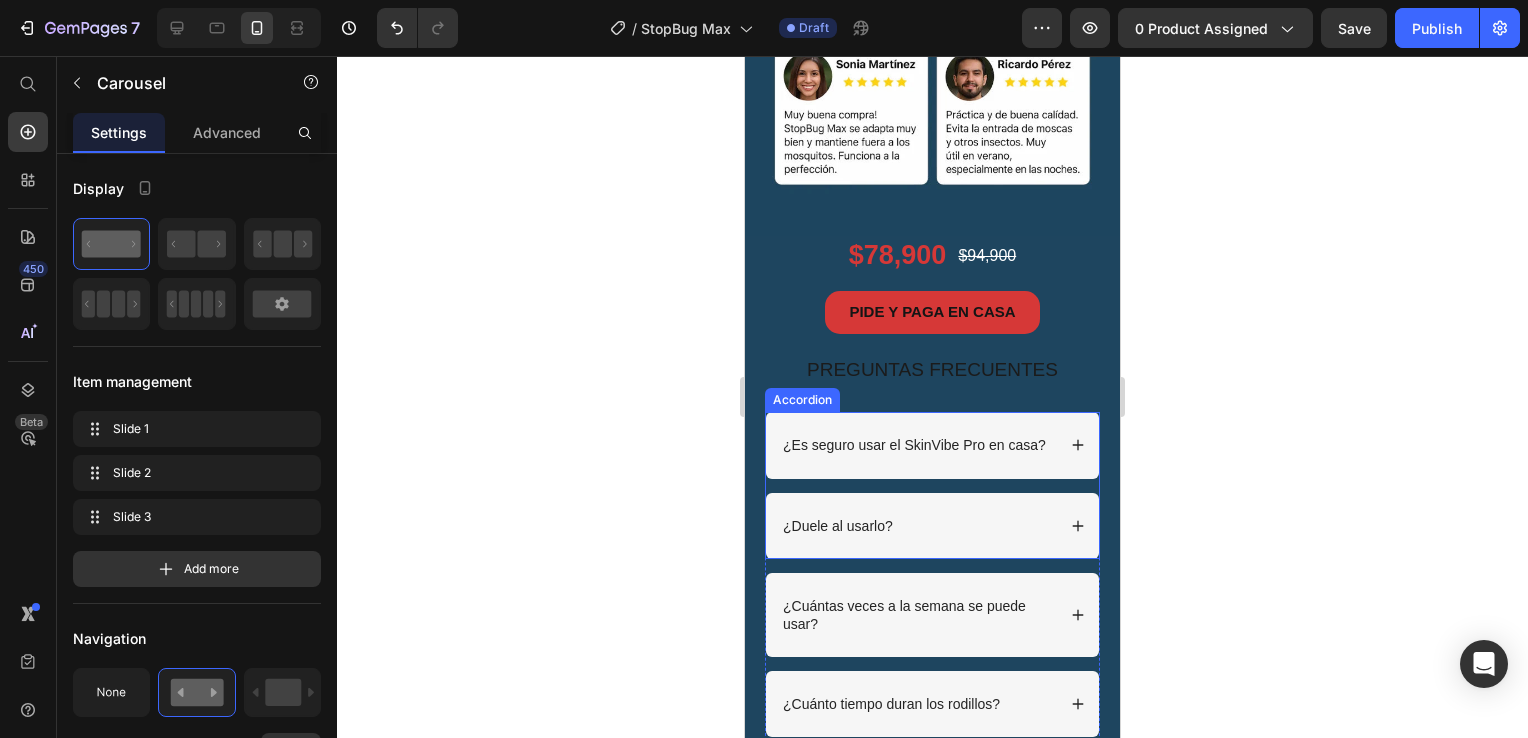 click 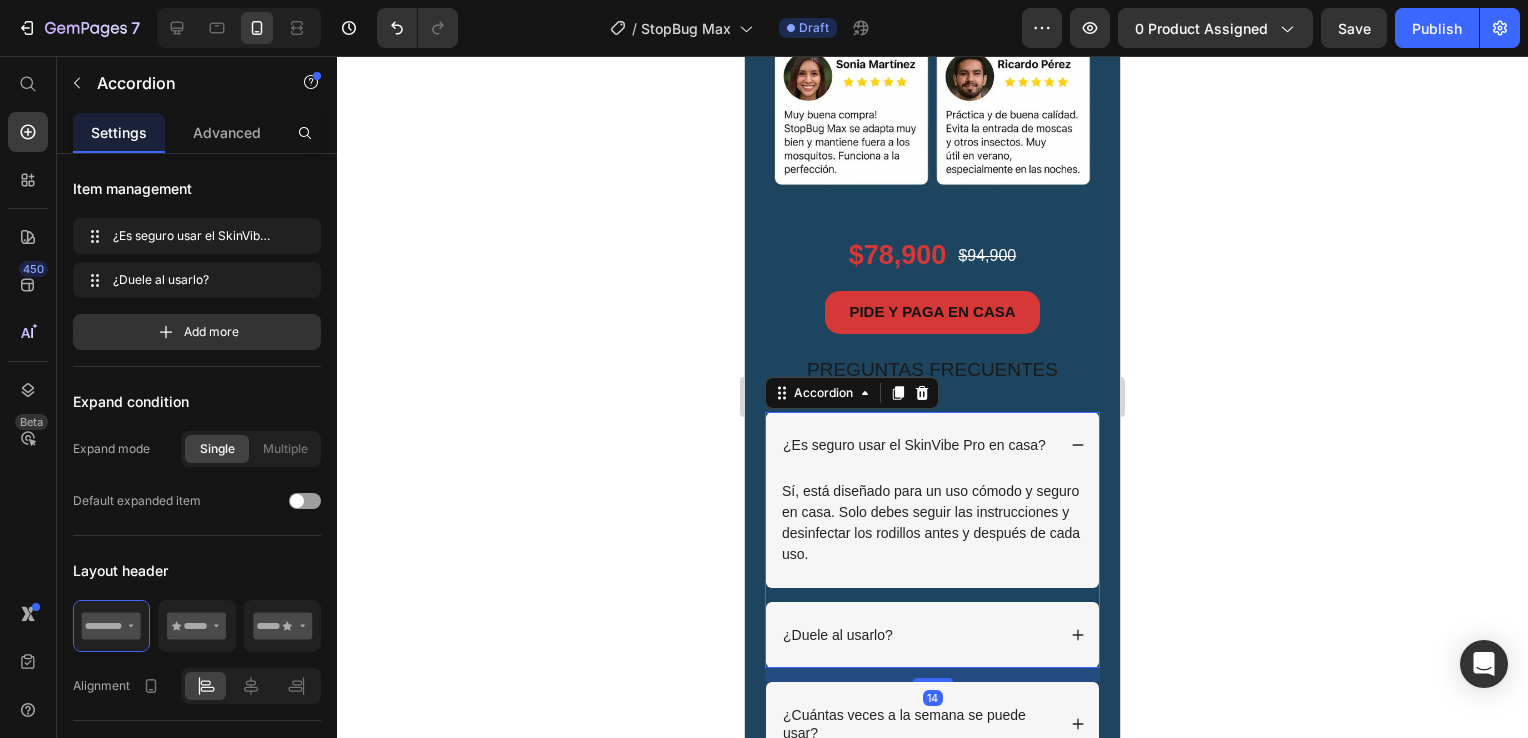 click on "¿Es seguro usar el SkinVibe Pro en casa?" at bounding box center (914, 445) 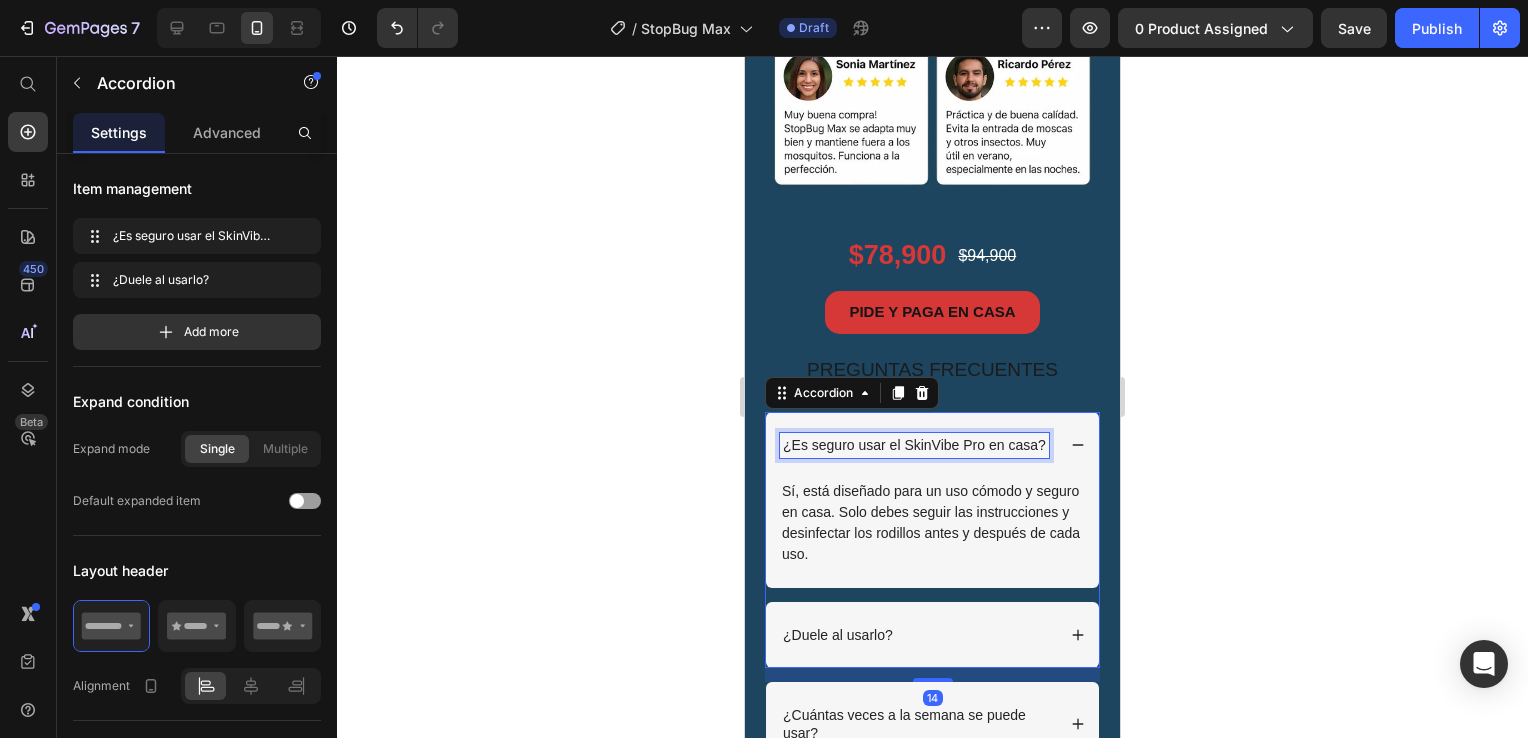 click on "¿Es seguro usar el SkinVibe Pro en casa?" at bounding box center [914, 445] 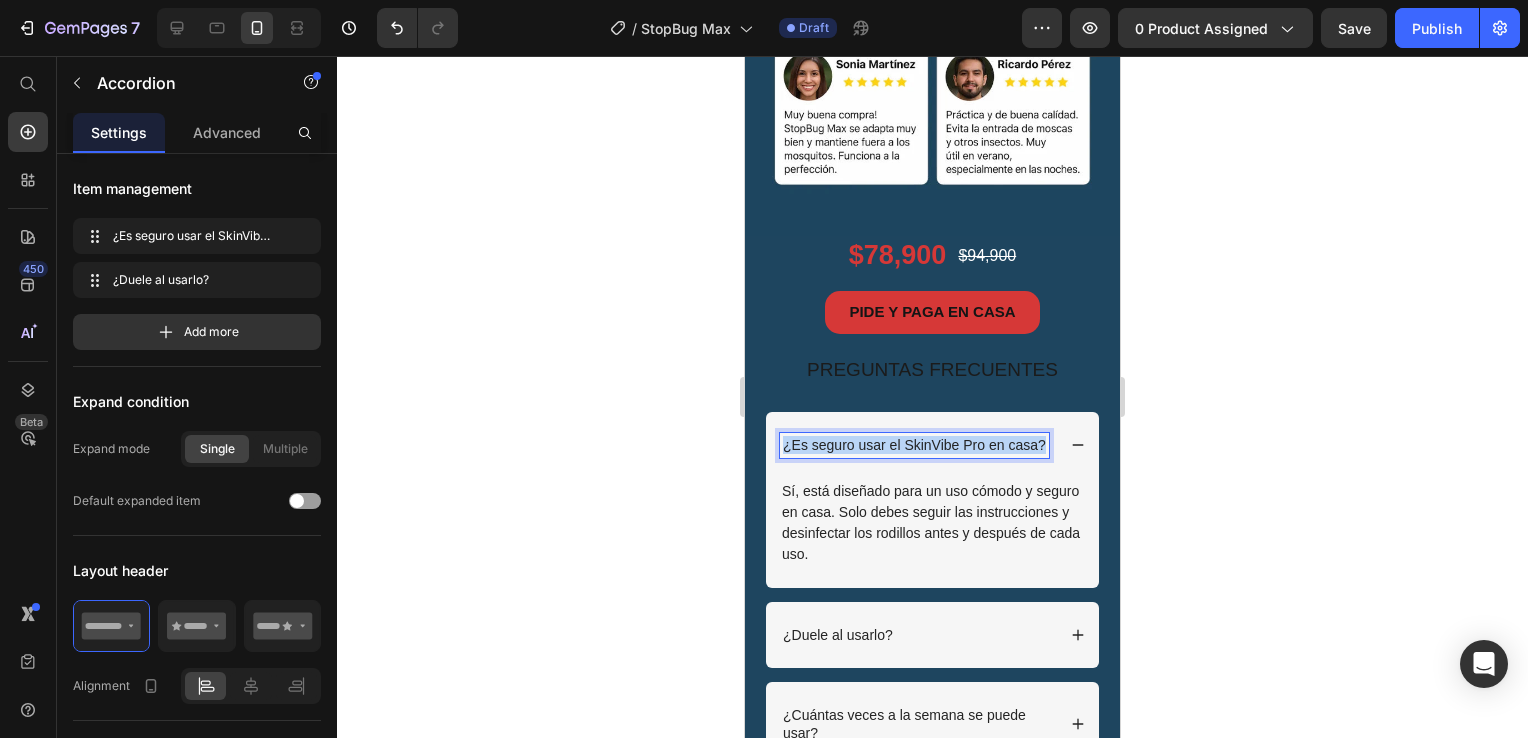 click on "¿Es seguro usar el SkinVibe Pro en casa?" at bounding box center [914, 445] 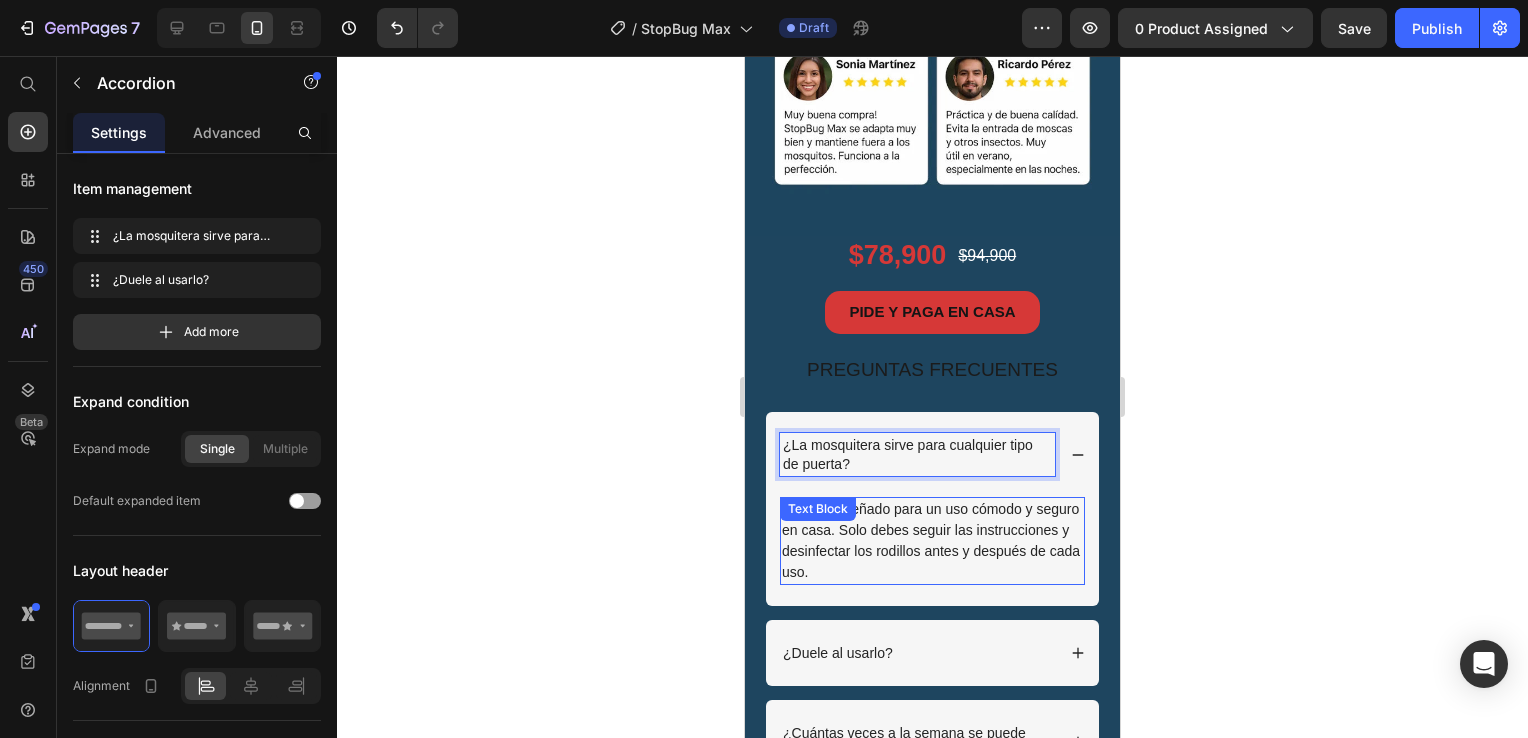 click on "Sí, está diseñado para un uso cómodo y seguro en casa. Solo debes seguir las instrucciones y desinfectar los rodillos antes y después de cada uso." at bounding box center (932, 541) 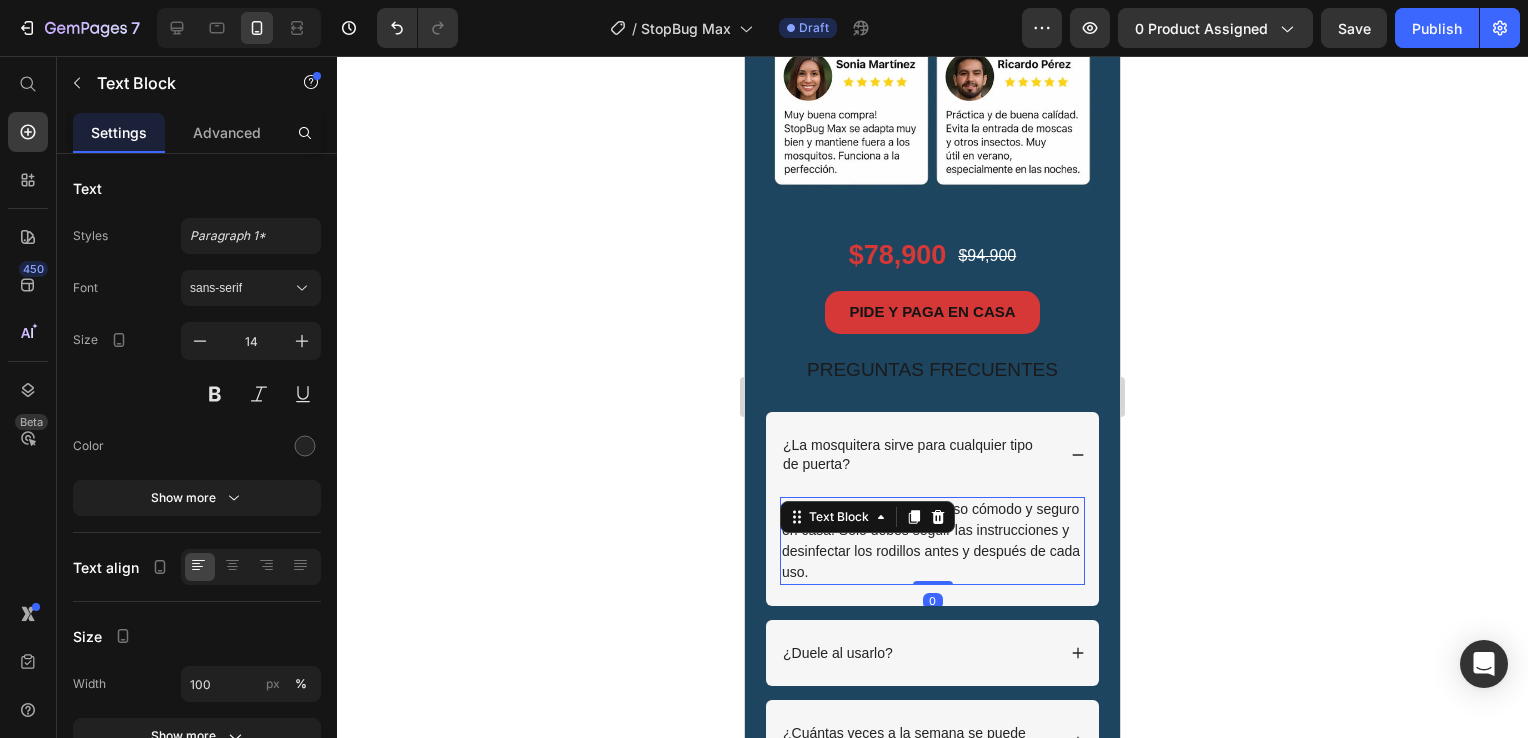 click on "Sí, está diseñado para un uso cómodo y seguro en casa. Solo debes seguir las instrucciones y desinfectar los rodillos antes y después de cada uso." at bounding box center [932, 541] 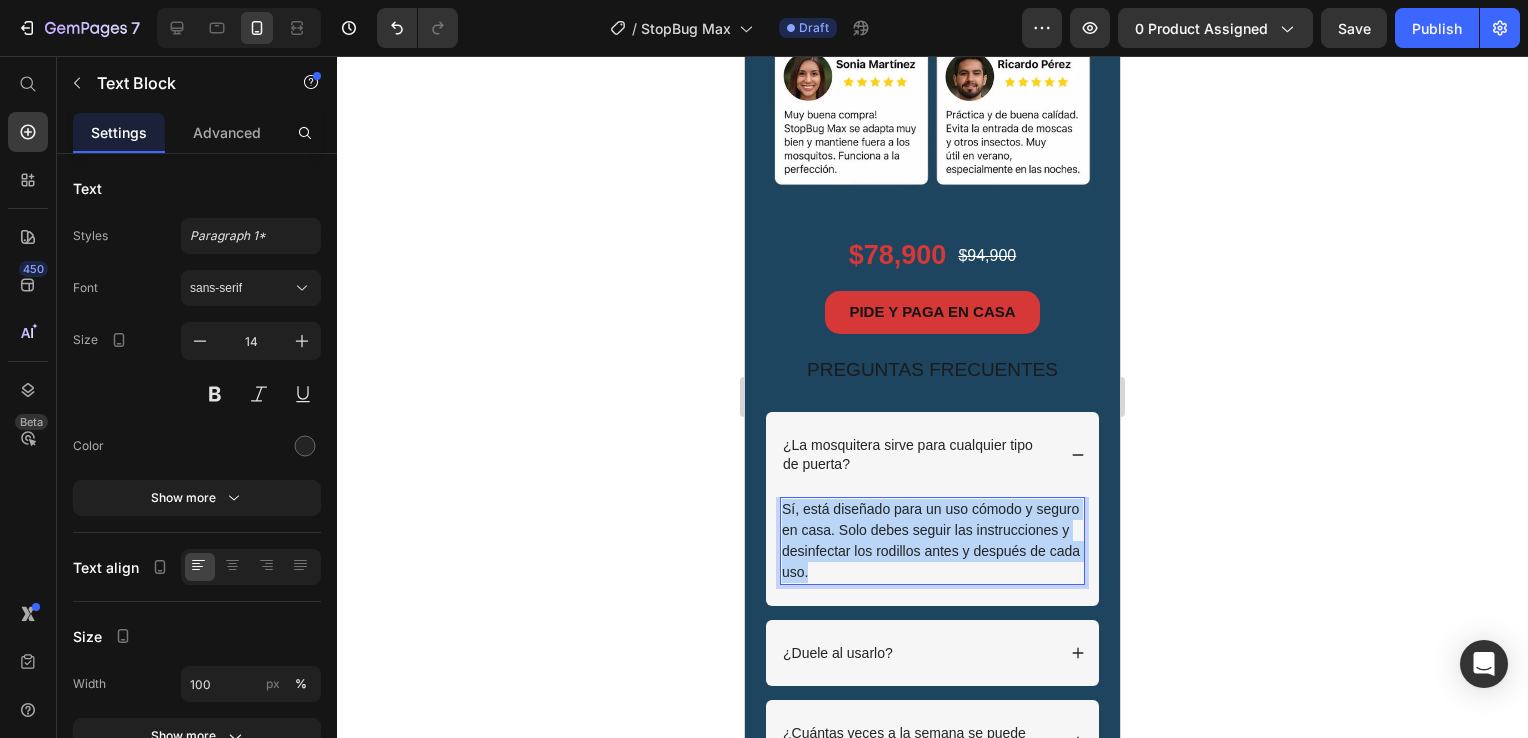 click on "Sí, está diseñado para un uso cómodo y seguro en casa. Solo debes seguir las instrucciones y desinfectar los rodillos antes y después de cada uso." at bounding box center (932, 541) 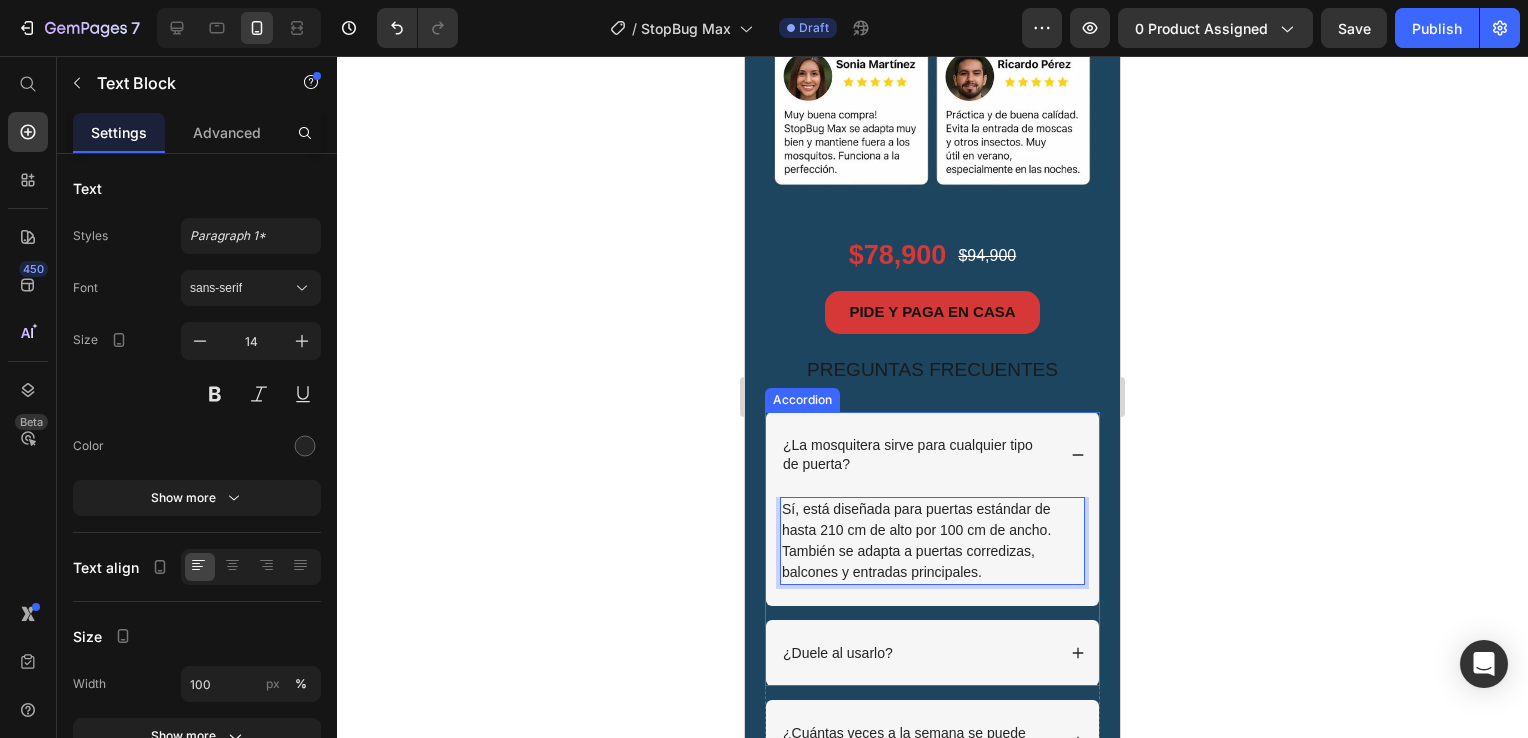 click 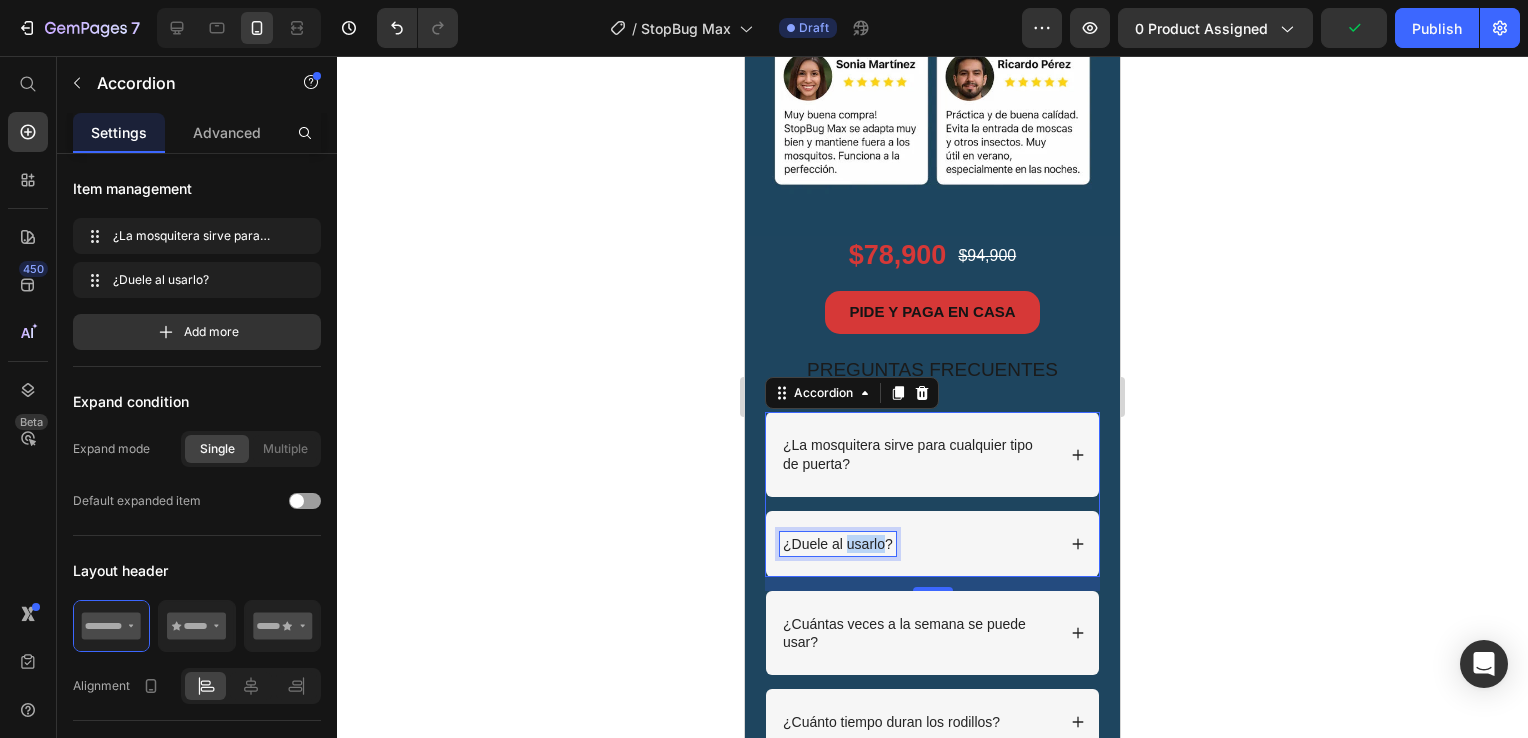 click on "¿Duele al usarlo?" at bounding box center (838, 544) 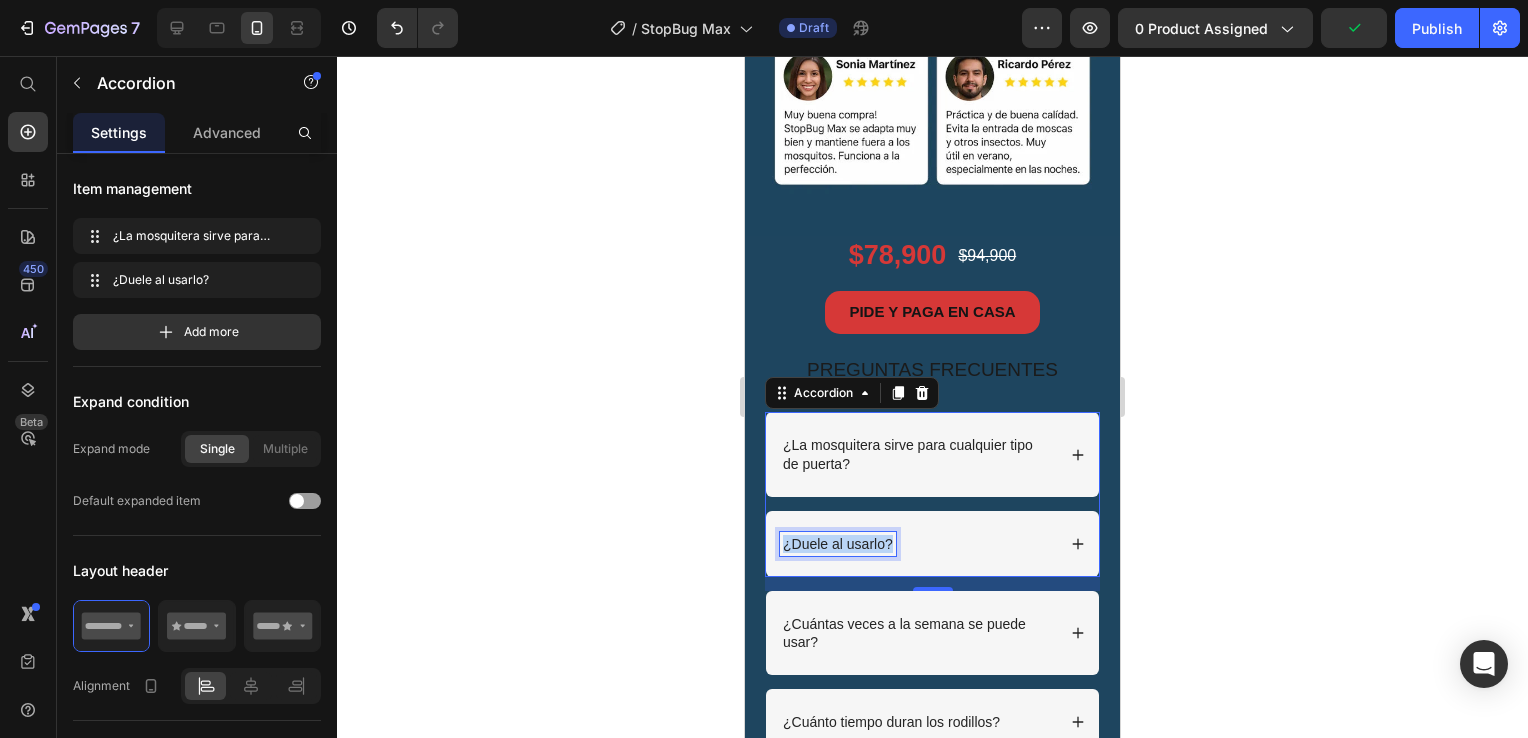 click on "¿Duele al usarlo?" at bounding box center (838, 544) 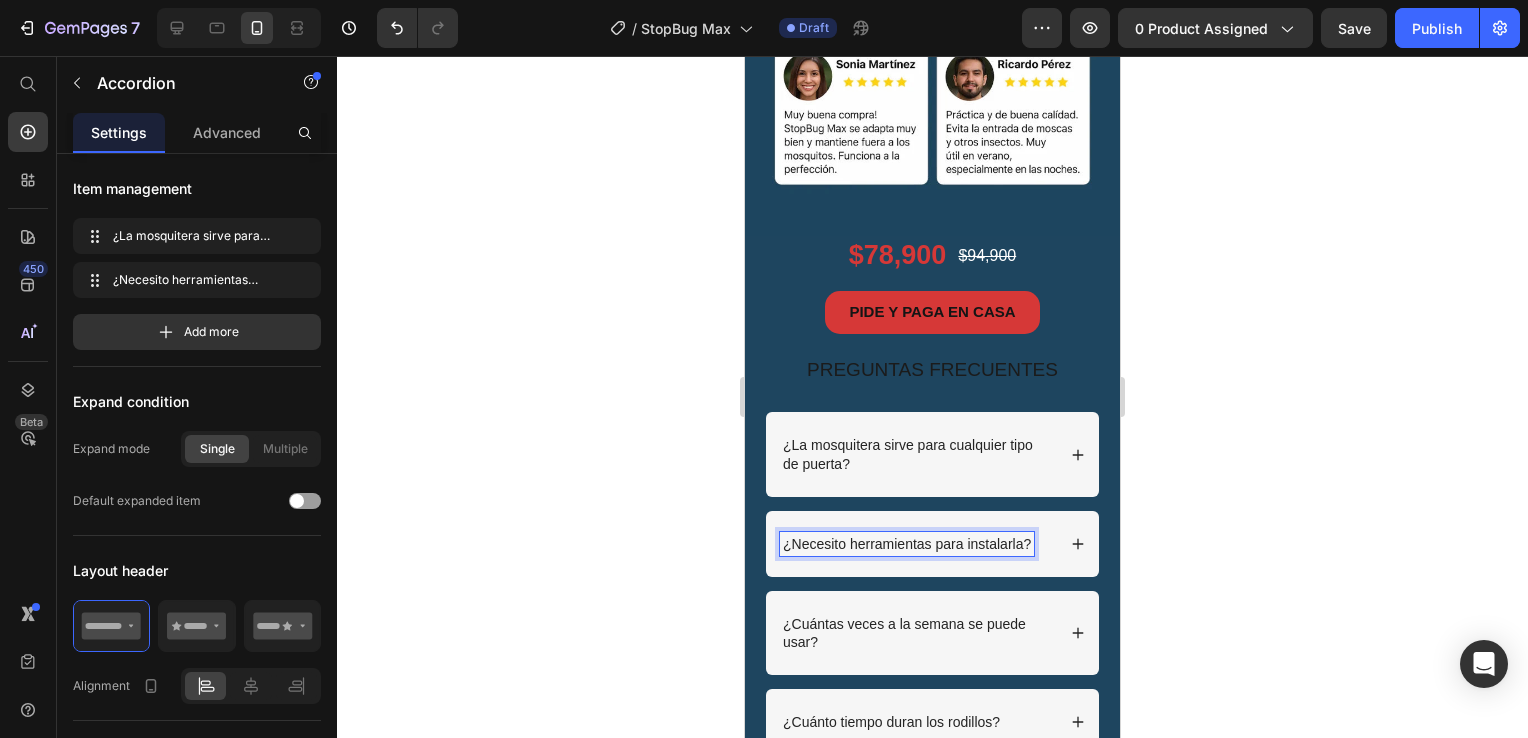click 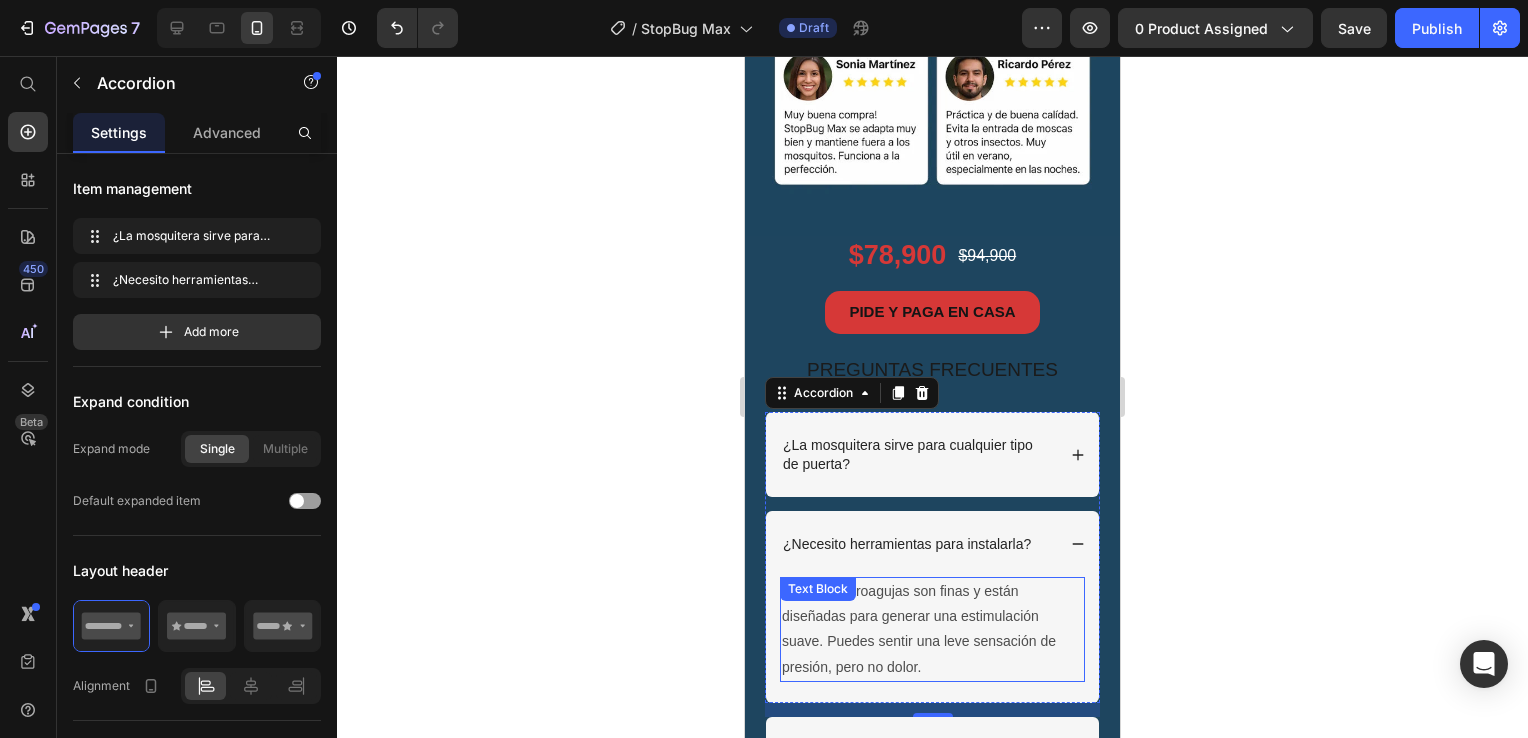 click on "No. Las microagujas son finas y están diseñadas para generar una estimulación suave. Puedes sentir una leve sensación de presión, pero no dolor." at bounding box center [932, 629] 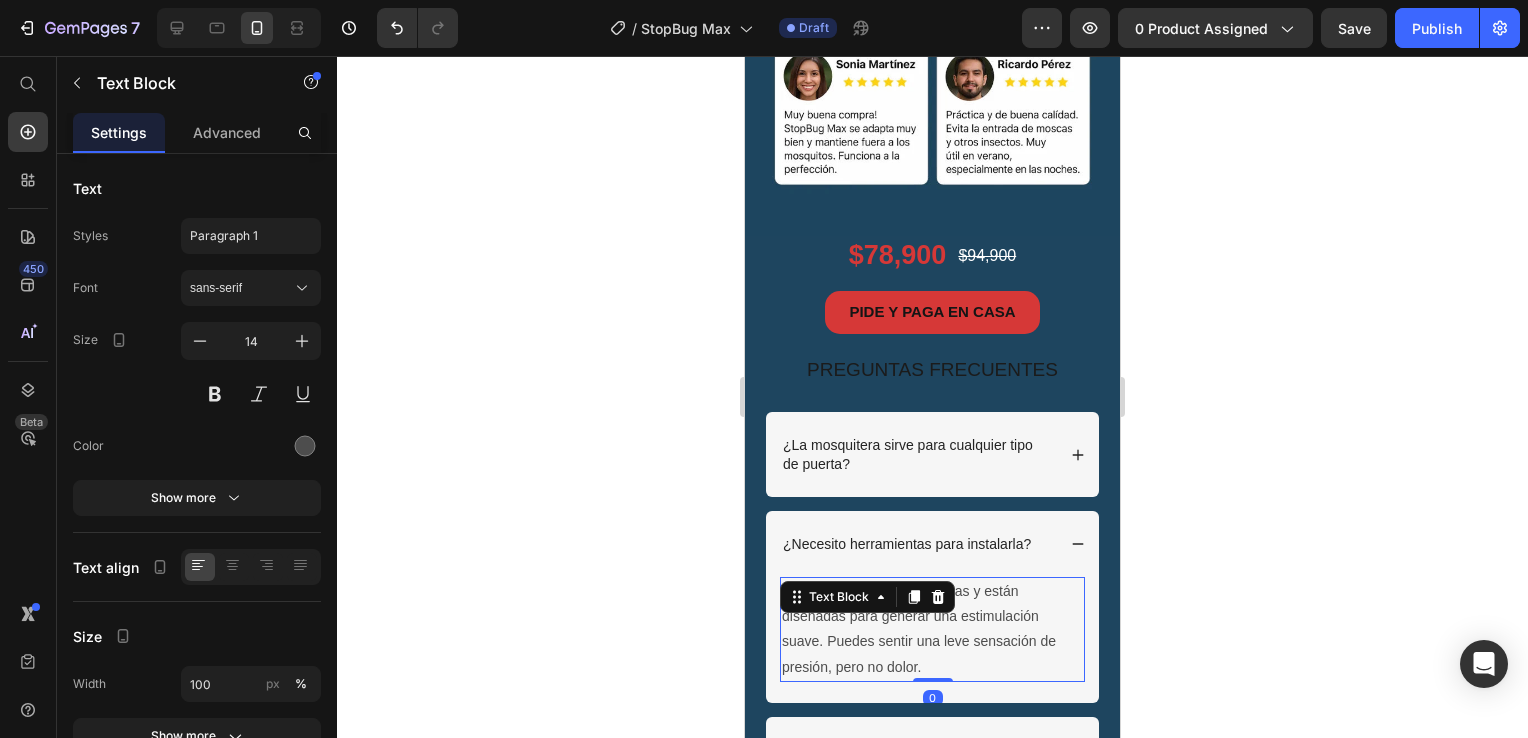 click on "No. Las microagujas son finas y están diseñadas para generar una estimulación suave. Puedes sentir una leve sensación de presión, pero no dolor." at bounding box center (932, 629) 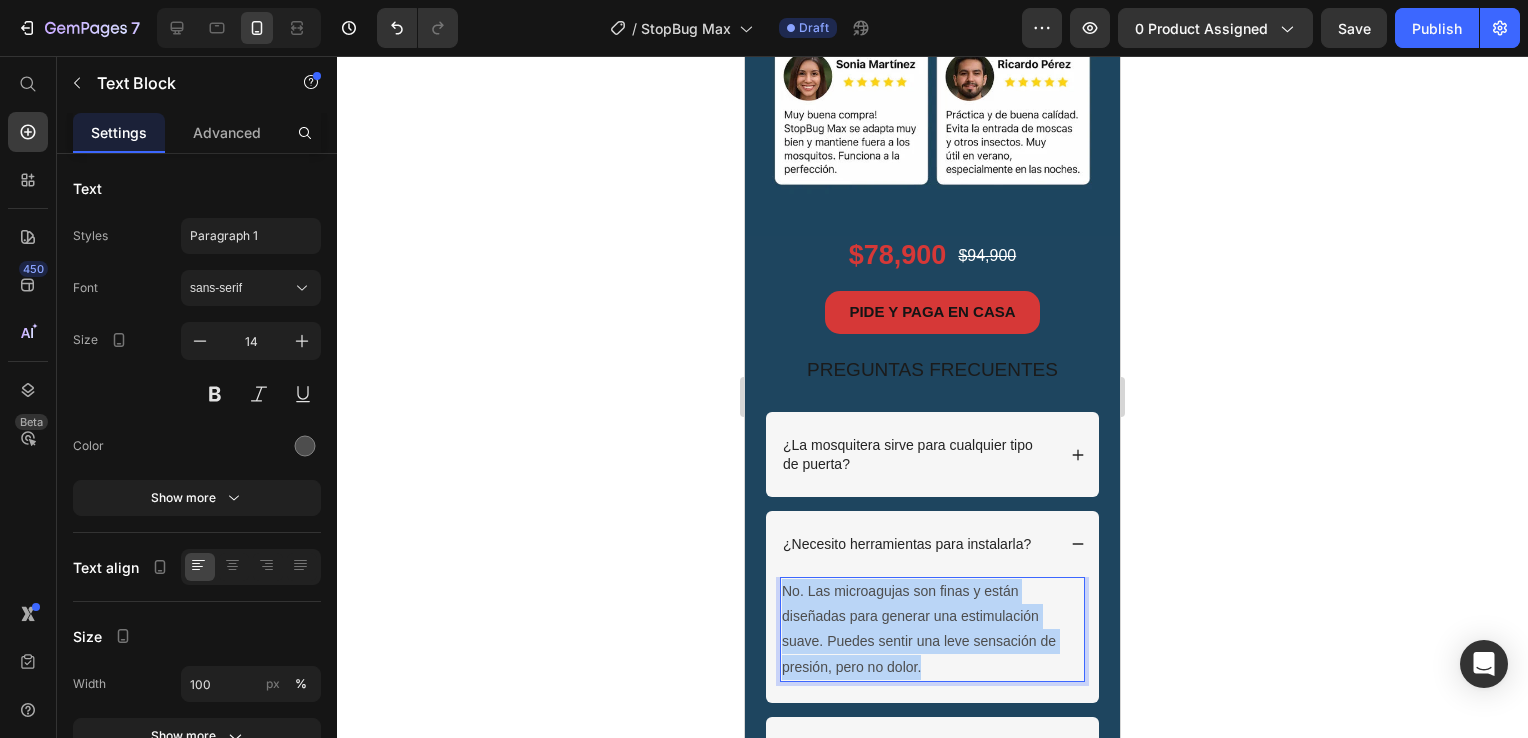 click on "No. Las microagujas son finas y están diseñadas para generar una estimulación suave. Puedes sentir una leve sensación de presión, pero no dolor." at bounding box center (932, 629) 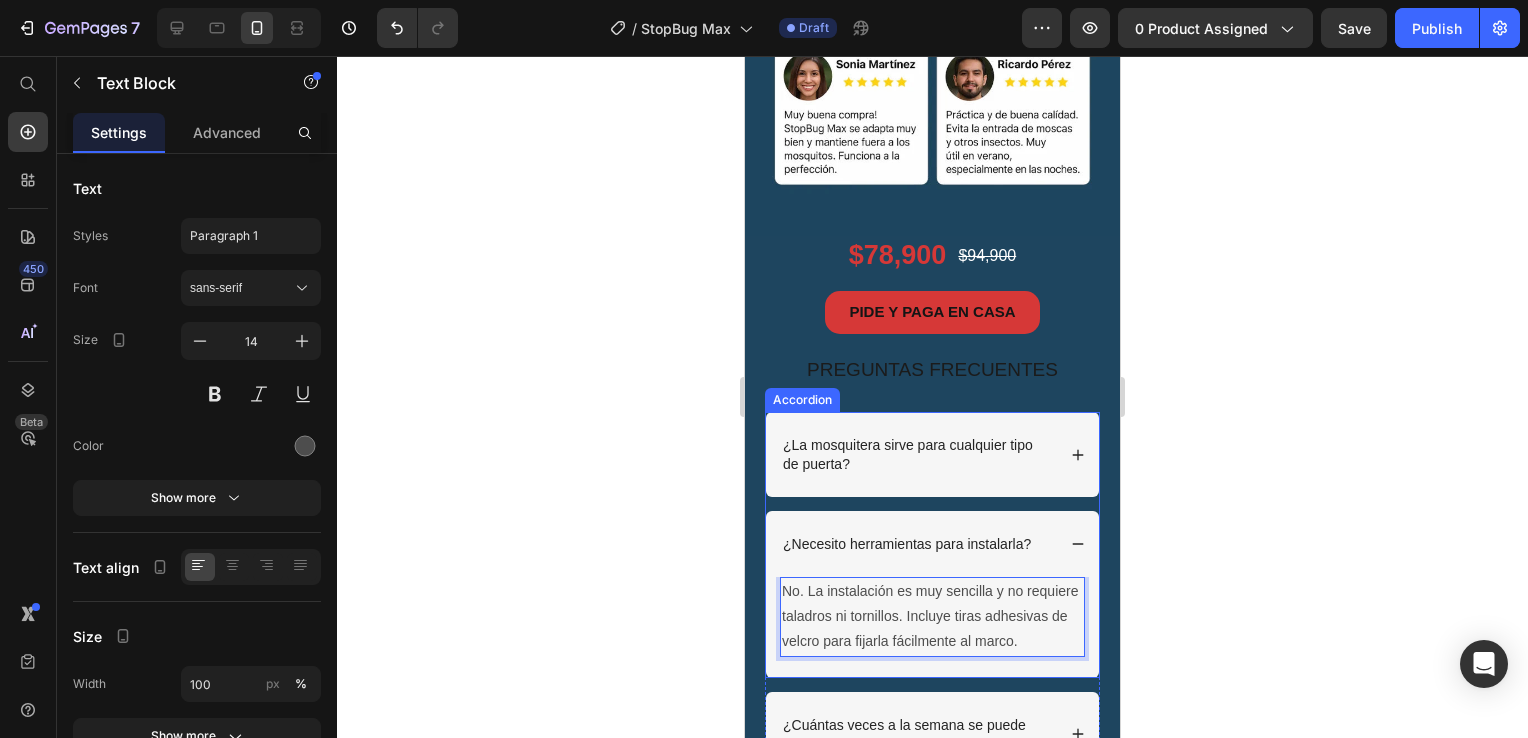 click 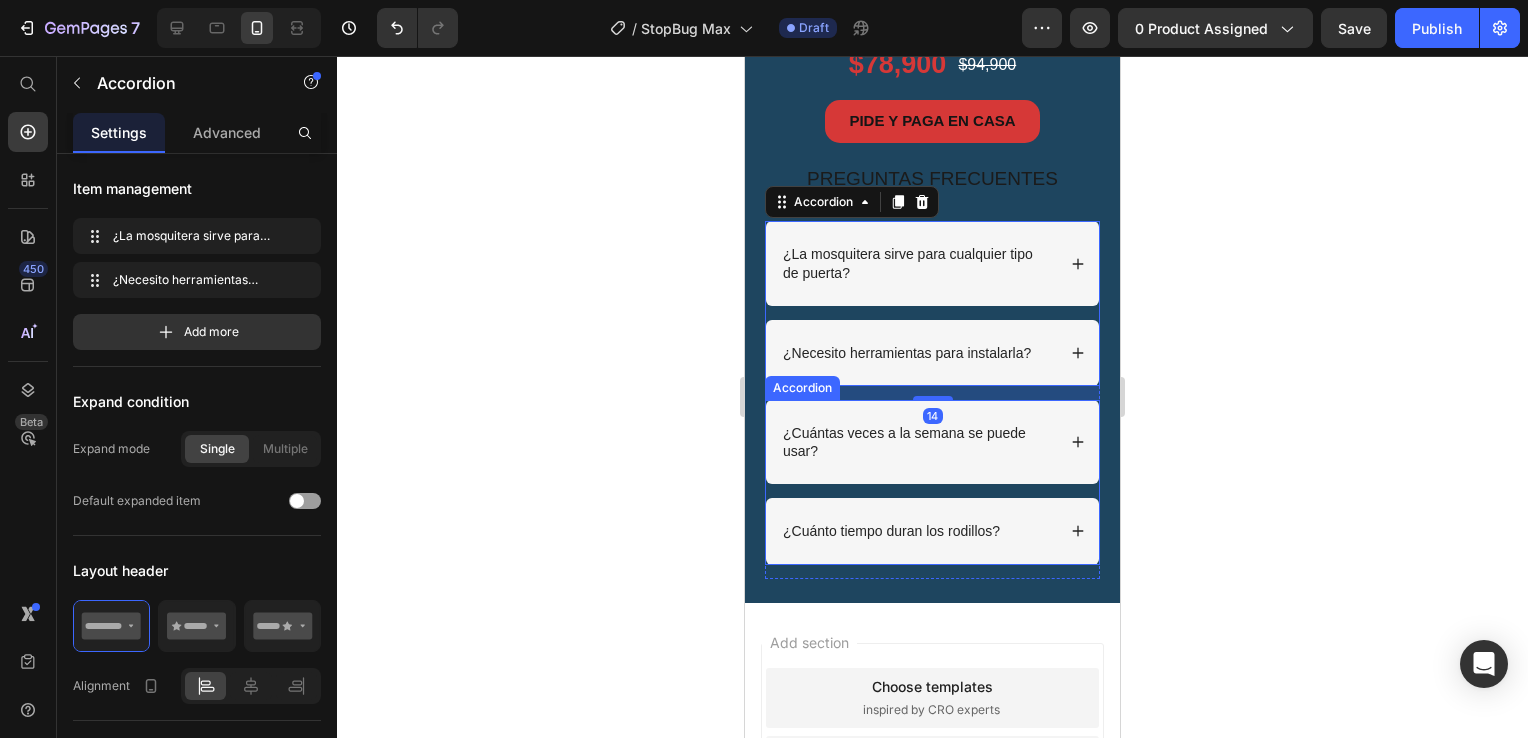 scroll, scrollTop: 3488, scrollLeft: 0, axis: vertical 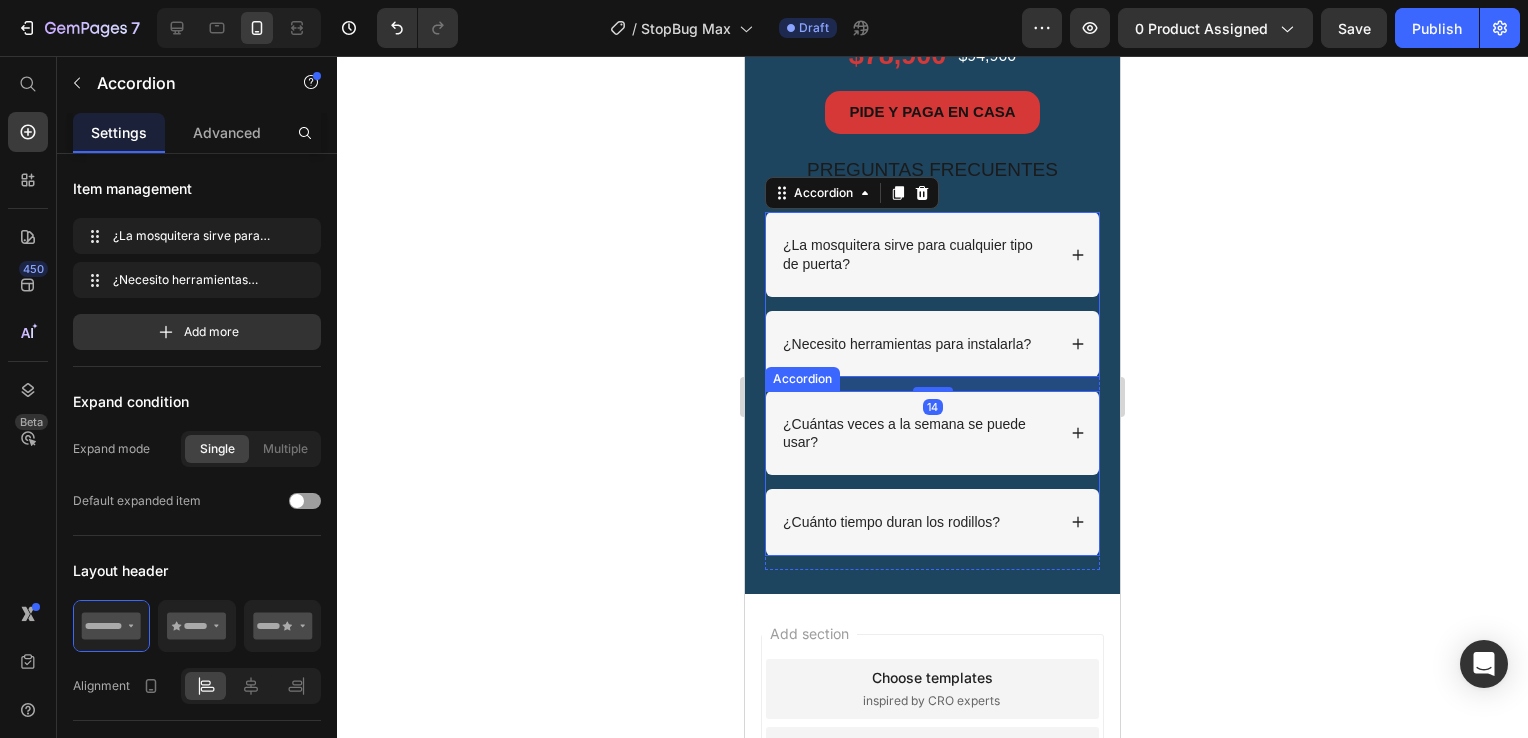 click 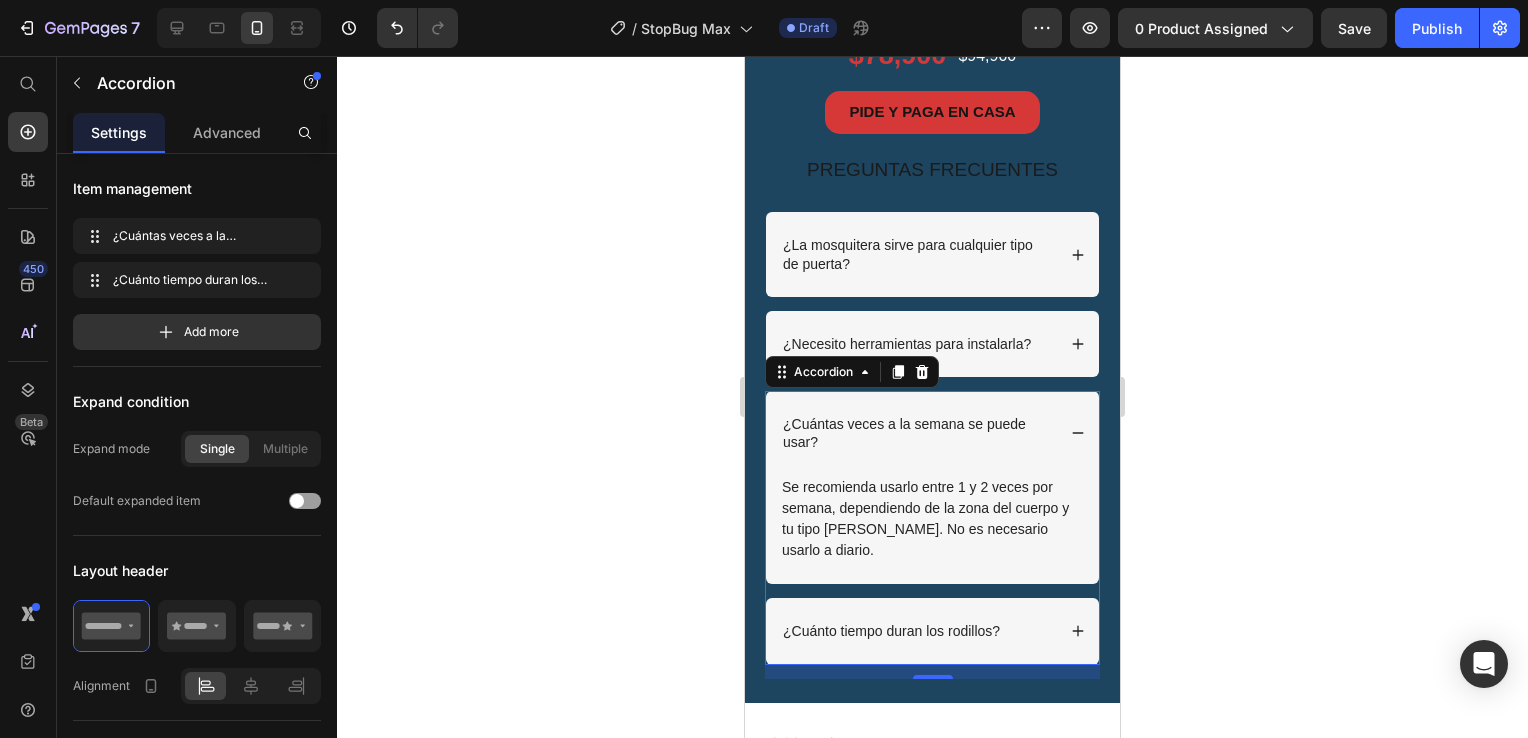 click on "¿Cuántas veces a la semana se puede usar?" at bounding box center [917, 433] 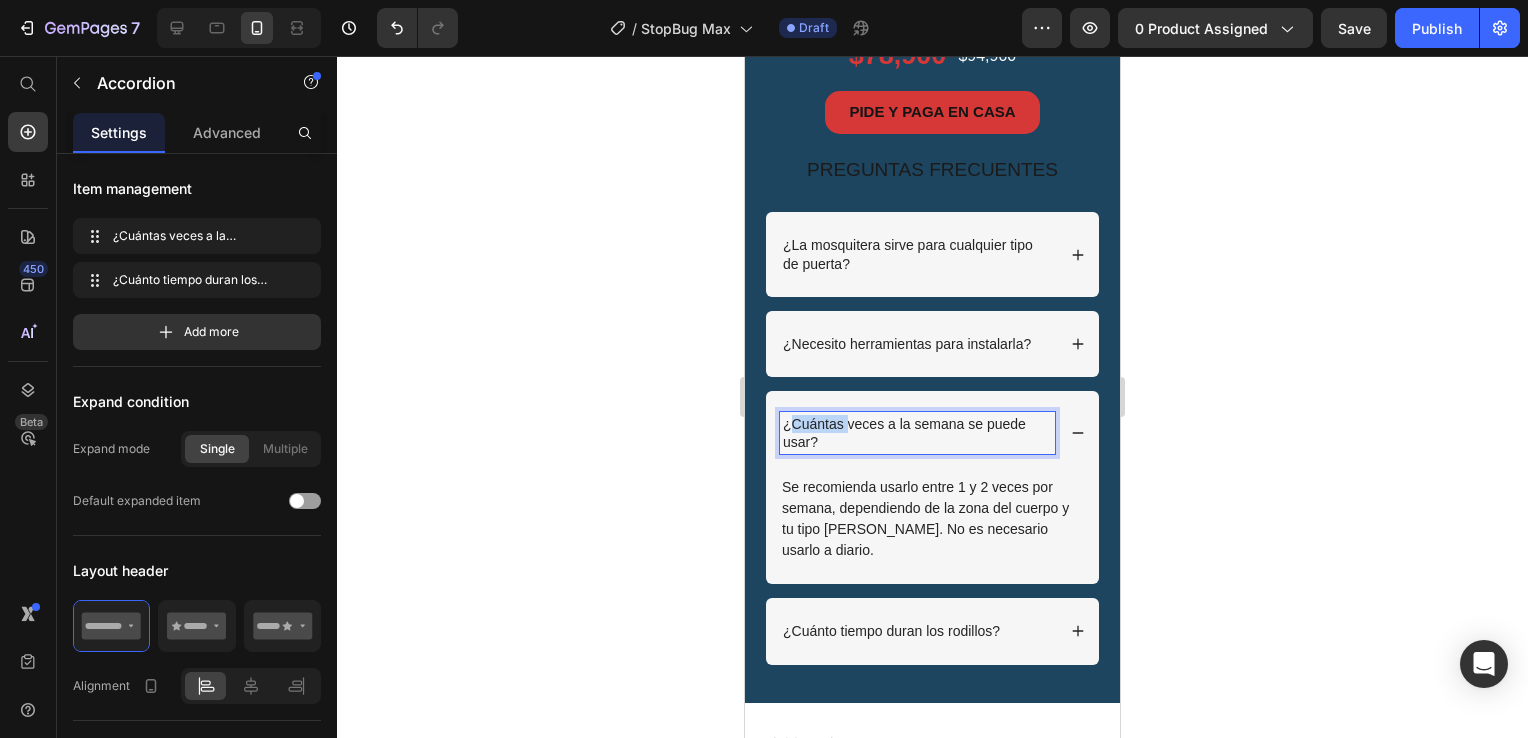 click on "¿Cuántas veces a la semana se puede usar?" at bounding box center [917, 433] 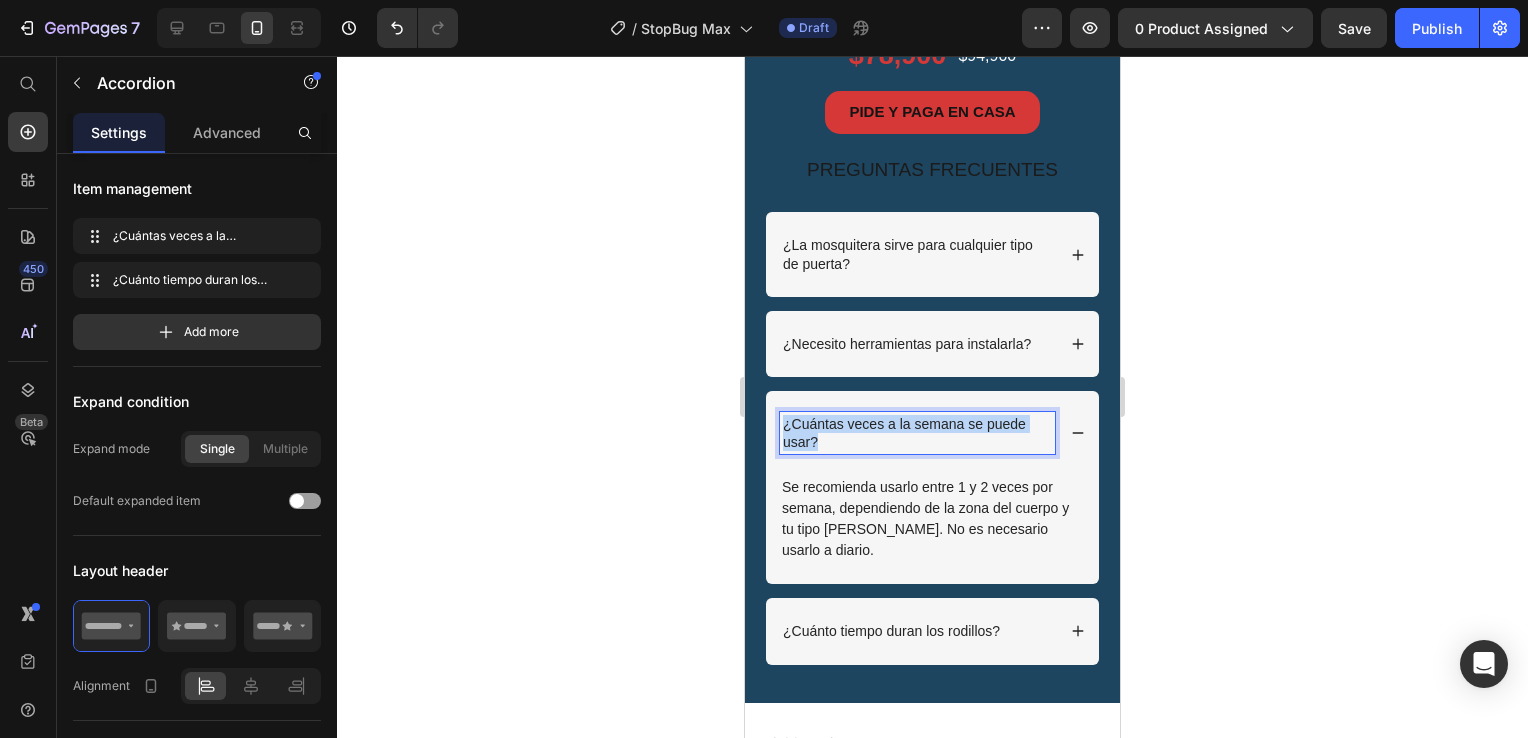 click on "¿Cuántas veces a la semana se puede usar?" at bounding box center [917, 433] 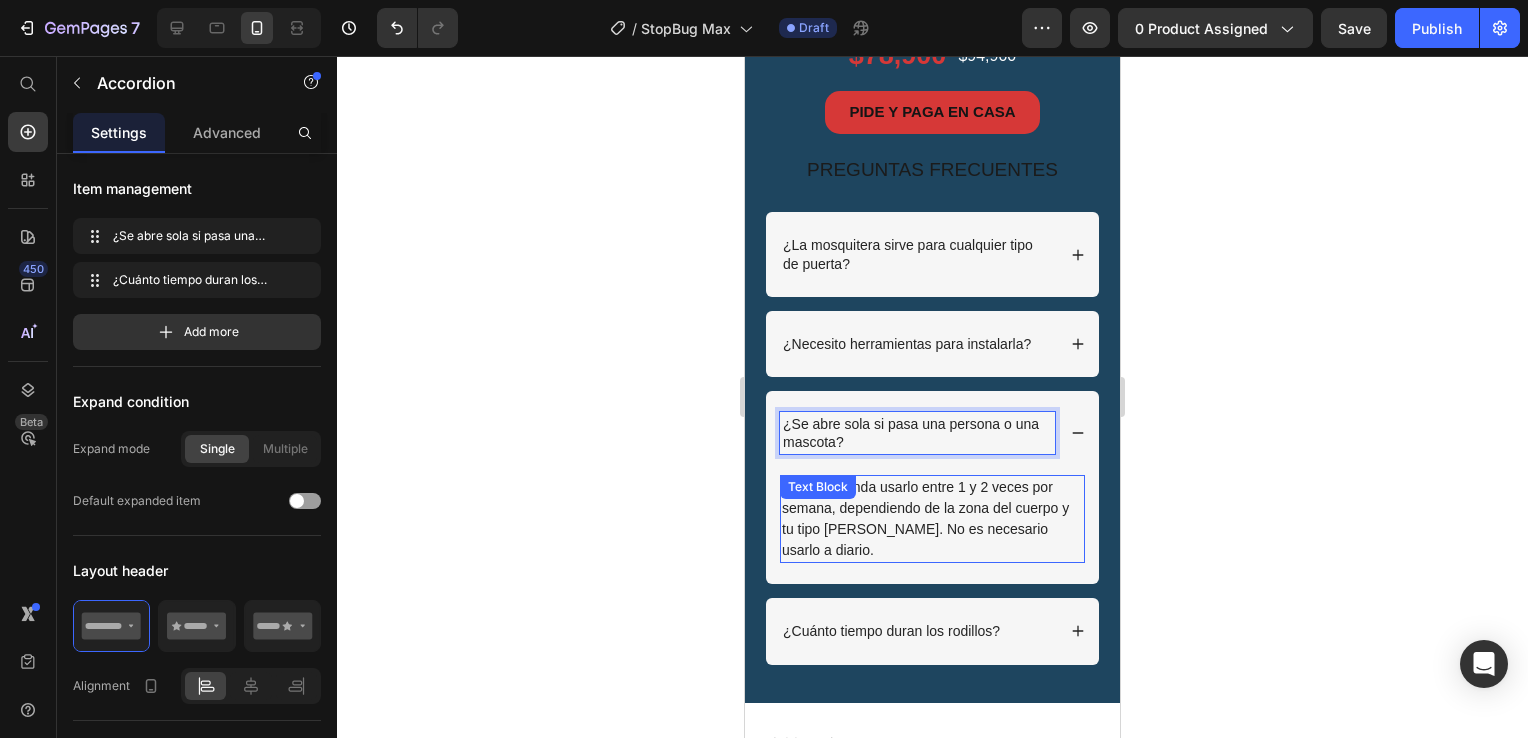 click on "Se recomienda usarlo entre 1 y 2 veces por semana, dependiendo de la zona del cuerpo y tu tipo de piel. No es necesario usarlo a diario." at bounding box center (932, 519) 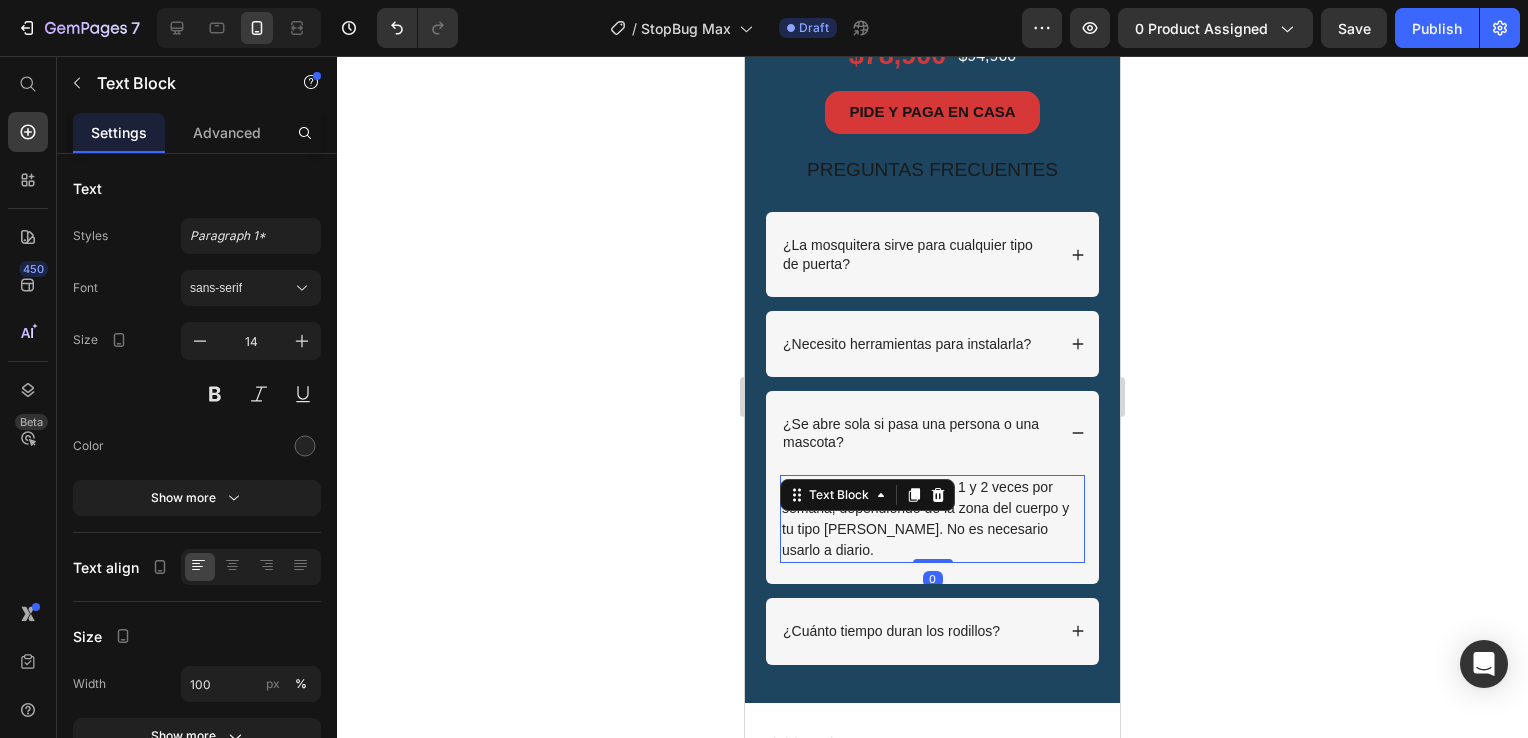 click on "Se recomienda usarlo entre 1 y 2 veces por semana, dependiendo de la zona del cuerpo y tu tipo de piel. No es necesario usarlo a diario." at bounding box center (932, 519) 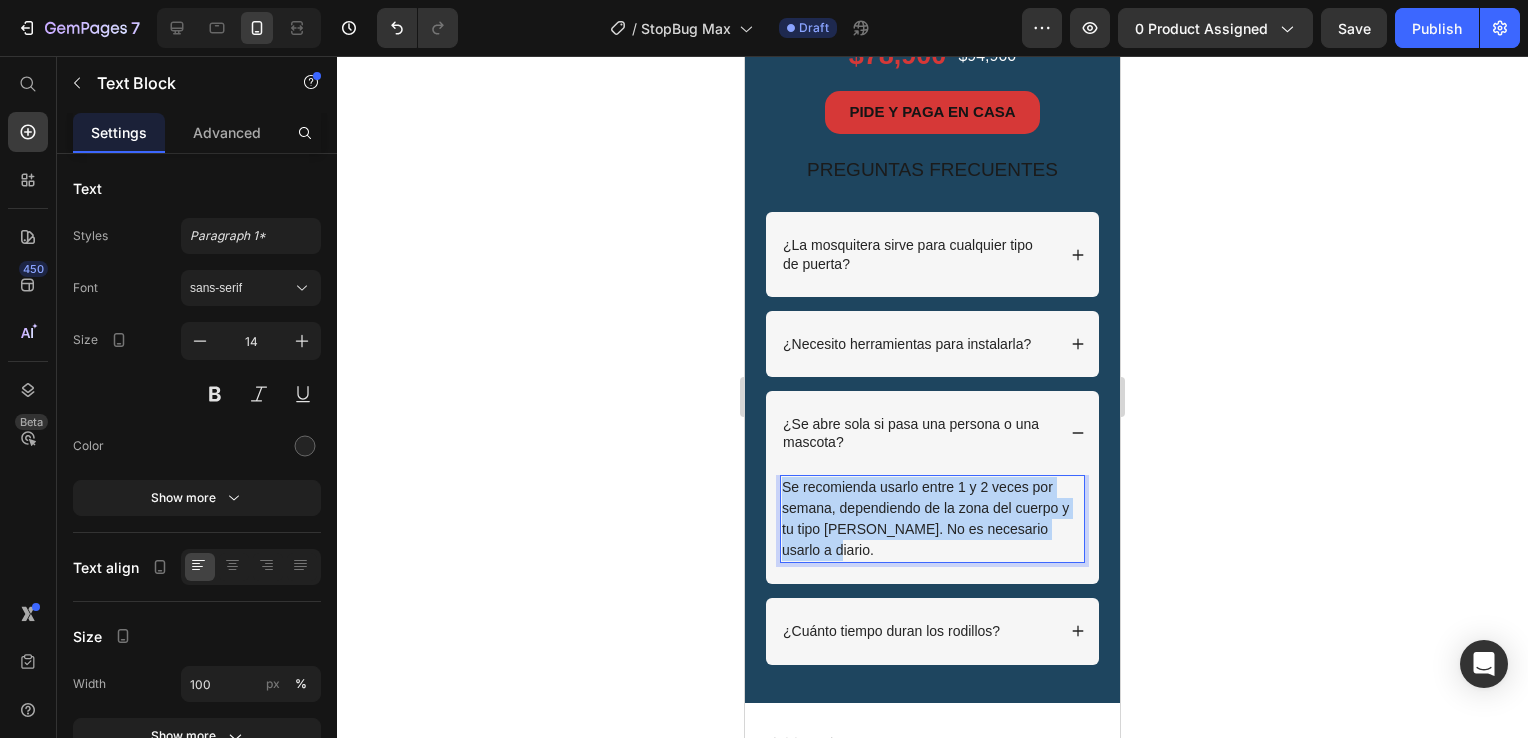 click on "Se recomienda usarlo entre 1 y 2 veces por semana, dependiendo de la zona del cuerpo y tu tipo de piel. No es necesario usarlo a diario." at bounding box center [932, 519] 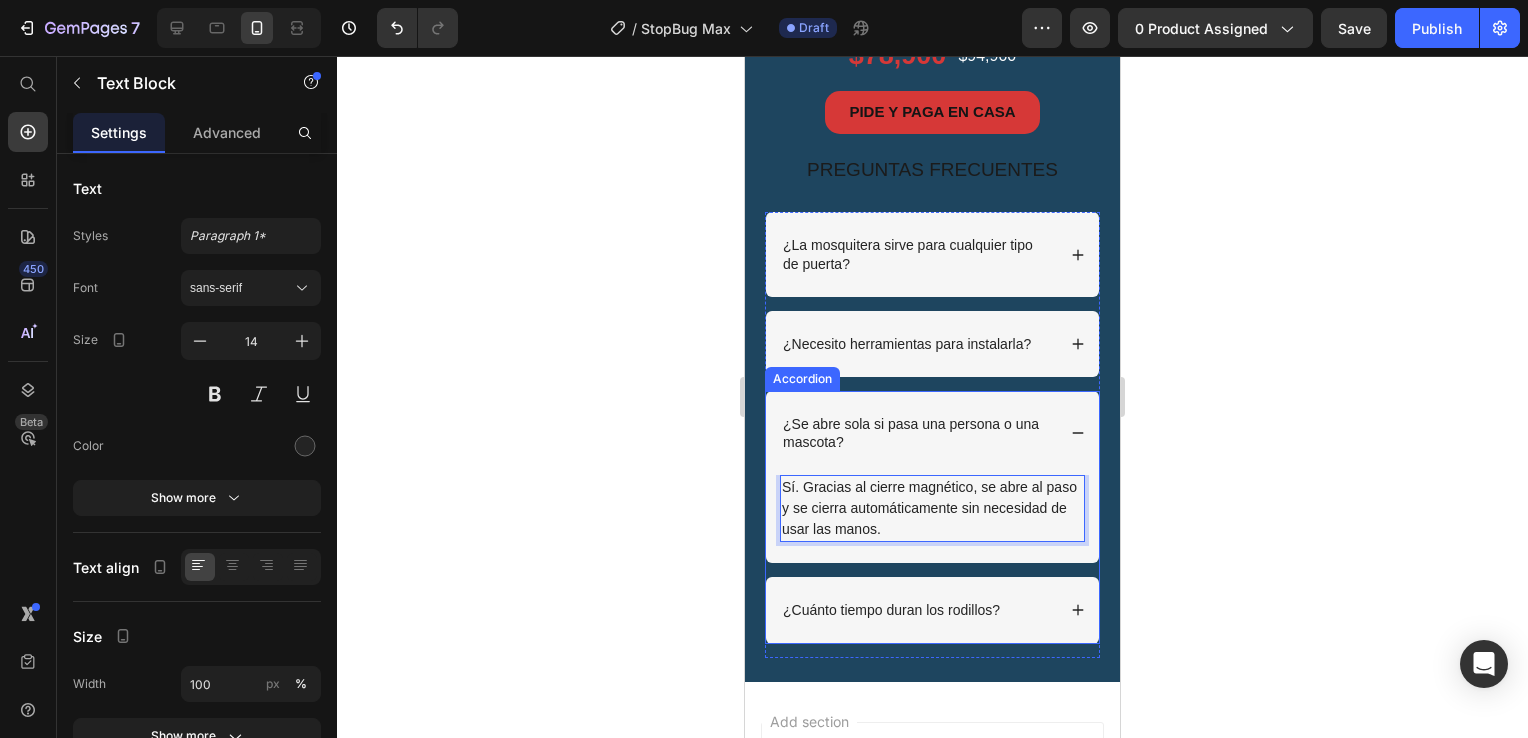 click 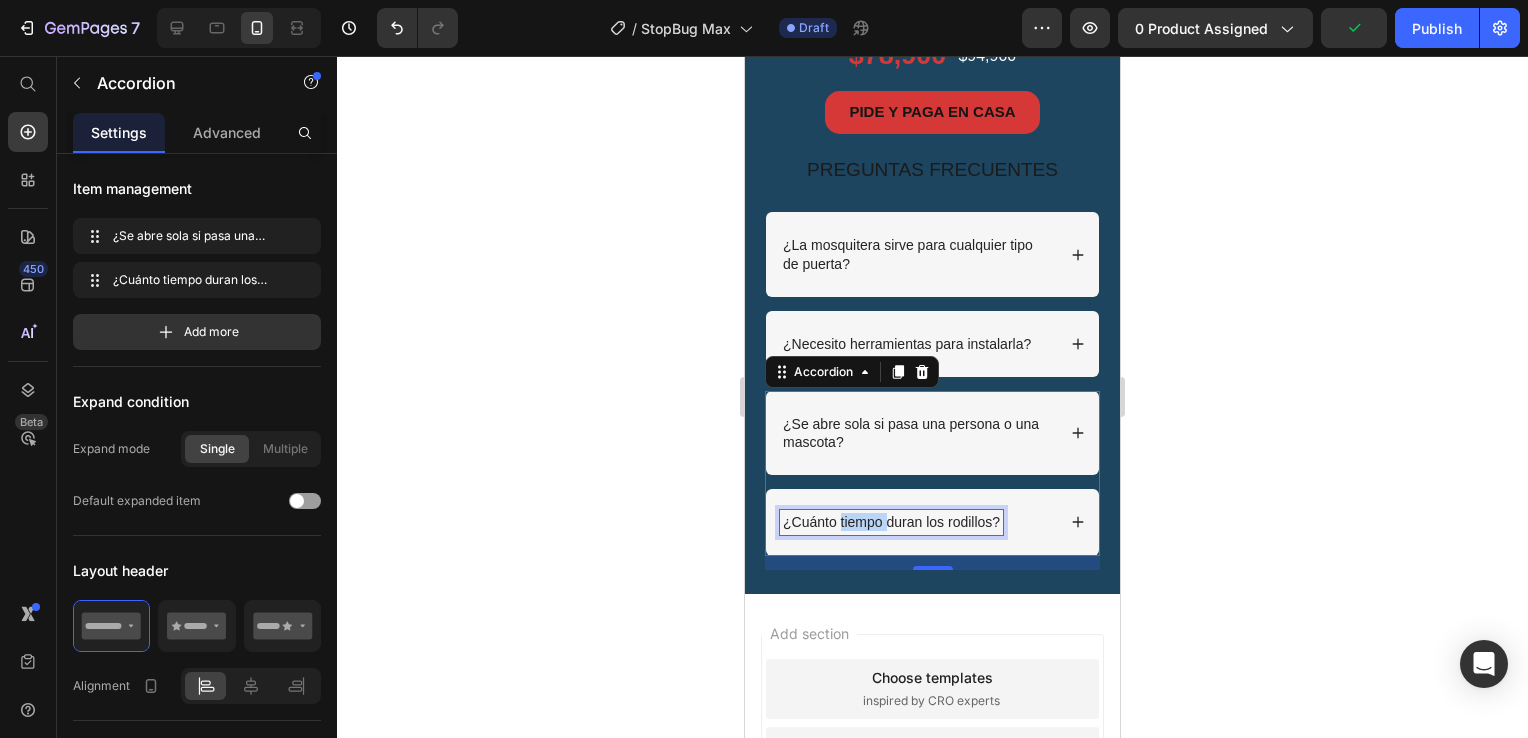 click on "¿Cuánto tiempo duran los rodillos?" at bounding box center (891, 522) 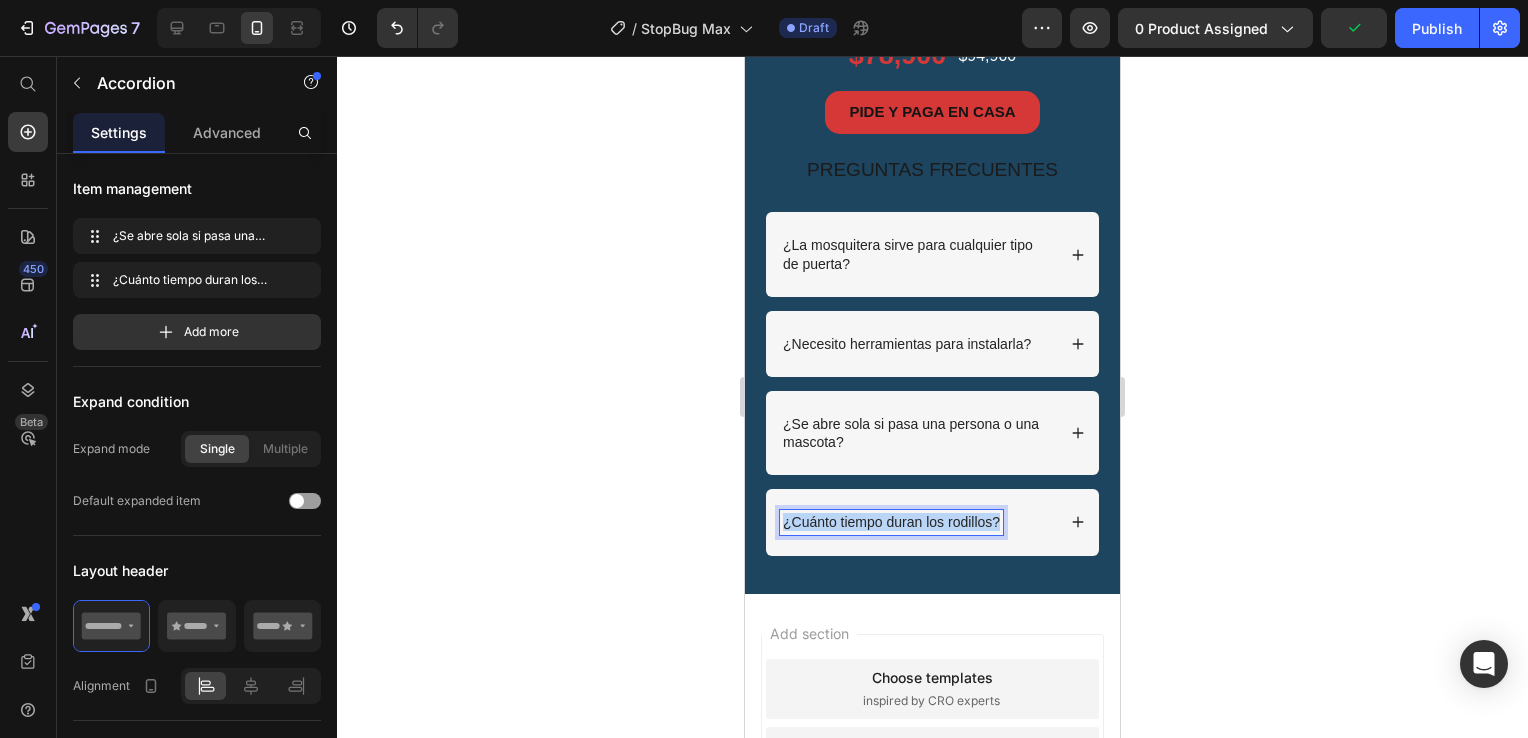 click on "¿Cuánto tiempo duran los rodillos?" at bounding box center (891, 522) 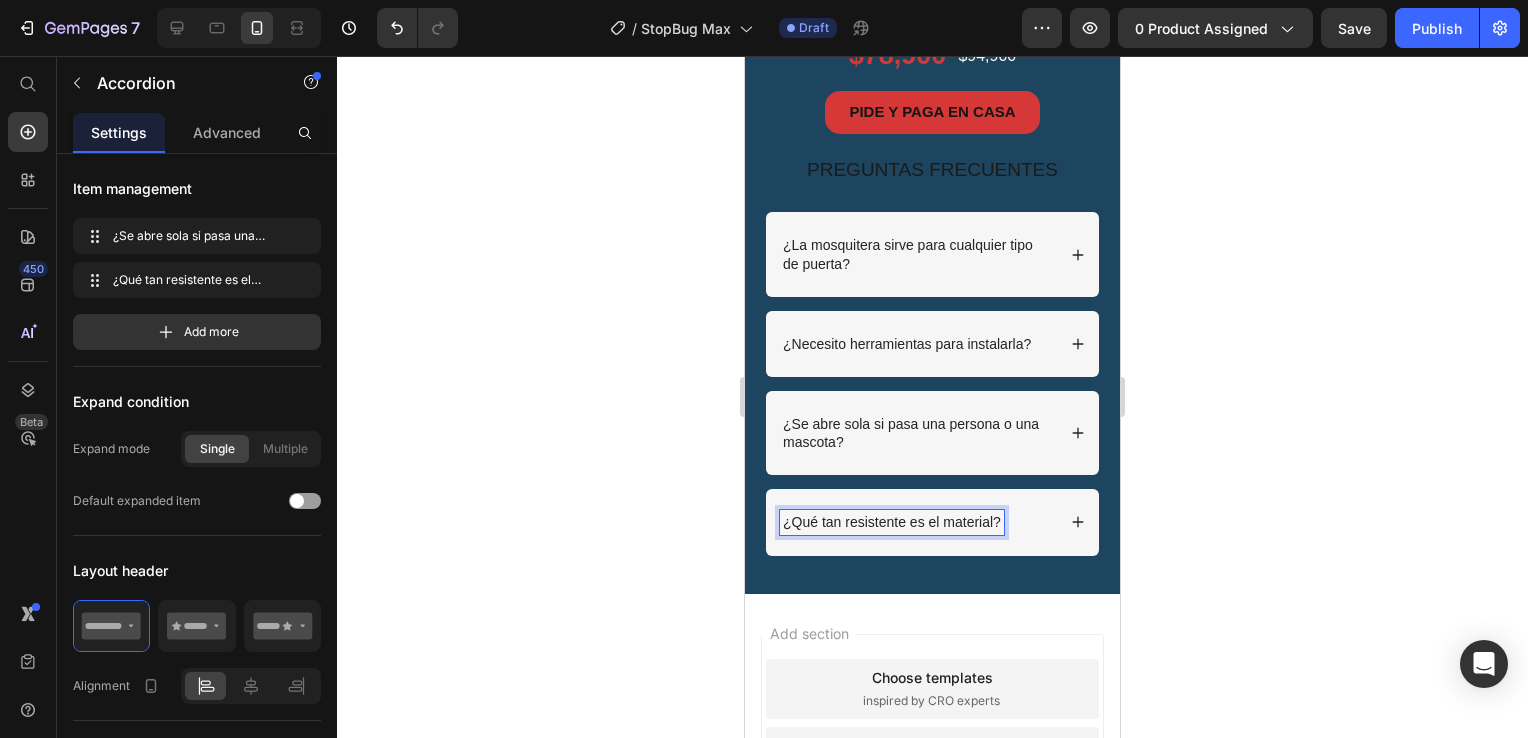 click 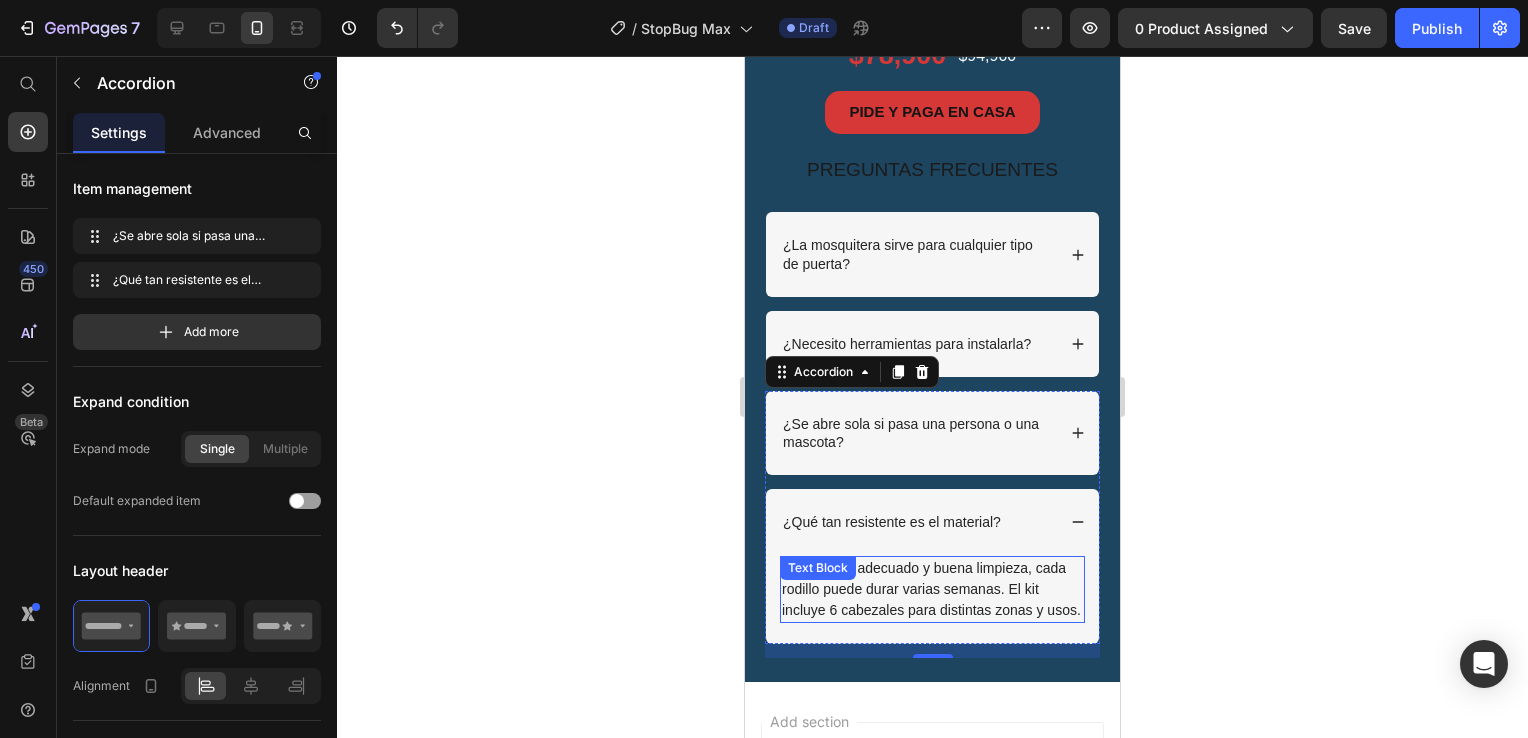 click on "Con un uso adecuado y buena limpieza, cada rodillo puede durar varias semanas. El kit incluye 6 cabezales para distintas zonas y usos." at bounding box center [932, 589] 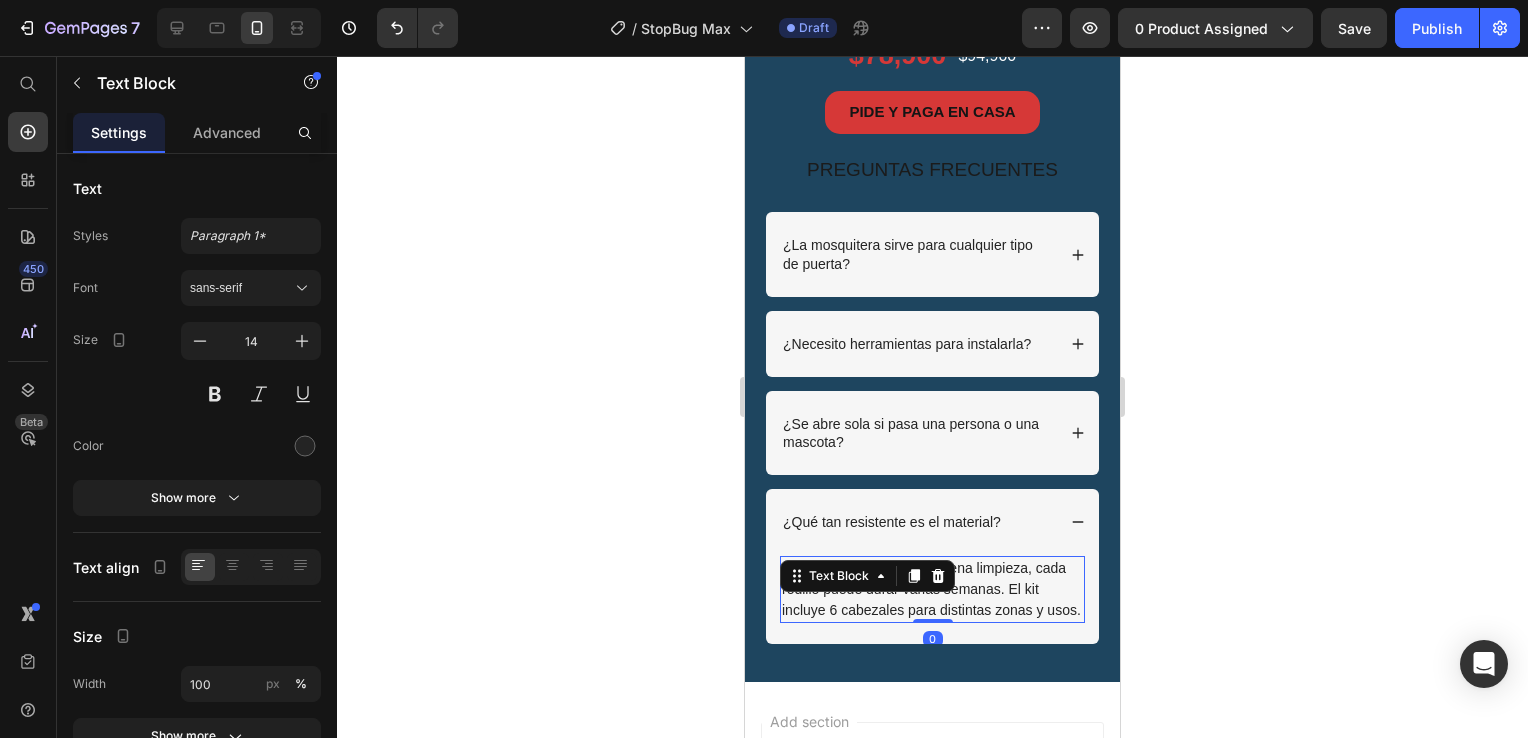 click on "Text Block" at bounding box center (867, 576) 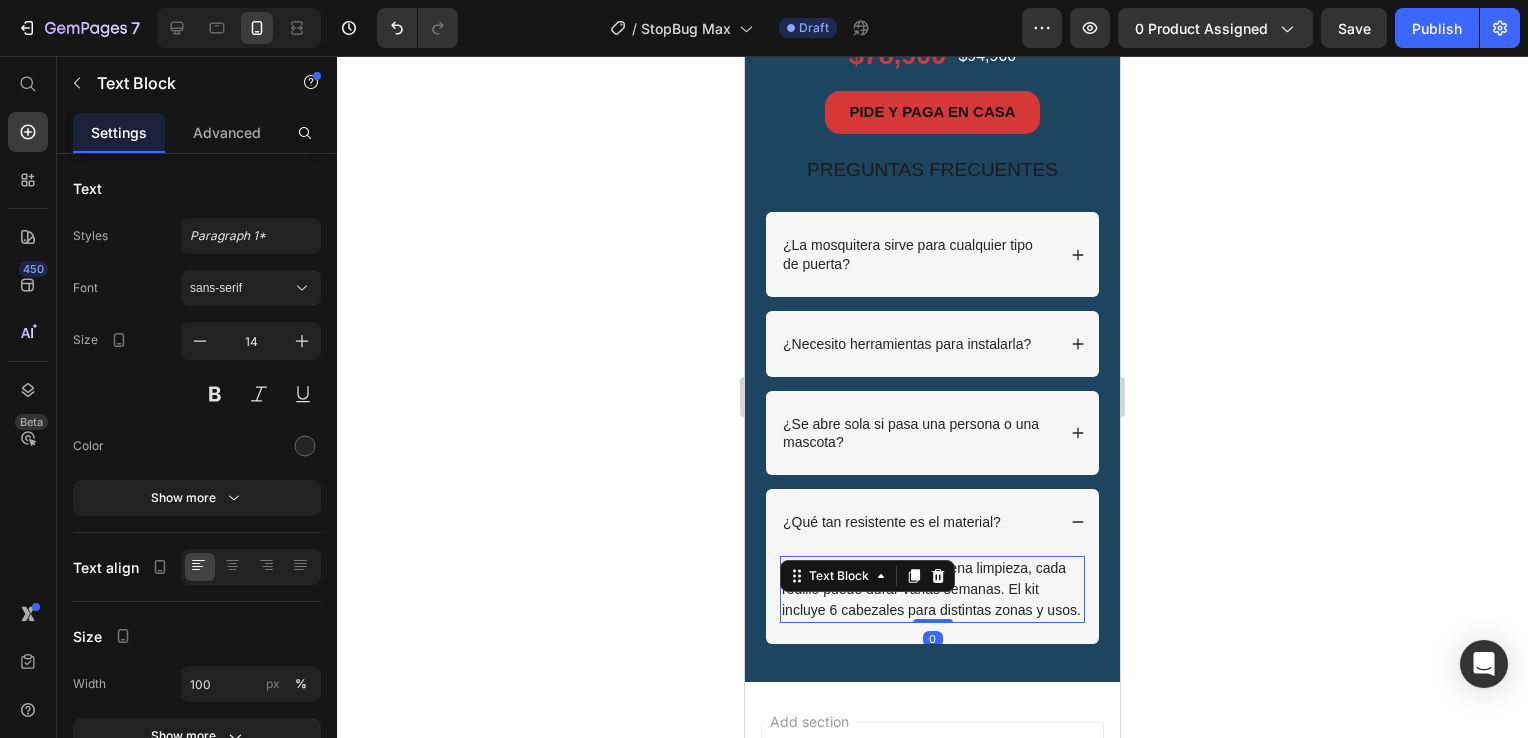 click on "Con un uso adecuado y buena limpieza, cada rodillo puede durar varias semanas. El kit incluye 6 cabezales para distintas zonas y usos." at bounding box center [932, 589] 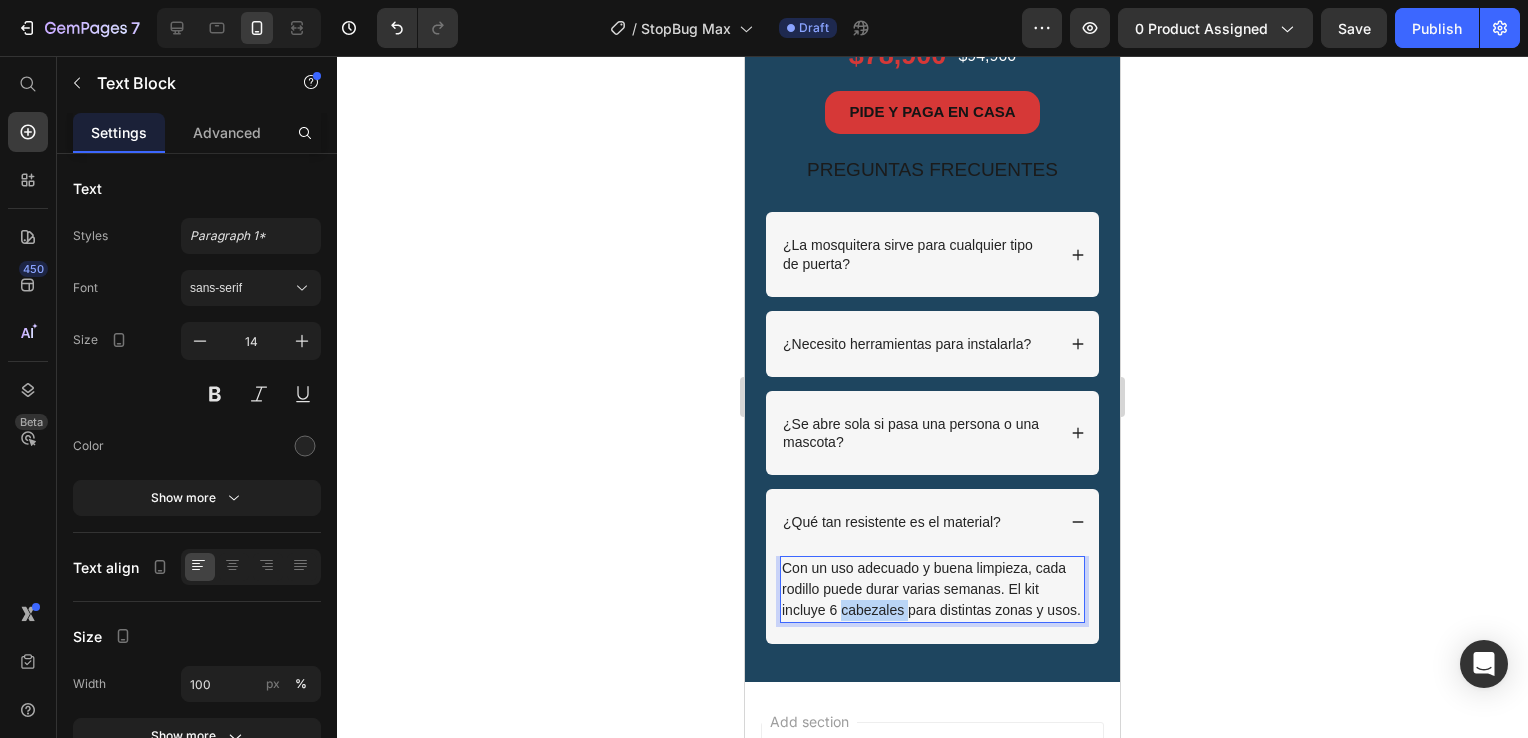 click on "Con un uso adecuado y buena limpieza, cada rodillo puede durar varias semanas. El kit incluye 6 cabezales para distintas zonas y usos." at bounding box center [932, 589] 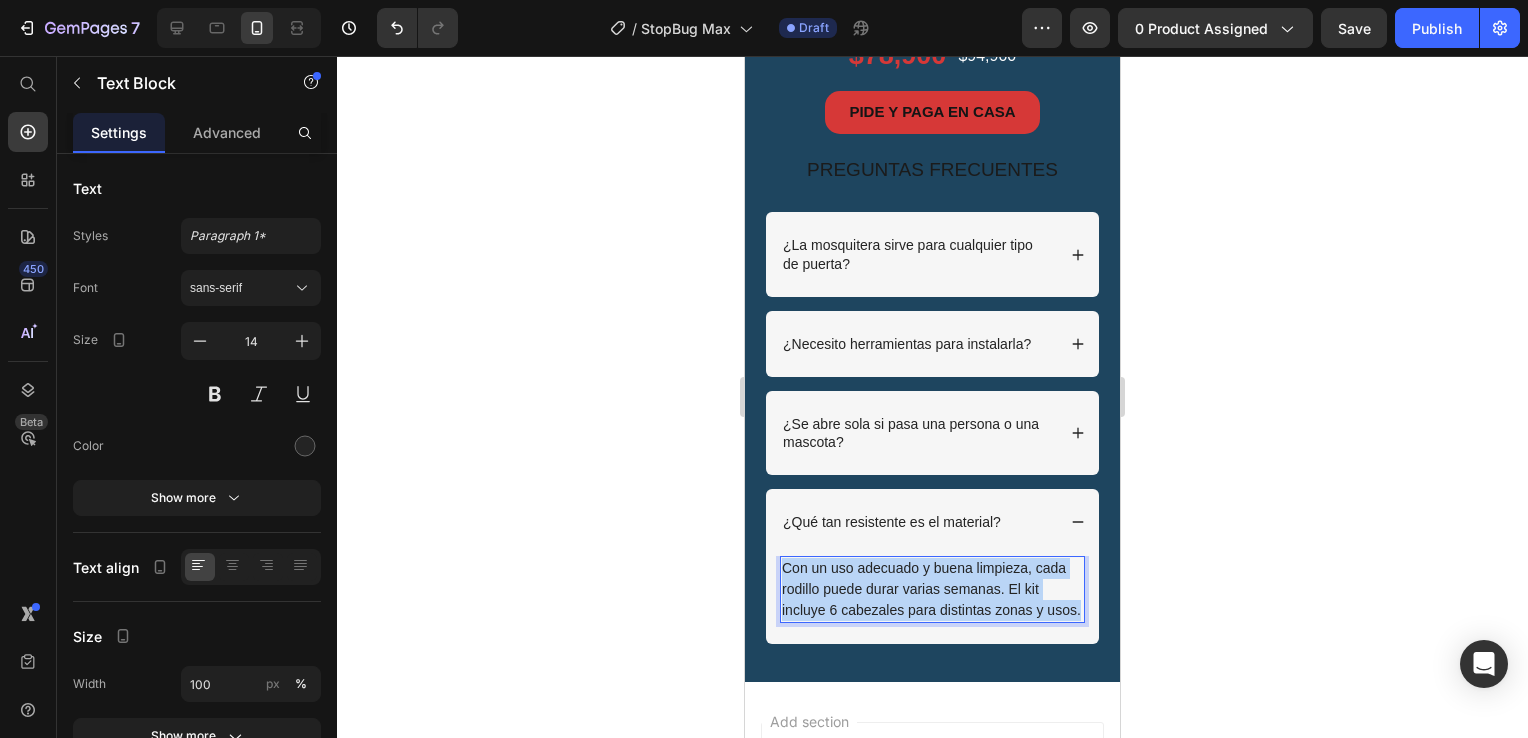 click on "Con un uso adecuado y buena limpieza, cada rodillo puede durar varias semanas. El kit incluye 6 cabezales para distintas zonas y usos." at bounding box center (932, 589) 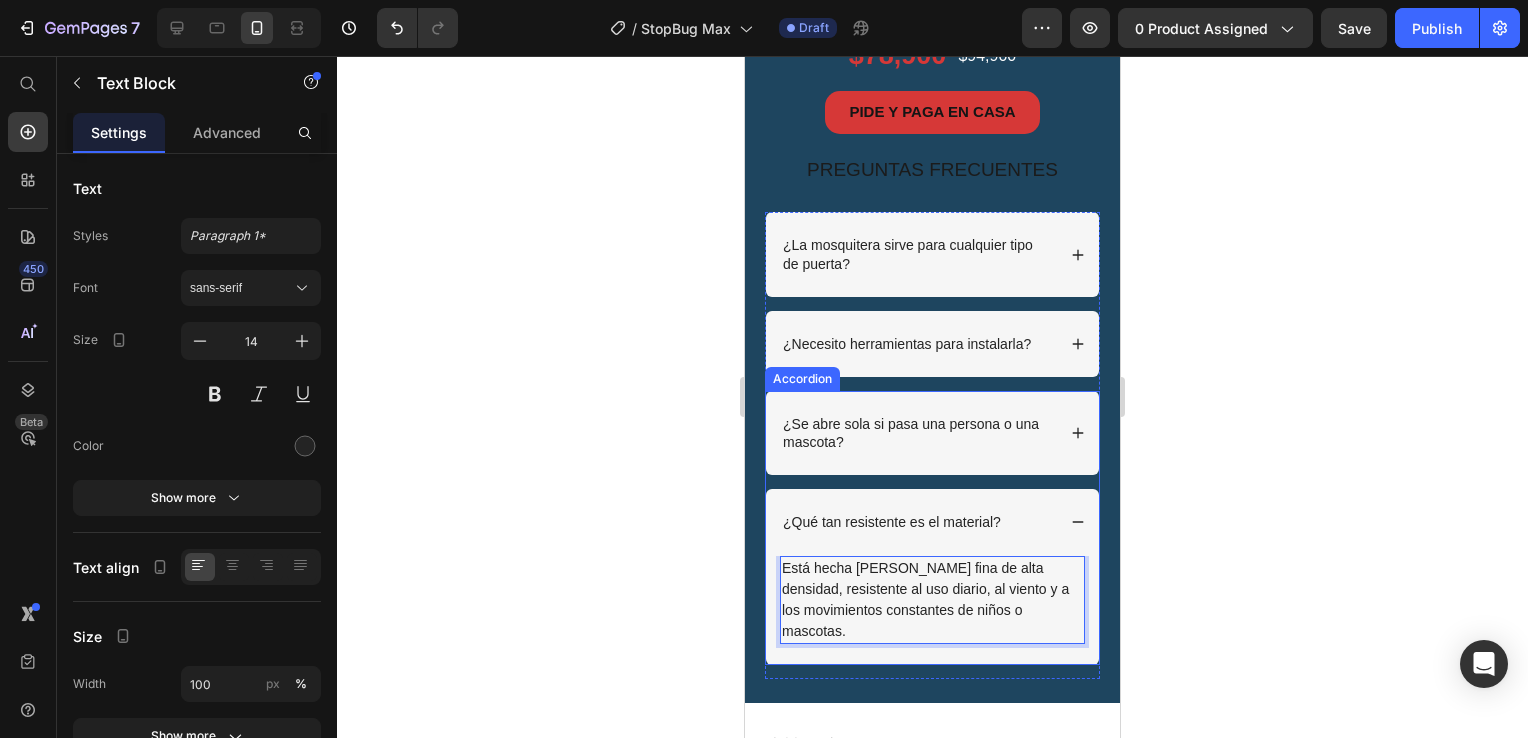 click 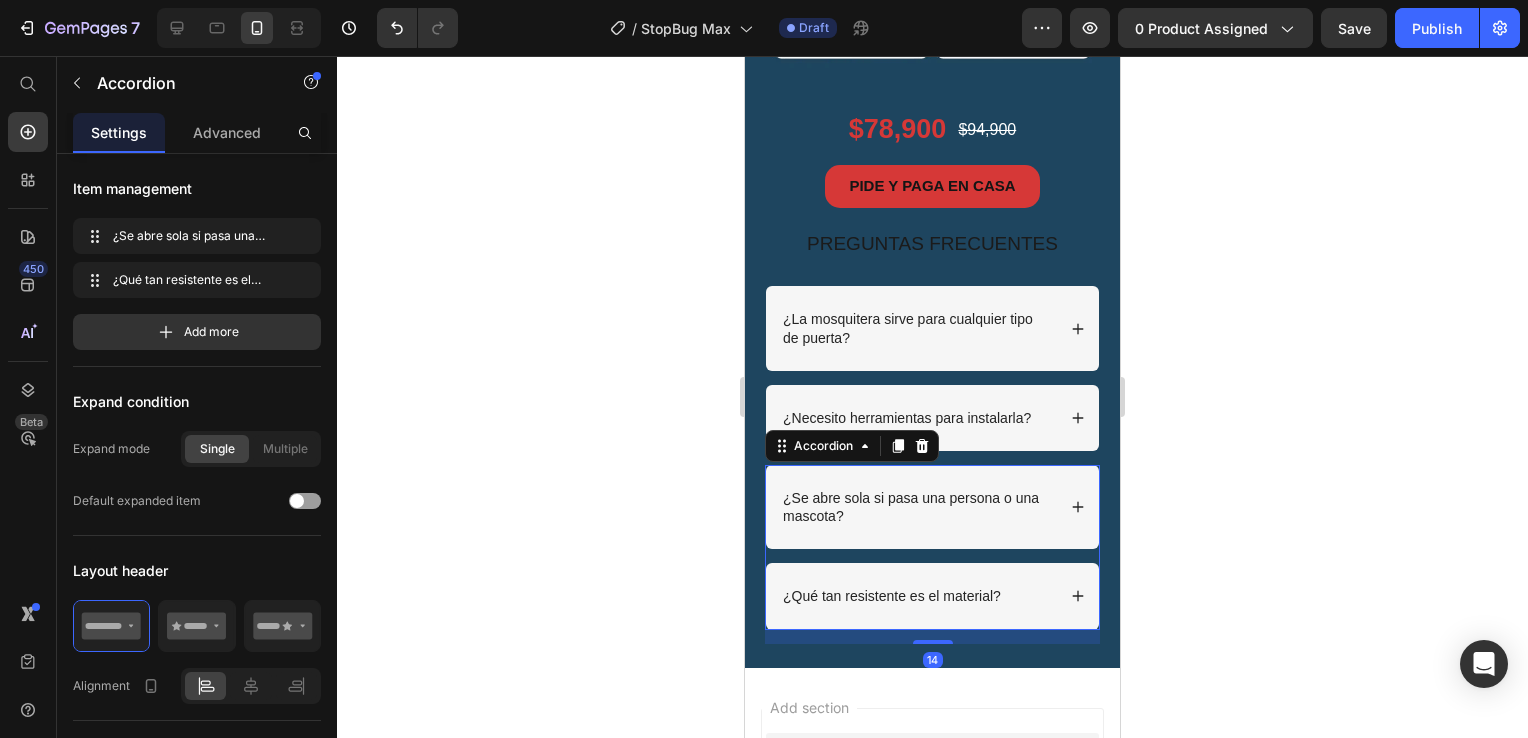 scroll, scrollTop: 3288, scrollLeft: 0, axis: vertical 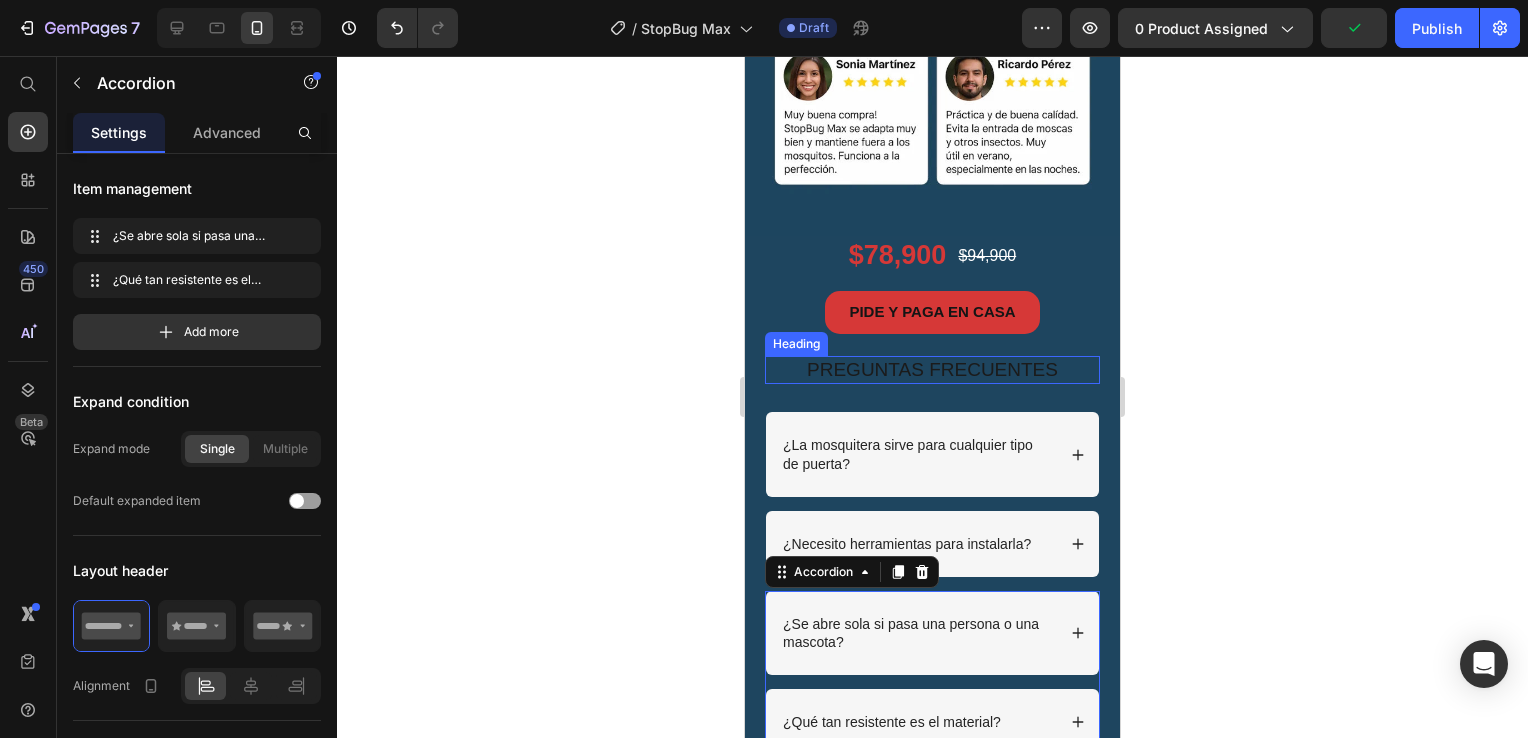 click on "PREGUNTAS FRECUENTES" at bounding box center [932, 370] 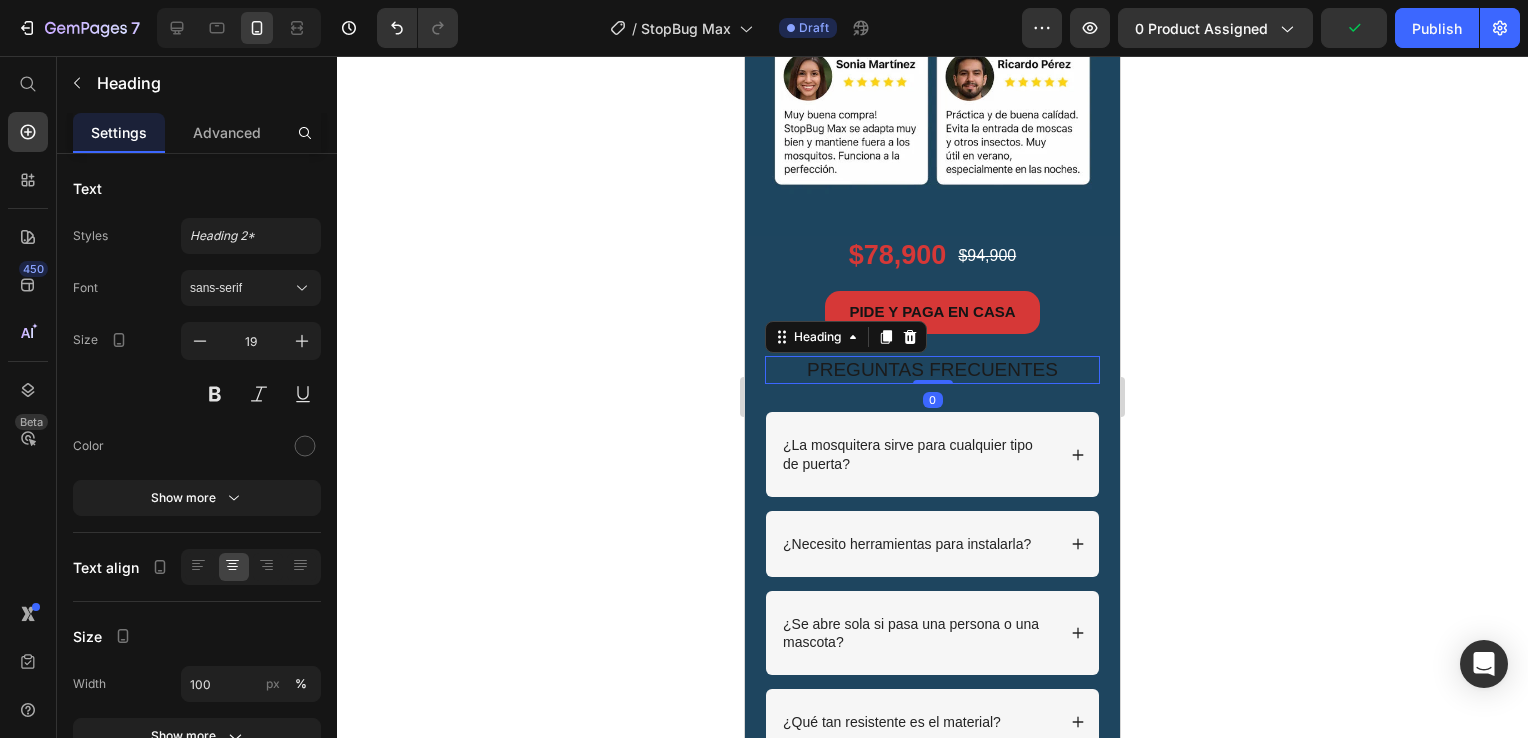 click on "PREGUNTAS FRECUENTES" at bounding box center [932, 370] 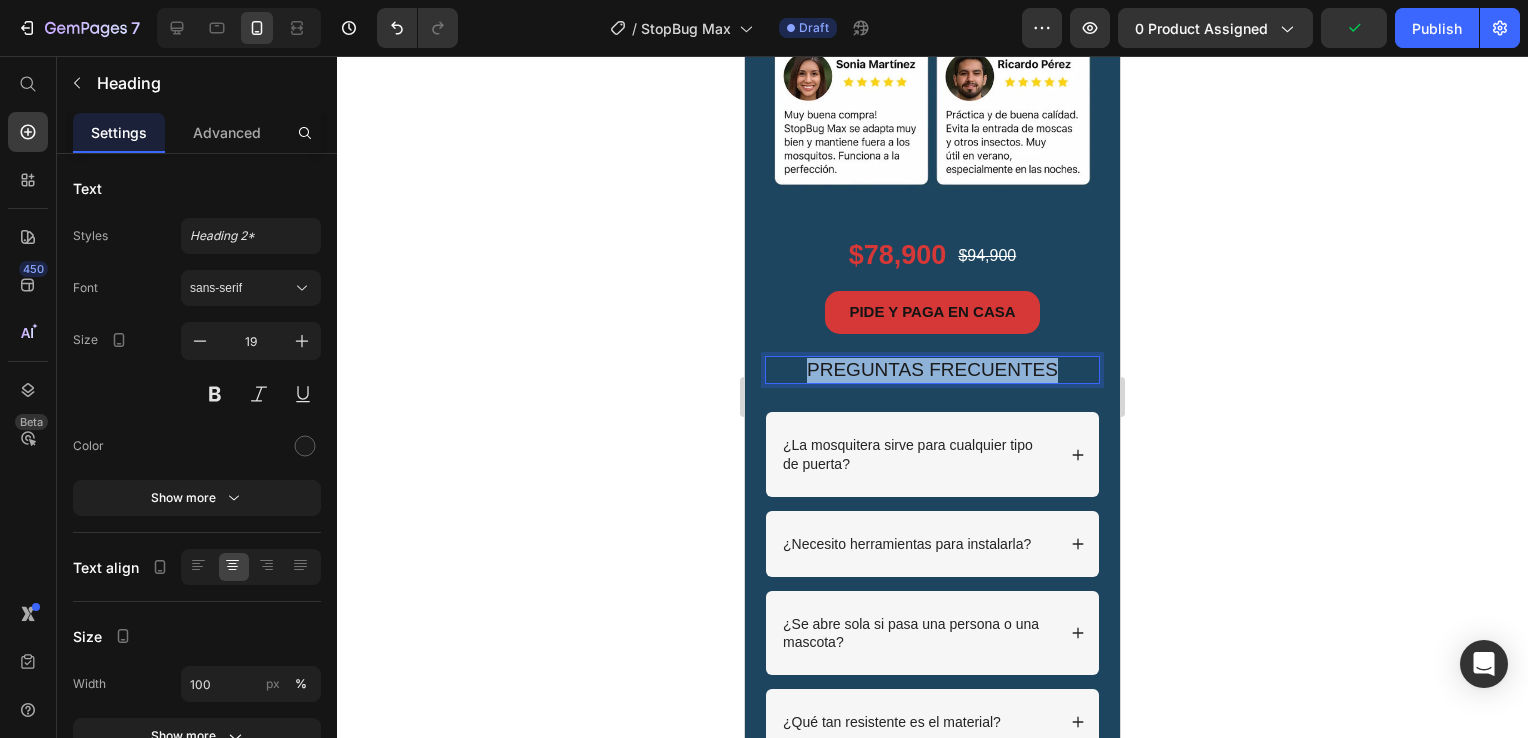 click on "PREGUNTAS FRECUENTES" at bounding box center (932, 370) 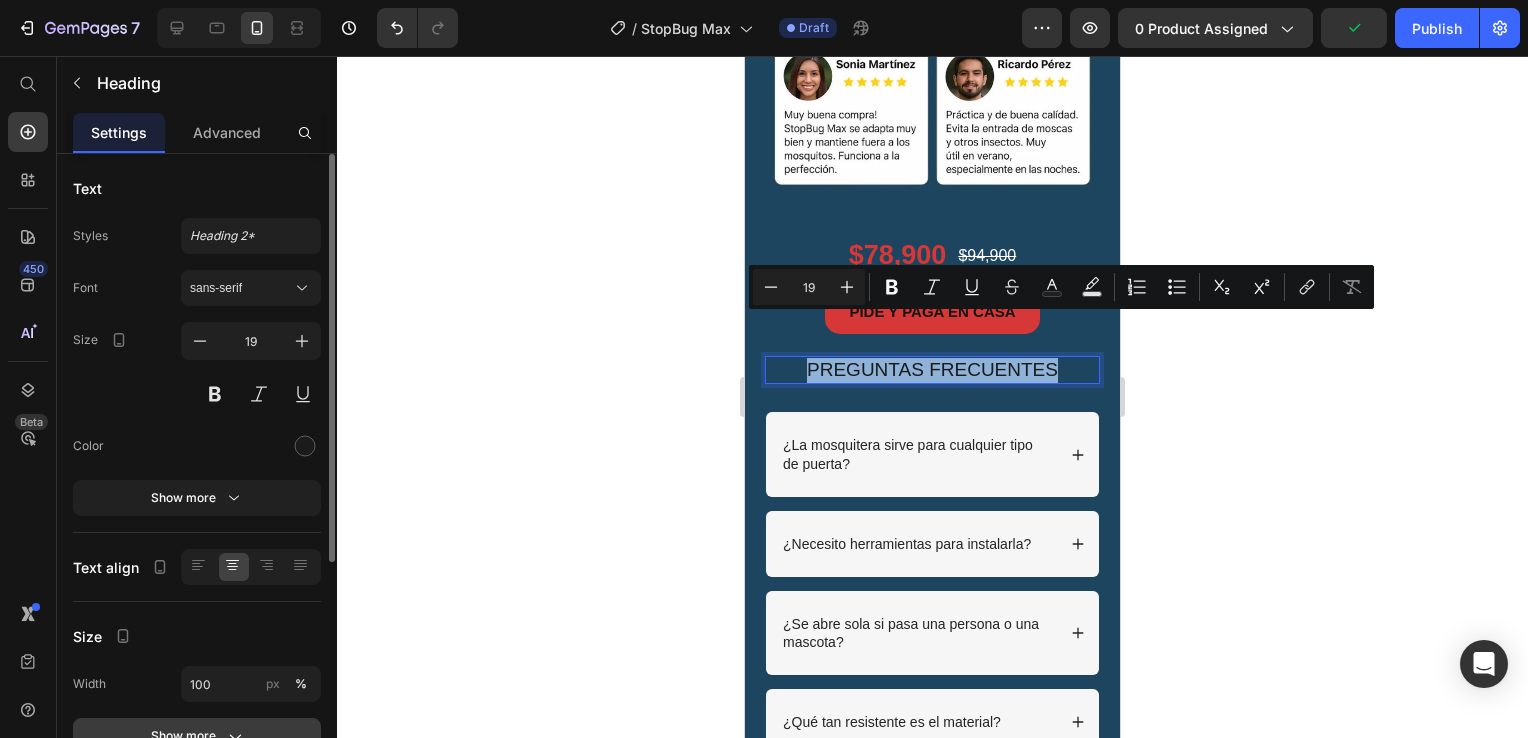 scroll, scrollTop: 200, scrollLeft: 0, axis: vertical 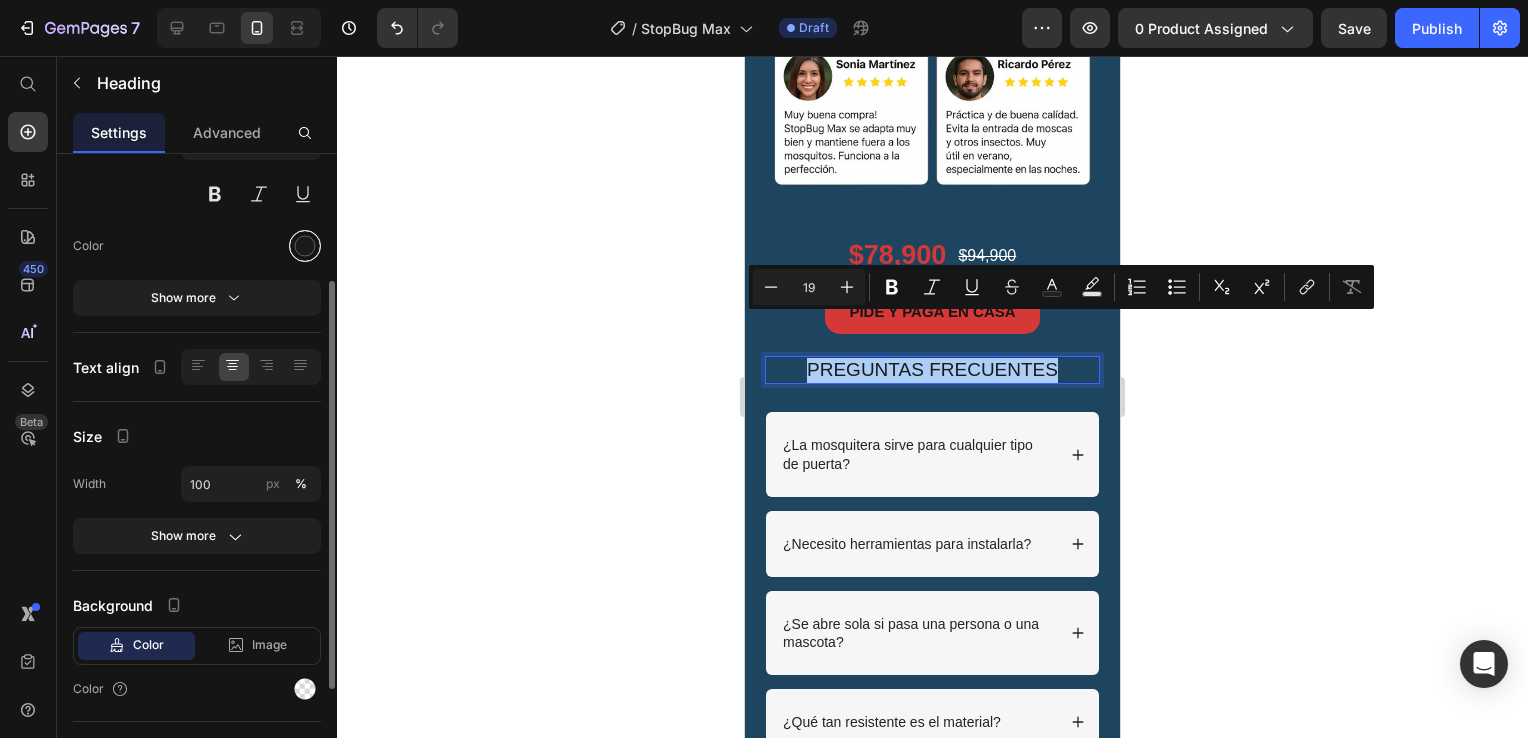 click at bounding box center (305, 246) 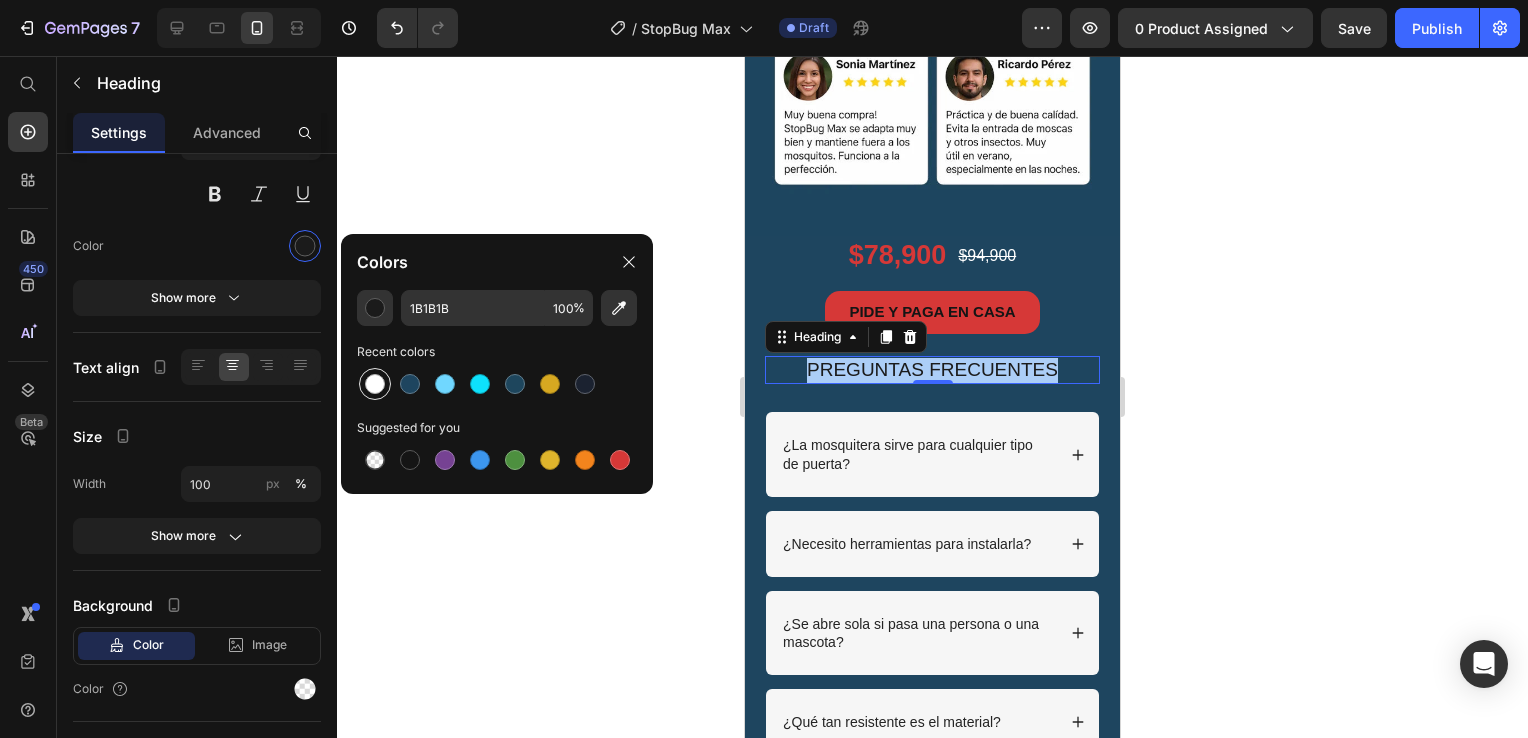 click at bounding box center [375, 384] 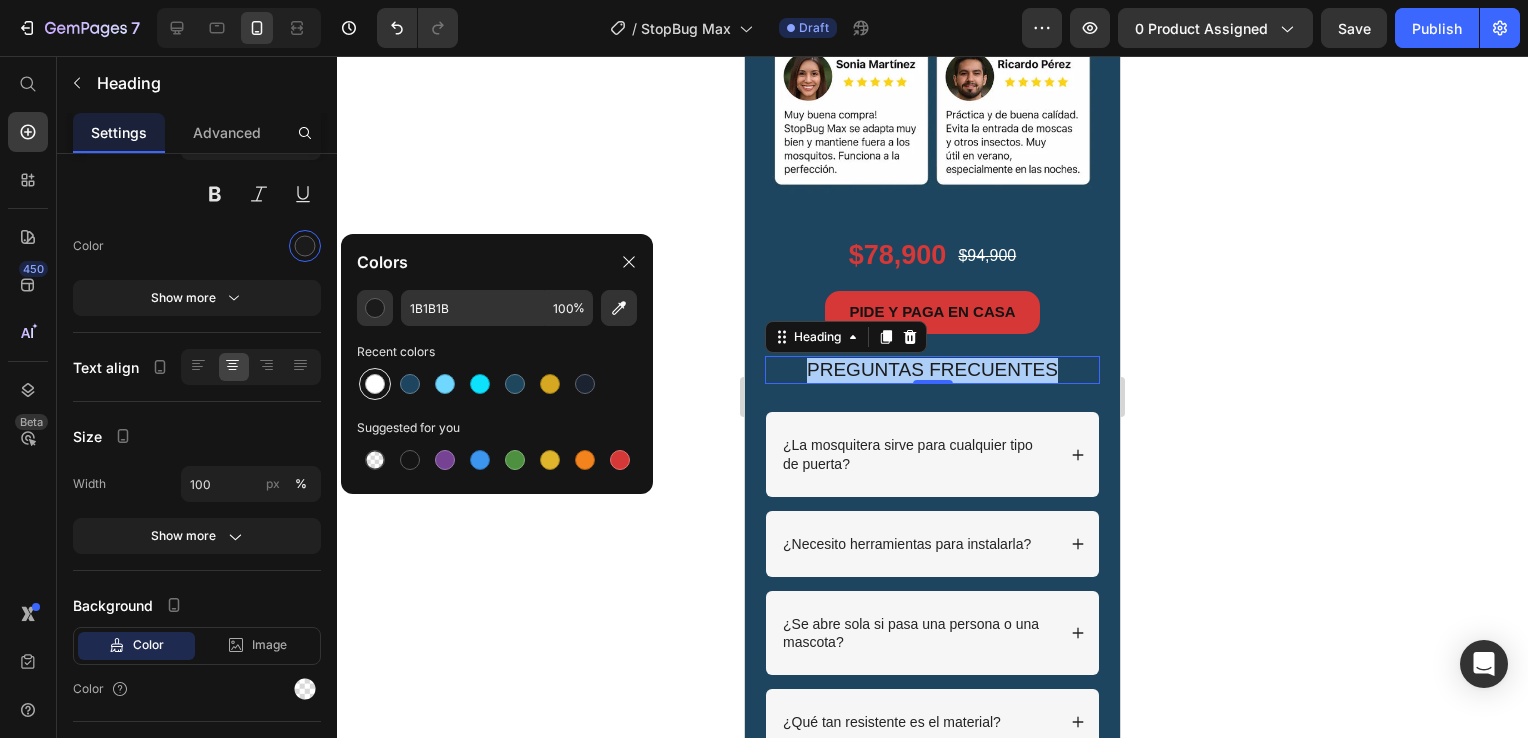 type on "FFFFFF" 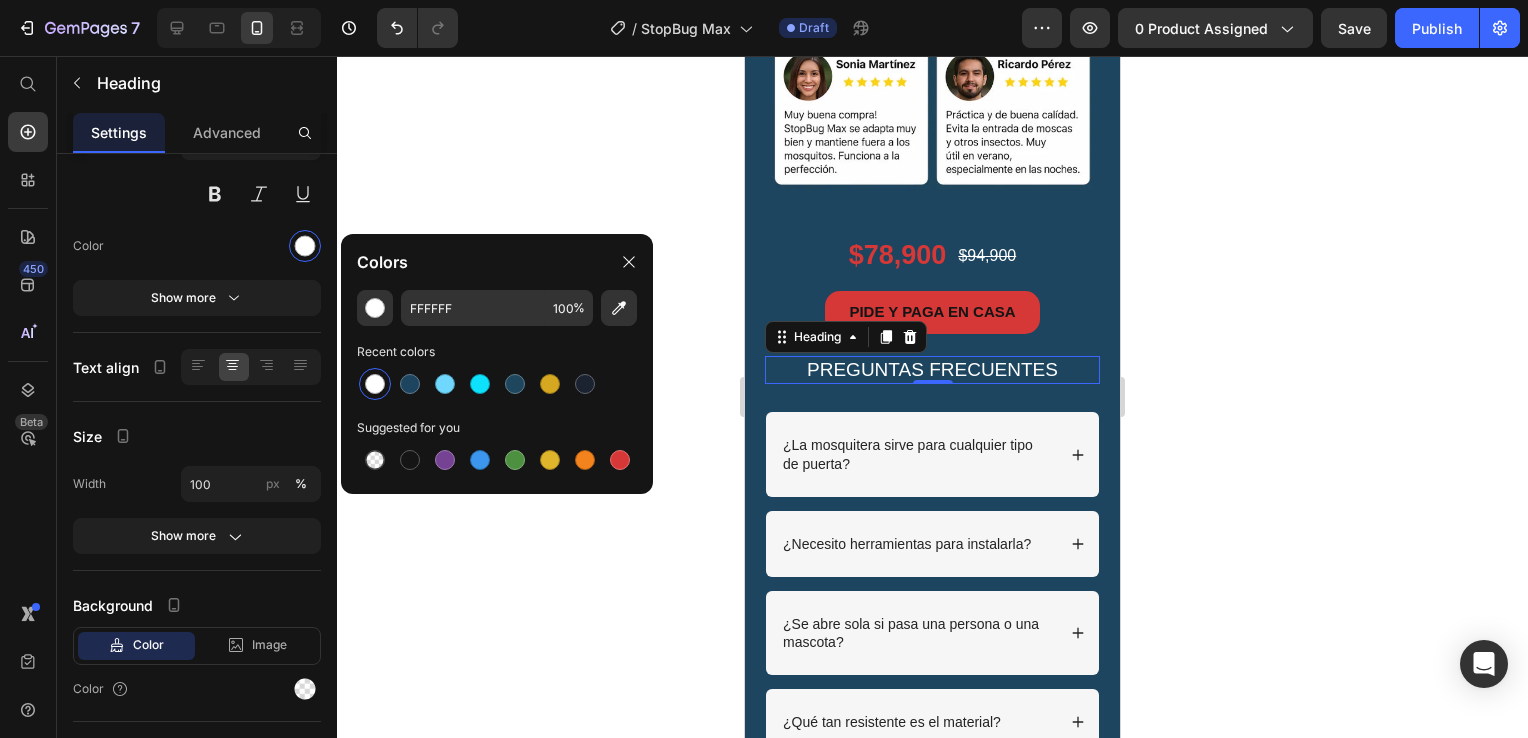 click 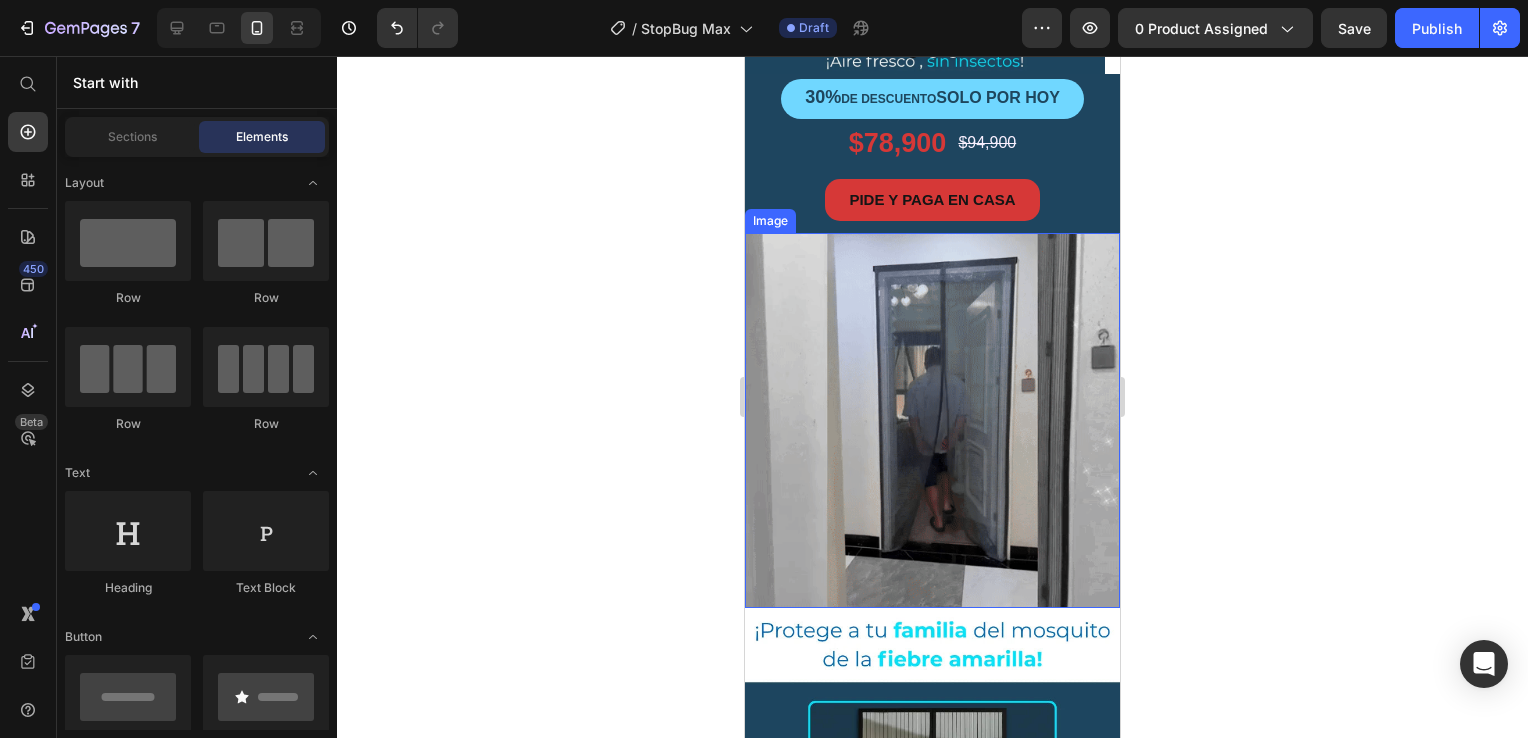 scroll, scrollTop: 0, scrollLeft: 0, axis: both 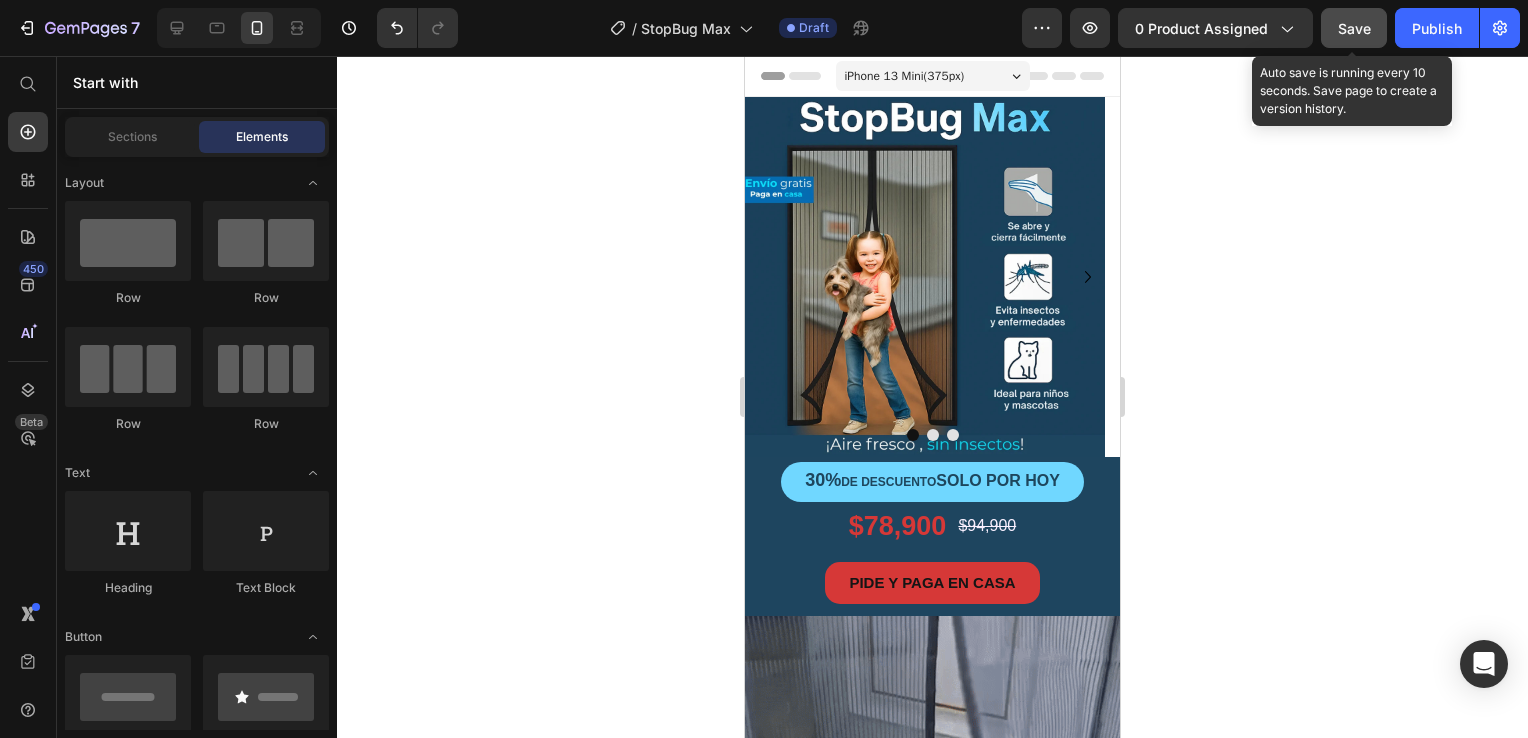 click on "Save" at bounding box center [1354, 28] 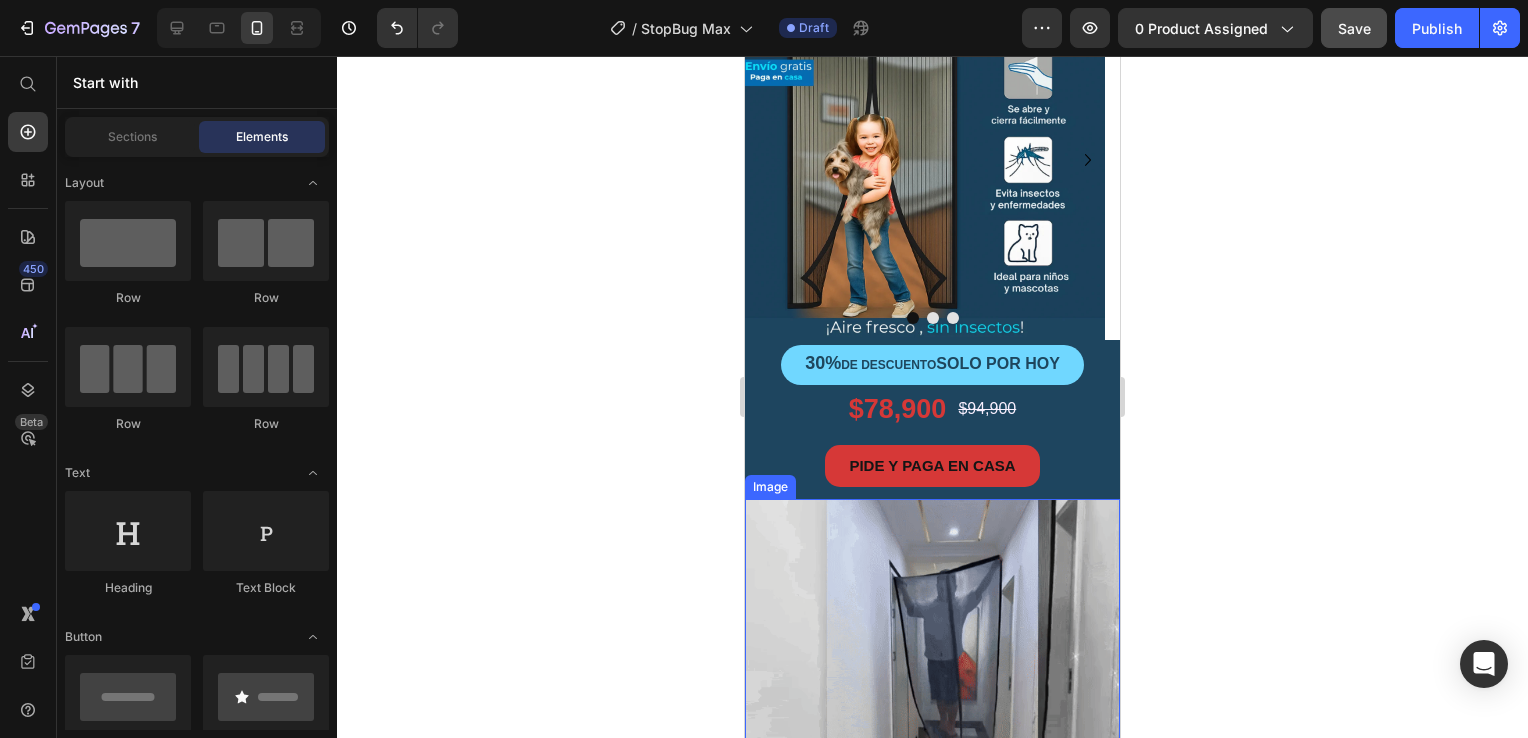scroll, scrollTop: 0, scrollLeft: 0, axis: both 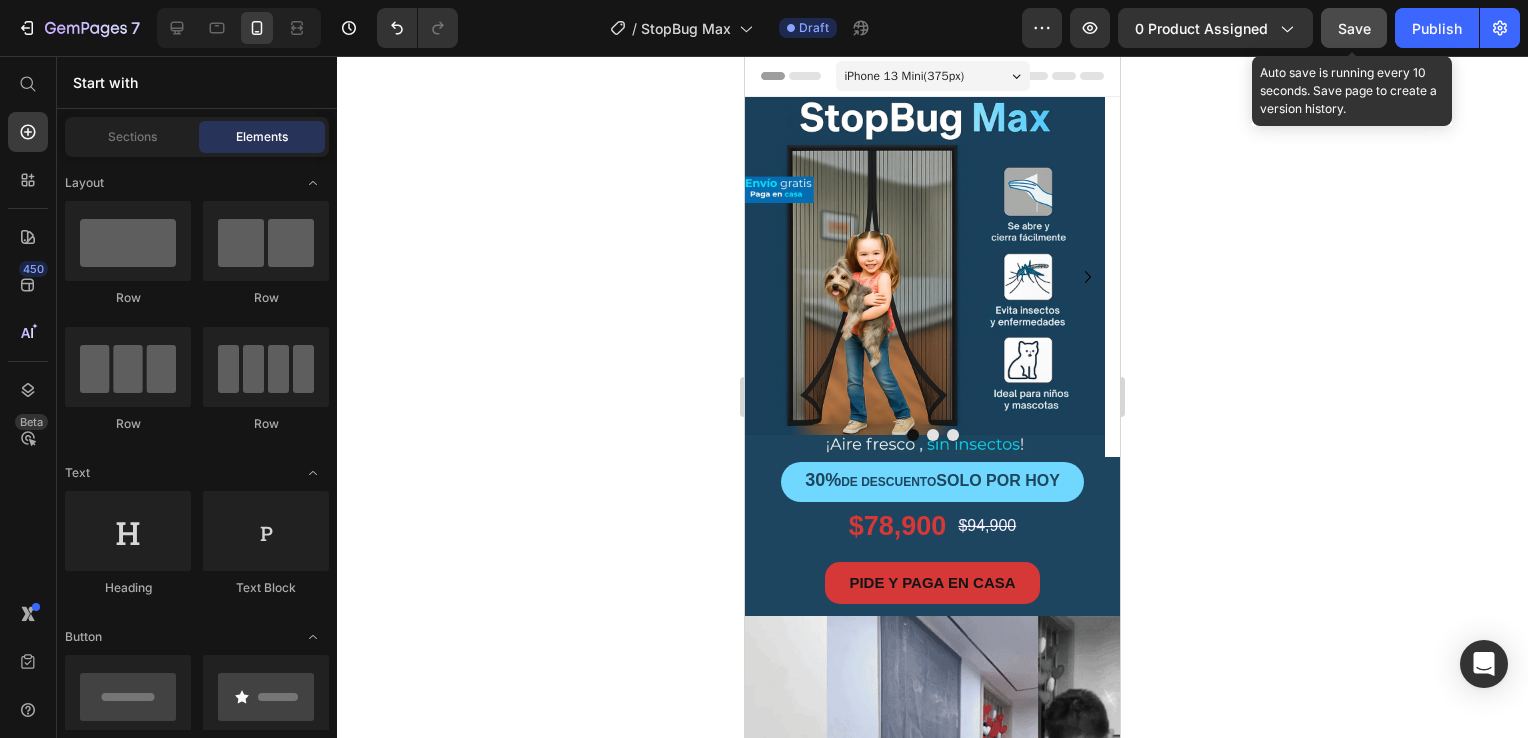 click on "Save" 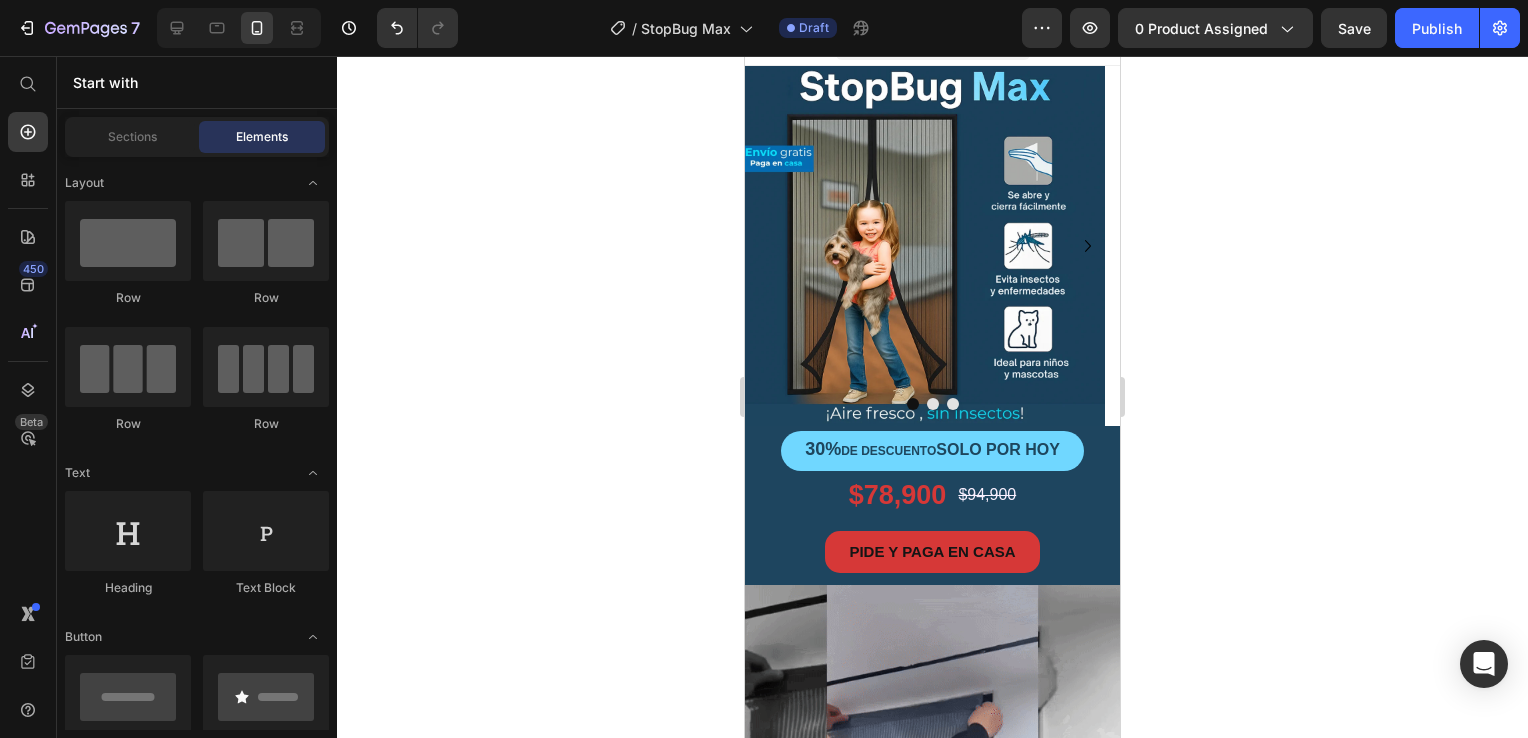 scroll, scrollTop: 0, scrollLeft: 0, axis: both 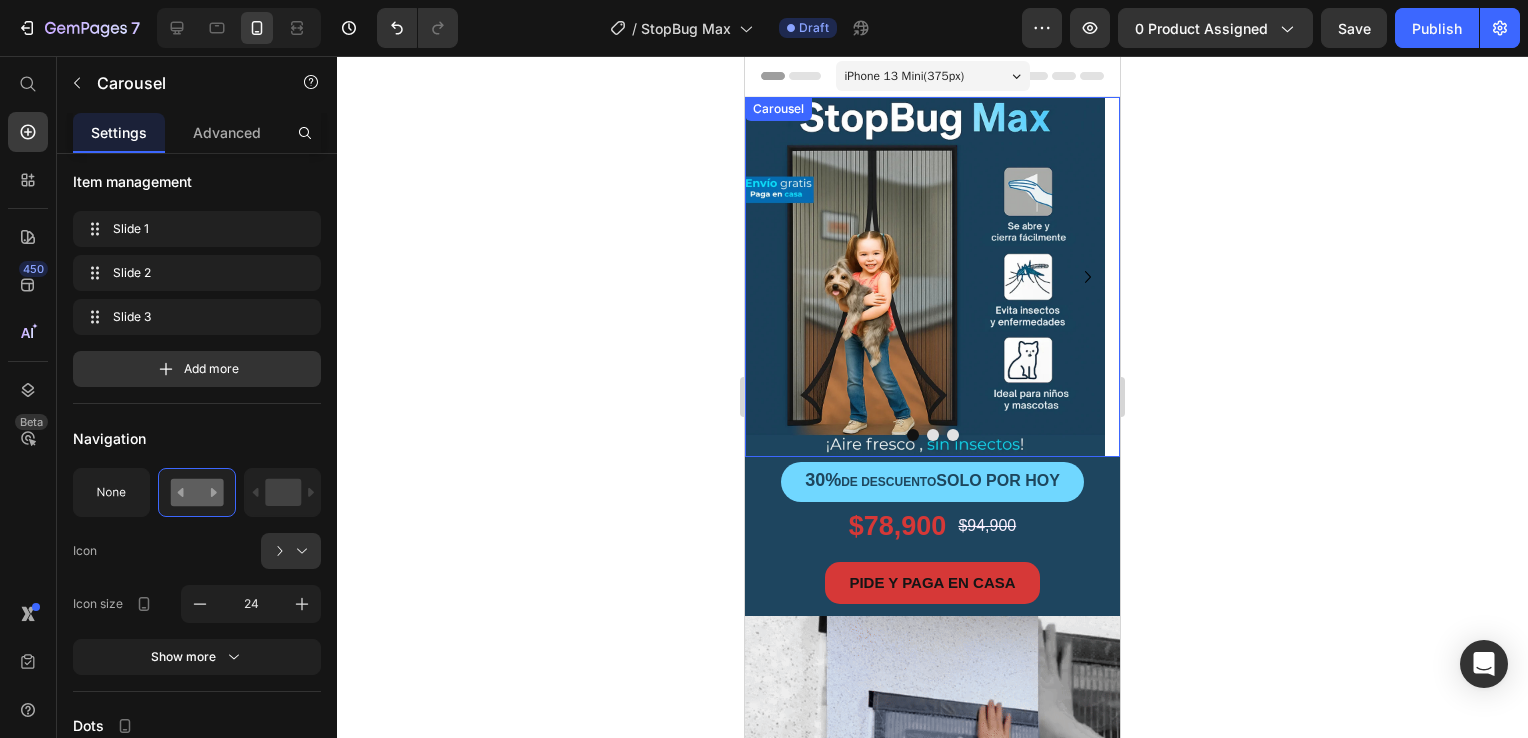 click 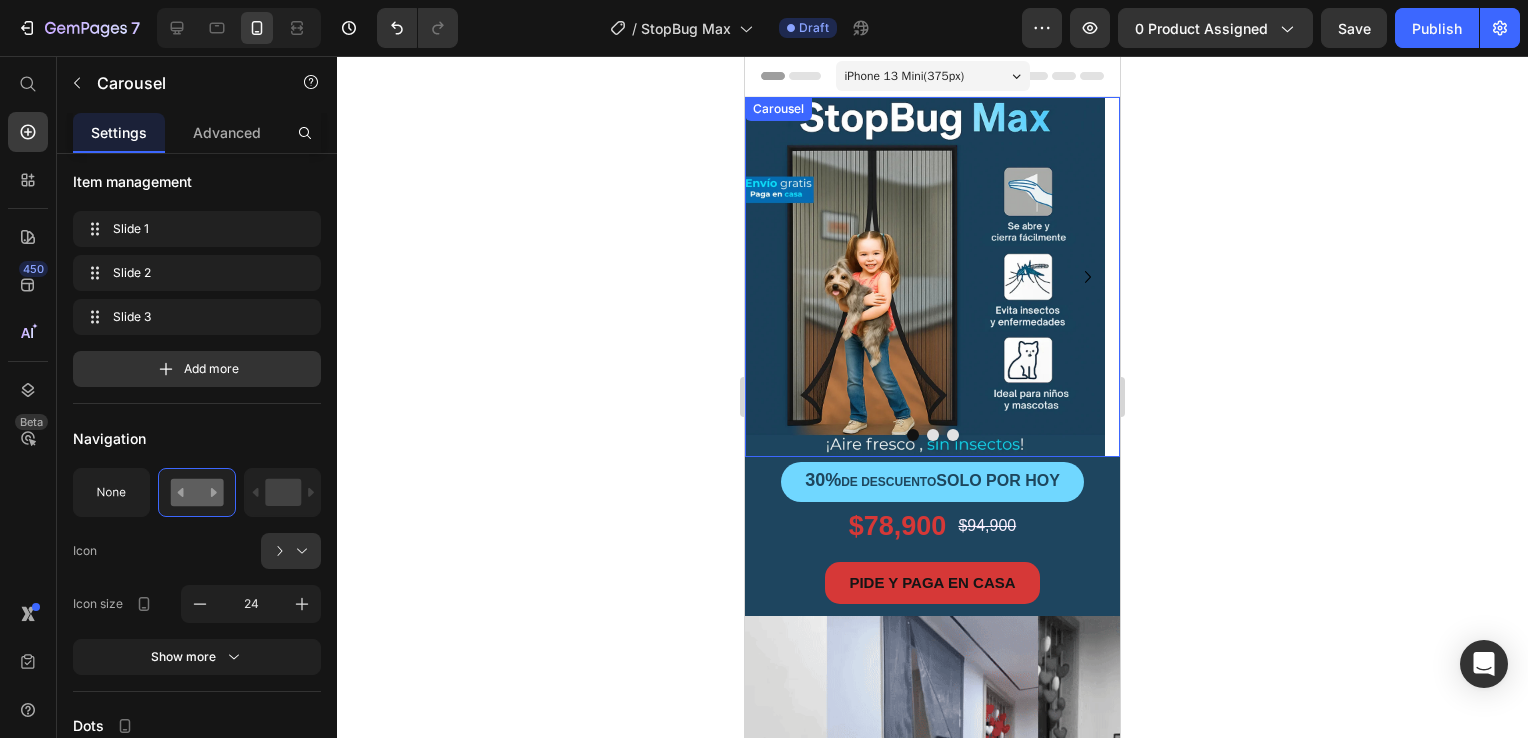 scroll, scrollTop: 0, scrollLeft: 0, axis: both 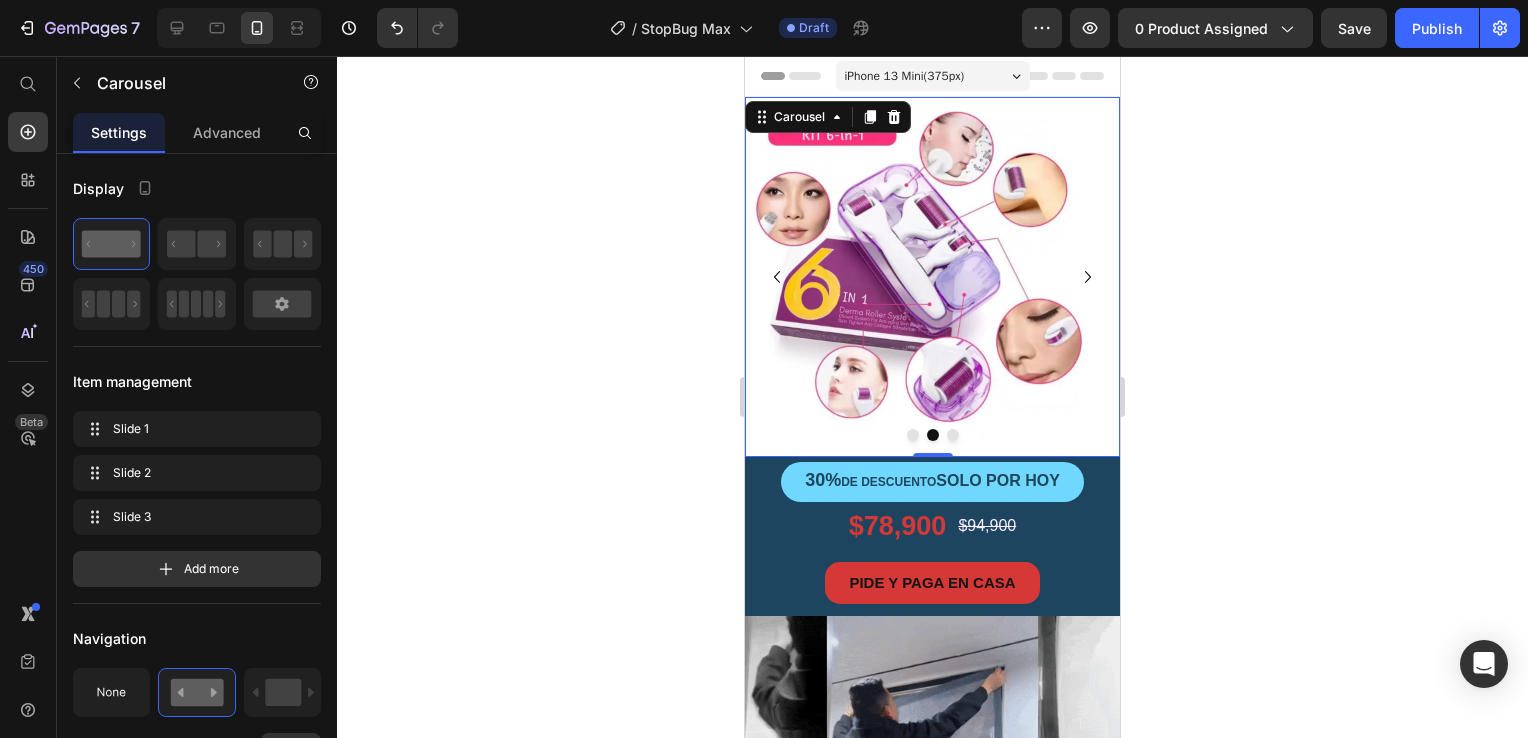 click 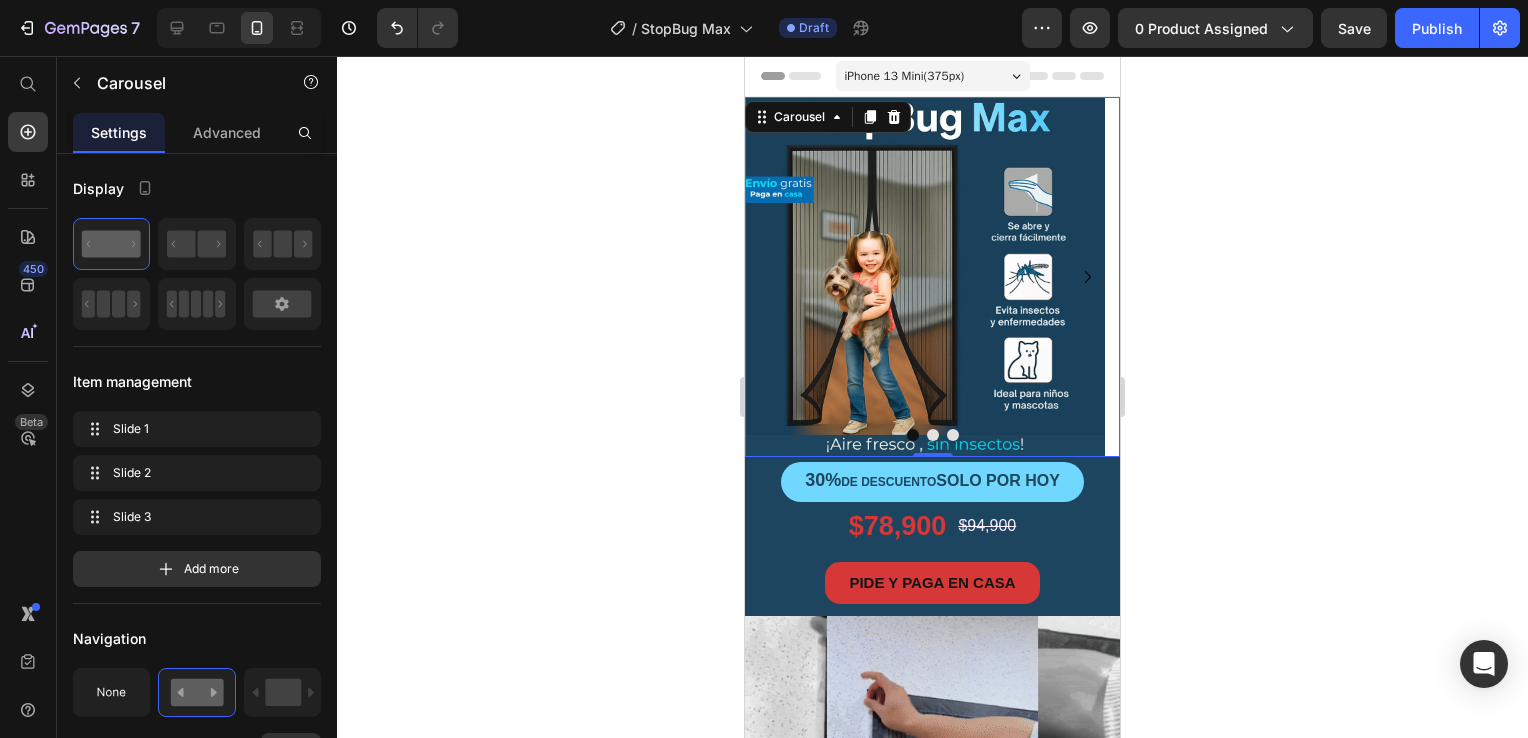 click 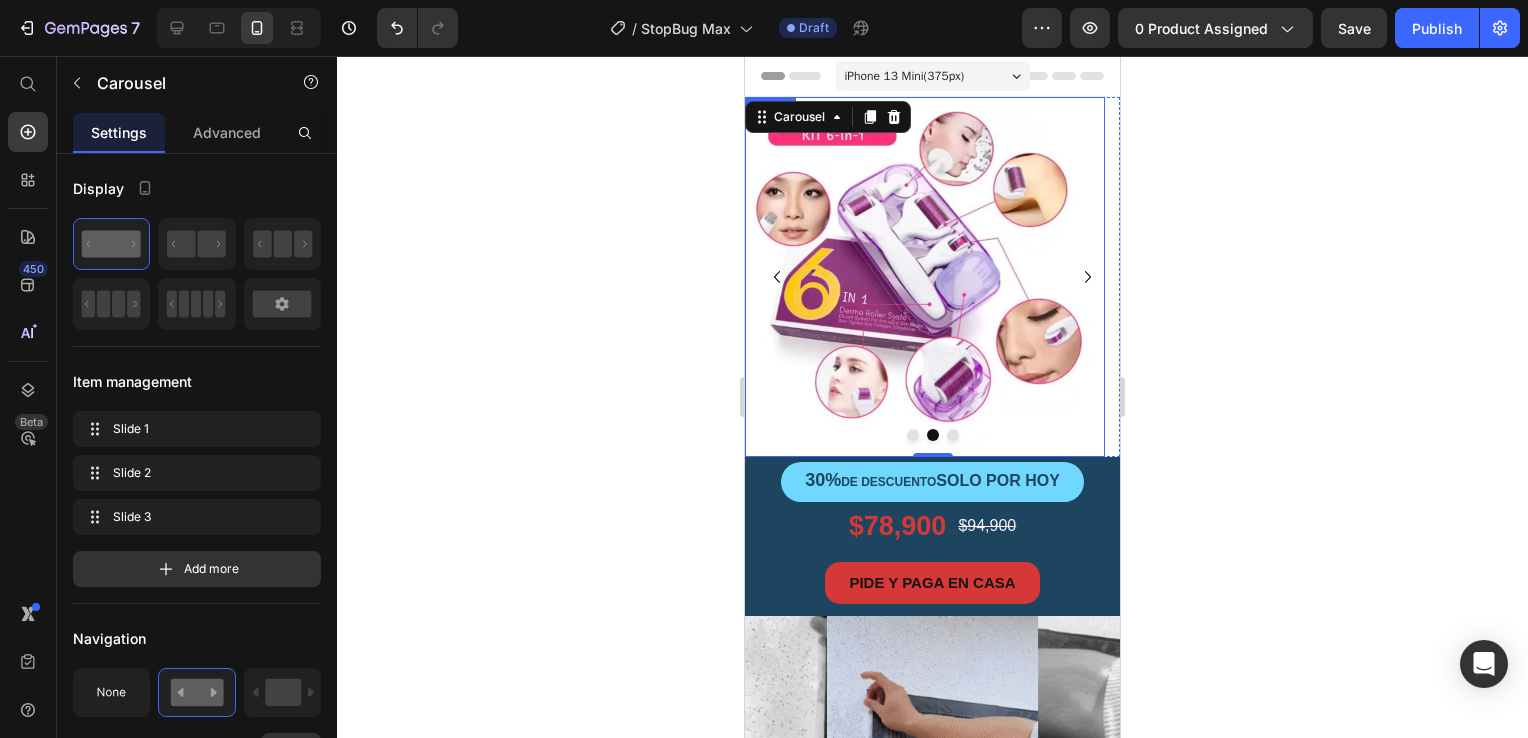 click at bounding box center [925, 277] 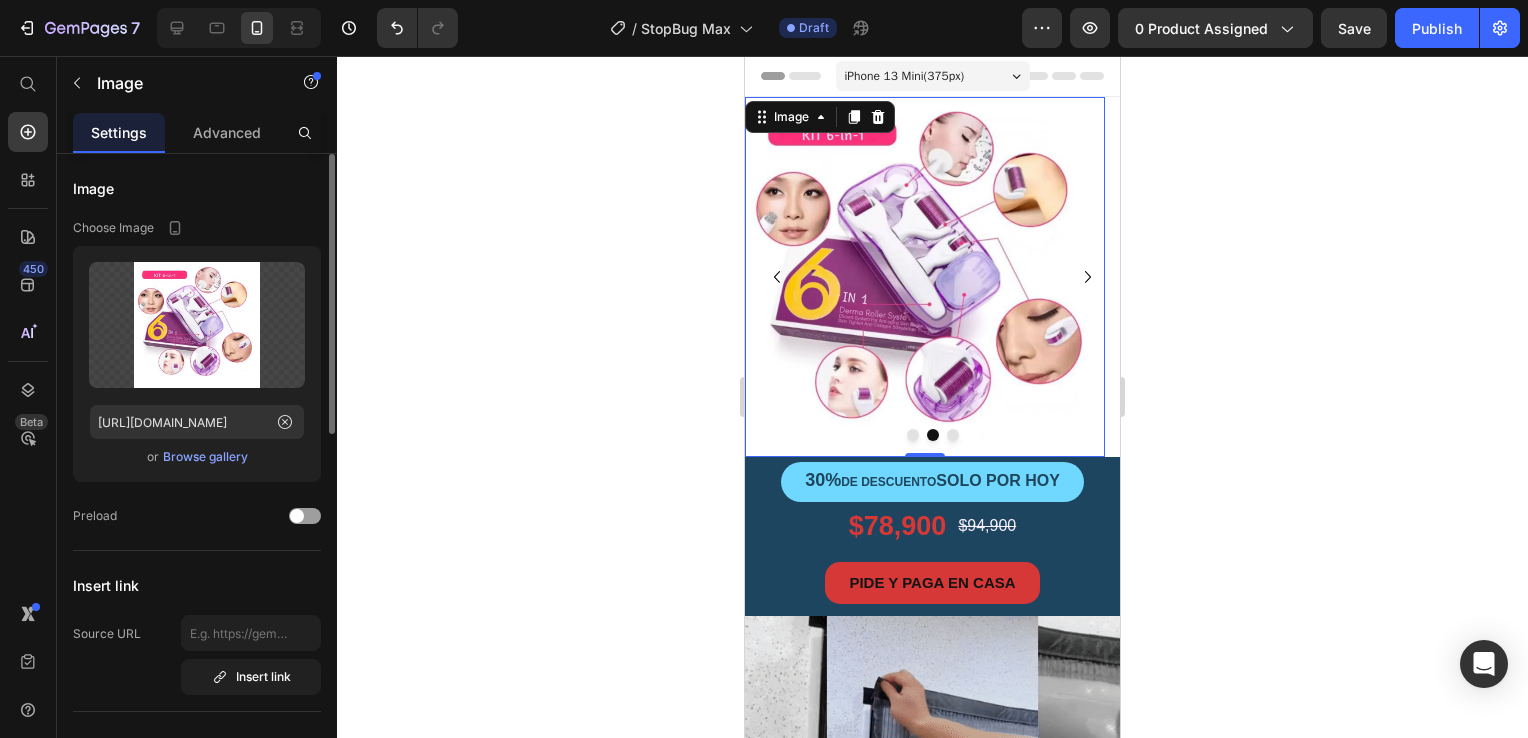 click on "Browse gallery" at bounding box center [205, 457] 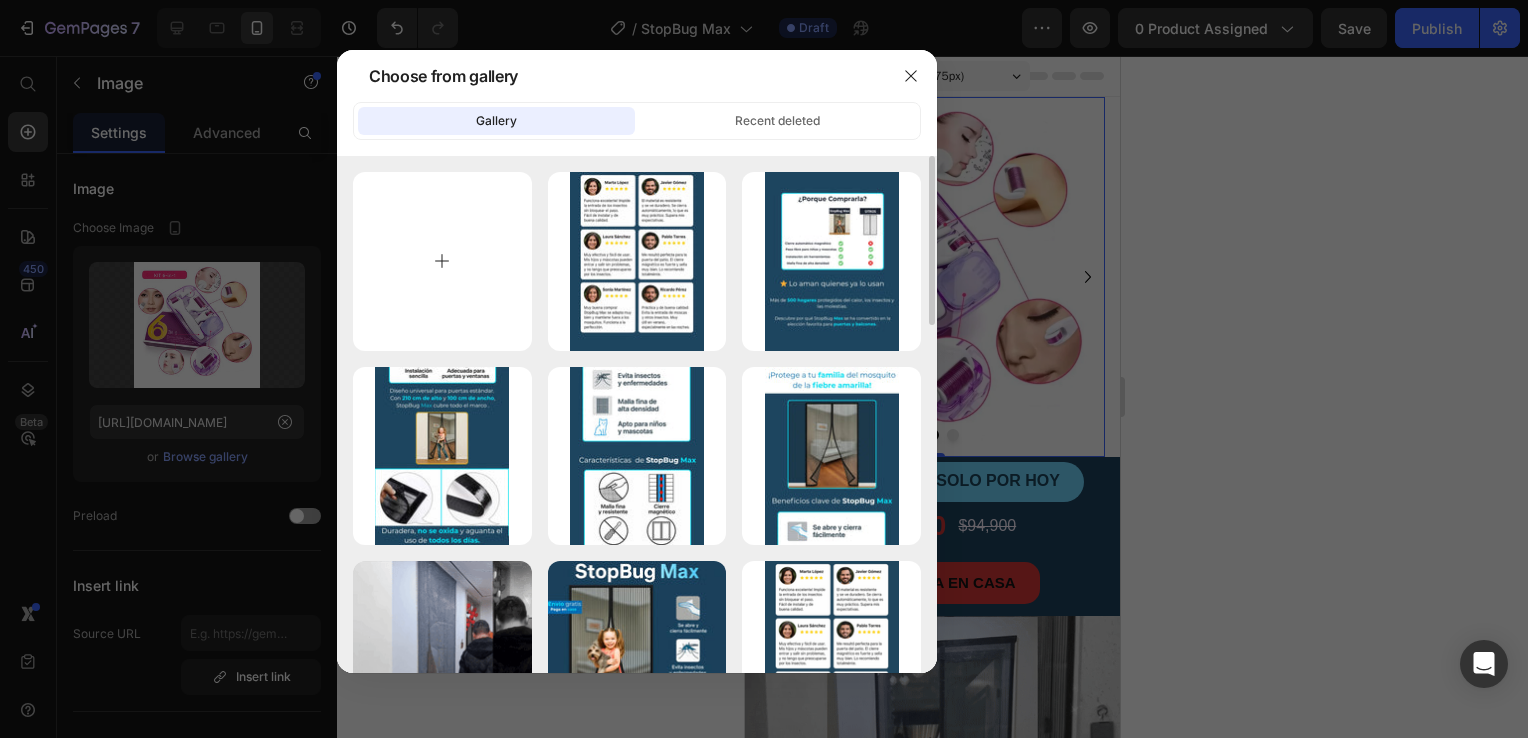 click at bounding box center [442, 261] 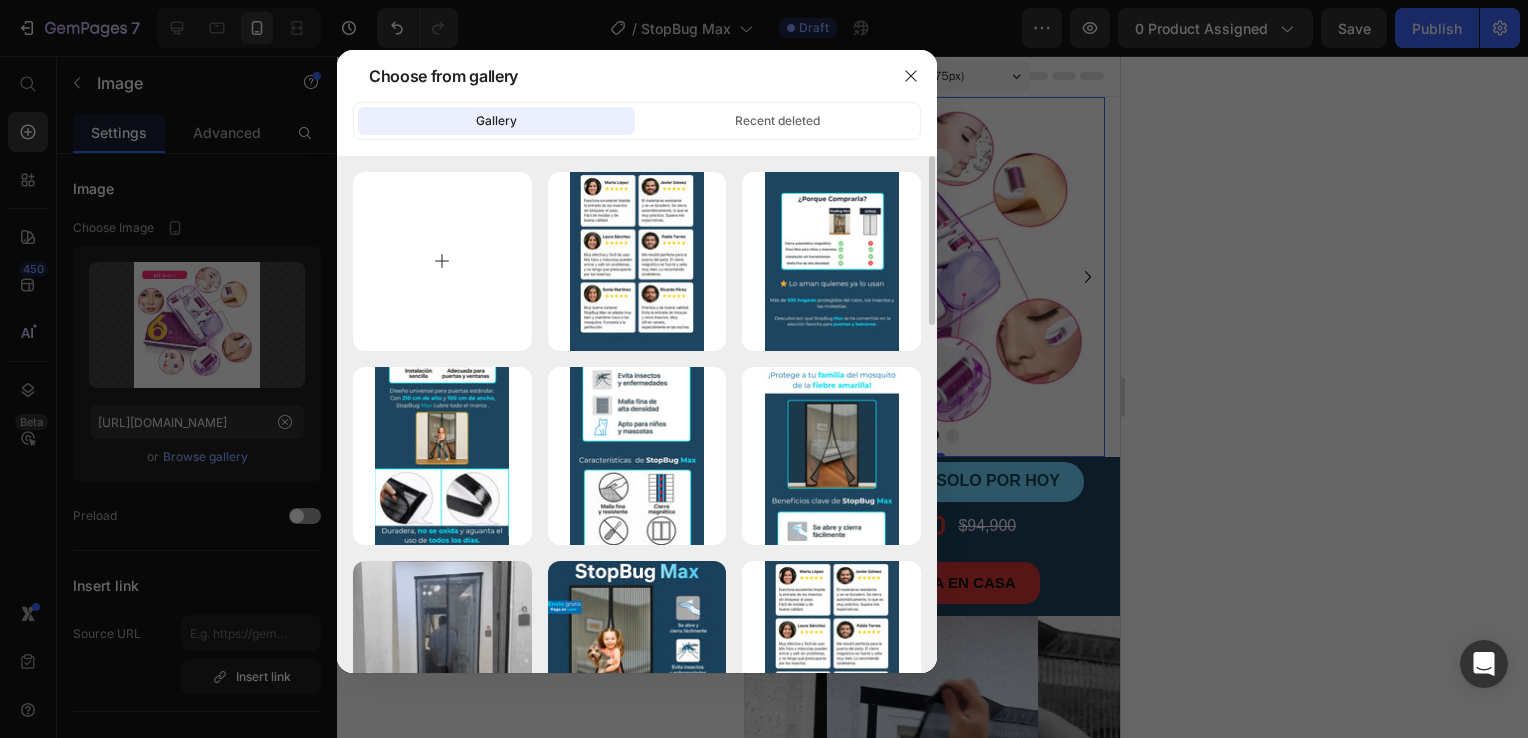 type on "C:\fakepath\17332580861707835986Mosquitera-magn-tica-para-puerta-cortina-de-malla-antimosquitos.jpg_q50.webp" 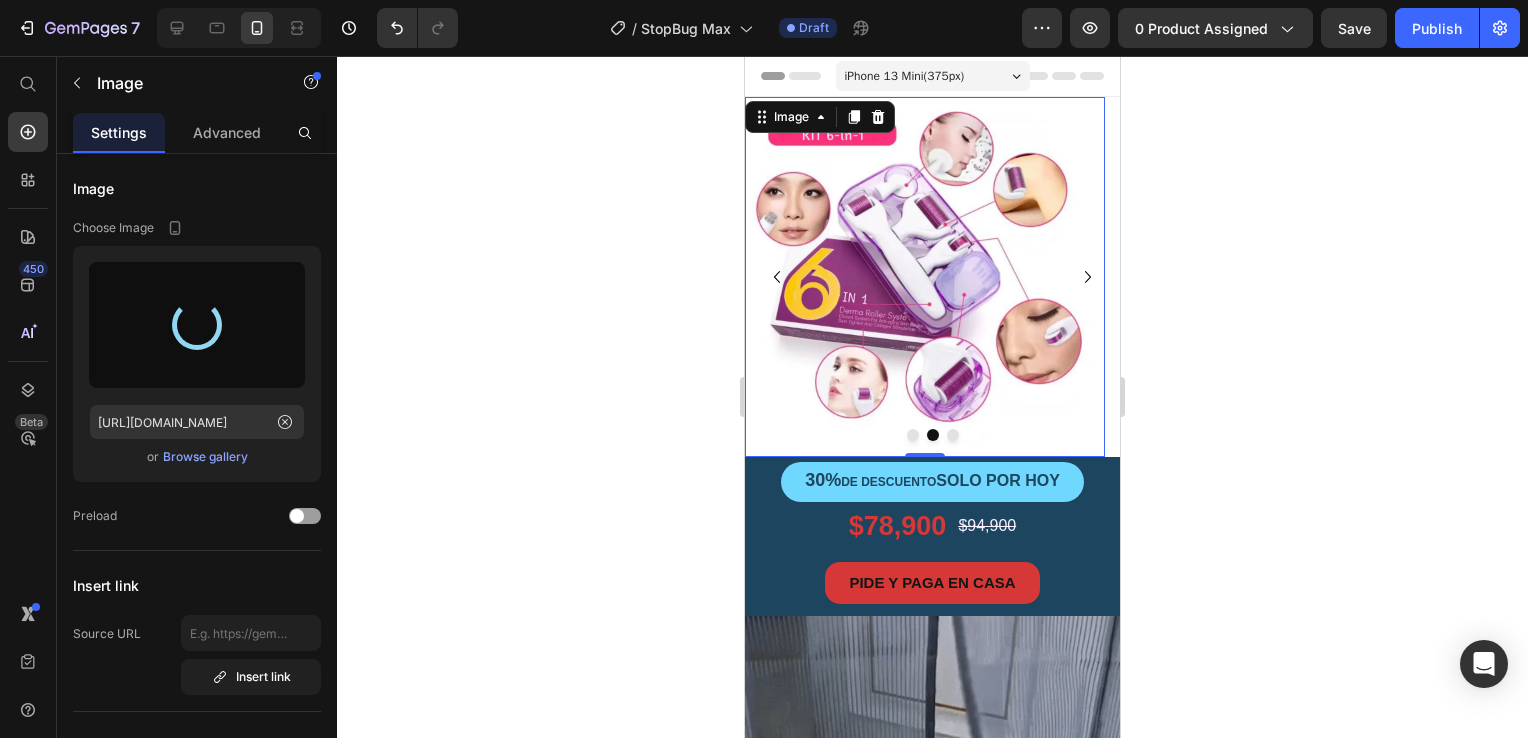 type on "https://cdn.shopify.com/s/files/1/0931/0204/7545/files/gempages_559530074857014392-2fffd551-d331-45fc-ba3c-df87d18d99dc.webp" 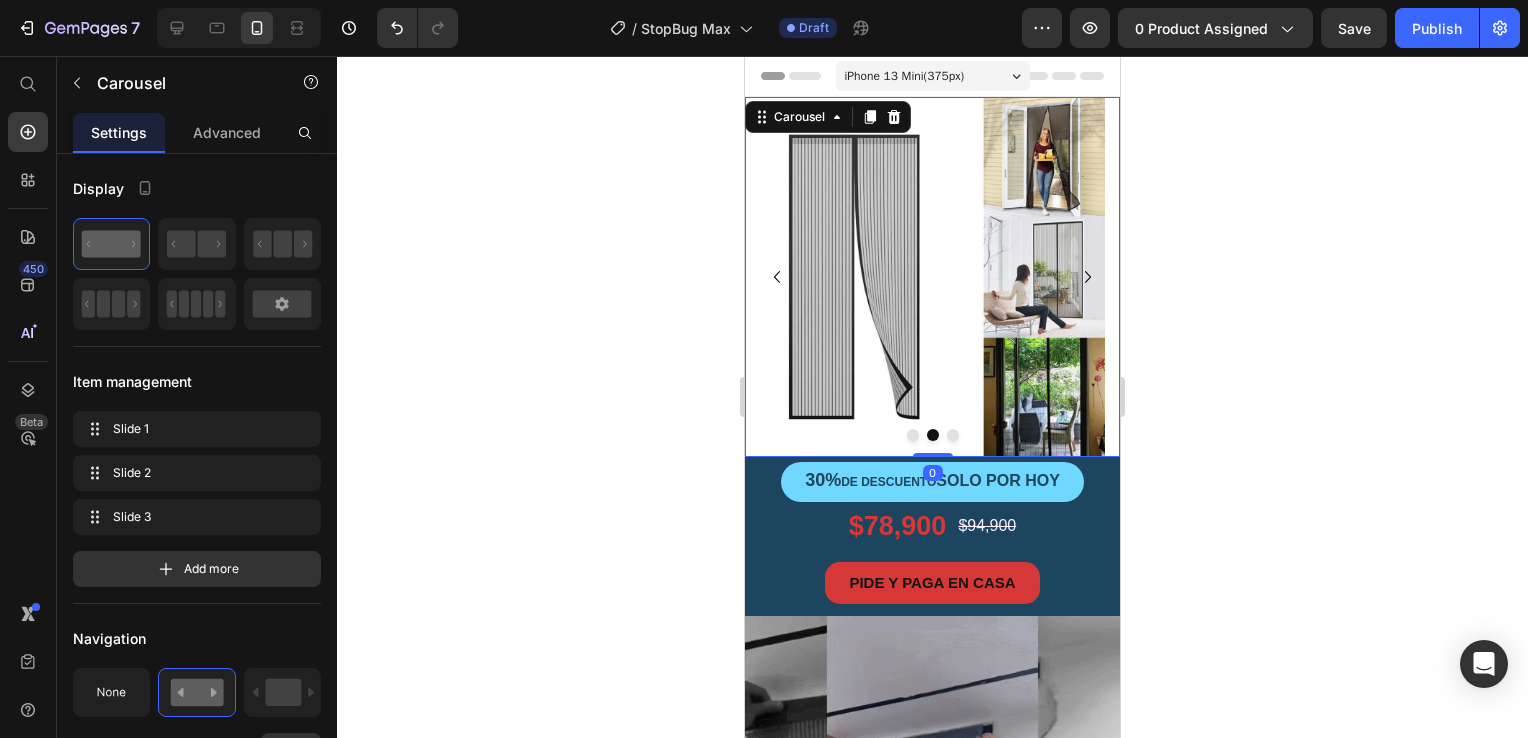 click 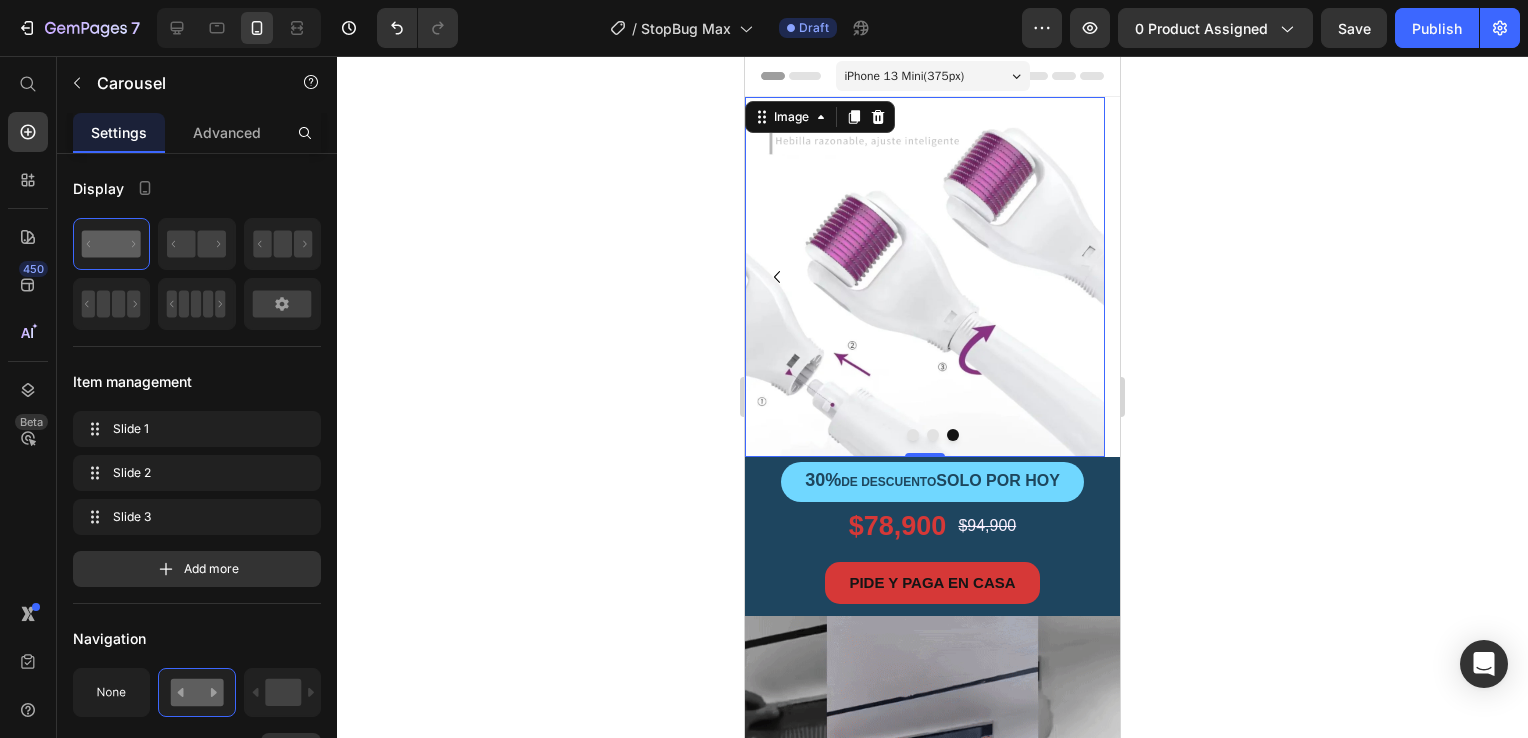 click at bounding box center [925, 277] 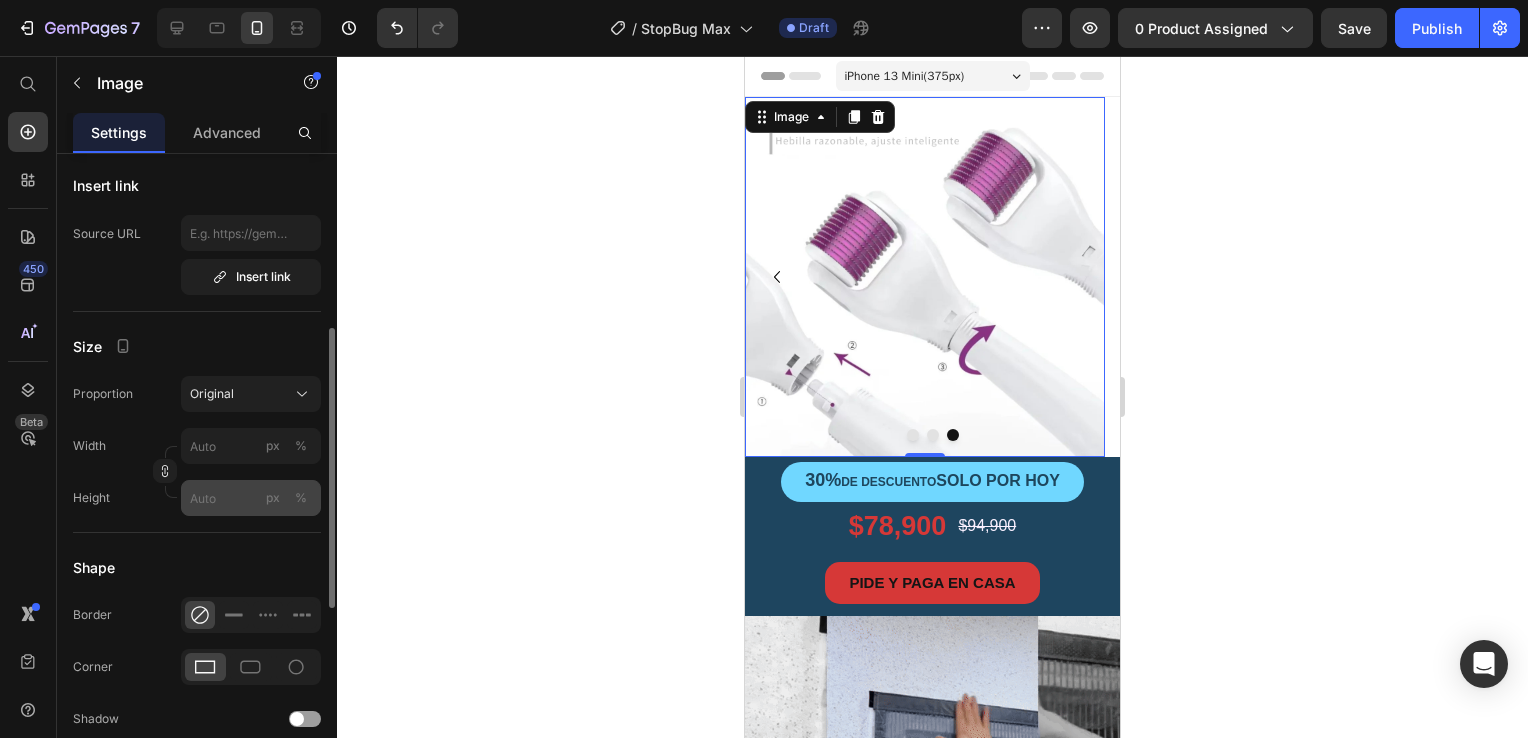 scroll, scrollTop: 0, scrollLeft: 0, axis: both 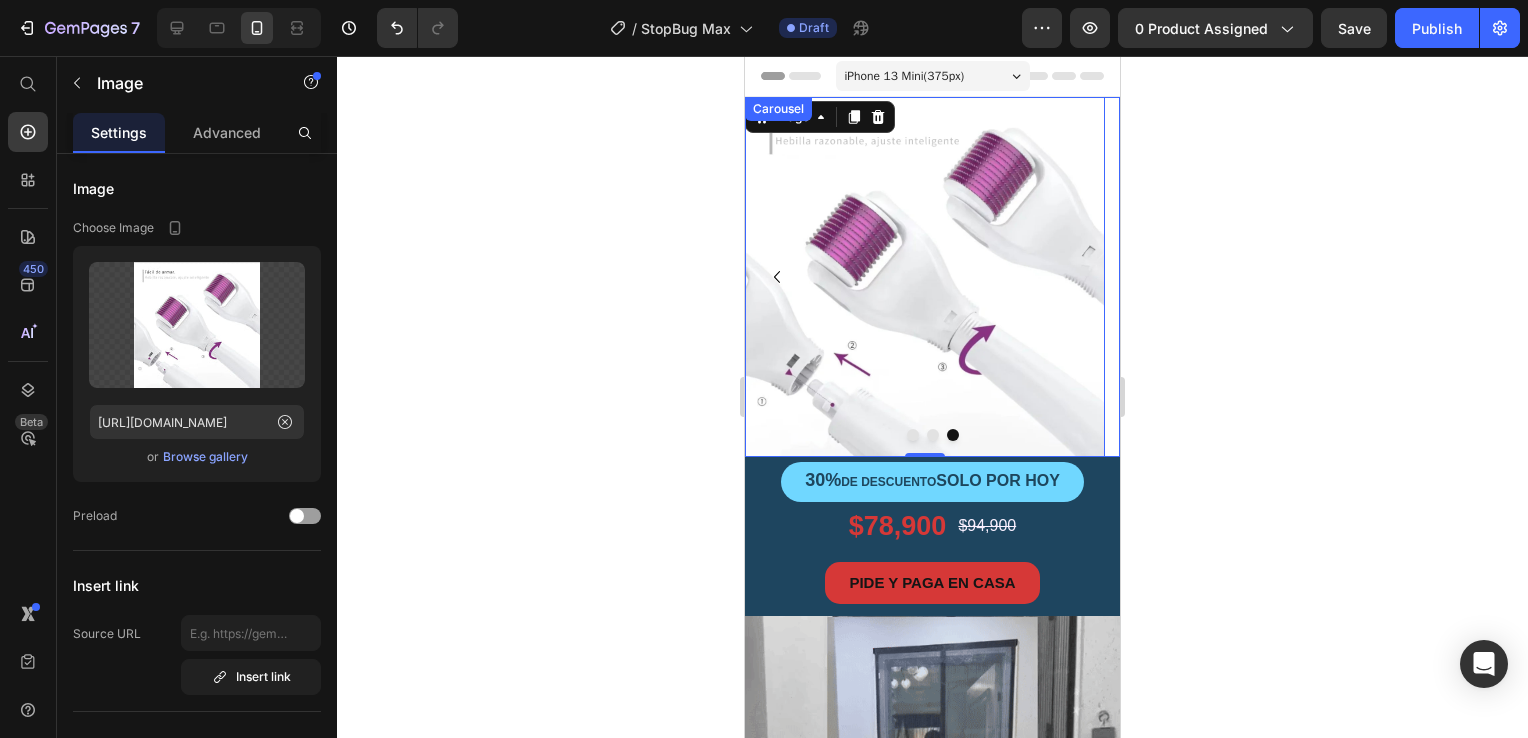 click 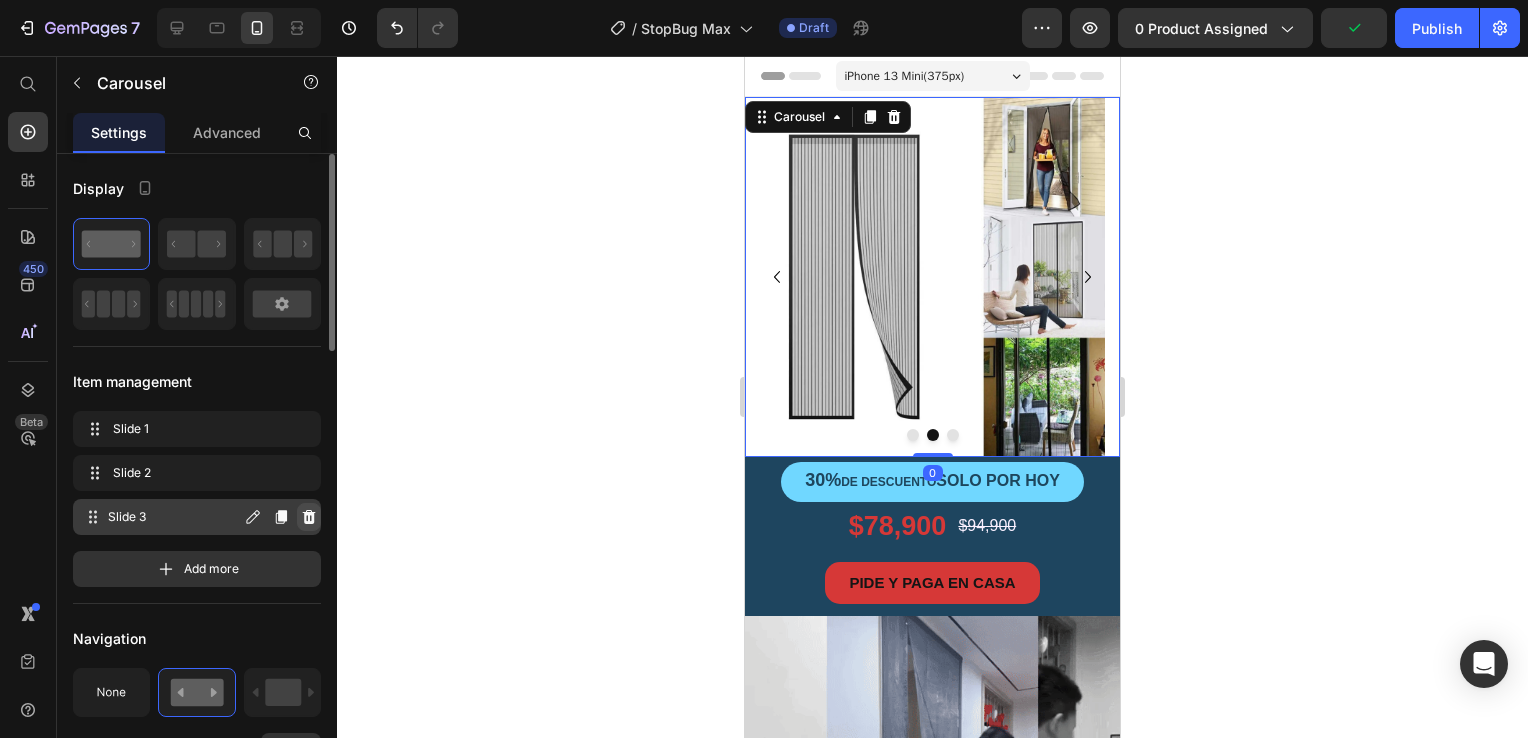 click 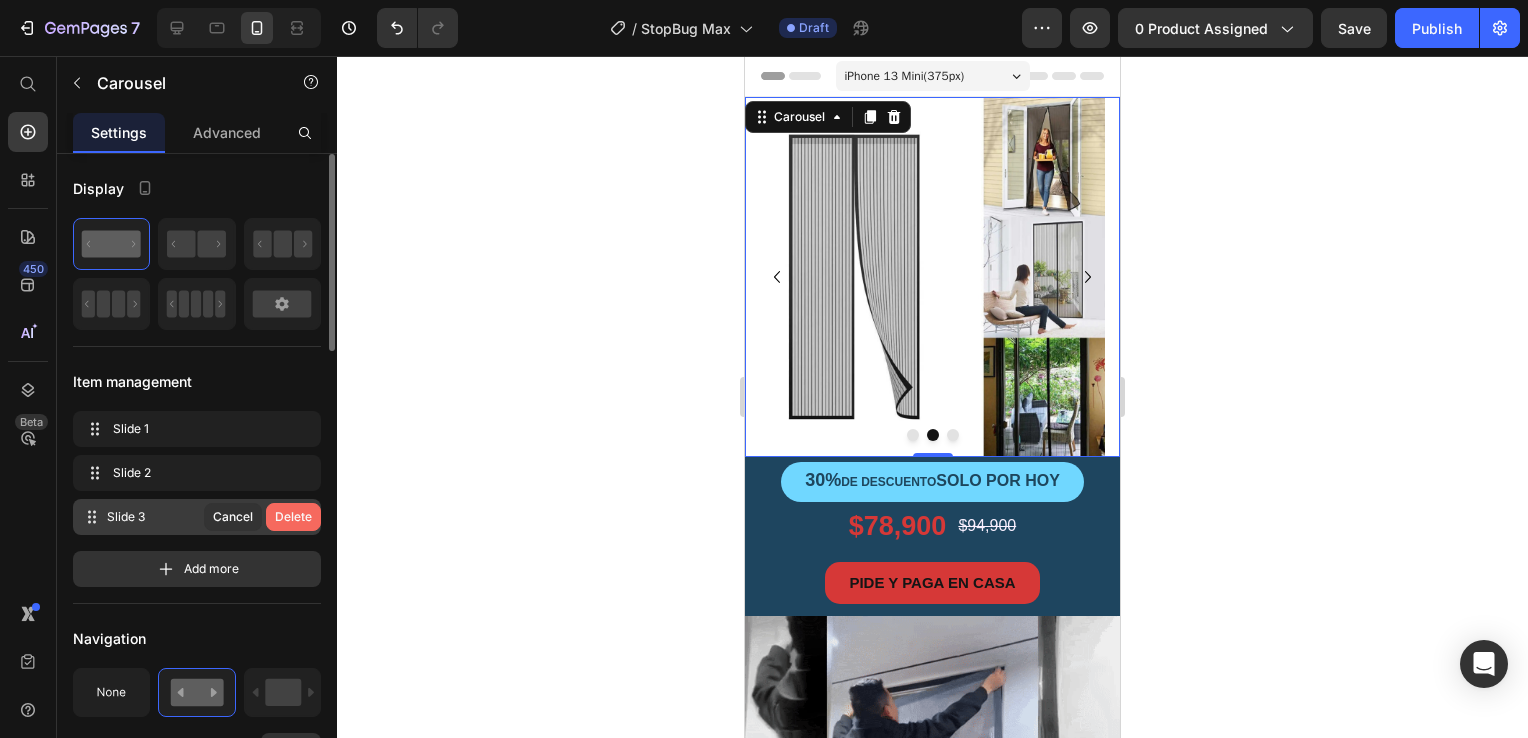 click on "Delete" at bounding box center [293, 517] 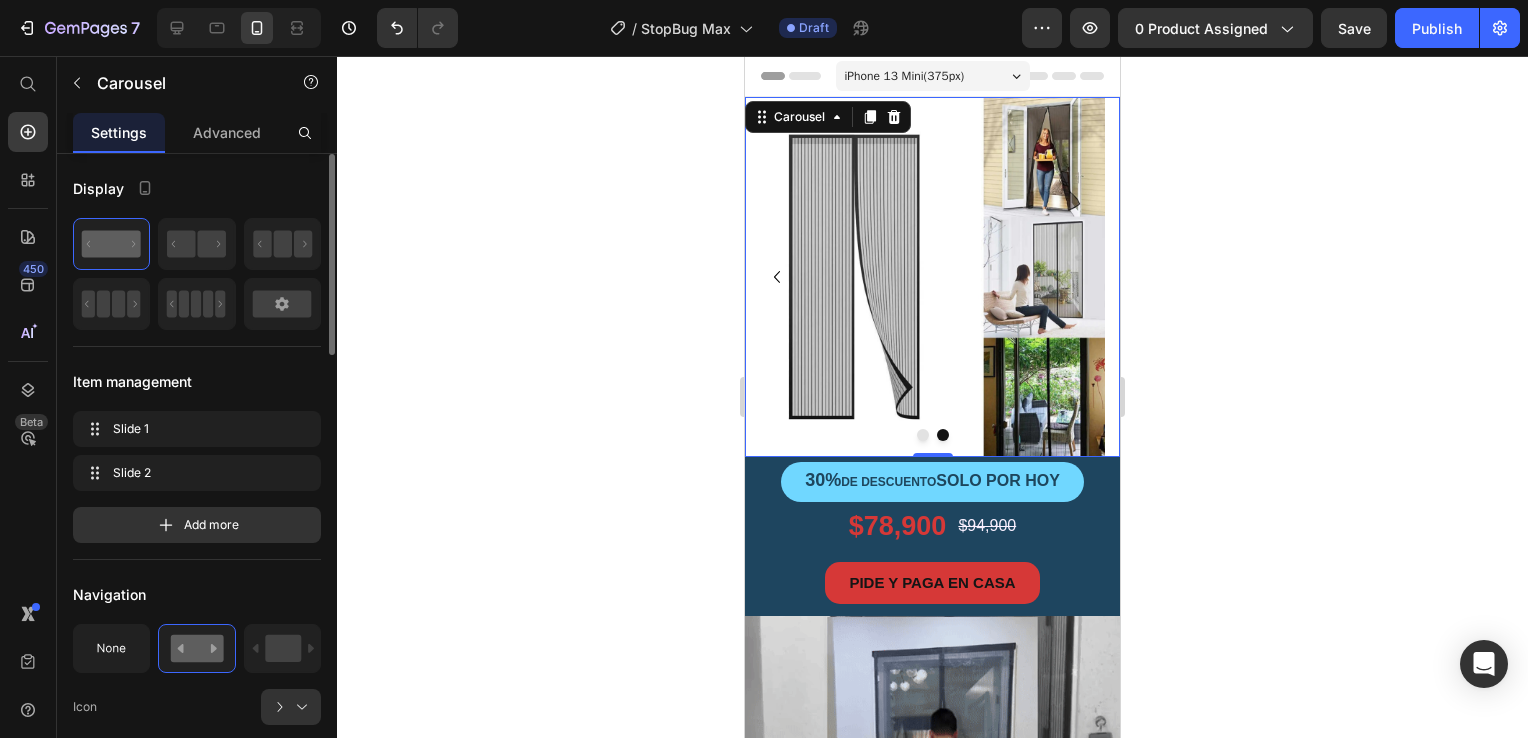 click 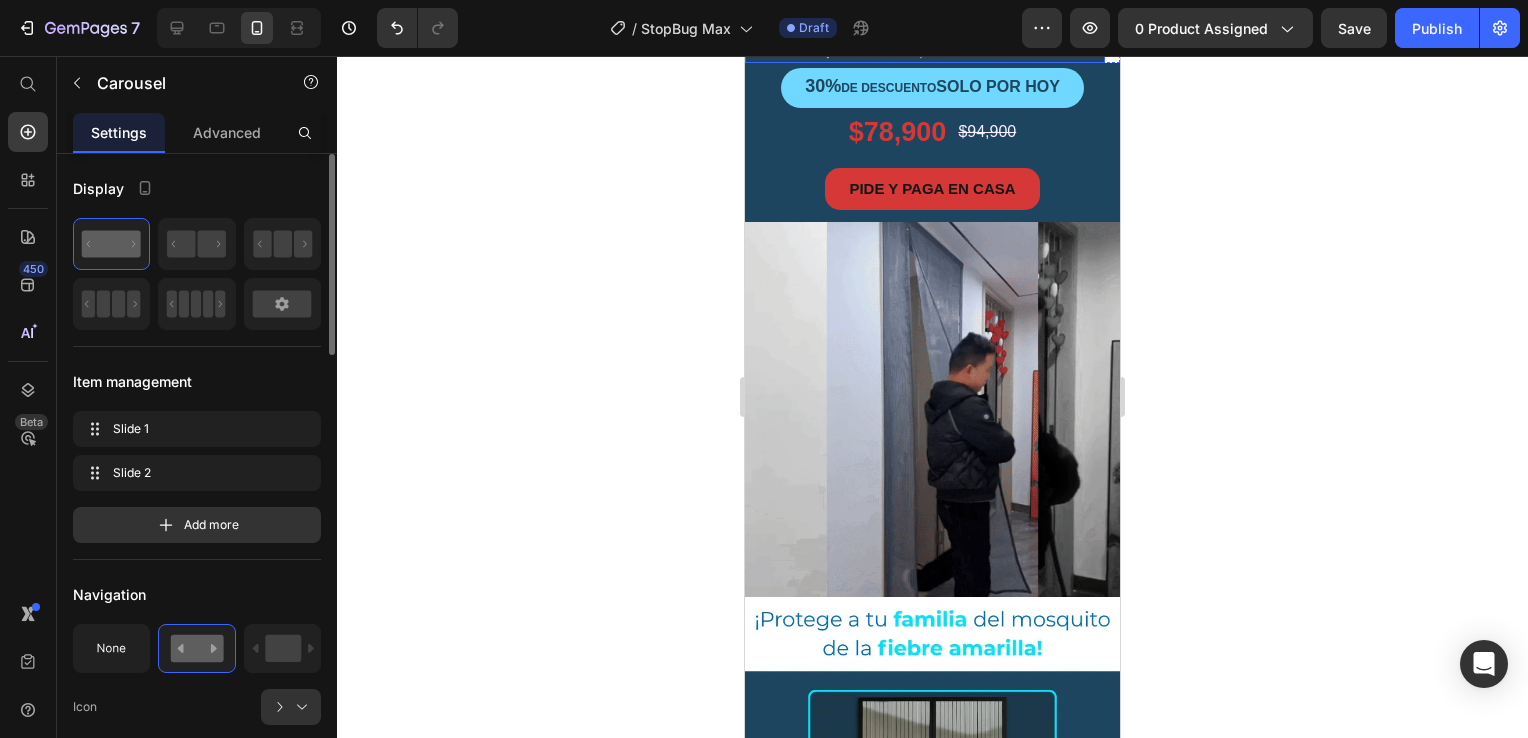 scroll, scrollTop: 400, scrollLeft: 0, axis: vertical 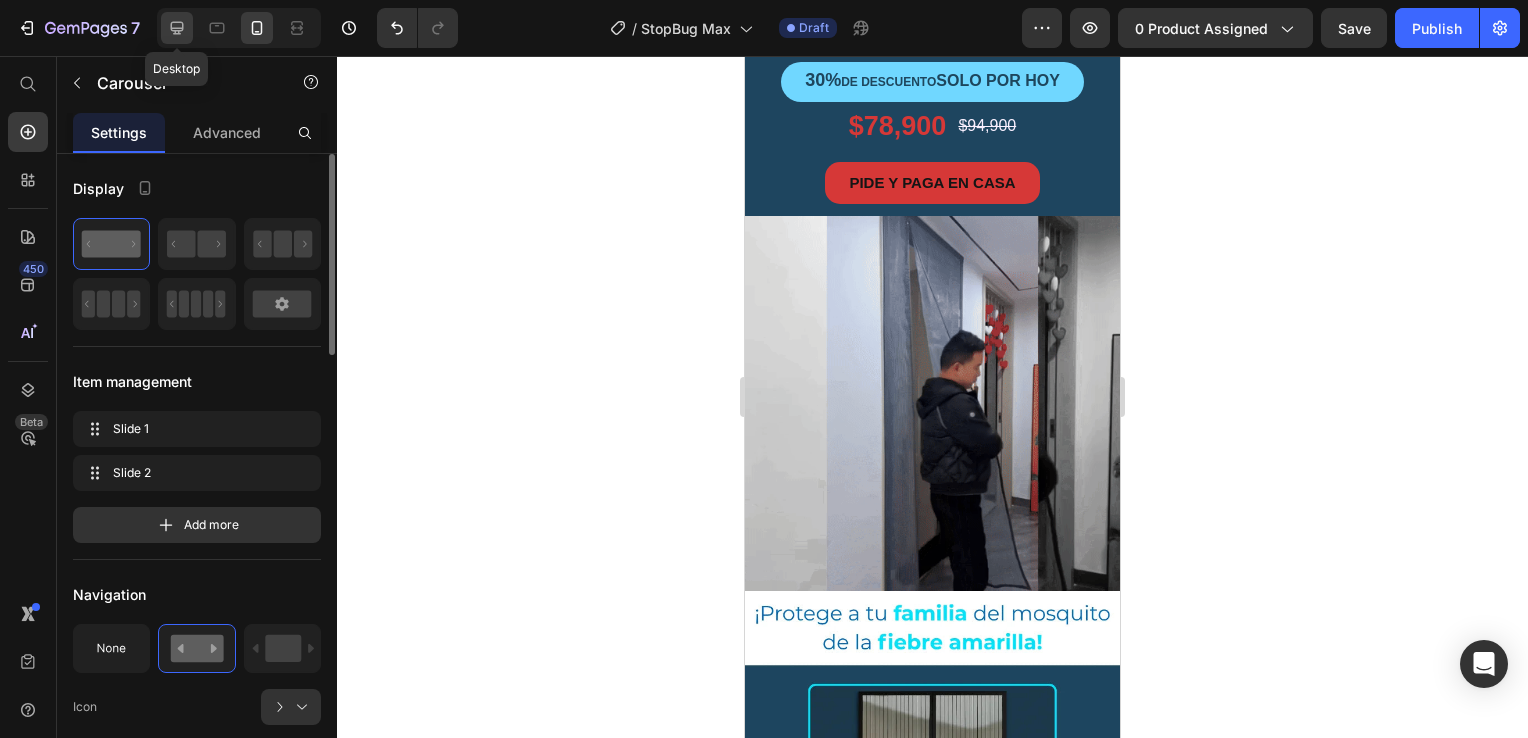 click 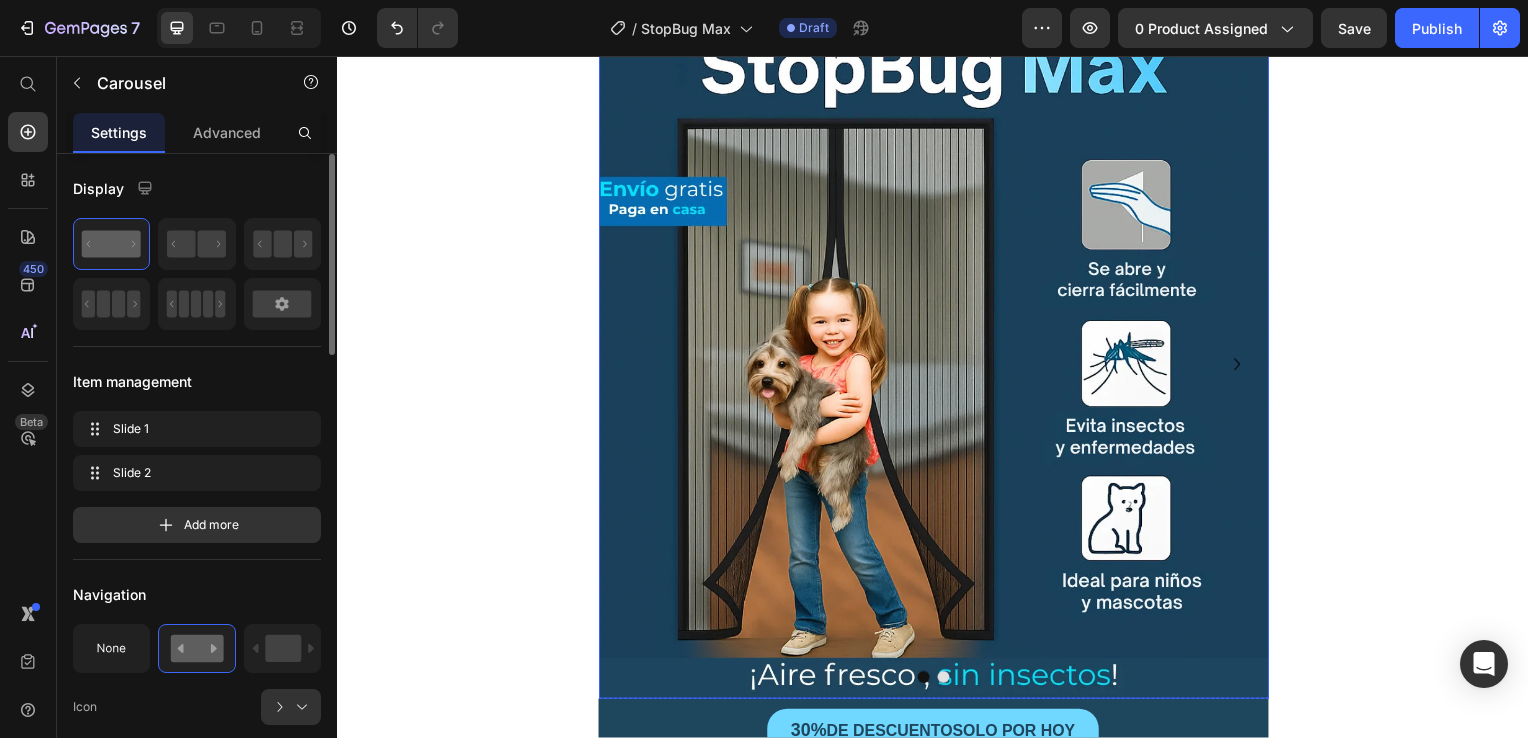 scroll, scrollTop: 100, scrollLeft: 0, axis: vertical 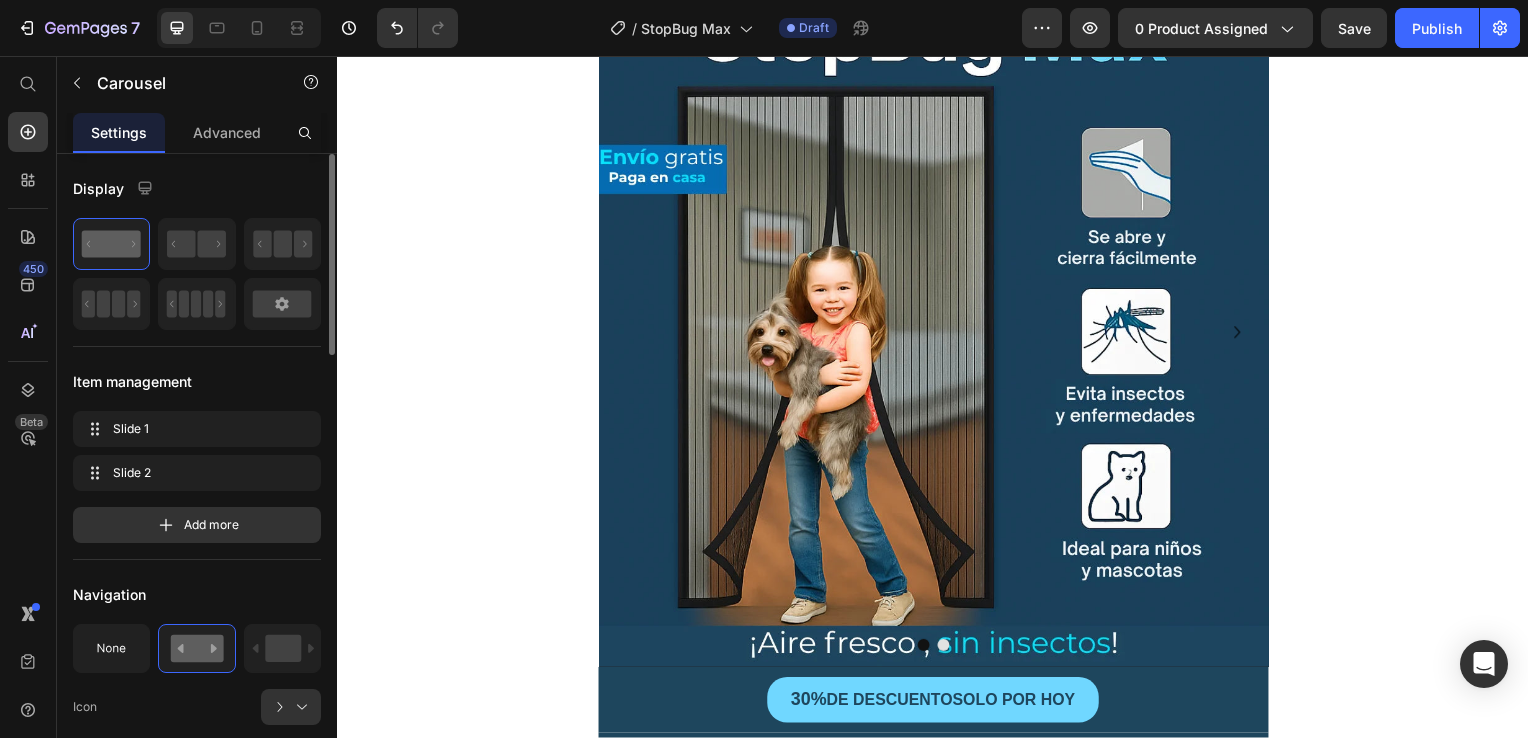 click 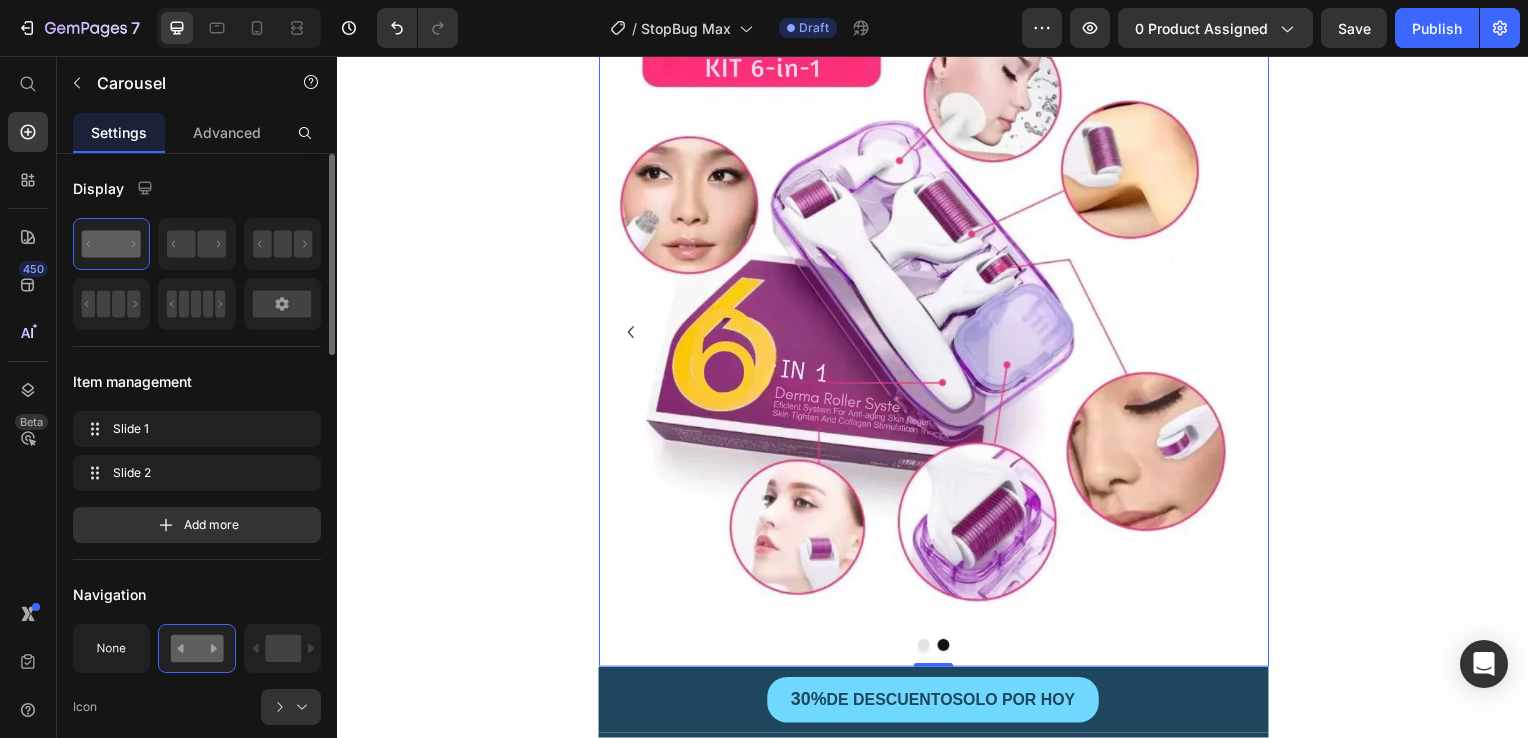 click at bounding box center (937, 334) 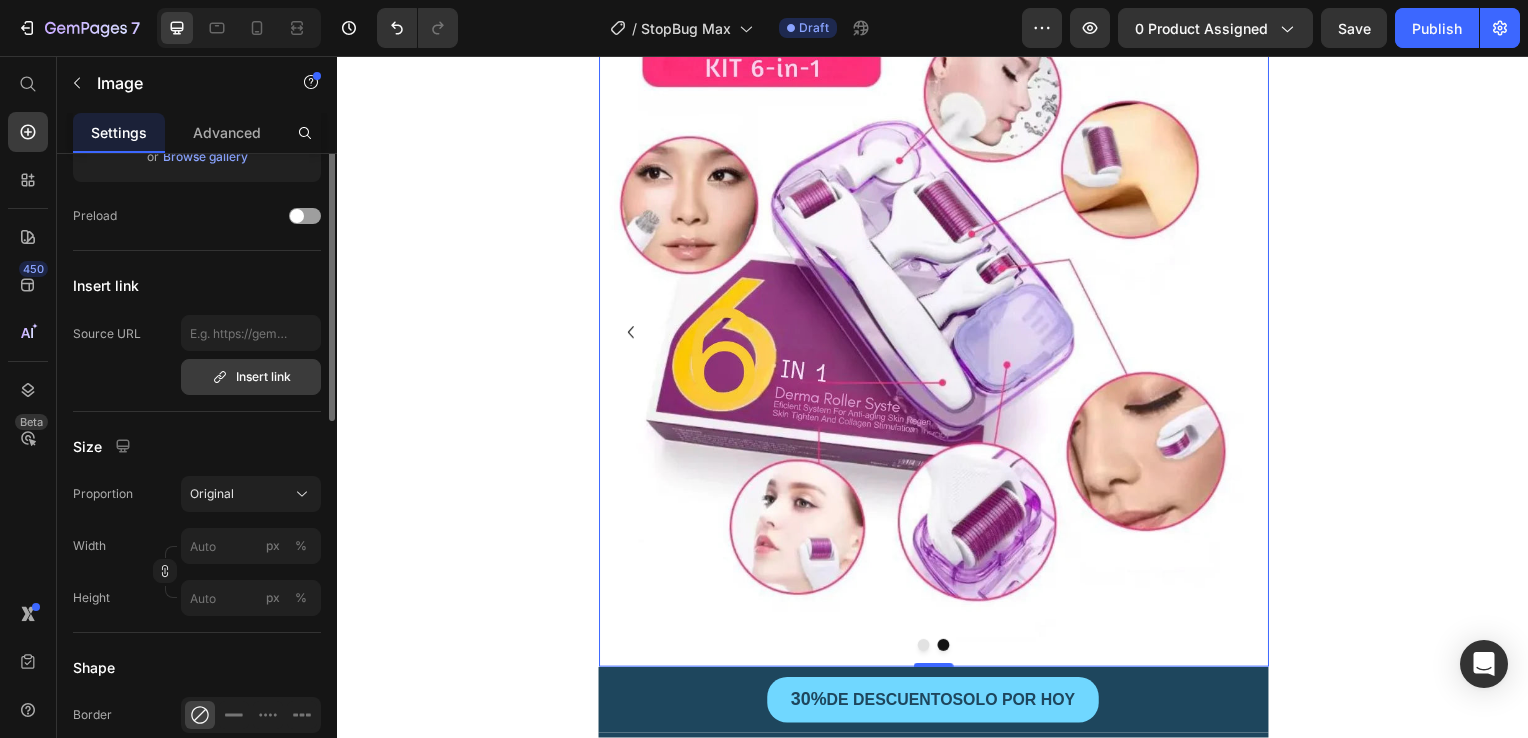scroll, scrollTop: 0, scrollLeft: 0, axis: both 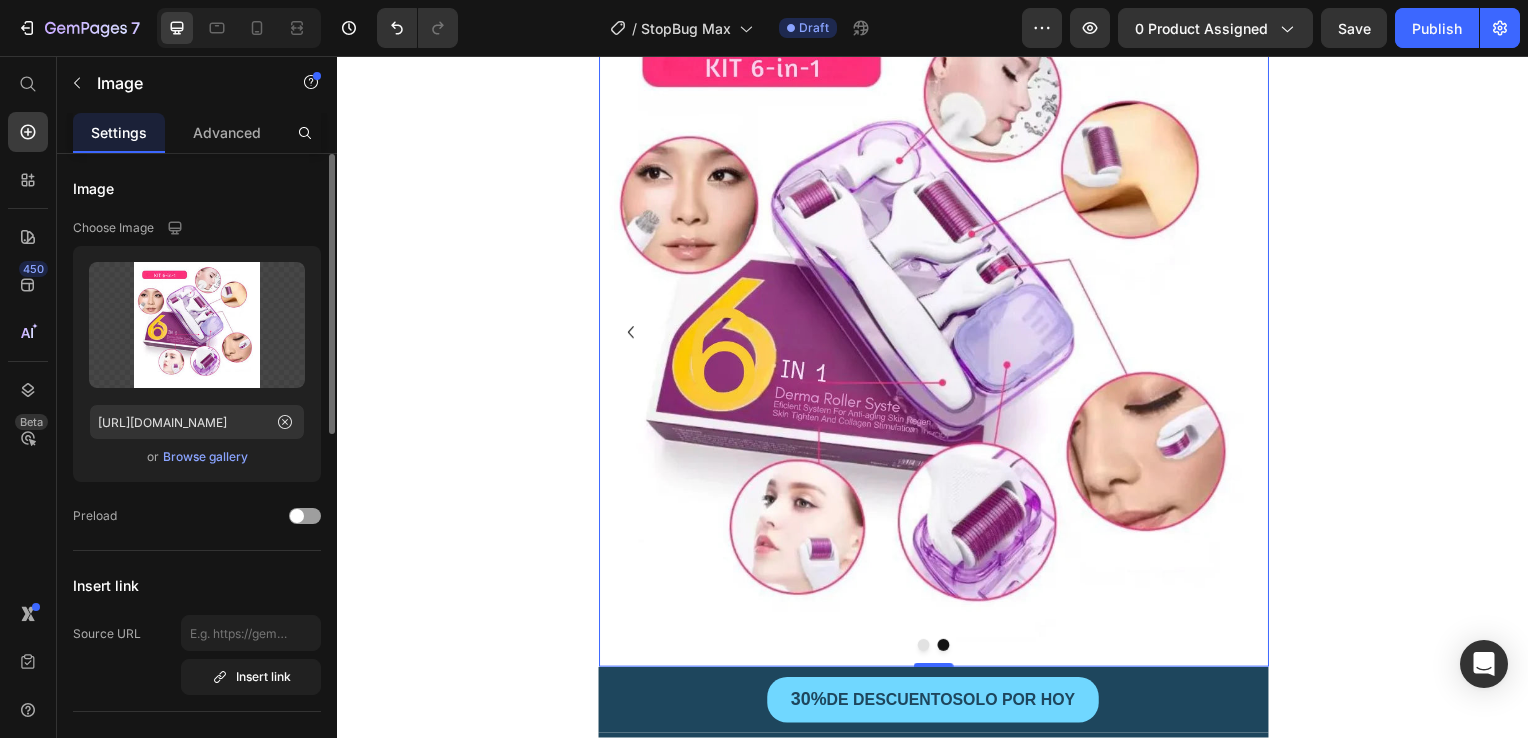 click on "Browse gallery" at bounding box center [205, 457] 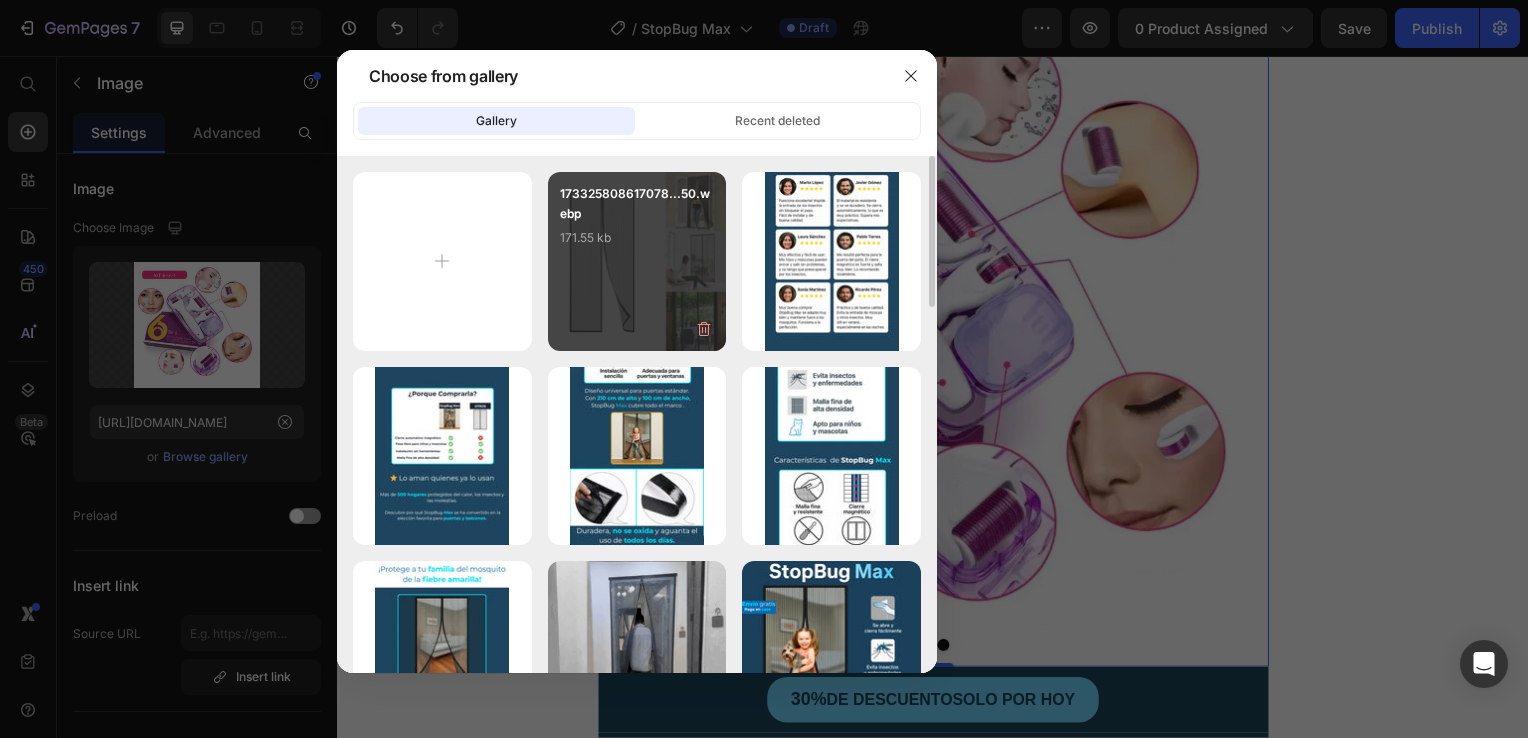 click on "173325808617078...50.webp 171.55 kb" at bounding box center [637, 261] 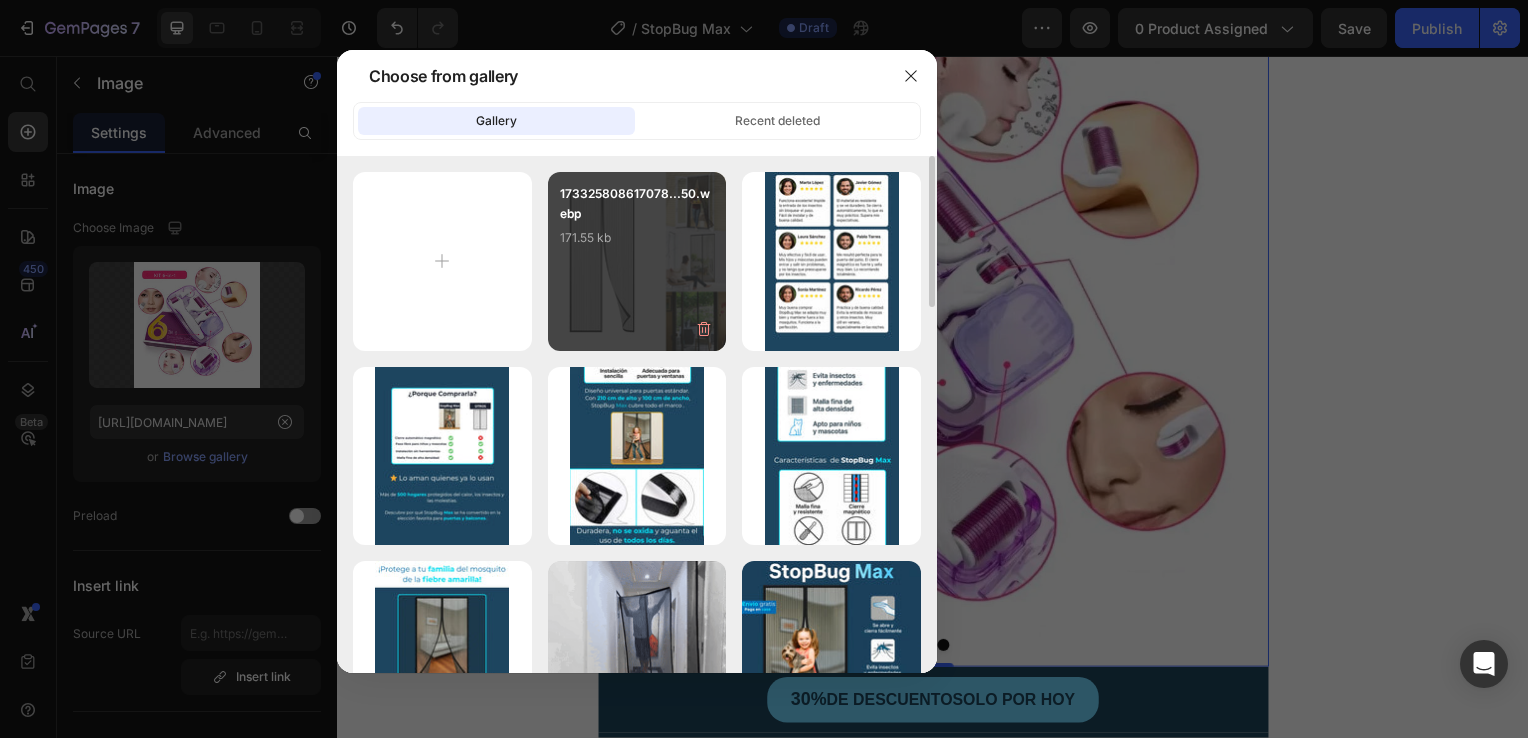type on "https://cdn.shopify.com/s/files/1/0931/0204/7545/files/gempages_559530074857014392-2fffd551-d331-45fc-ba3c-df87d18d99dc.webp" 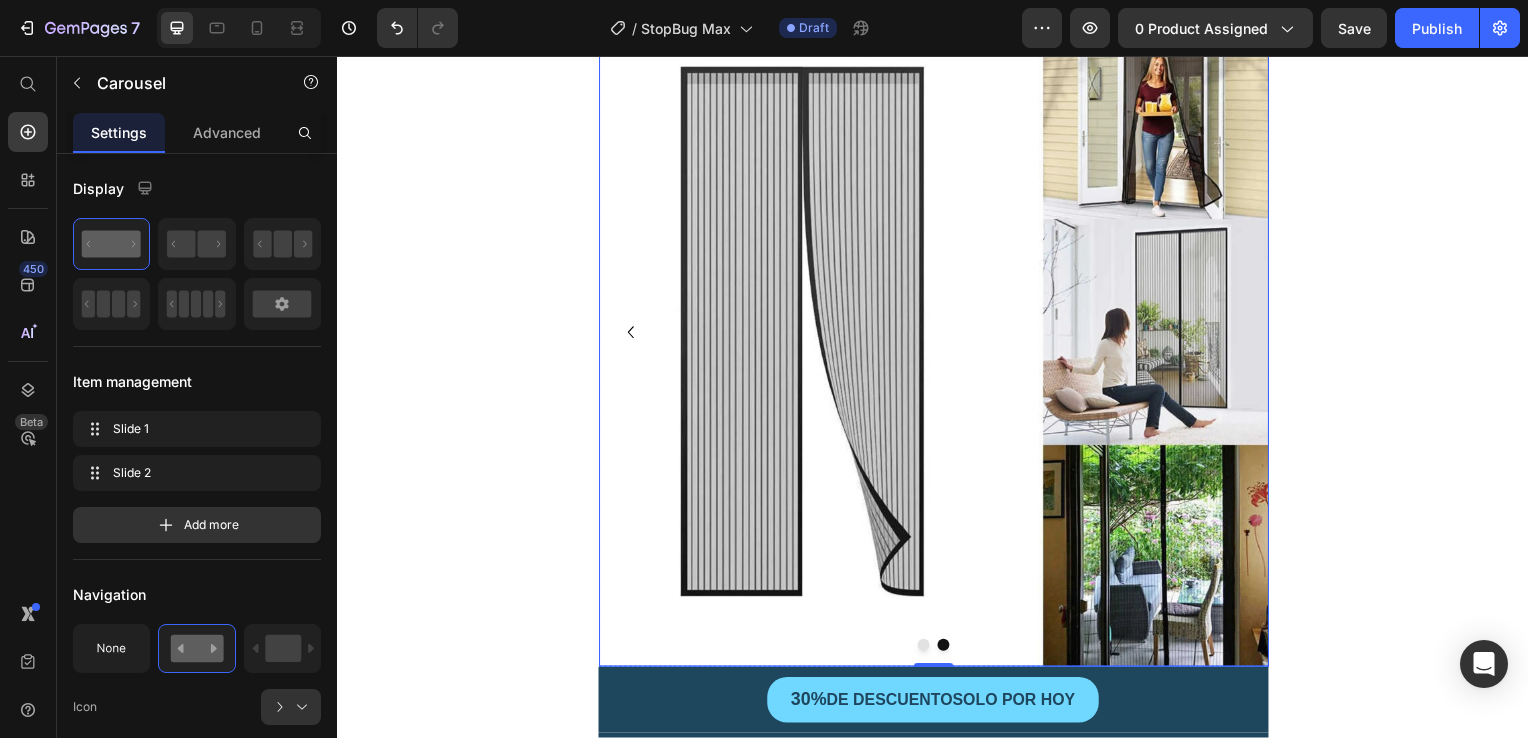 click 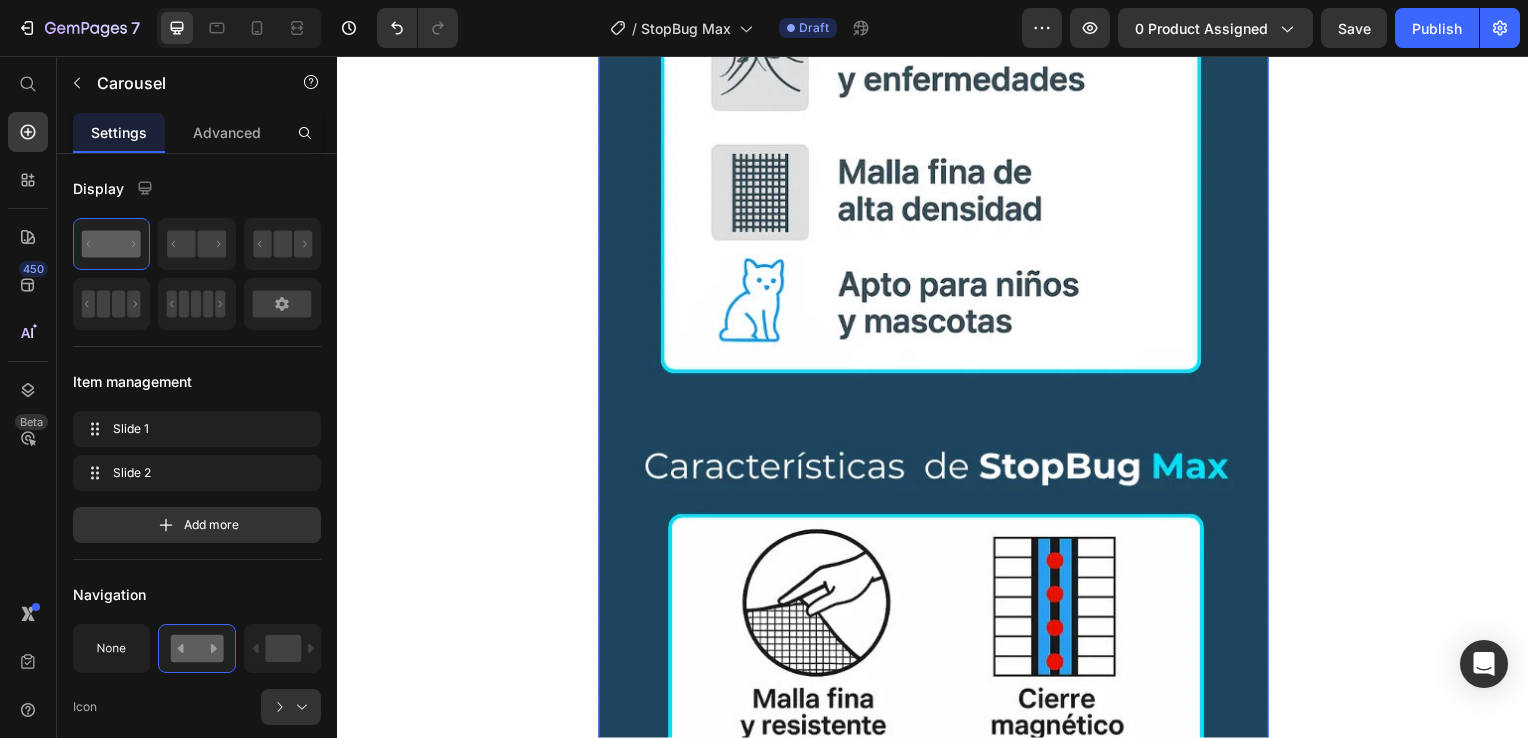 scroll, scrollTop: 2700, scrollLeft: 0, axis: vertical 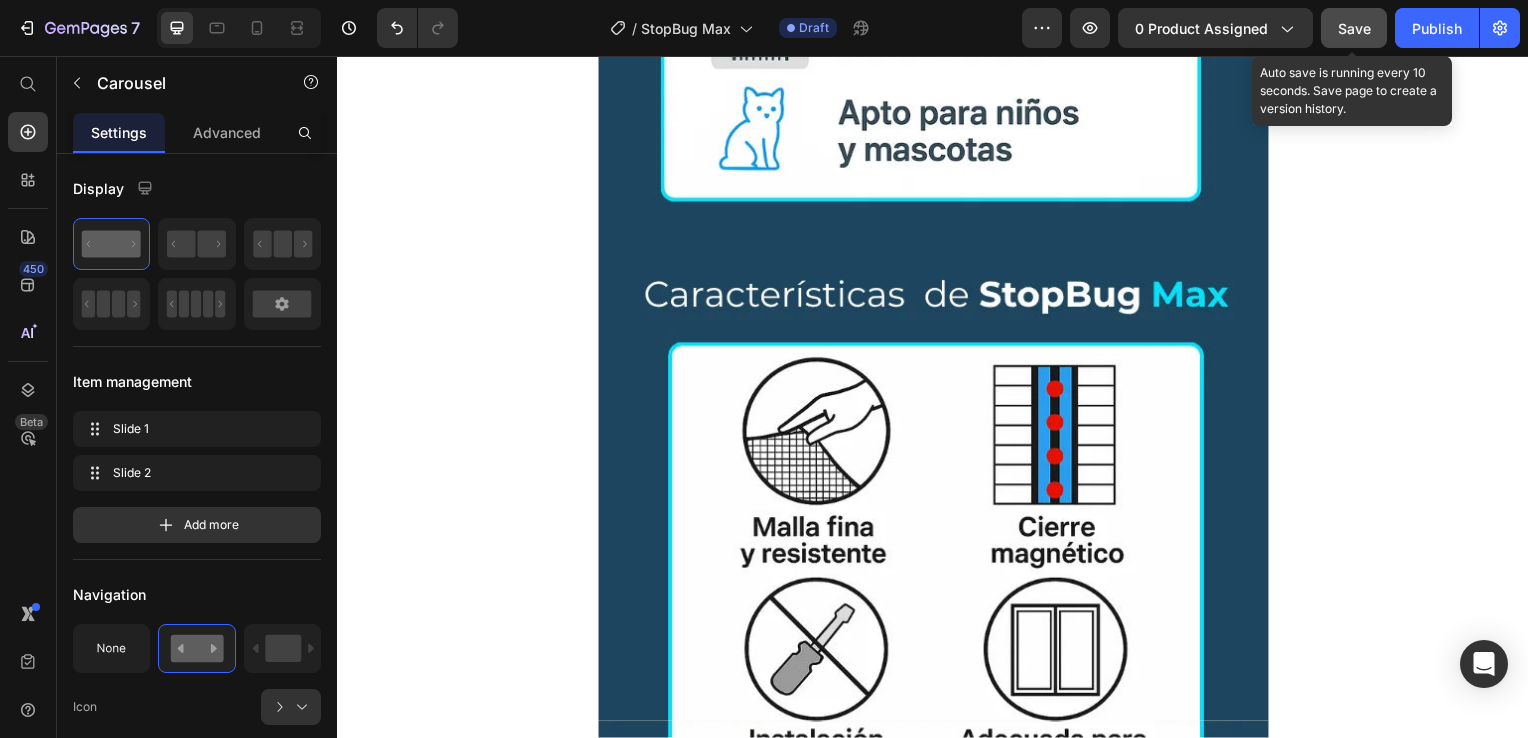 click on "Save" 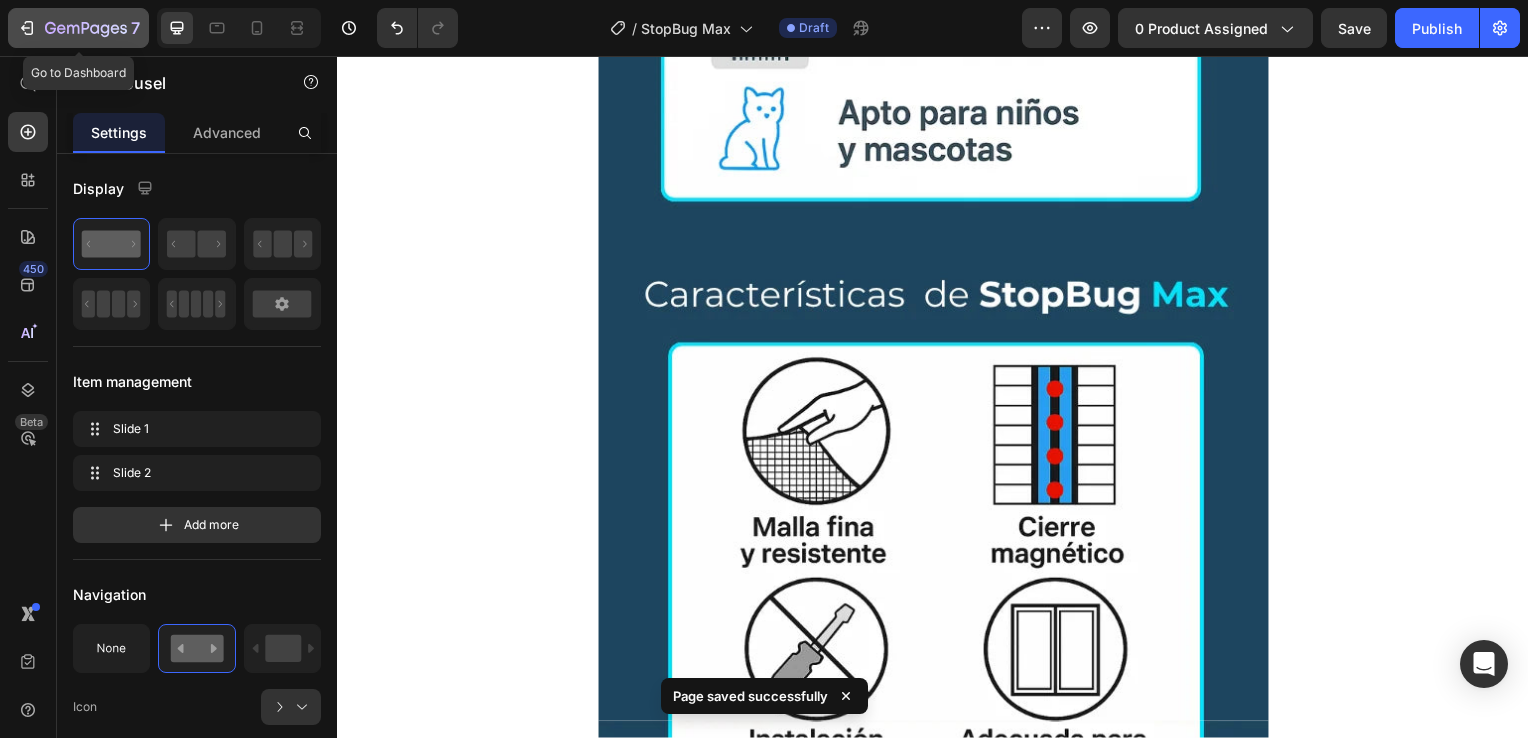 click 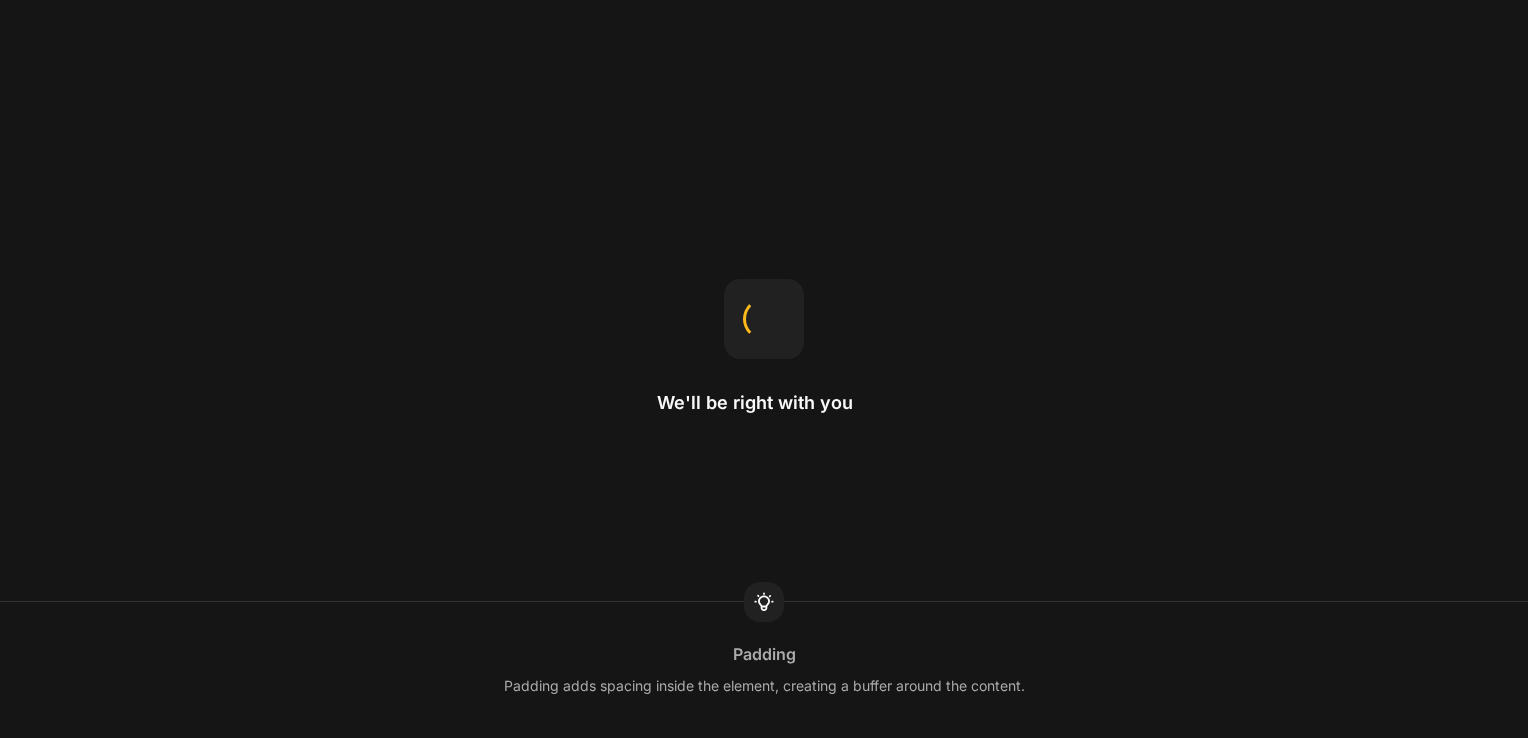 scroll, scrollTop: 0, scrollLeft: 0, axis: both 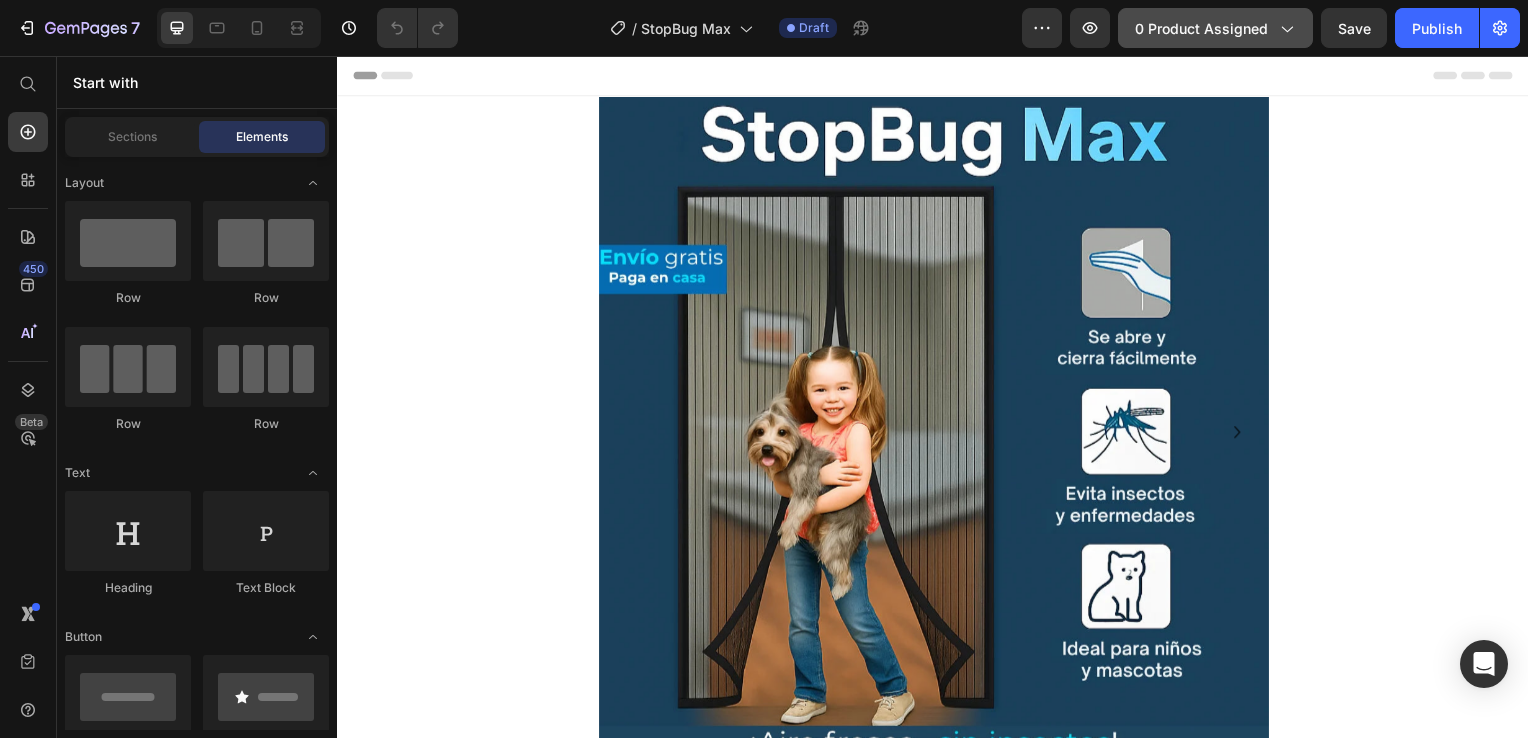 click on "0 product assigned" at bounding box center (1215, 28) 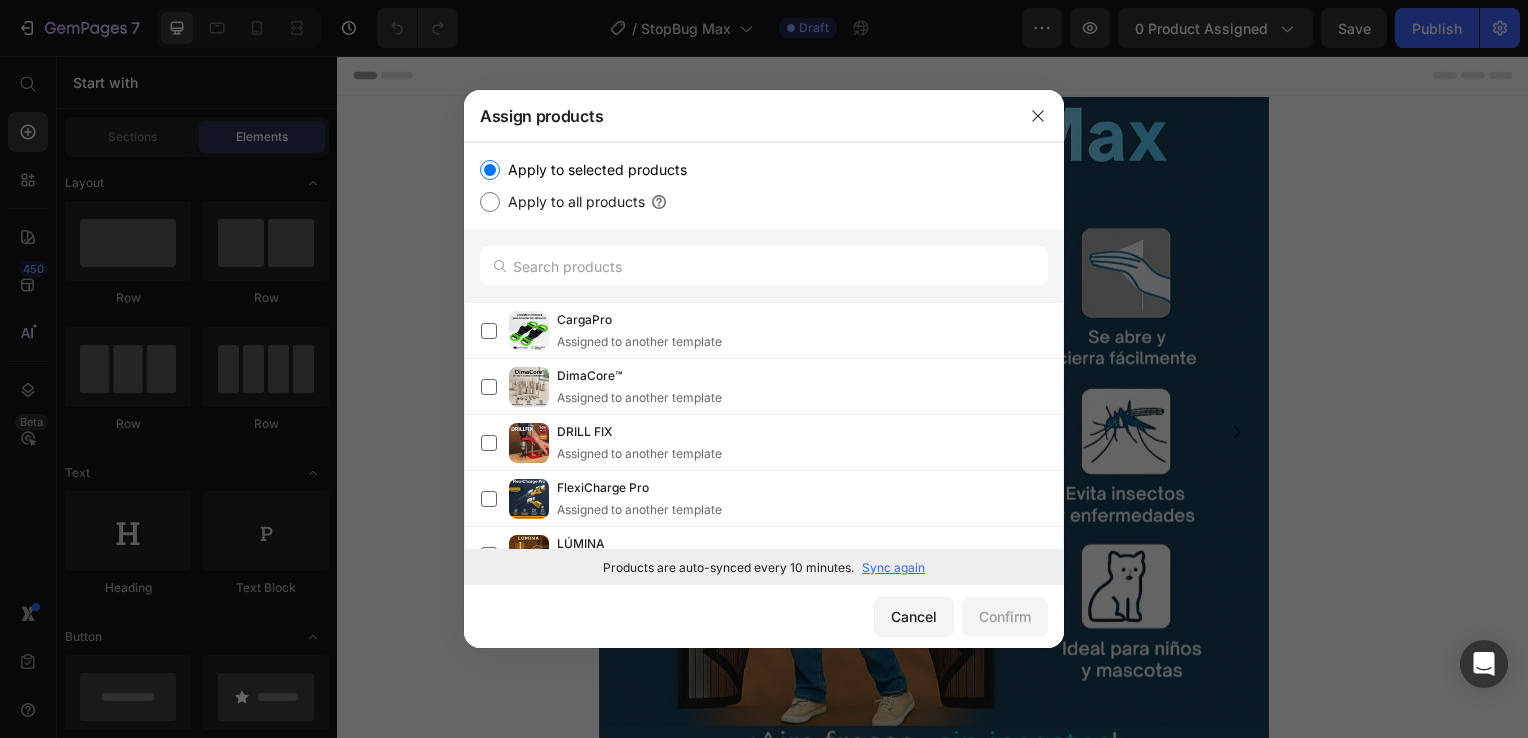 click on "Sync again" at bounding box center (893, 568) 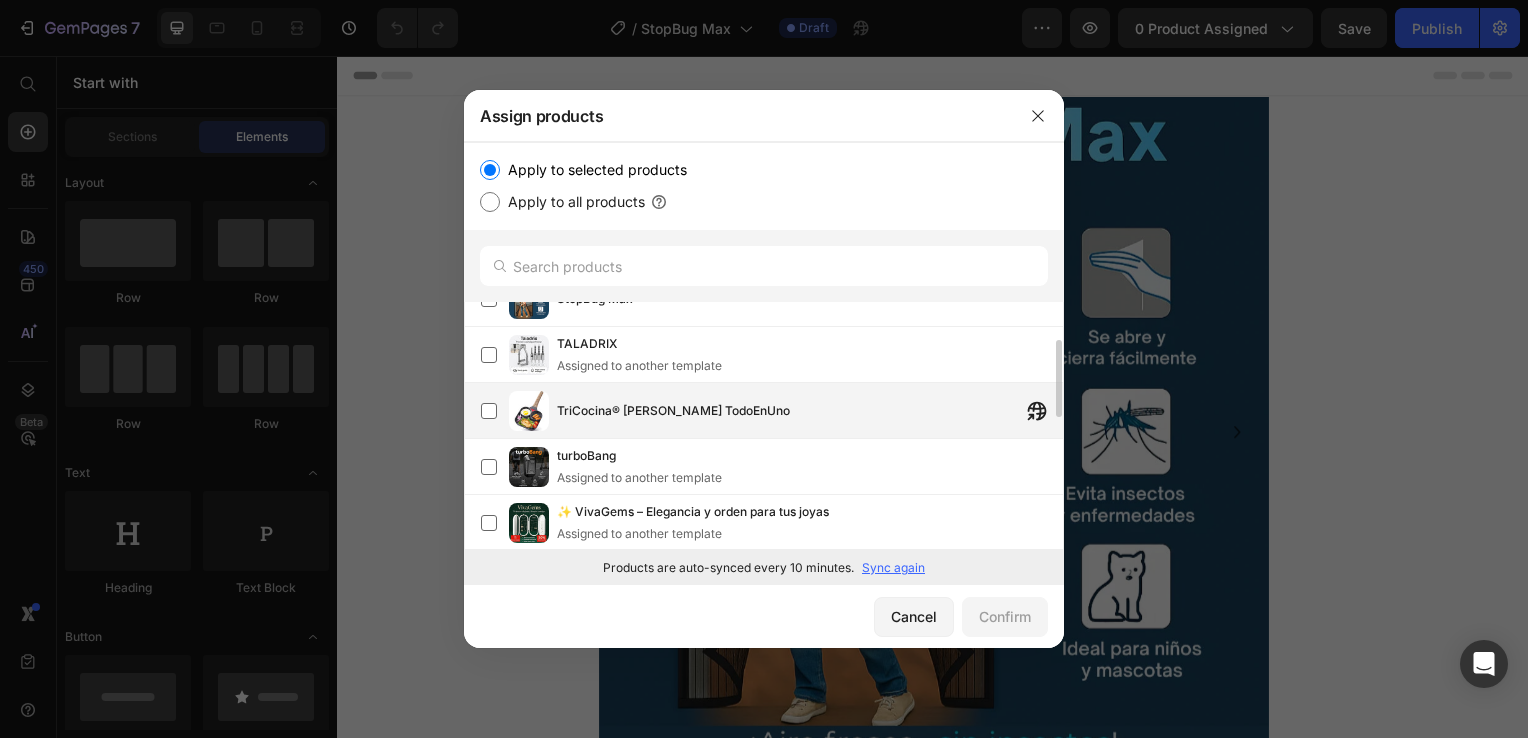 scroll, scrollTop: 436, scrollLeft: 0, axis: vertical 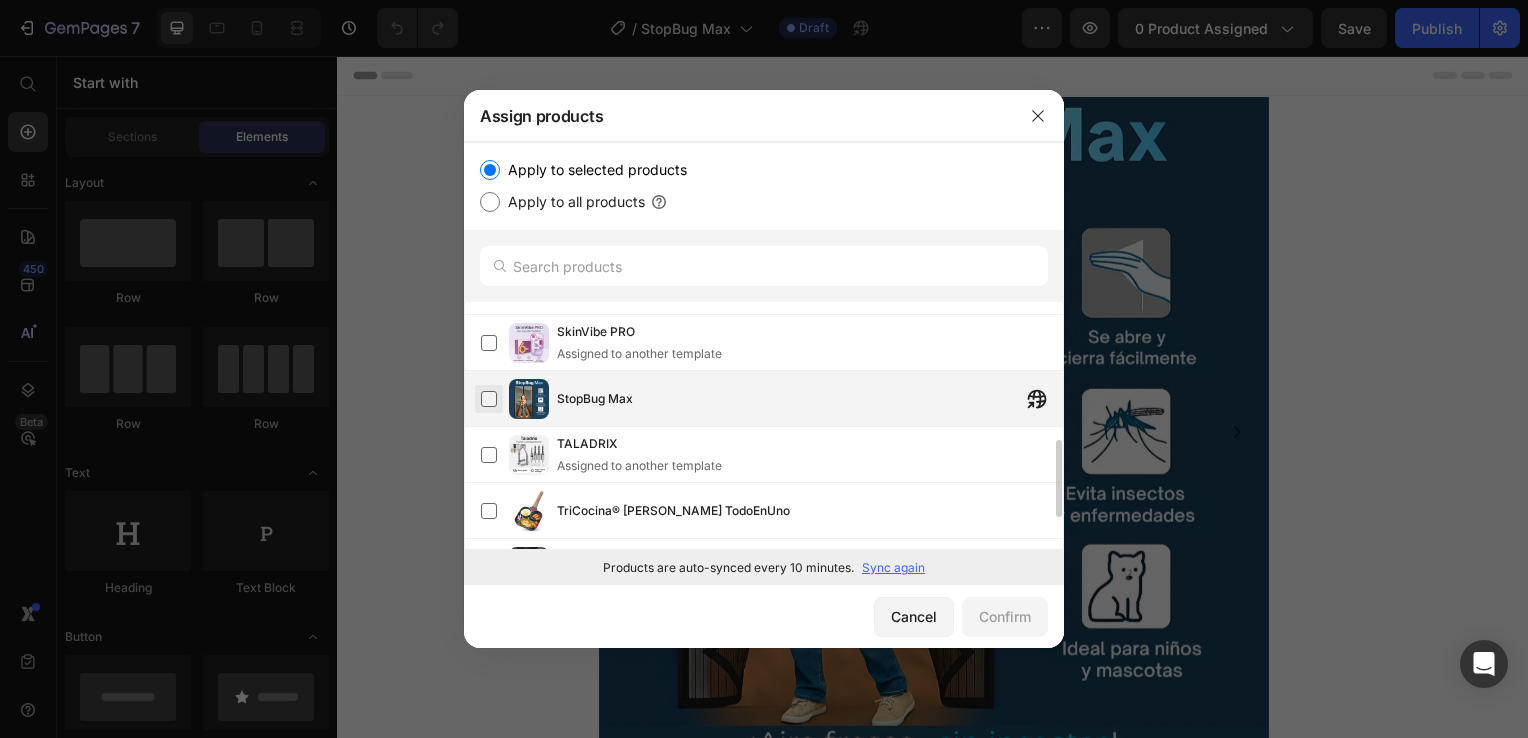 click at bounding box center (489, 399) 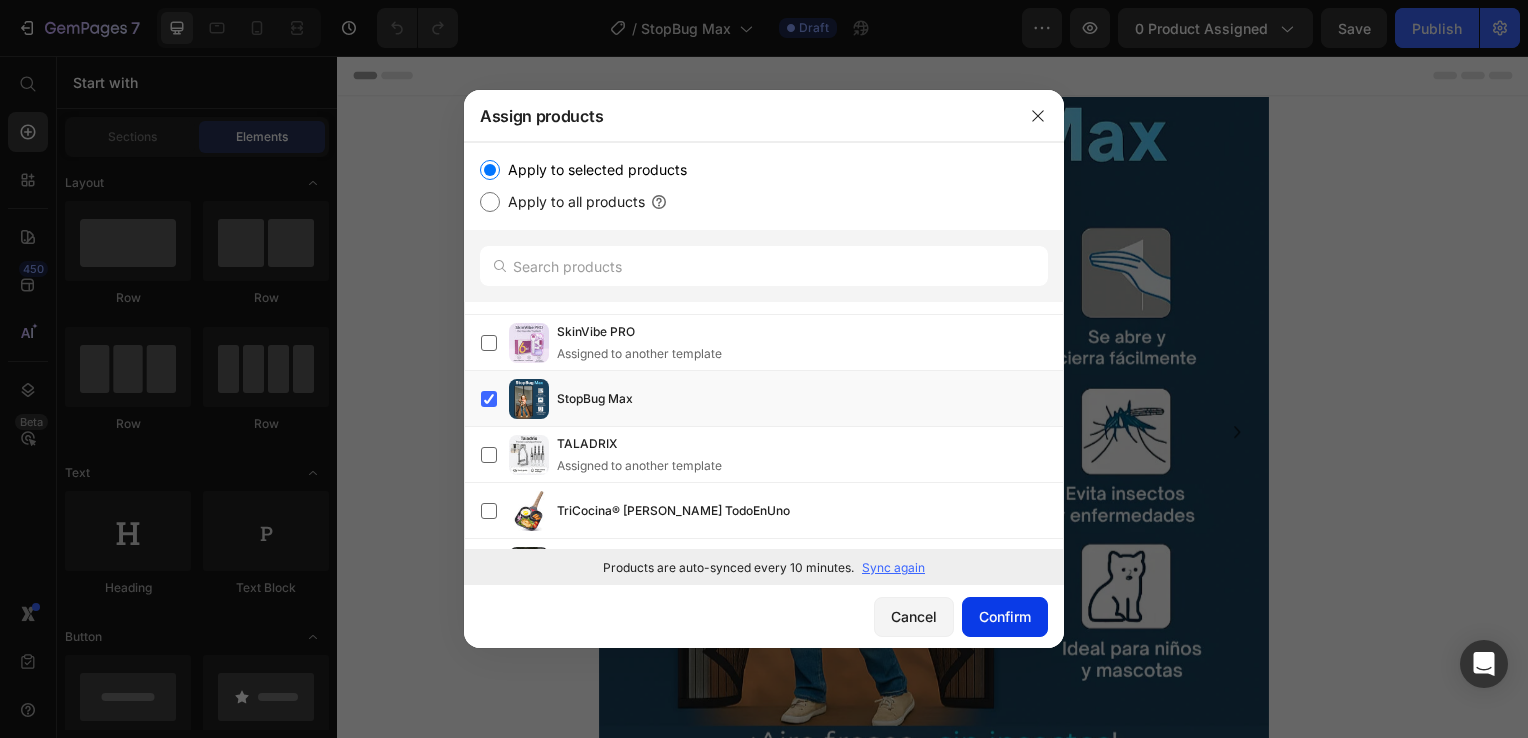 click on "Confirm" at bounding box center [1005, 616] 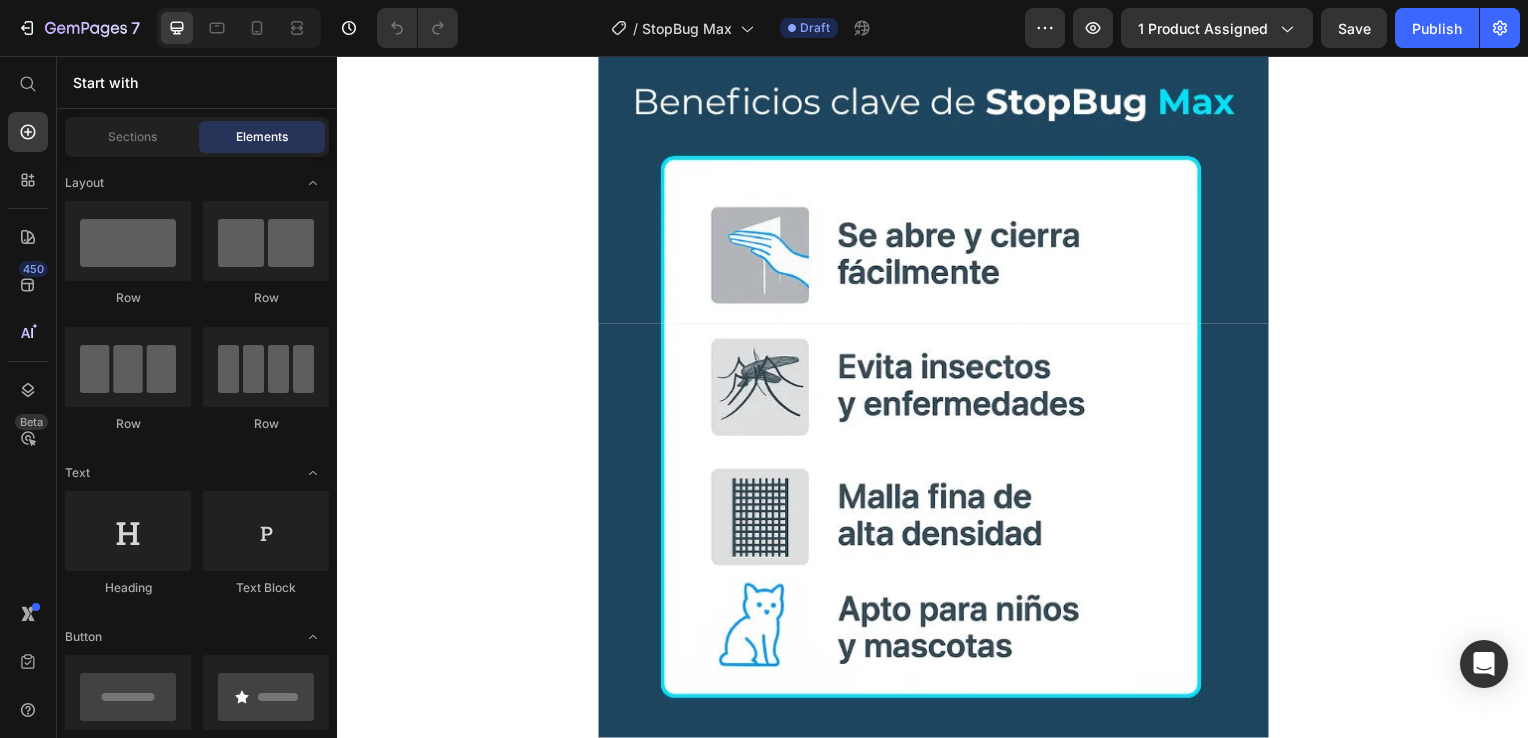 scroll, scrollTop: 1600, scrollLeft: 0, axis: vertical 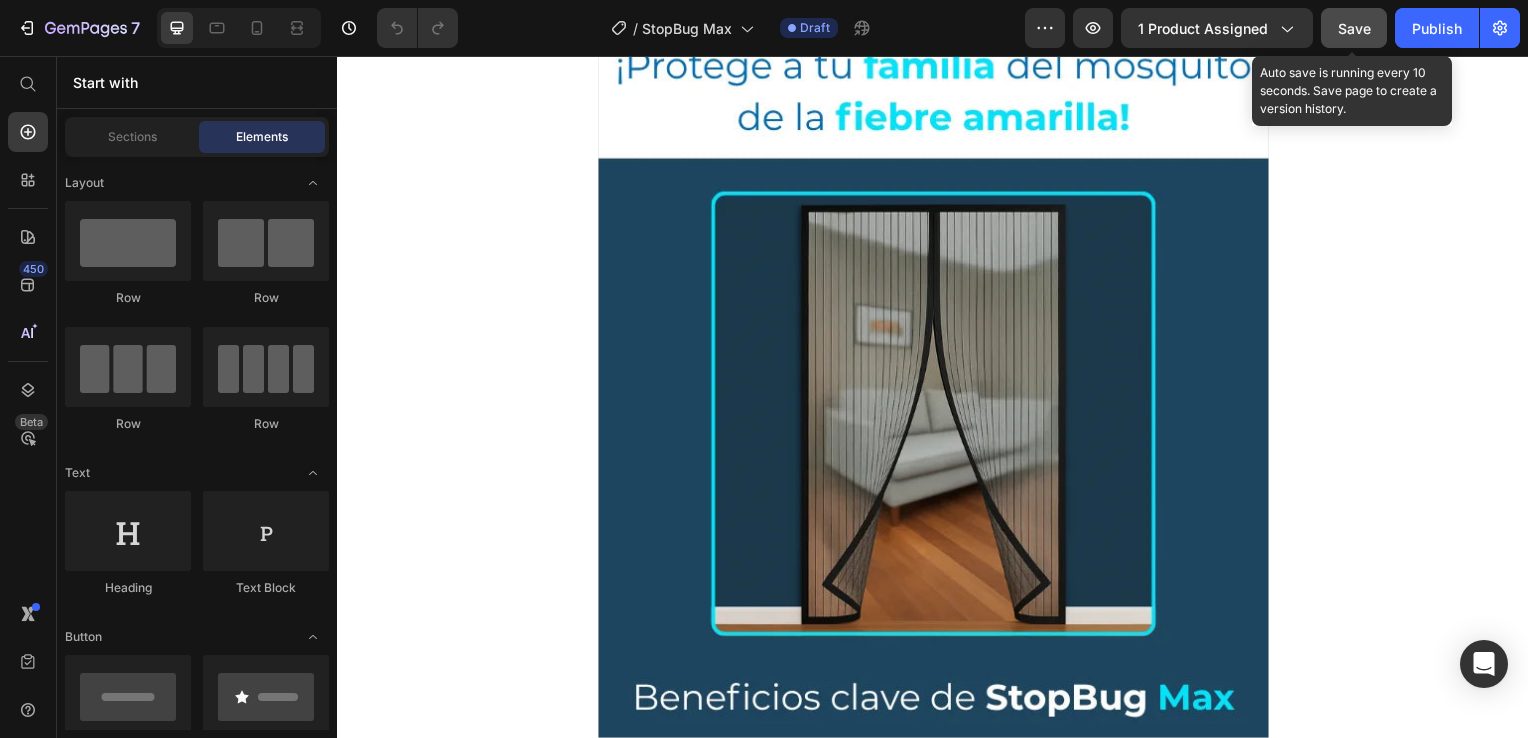click on "Save" 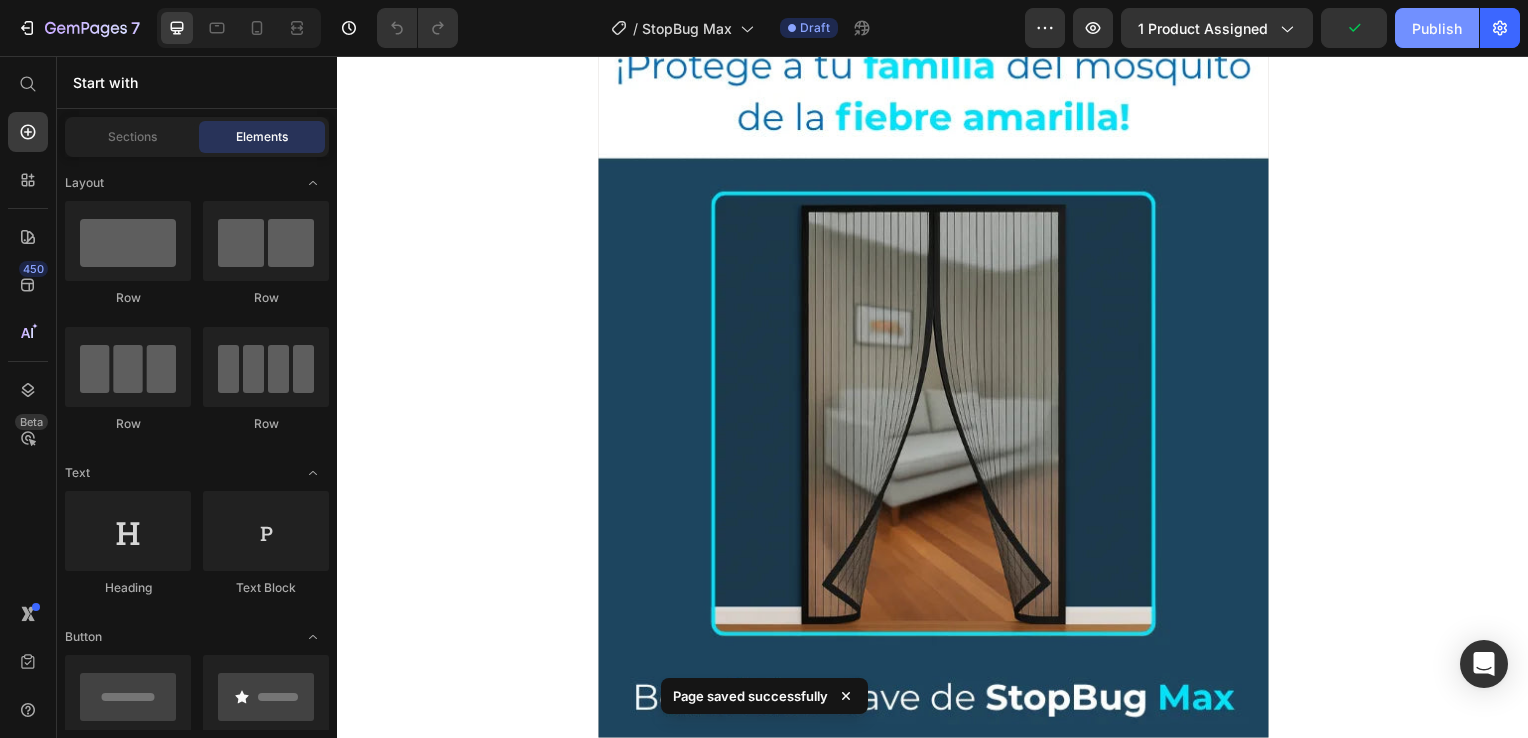 click on "Publish" at bounding box center (1437, 28) 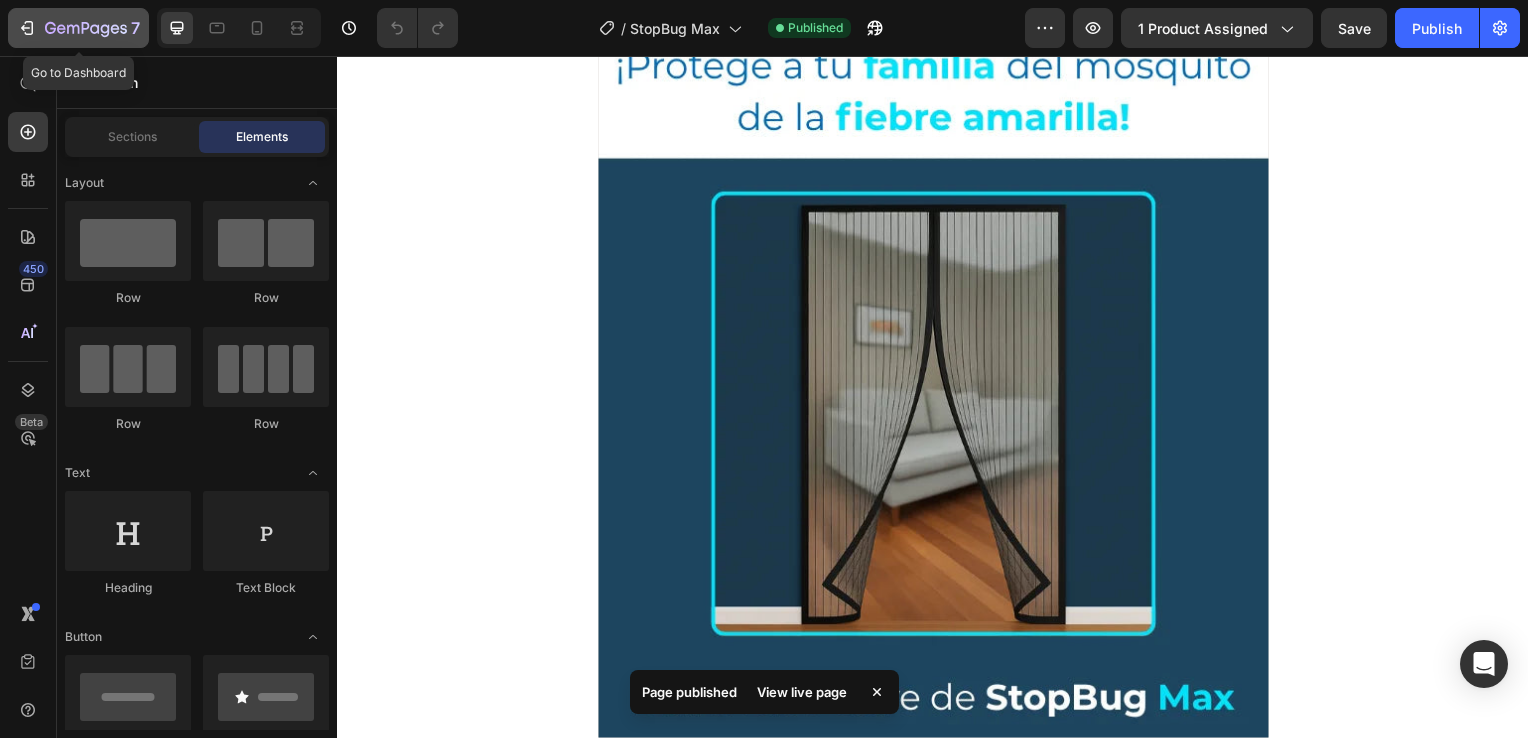 click 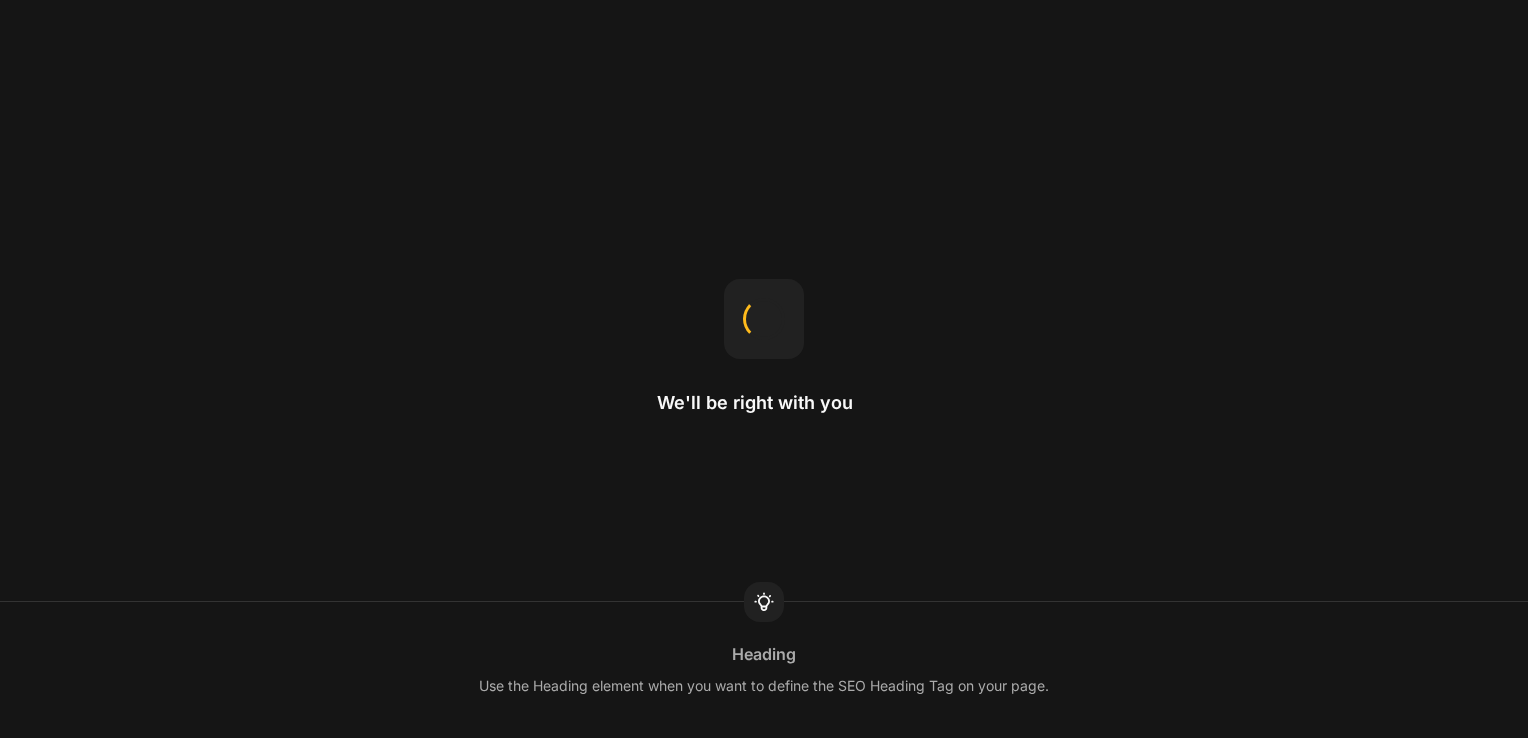 scroll, scrollTop: 0, scrollLeft: 0, axis: both 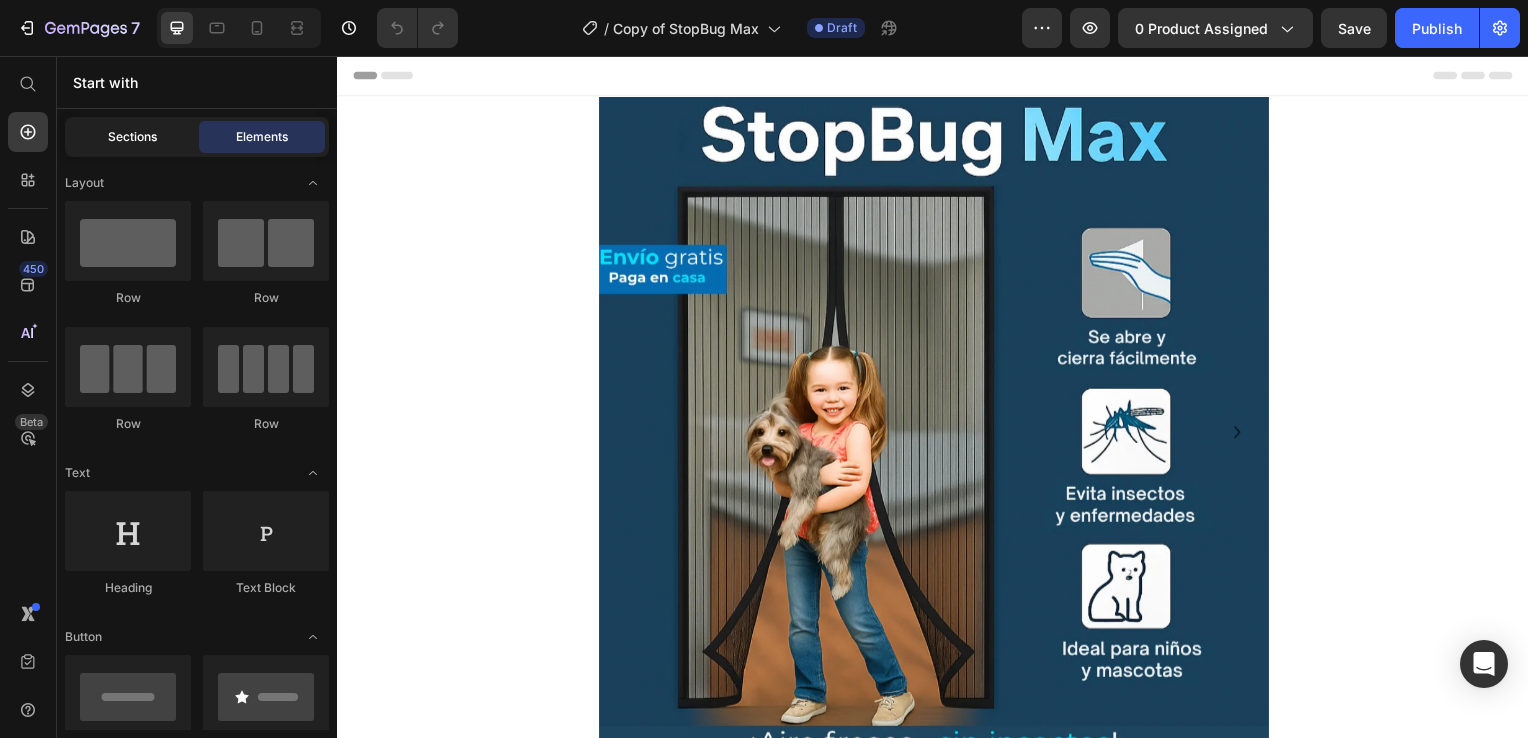 click on "Sections" at bounding box center (132, 137) 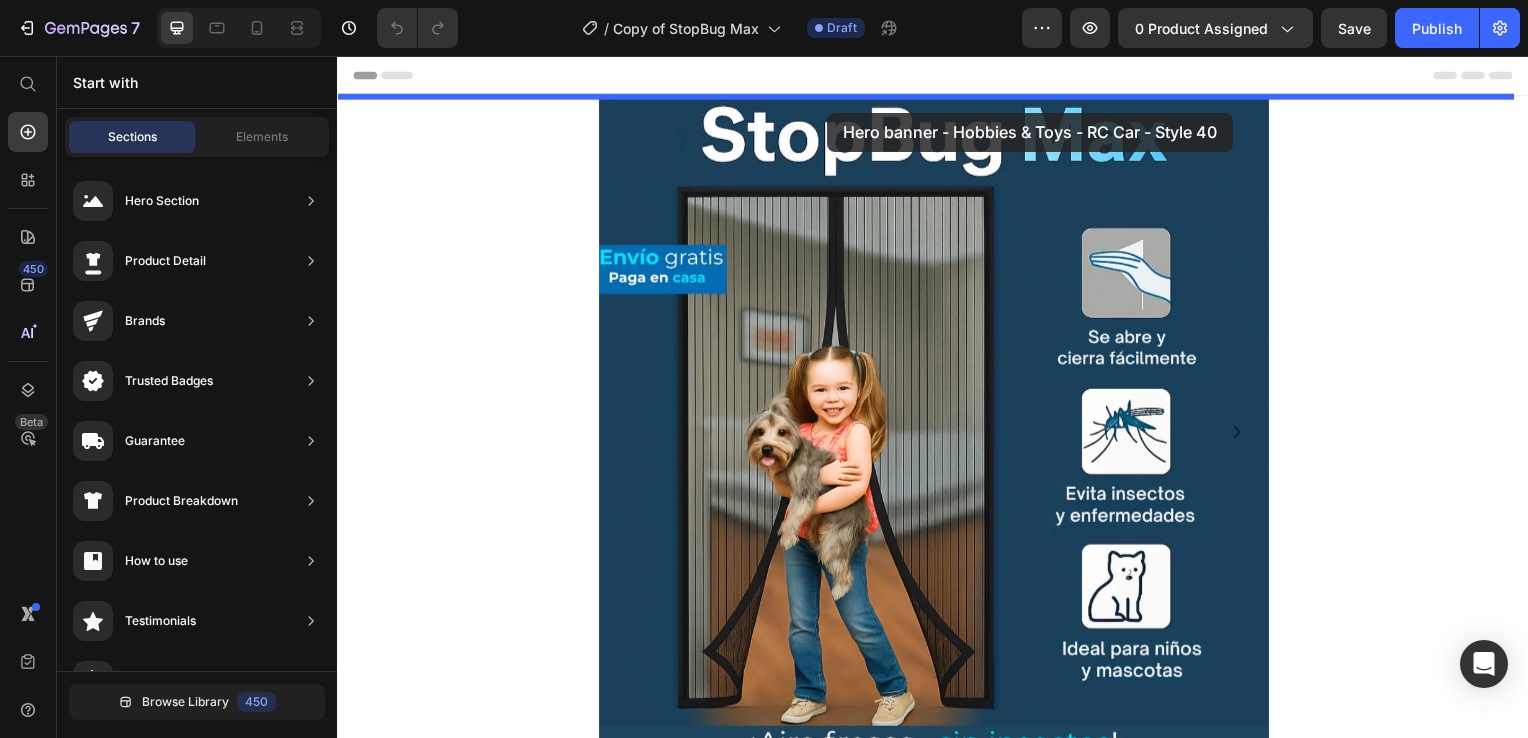 drag, startPoint x: 834, startPoint y: 264, endPoint x: 831, endPoint y: 113, distance: 151.0298 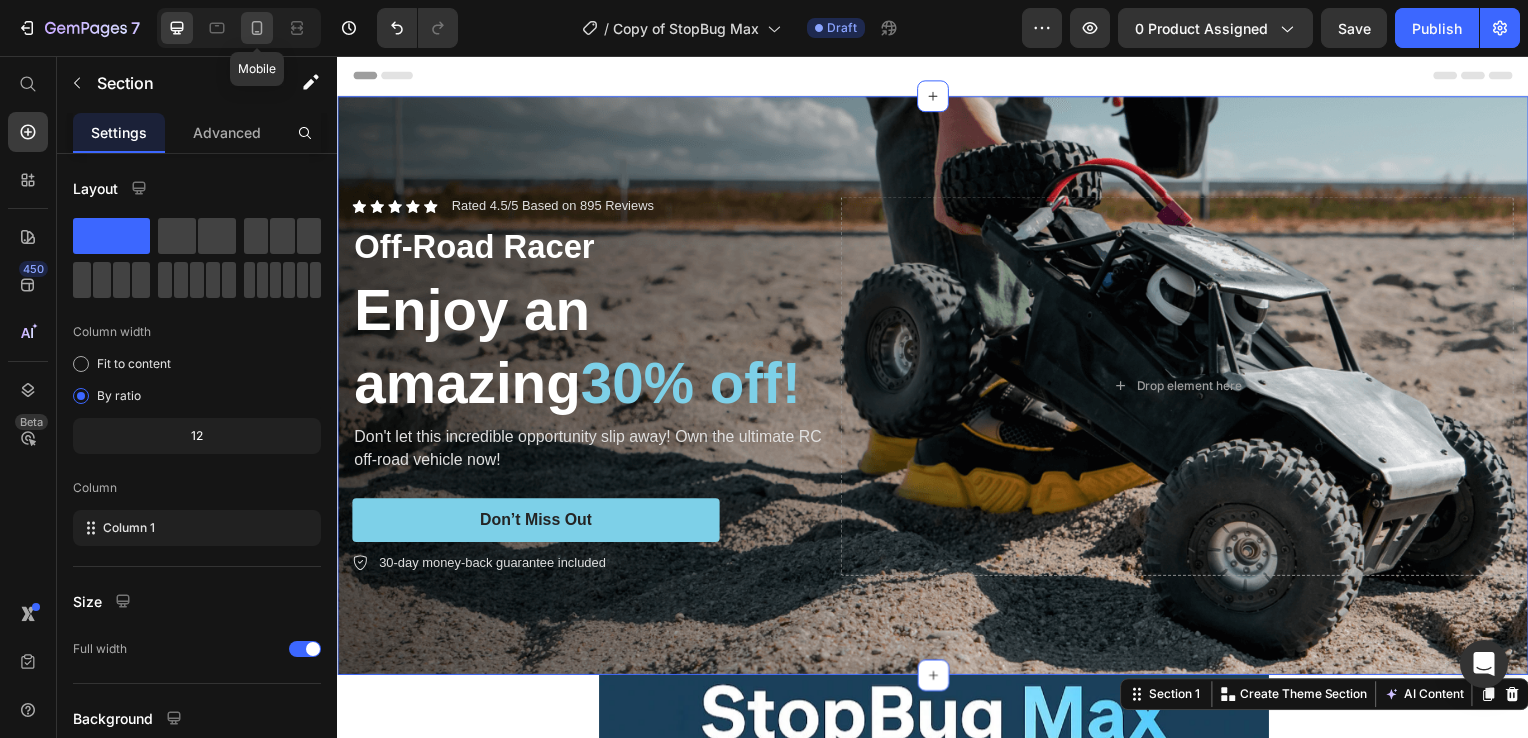 click 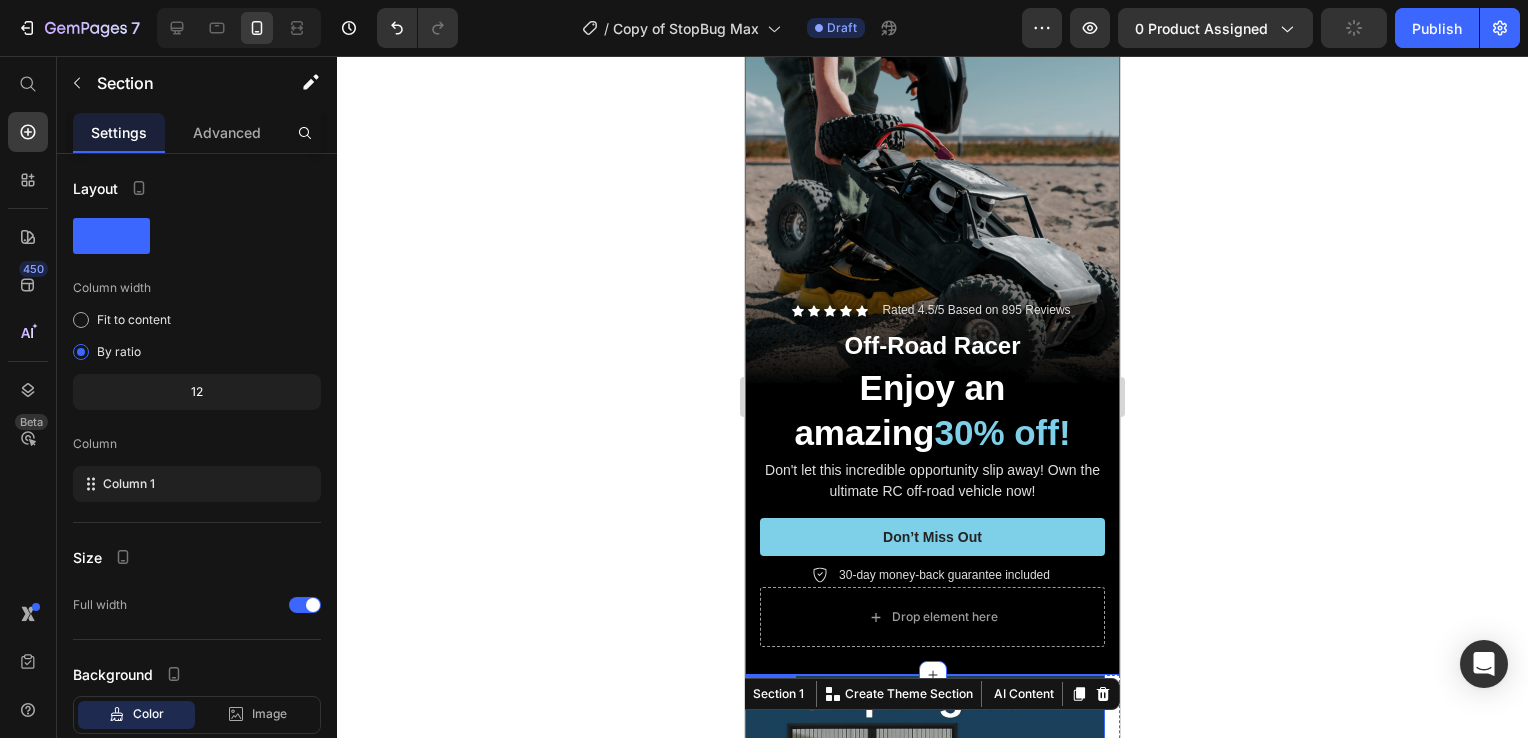scroll, scrollTop: 0, scrollLeft: 0, axis: both 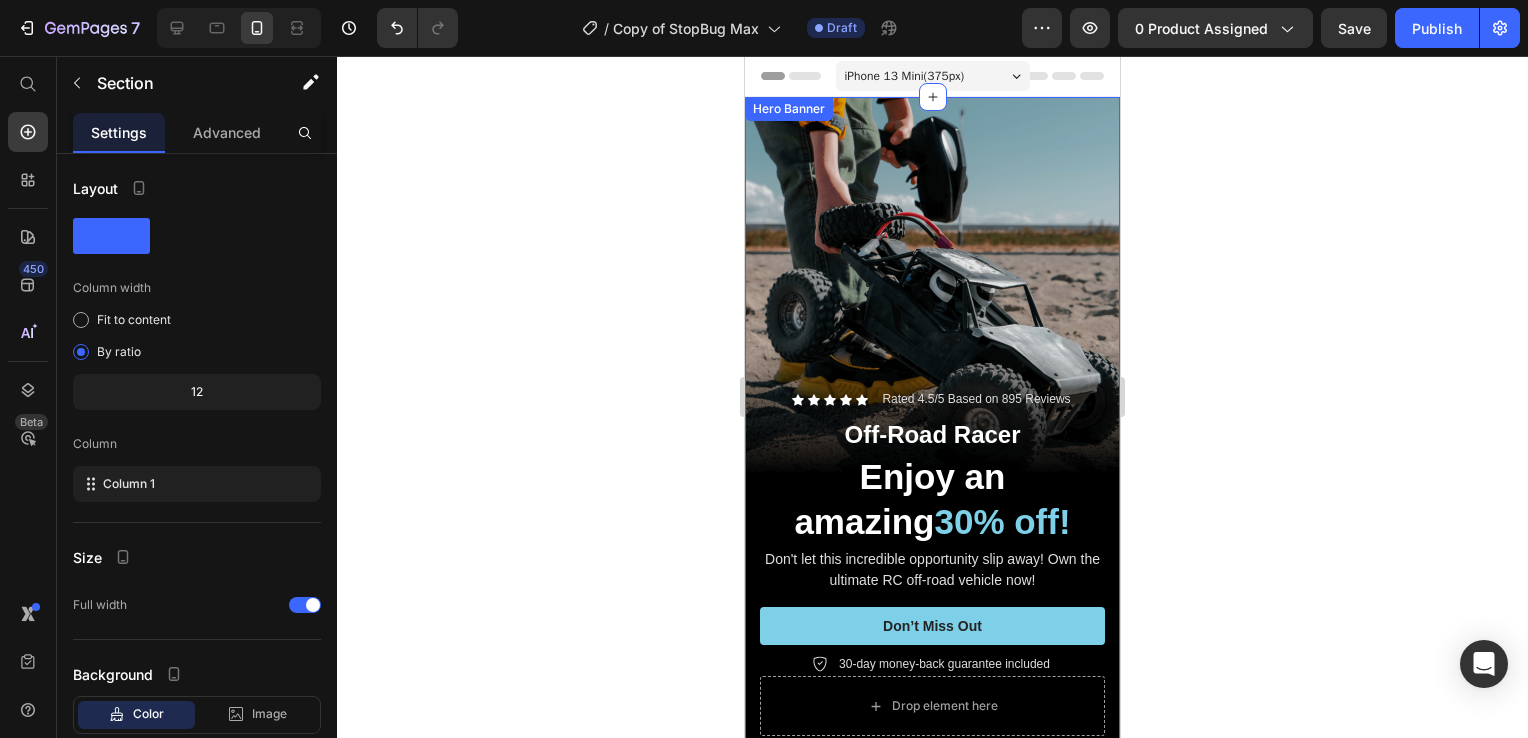click at bounding box center (932, 430) 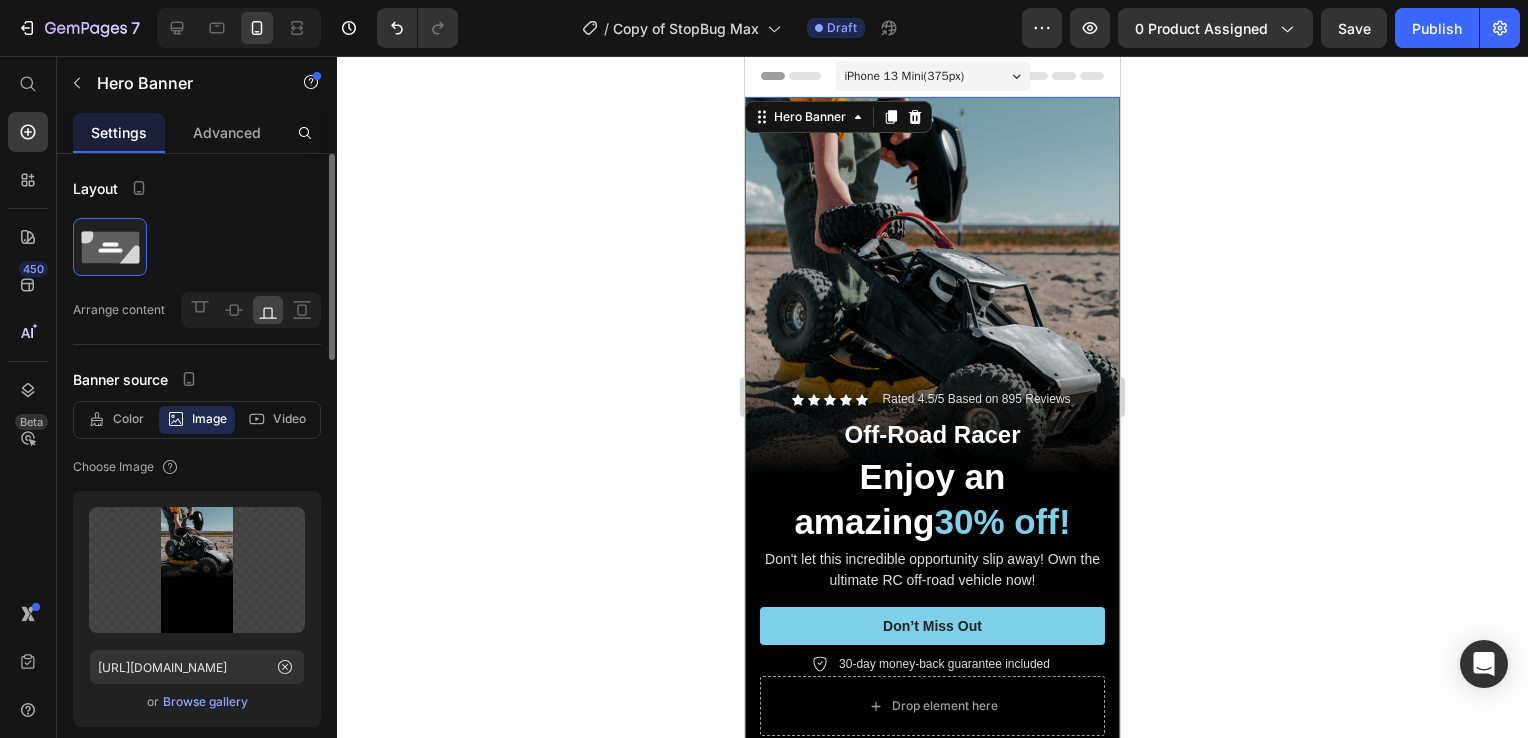 click on "Browse gallery" at bounding box center [205, 702] 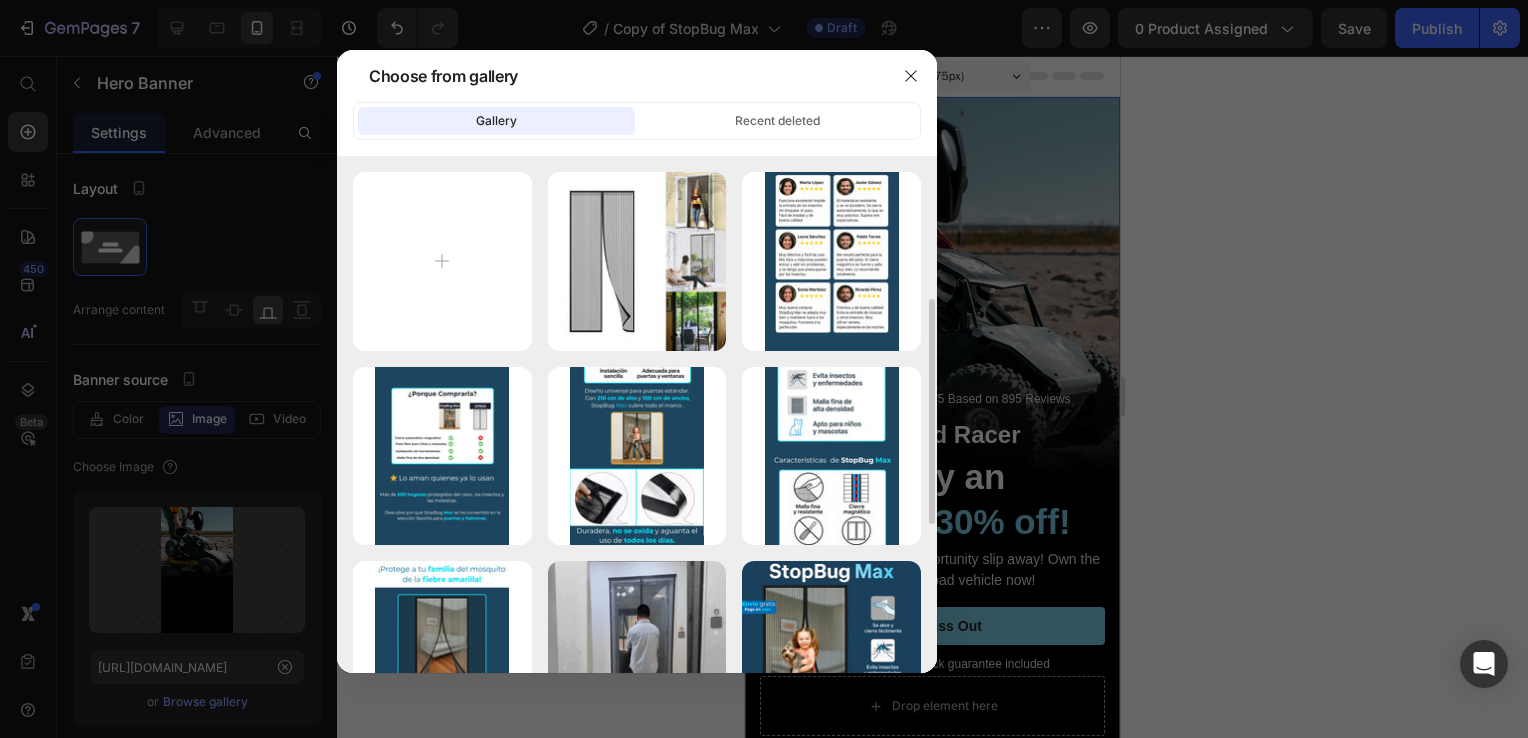 scroll, scrollTop: 200, scrollLeft: 0, axis: vertical 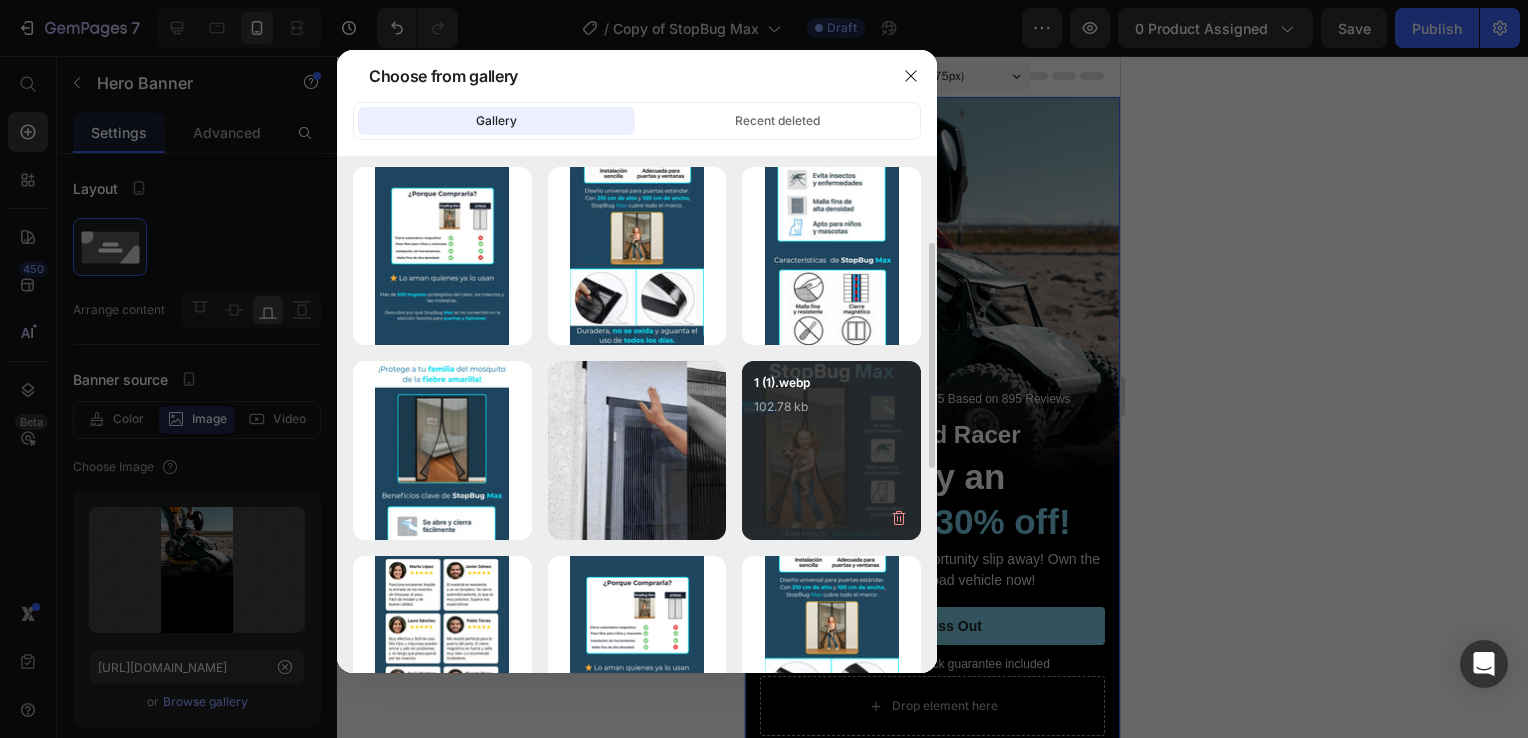 click on "1 (1).webp 102.78 kb" at bounding box center [831, 450] 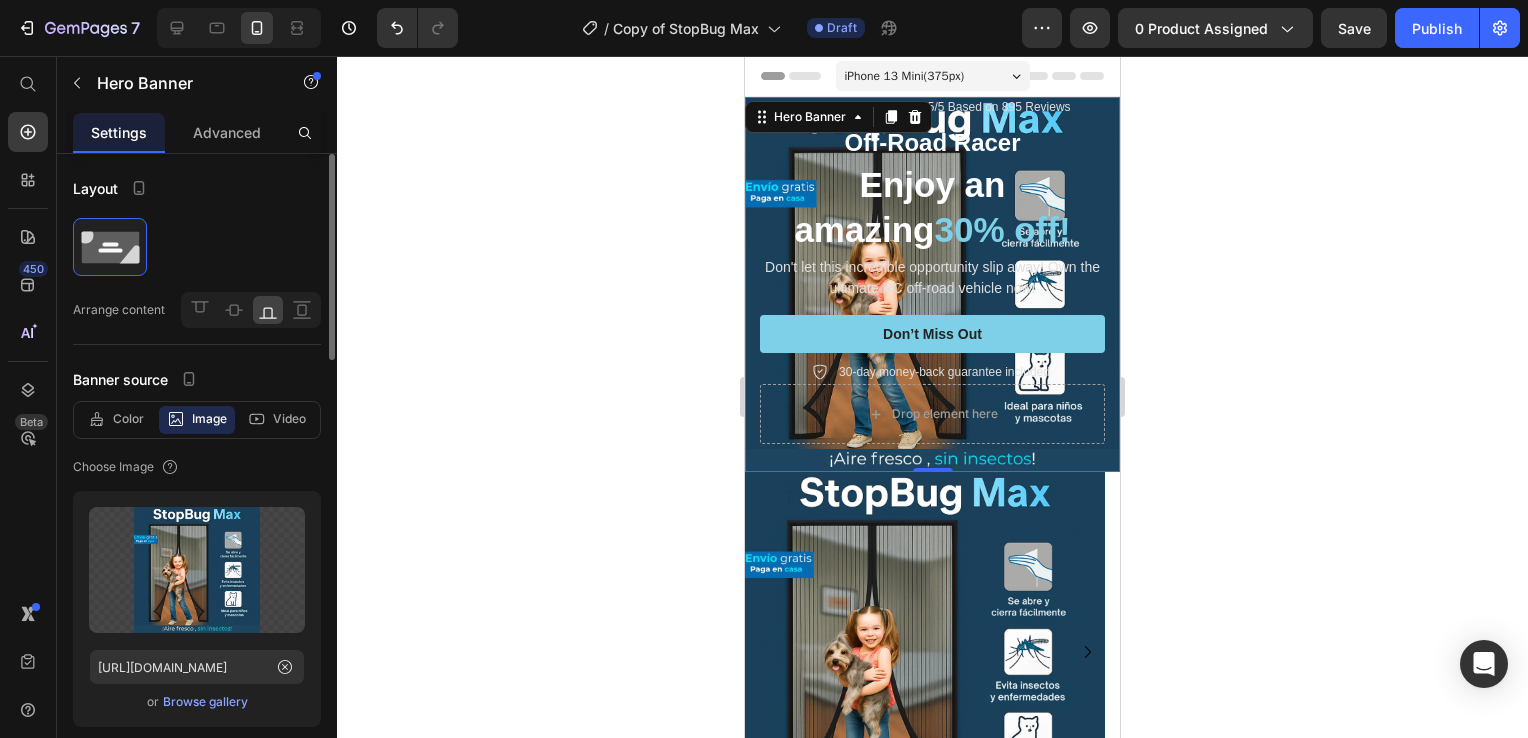 click on "Browse gallery" at bounding box center (205, 702) 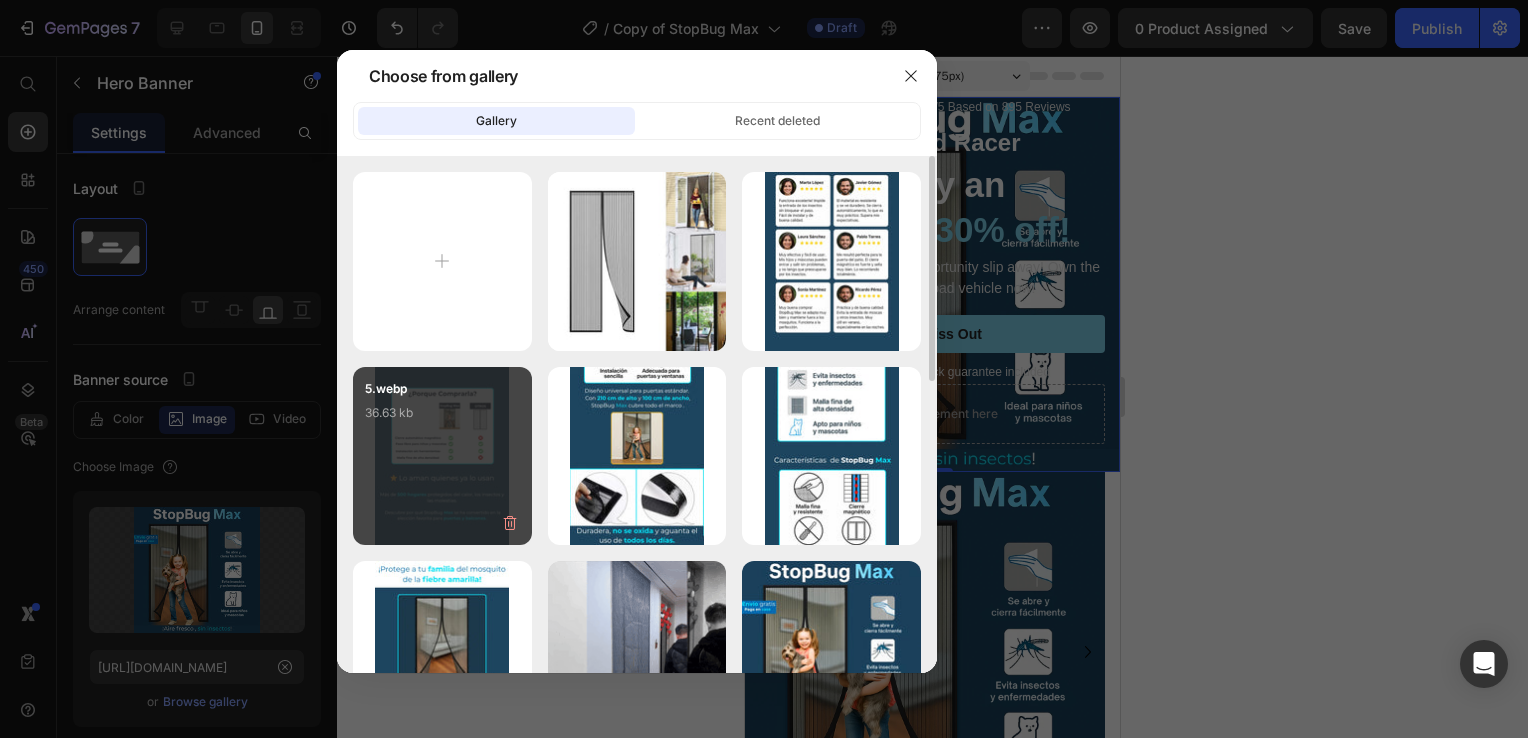 click on "5.webp 36.63 kb" at bounding box center [442, 456] 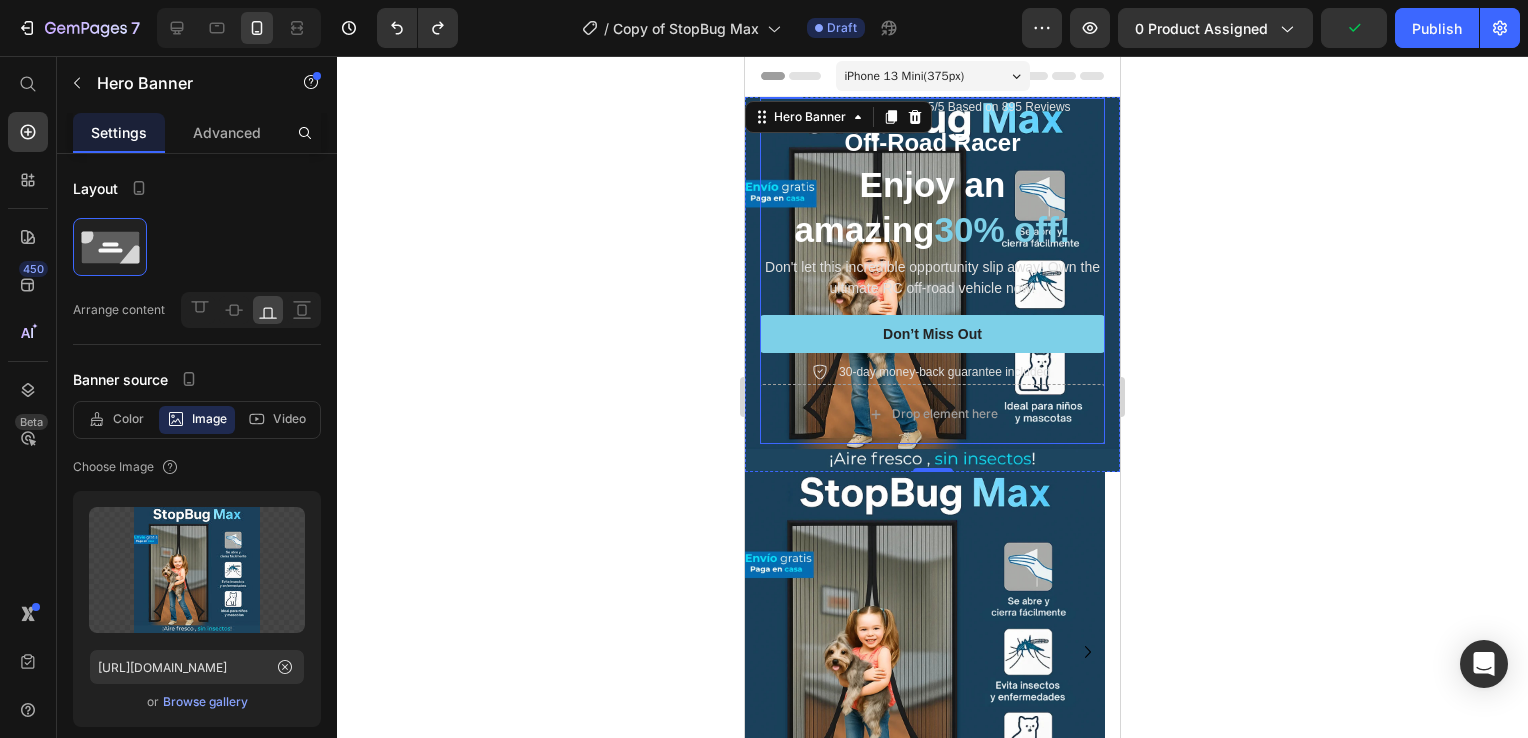 type on "[URL][DOMAIN_NAME]" 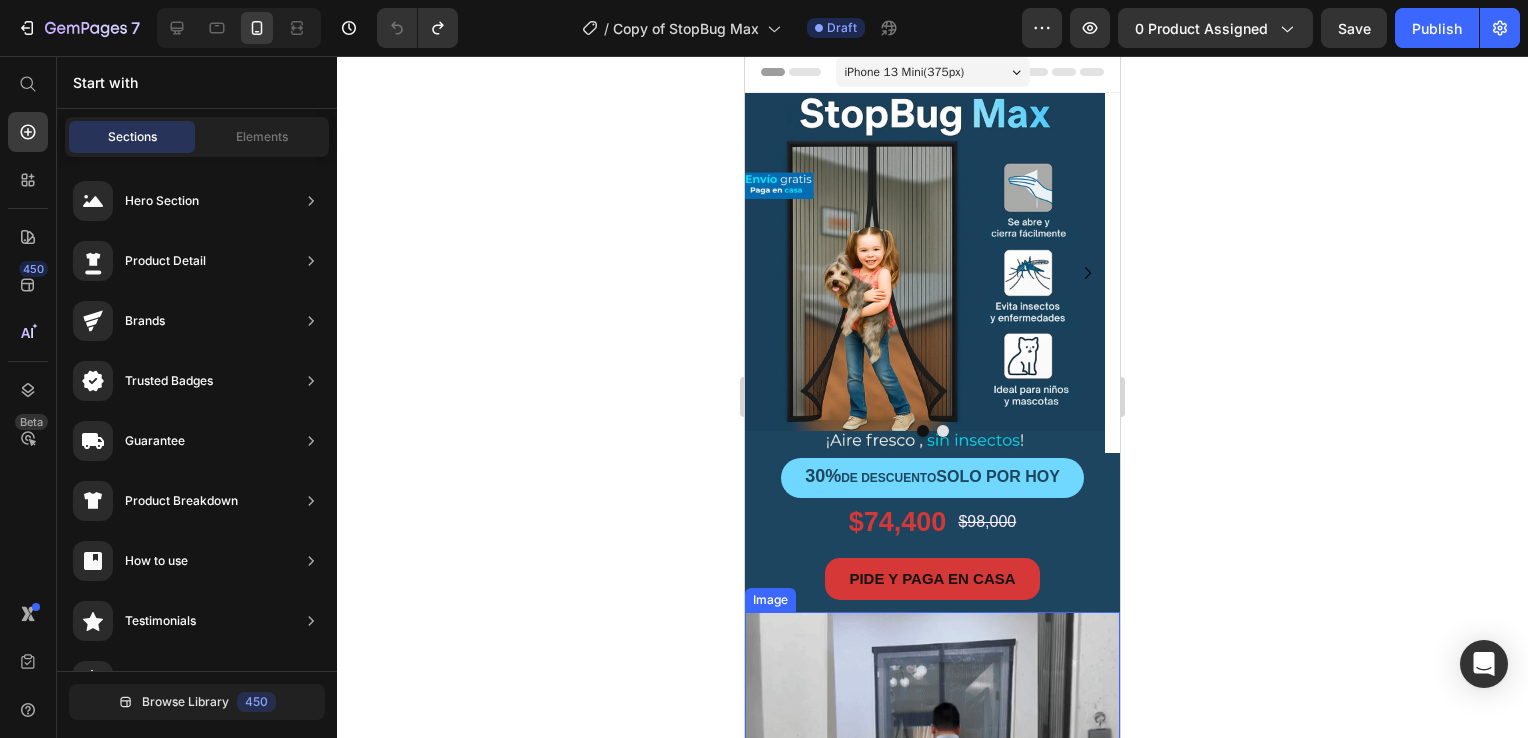 scroll, scrollTop: 0, scrollLeft: 0, axis: both 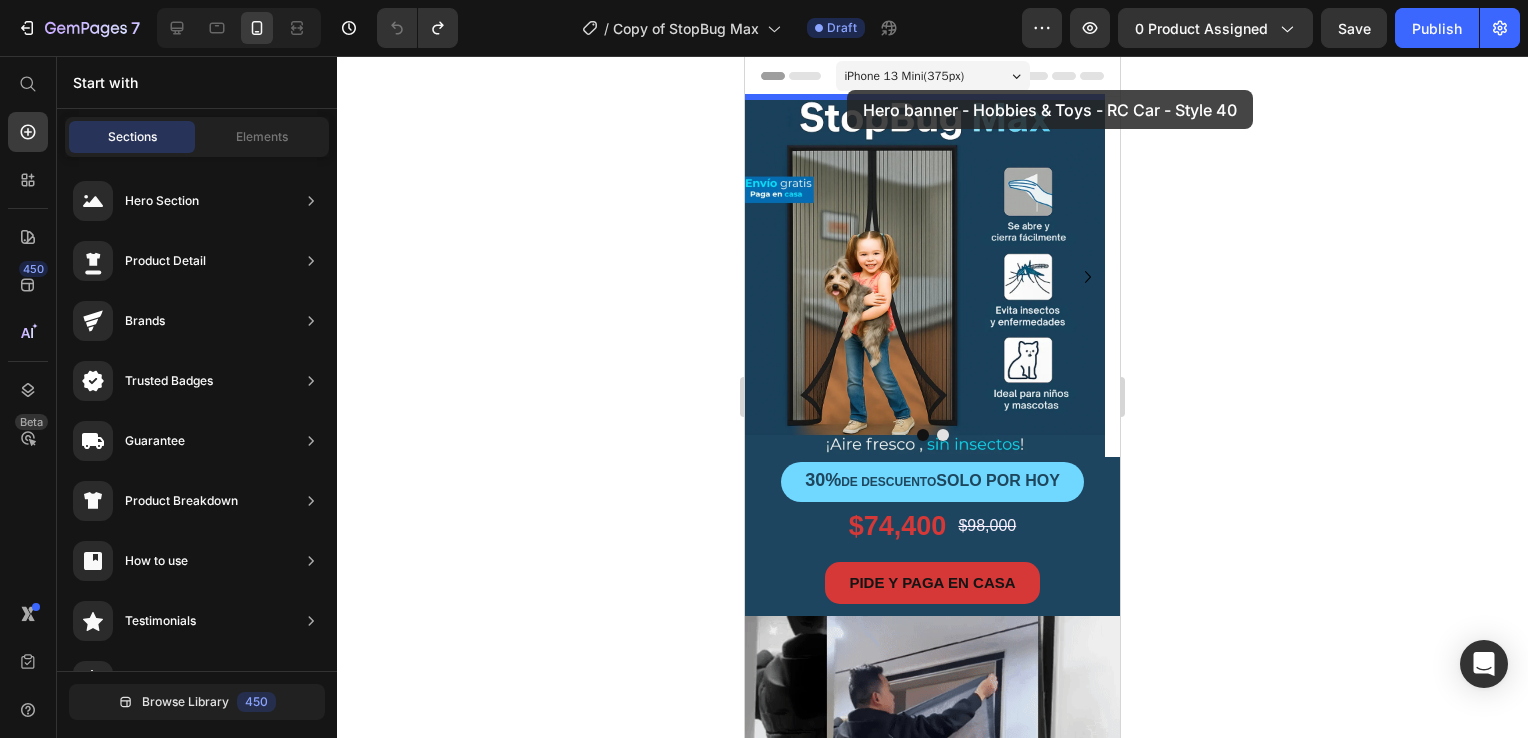 drag, startPoint x: 1212, startPoint y: 273, endPoint x: 847, endPoint y: 90, distance: 408.30624 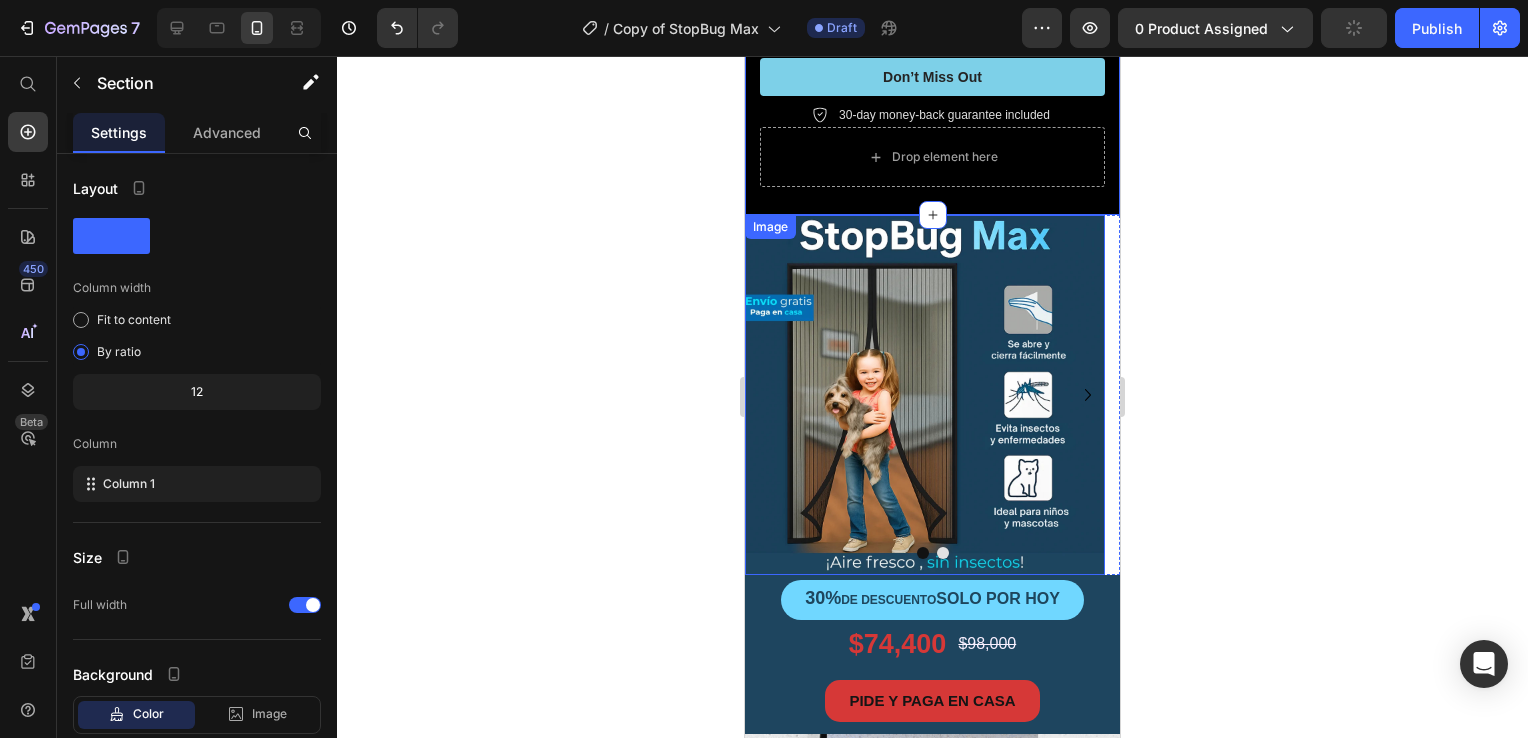 scroll, scrollTop: 600, scrollLeft: 0, axis: vertical 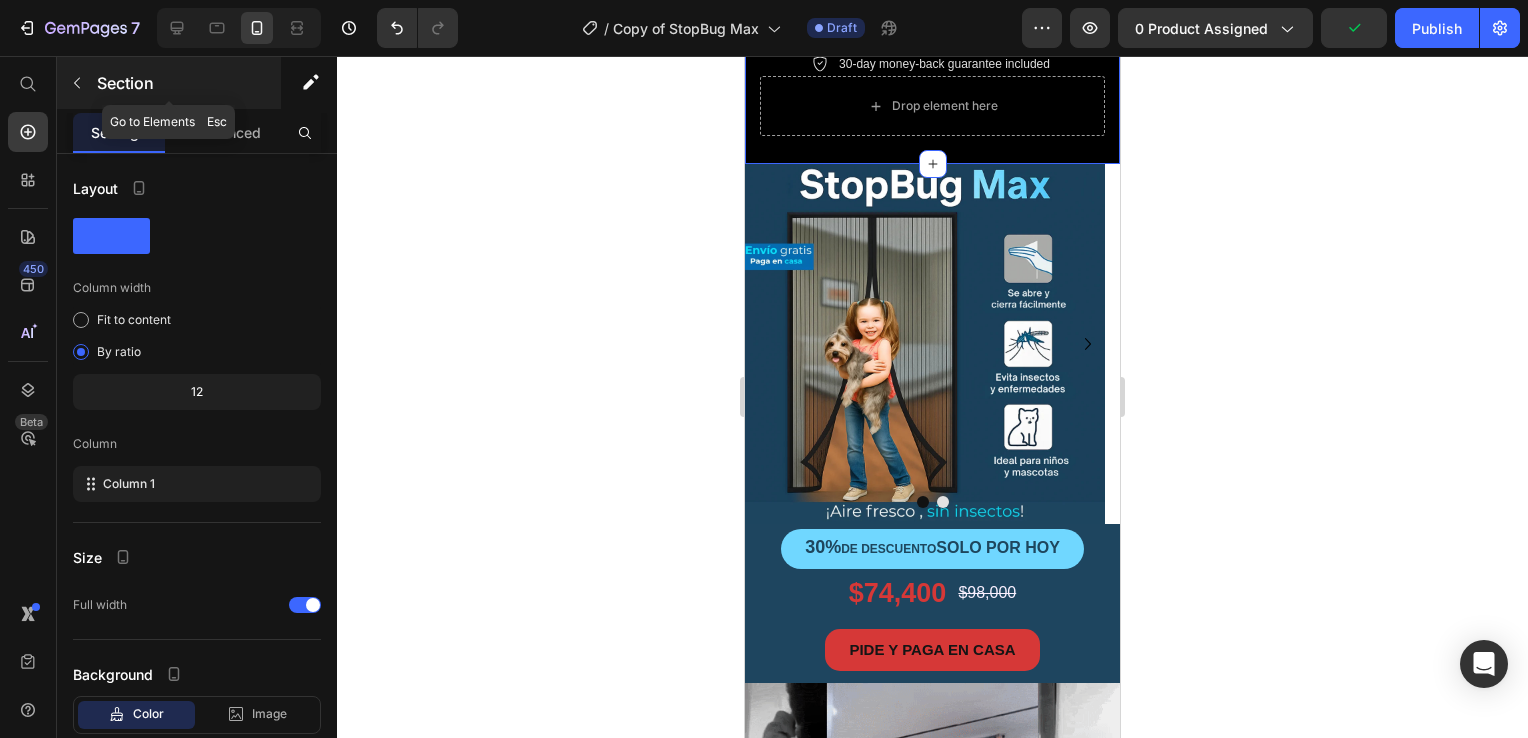 click 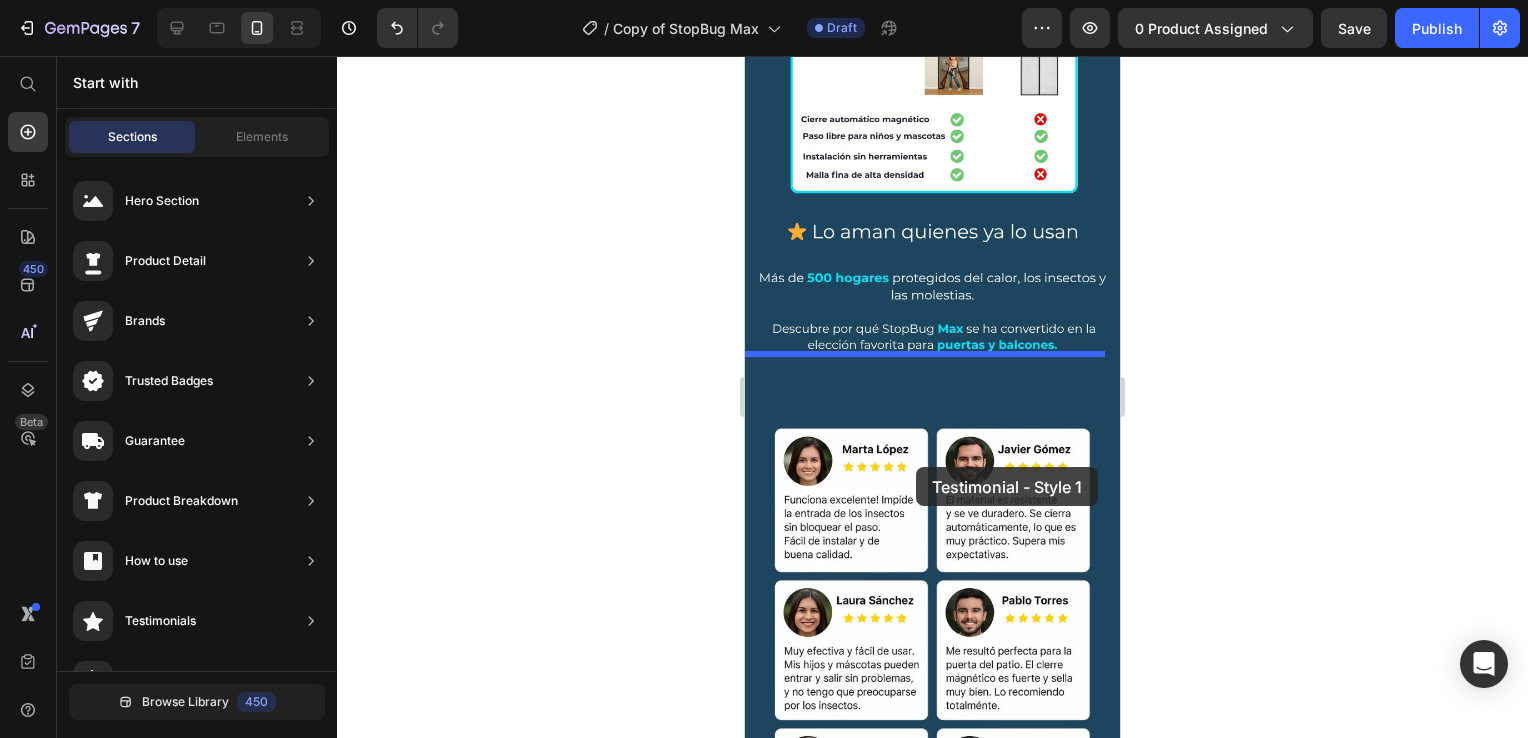 scroll, scrollTop: 3400, scrollLeft: 0, axis: vertical 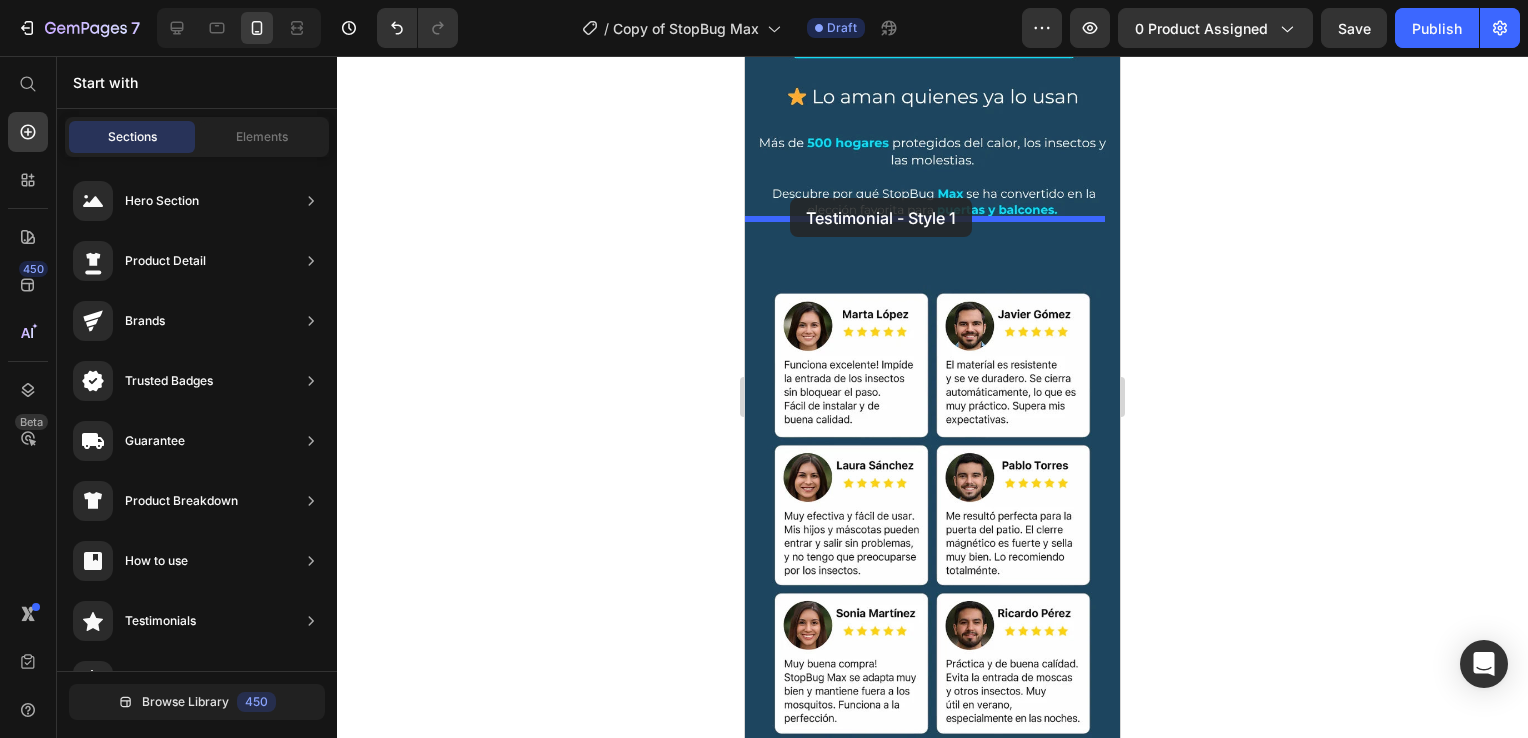 drag, startPoint x: 1173, startPoint y: 238, endPoint x: 790, endPoint y: 198, distance: 385.0831 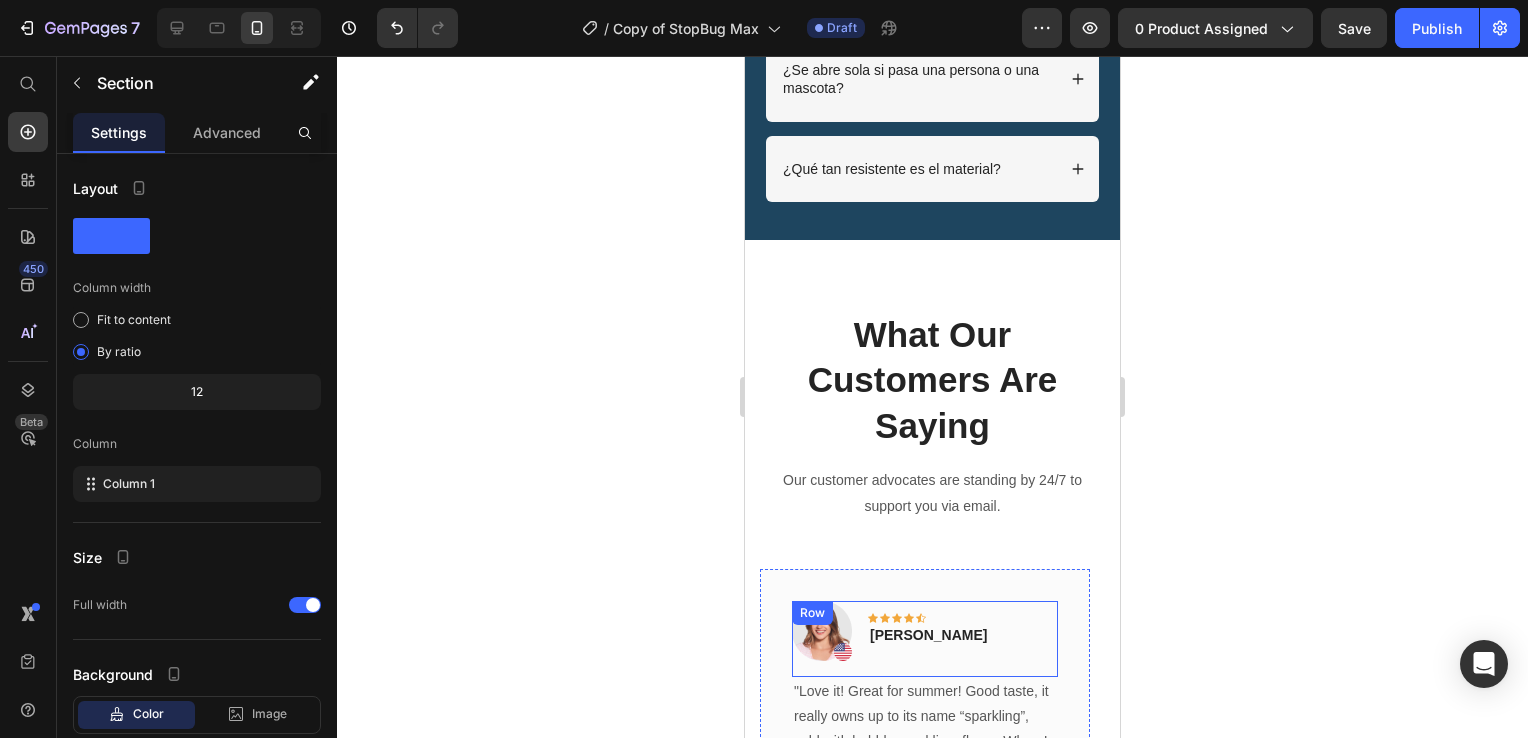 scroll, scrollTop: 4353, scrollLeft: 0, axis: vertical 